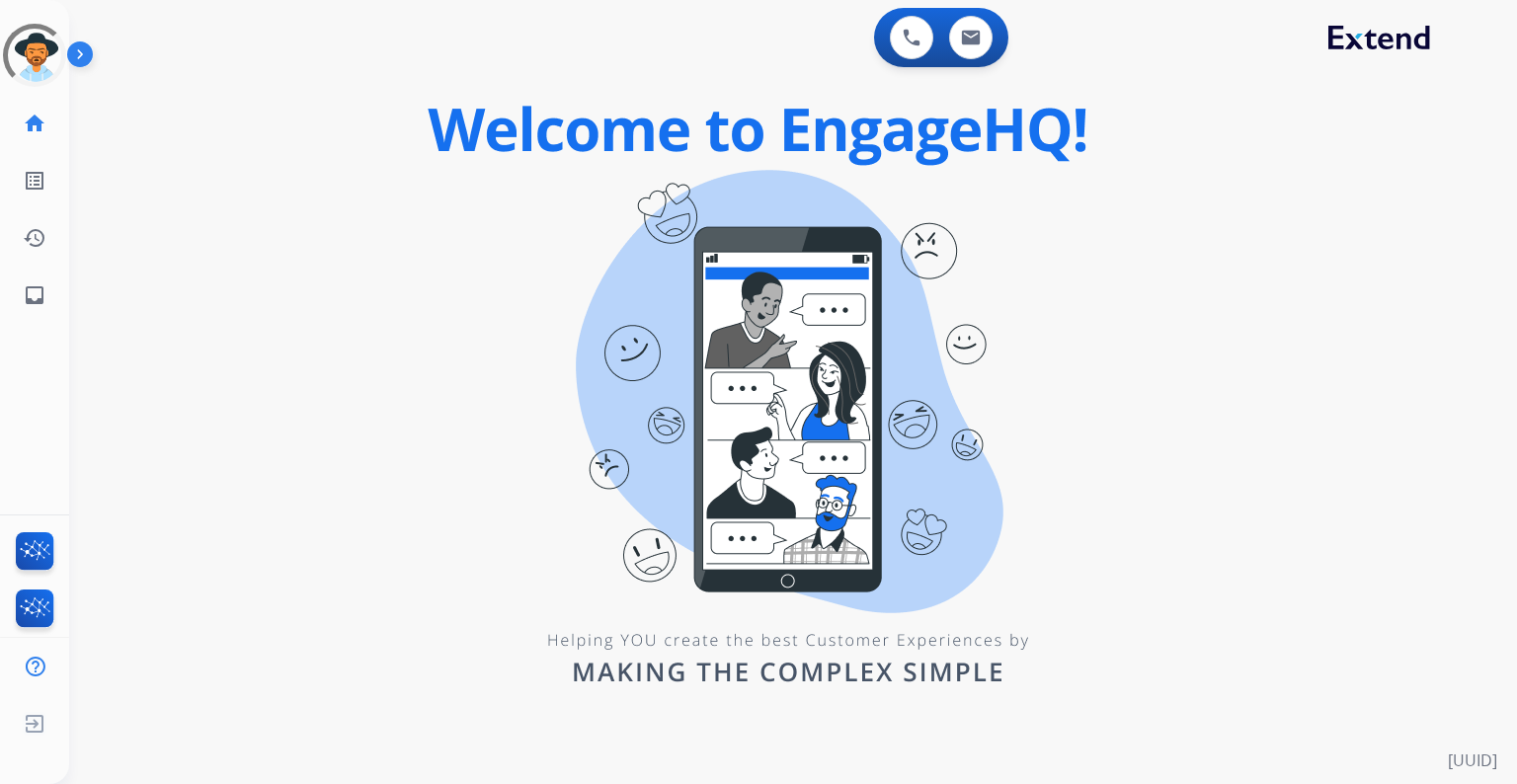 scroll, scrollTop: 0, scrollLeft: 0, axis: both 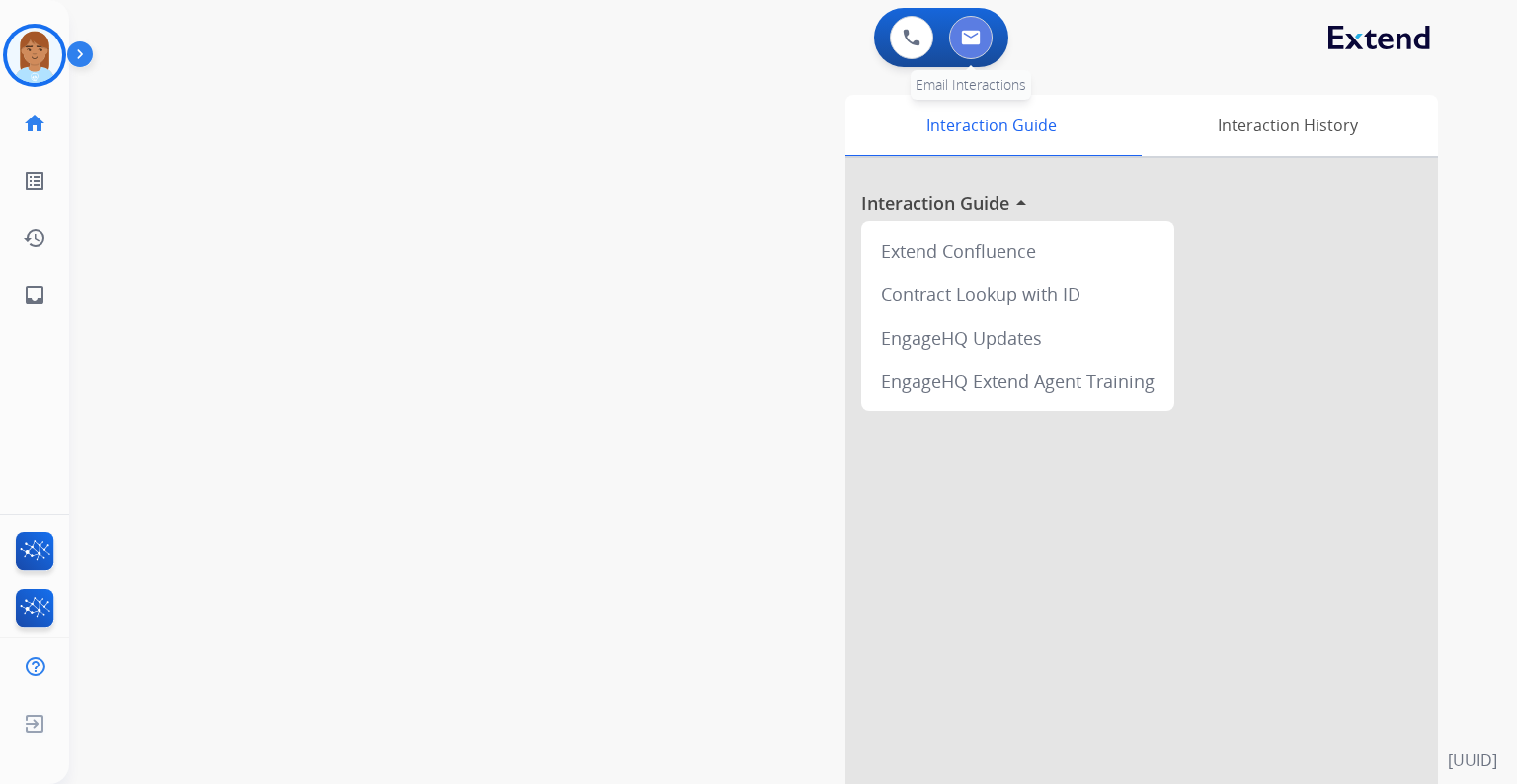 click at bounding box center (971, 38) 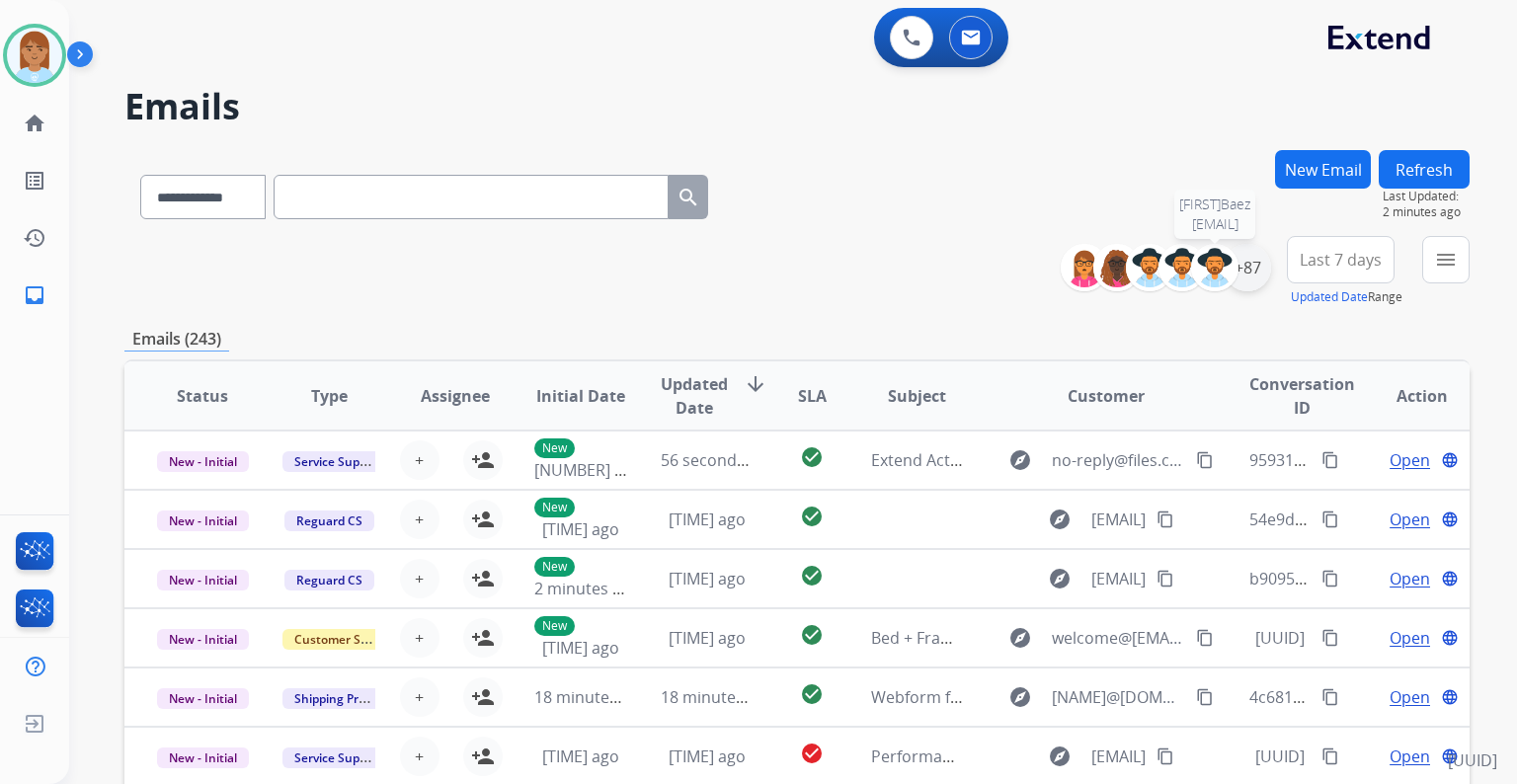 click on "+87" at bounding box center (1247, 268) 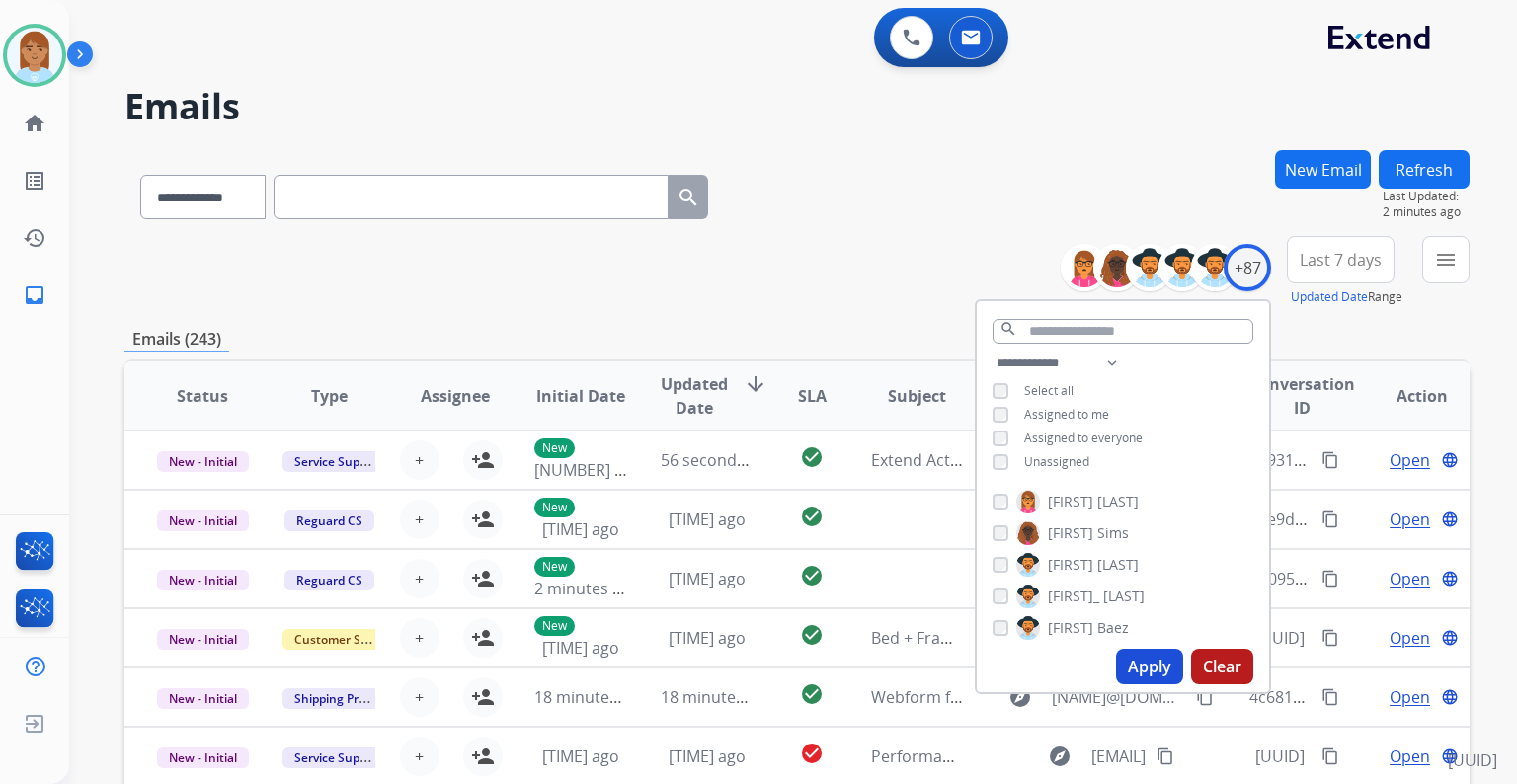 click on "Unassigned" at bounding box center (1057, 461) 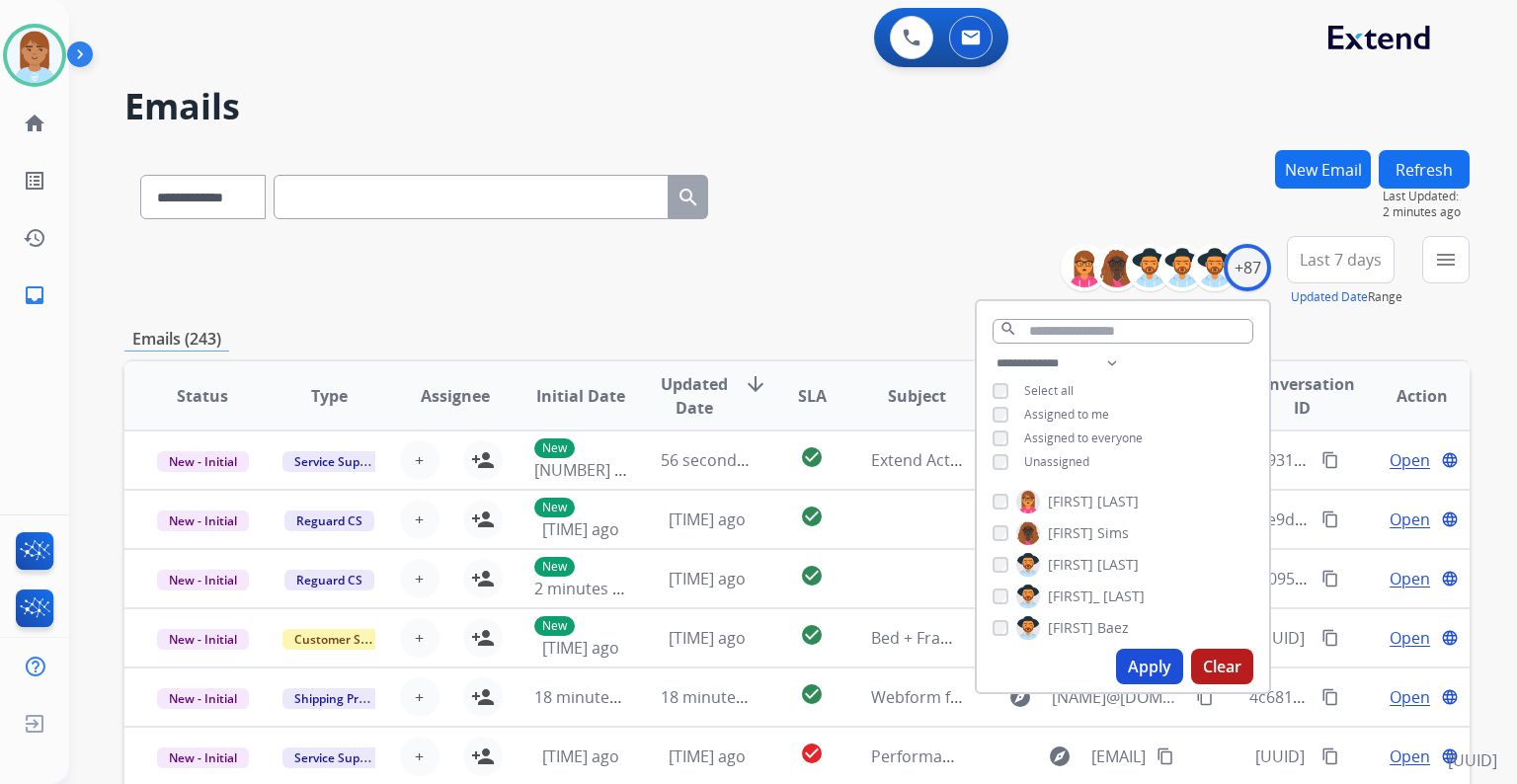 click on "Apply" at bounding box center [1150, 666] 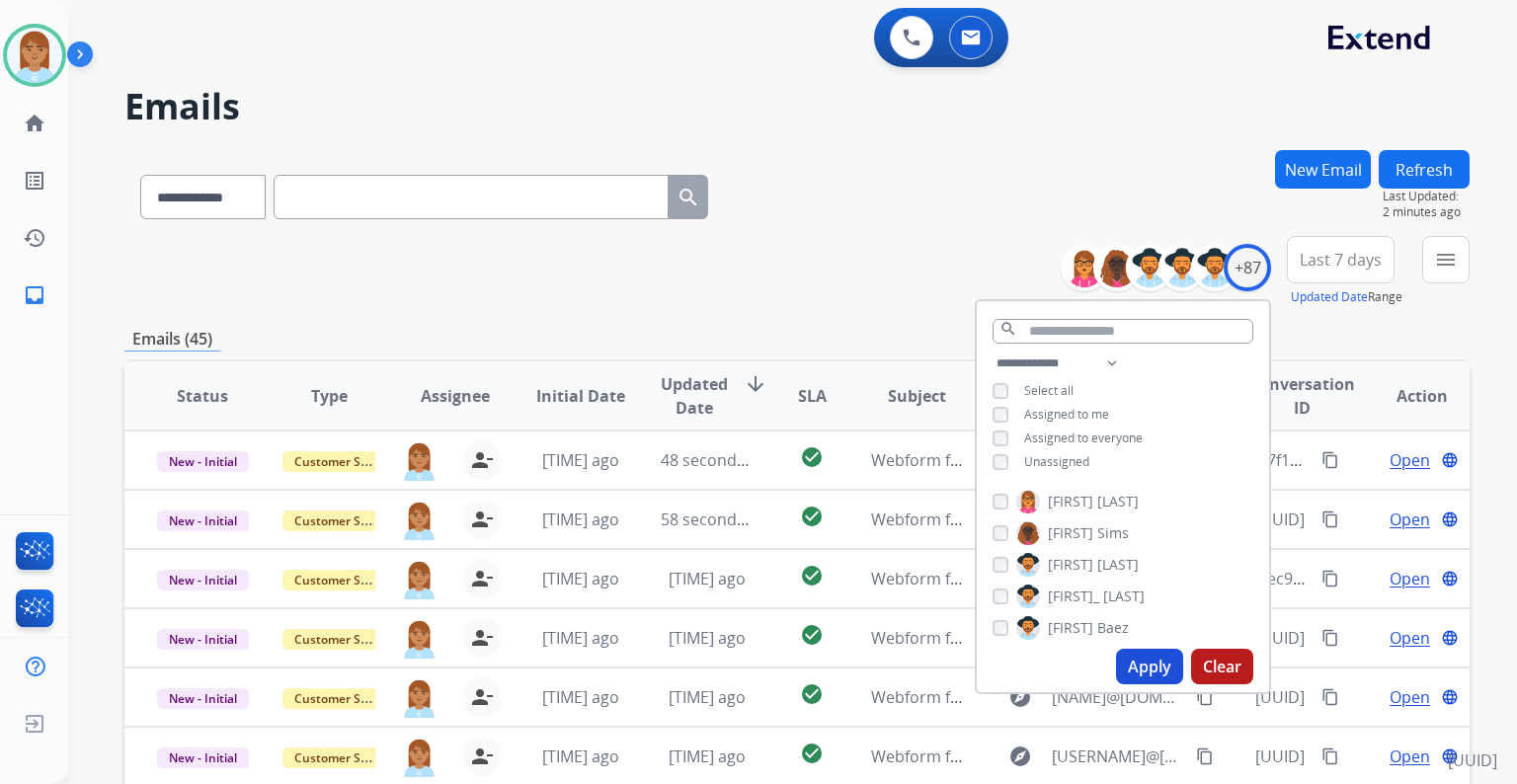 click on "Last 7 days" at bounding box center [1340, 260] 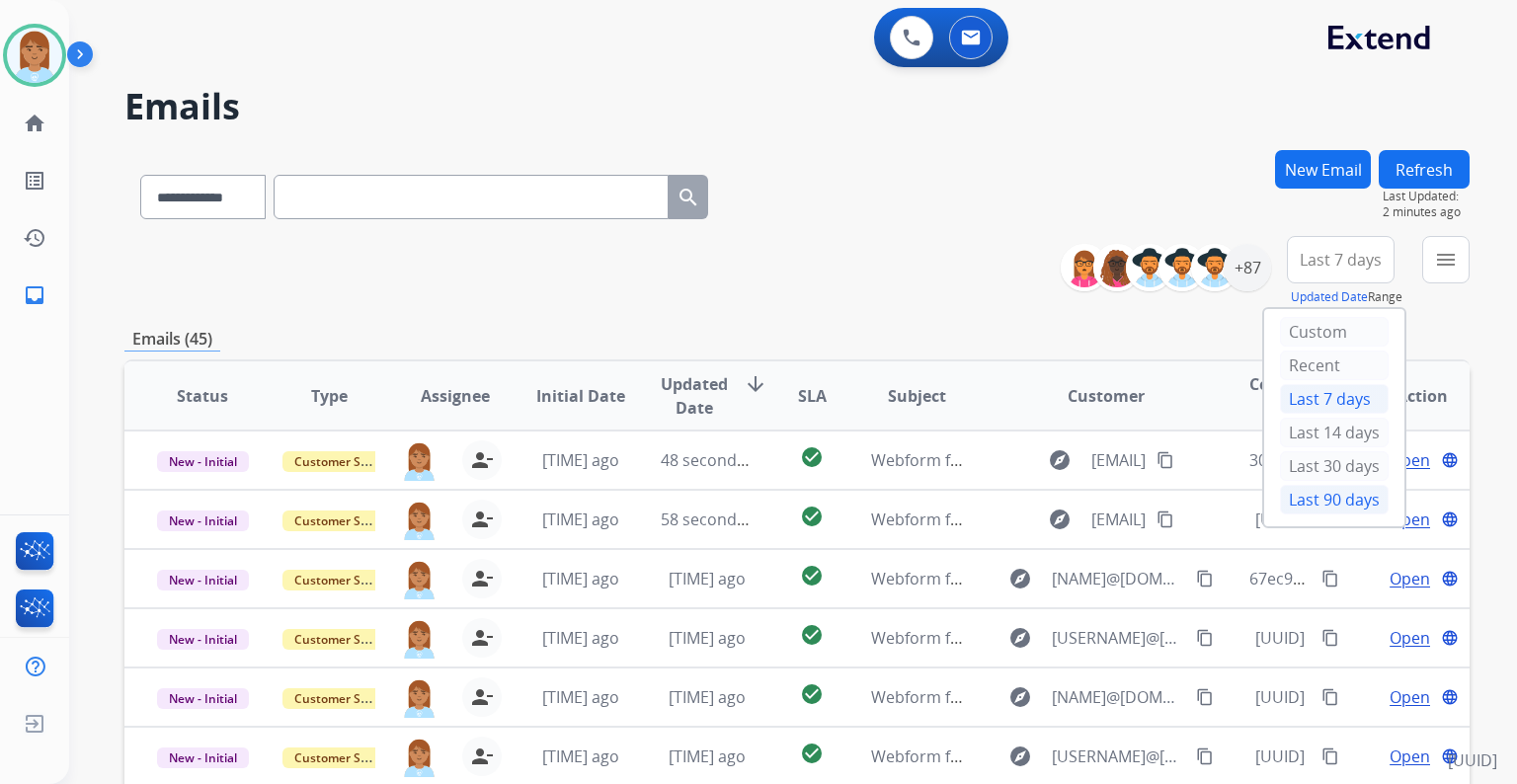 click on "Last 90 days" at bounding box center [1334, 500] 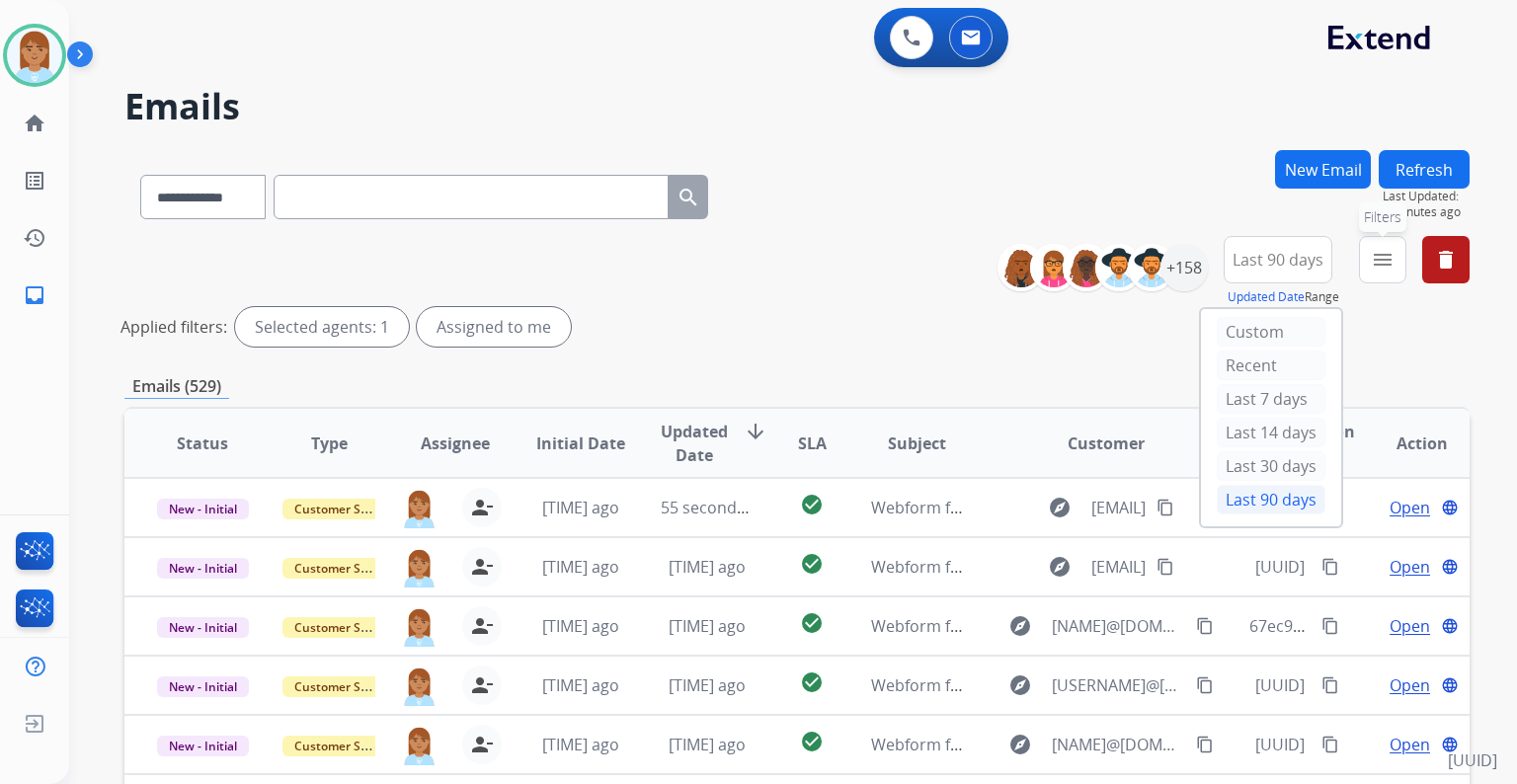 click on "menu" at bounding box center (1383, 260) 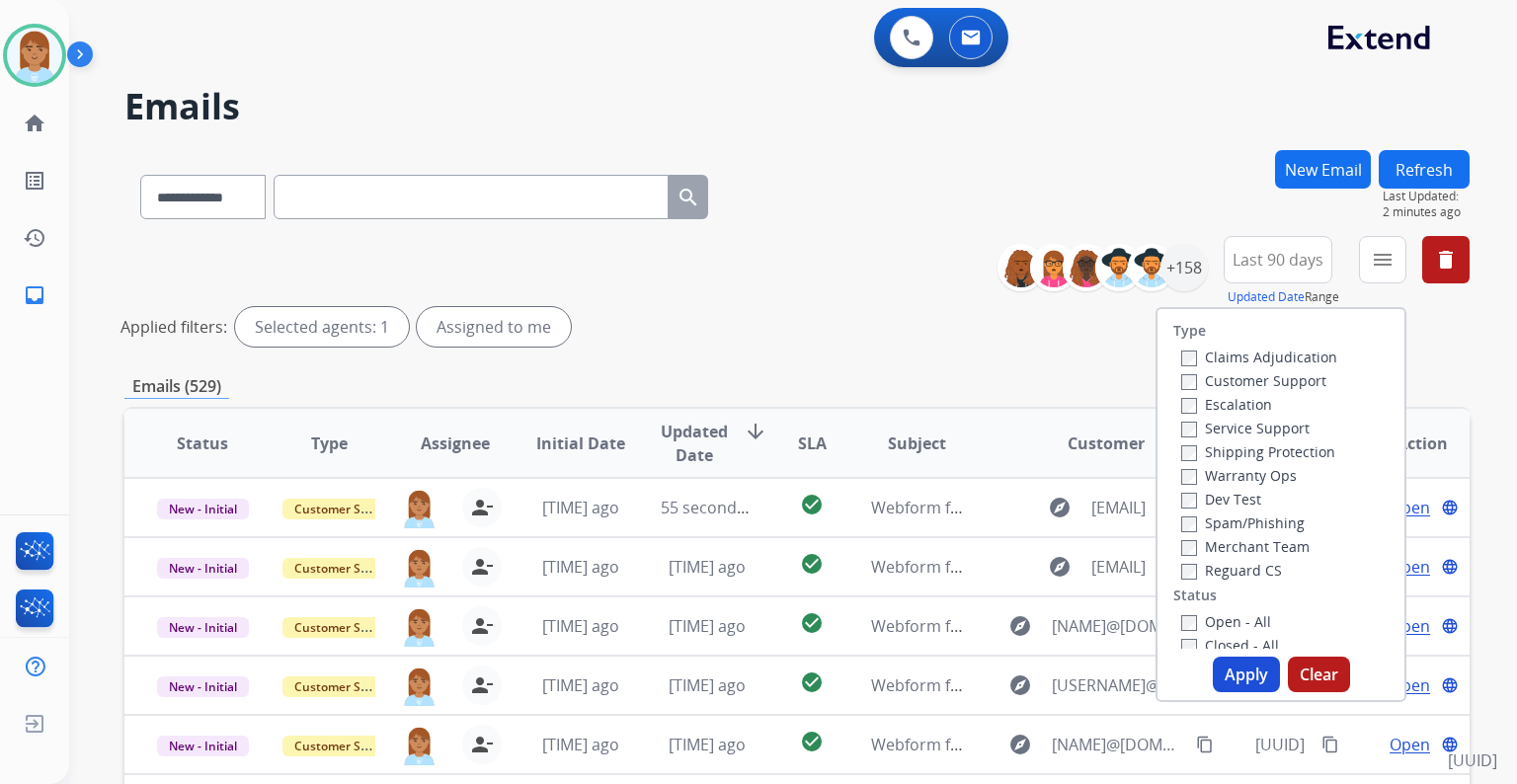click on "Customer Support" at bounding box center (1253, 380) 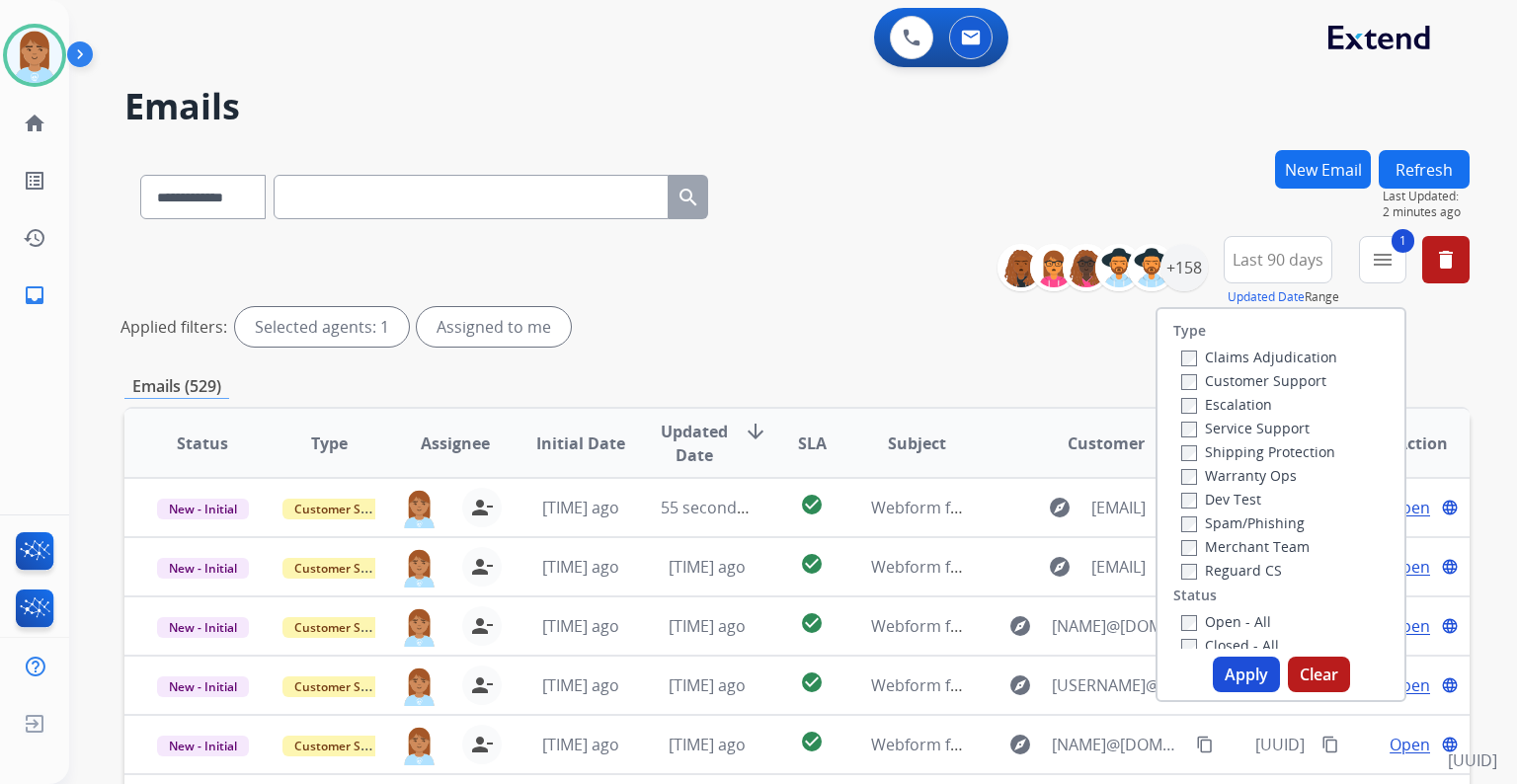 click on "Shipping Protection" at bounding box center (1258, 451) 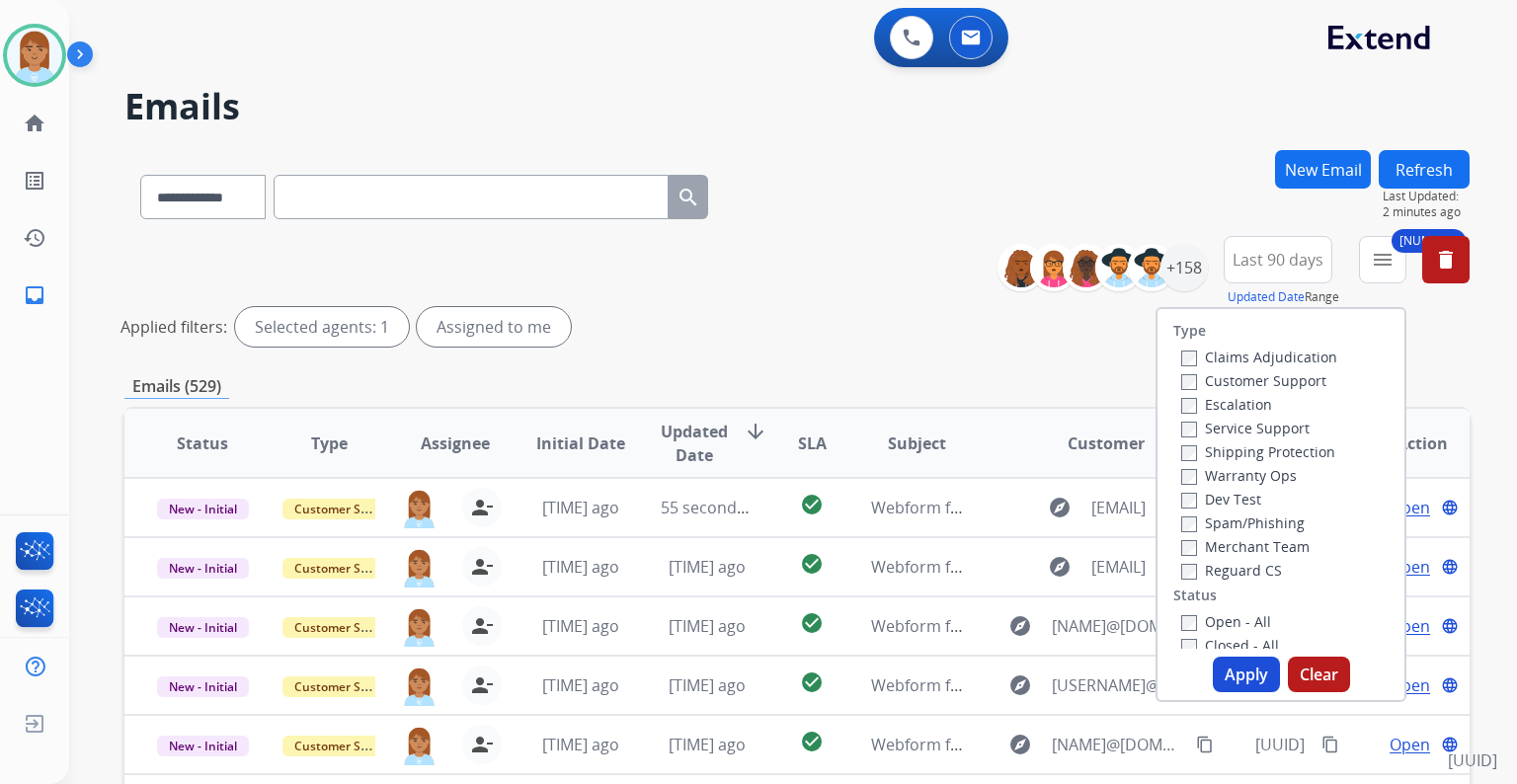 click on "Reguard CS" at bounding box center [1232, 570] 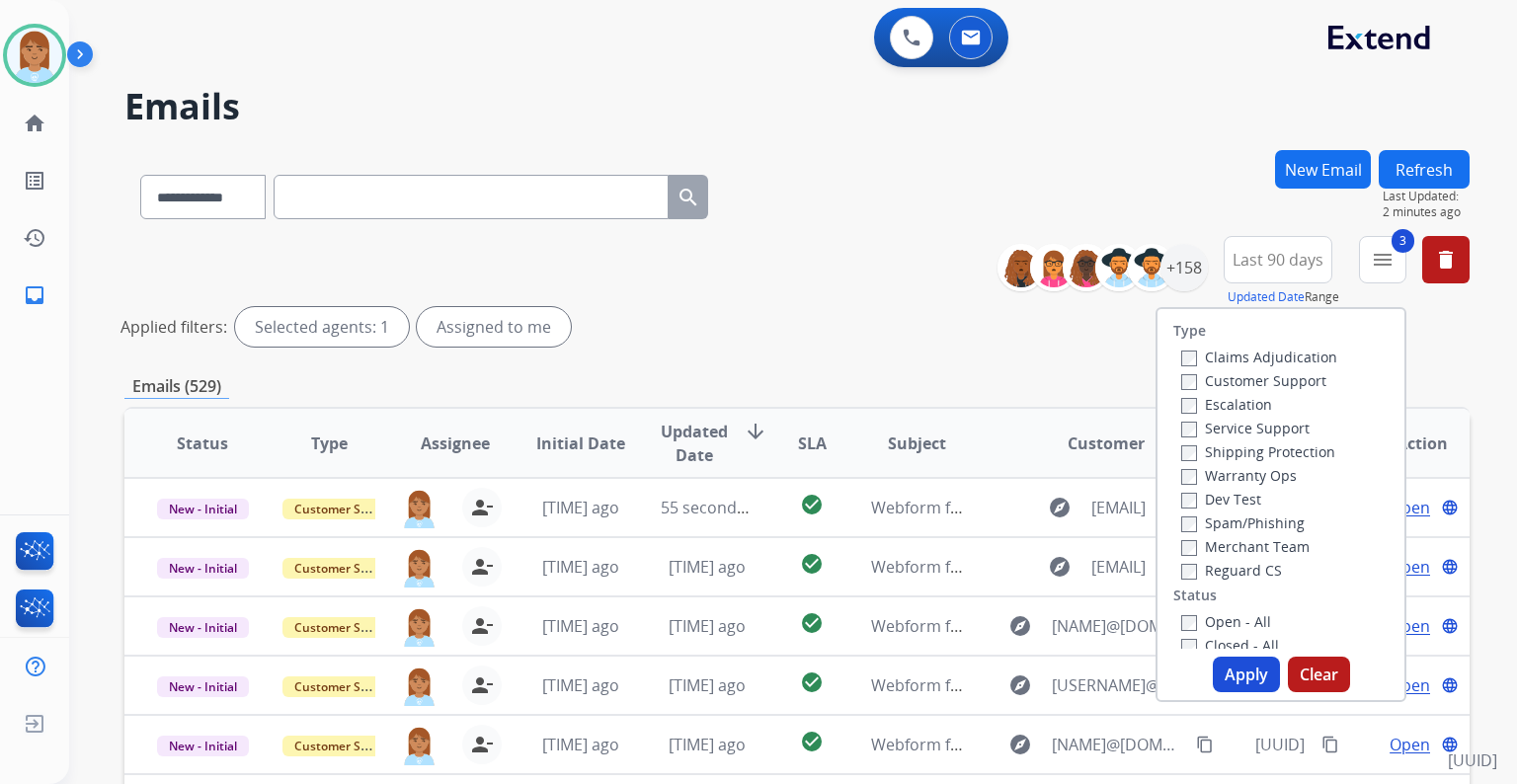 click on "Open - All" at bounding box center [1226, 621] 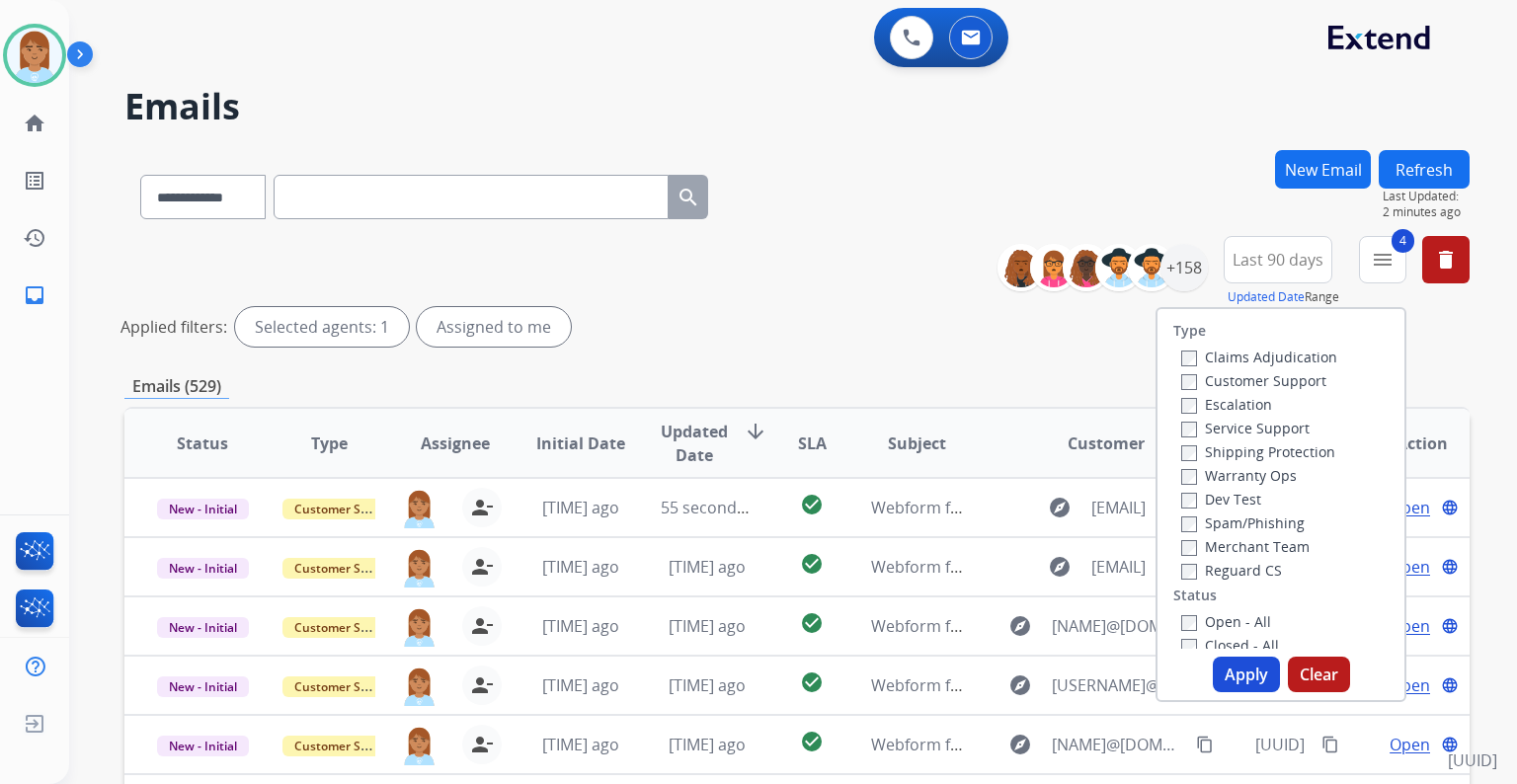 click on "Apply" at bounding box center [1246, 674] 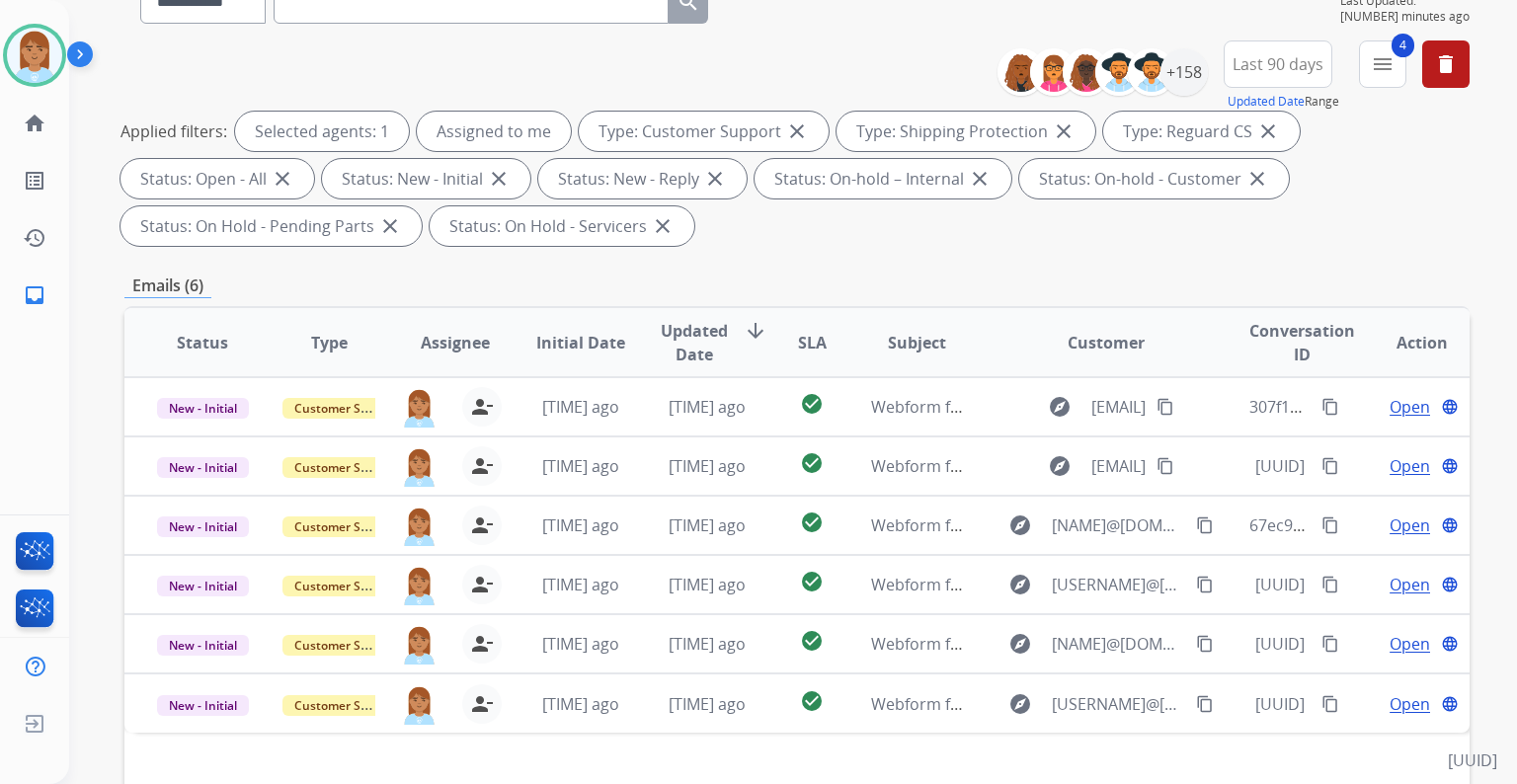 scroll, scrollTop: 481, scrollLeft: 0, axis: vertical 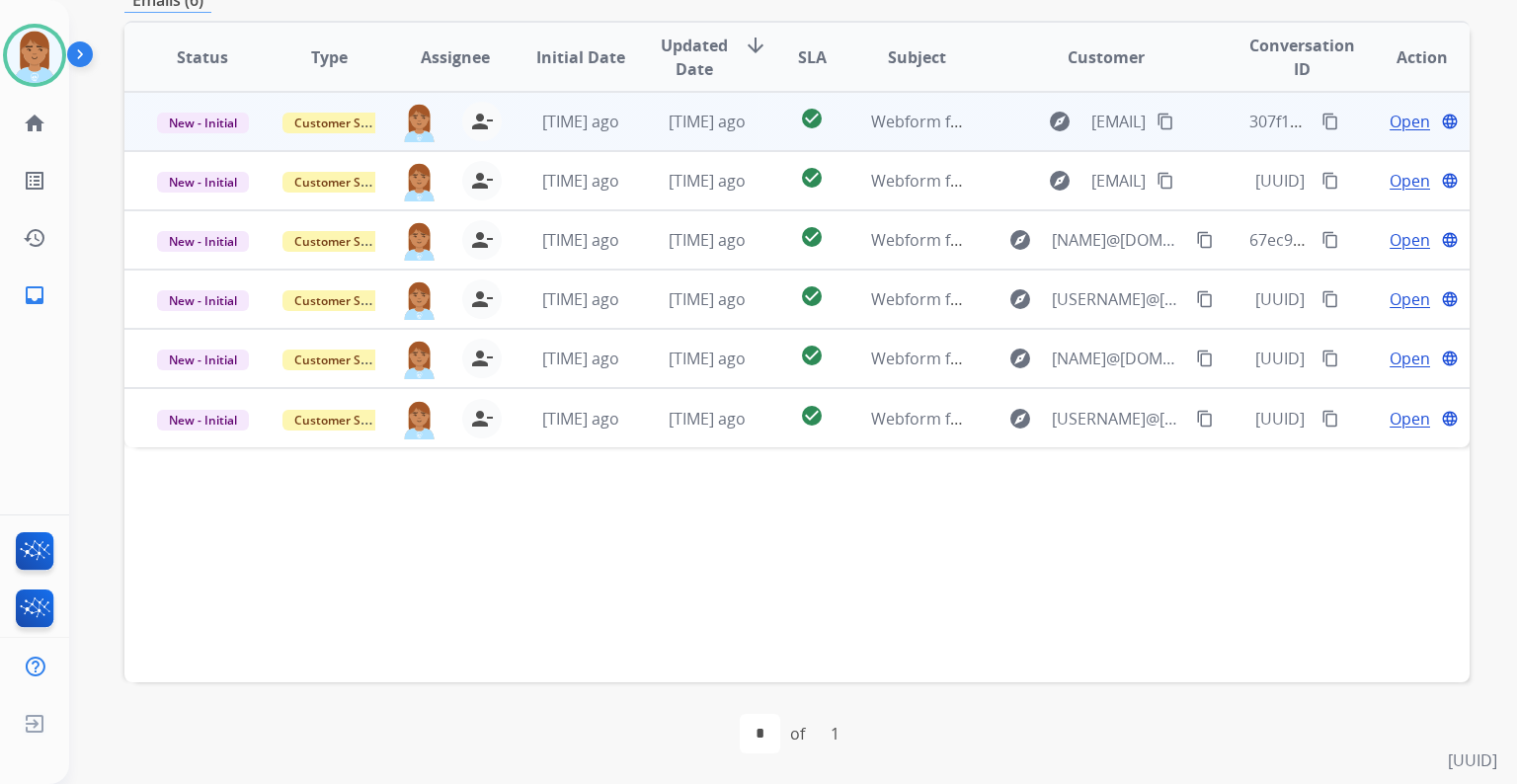 click on "Open" at bounding box center [1409, 121] 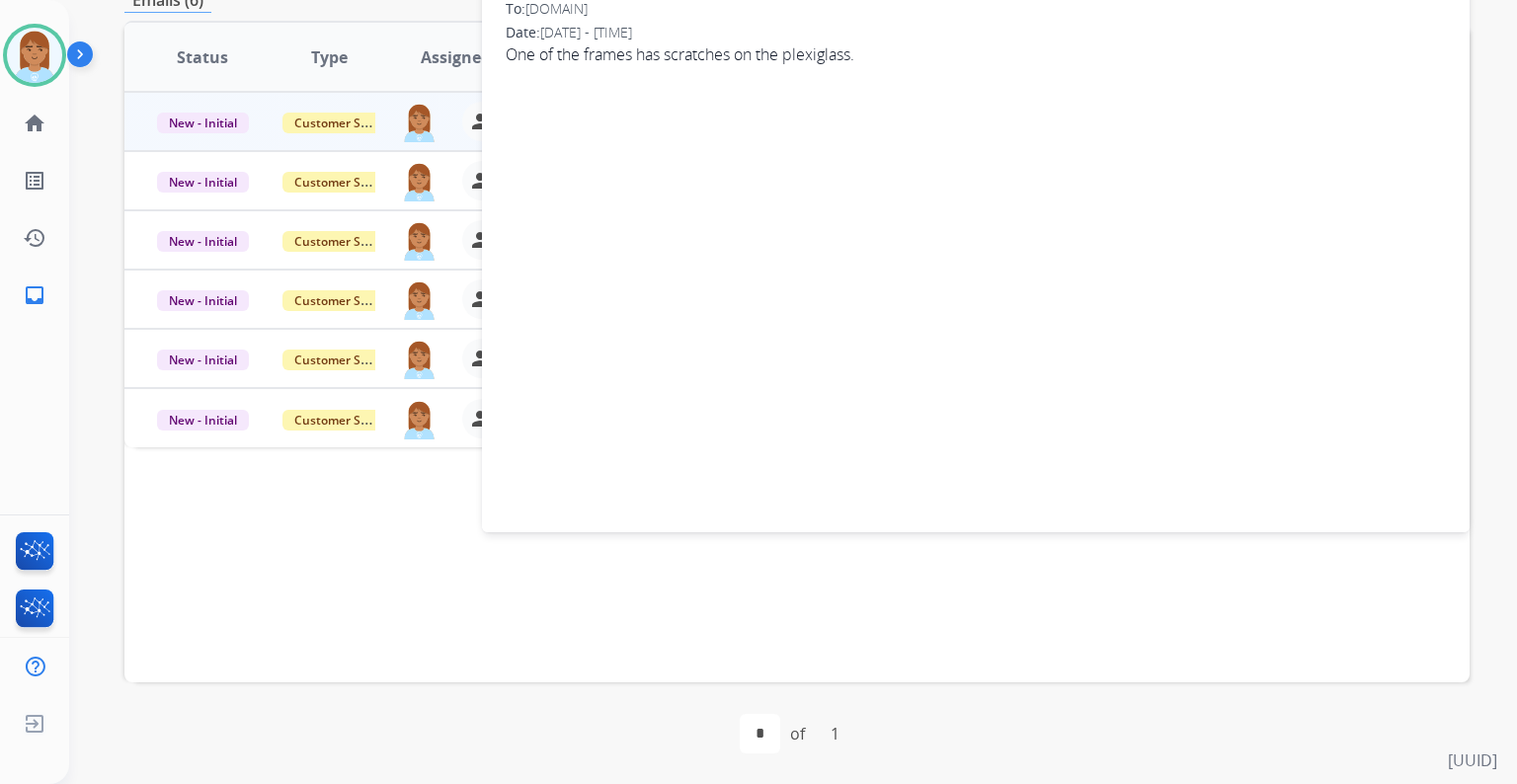 scroll, scrollTop: 86, scrollLeft: 0, axis: vertical 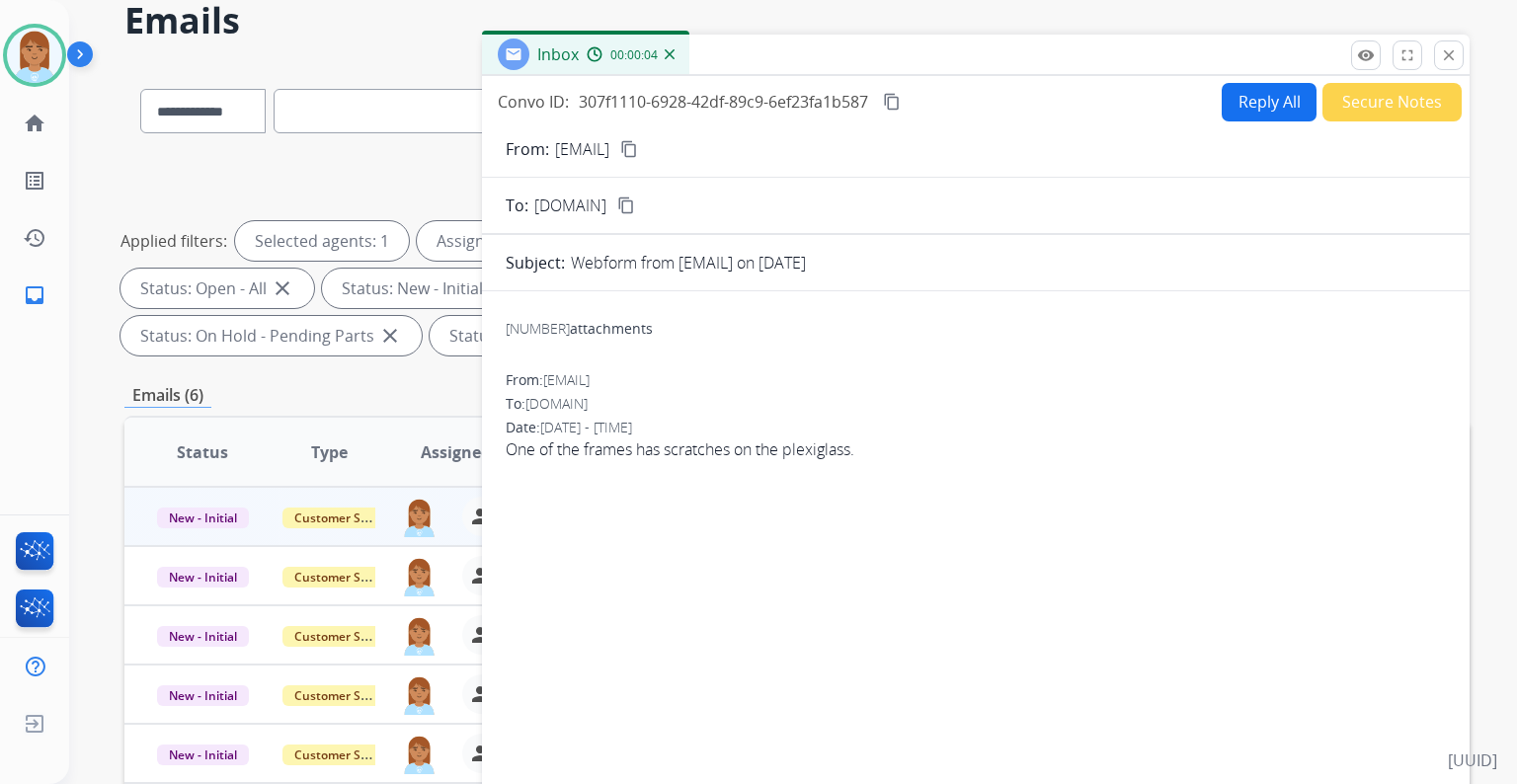 click on "content_copy" at bounding box center (629, 149) 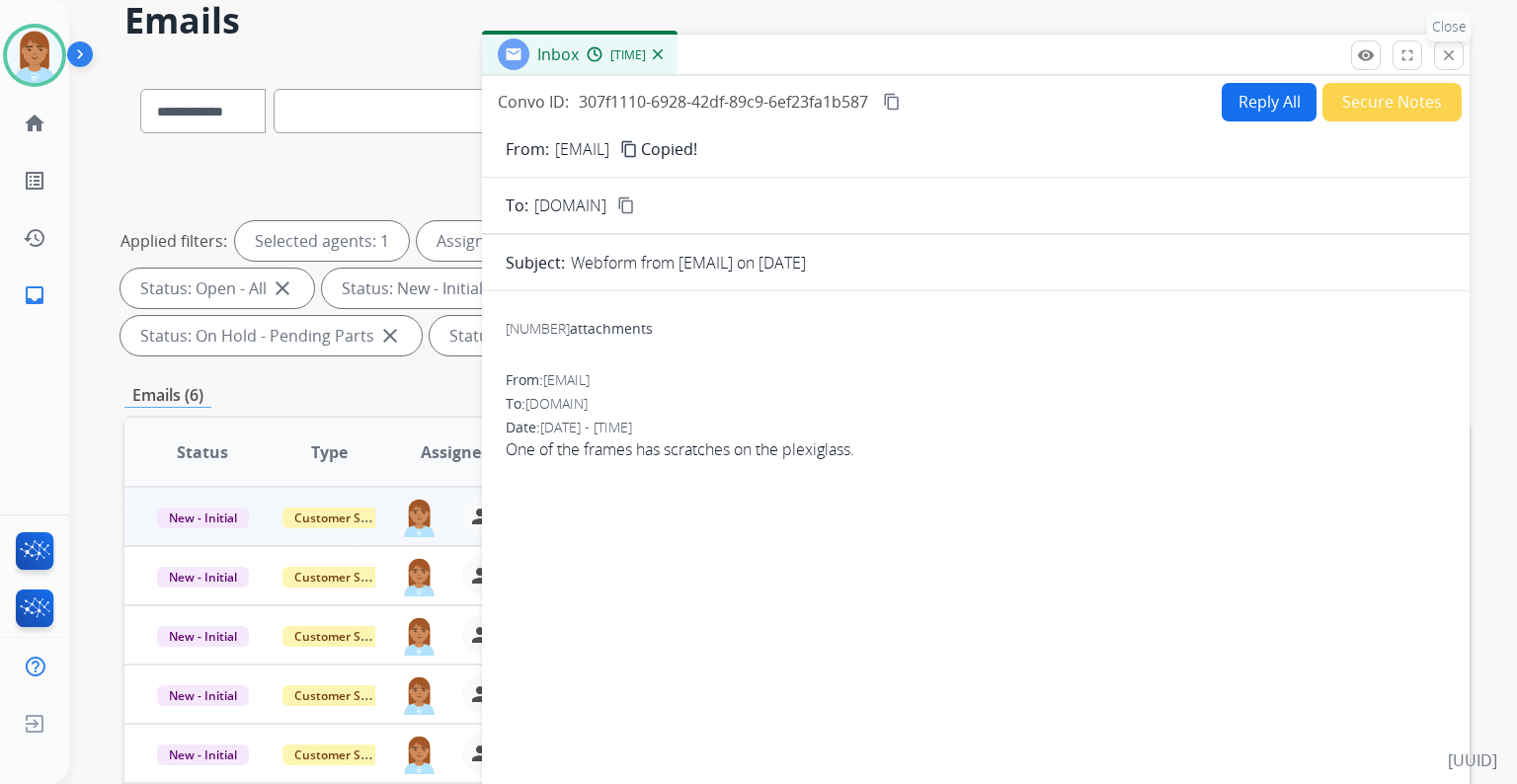 click on "close" at bounding box center [1449, 55] 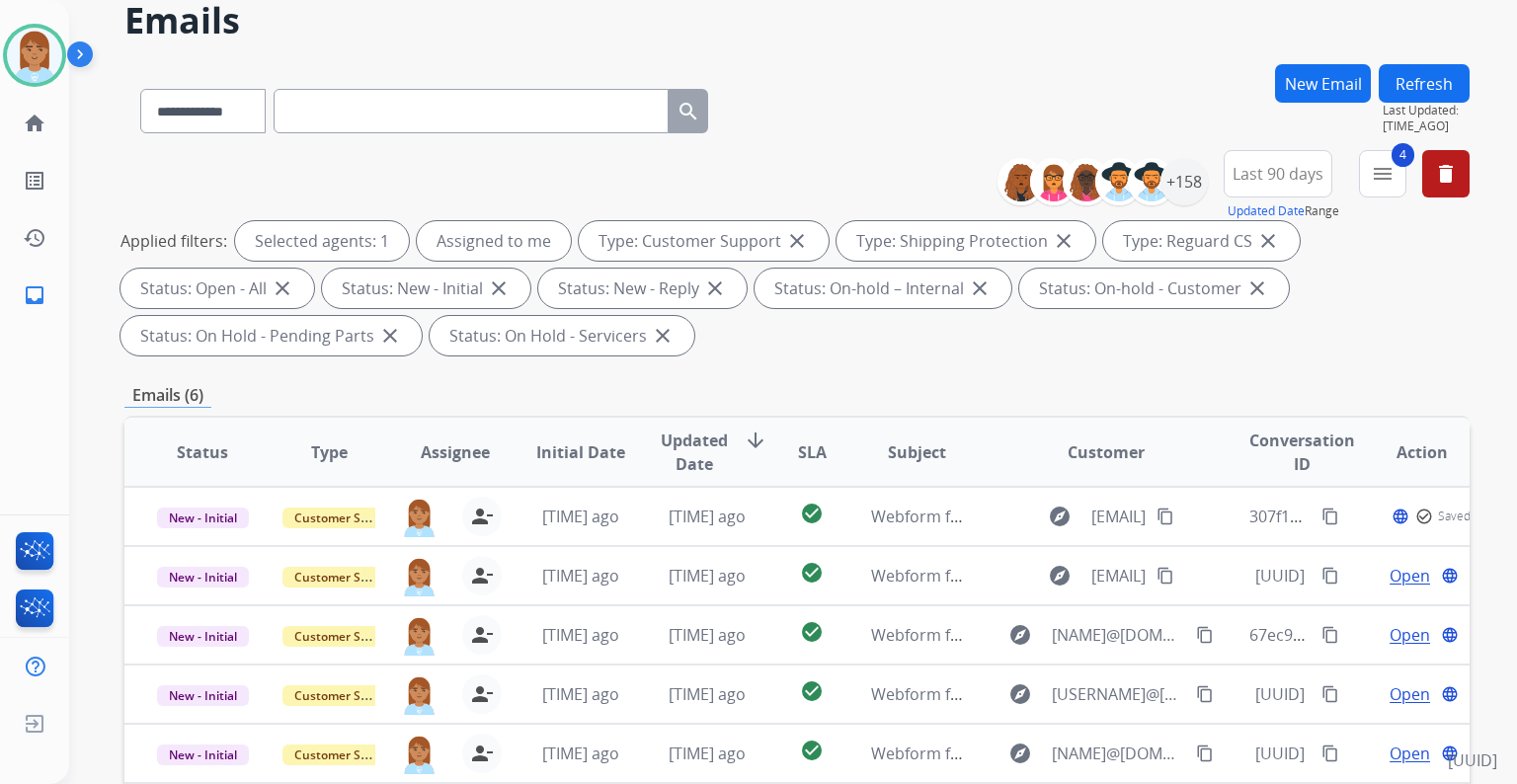 click at bounding box center (471, 111) 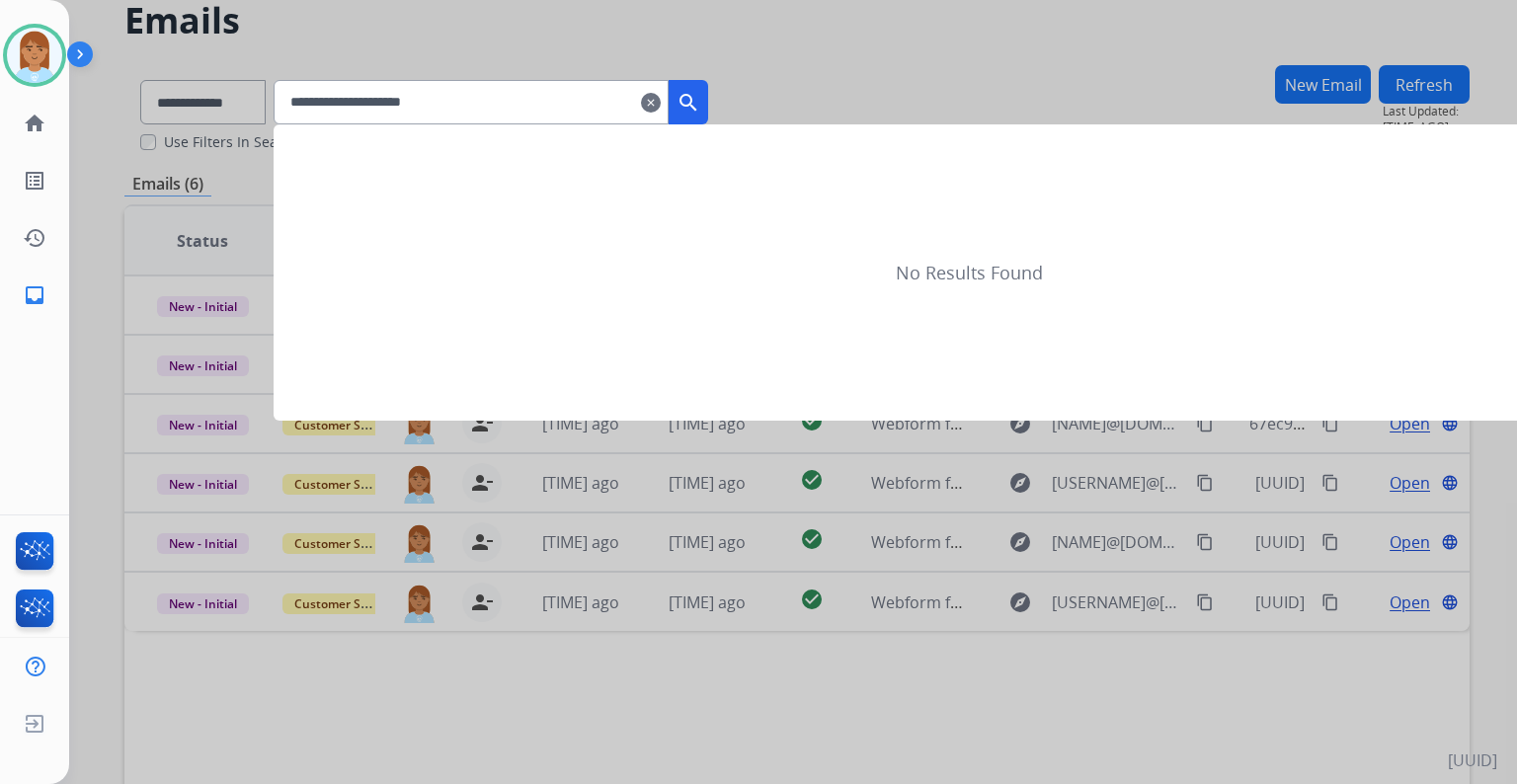 click on "search" at bounding box center [688, 103] 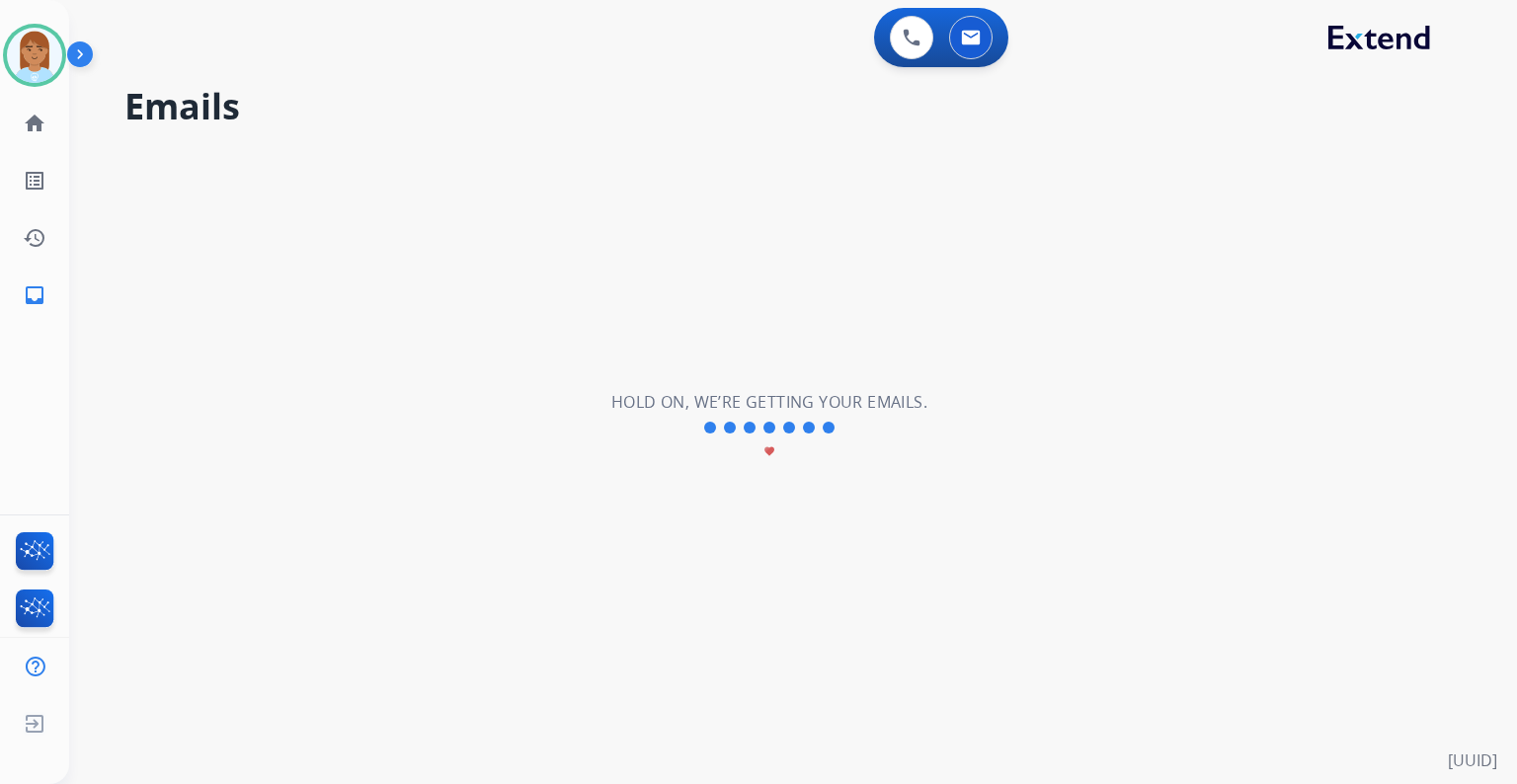 scroll, scrollTop: 0, scrollLeft: 0, axis: both 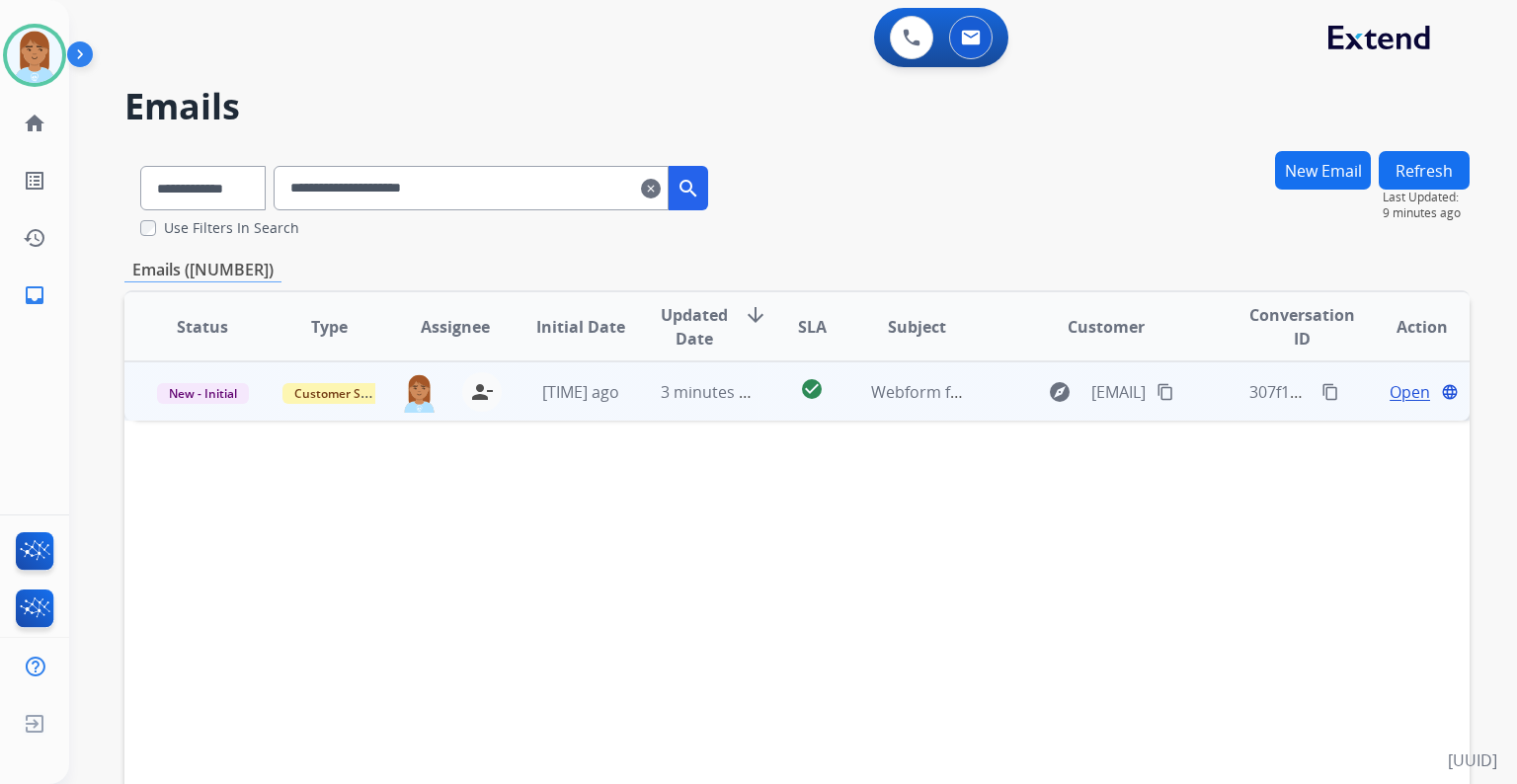 click on "Open" at bounding box center [1409, 392] 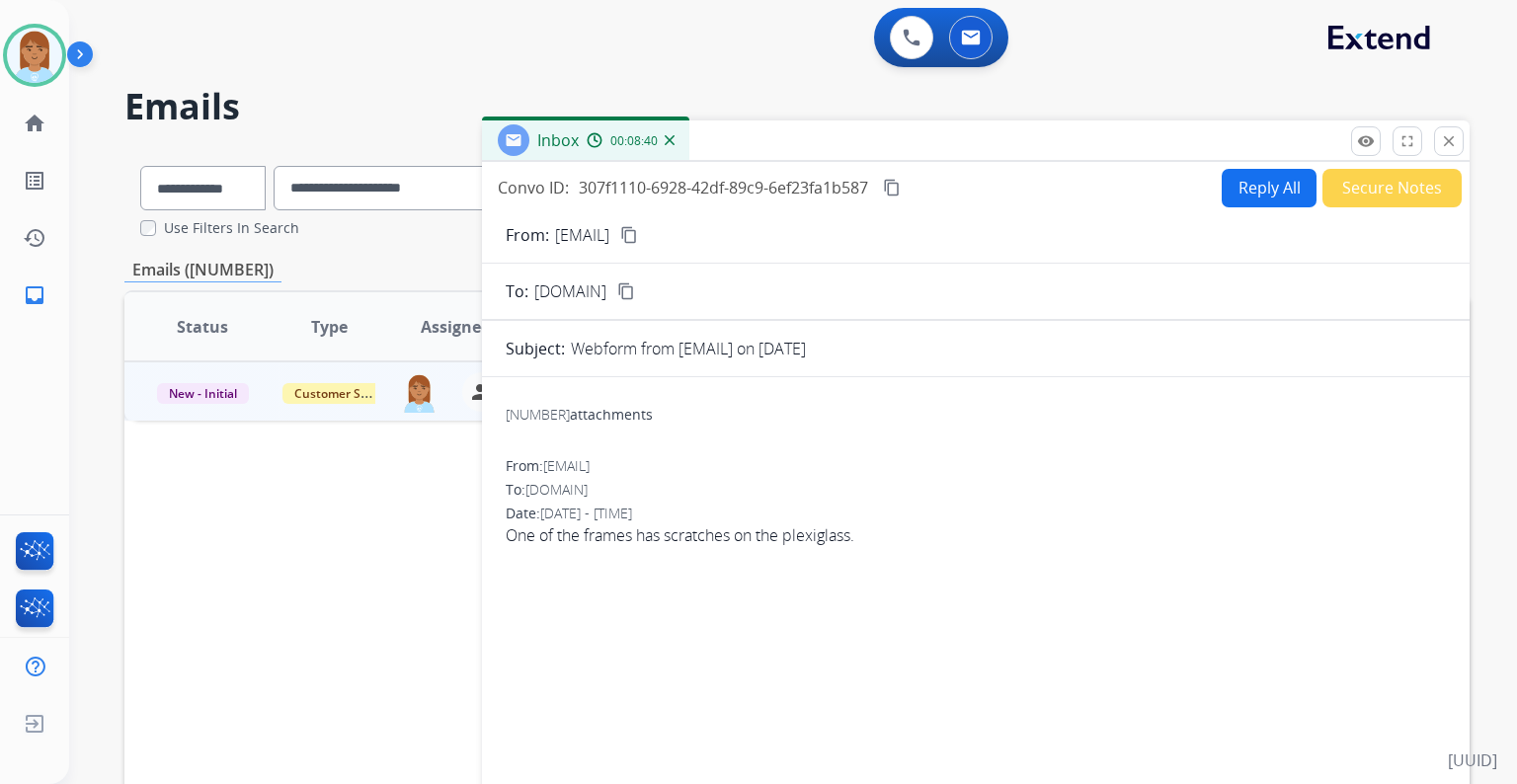 click on "Reply All" at bounding box center [1269, 188] 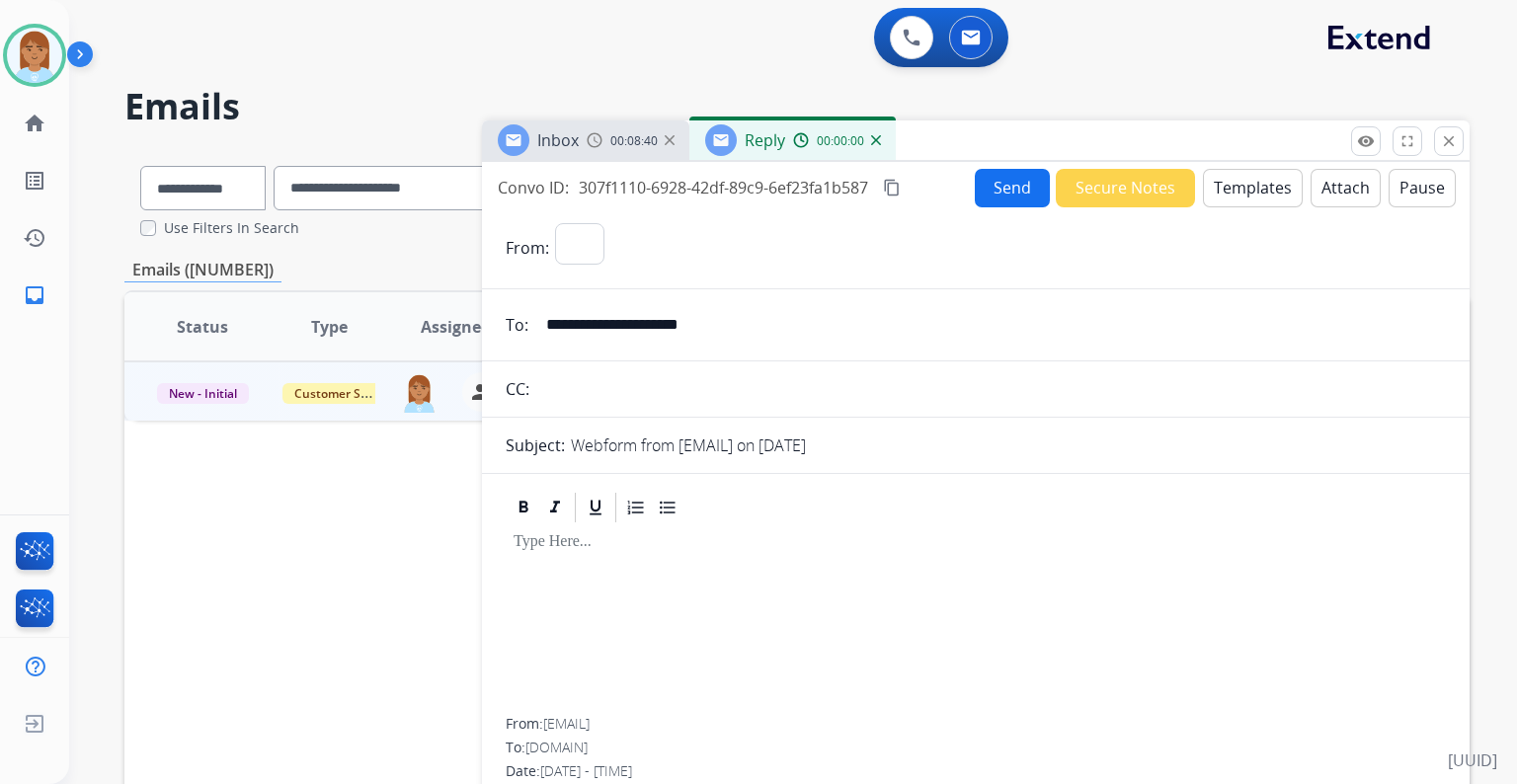select on "**********" 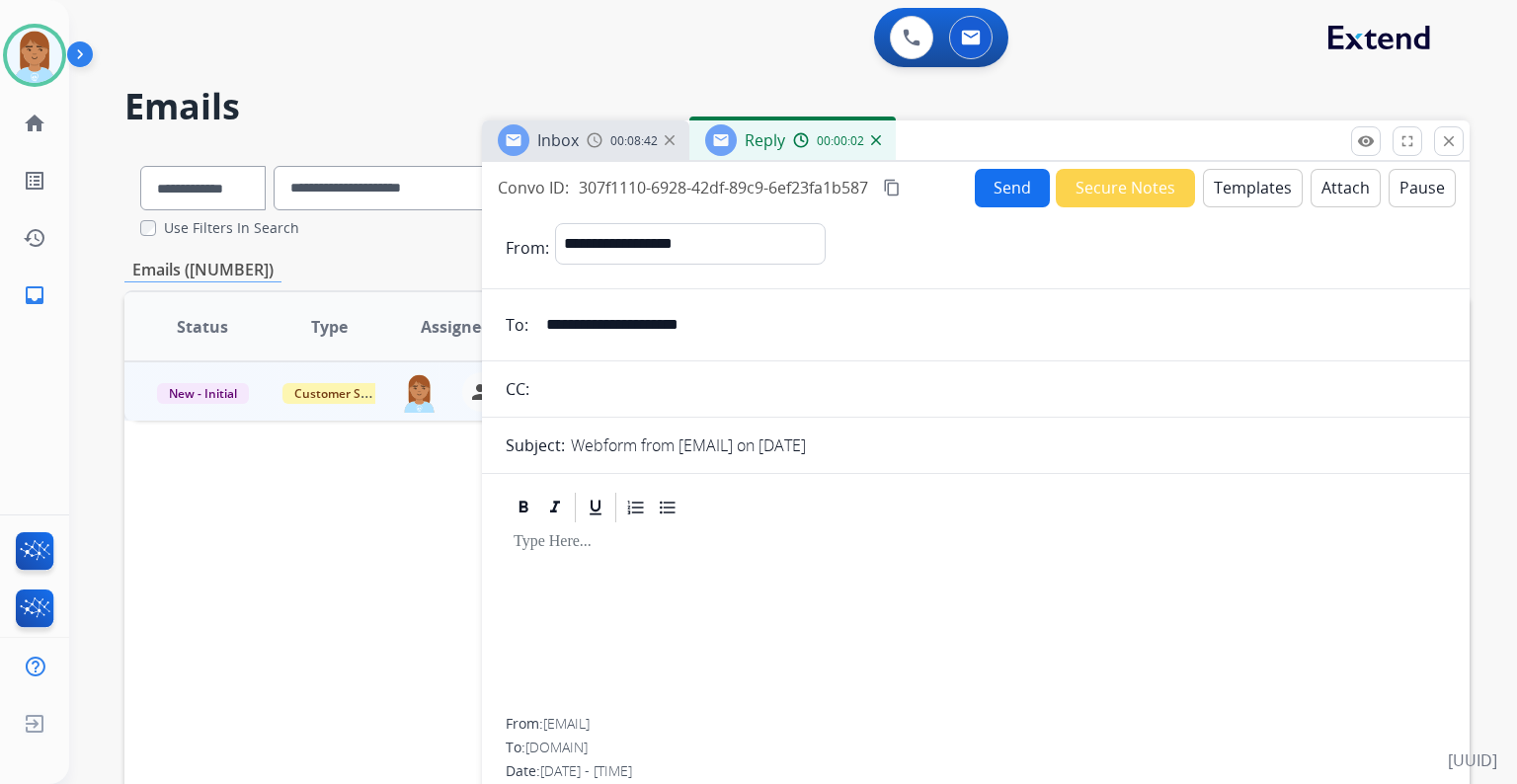 click on "**********" at bounding box center (990, 325) 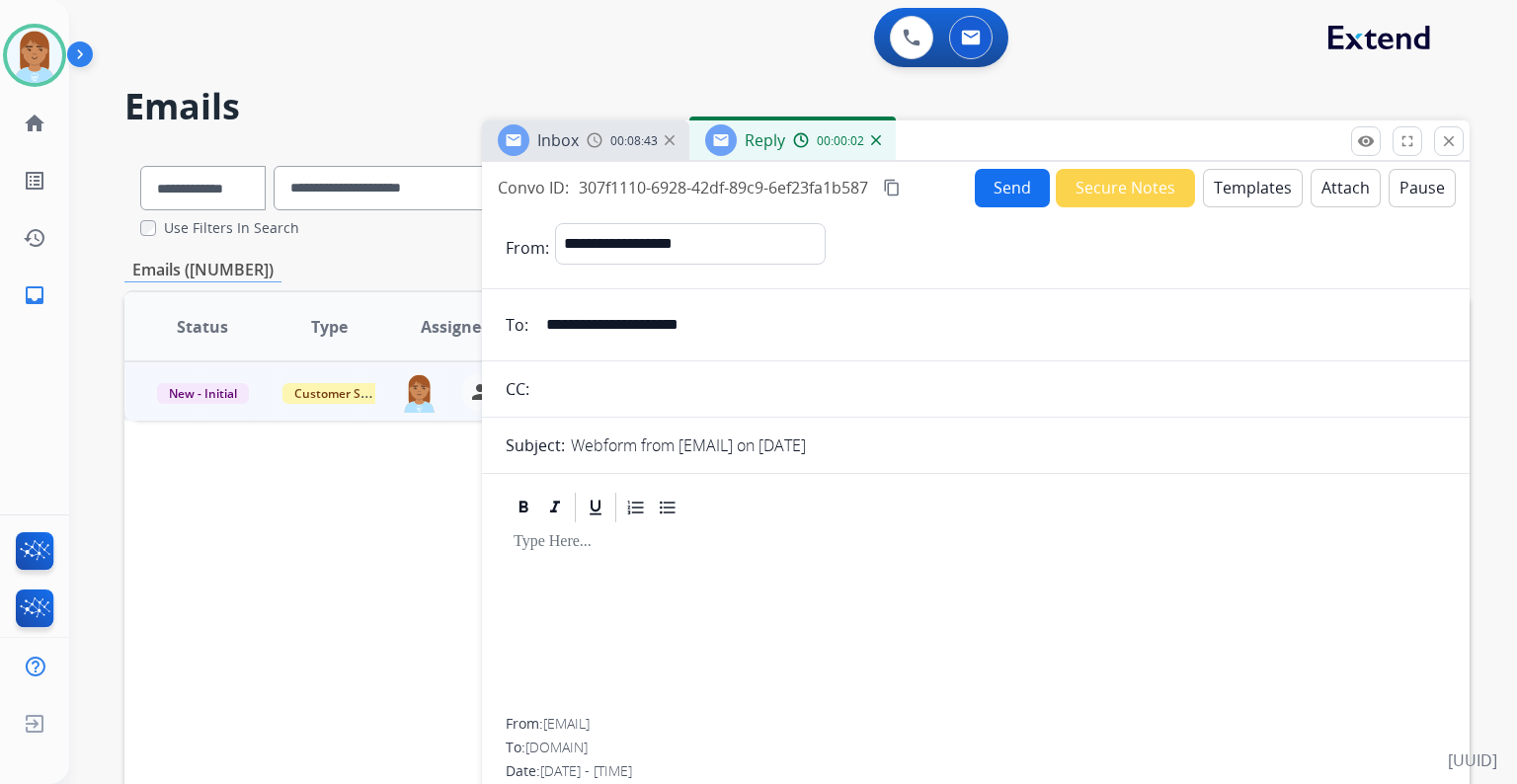 click on "**********" at bounding box center (990, 325) 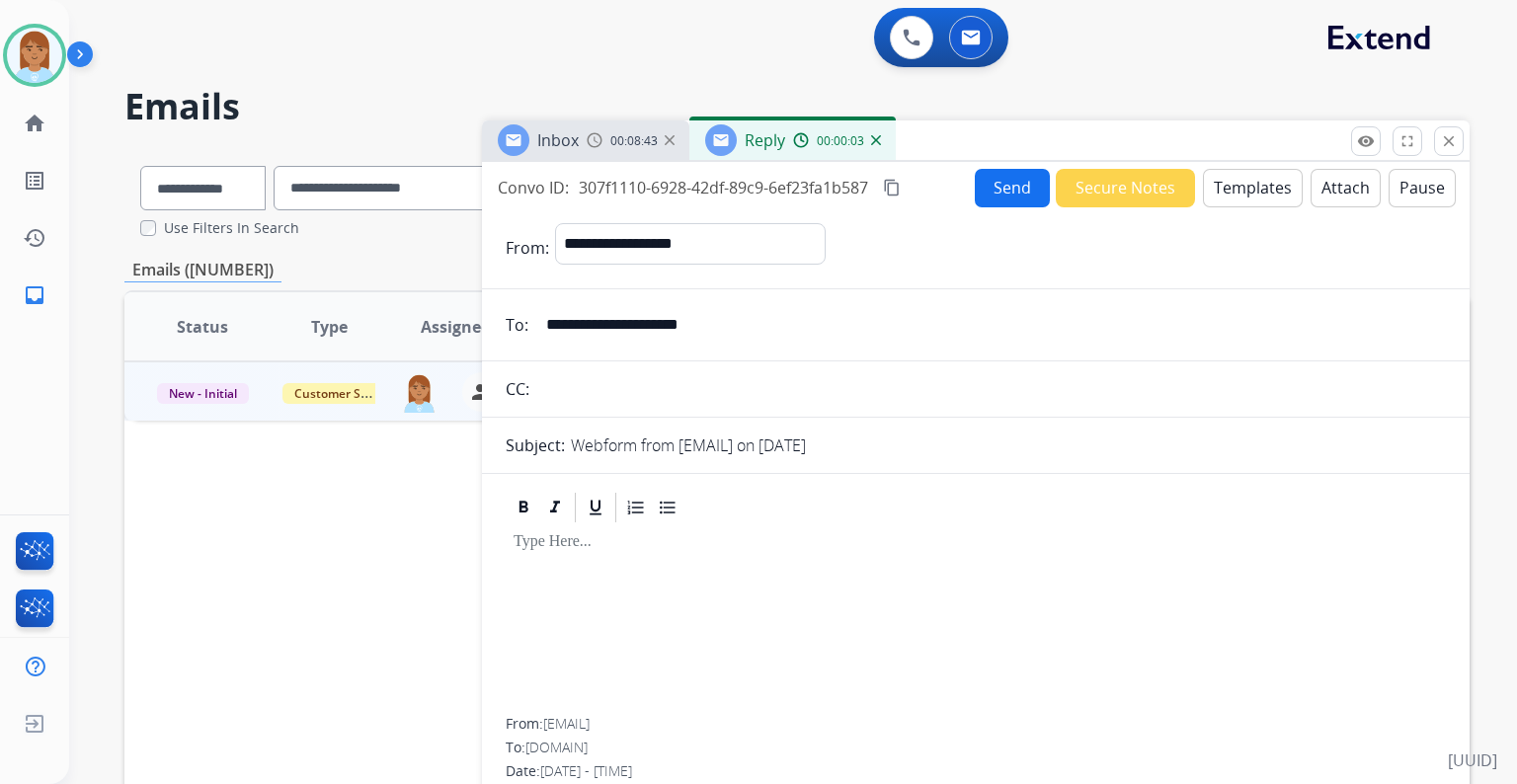 click on "**********" at bounding box center [990, 325] 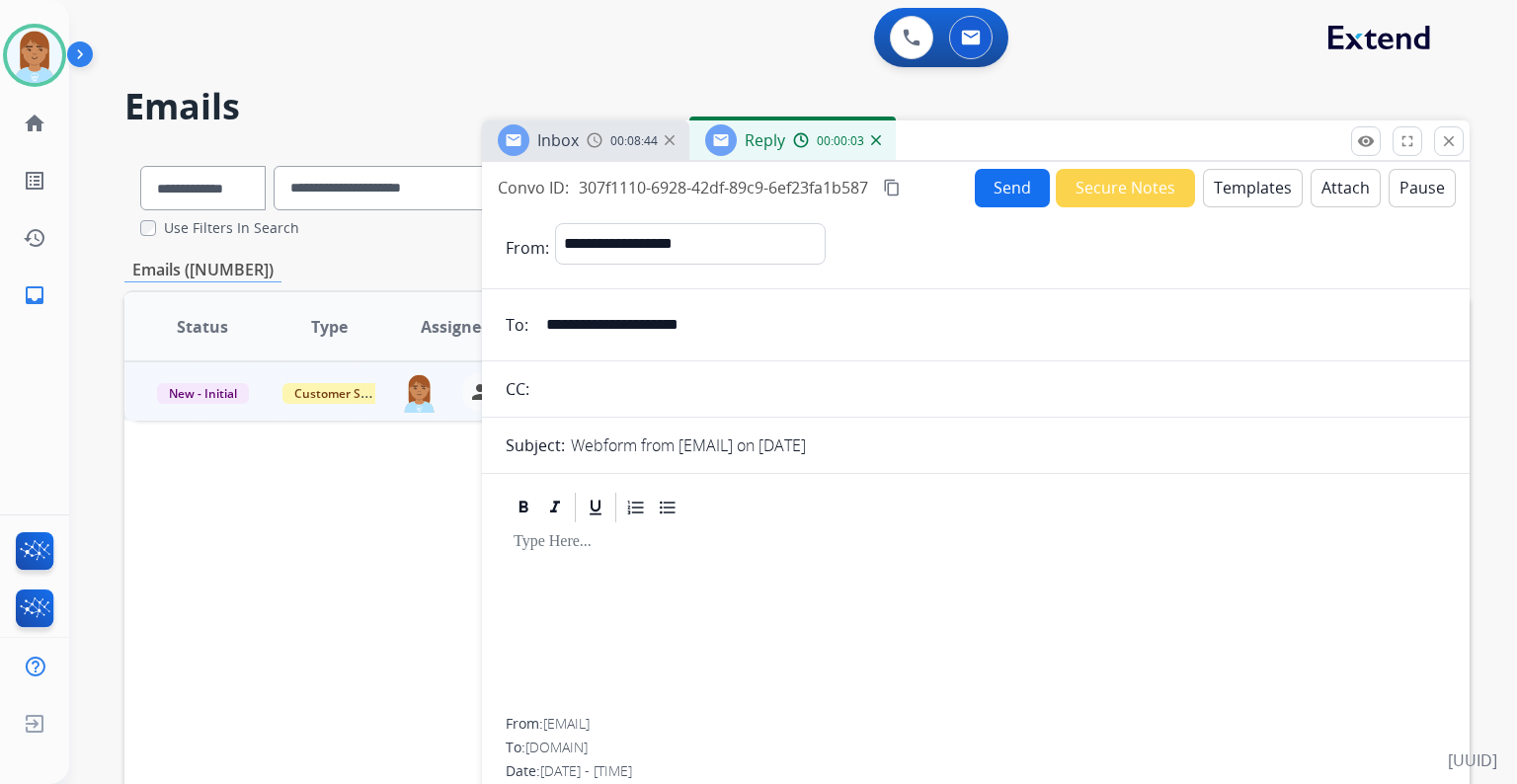 click on "**********" at bounding box center (990, 325) 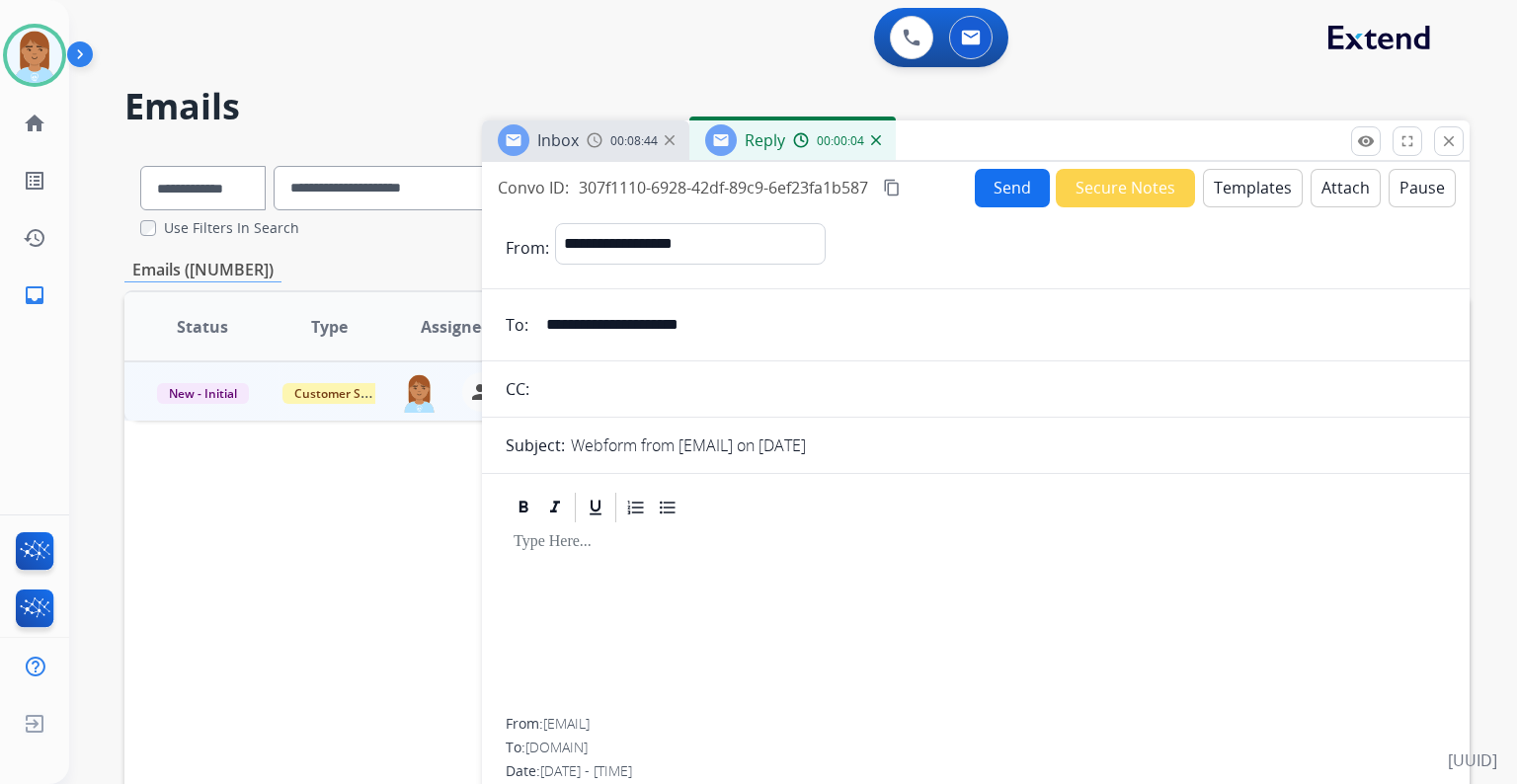 click on "**********" at bounding box center (990, 325) 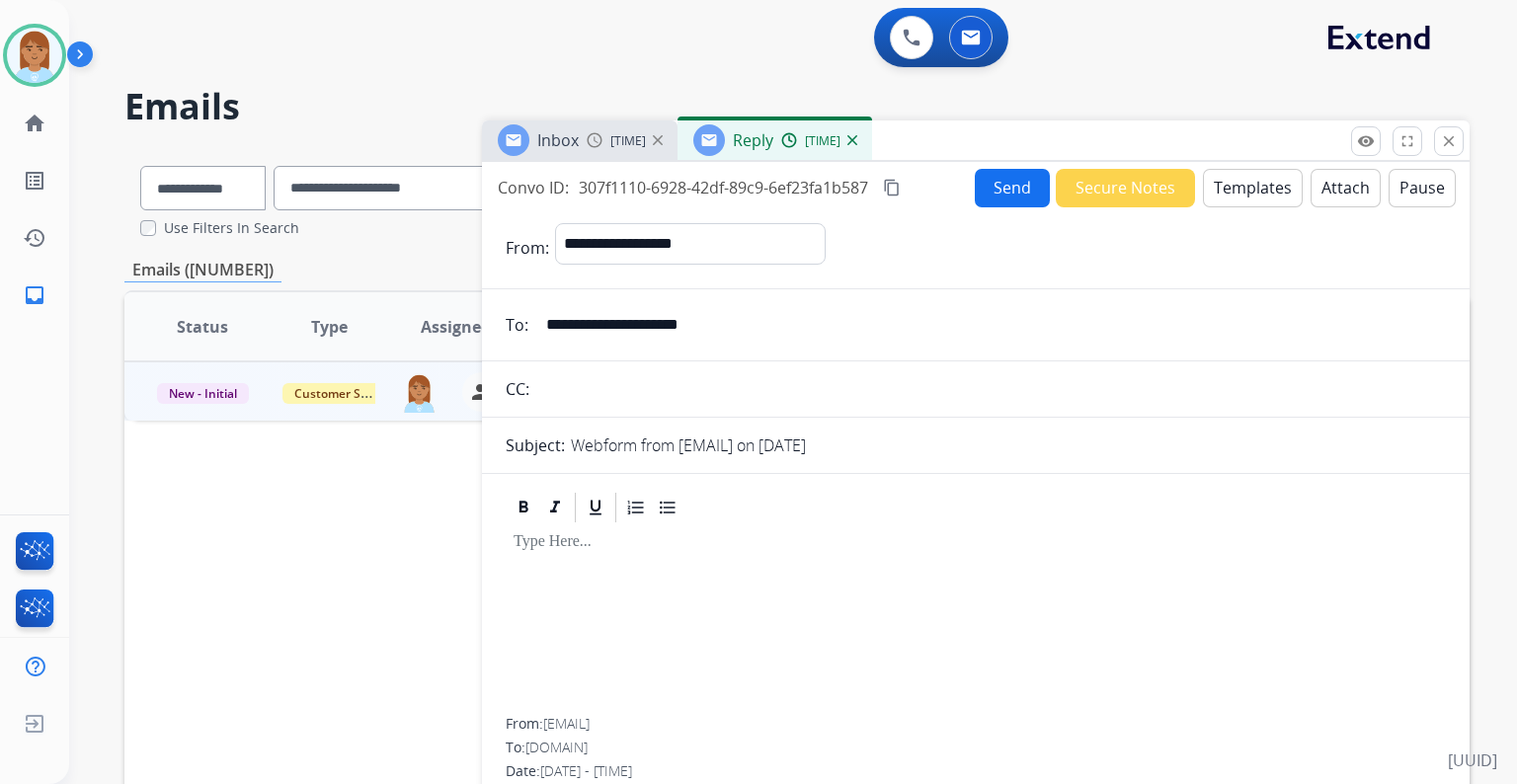 click on "Templates" at bounding box center [1252, 188] 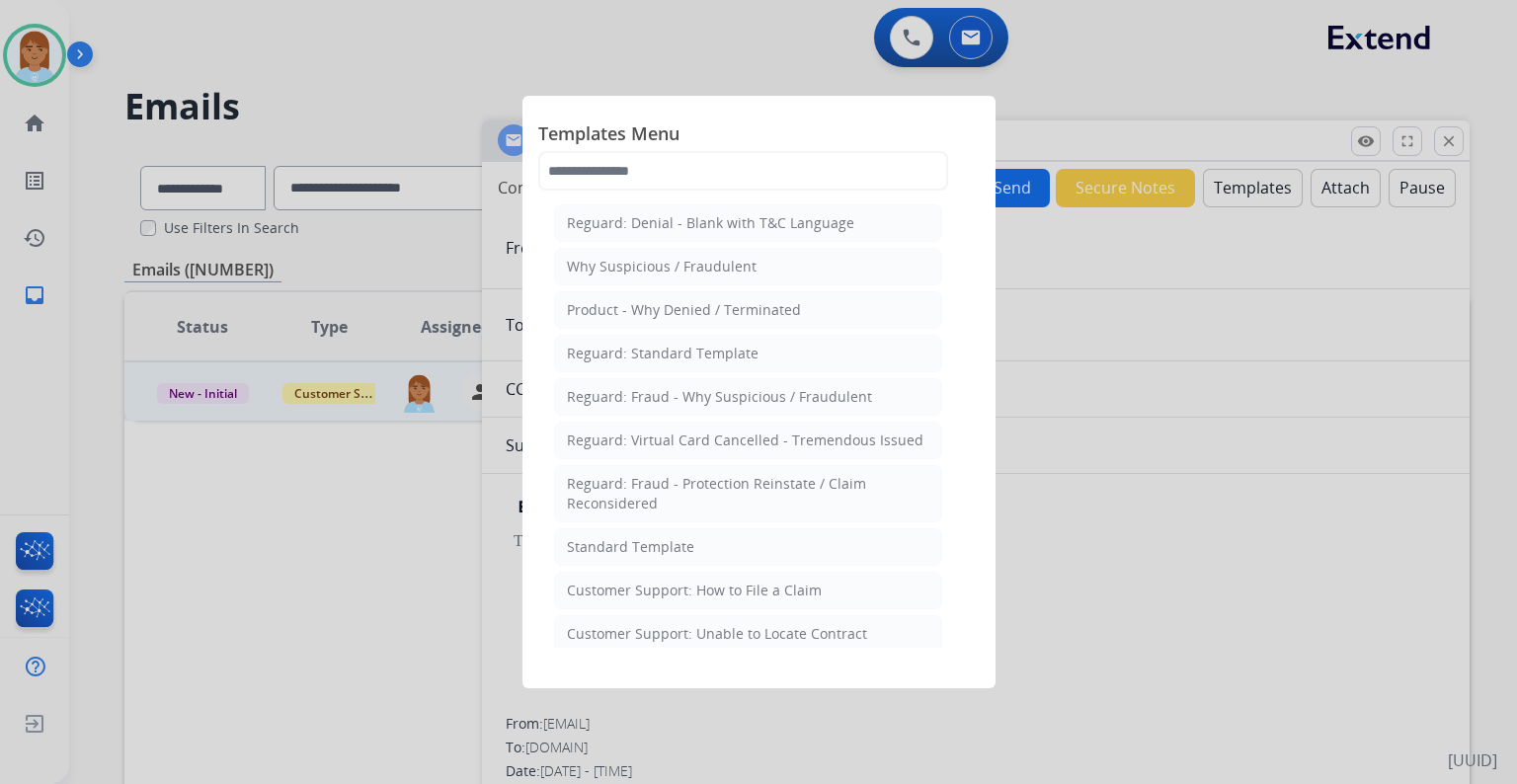 click 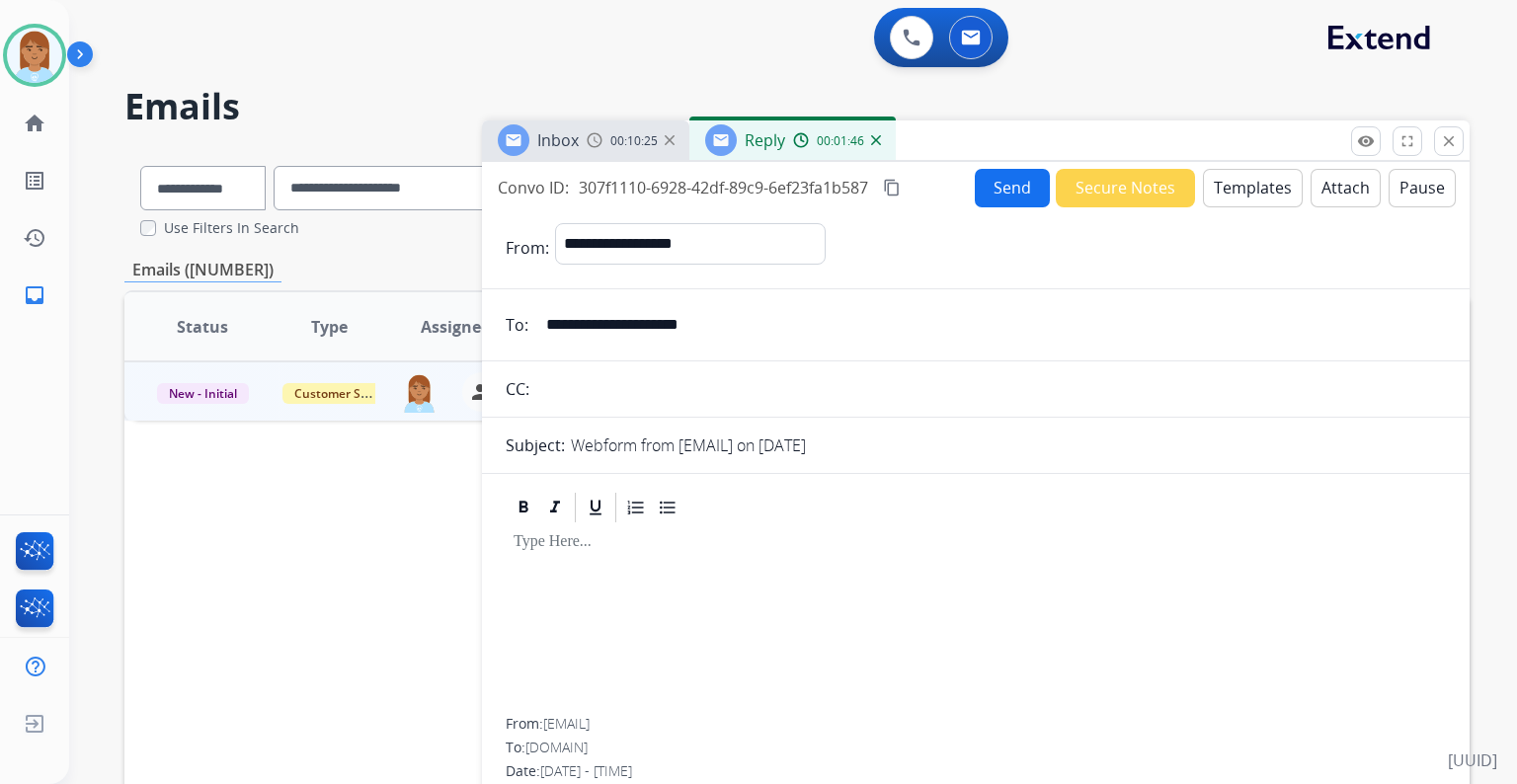 click on "Templates" at bounding box center [1252, 188] 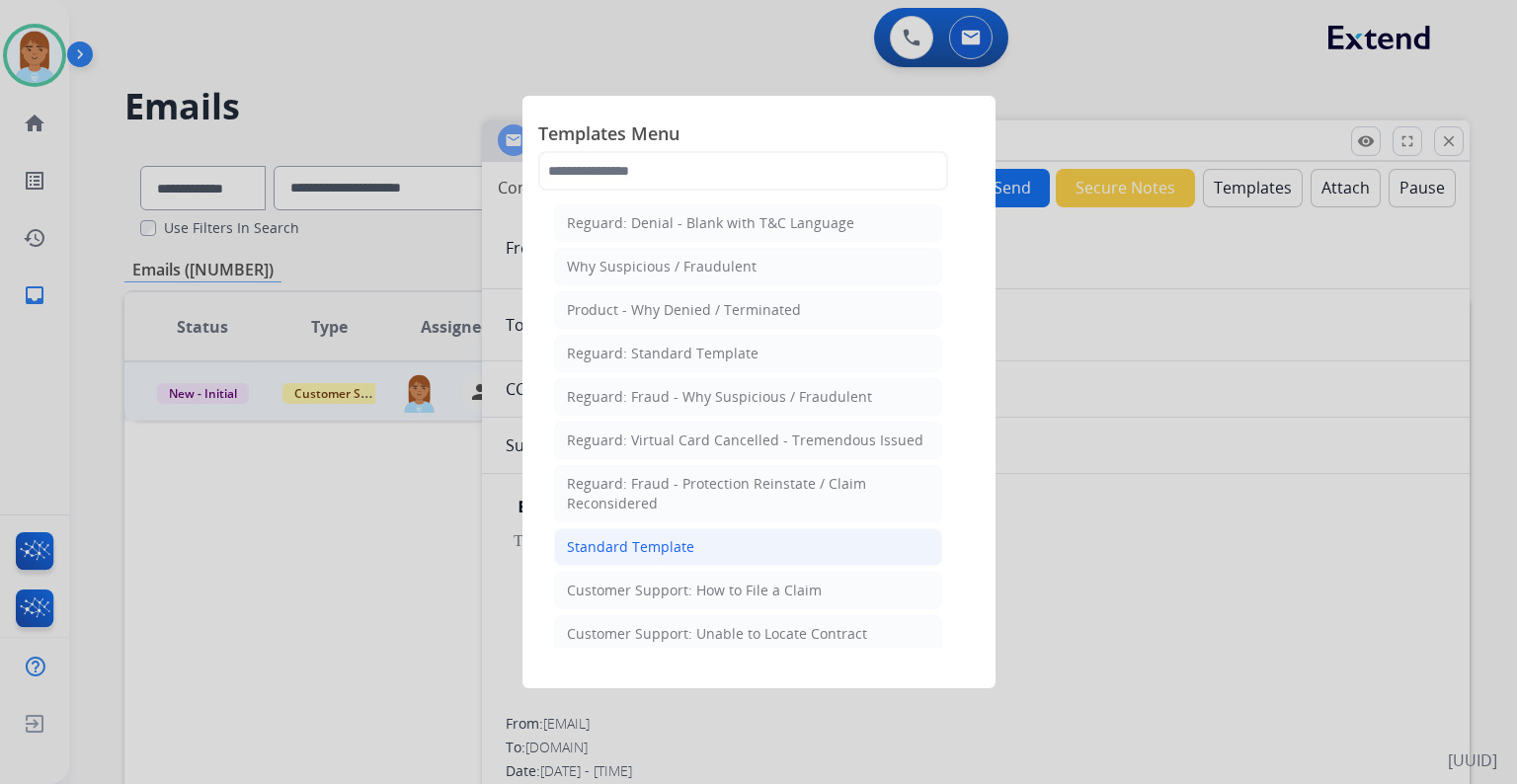click on "Standard Template" 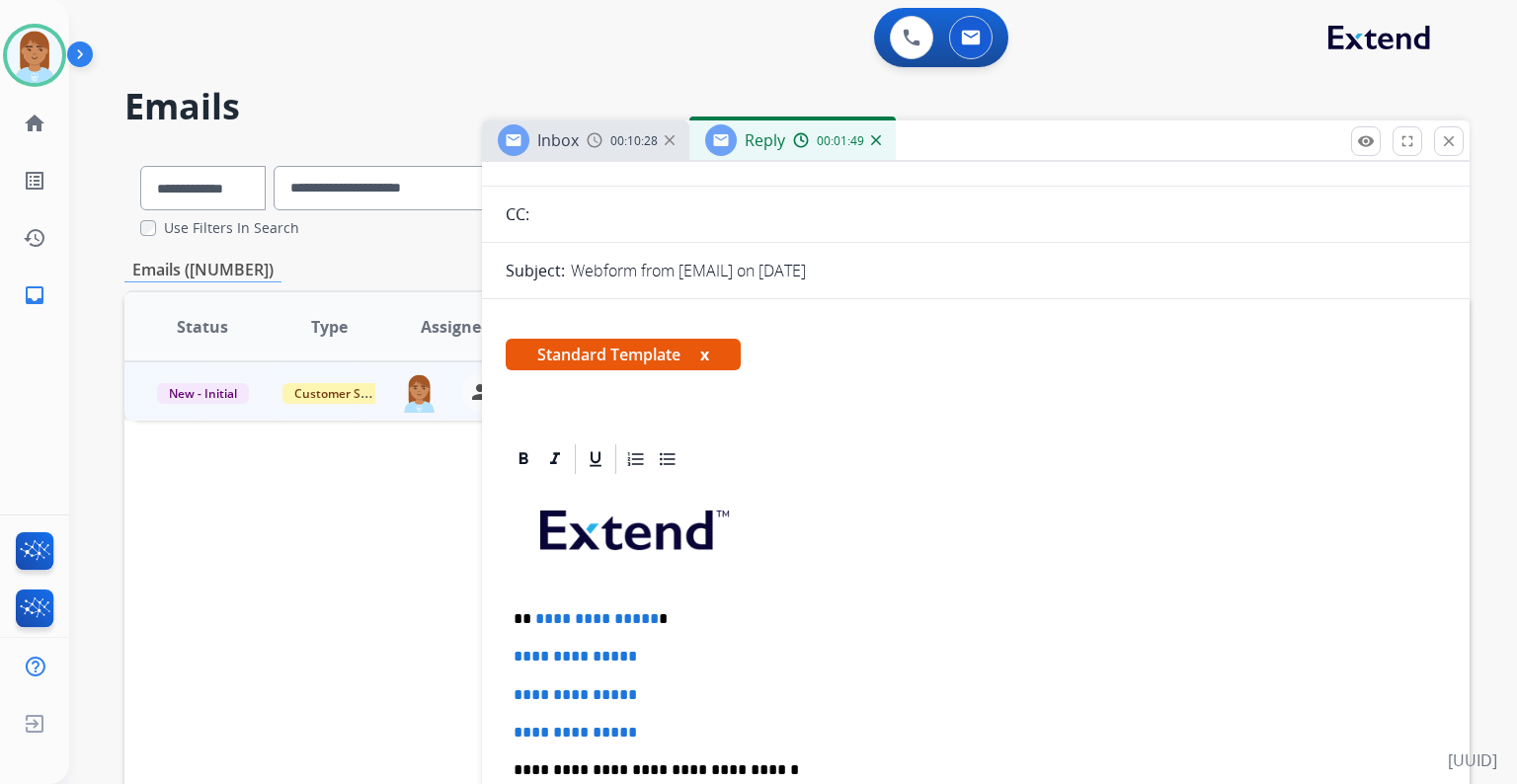 scroll, scrollTop: 237, scrollLeft: 0, axis: vertical 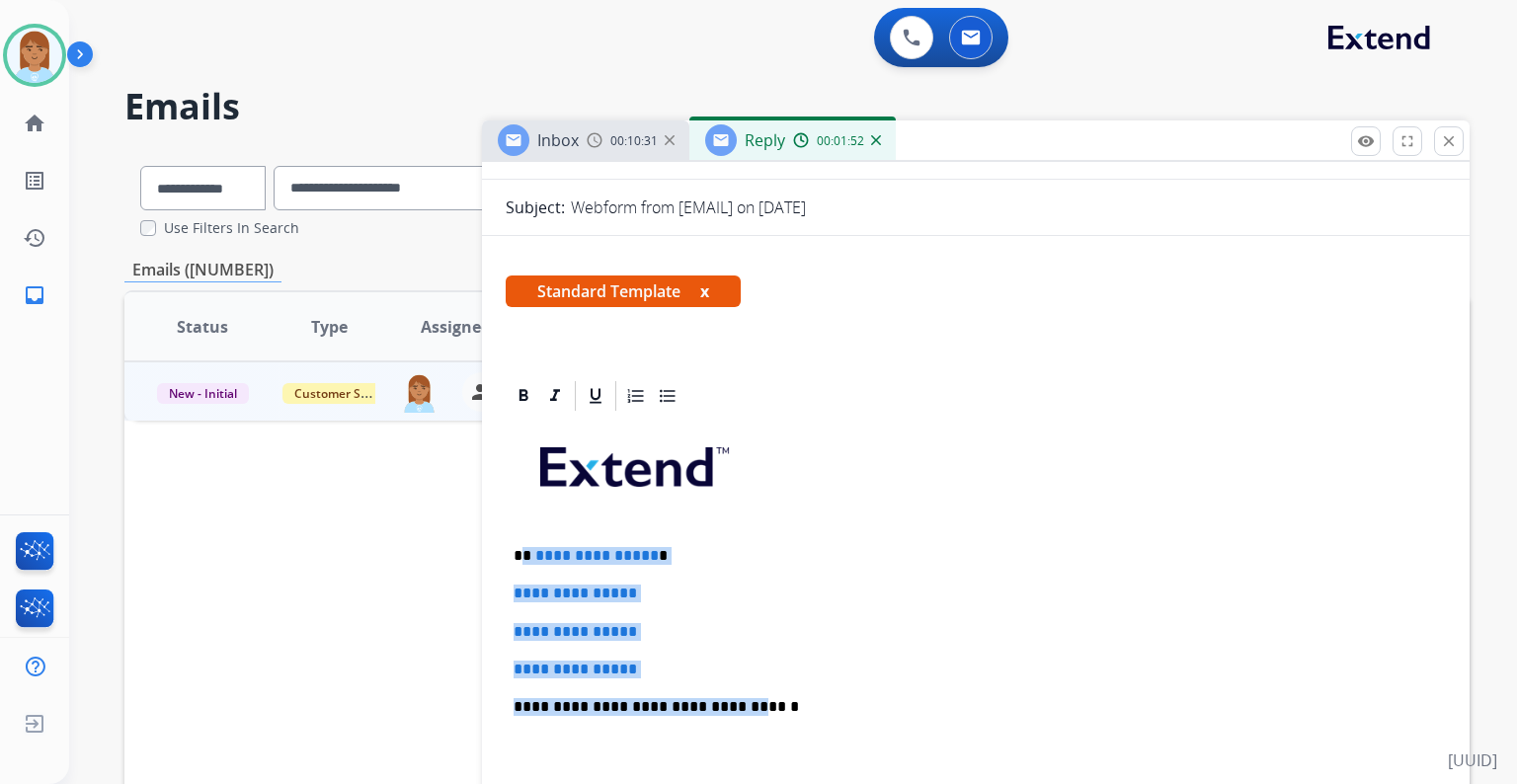 drag, startPoint x: 525, startPoint y: 553, endPoint x: 726, endPoint y: 701, distance: 249.6097 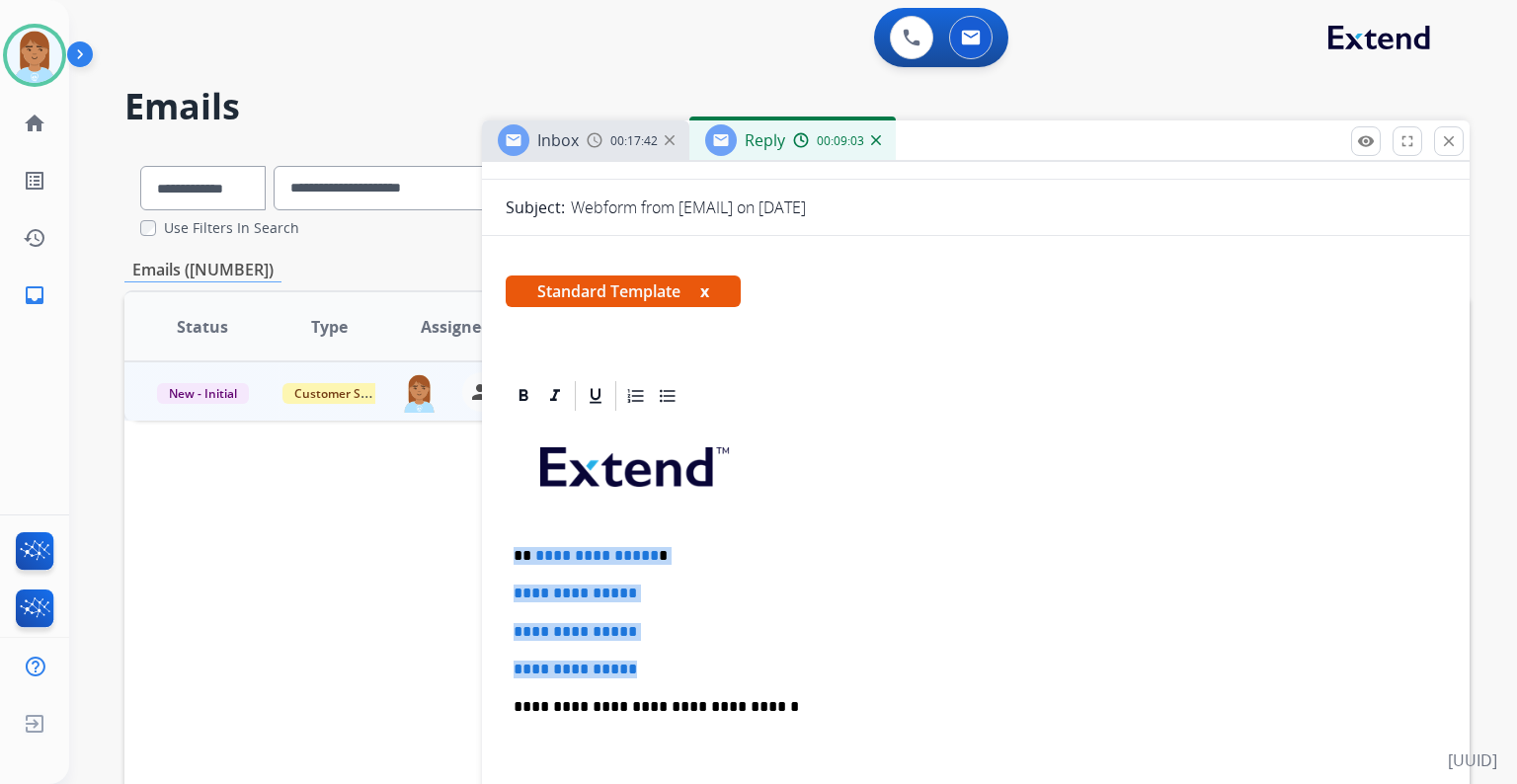 drag, startPoint x: 516, startPoint y: 551, endPoint x: 649, endPoint y: 643, distance: 161.7189 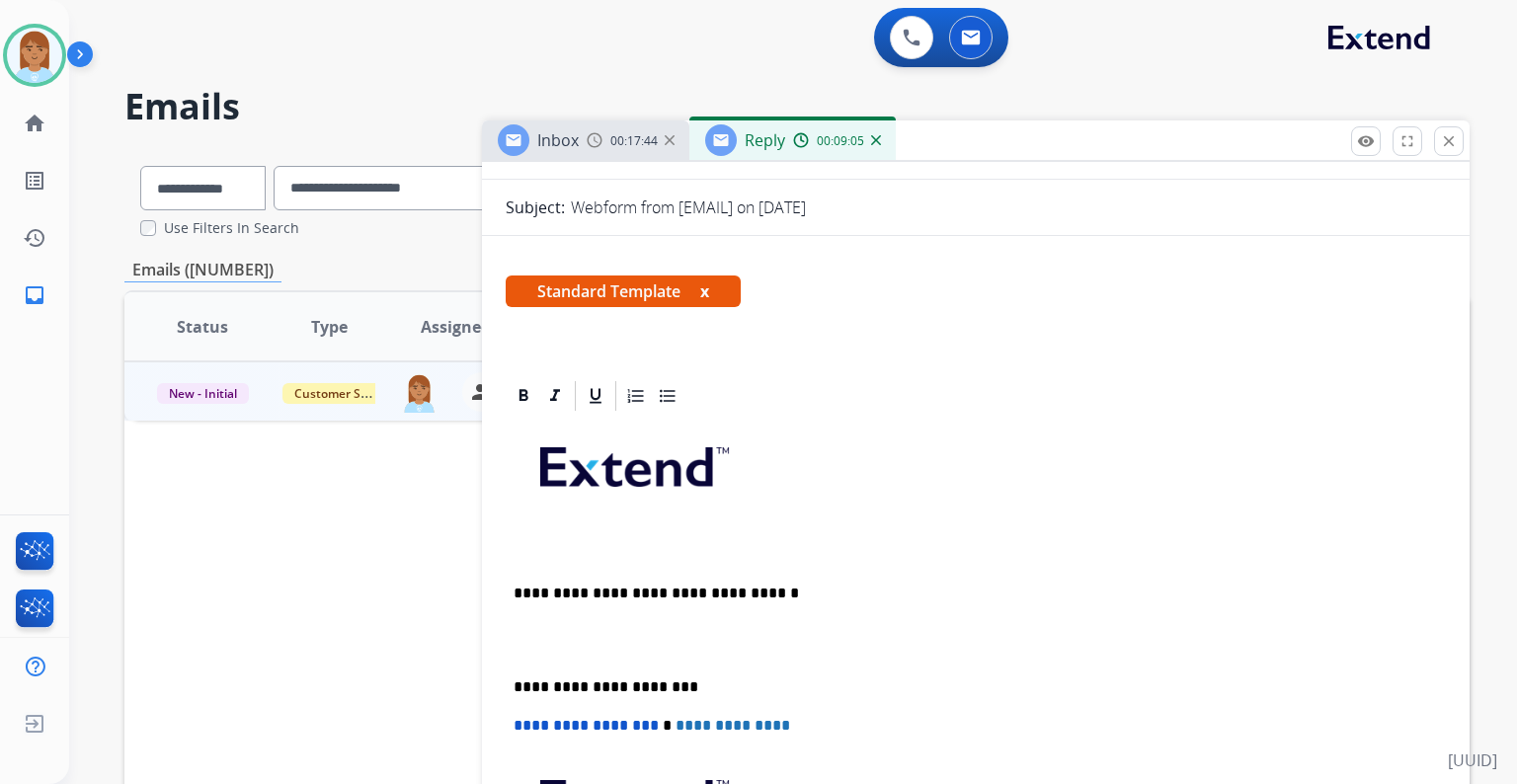 type 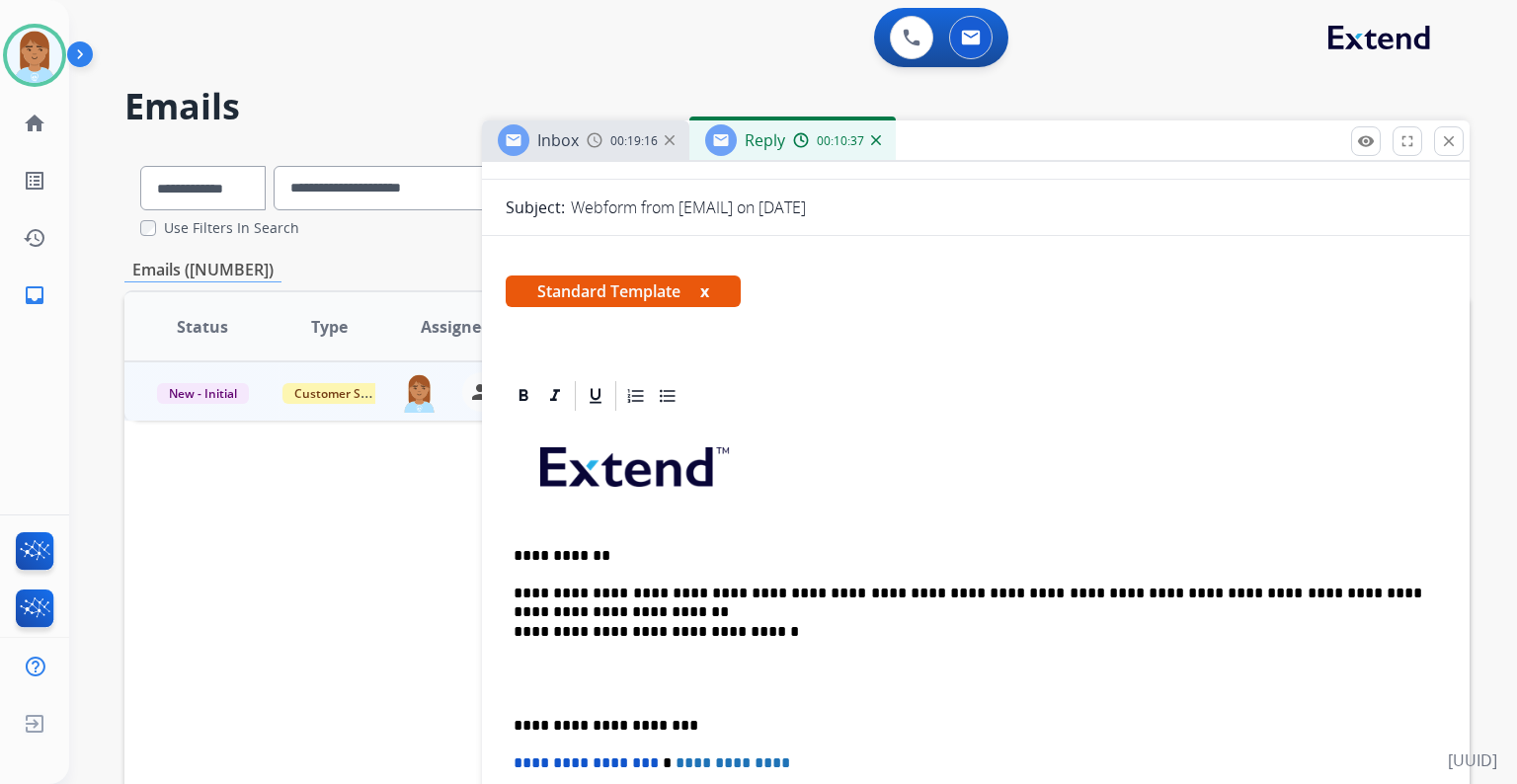 click at bounding box center (976, 678) 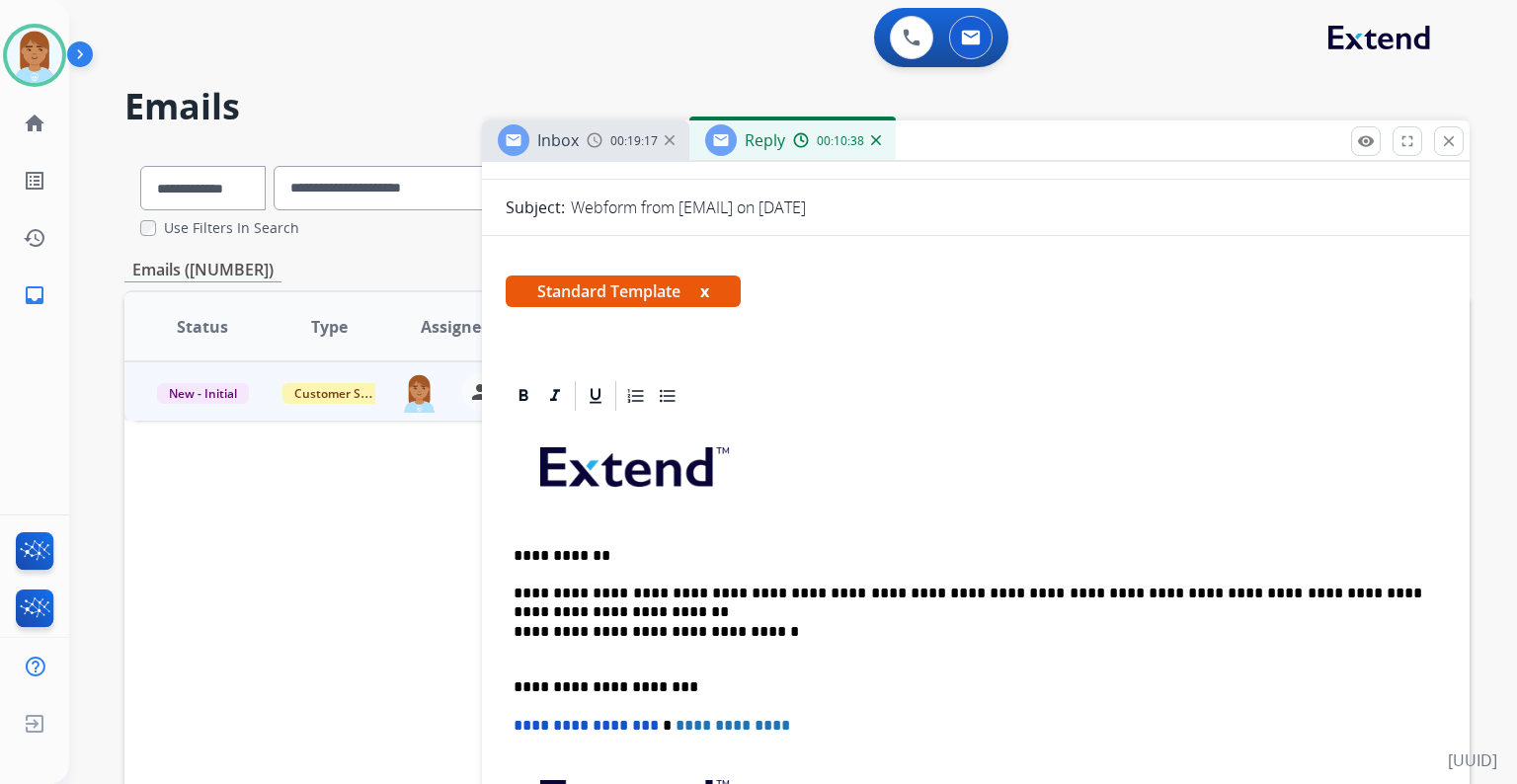 click on "**********" at bounding box center (968, 641) 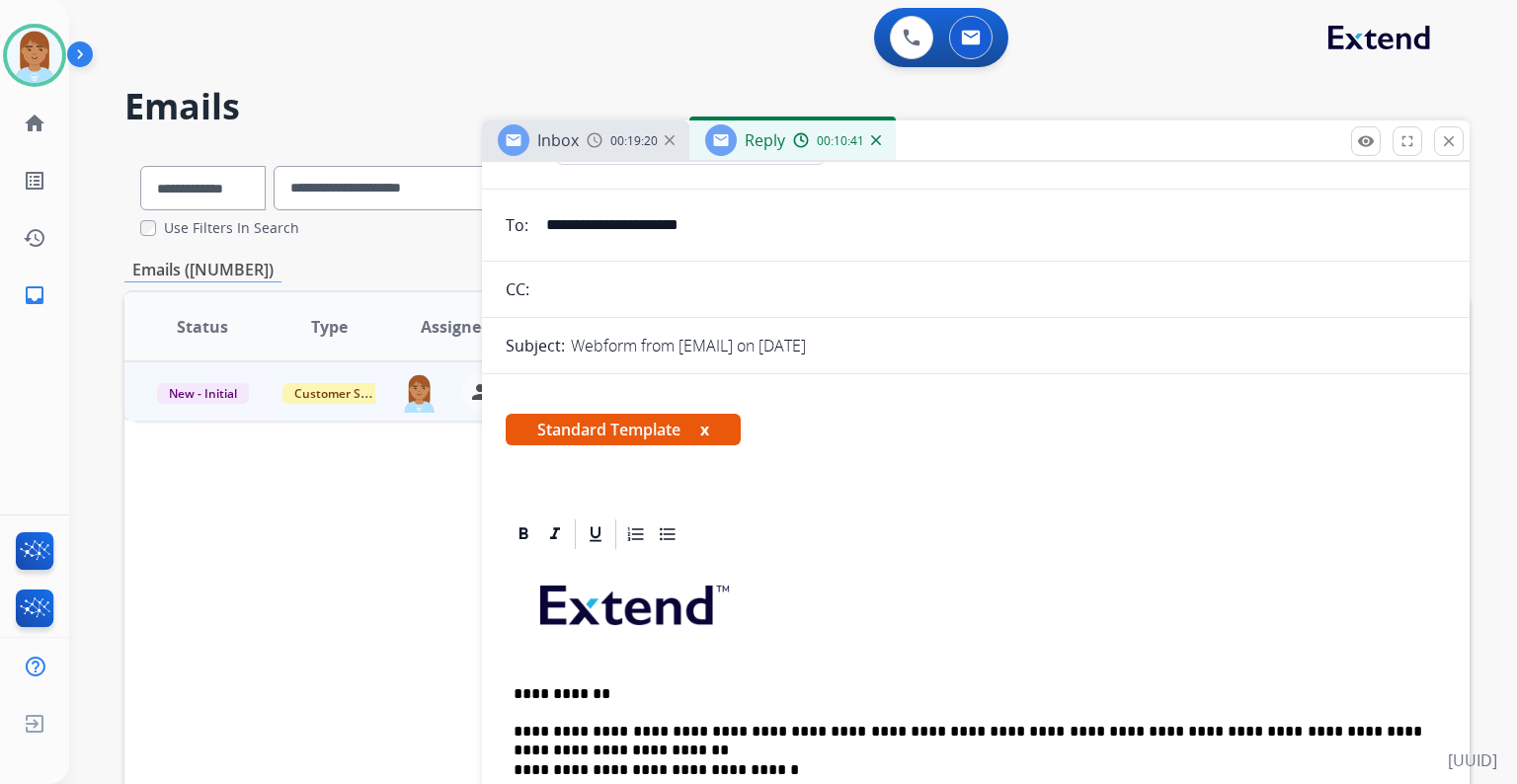 scroll, scrollTop: 0, scrollLeft: 0, axis: both 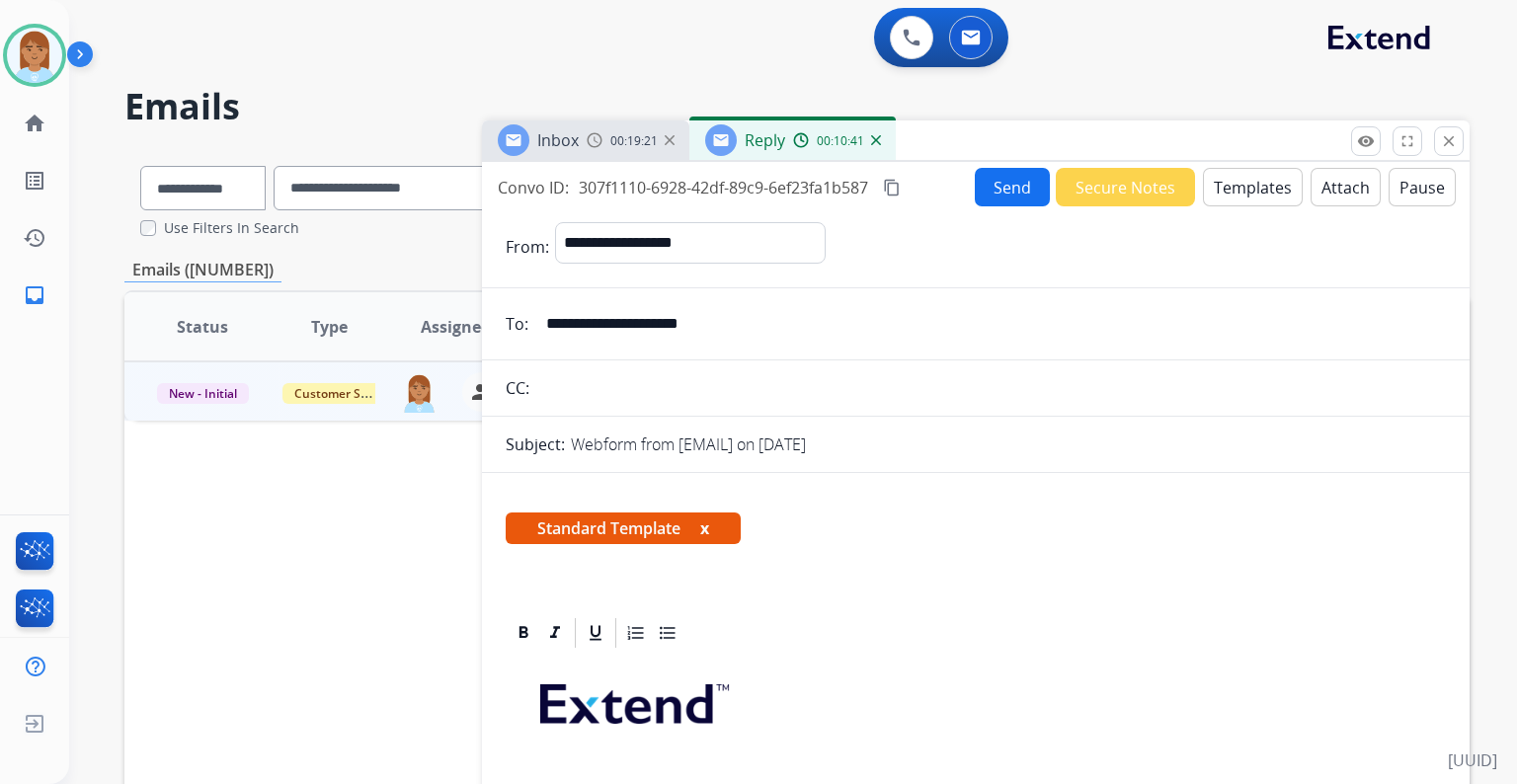 click on "Send" at bounding box center (1012, 187) 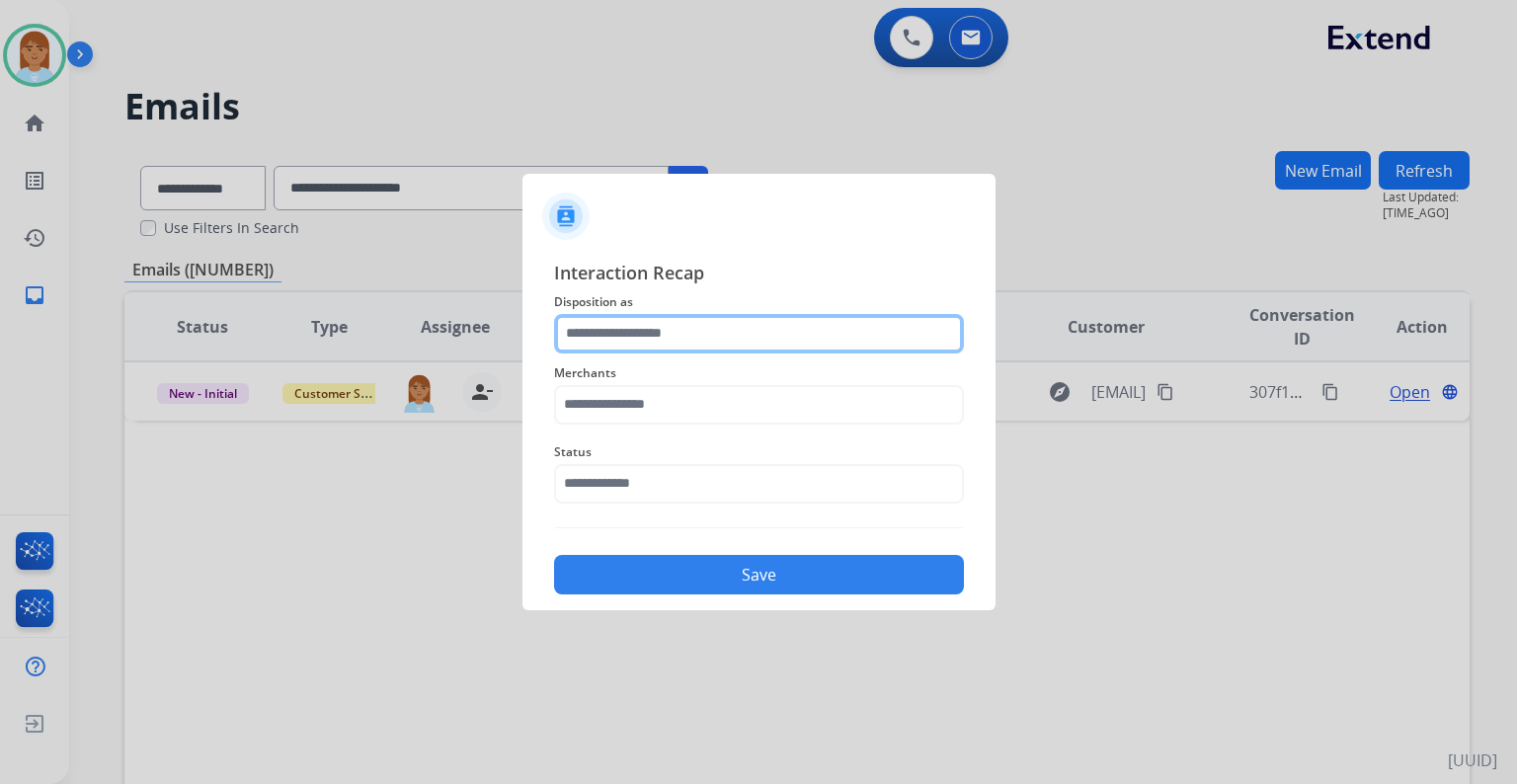 click 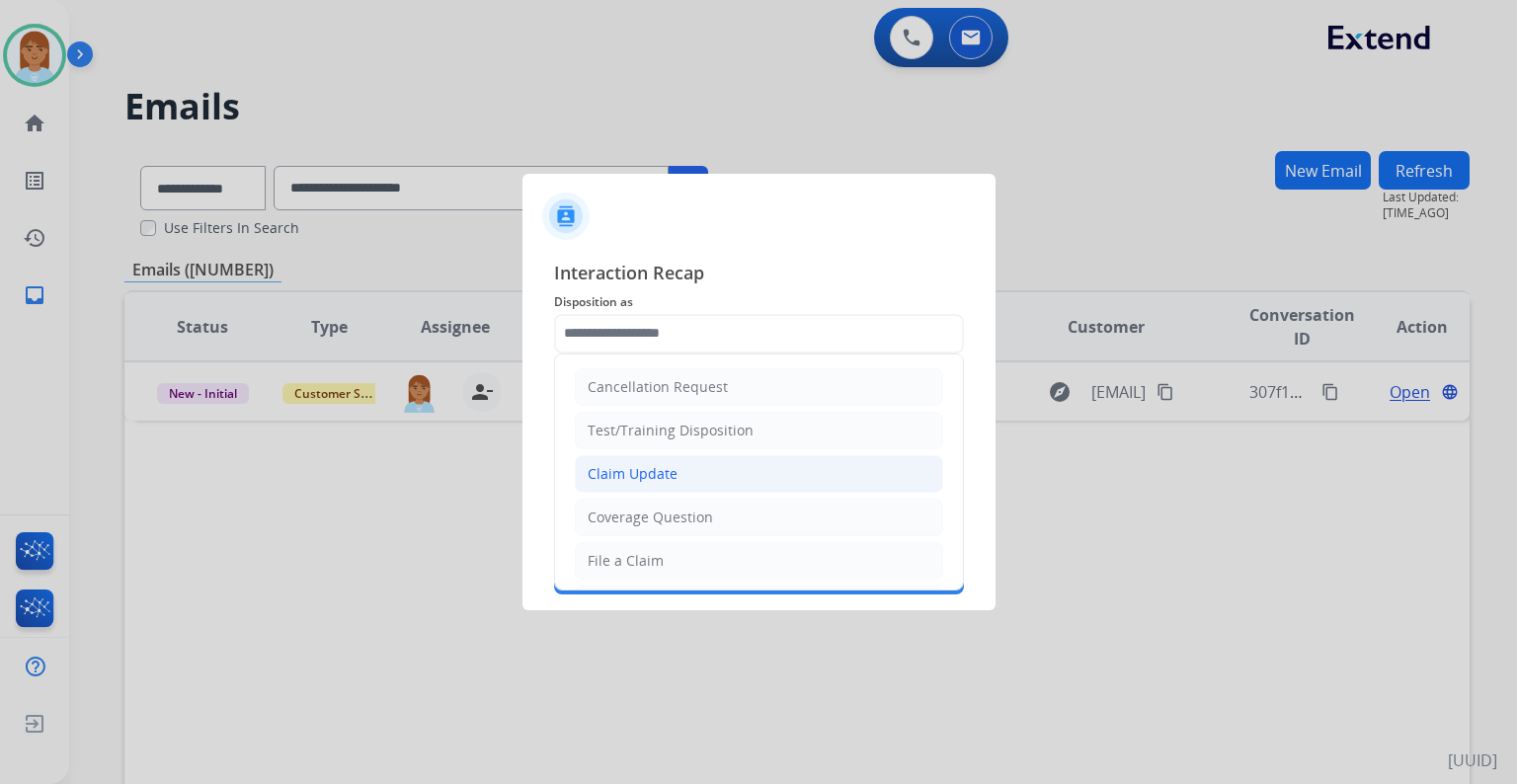 click on "Claim Update" 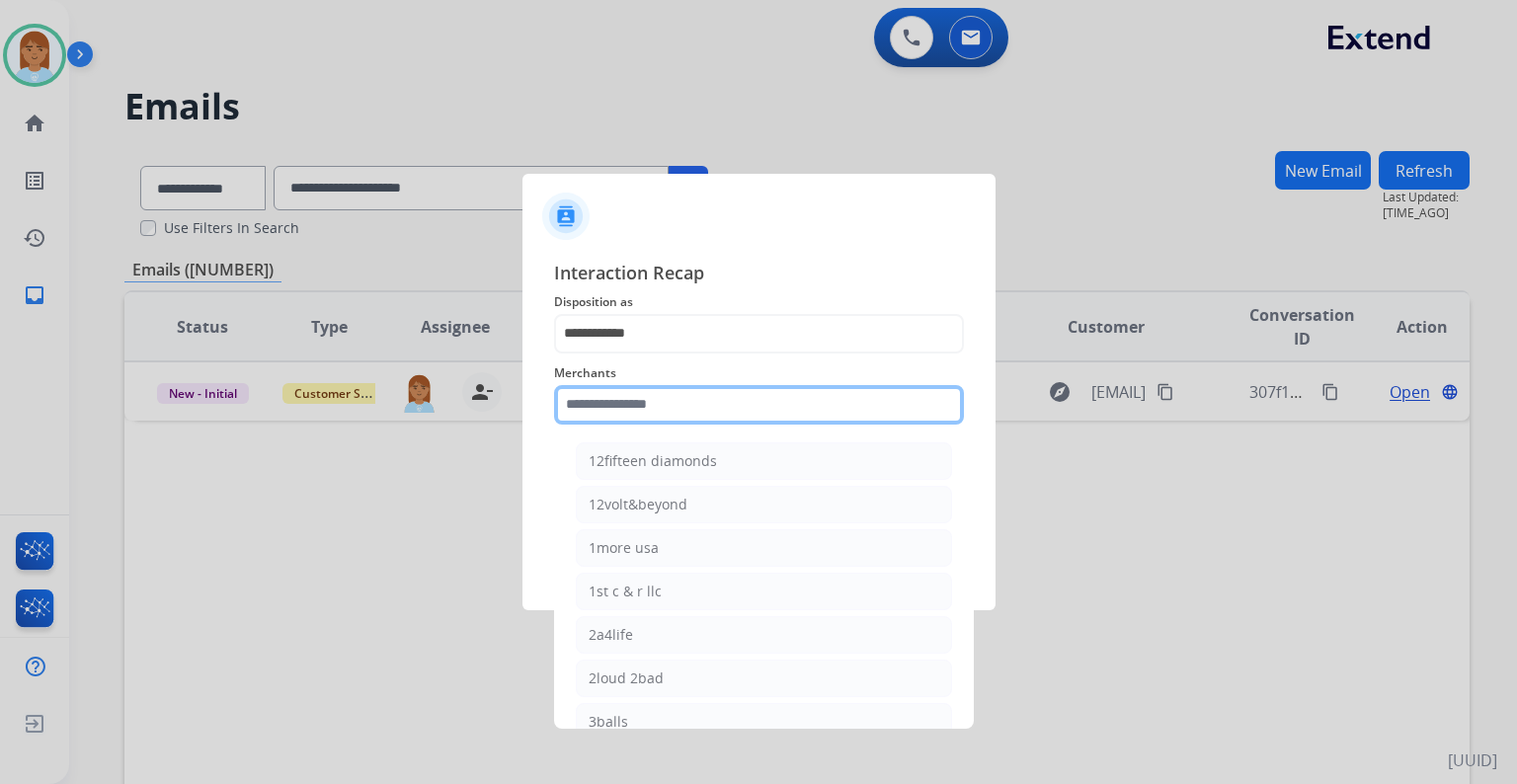 click 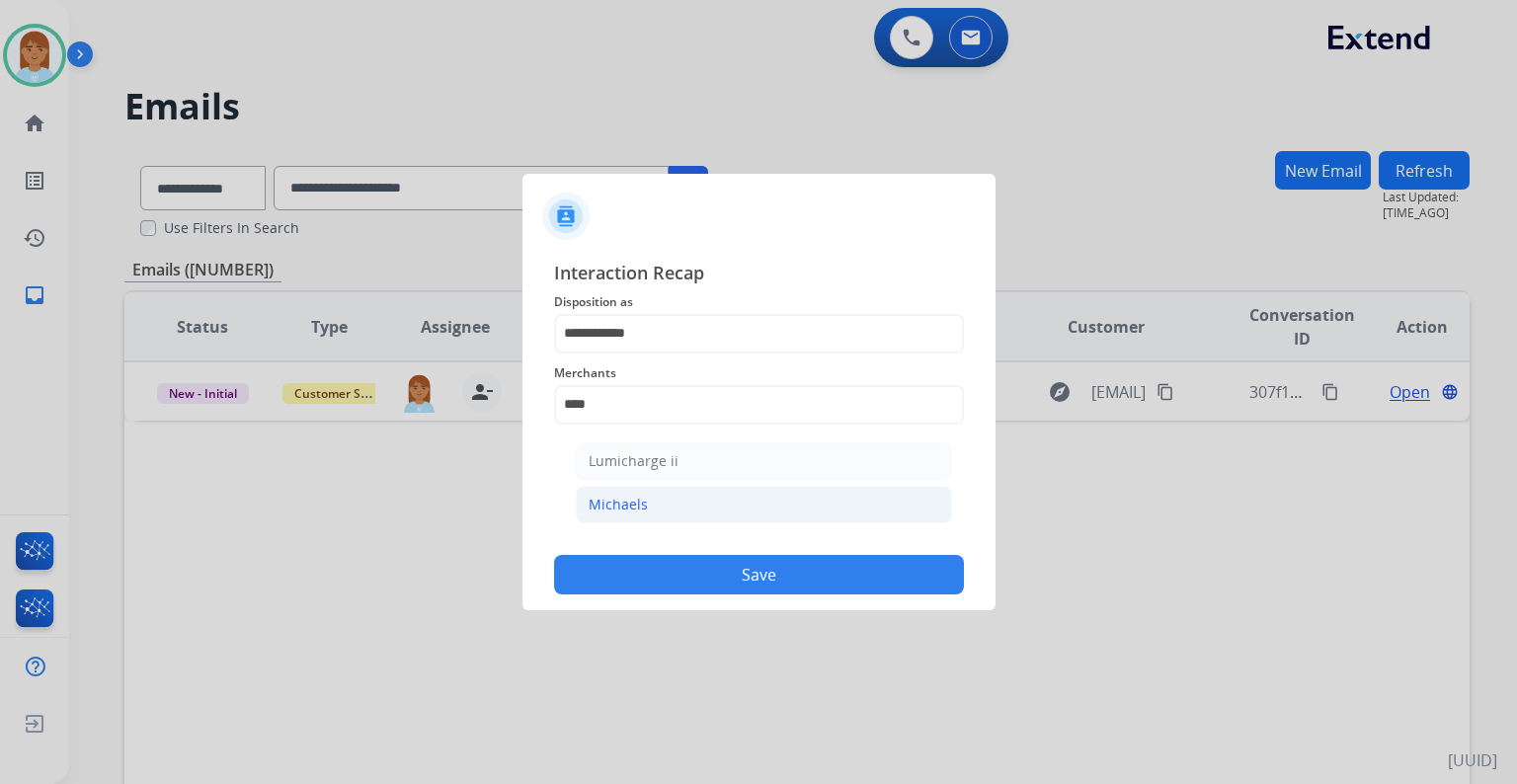 click on "Michaels" 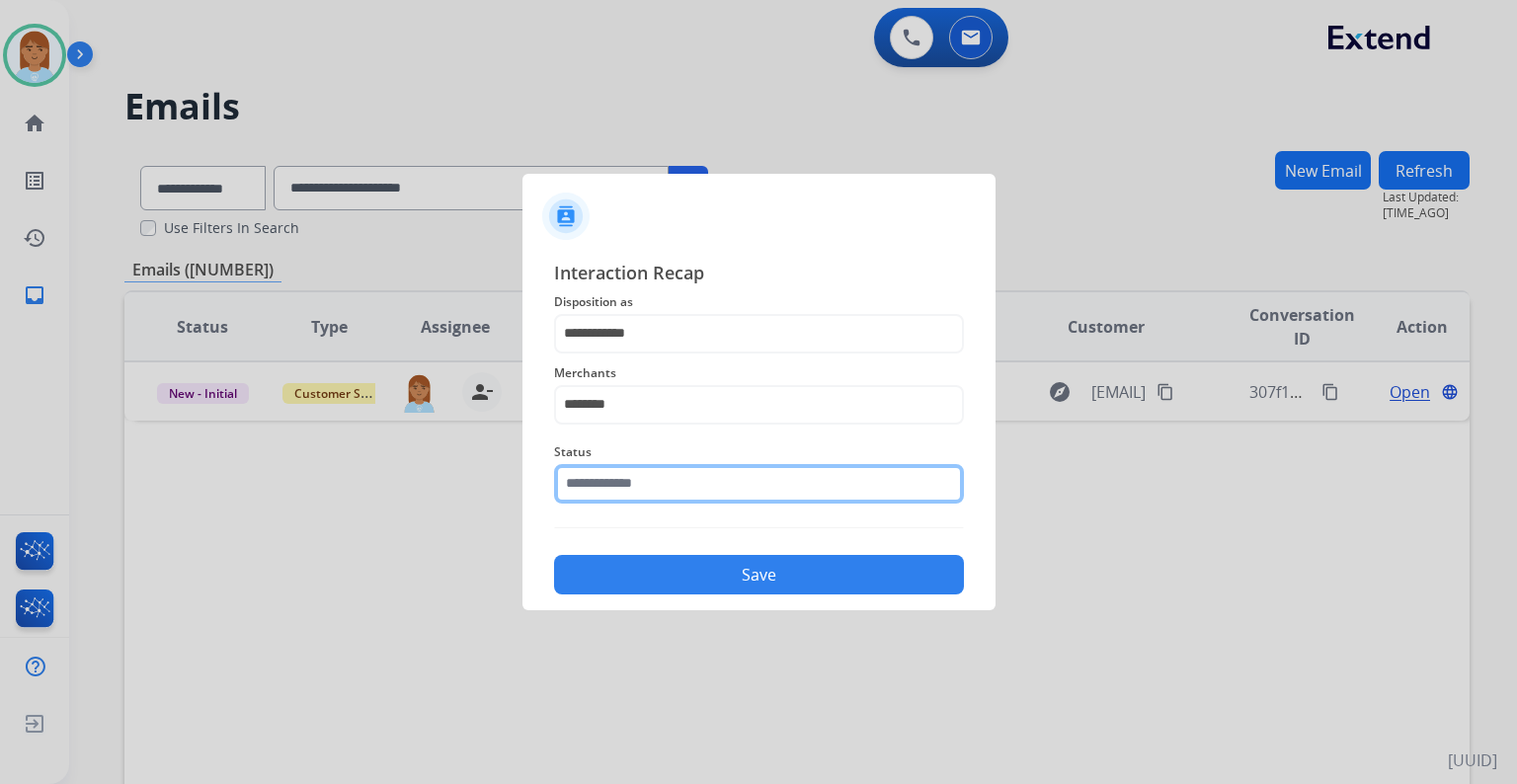 click 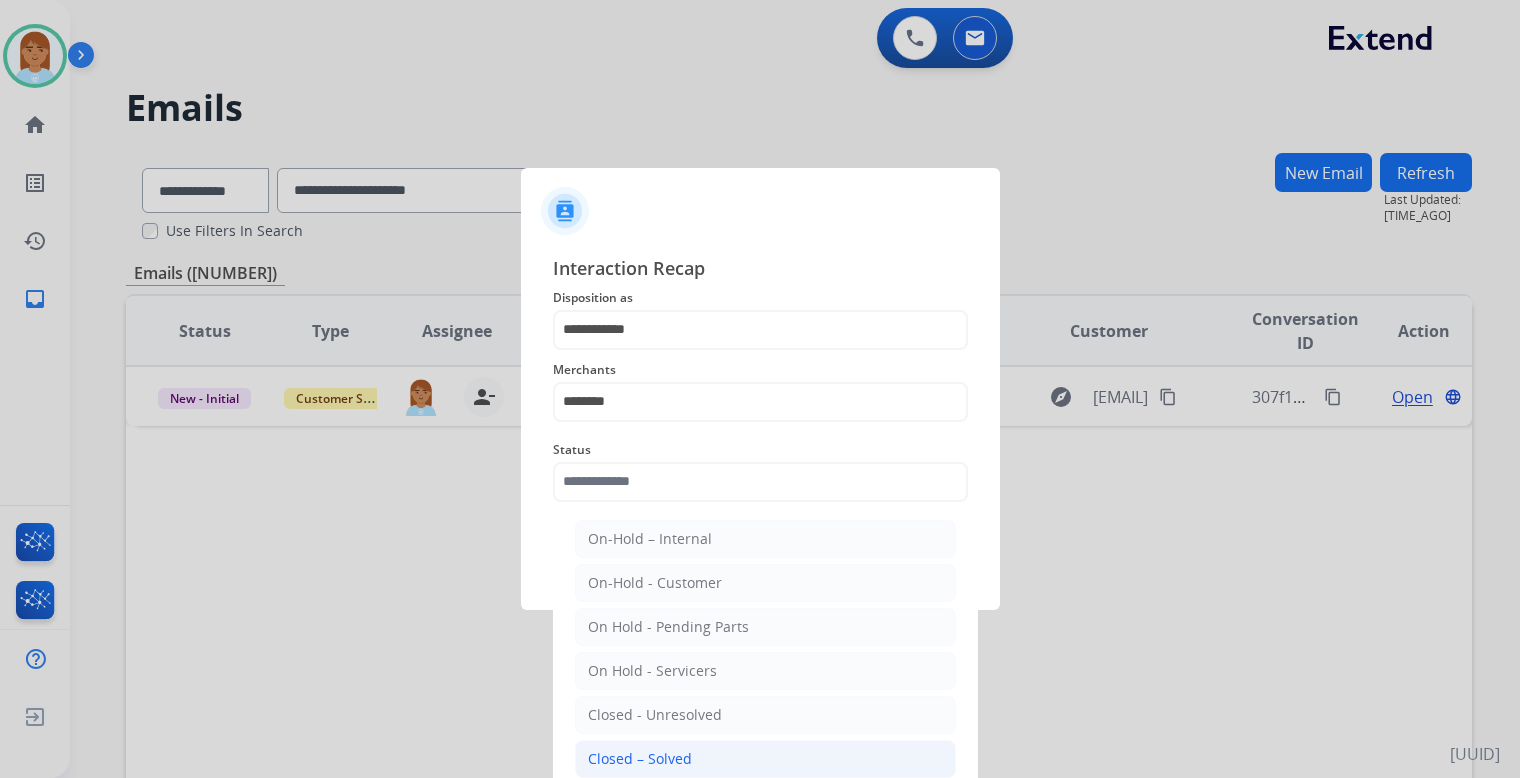 click on "Closed – Solved" 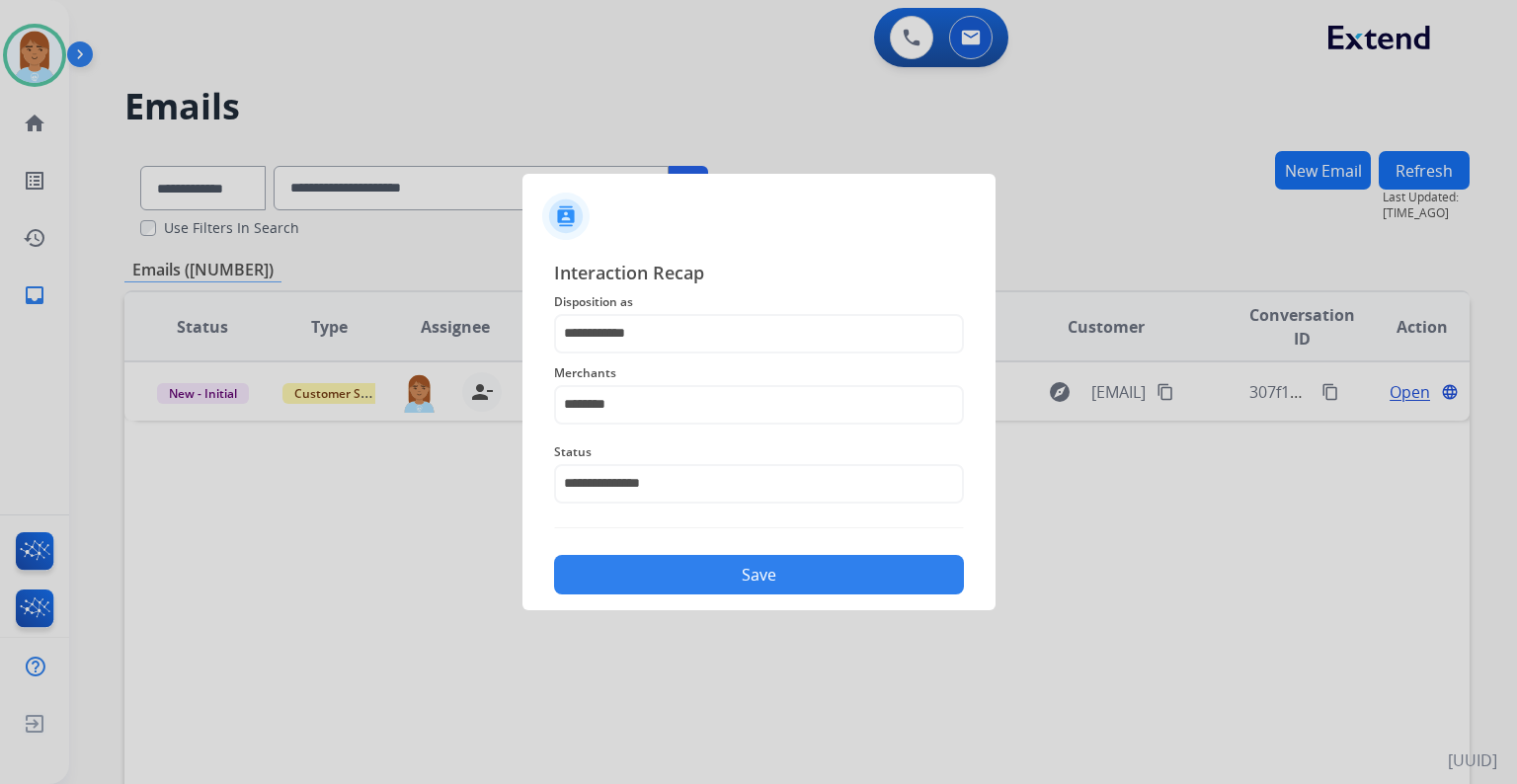 click on "Save" 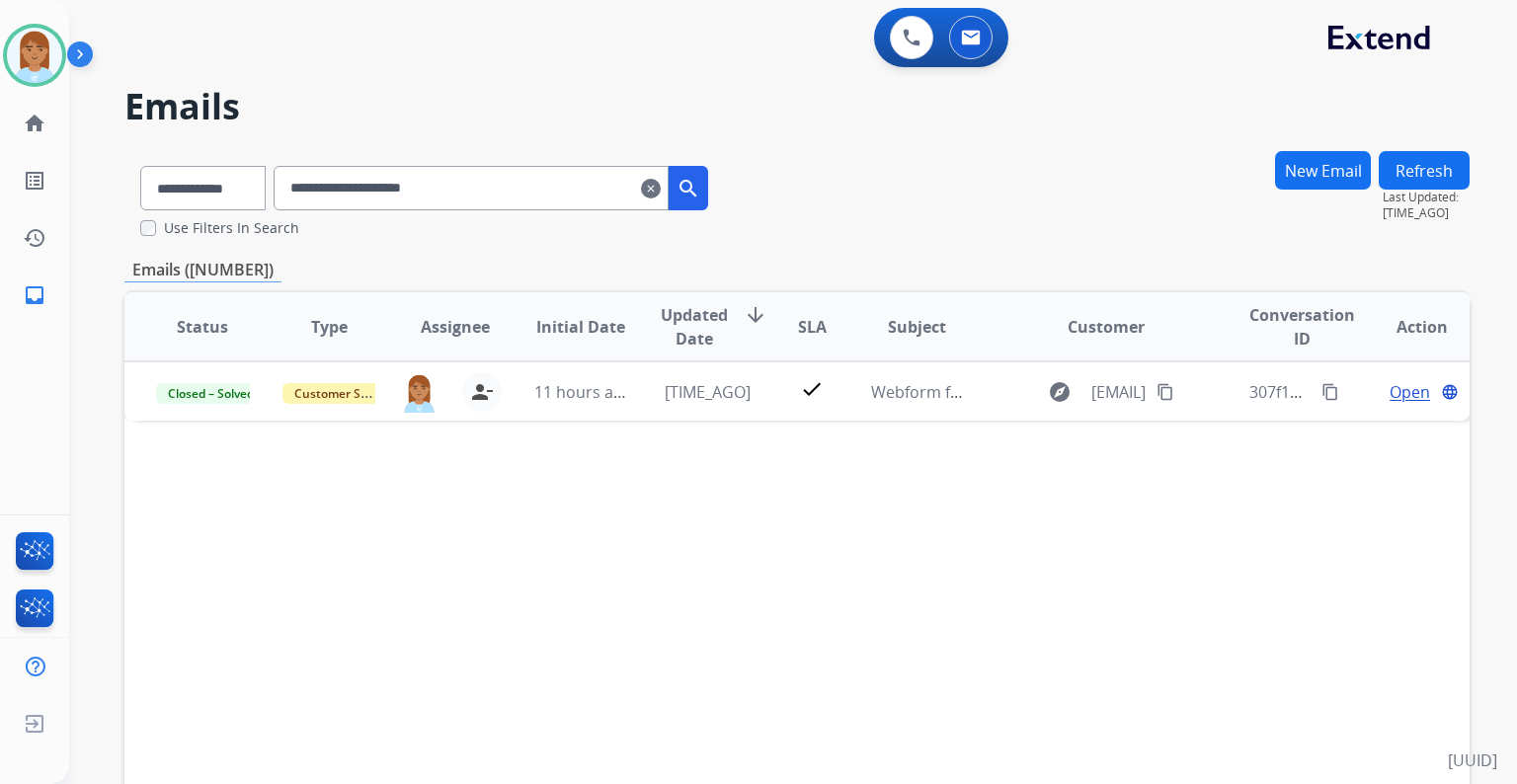 click on "clear" at bounding box center (651, 189) 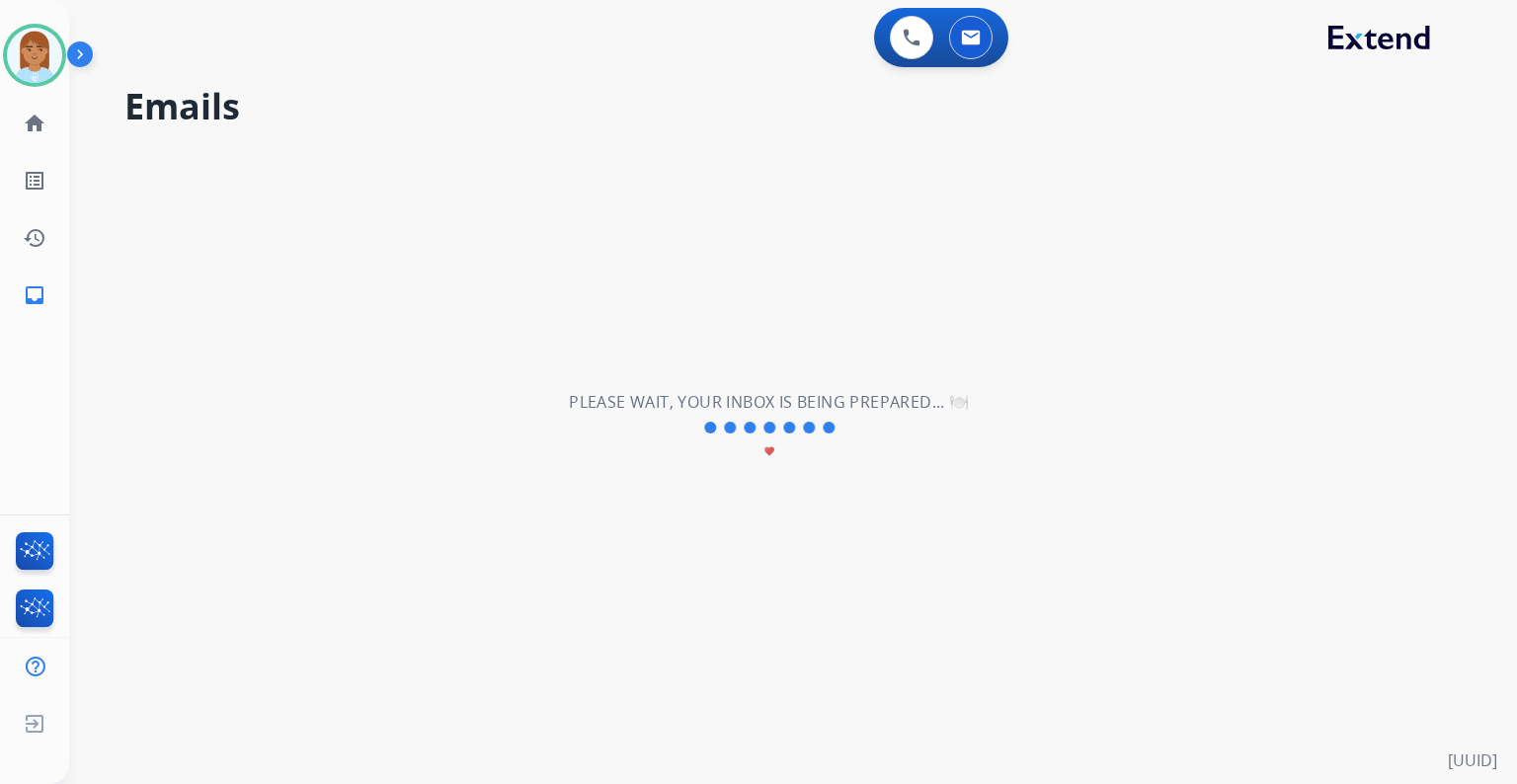 type 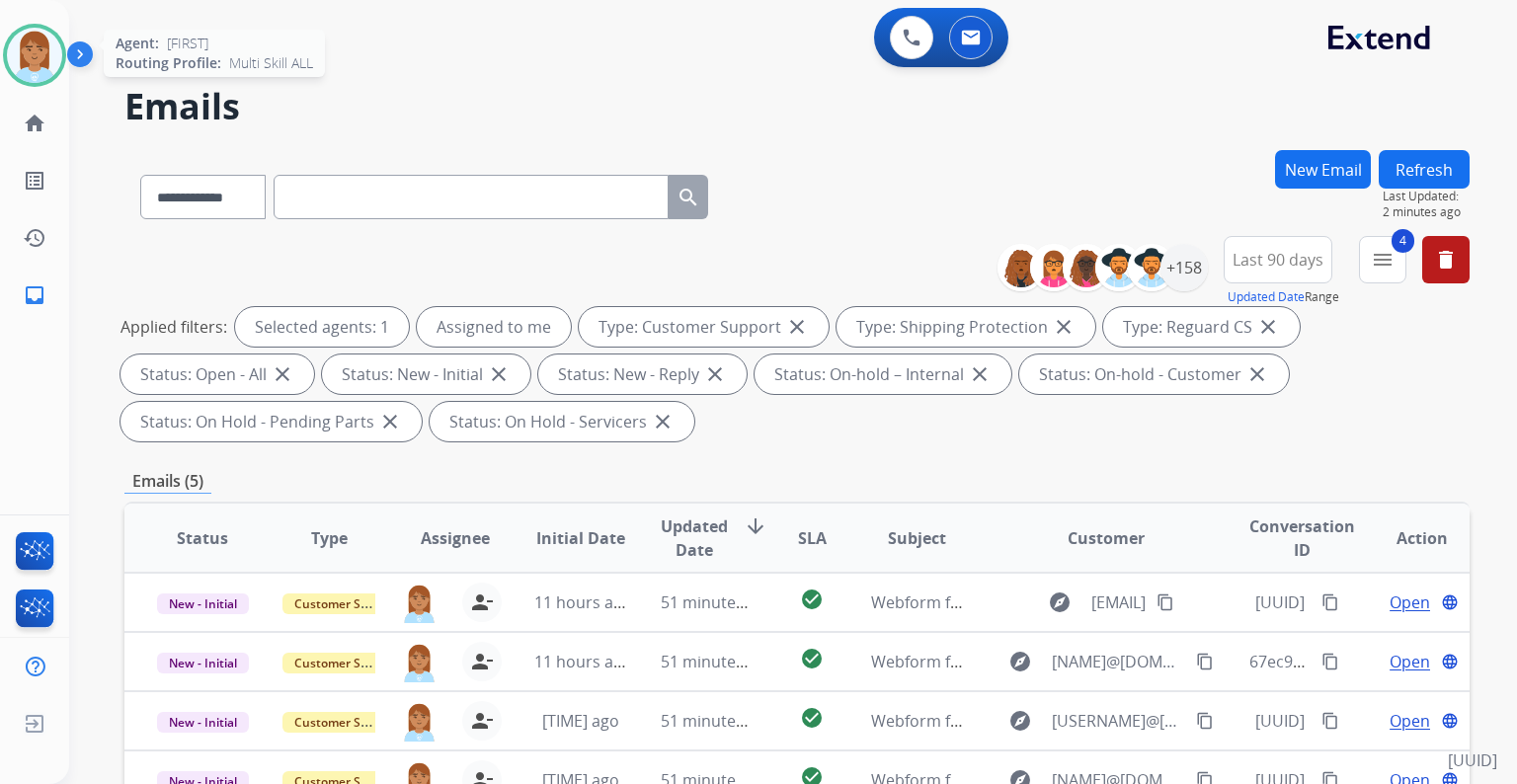 click at bounding box center (35, 55) 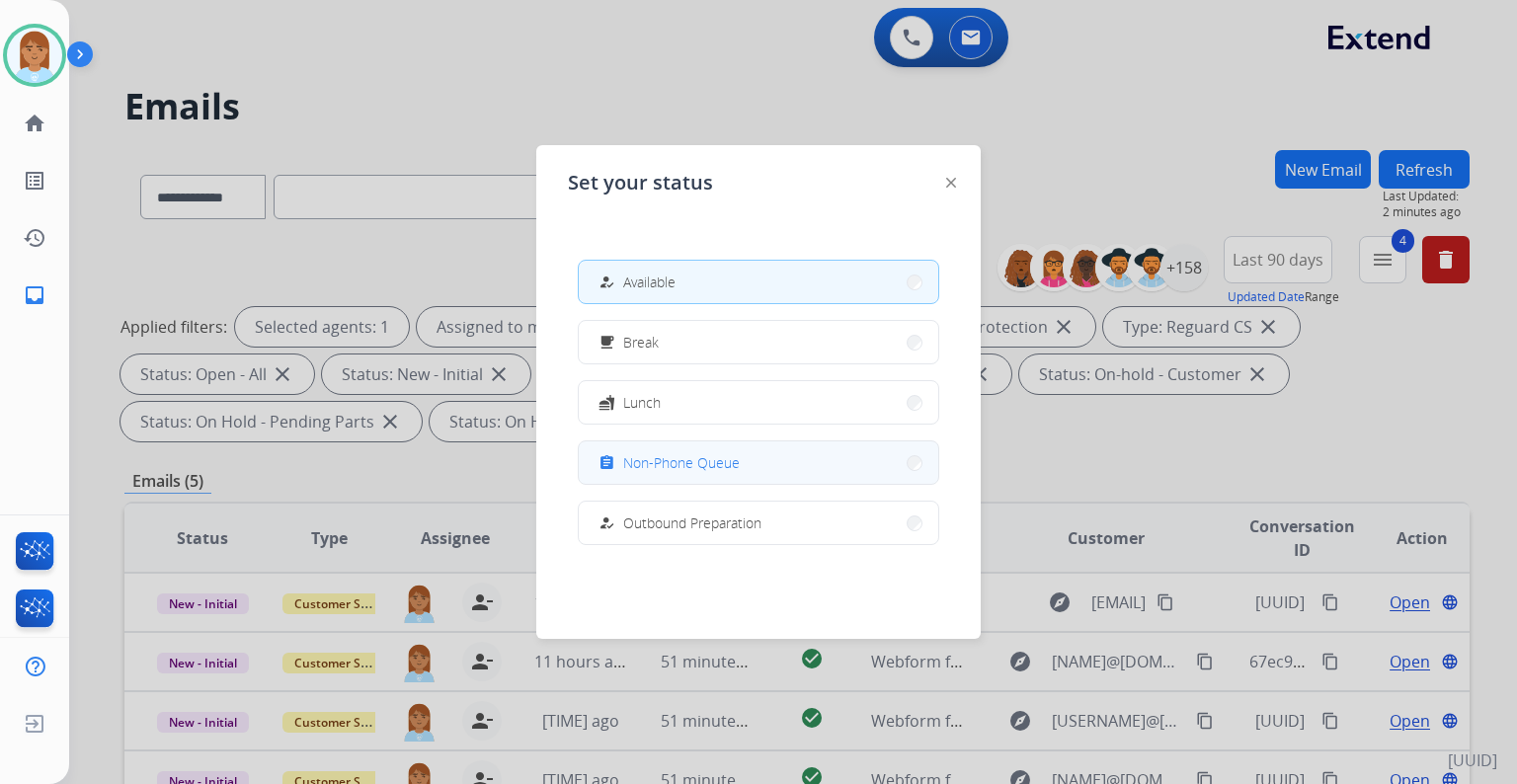 click on "assignment Non-Phone Queue" at bounding box center [667, 463] 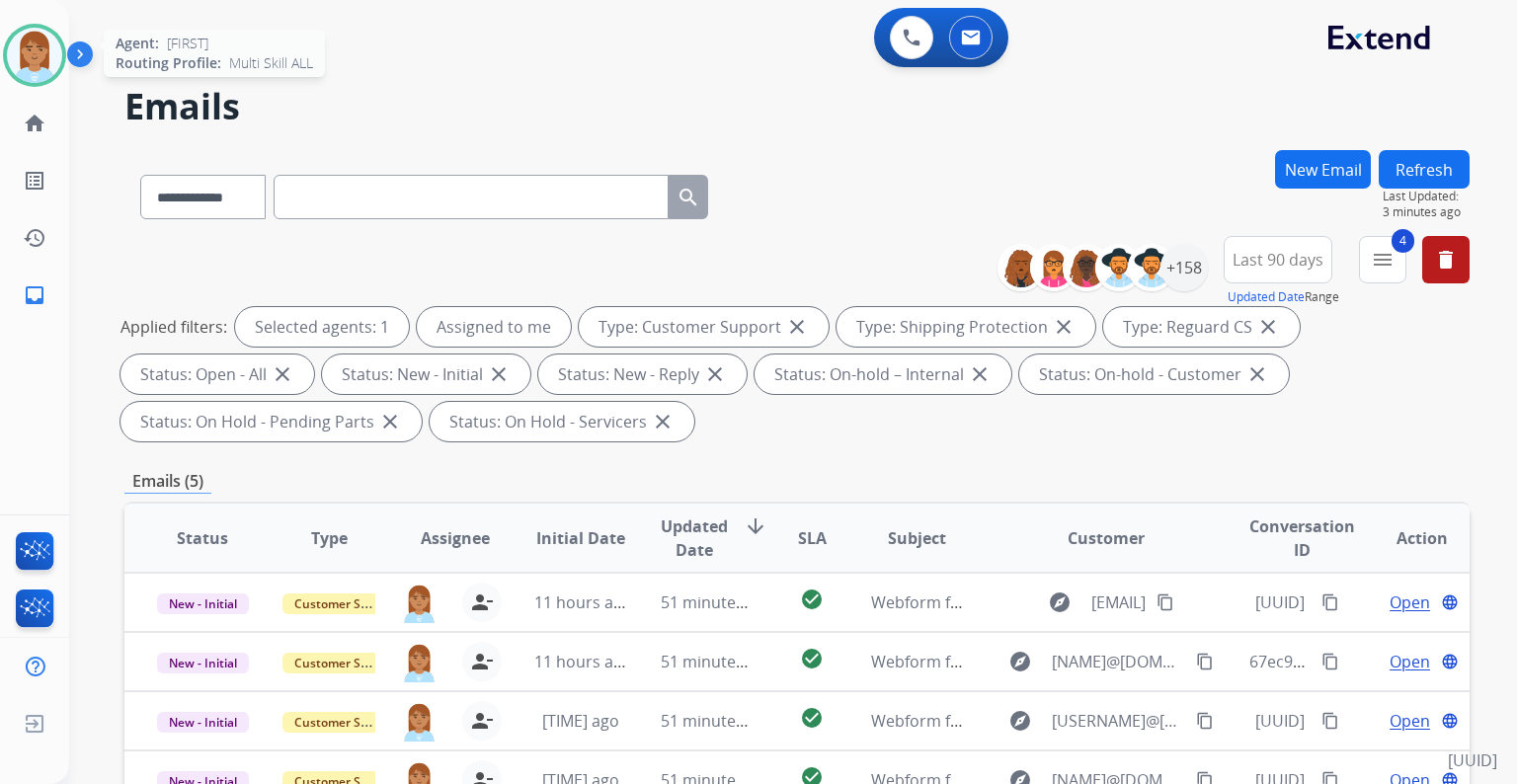 click at bounding box center (35, 55) 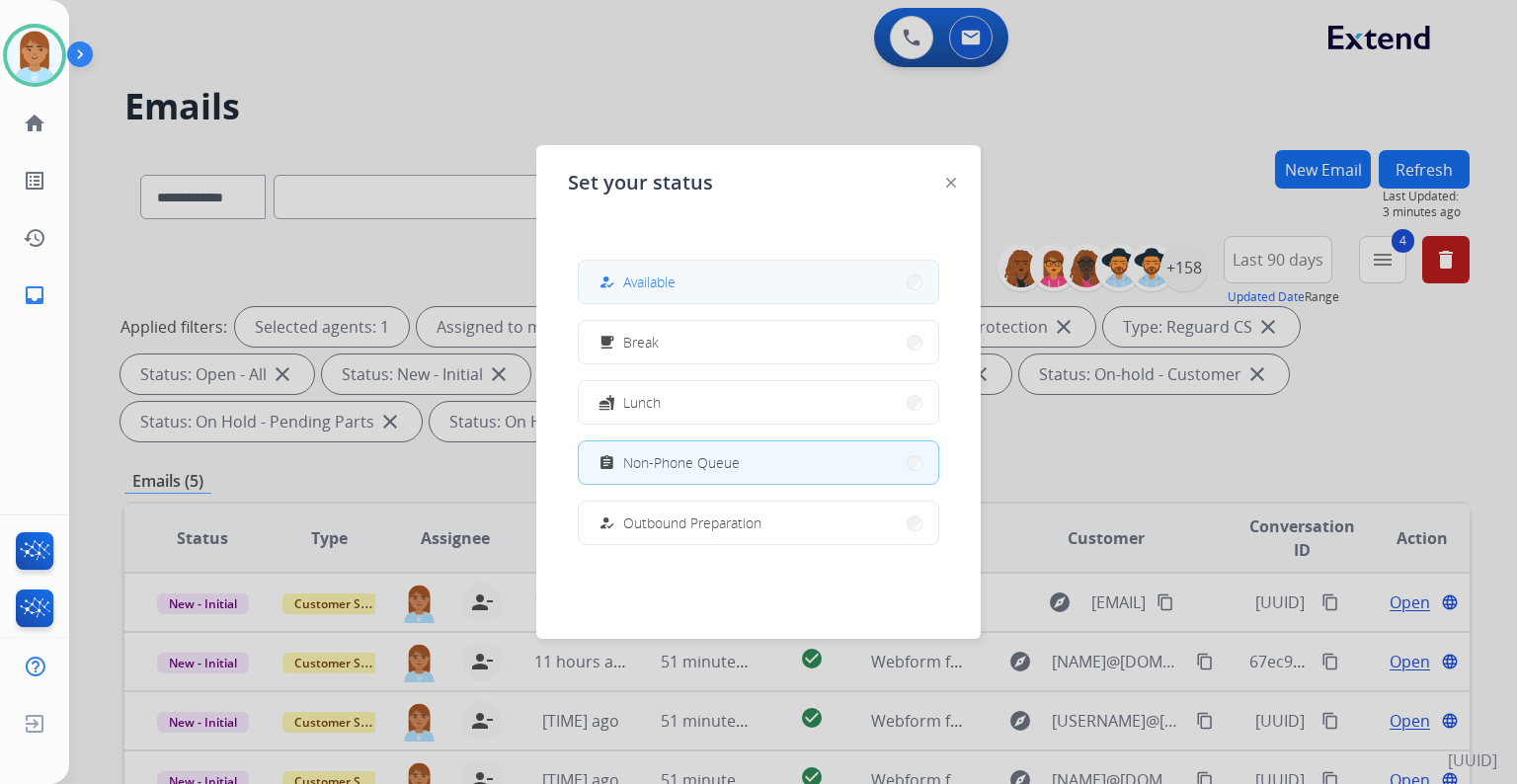 click on "Available" at bounding box center [649, 281] 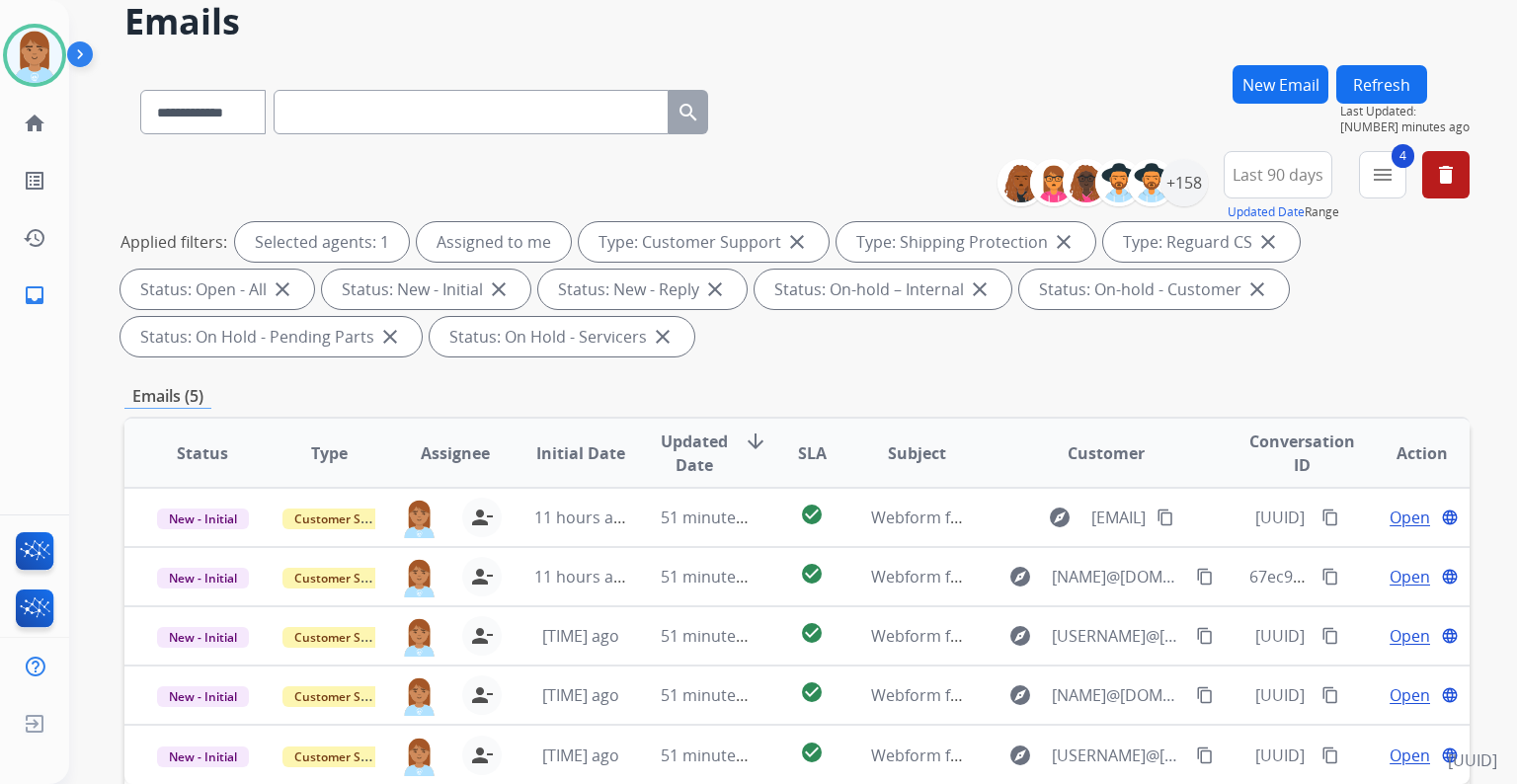 scroll, scrollTop: 0, scrollLeft: 0, axis: both 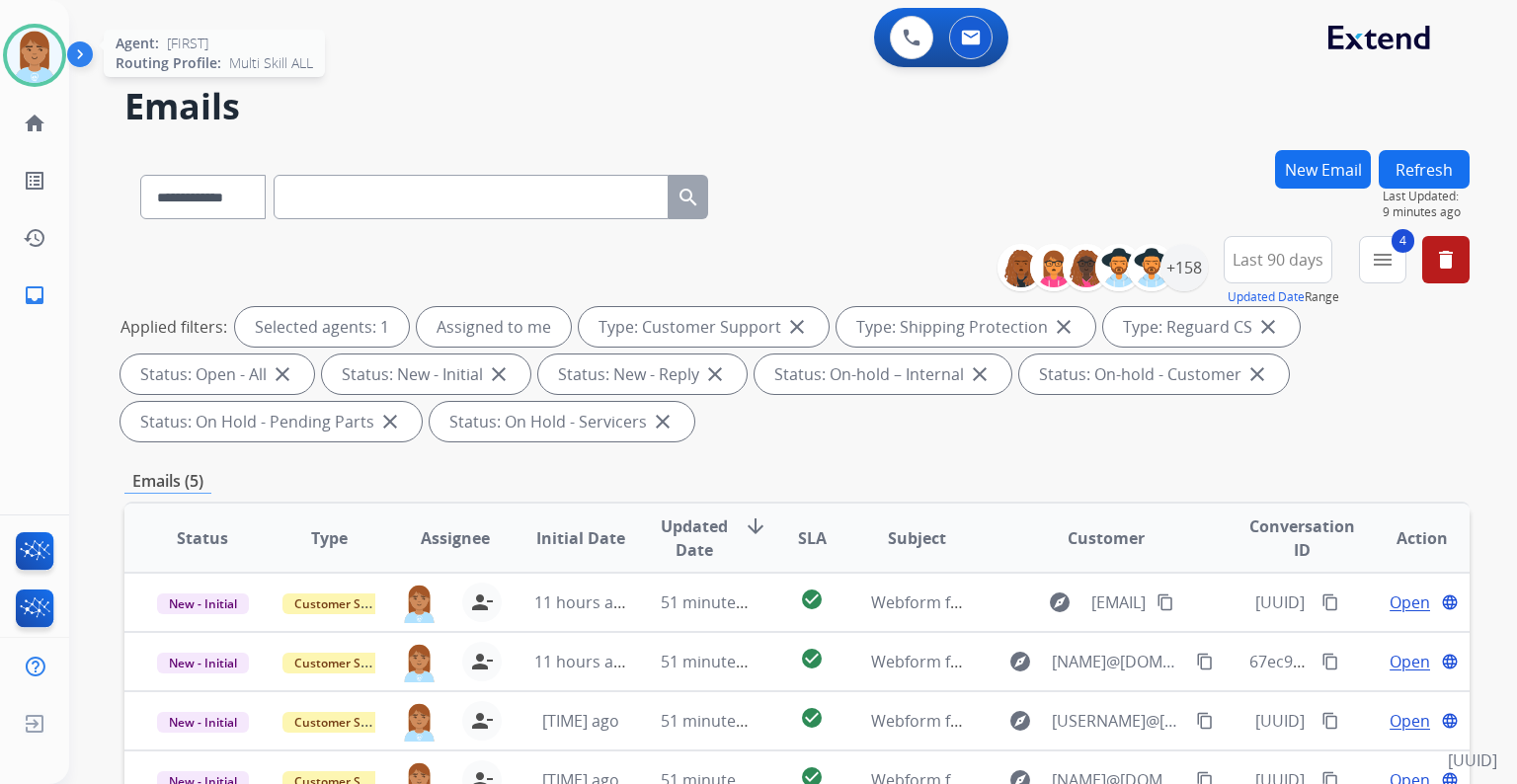 click at bounding box center (35, 55) 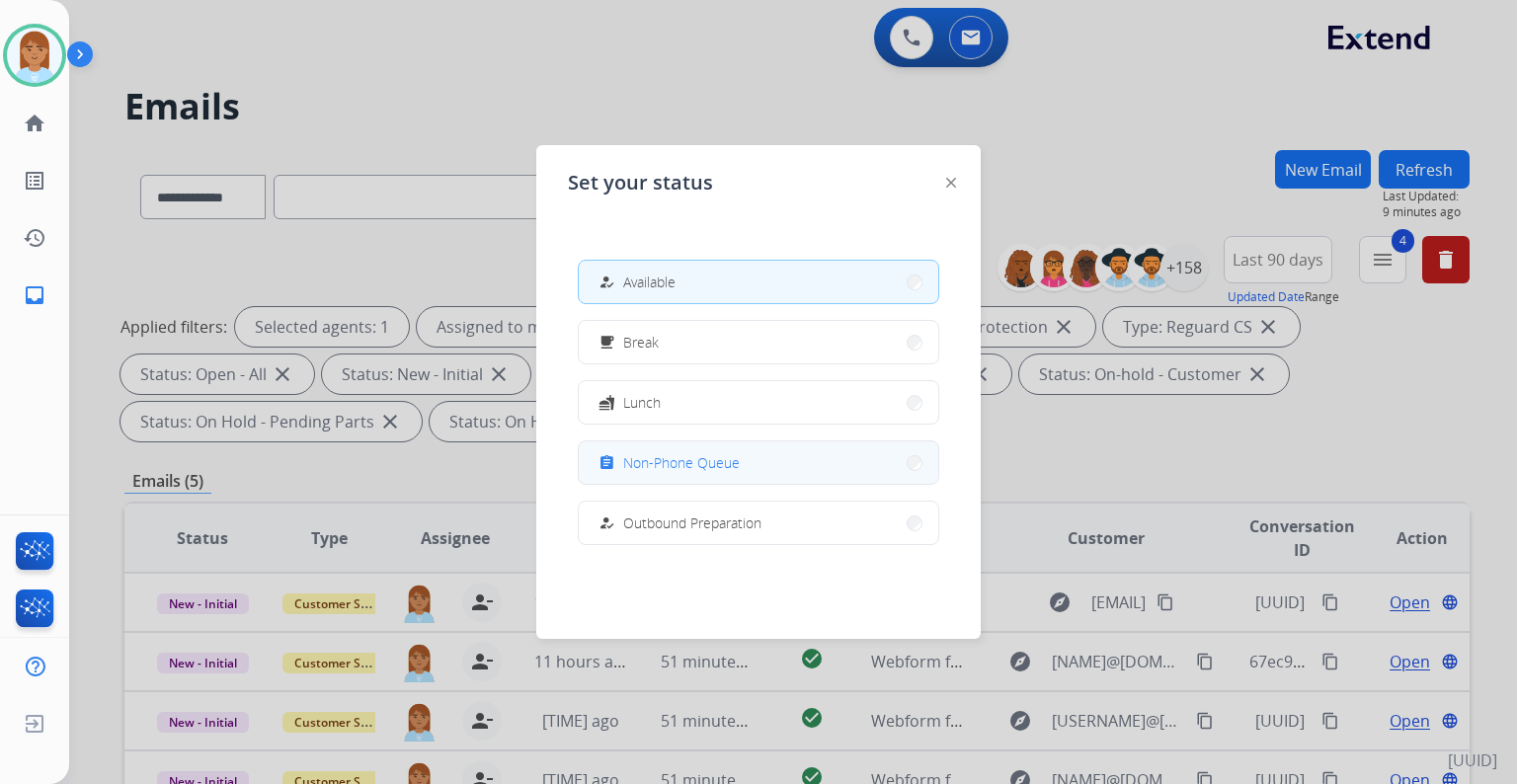 click on "Non-Phone Queue" at bounding box center [681, 462] 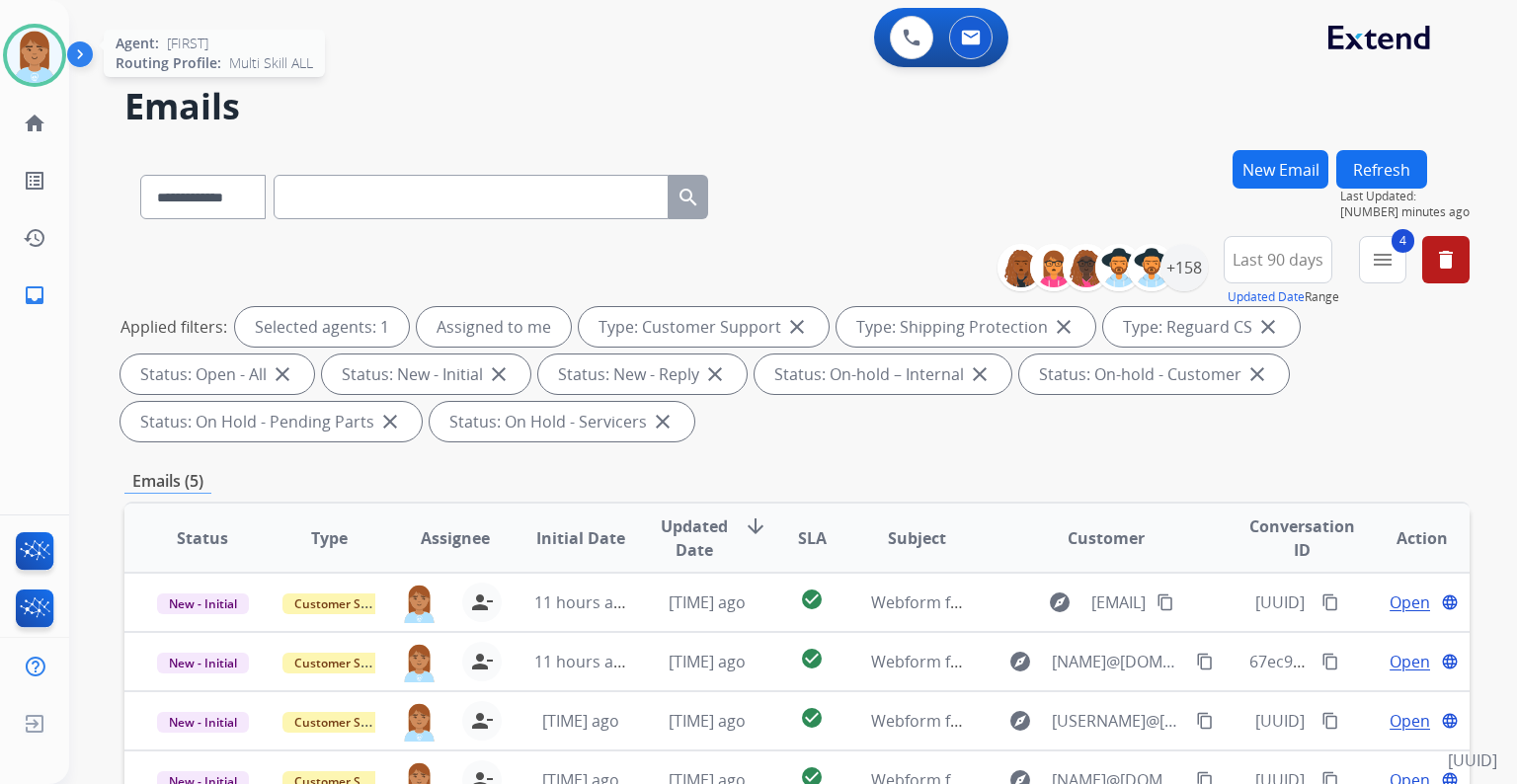 click at bounding box center [35, 55] 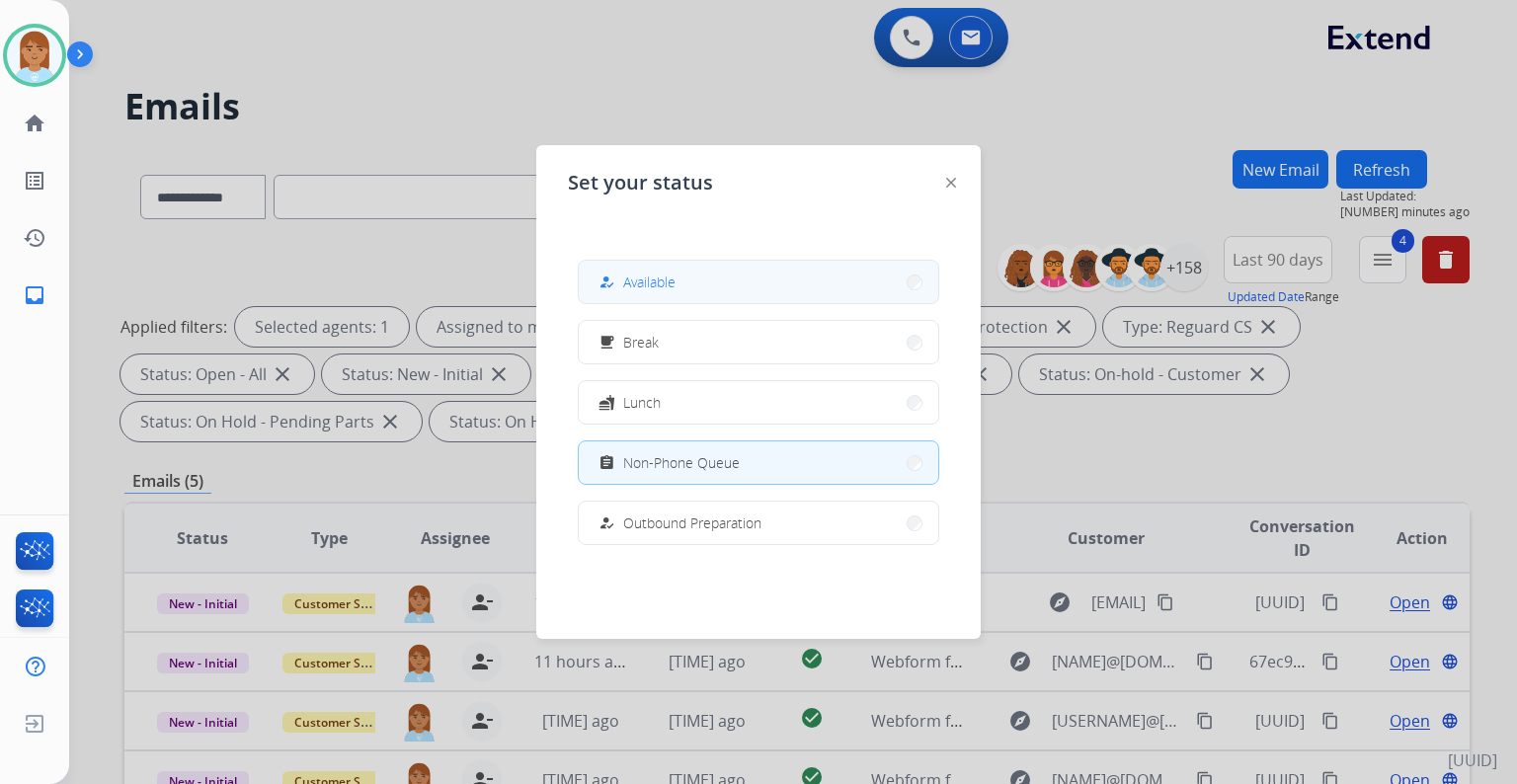 click on "how_to_reg Available" at bounding box center (758, 281) 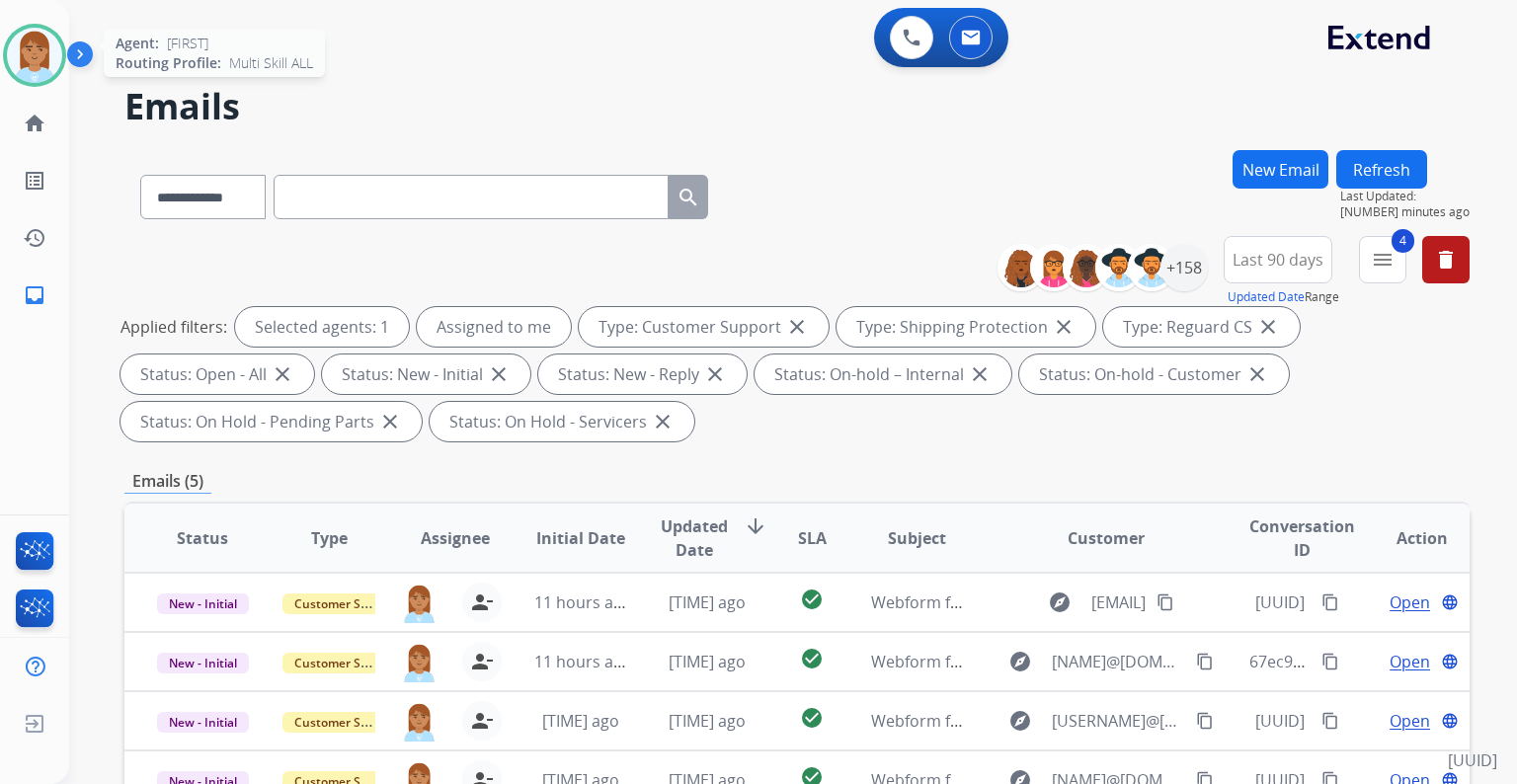 click at bounding box center (35, 55) 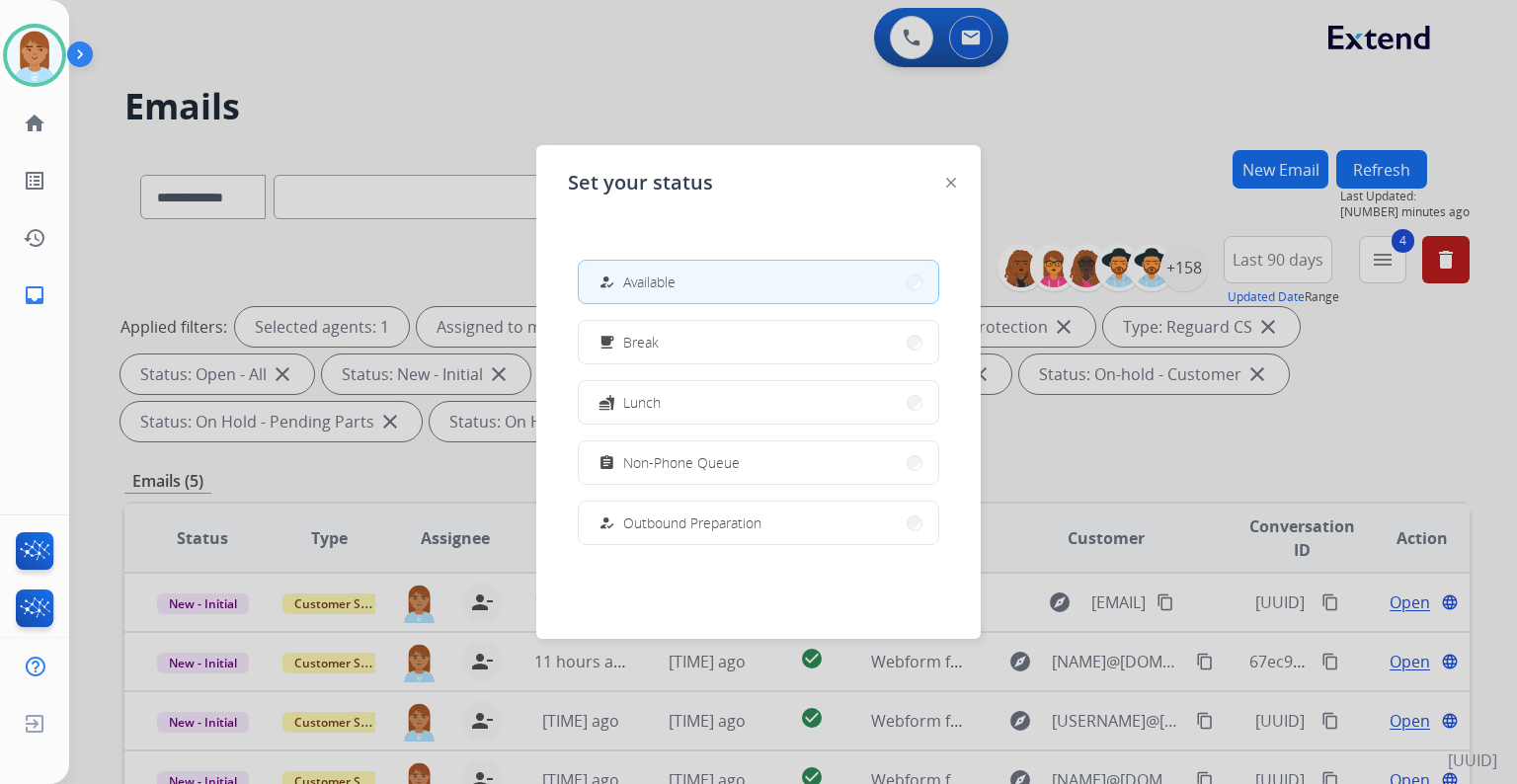 click at bounding box center [758, 392] 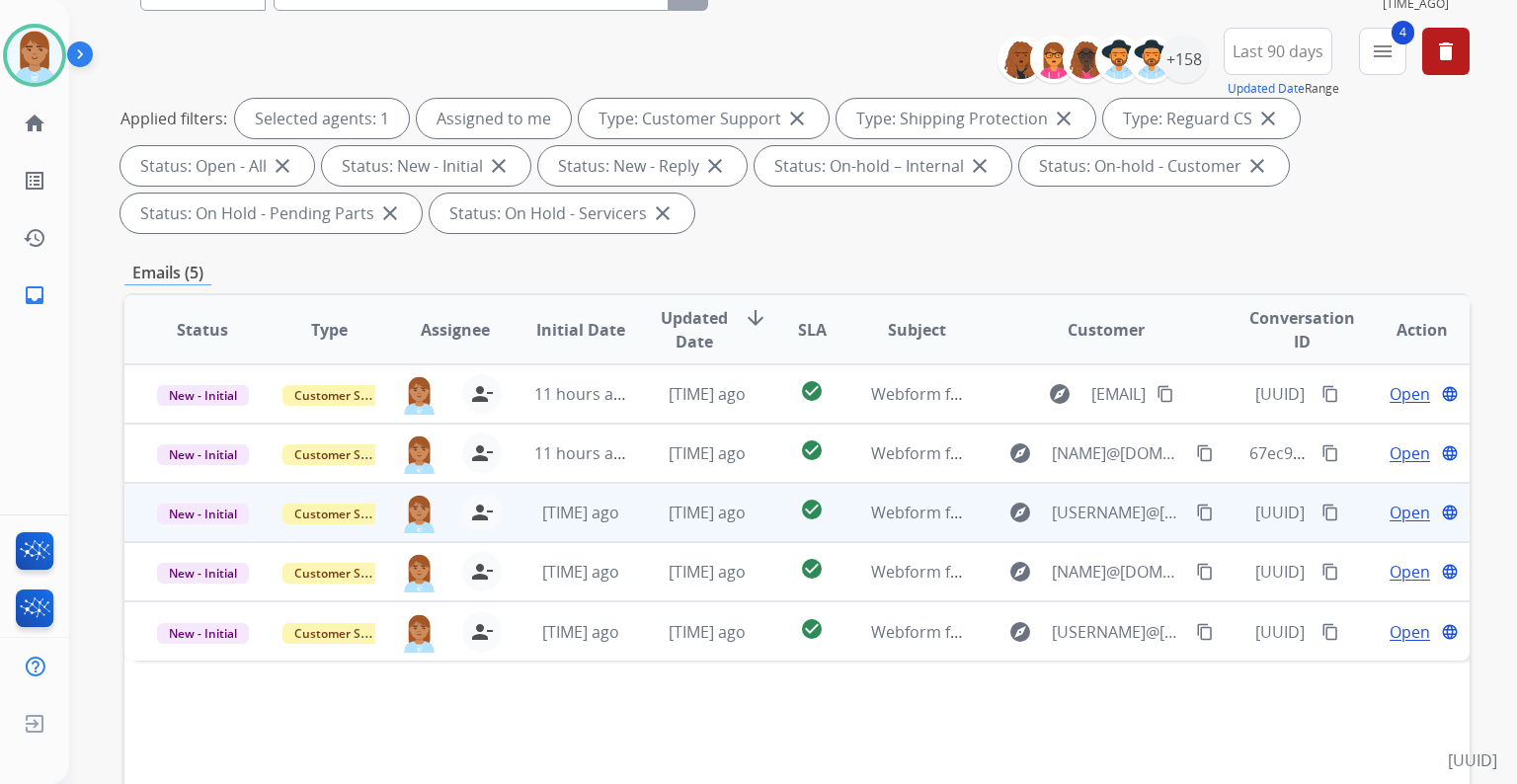 scroll, scrollTop: 237, scrollLeft: 0, axis: vertical 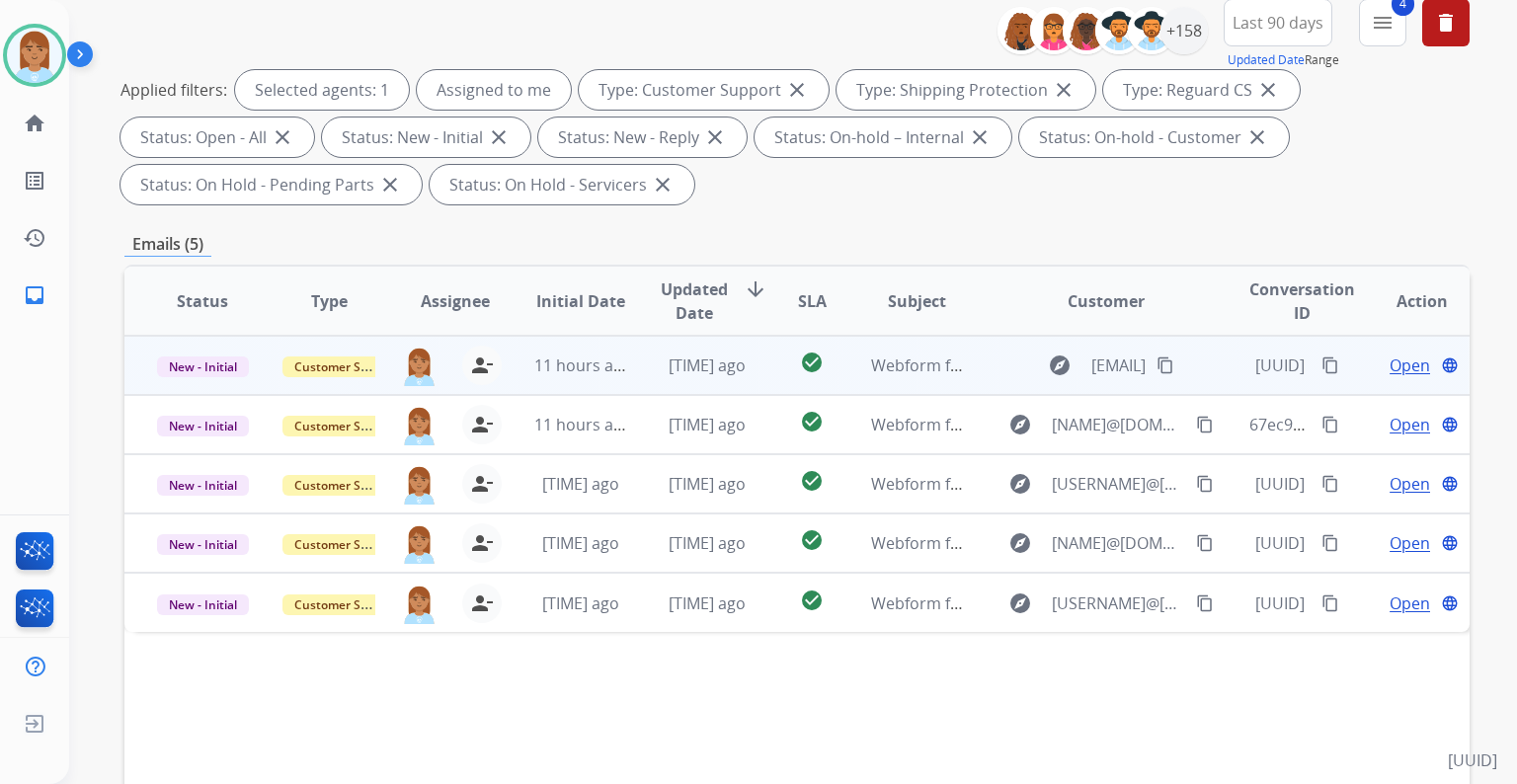 click on "Open" at bounding box center [1409, 365] 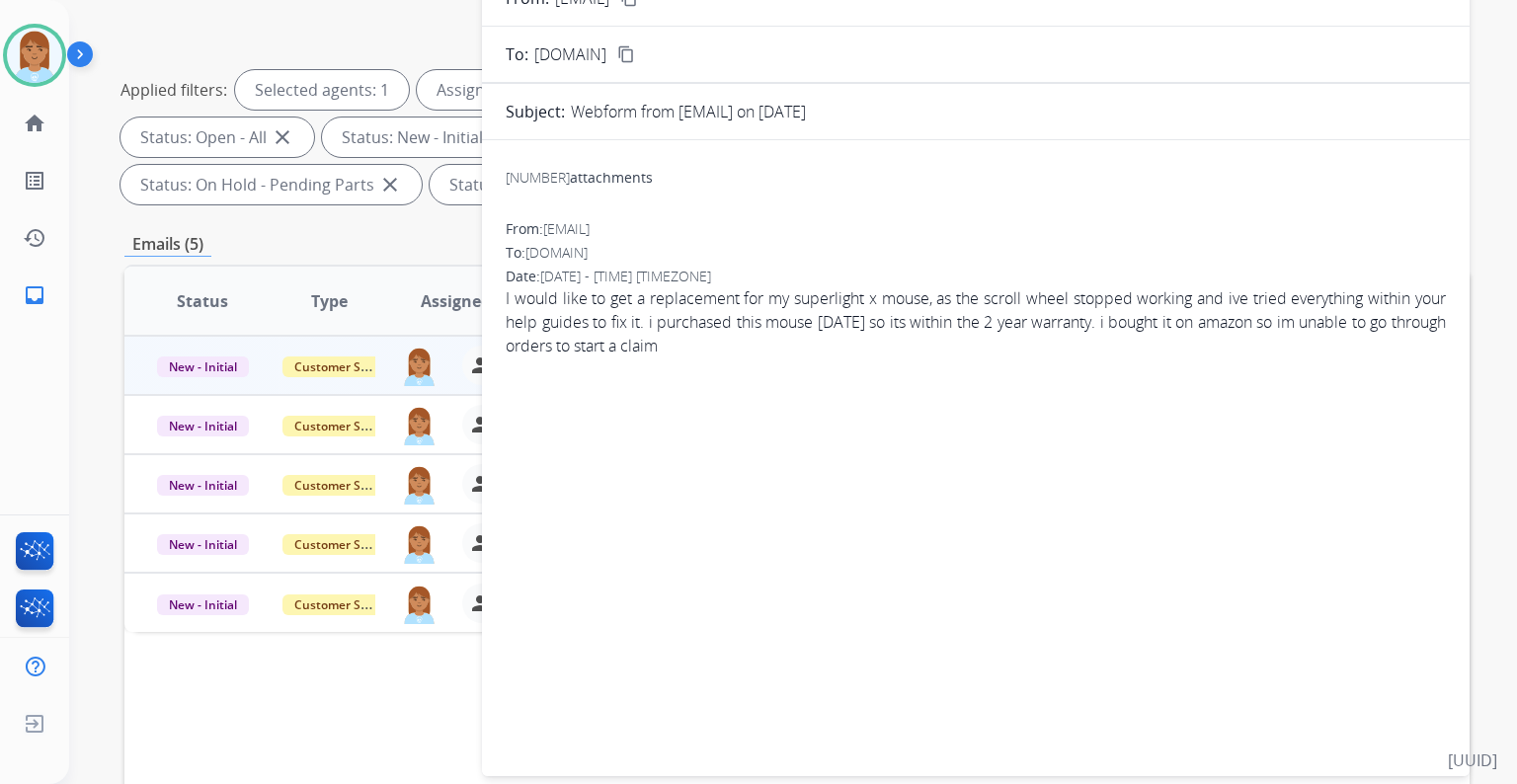 scroll, scrollTop: 79, scrollLeft: 0, axis: vertical 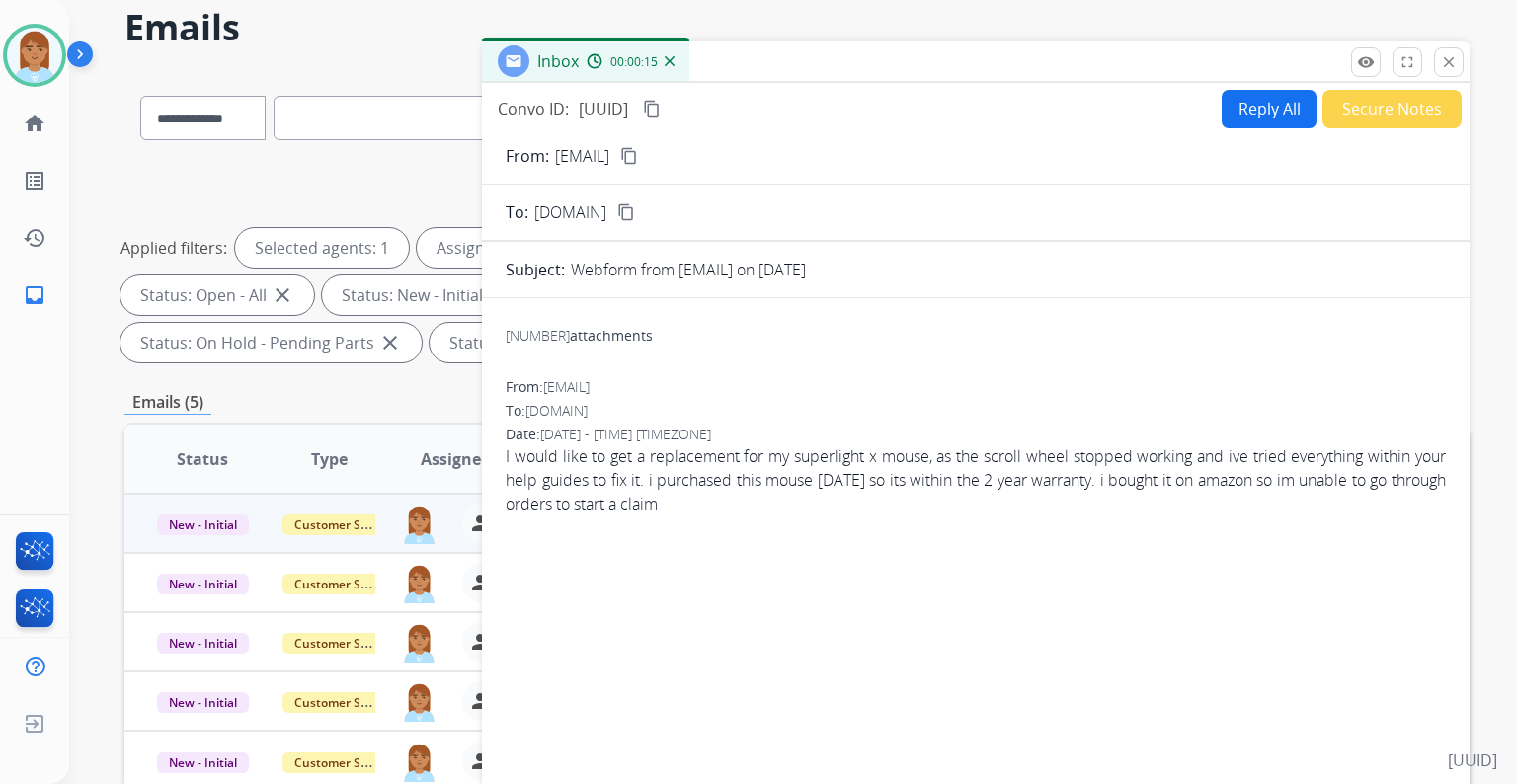 click on "content_copy" at bounding box center (629, 156) 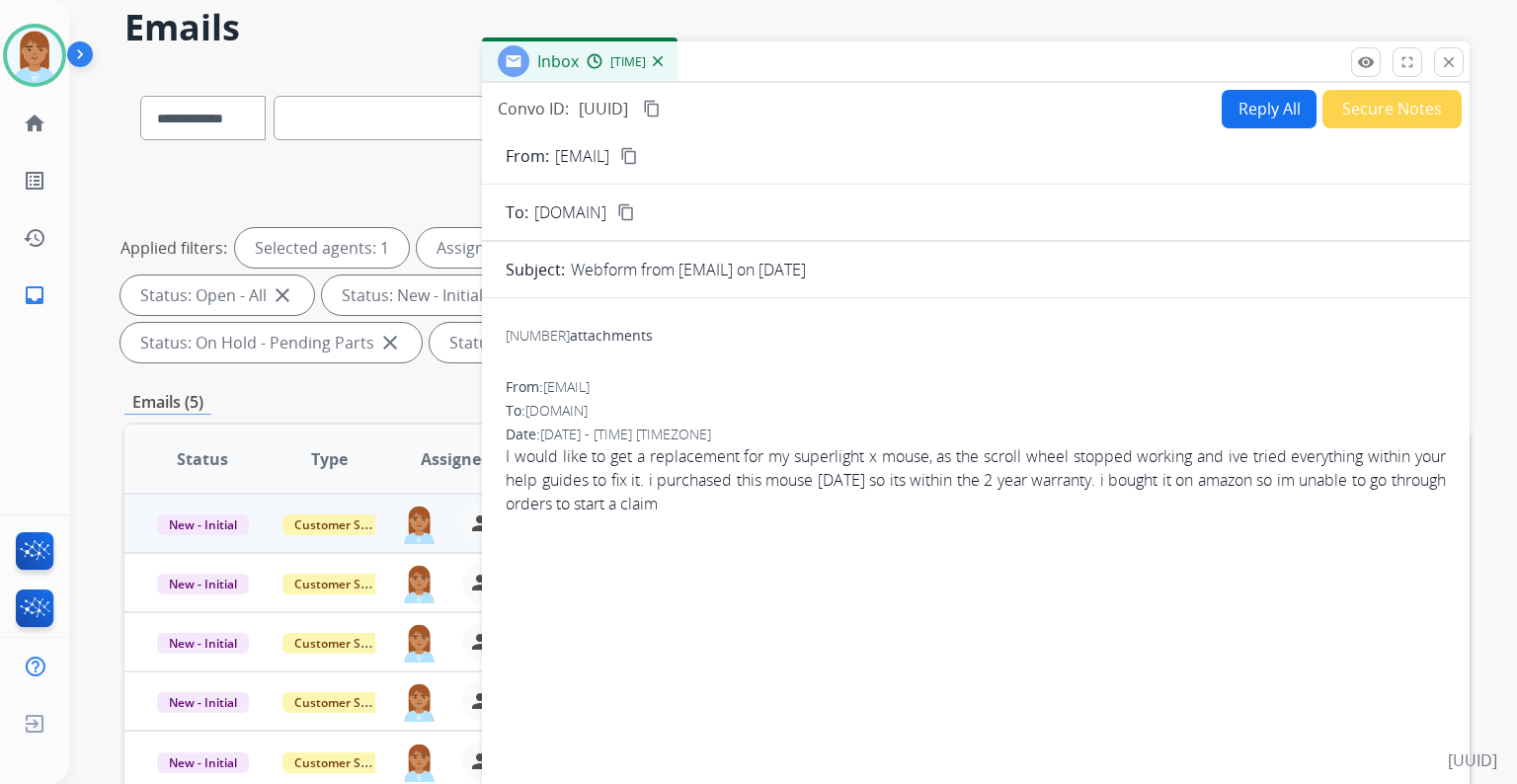 click on "Reply All" at bounding box center [1269, 109] 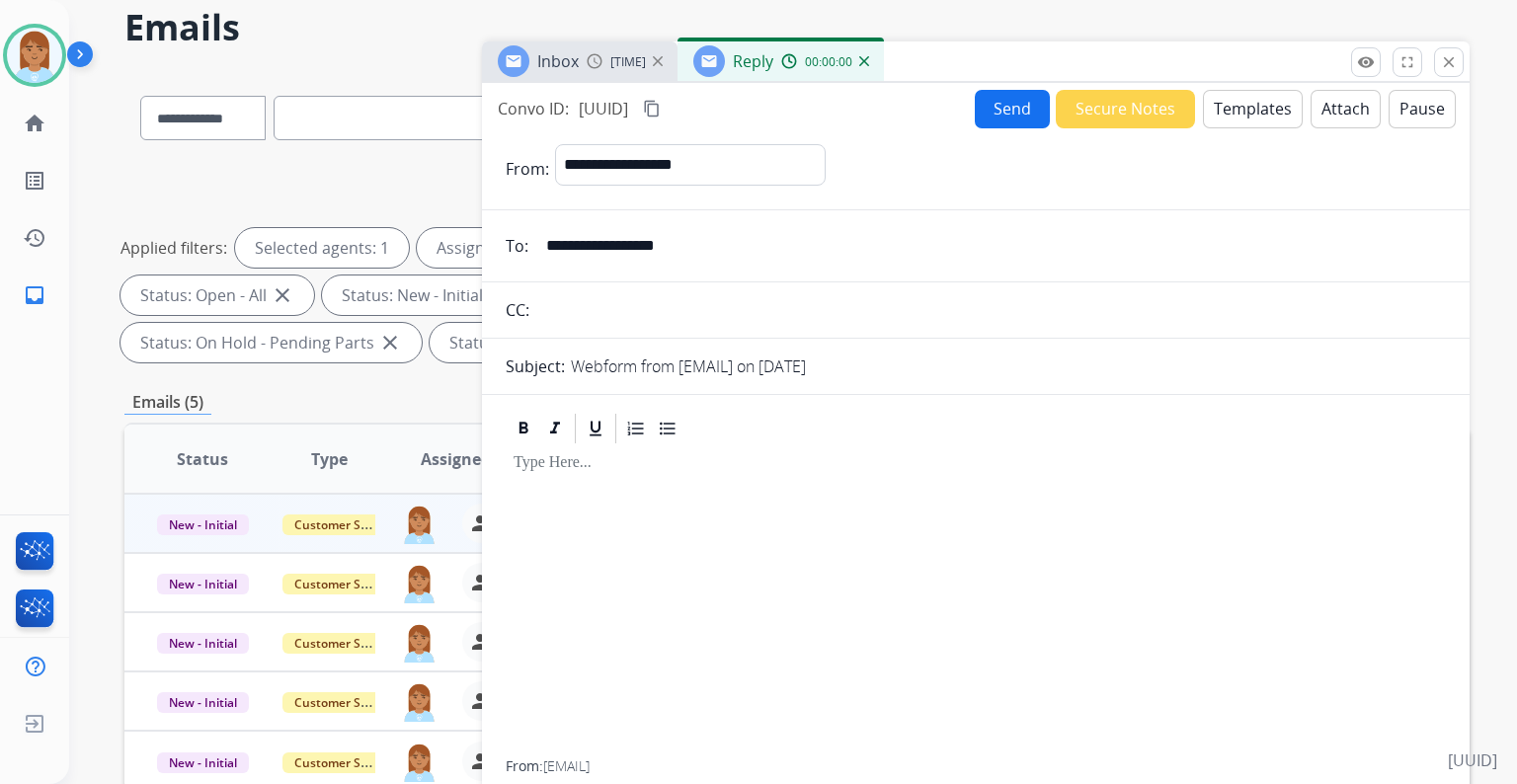 click on "Templates" at bounding box center [1252, 109] 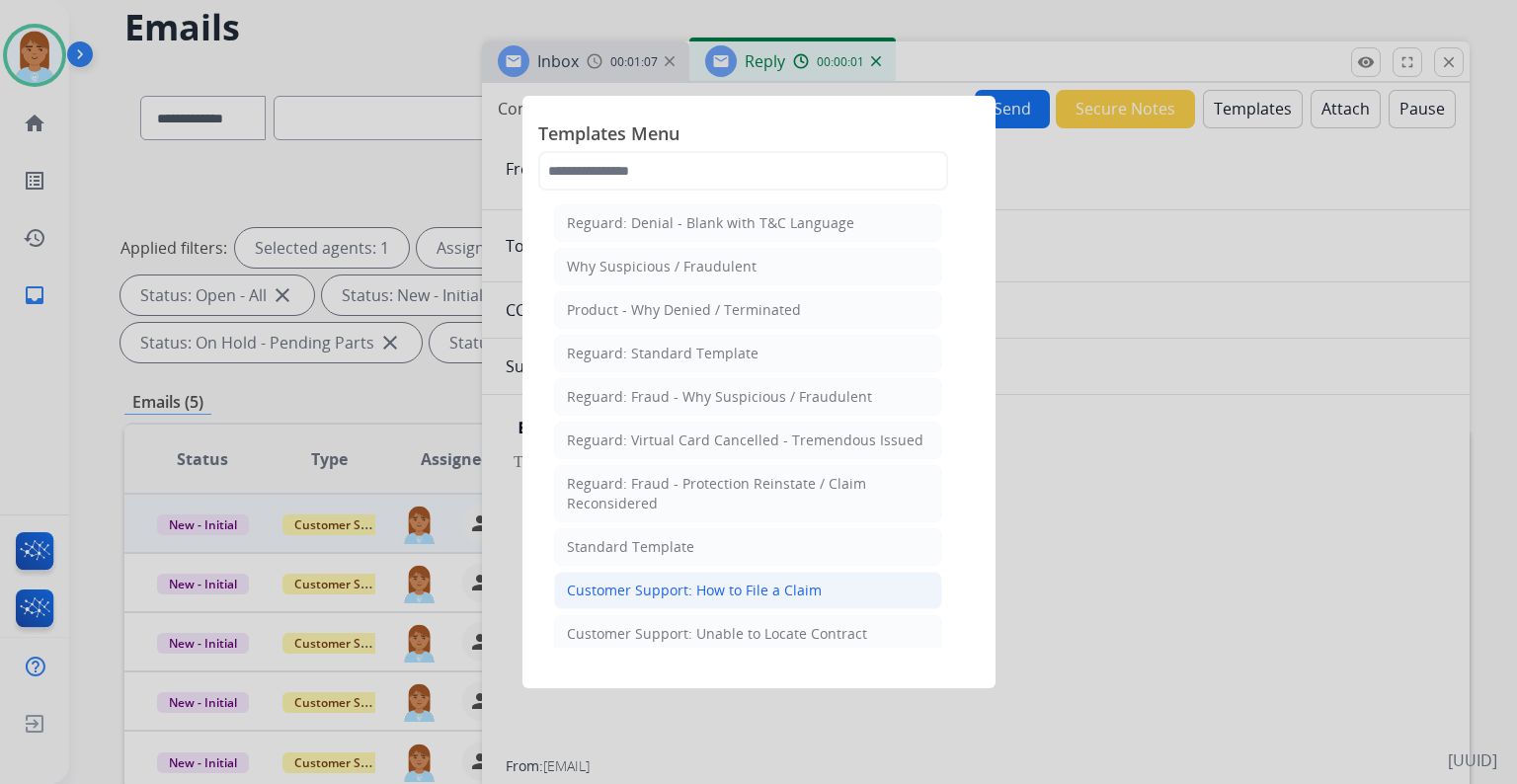 click on "Customer Support: How to File a Claim" 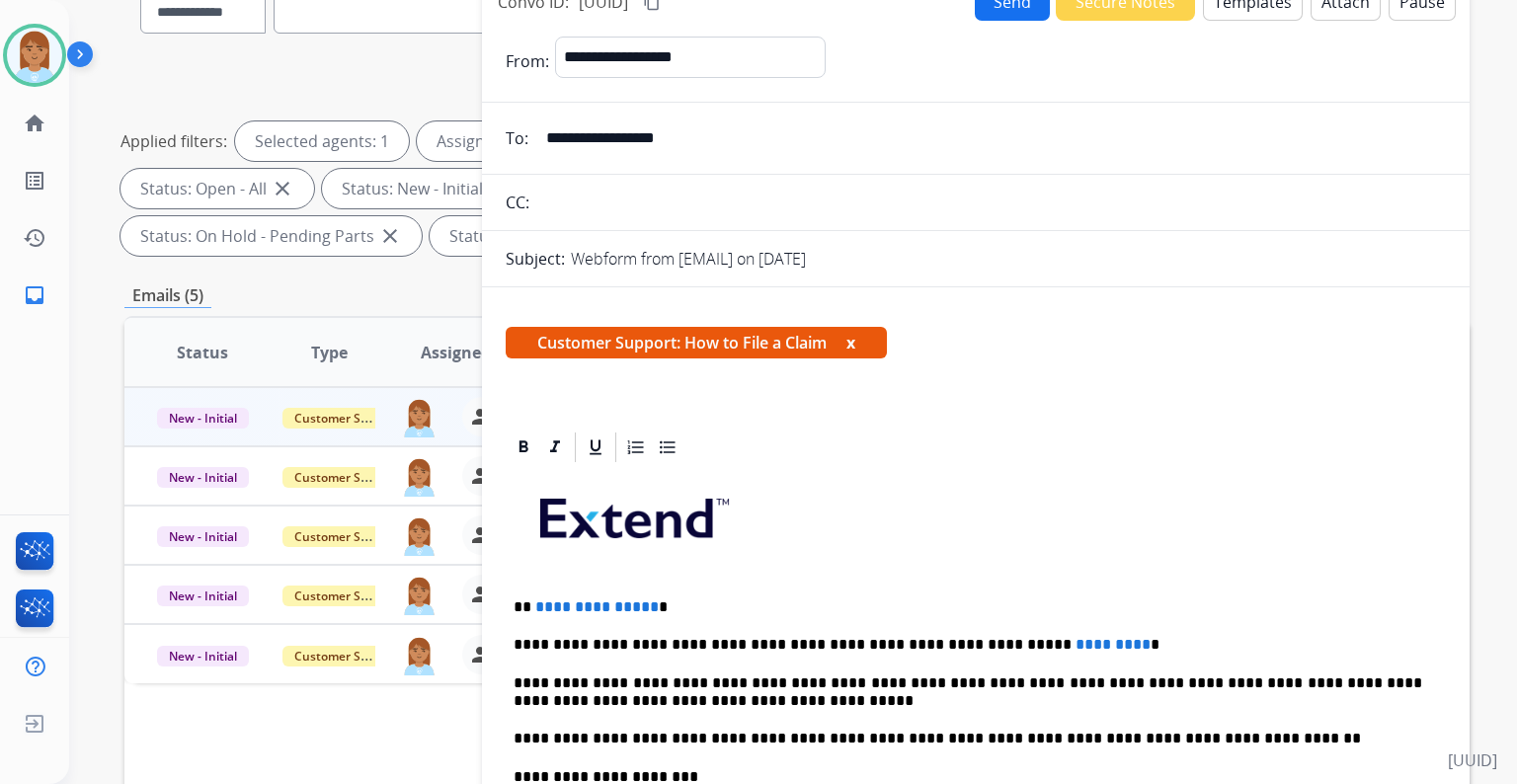 scroll, scrollTop: 316, scrollLeft: 0, axis: vertical 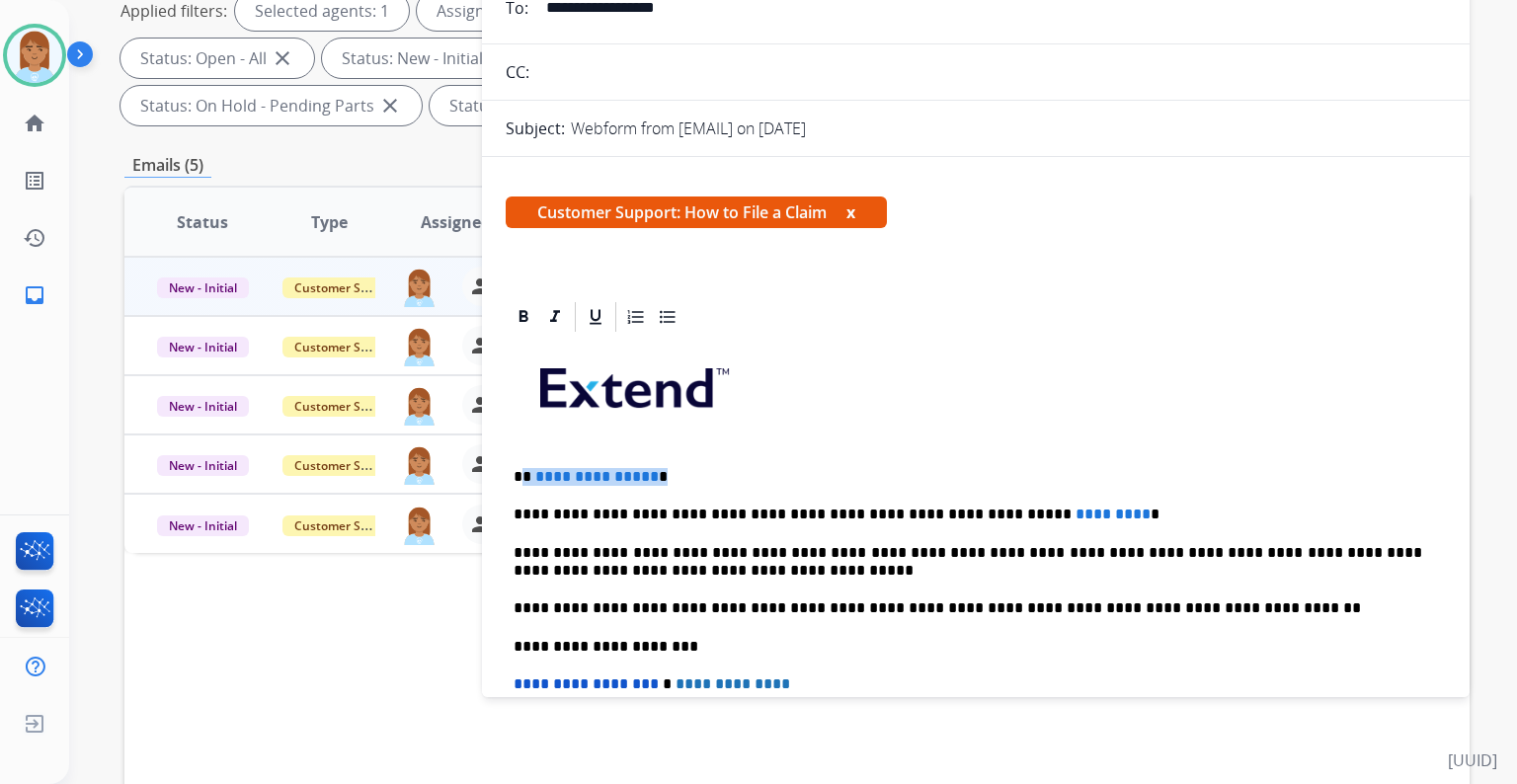 drag, startPoint x: 521, startPoint y: 475, endPoint x: 725, endPoint y: 471, distance: 204.03921 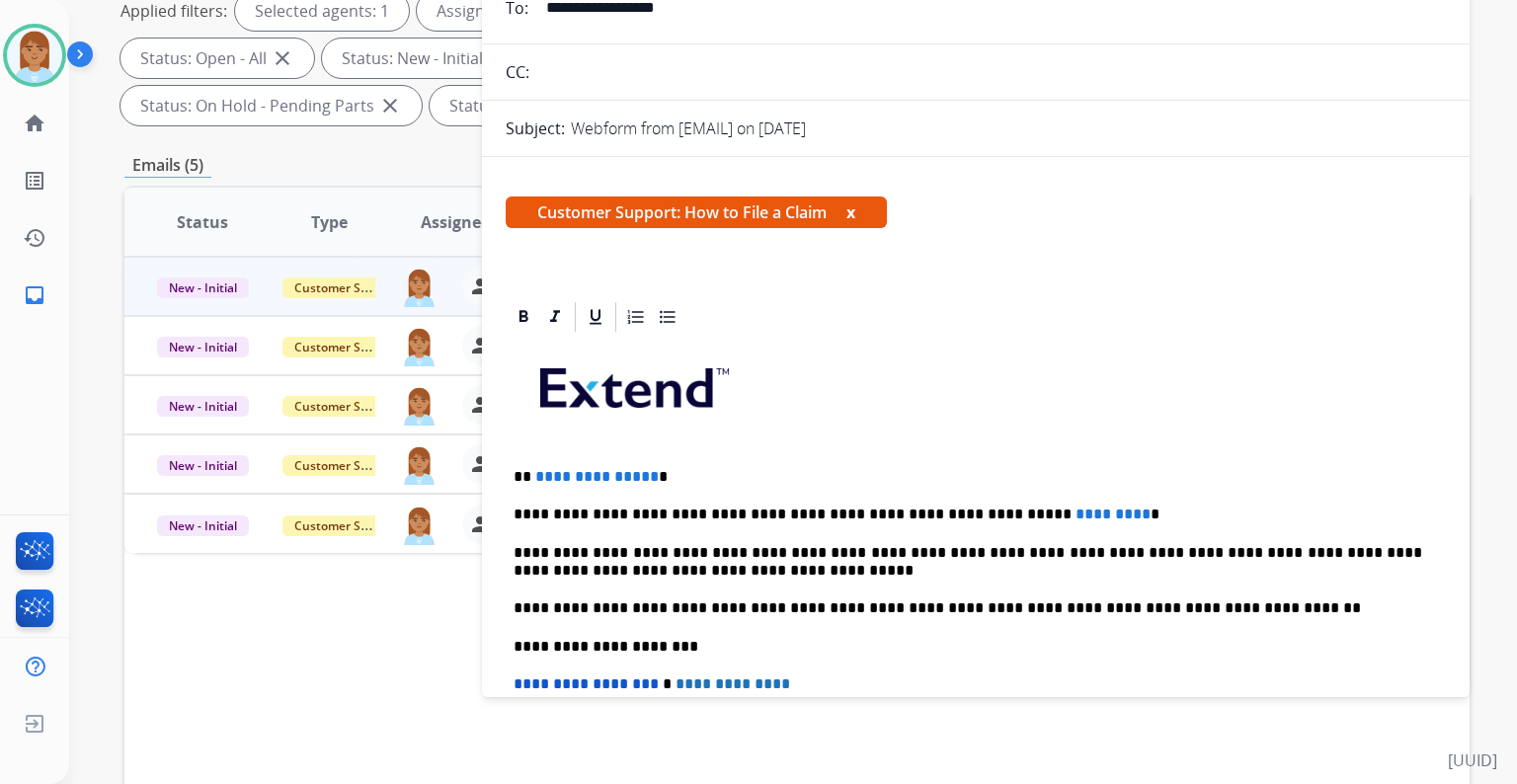 type 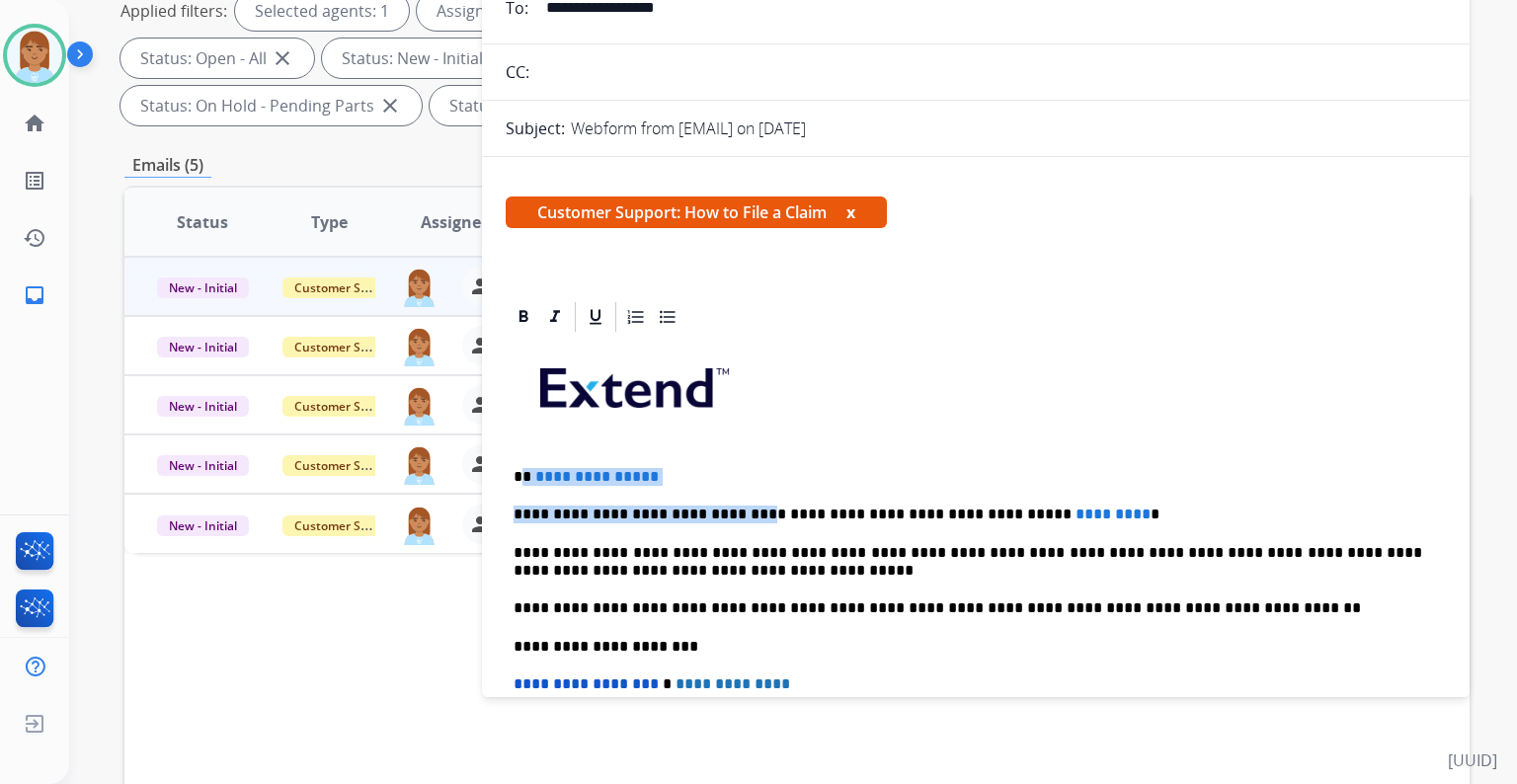 drag, startPoint x: 523, startPoint y: 474, endPoint x: 754, endPoint y: 485, distance: 231.2618 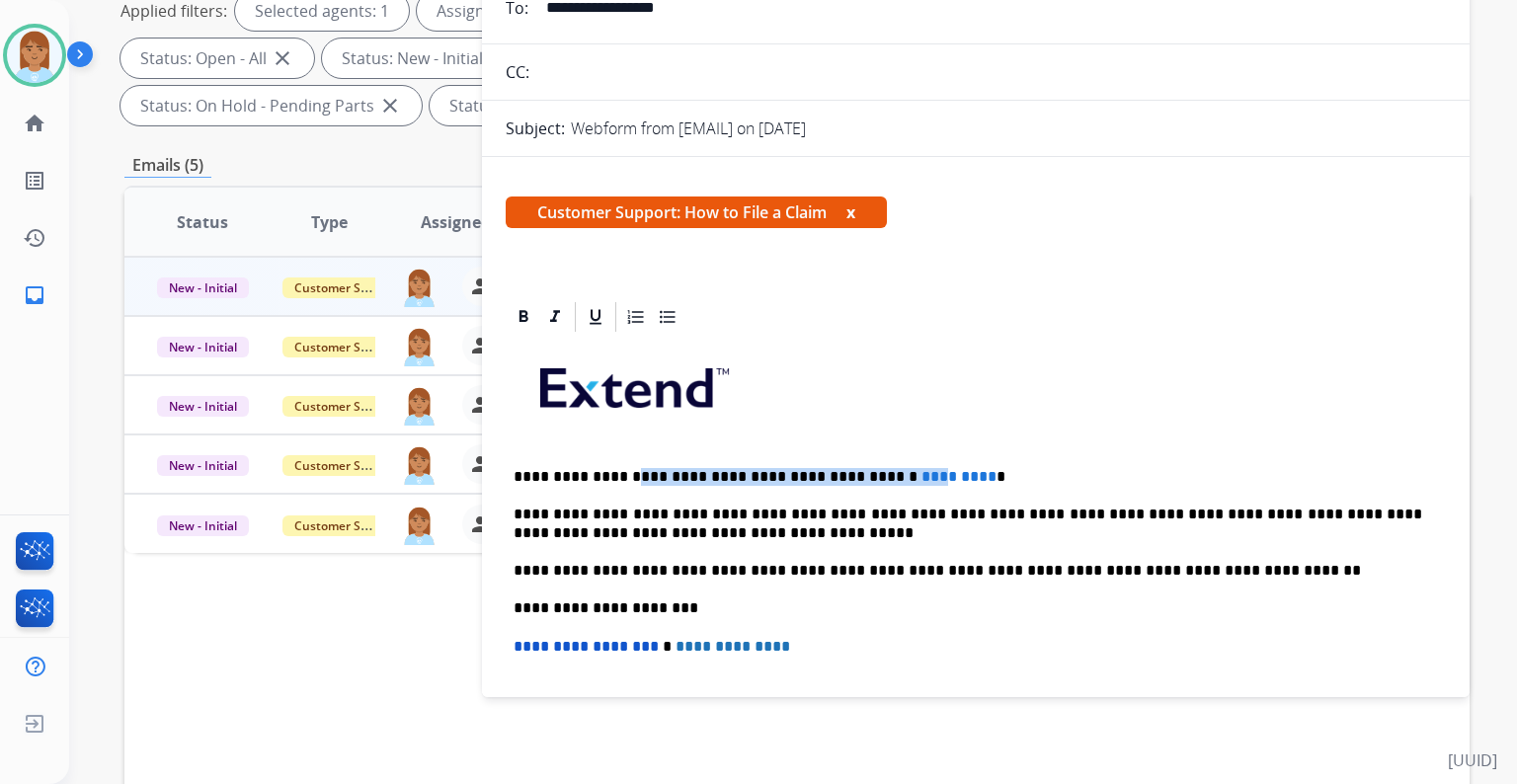 drag, startPoint x: 624, startPoint y: 466, endPoint x: 883, endPoint y: 462, distance: 259.03089 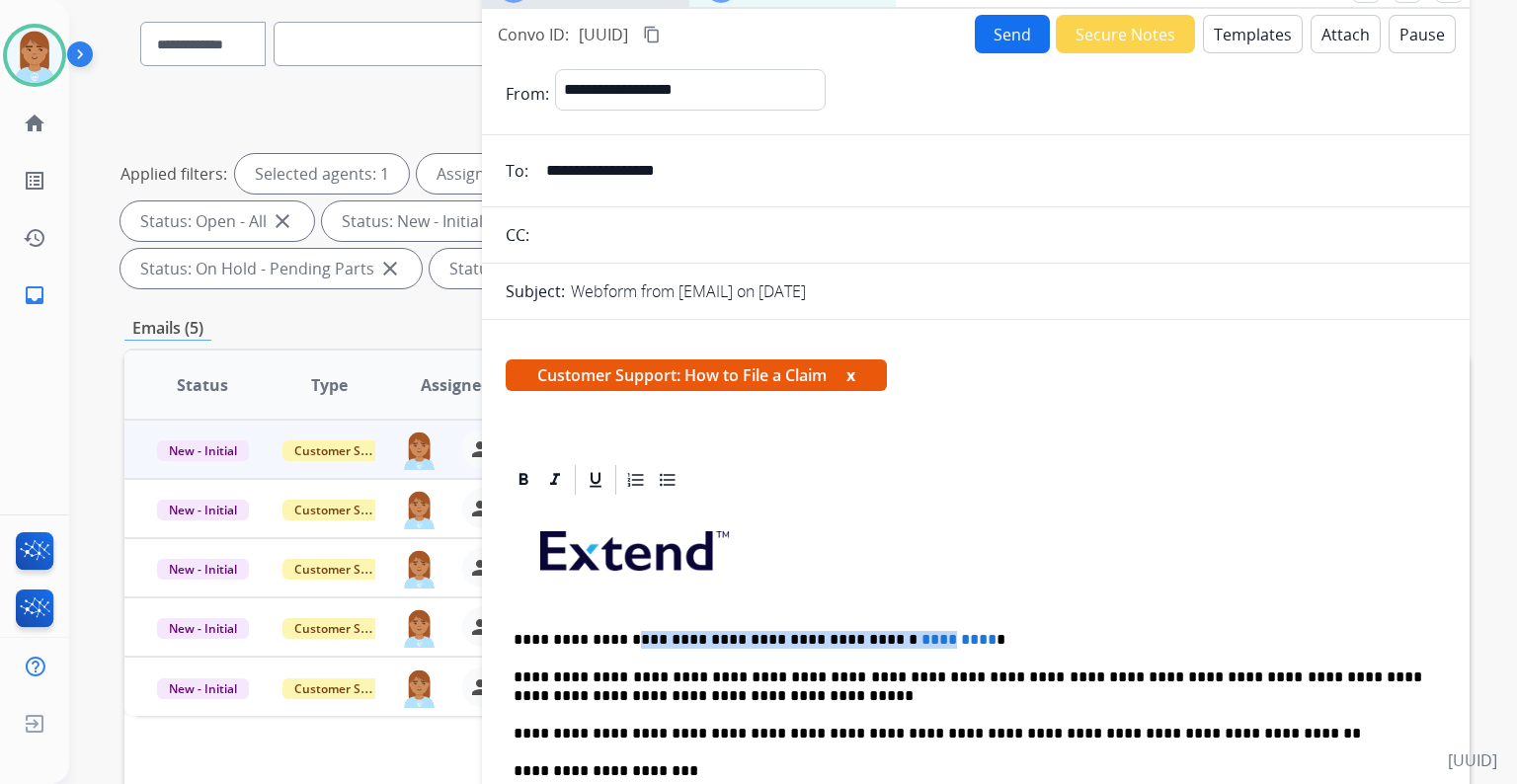 scroll, scrollTop: 0, scrollLeft: 0, axis: both 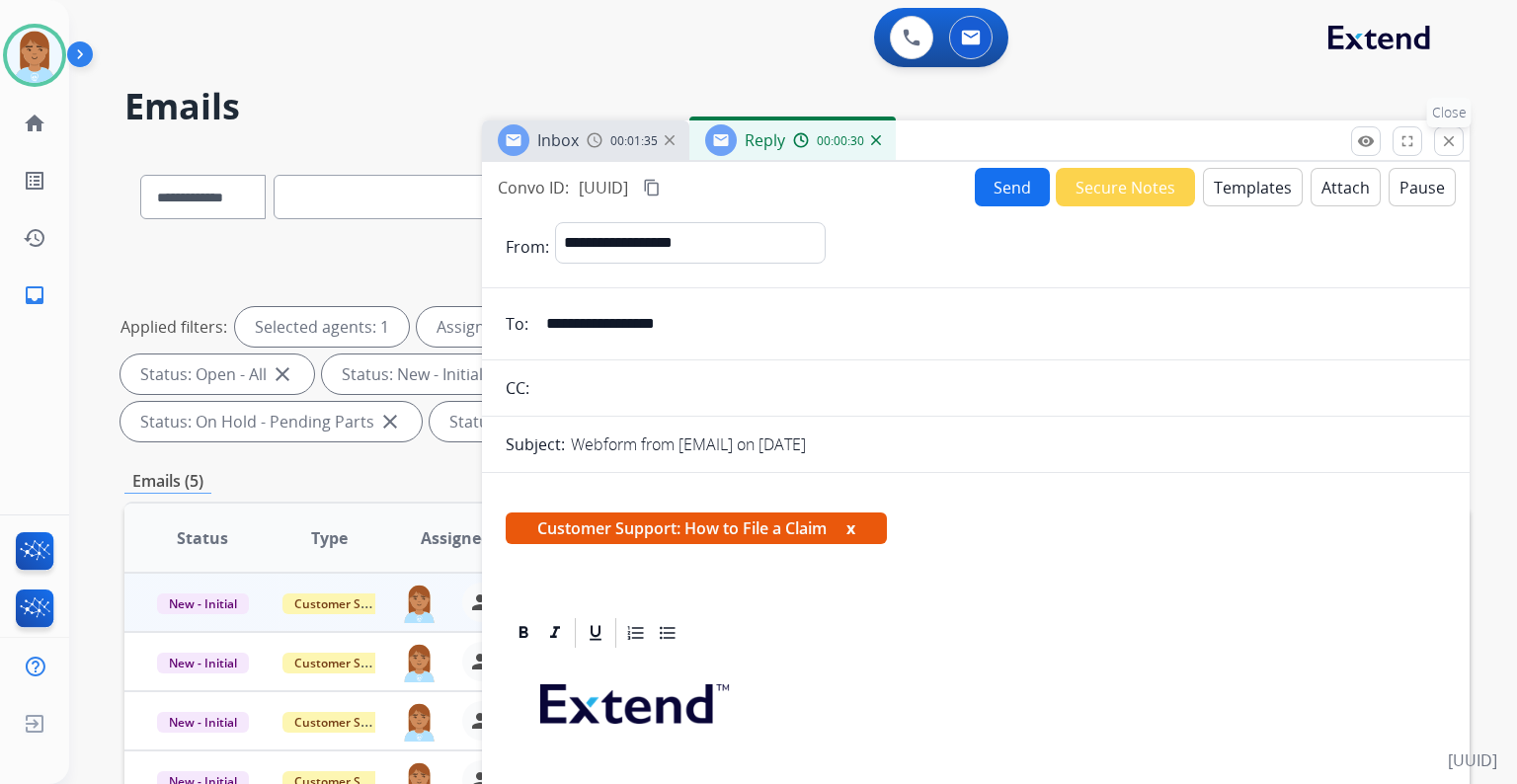 click on "close" at bounding box center (1449, 141) 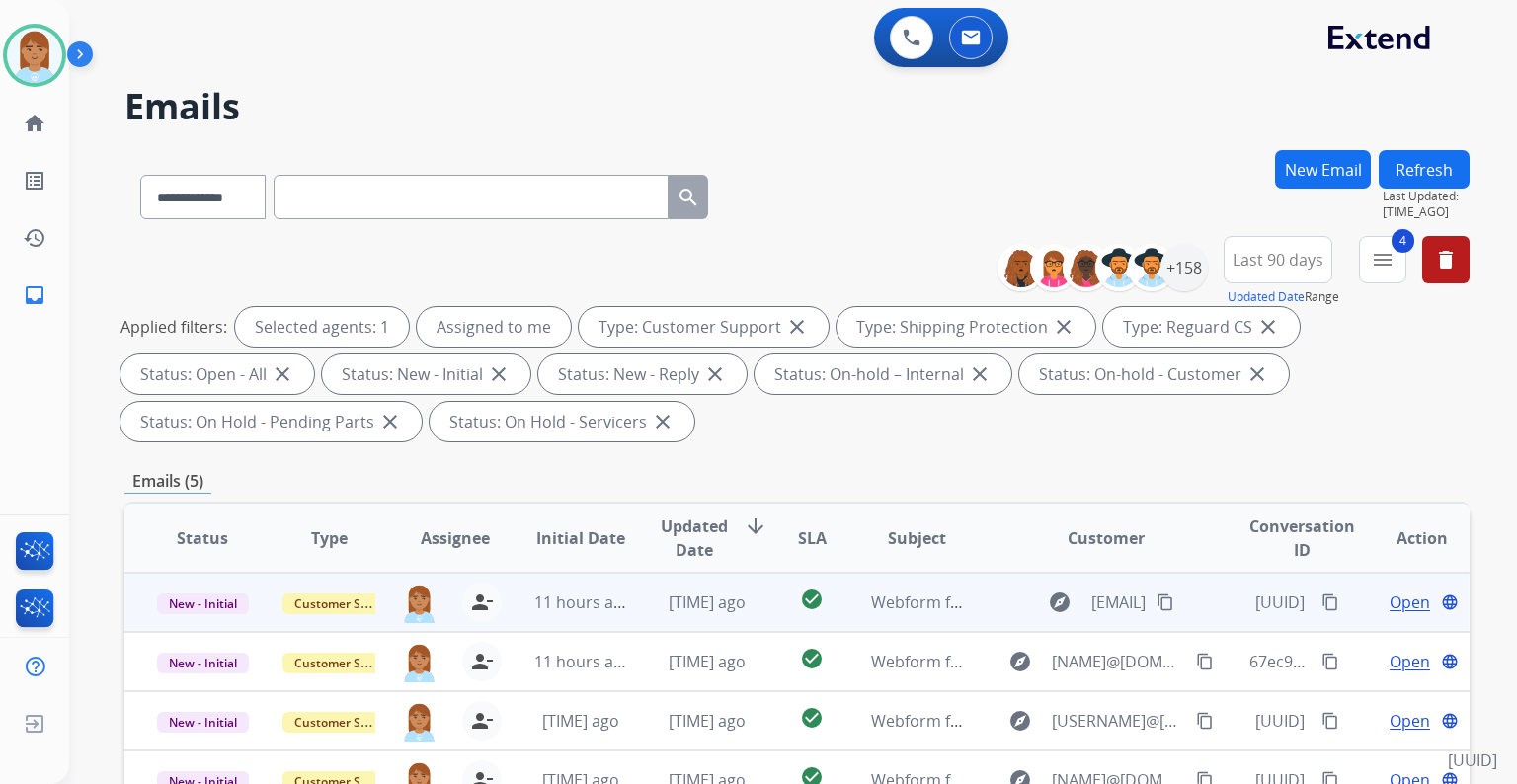 click on "Open" at bounding box center (1409, 602) 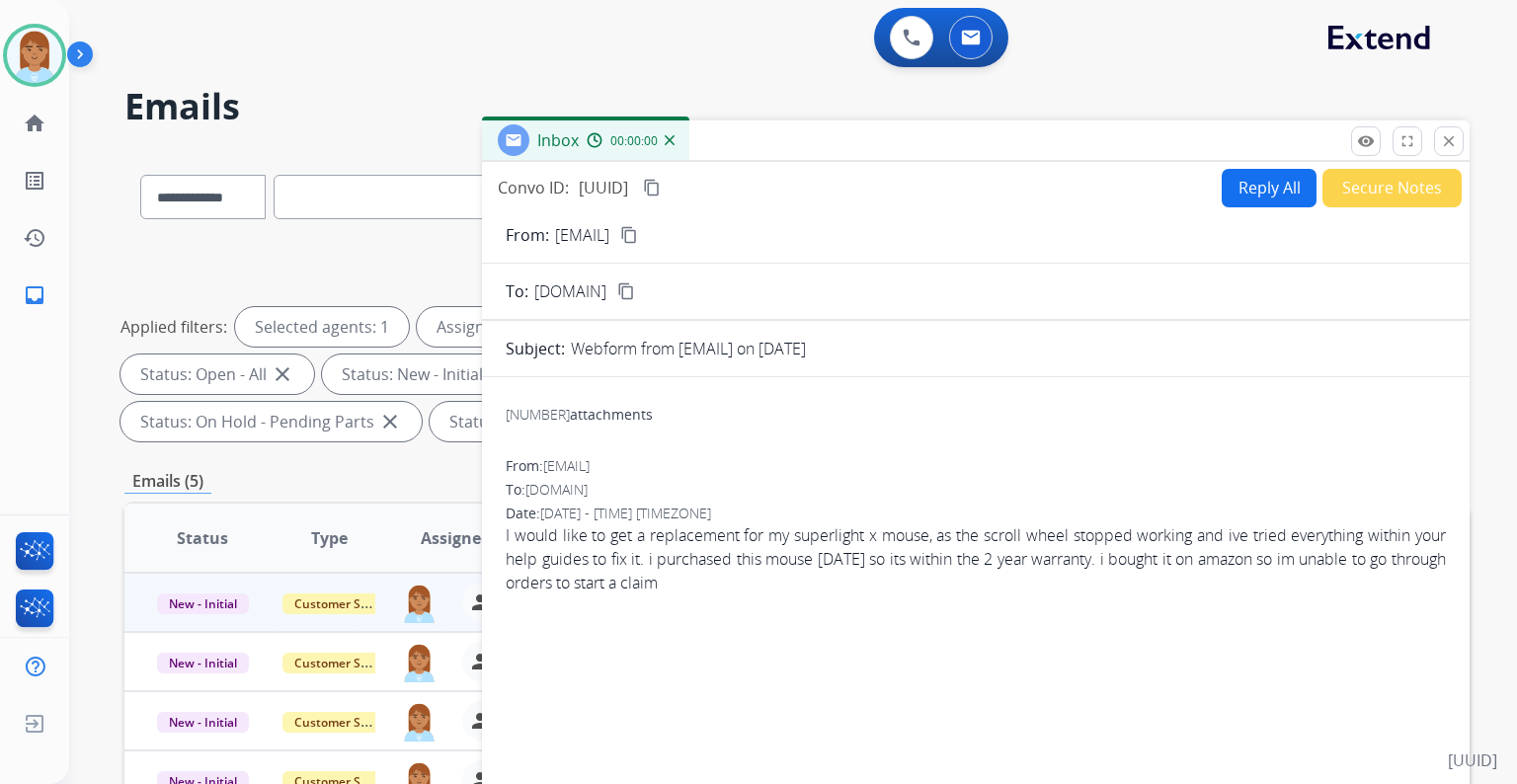 click on "Reply All" at bounding box center [1269, 188] 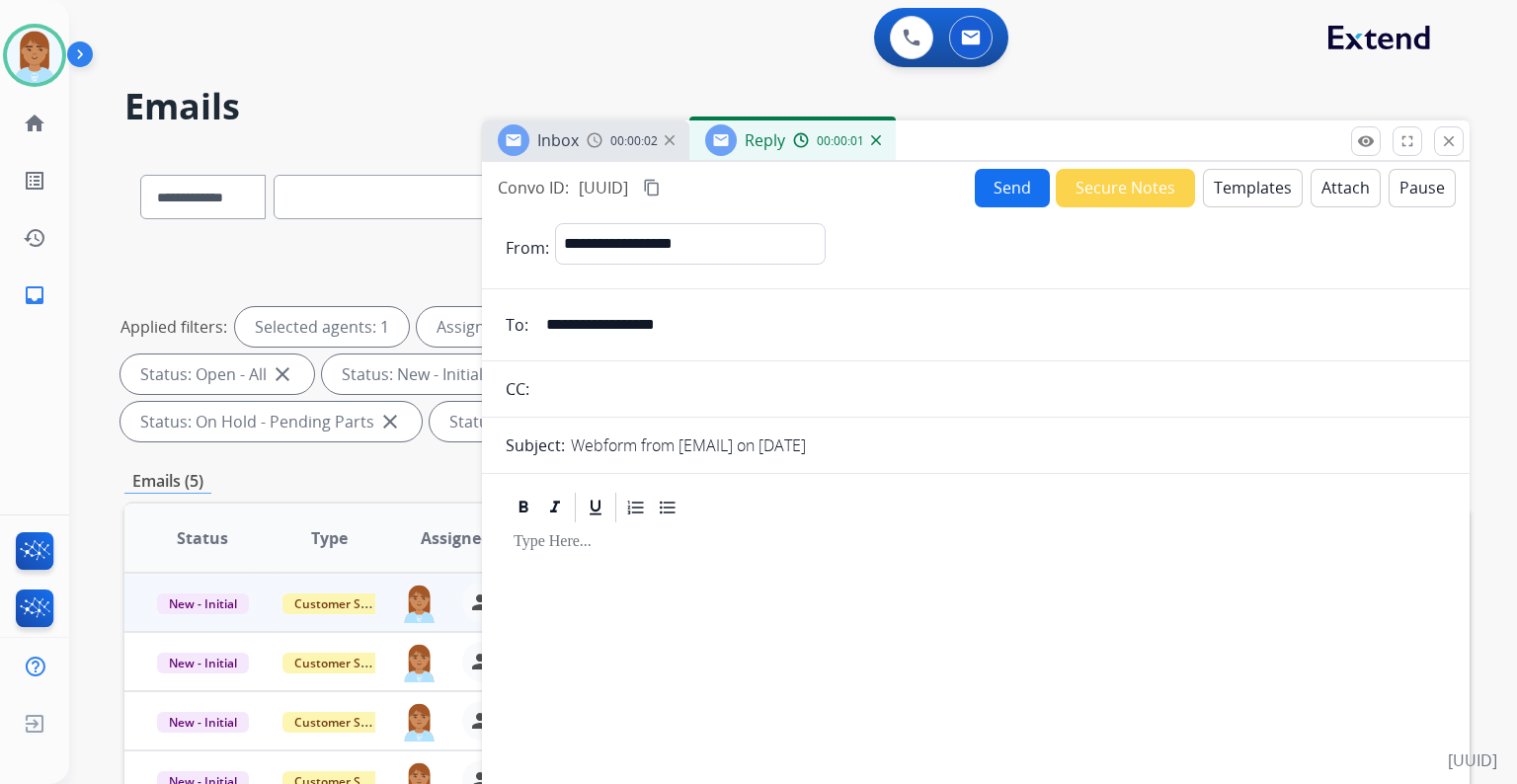 click on "Templates" at bounding box center (1252, 188) 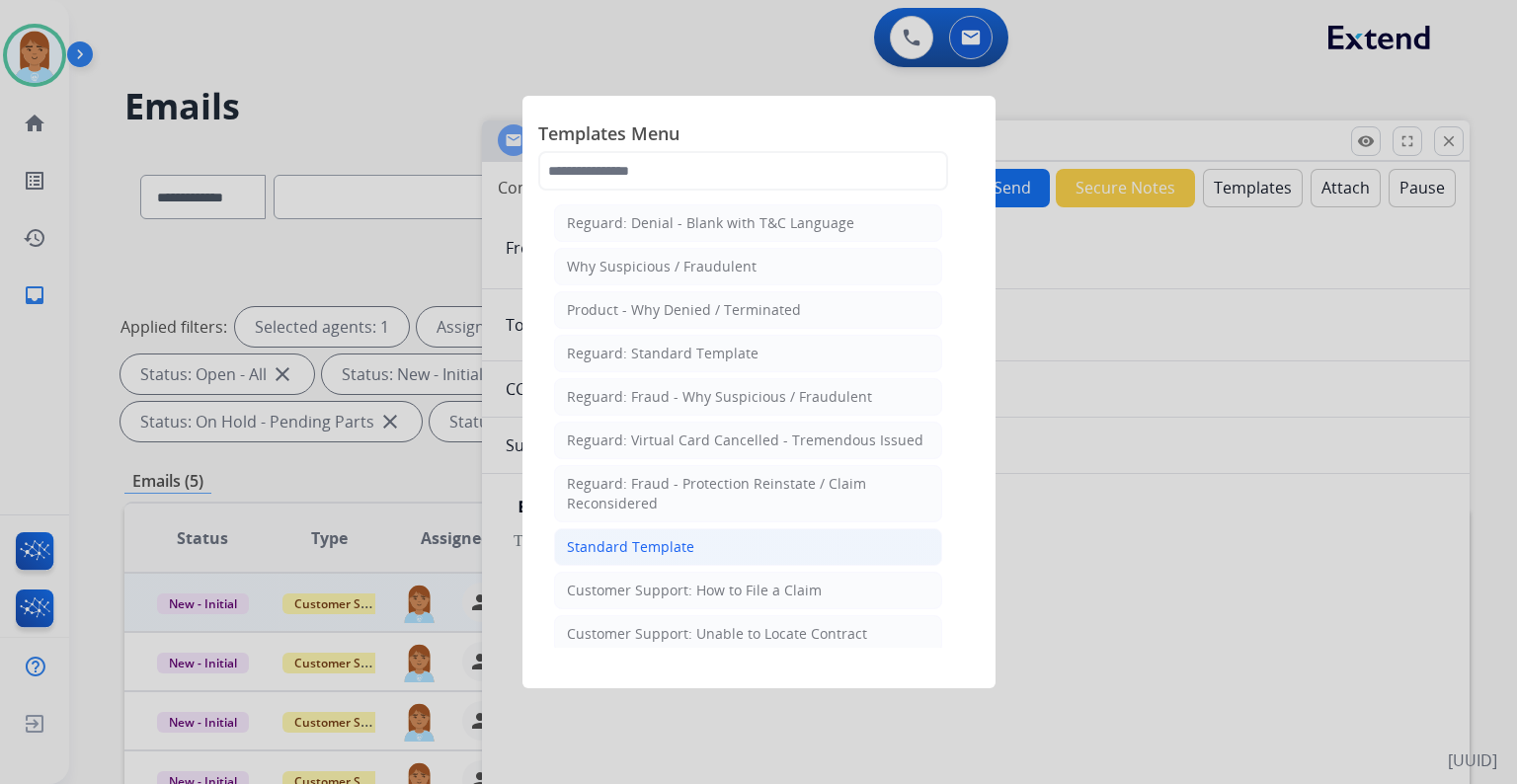 click on "Standard Template" 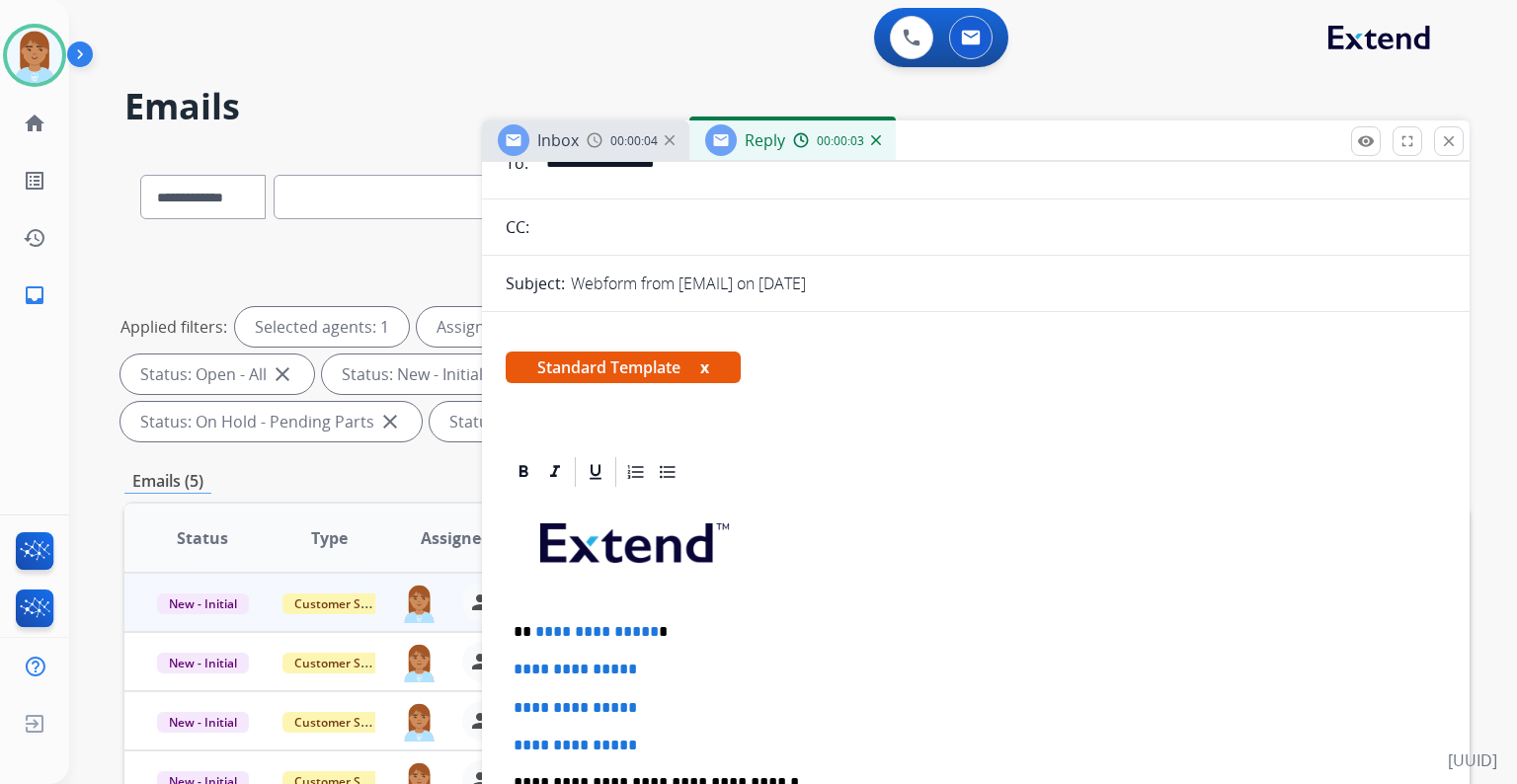 scroll, scrollTop: 237, scrollLeft: 0, axis: vertical 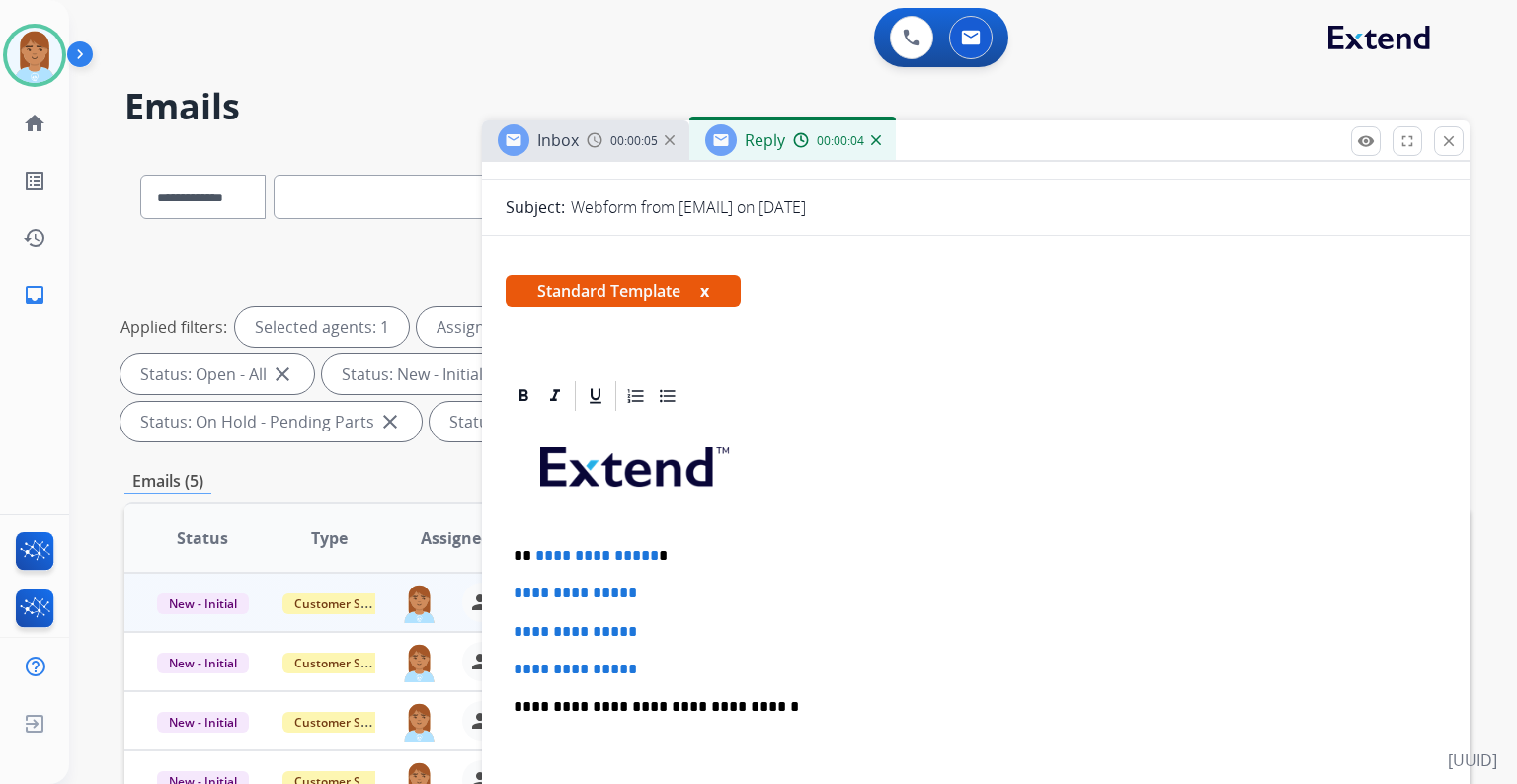 click on "**********" at bounding box center [597, 555] 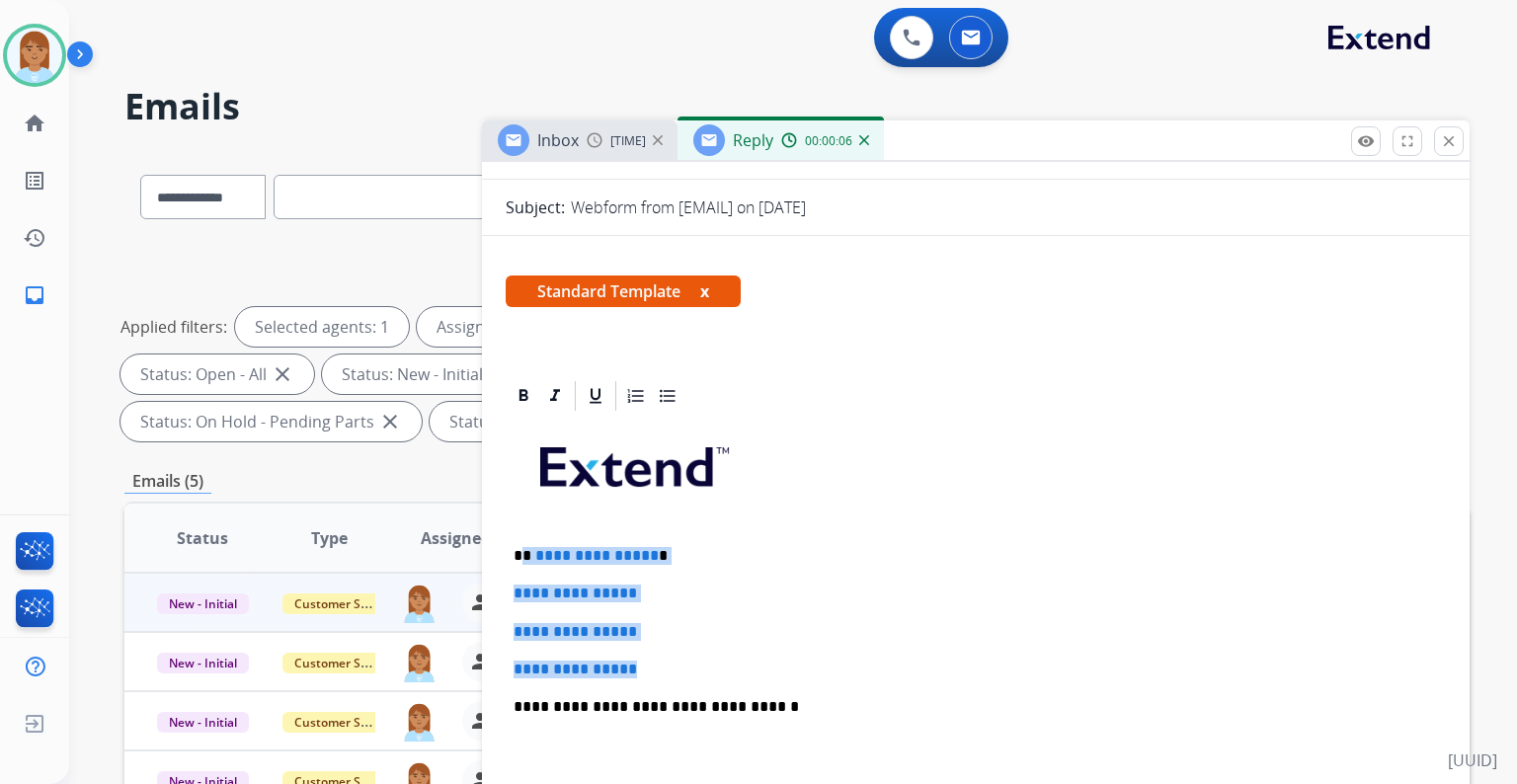 drag, startPoint x: 523, startPoint y: 550, endPoint x: 693, endPoint y: 670, distance: 208.08652 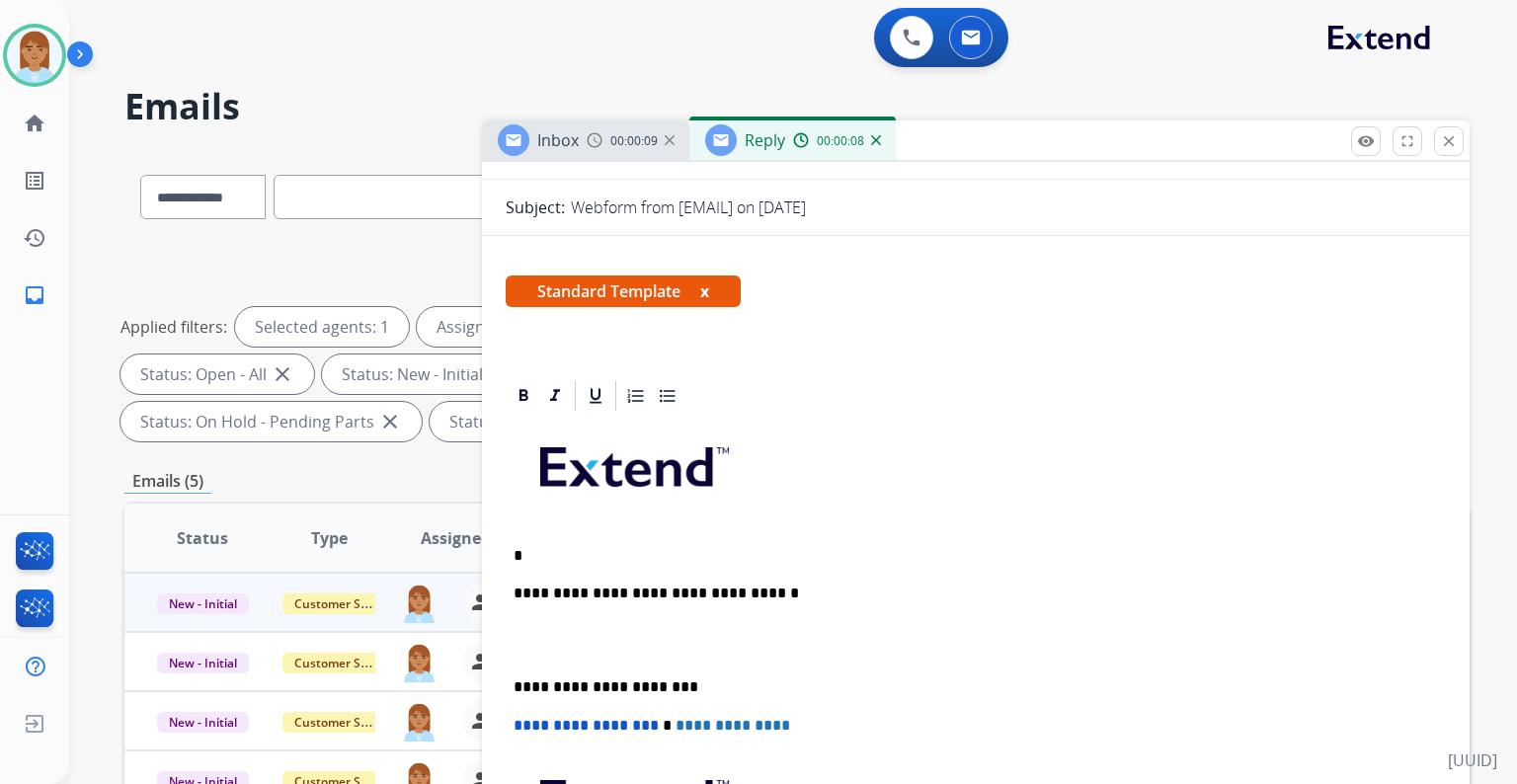 type 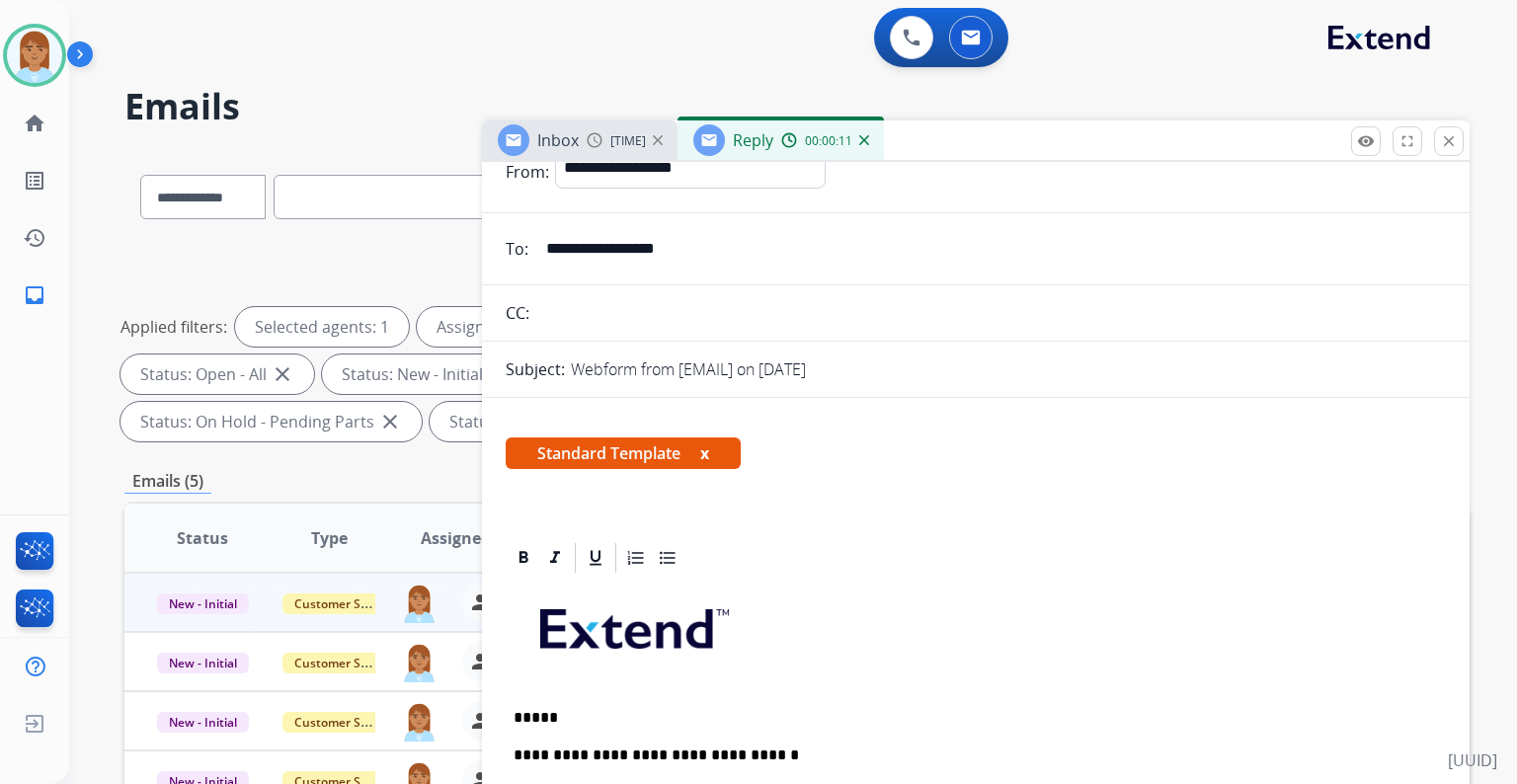 scroll, scrollTop: 0, scrollLeft: 0, axis: both 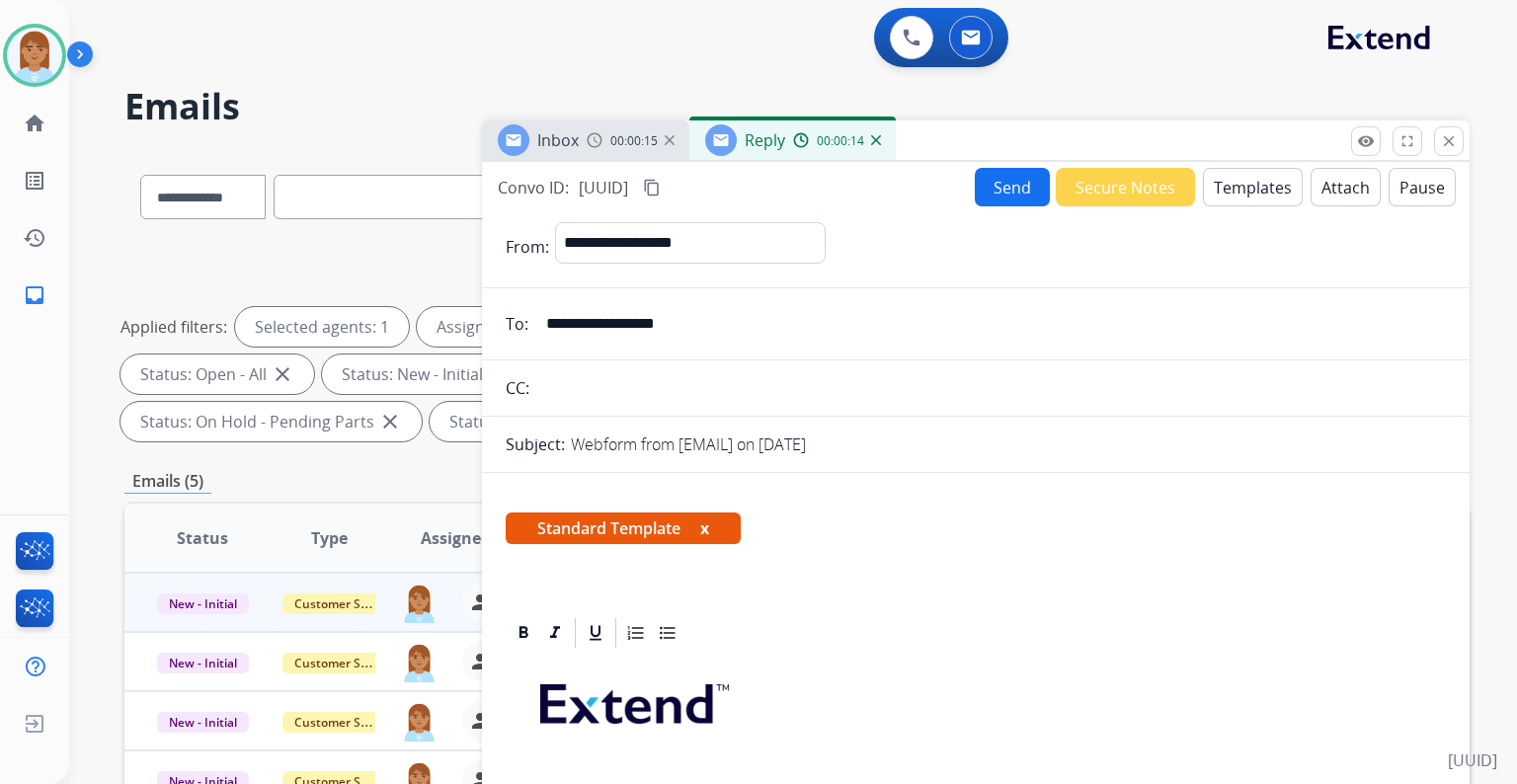 click on "Templates" at bounding box center [1252, 187] 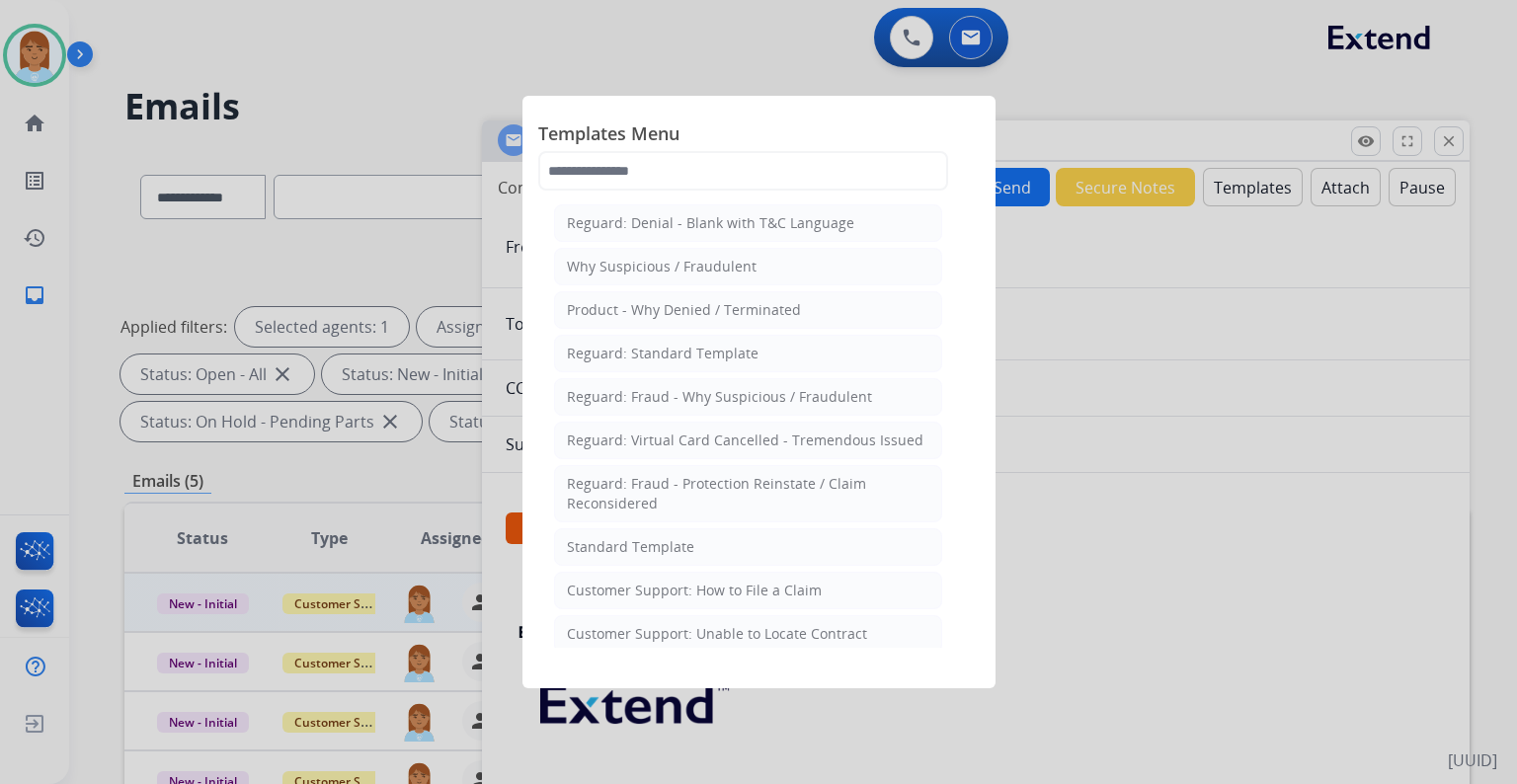 click on "Customer Support: How to File a Claim" 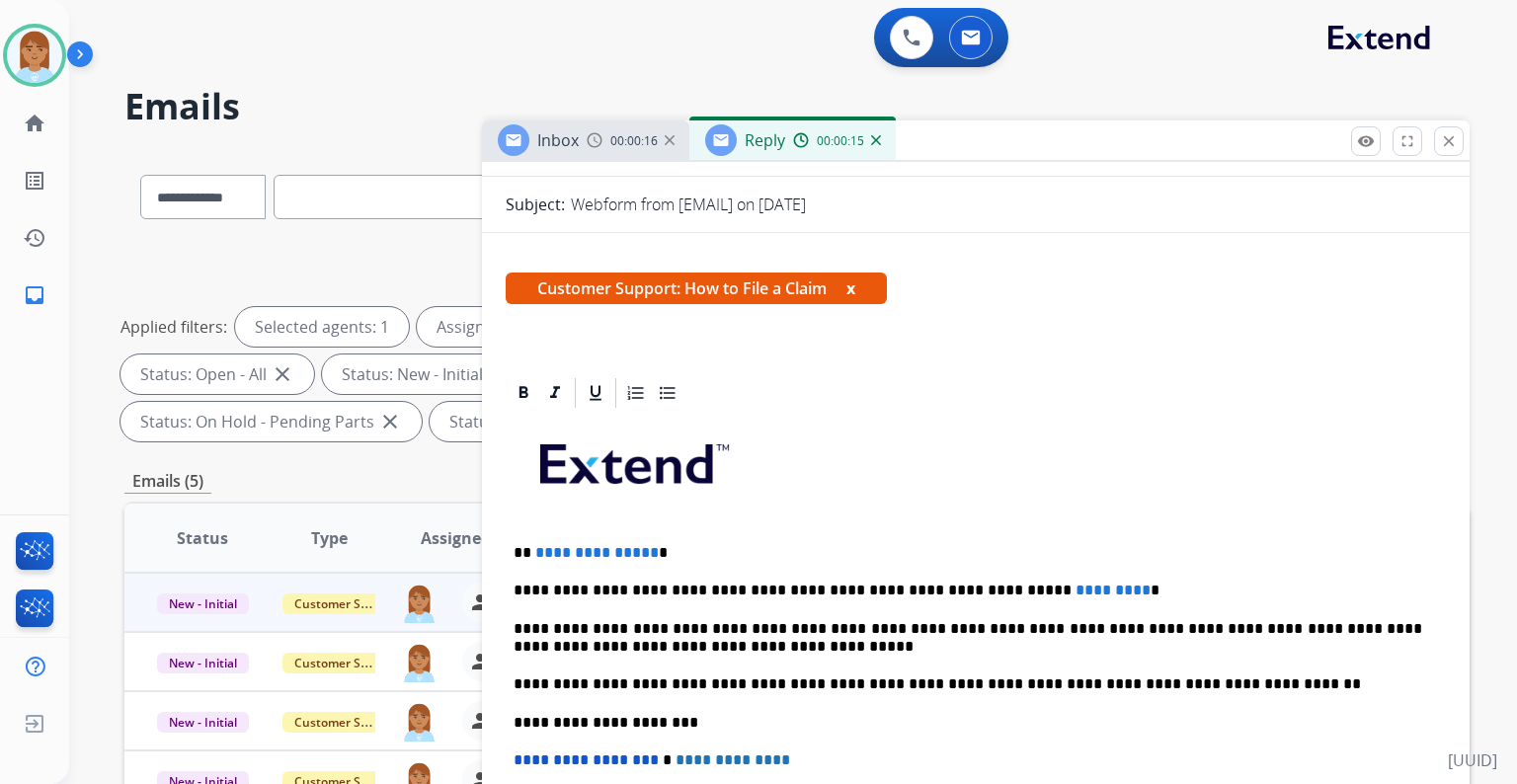scroll, scrollTop: 395, scrollLeft: 0, axis: vertical 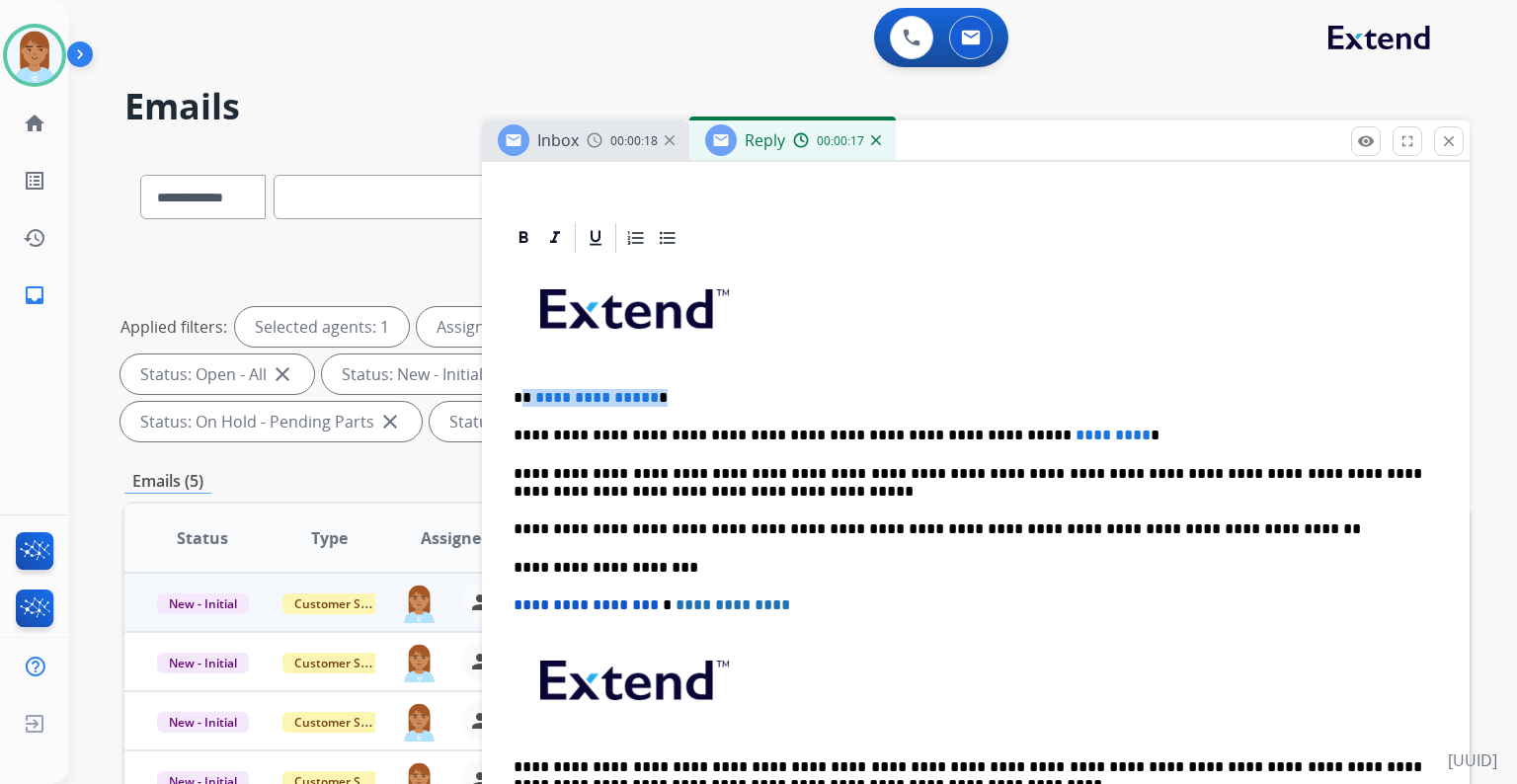 drag, startPoint x: 521, startPoint y: 390, endPoint x: 694, endPoint y: 380, distance: 173.28878 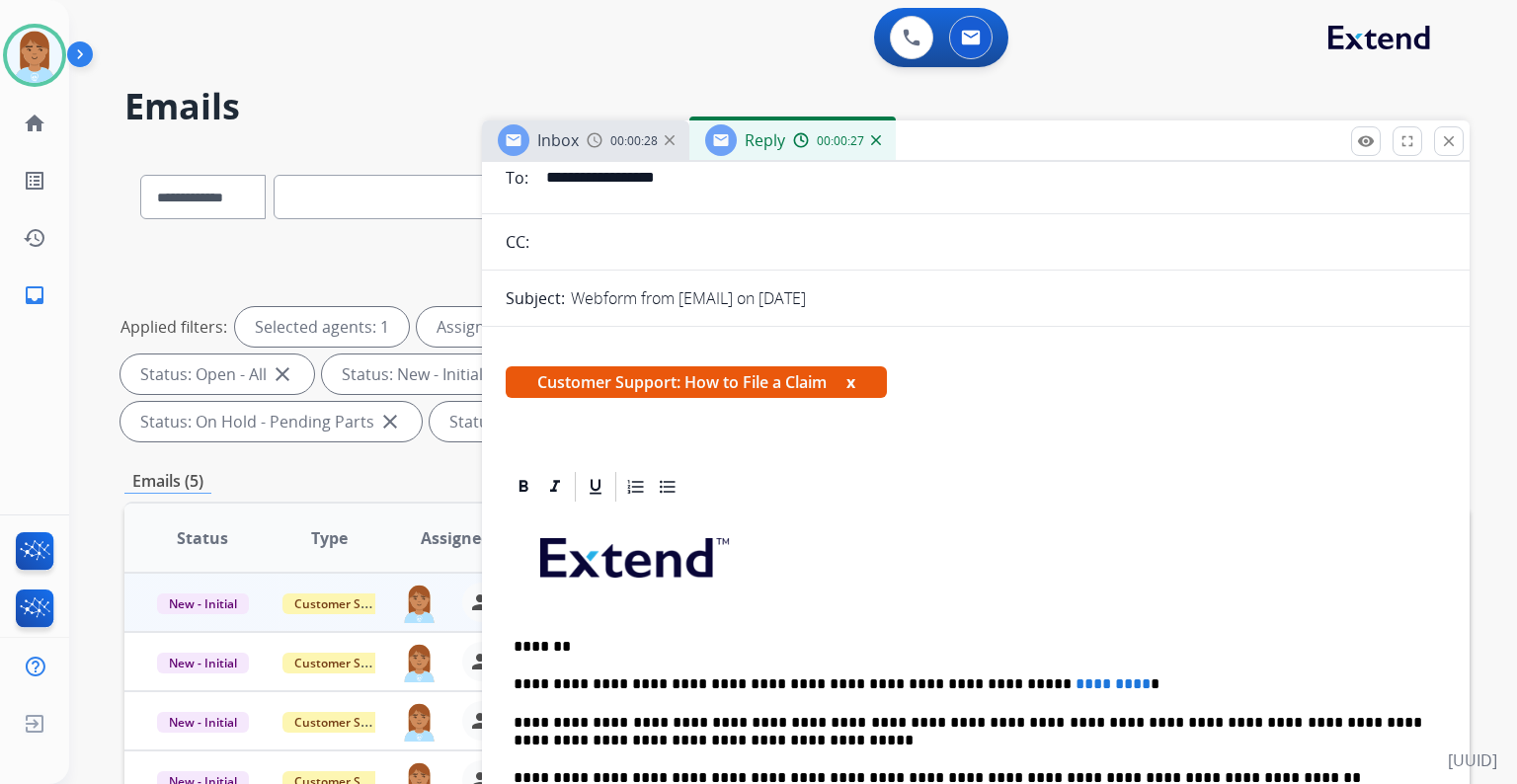 scroll, scrollTop: 0, scrollLeft: 0, axis: both 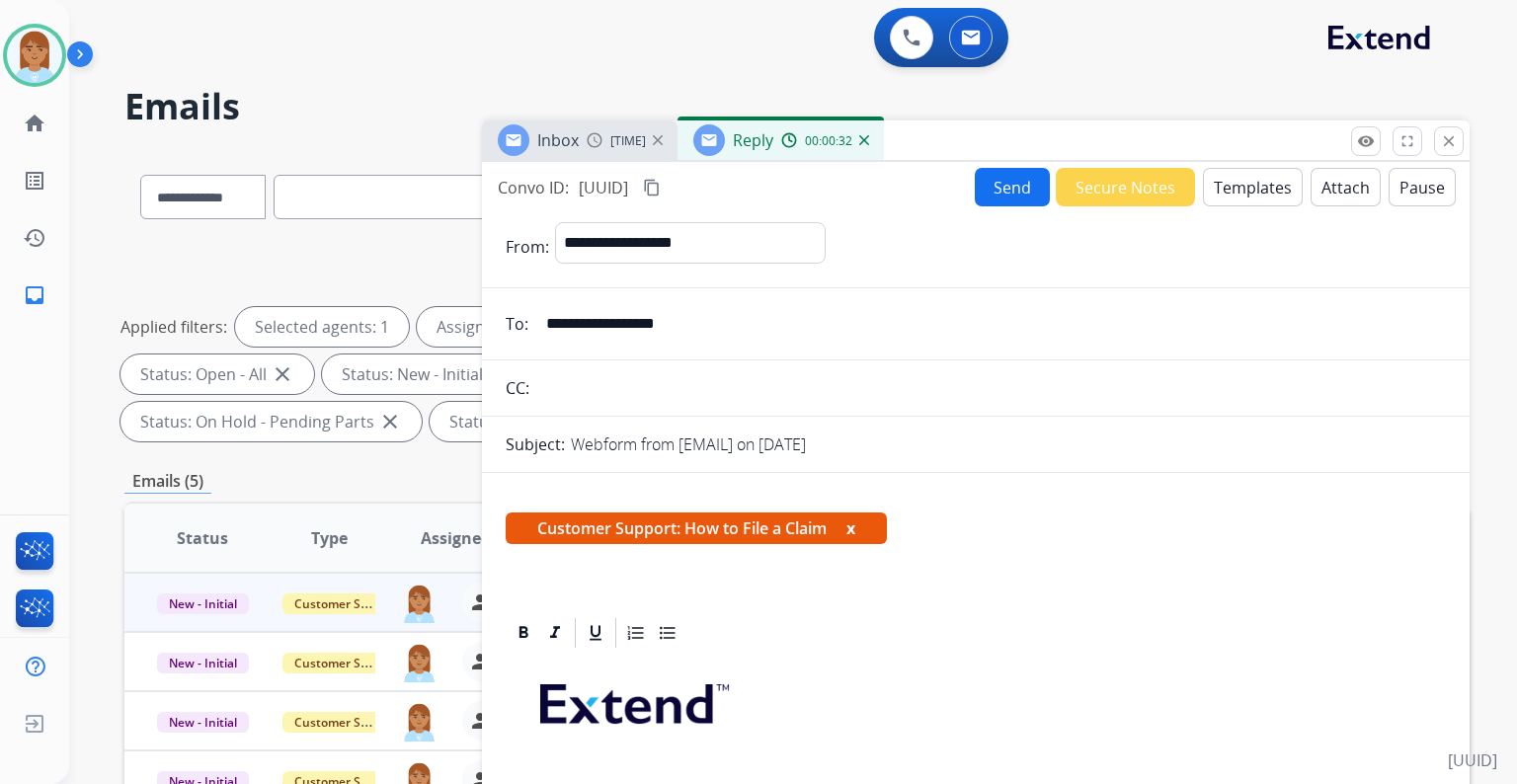 click on "**********" at bounding box center (990, 324) 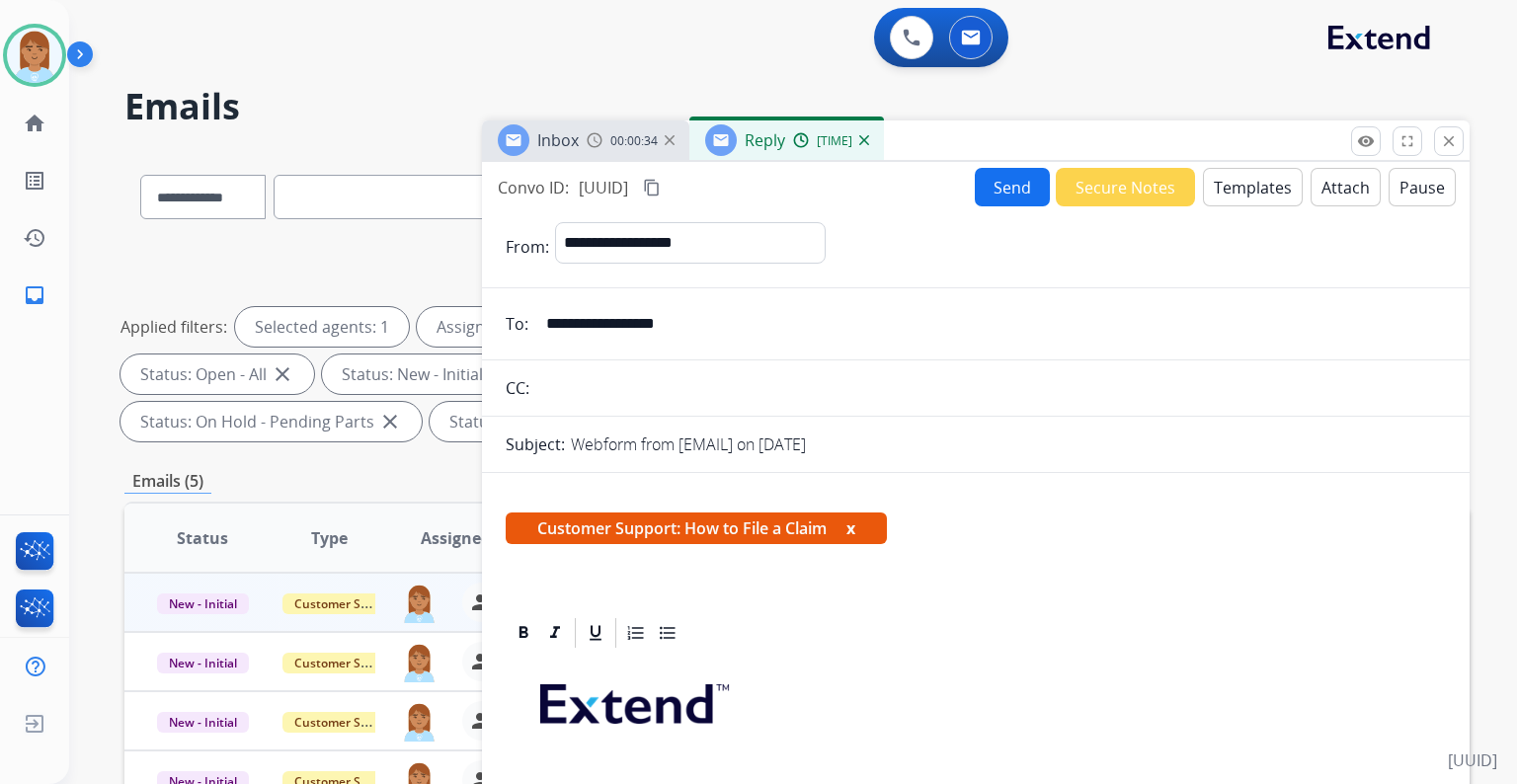 drag, startPoint x: 538, startPoint y: 316, endPoint x: 845, endPoint y: 317, distance: 307.00163 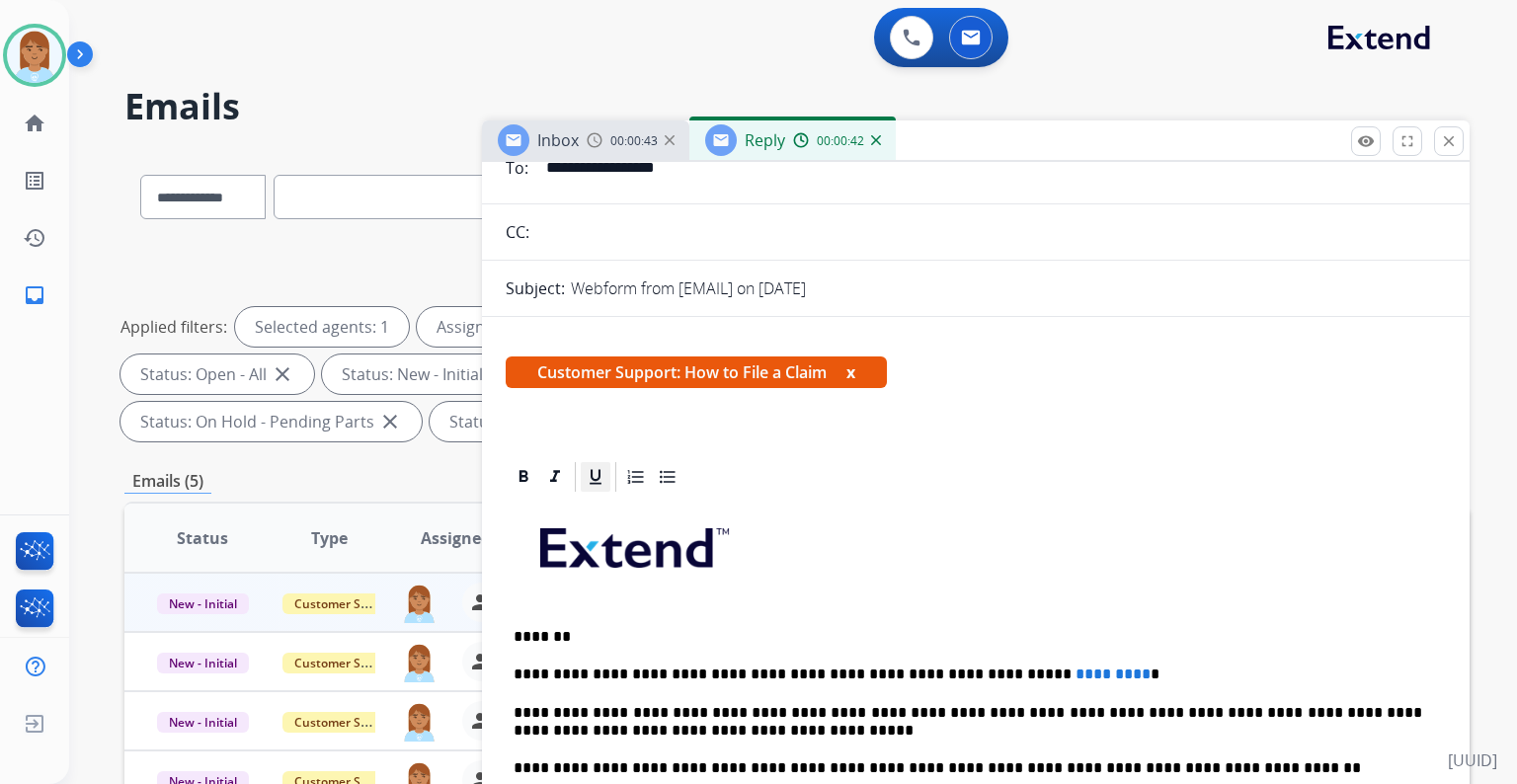 scroll, scrollTop: 158, scrollLeft: 0, axis: vertical 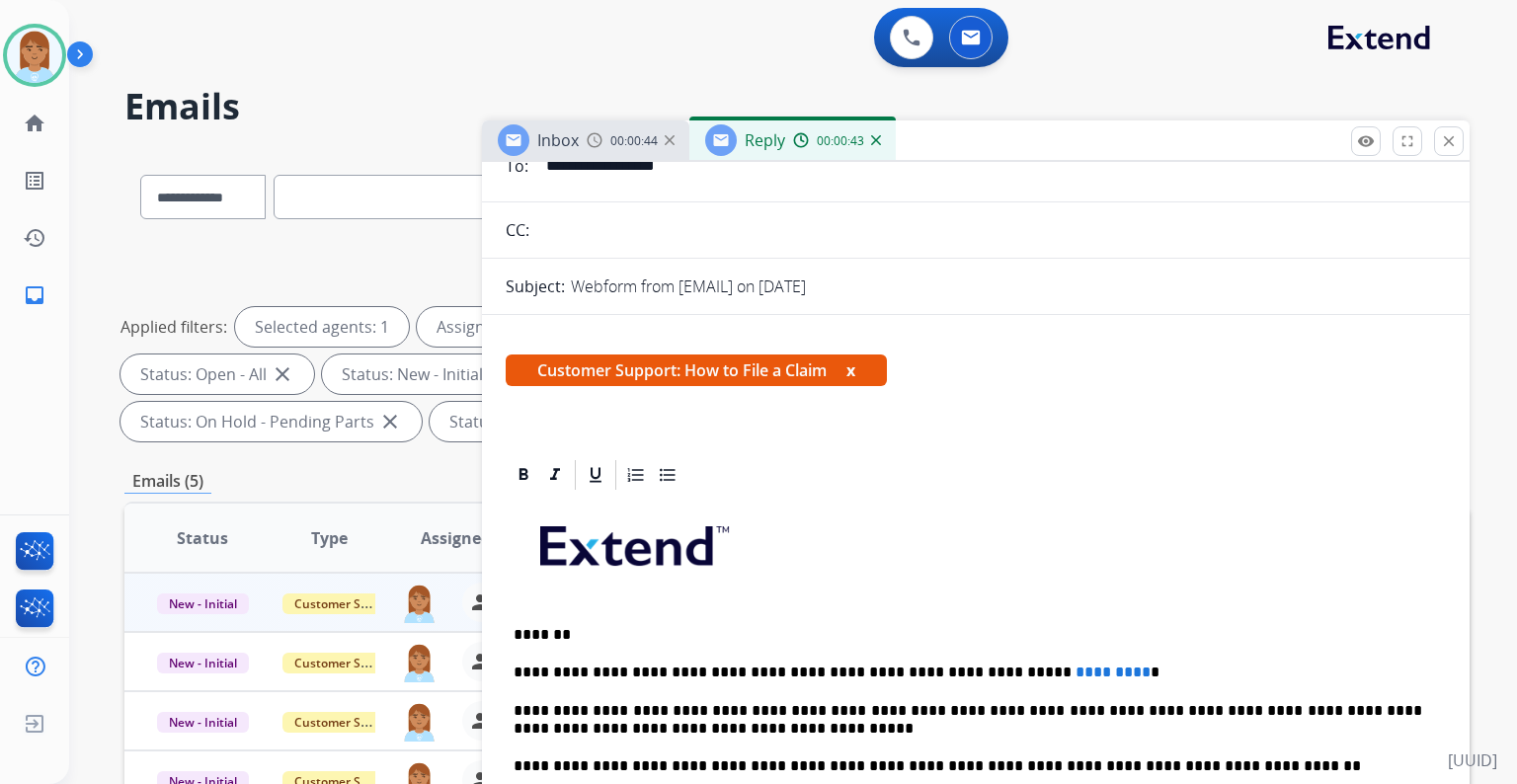 click on "*******" at bounding box center [968, 635] 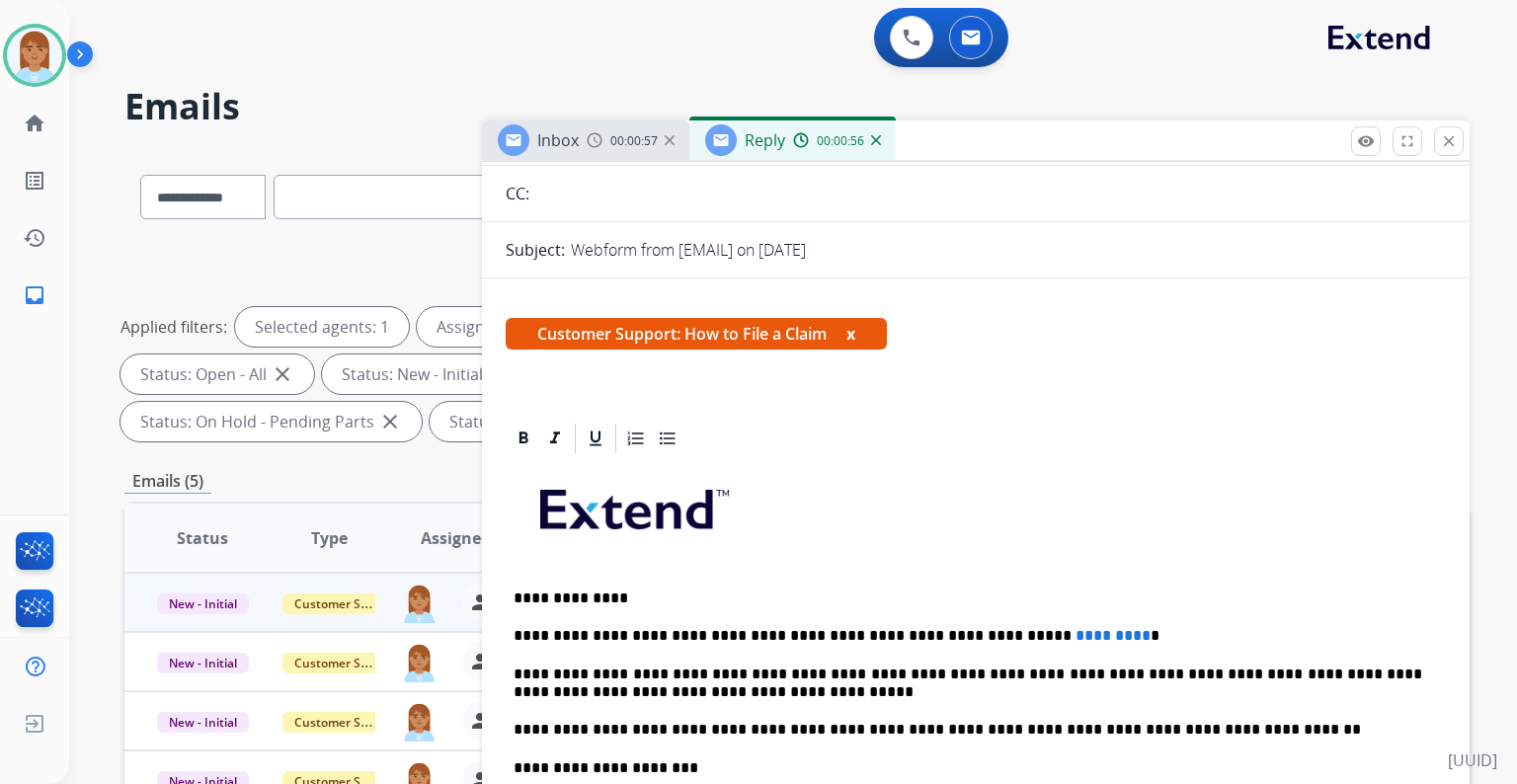 scroll, scrollTop: 237, scrollLeft: 0, axis: vertical 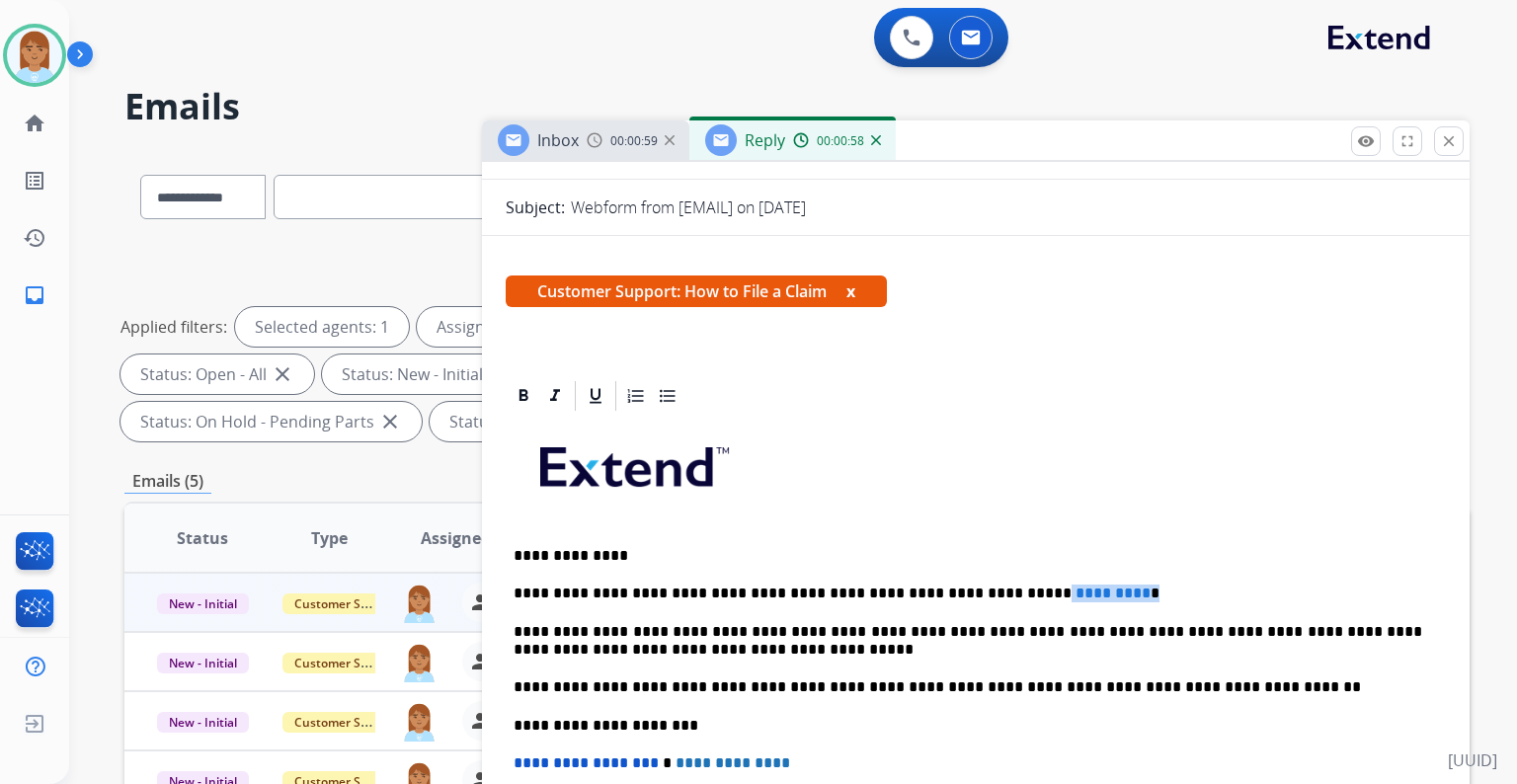 drag, startPoint x: 963, startPoint y: 588, endPoint x: 1155, endPoint y: 588, distance: 192 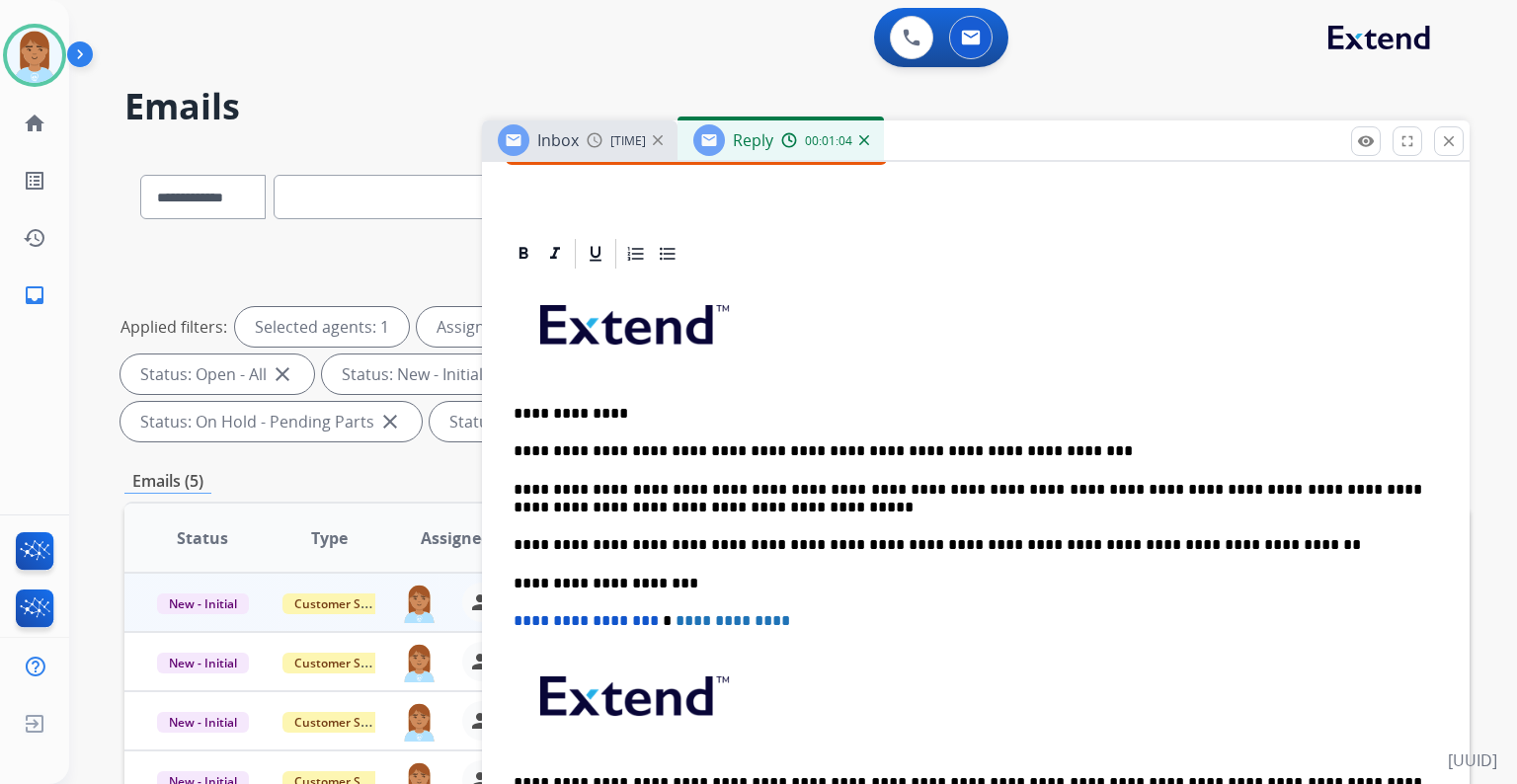 scroll, scrollTop: 403, scrollLeft: 0, axis: vertical 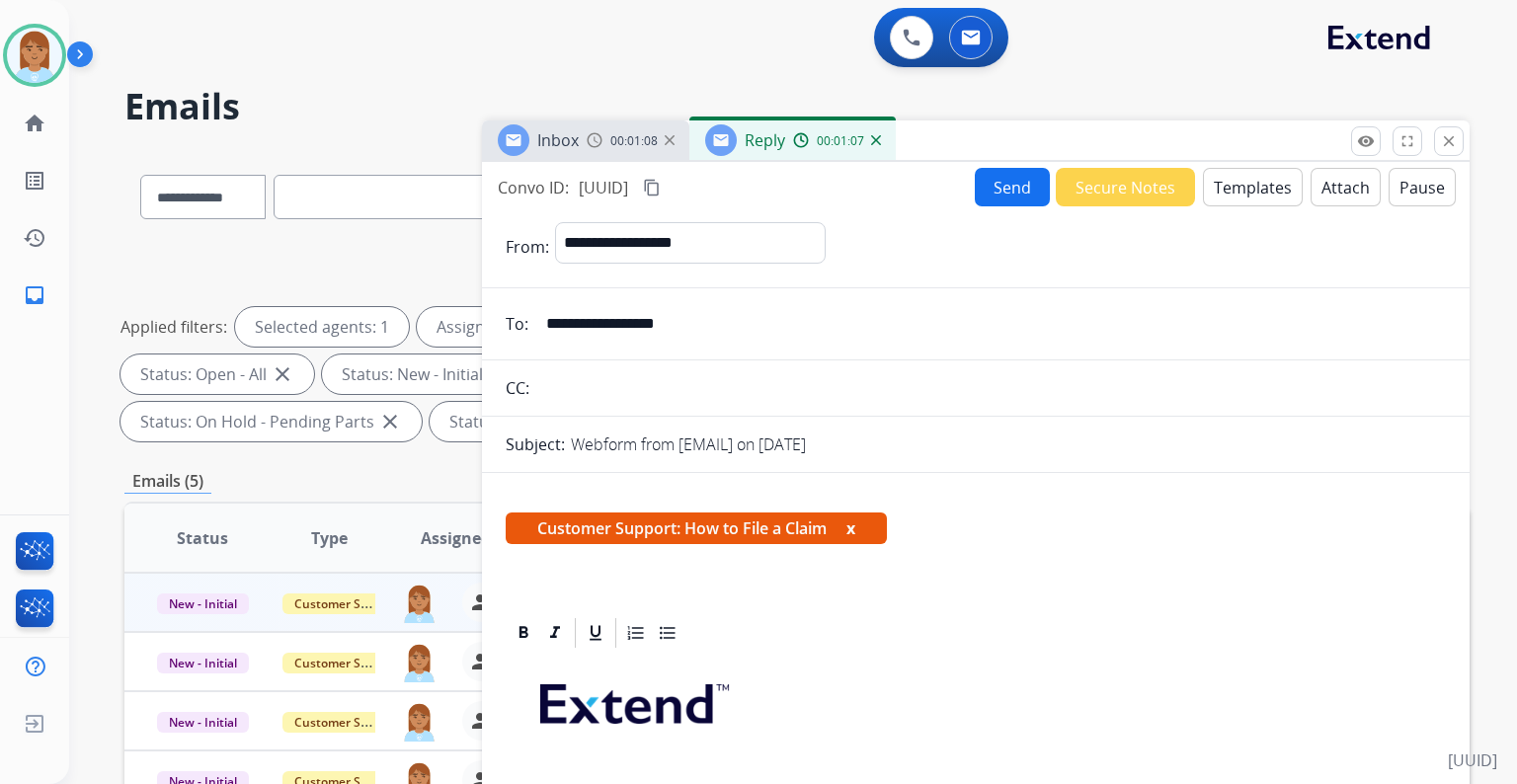 click on "Send" at bounding box center (1012, 187) 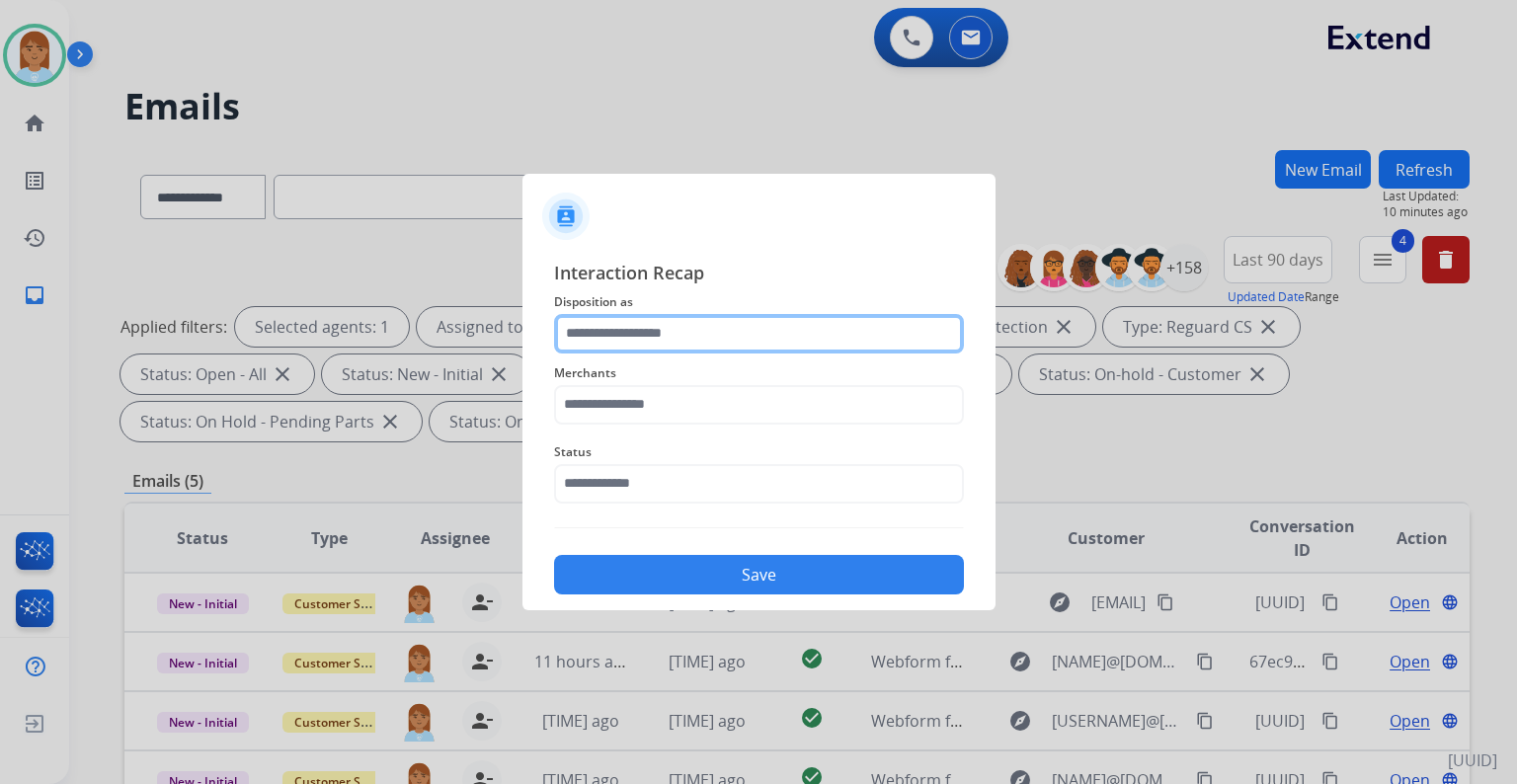 click 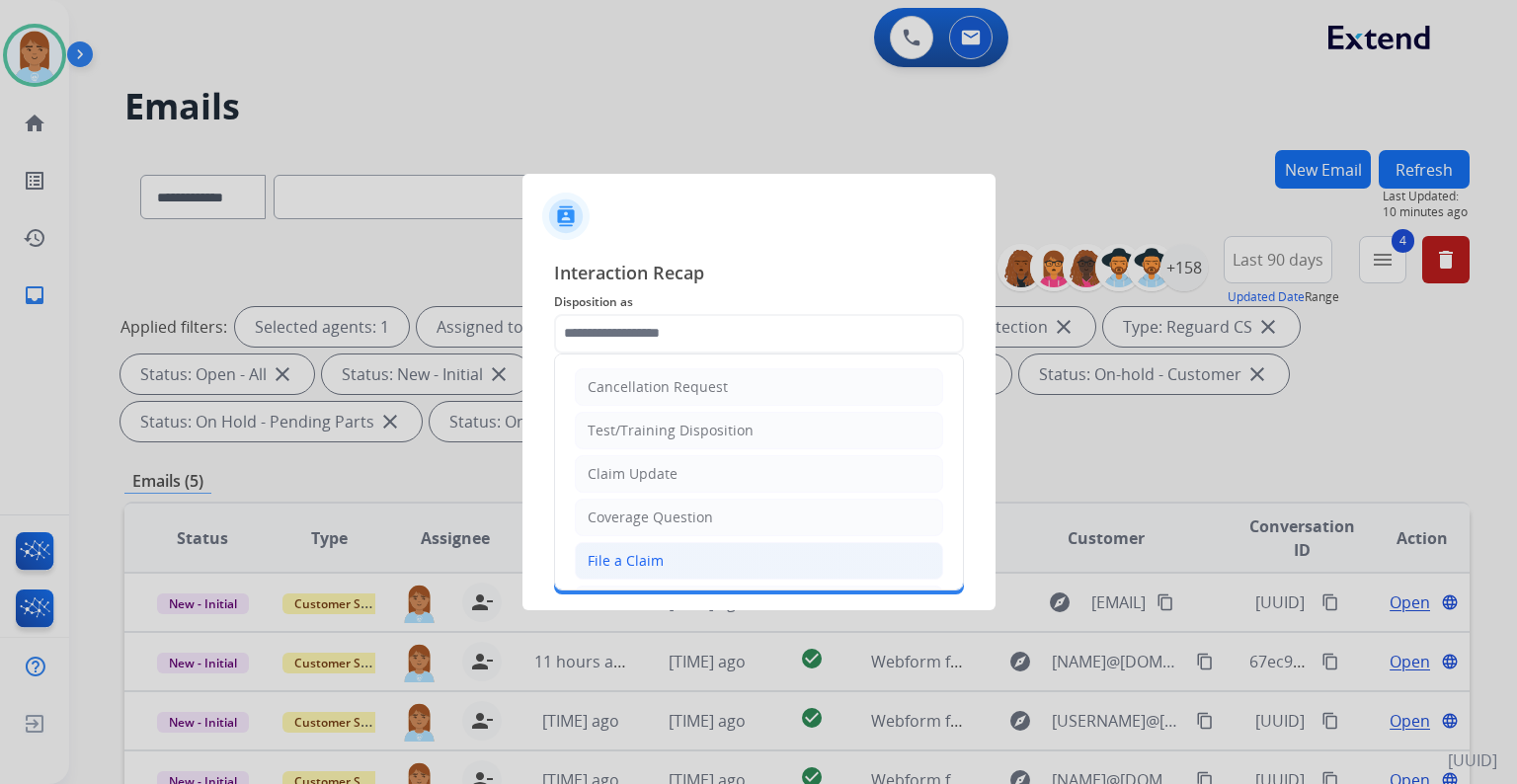 click on "File a Claim" 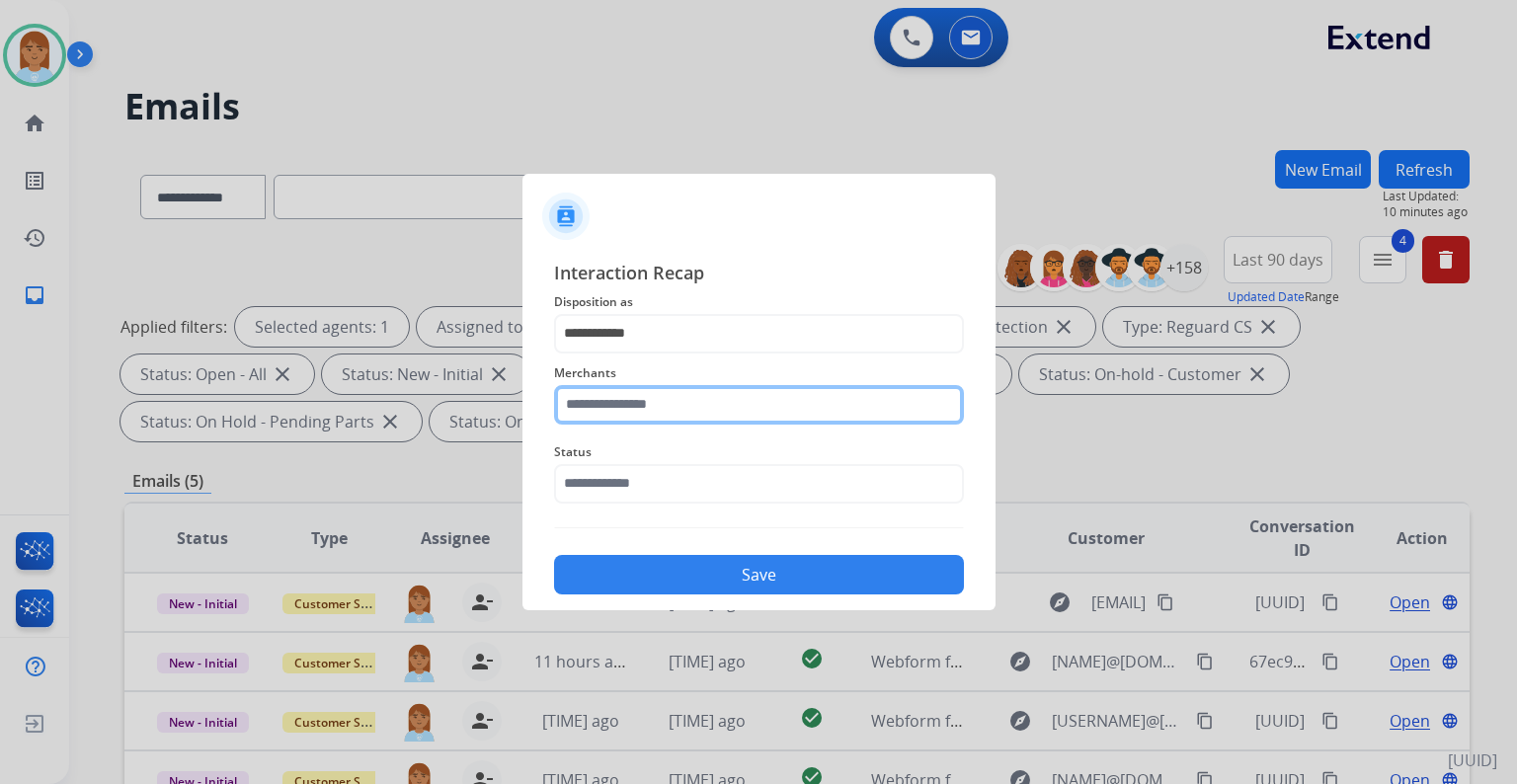 click 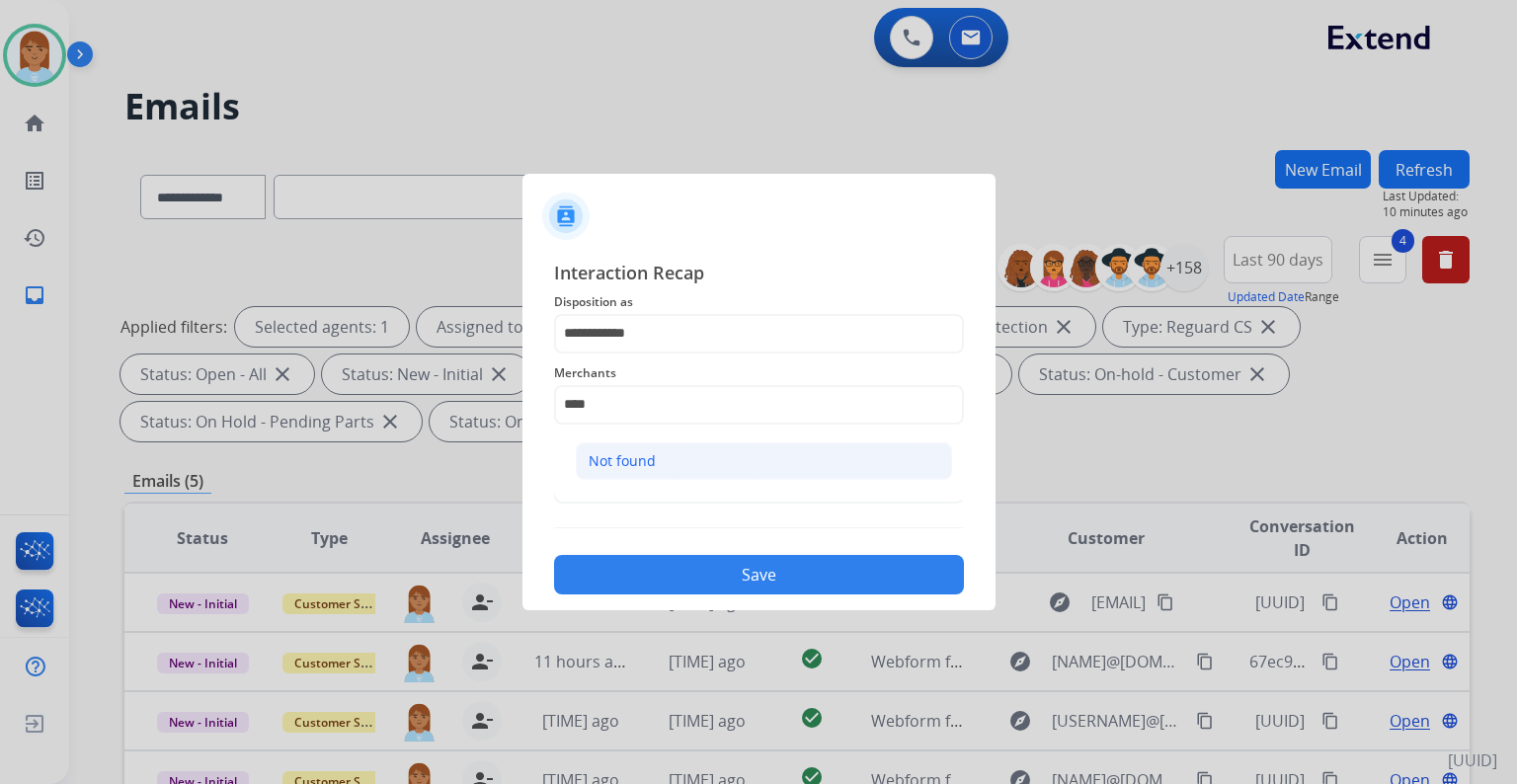 click on "Not found" 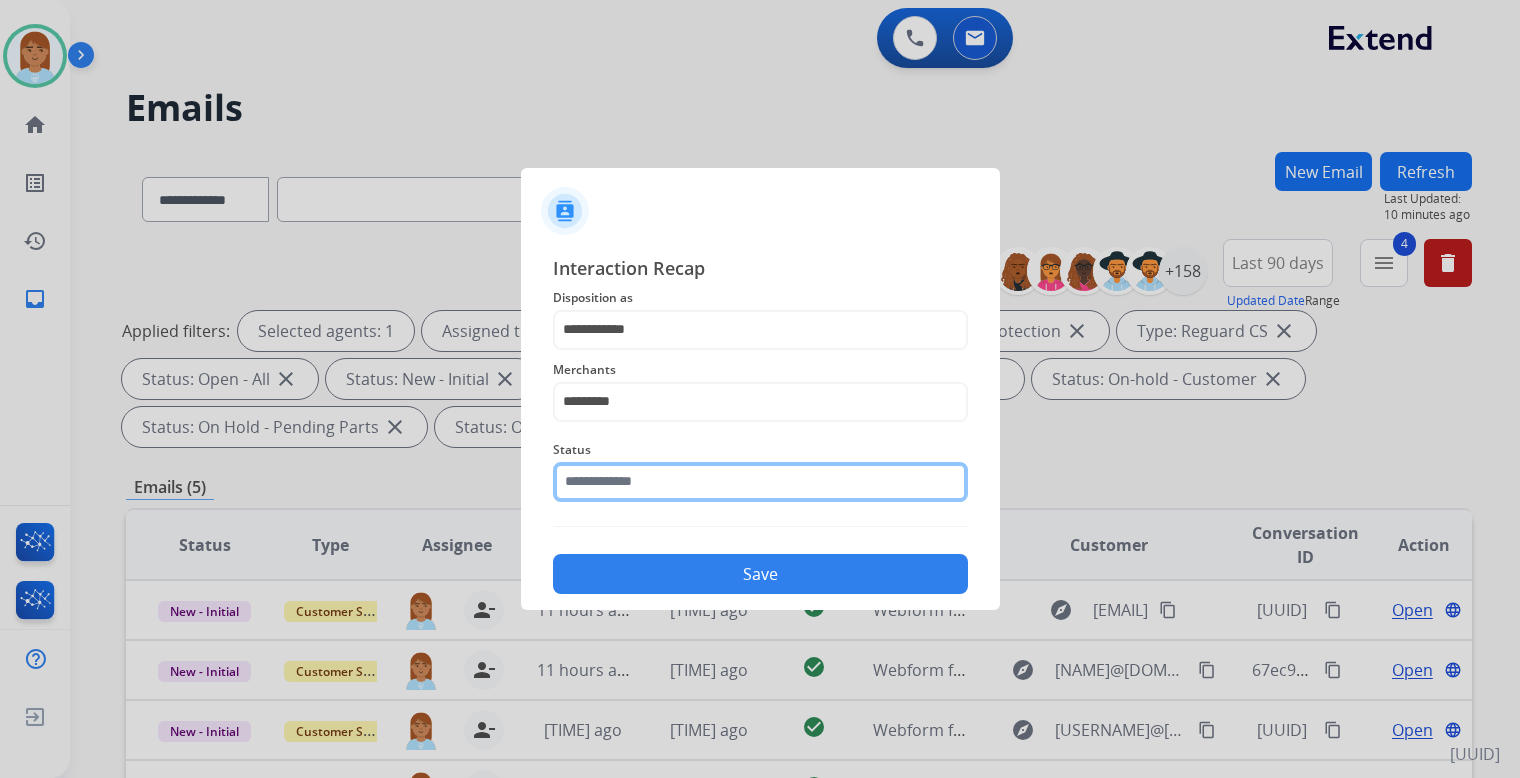 click 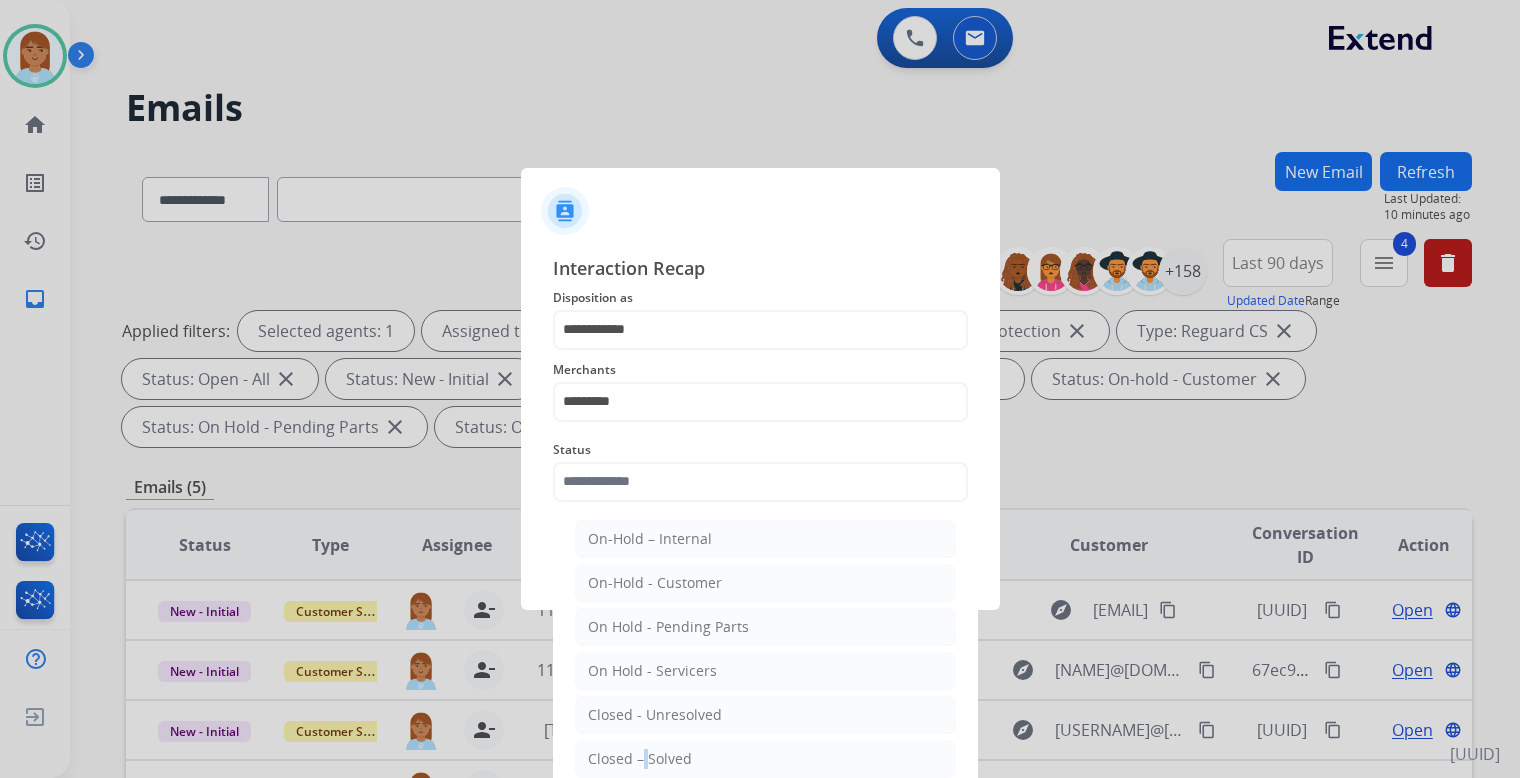 drag, startPoint x: 640, startPoint y: 759, endPoint x: 642, endPoint y: 749, distance: 10.198039 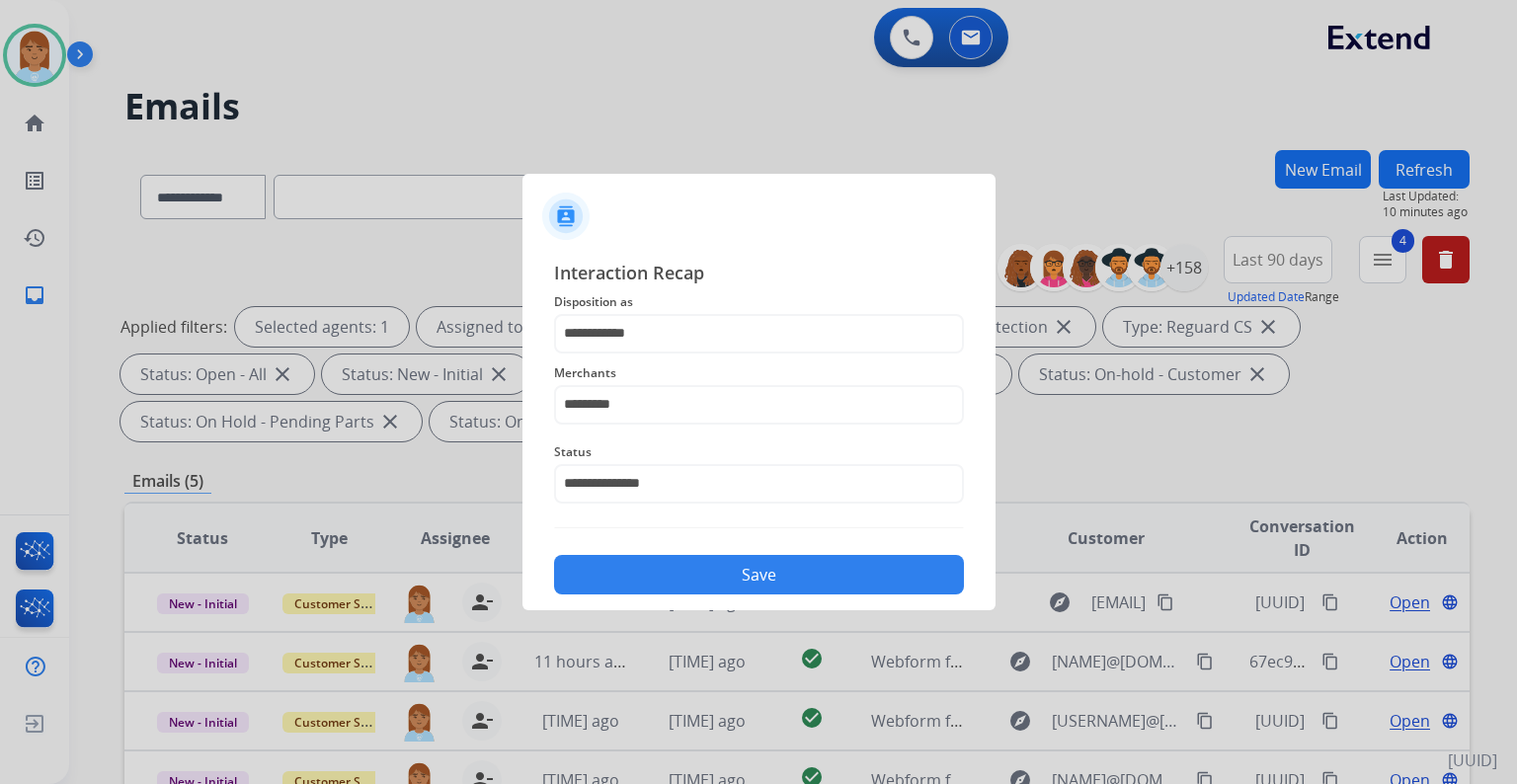 click on "Save" 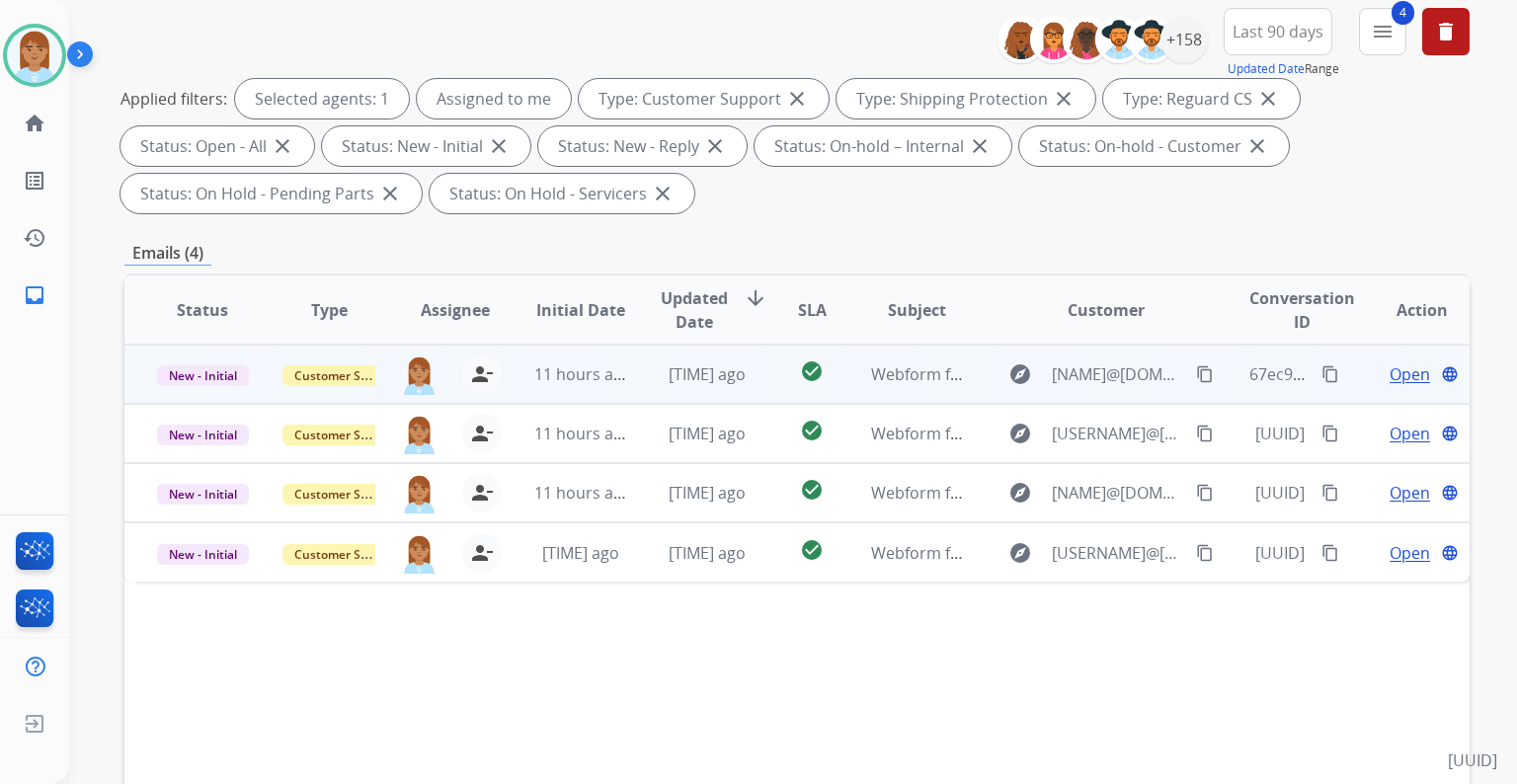 scroll, scrollTop: 237, scrollLeft: 0, axis: vertical 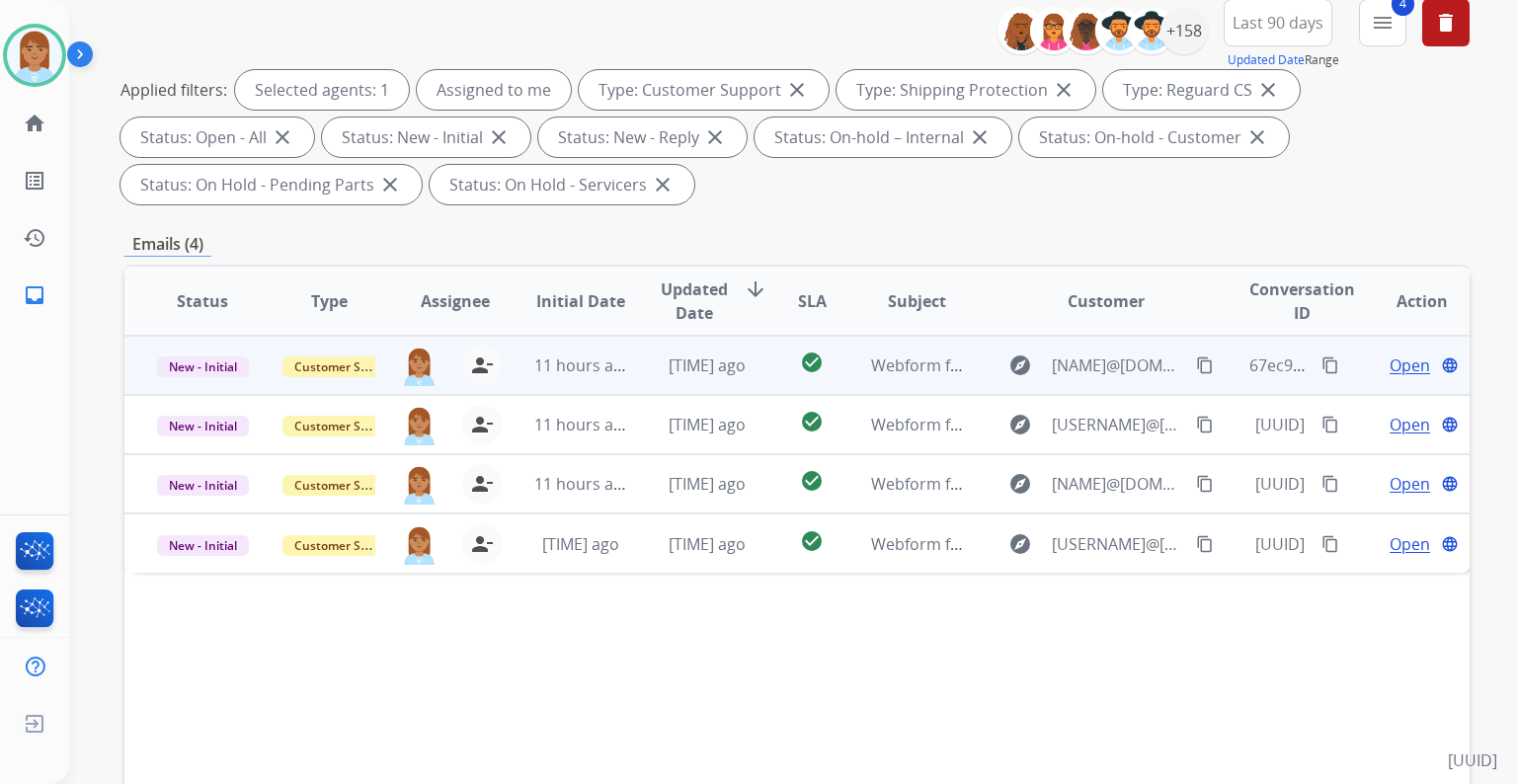 click on "Open" at bounding box center (1409, 365) 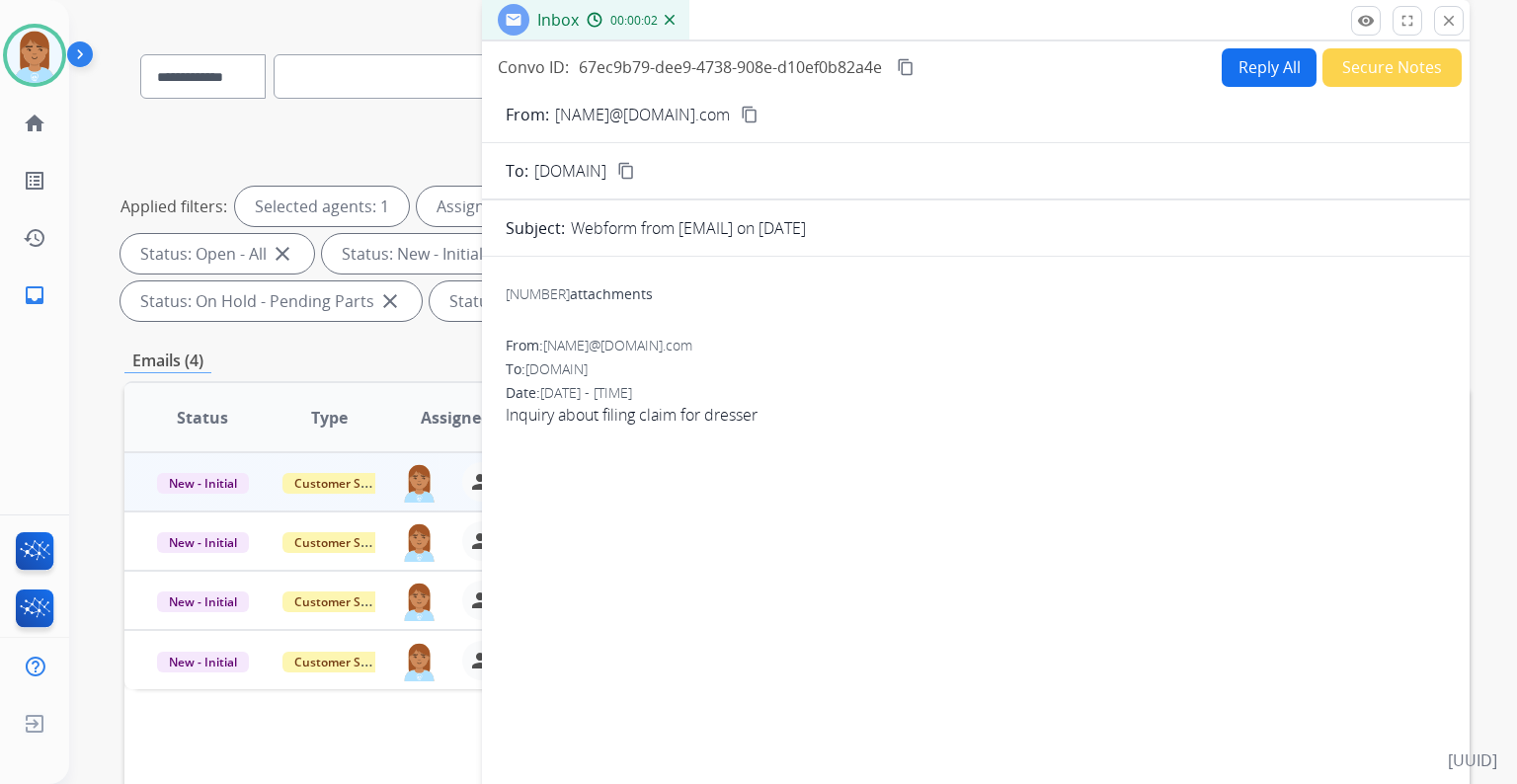 scroll, scrollTop: 0, scrollLeft: 0, axis: both 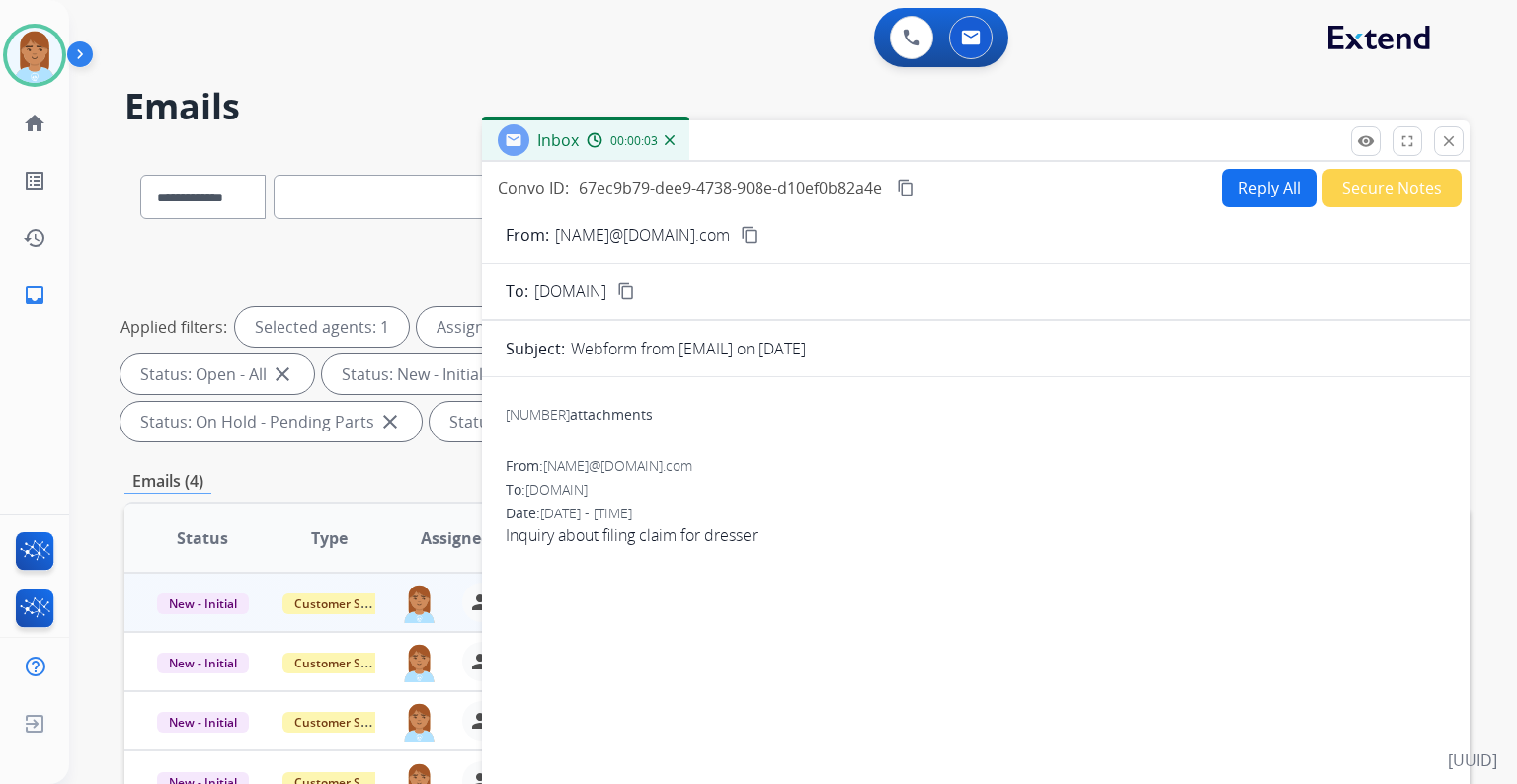 click on "Reply All" at bounding box center (1269, 188) 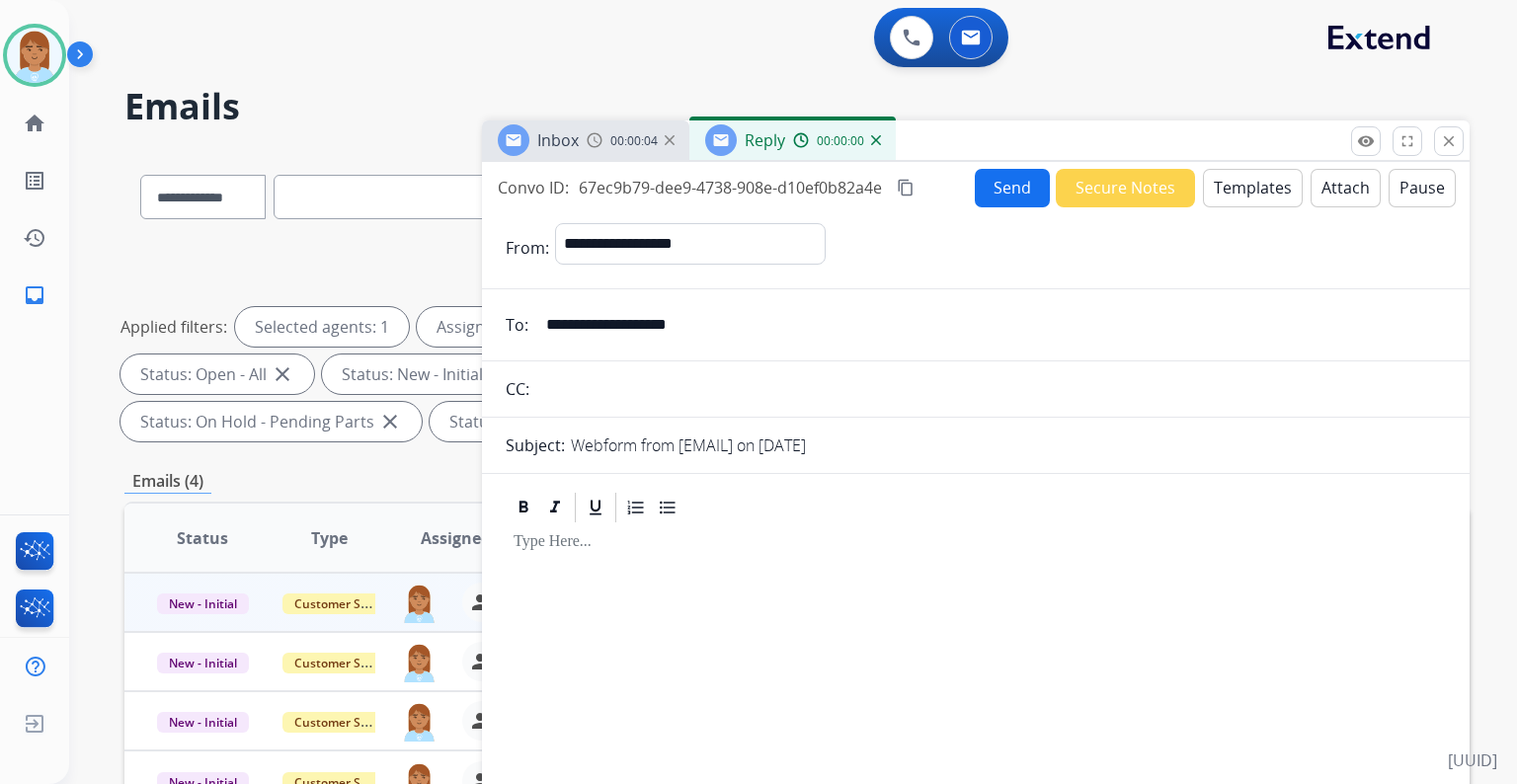 click on "Templates" at bounding box center (1252, 188) 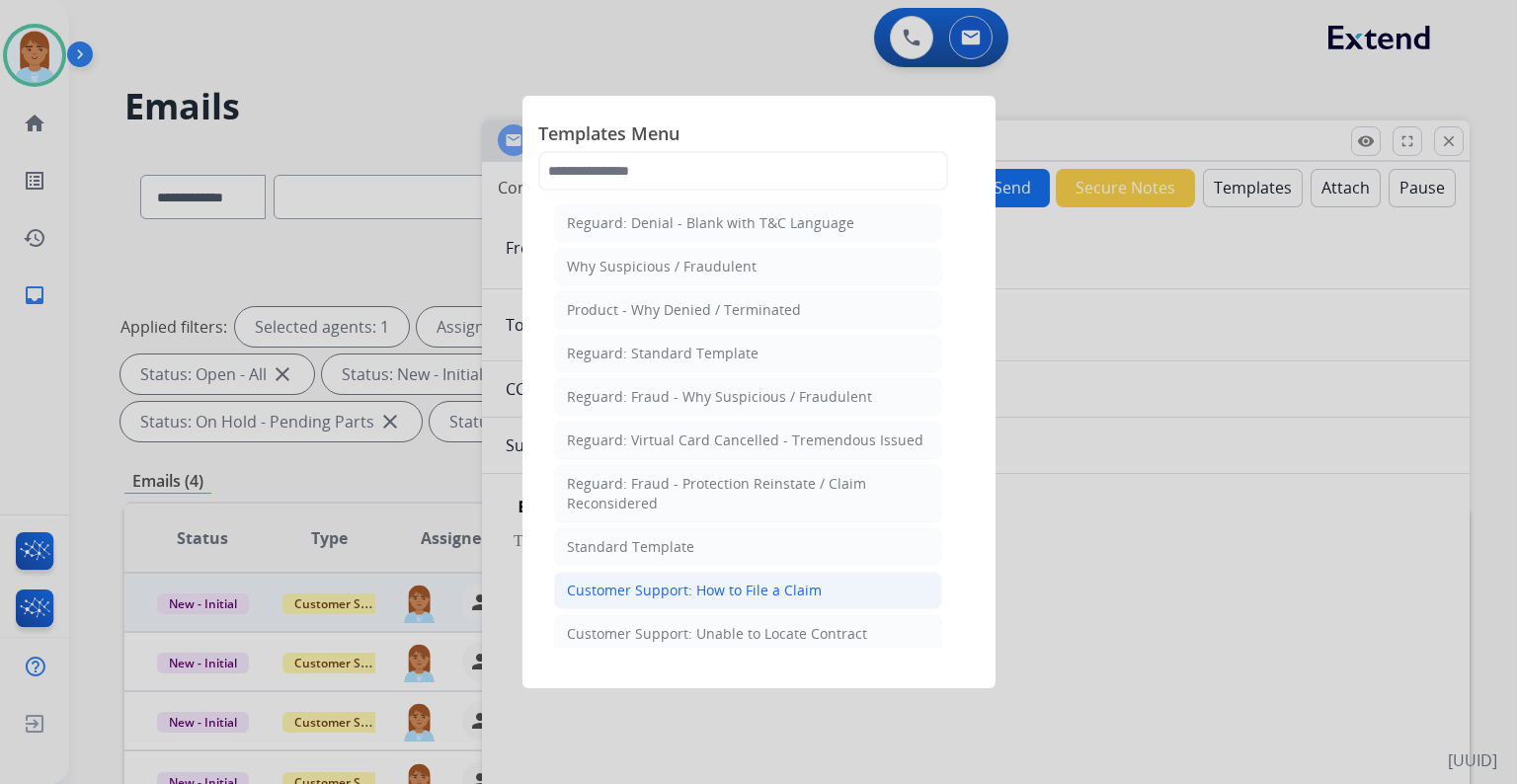 click on "Customer Support: How to File a Claim" 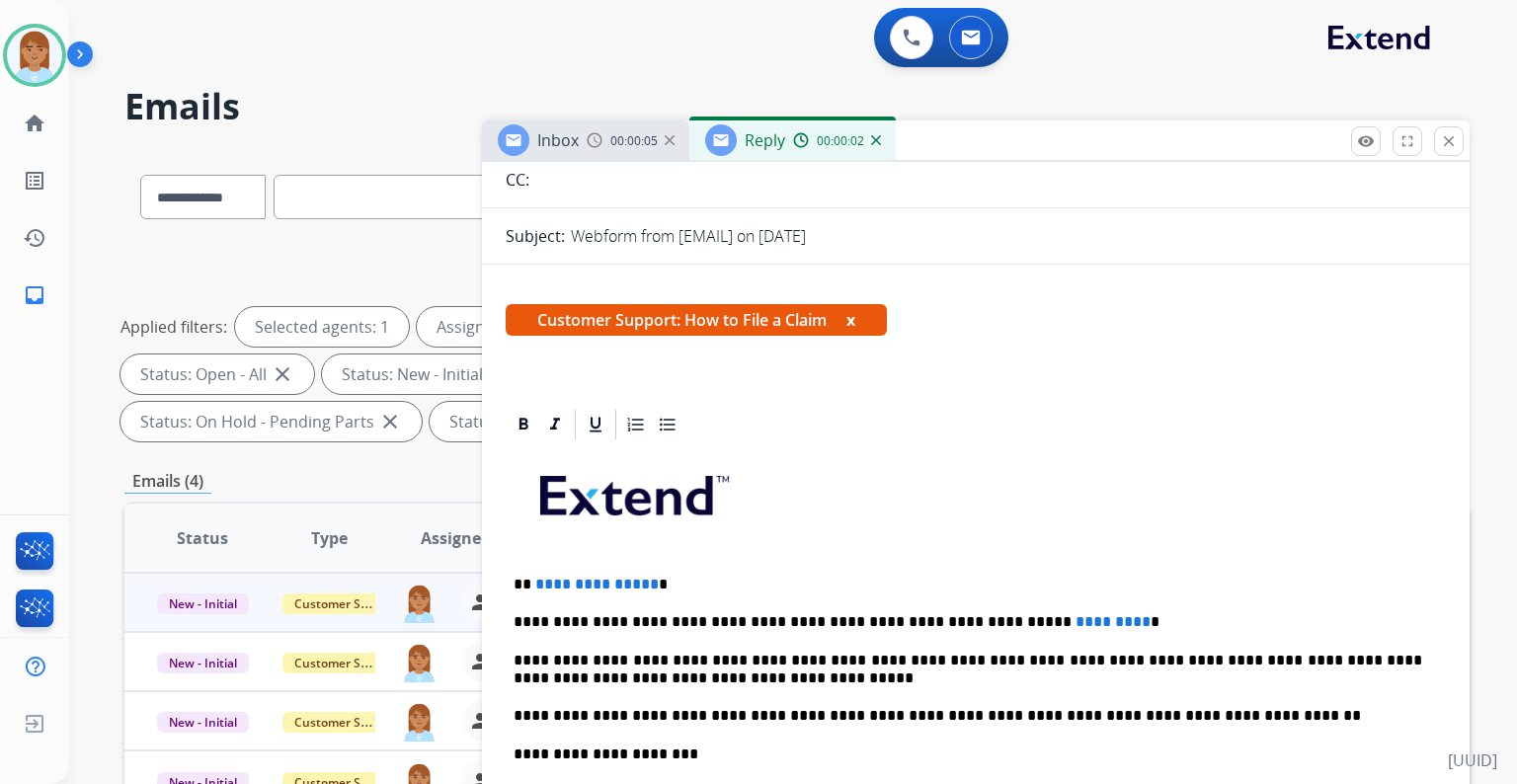 scroll, scrollTop: 316, scrollLeft: 0, axis: vertical 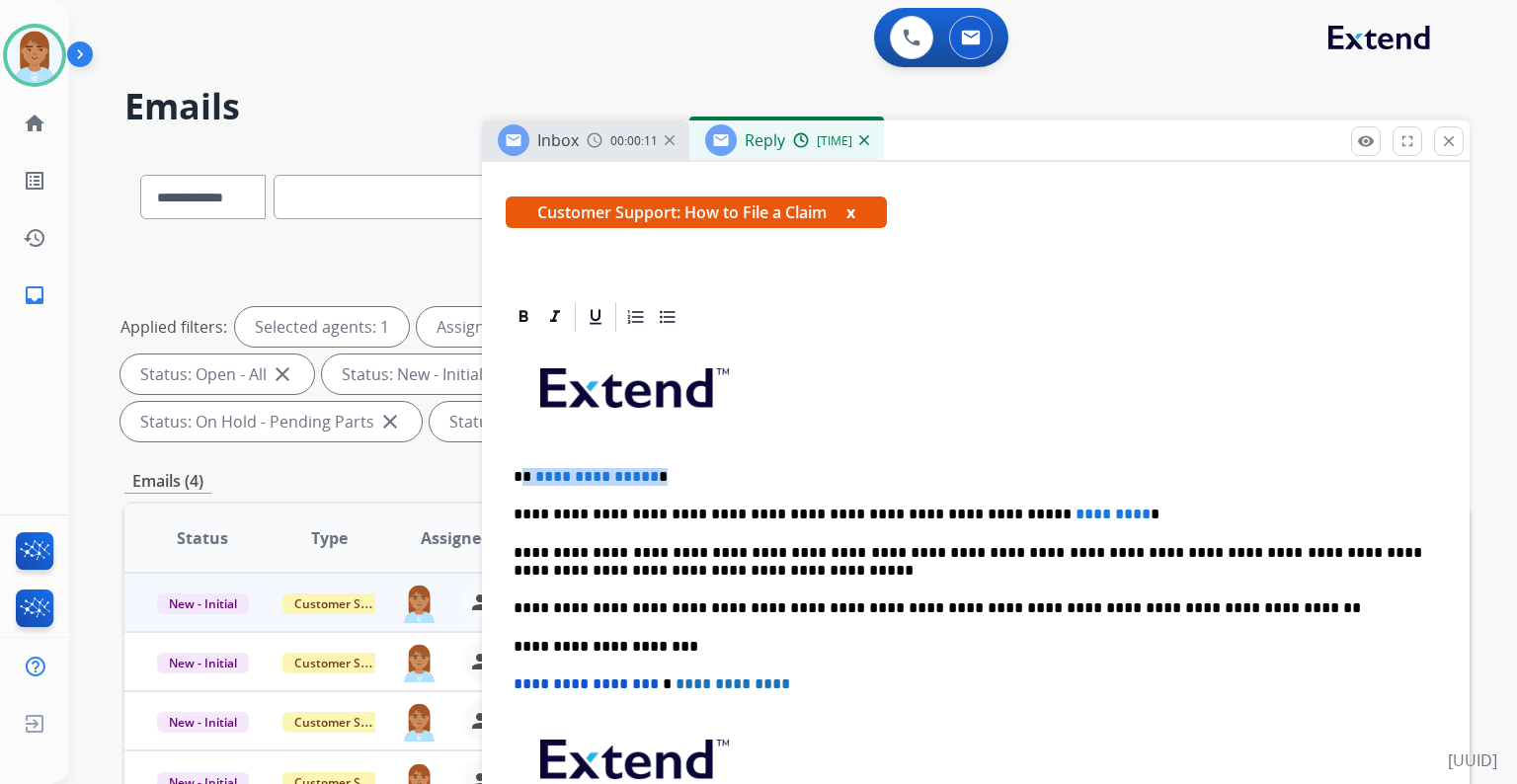drag, startPoint x: 523, startPoint y: 474, endPoint x: 666, endPoint y: 472, distance: 143.01399 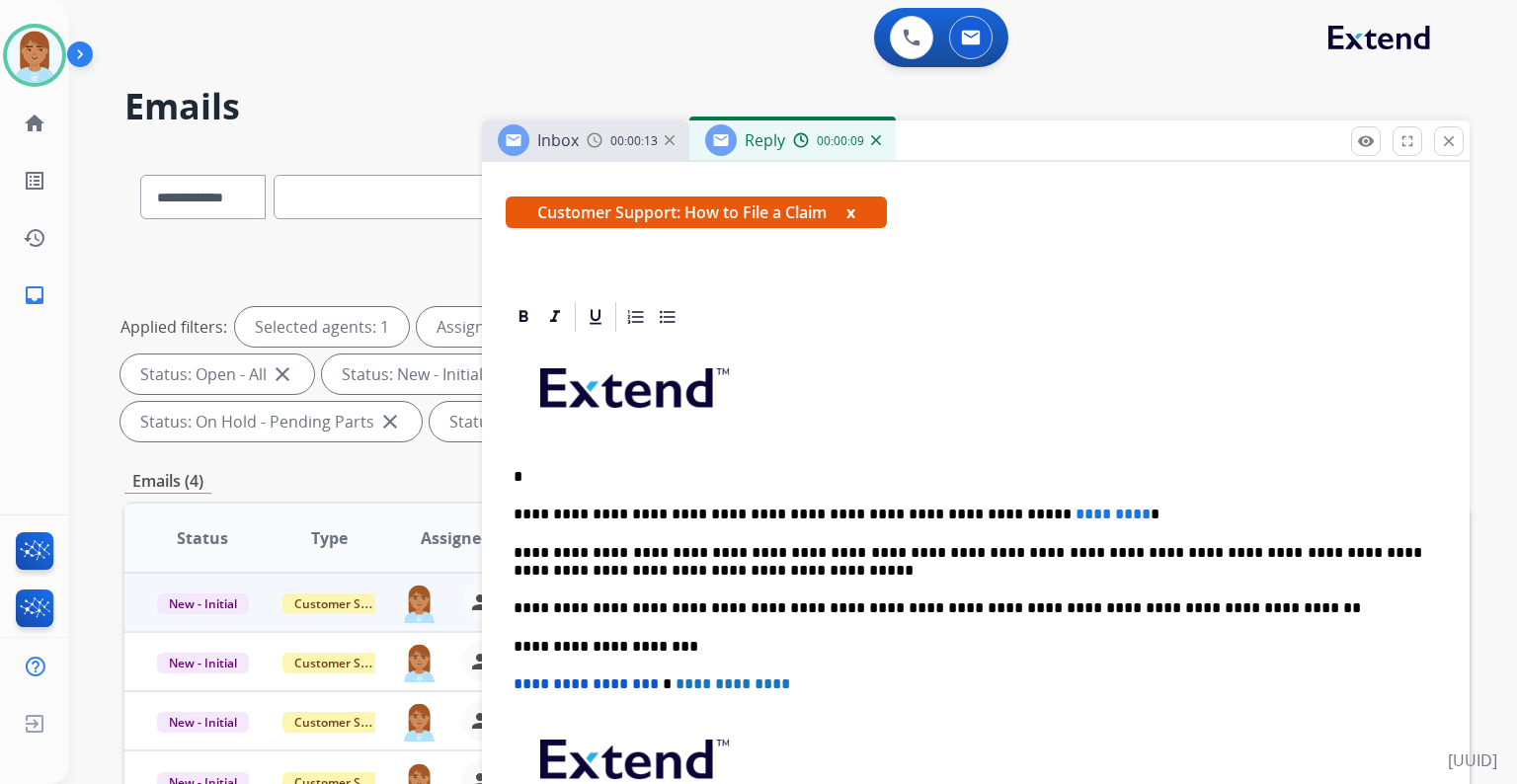 type 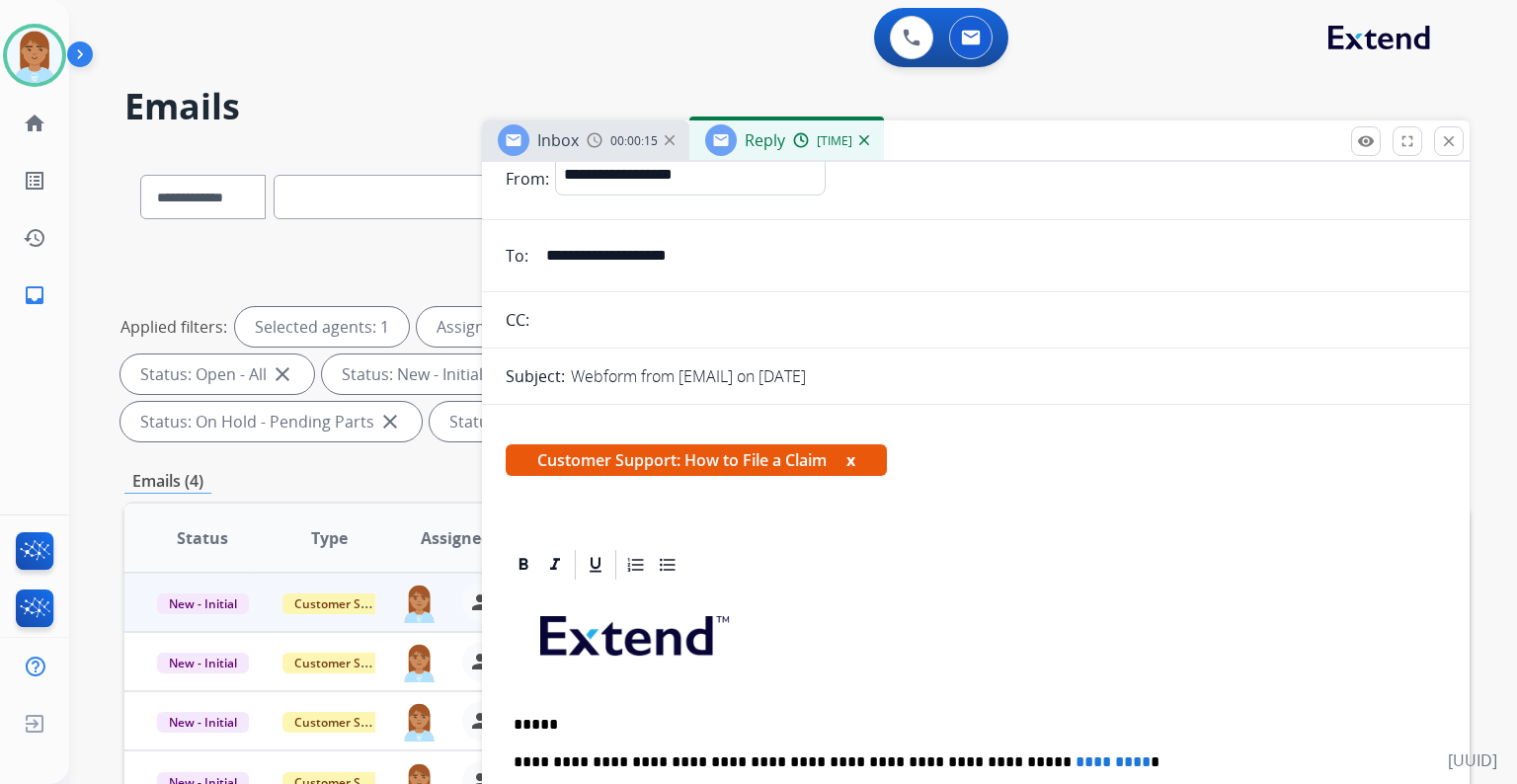 scroll, scrollTop: 0, scrollLeft: 0, axis: both 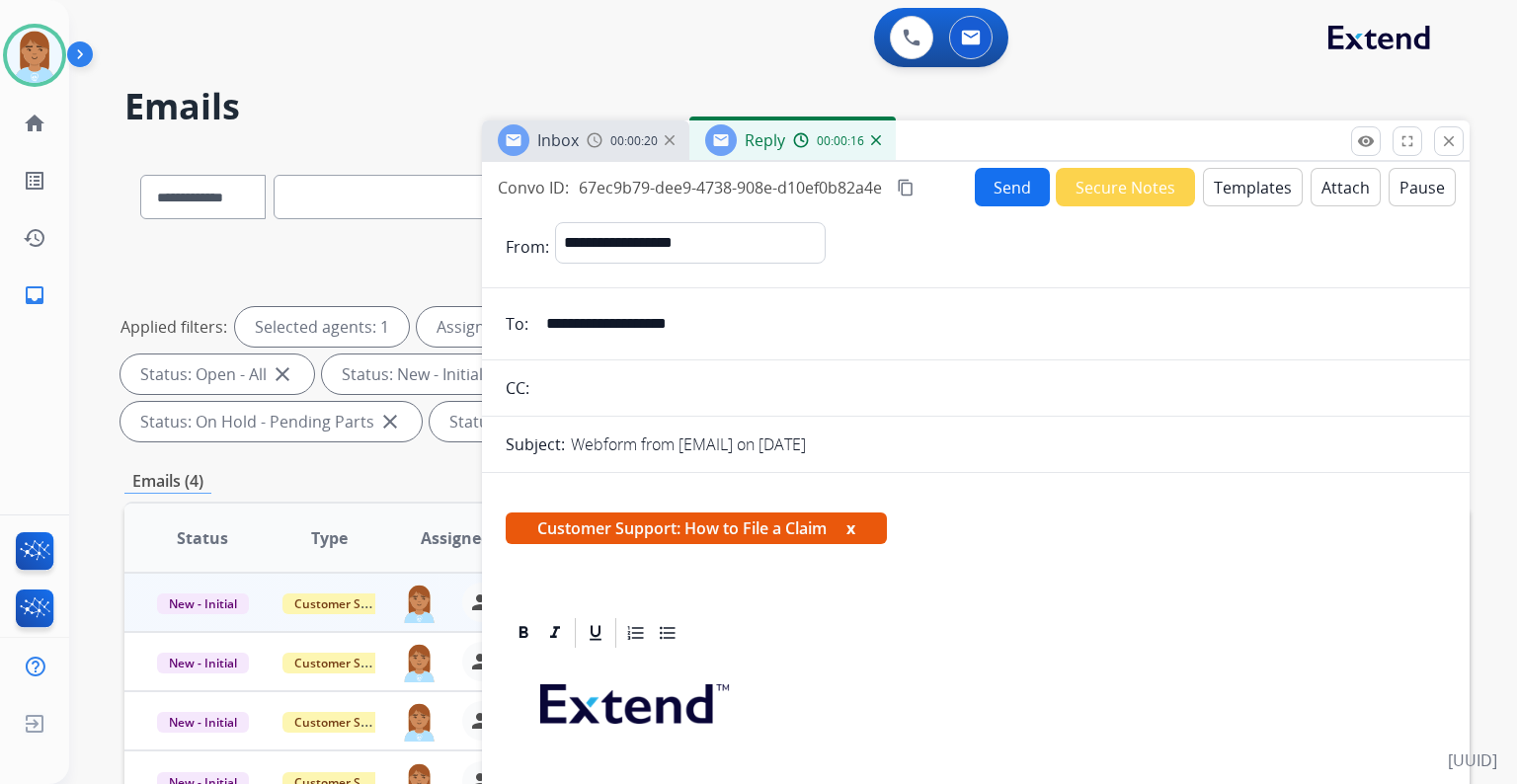 drag, startPoint x: 549, startPoint y: 314, endPoint x: 750, endPoint y: 311, distance: 201.02239 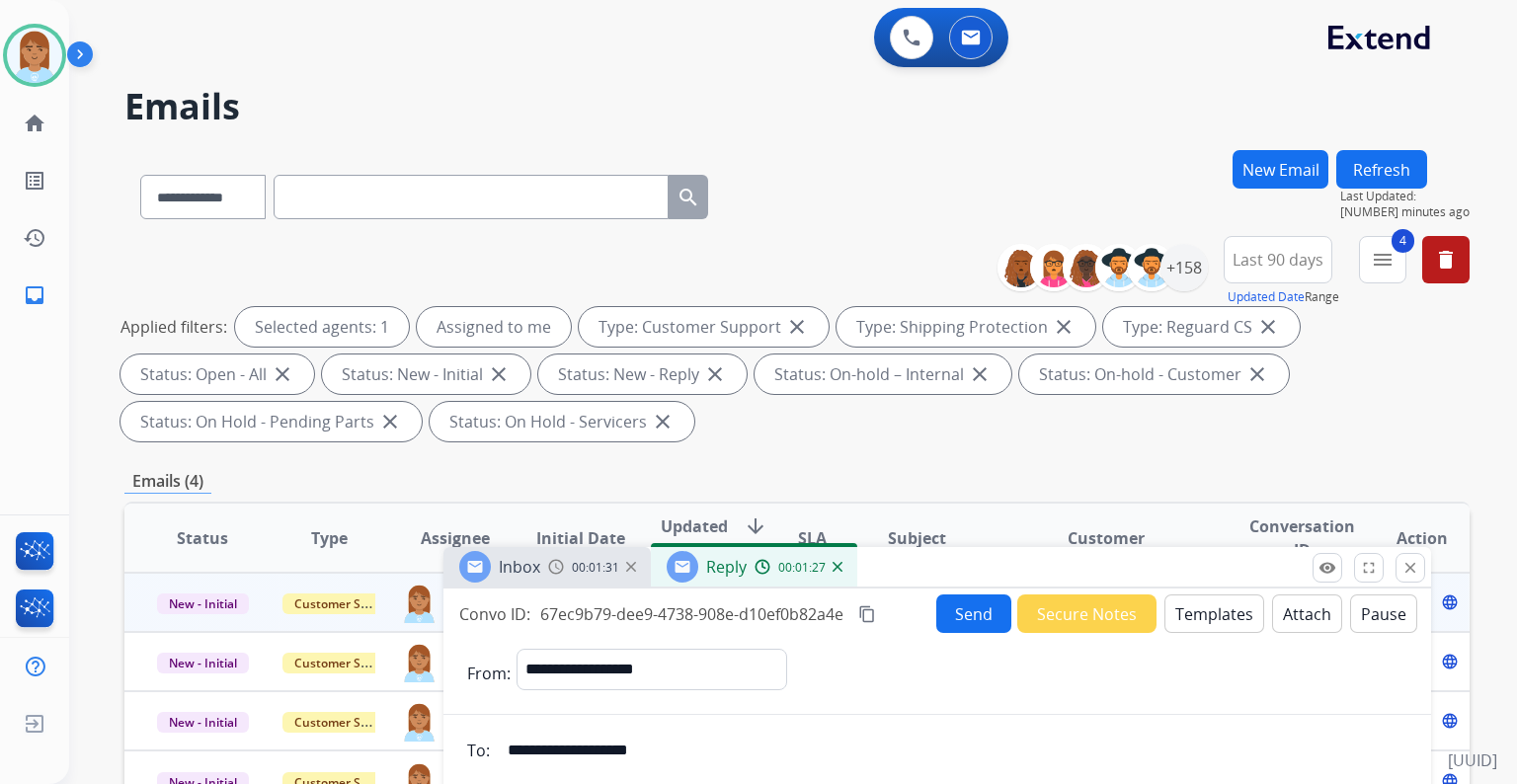 drag, startPoint x: 969, startPoint y: 142, endPoint x: 706, endPoint y: 415, distance: 379.0752 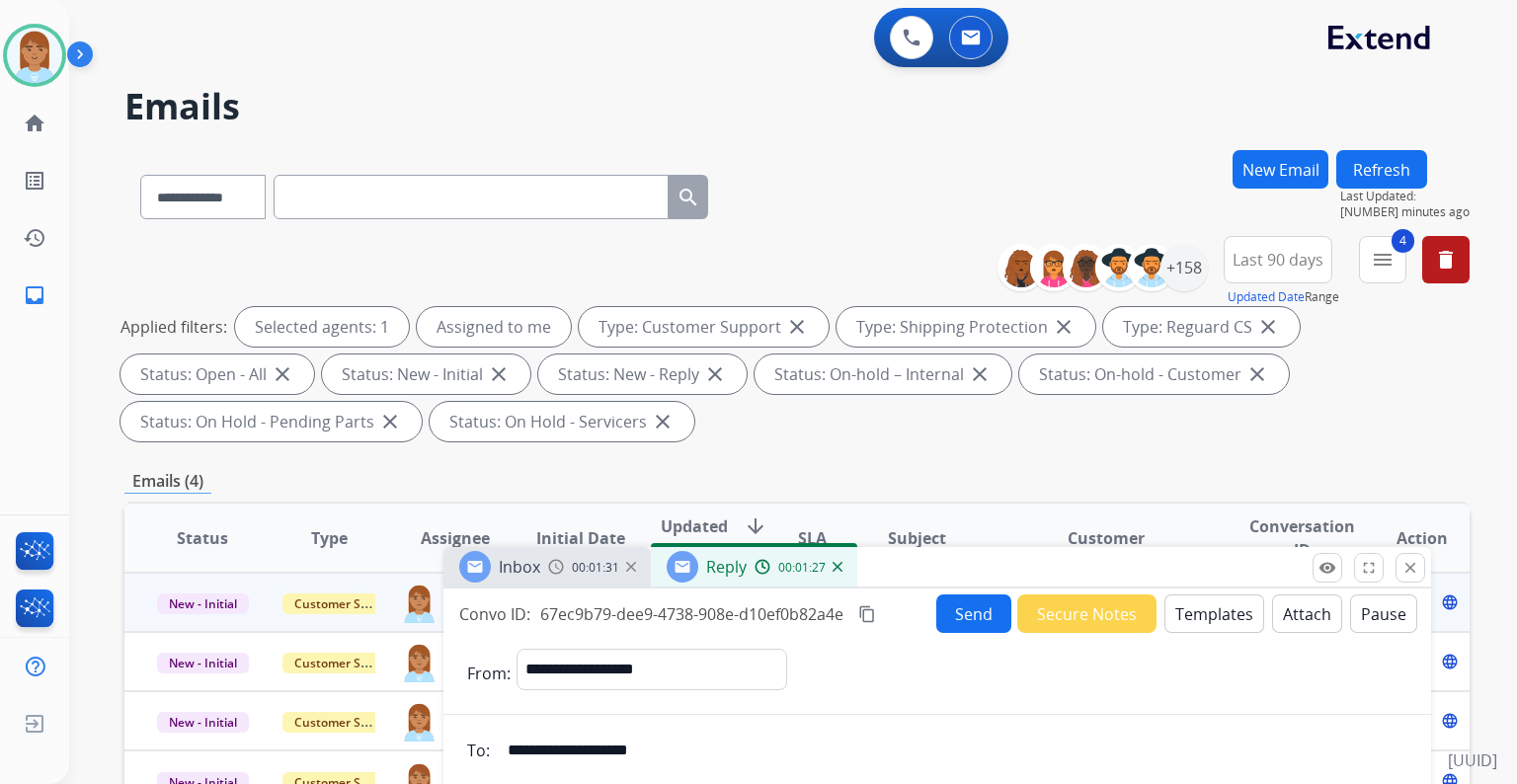 click on "Inbox  00:01:31  Reply  00:01:27" at bounding box center [937, 568] 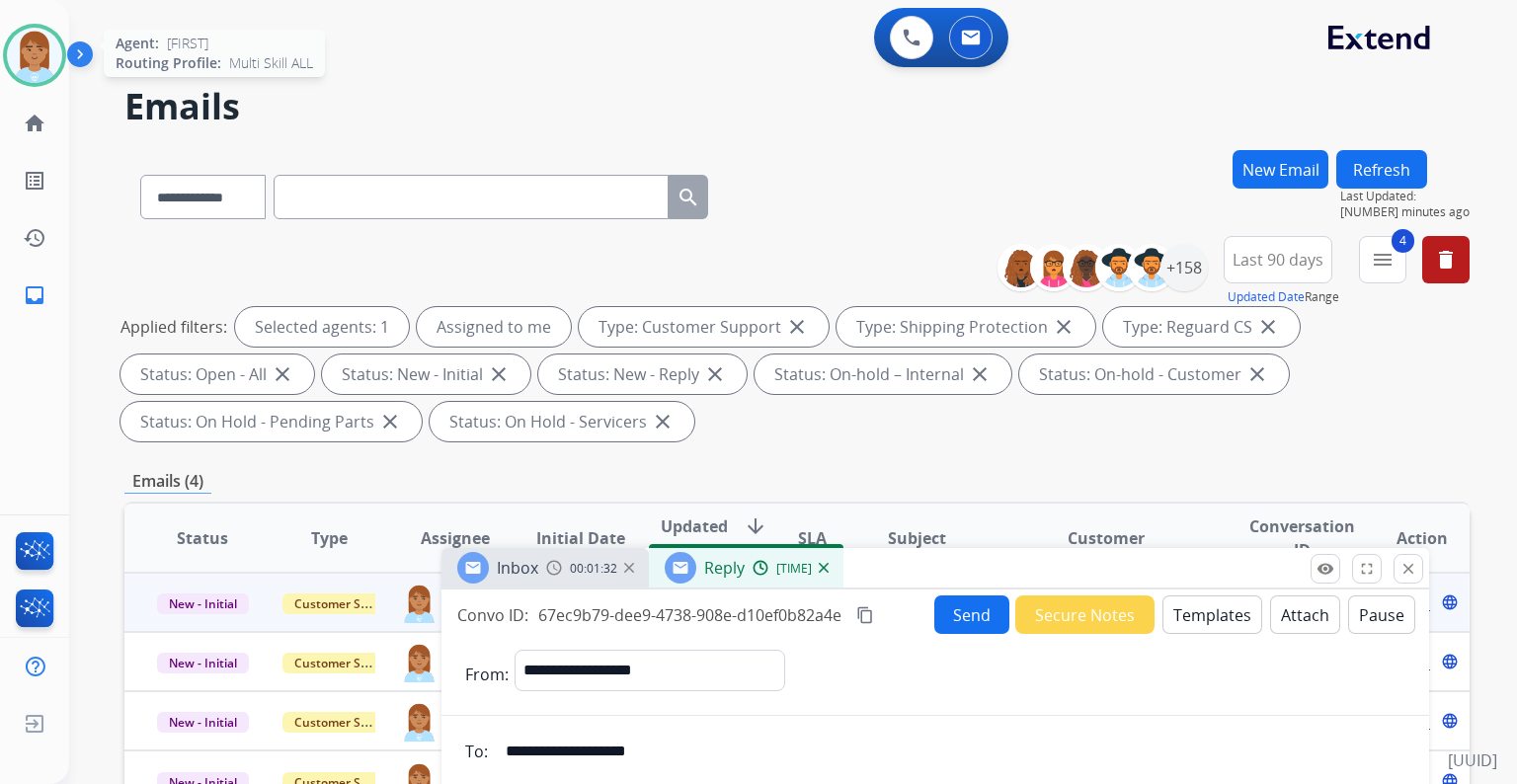 click at bounding box center [35, 55] 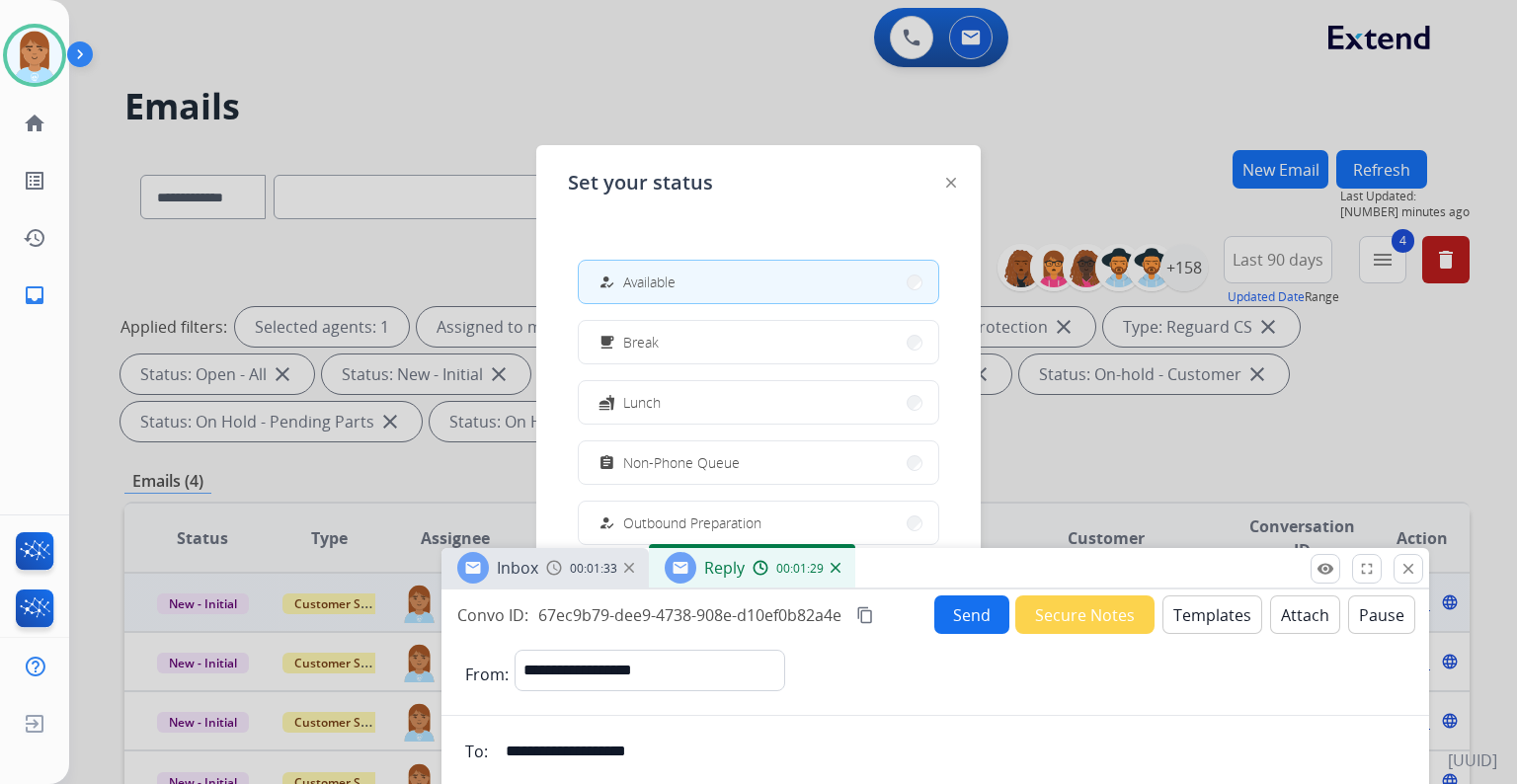 drag, startPoint x: 703, startPoint y: 452, endPoint x: 725, endPoint y: 474, distance: 31.112698 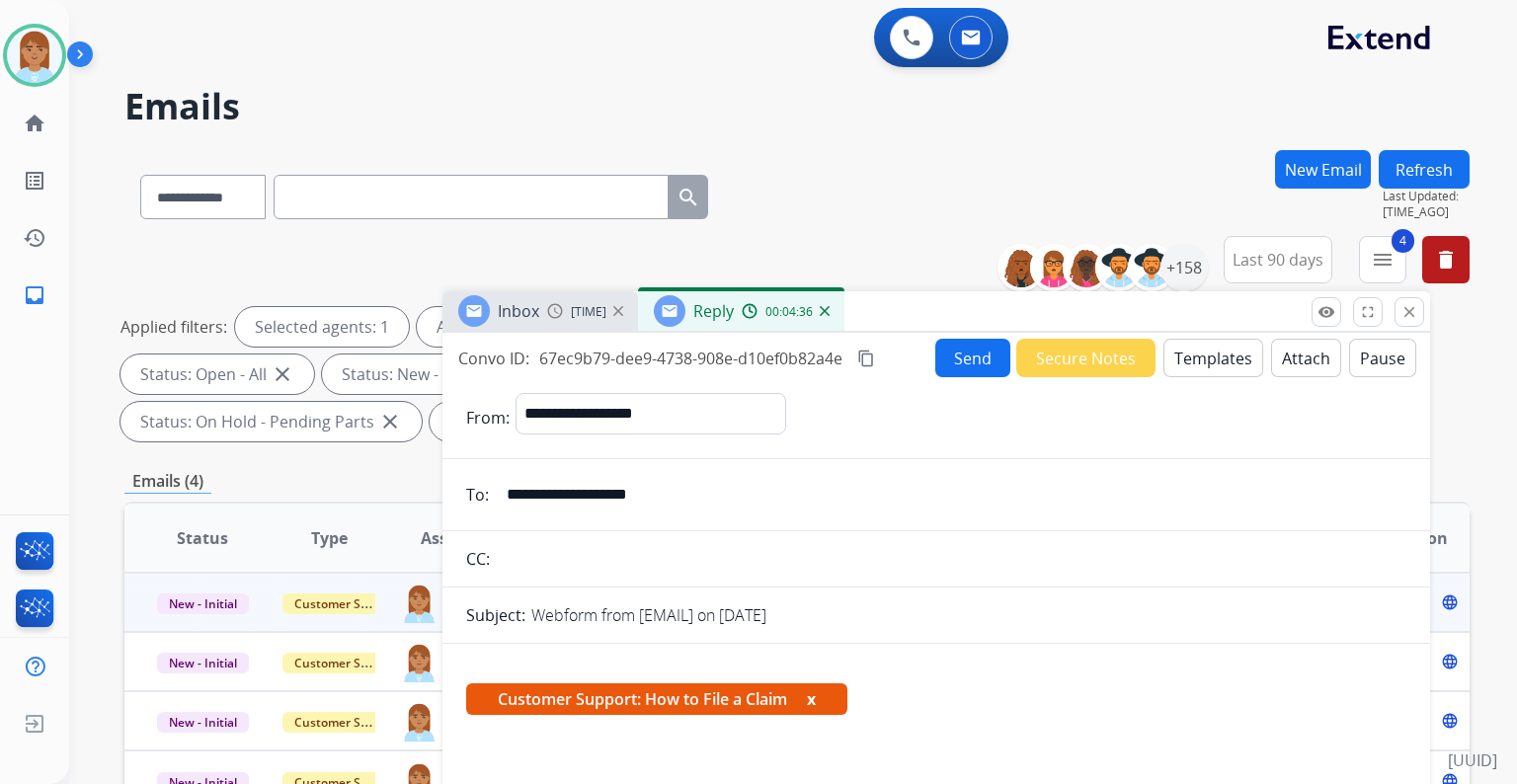 drag, startPoint x: 899, startPoint y: 569, endPoint x: 905, endPoint y: 189, distance: 380.04737 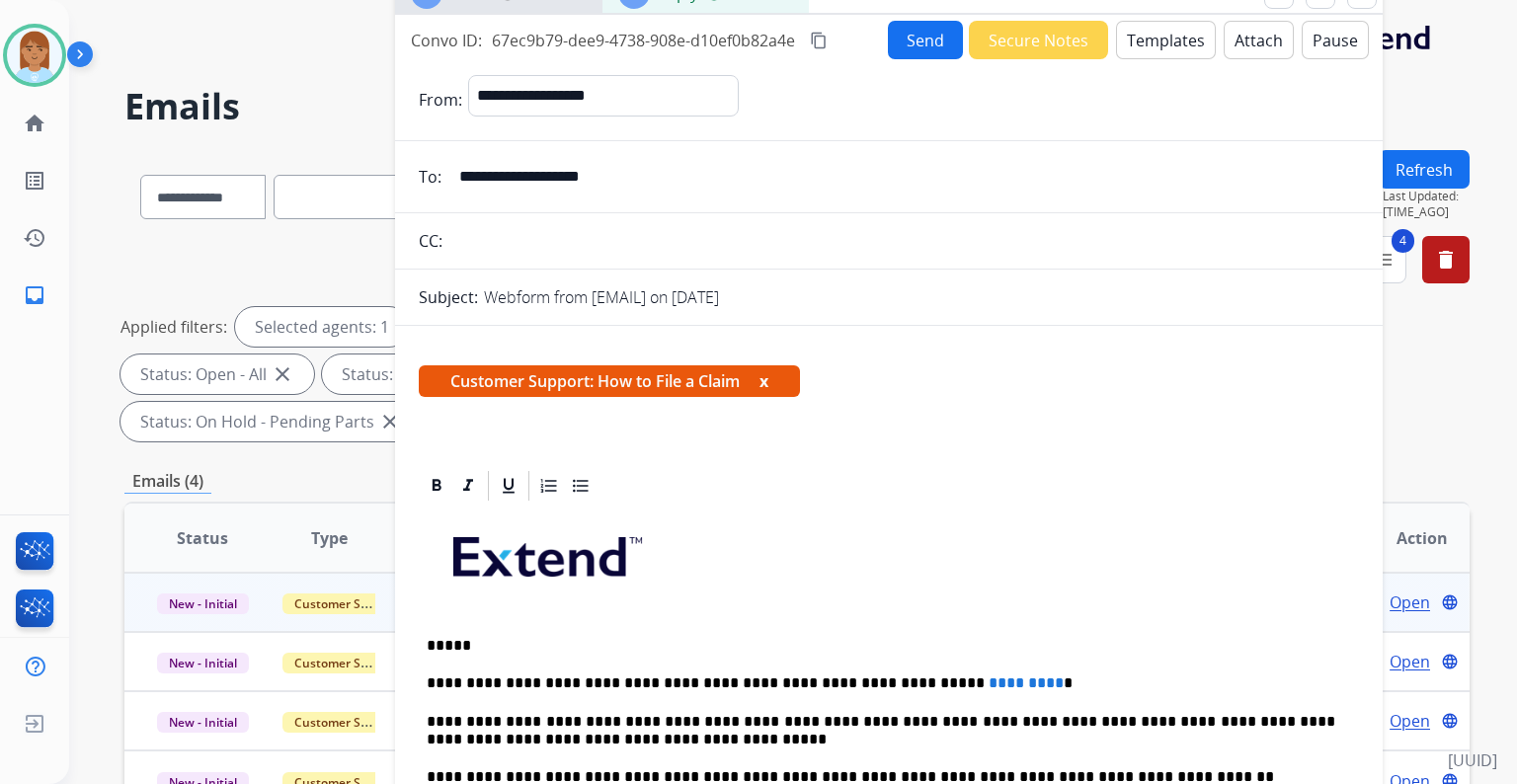 drag, startPoint x: 890, startPoint y: 214, endPoint x: 834, endPoint y: -19, distance: 239.63514 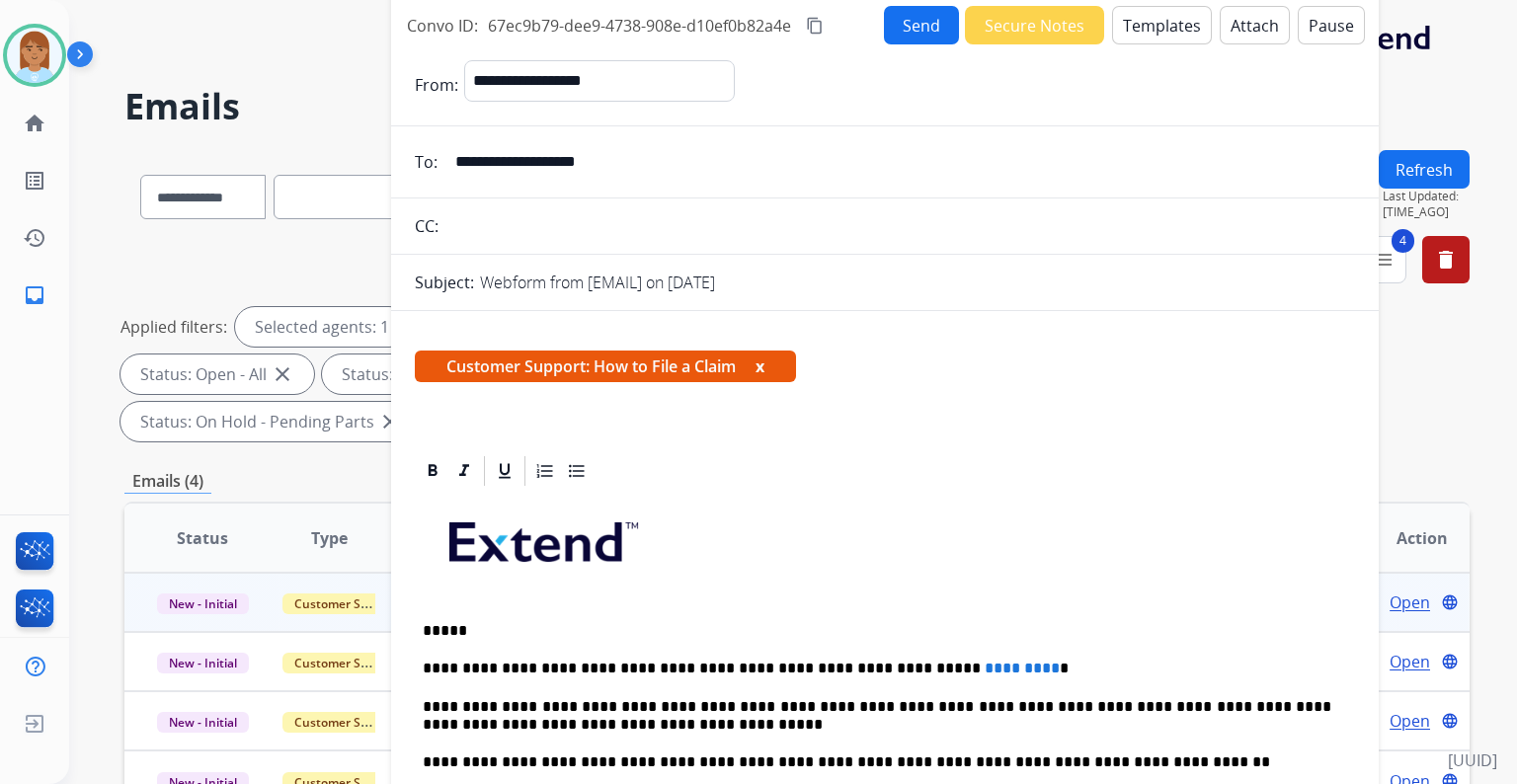 click on "*****" at bounding box center (877, 631) 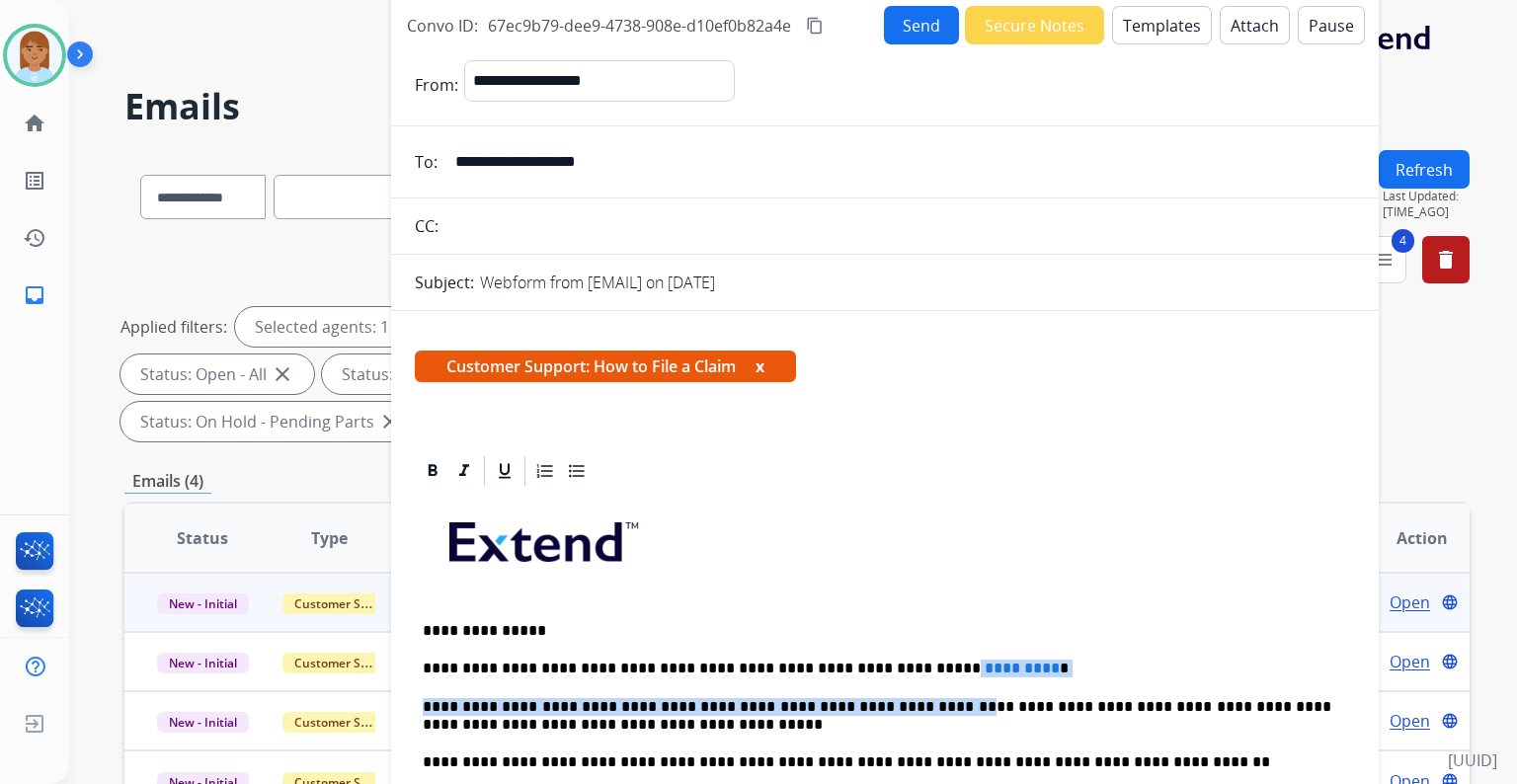 drag, startPoint x: 873, startPoint y: 664, endPoint x: 999, endPoint y: 683, distance: 127.42449 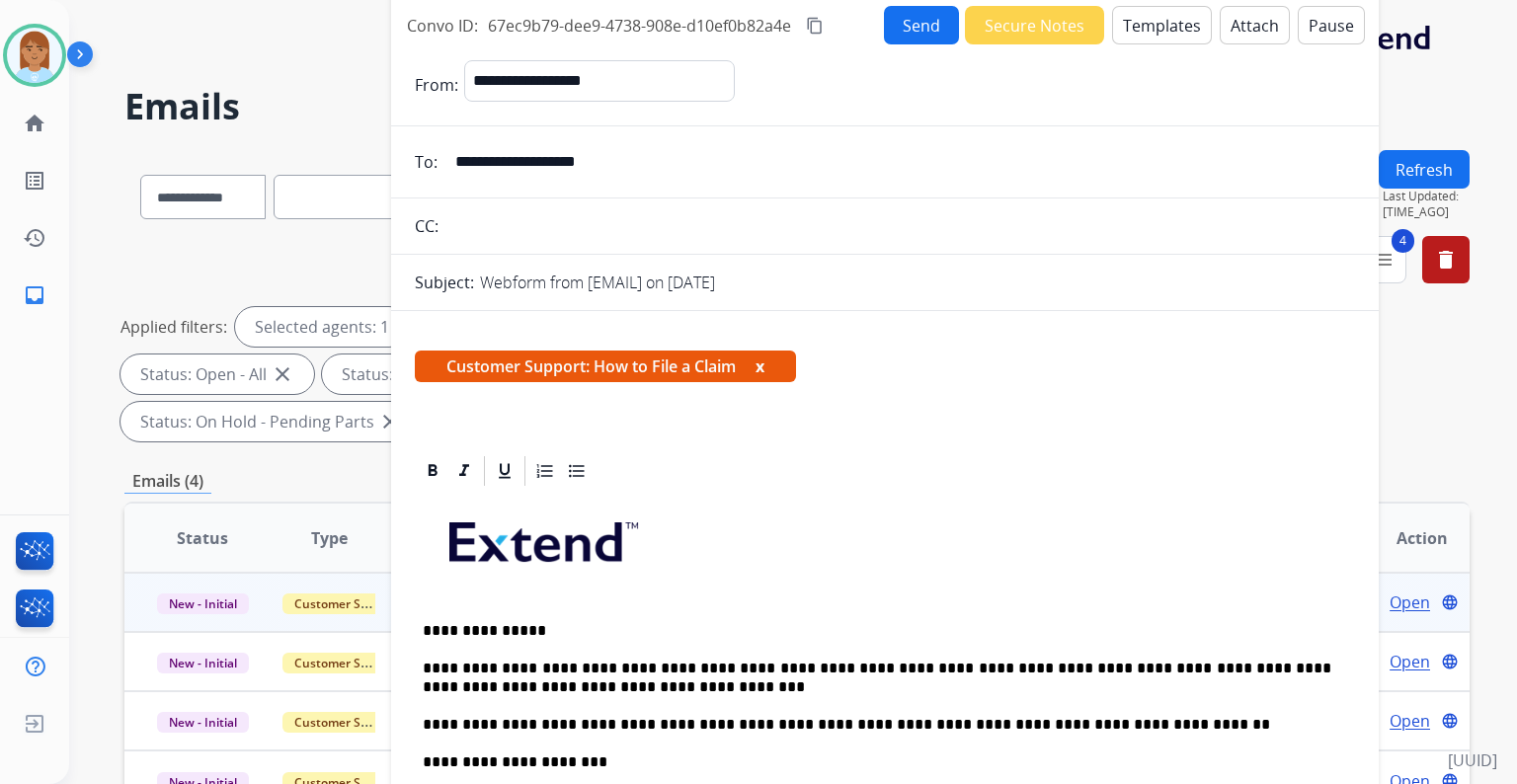 click on "**********" at bounding box center (877, 677) 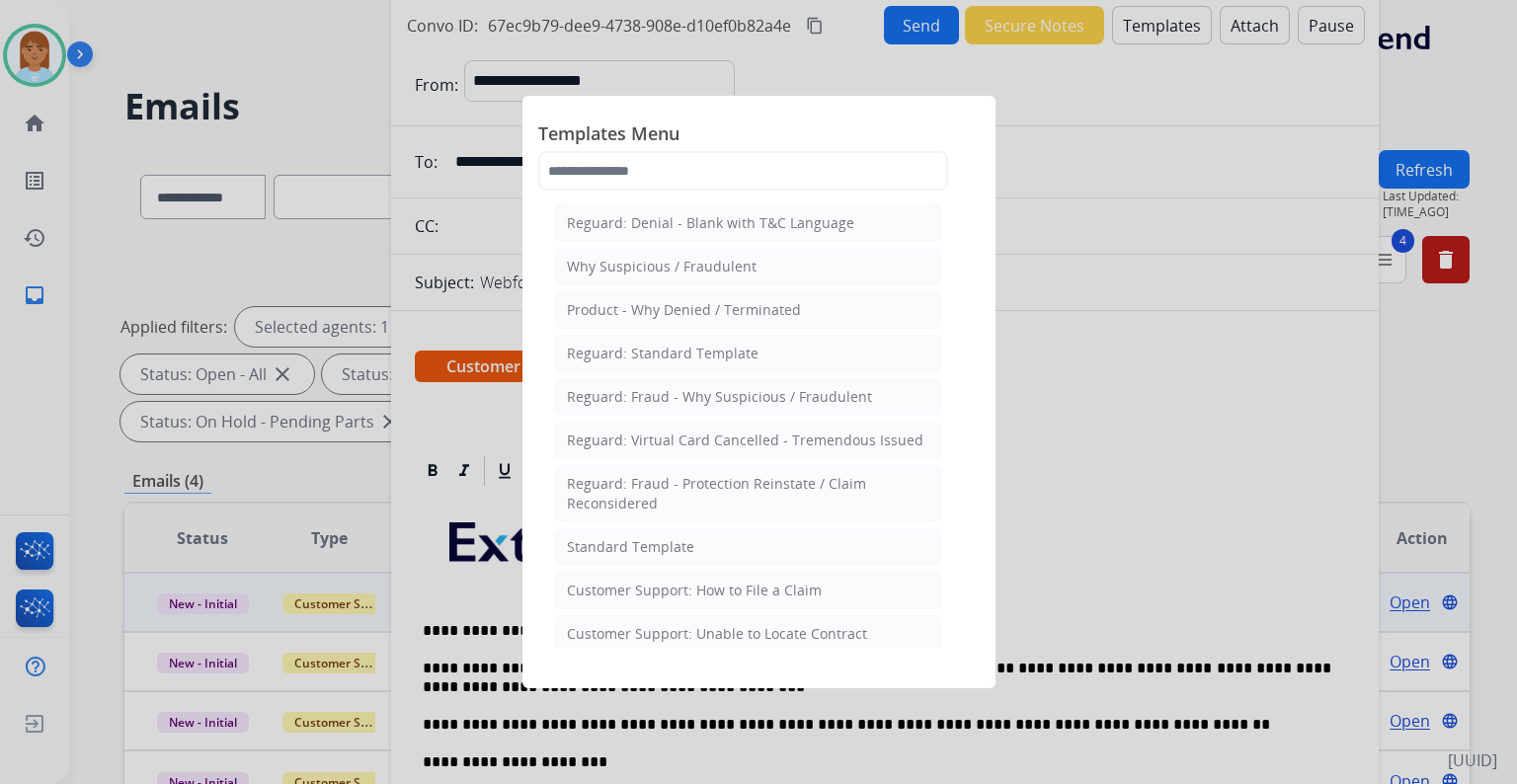 click on "Customer Support: How to File a Claim" 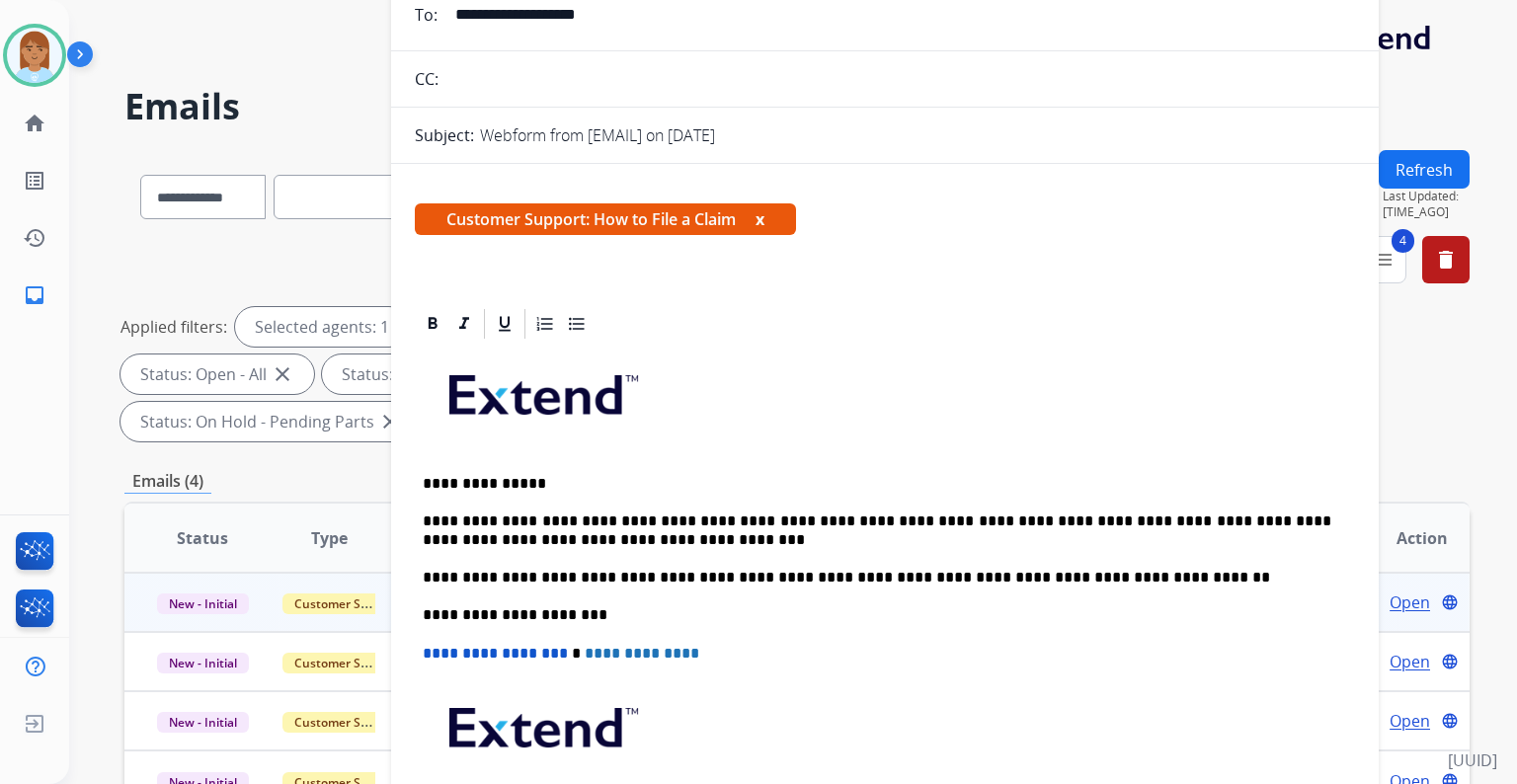 scroll, scrollTop: 0, scrollLeft: 0, axis: both 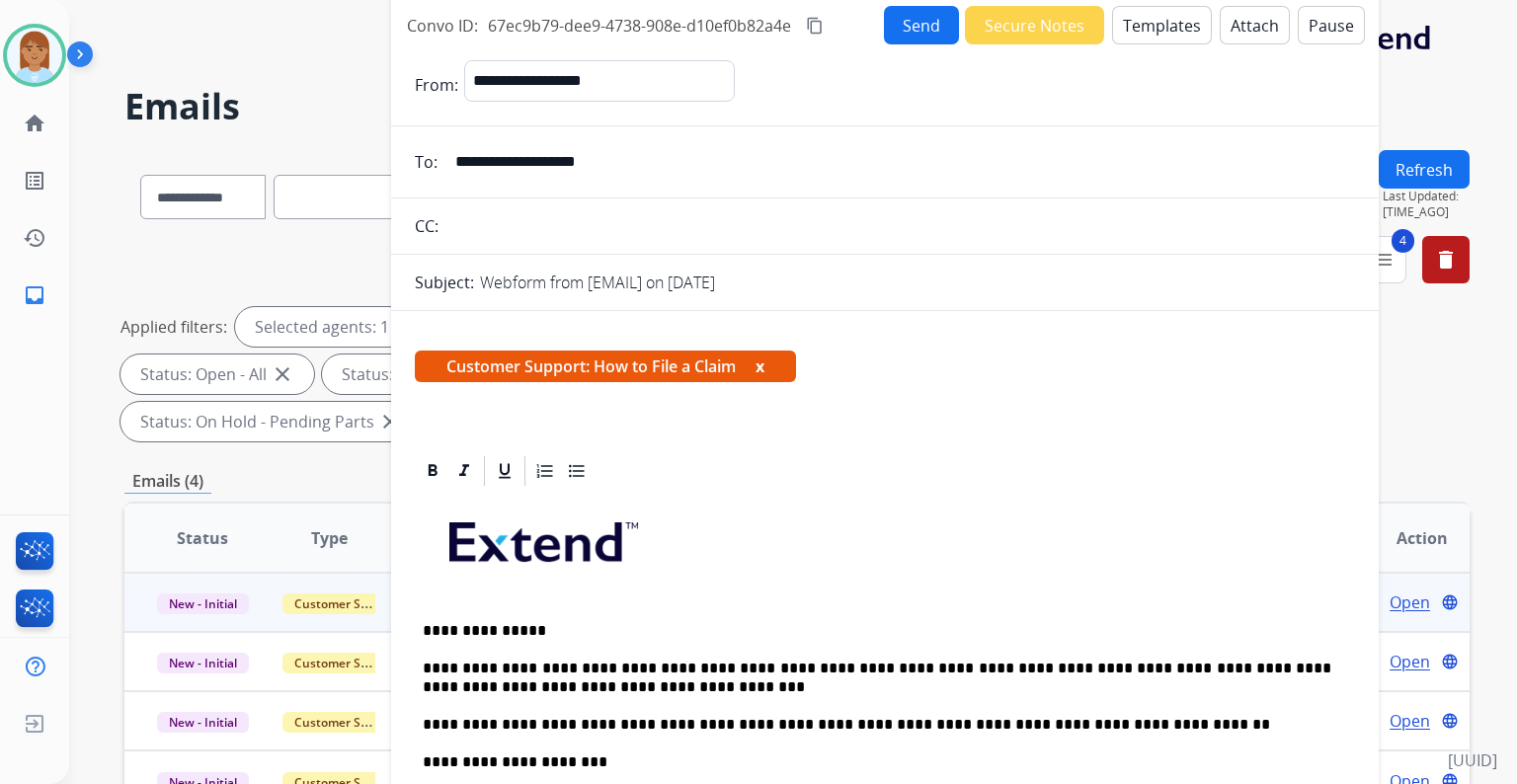 click on "Templates" at bounding box center [1161, 25] 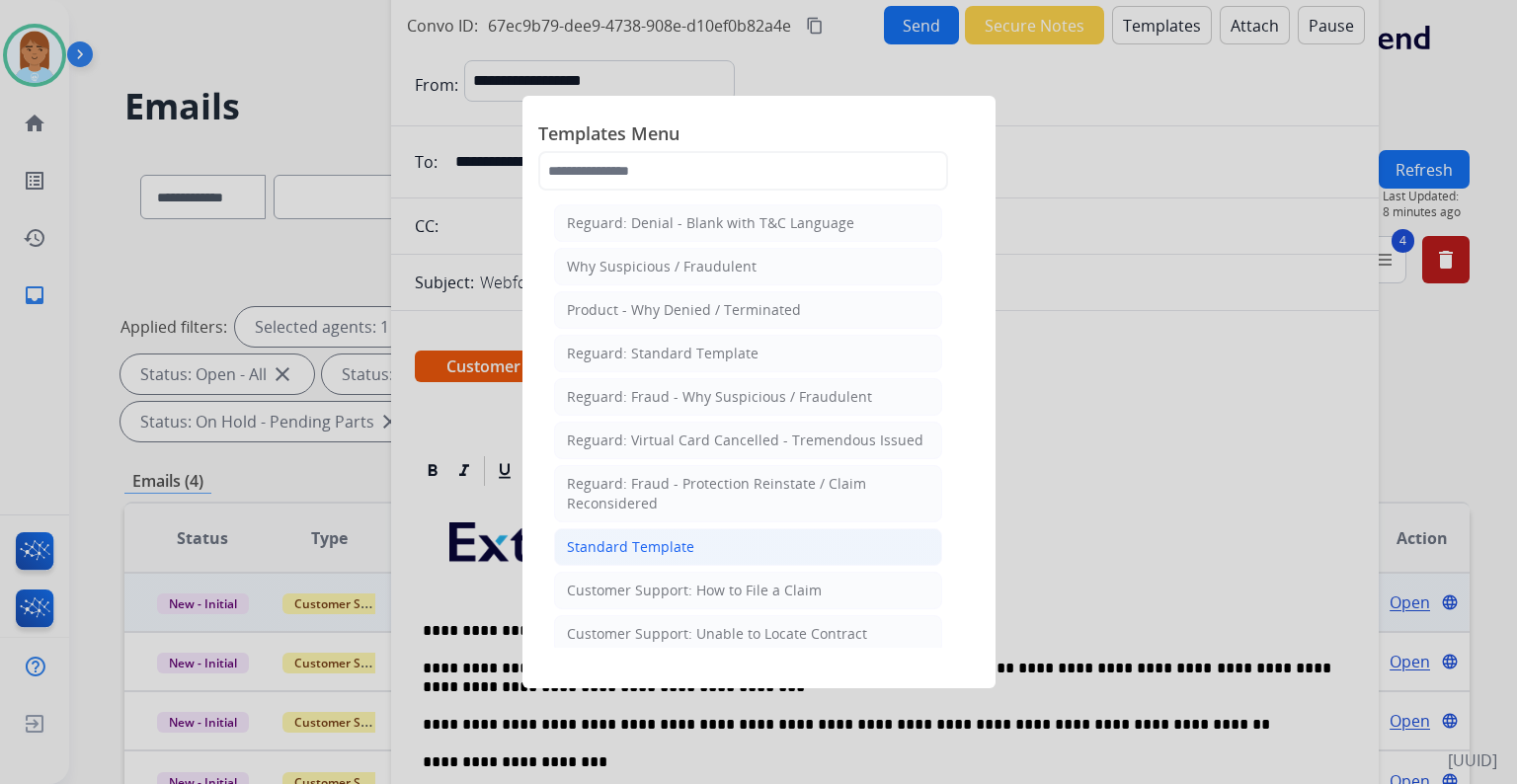 click on "Standard Template" 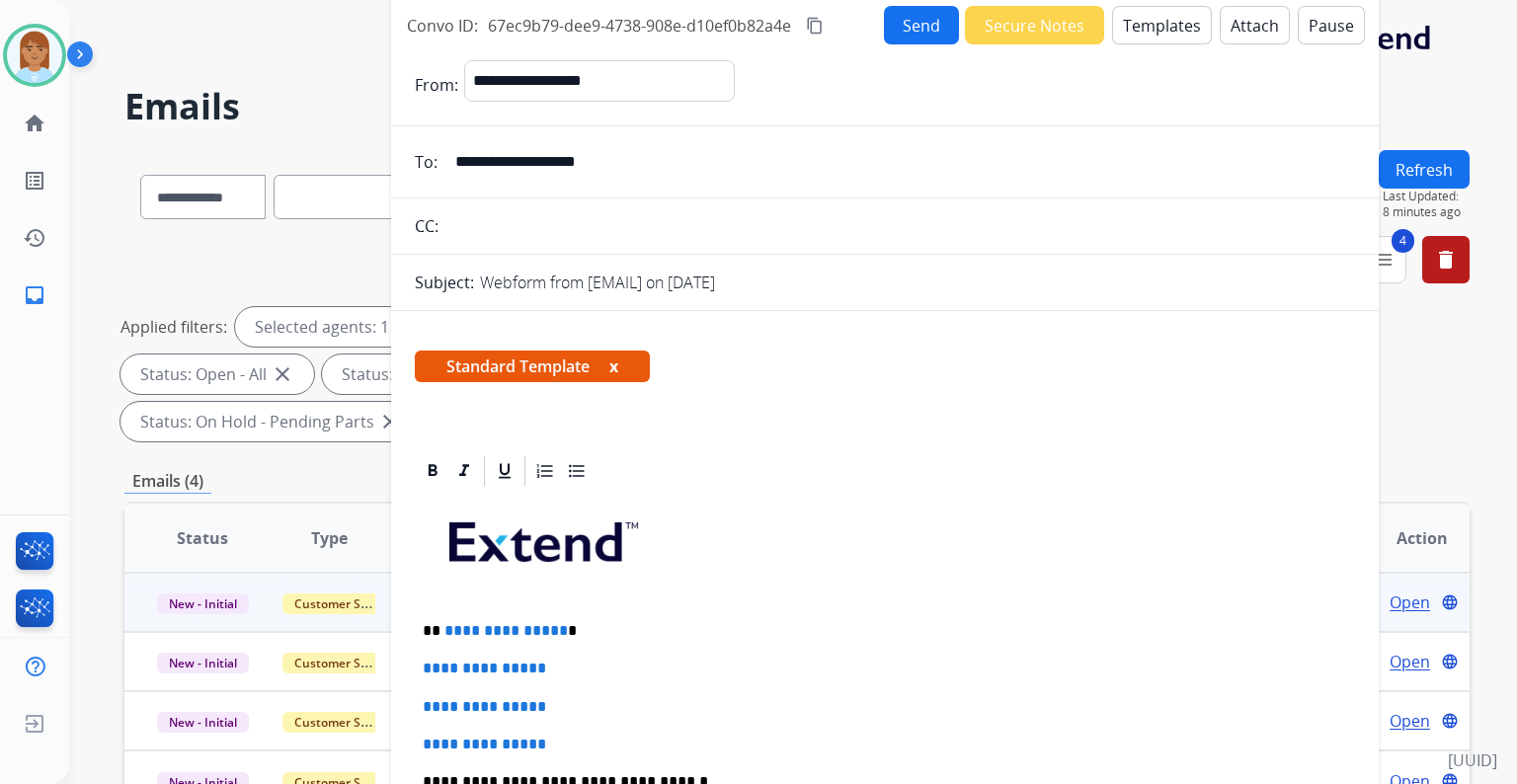 click on "Templates" at bounding box center [1161, 25] 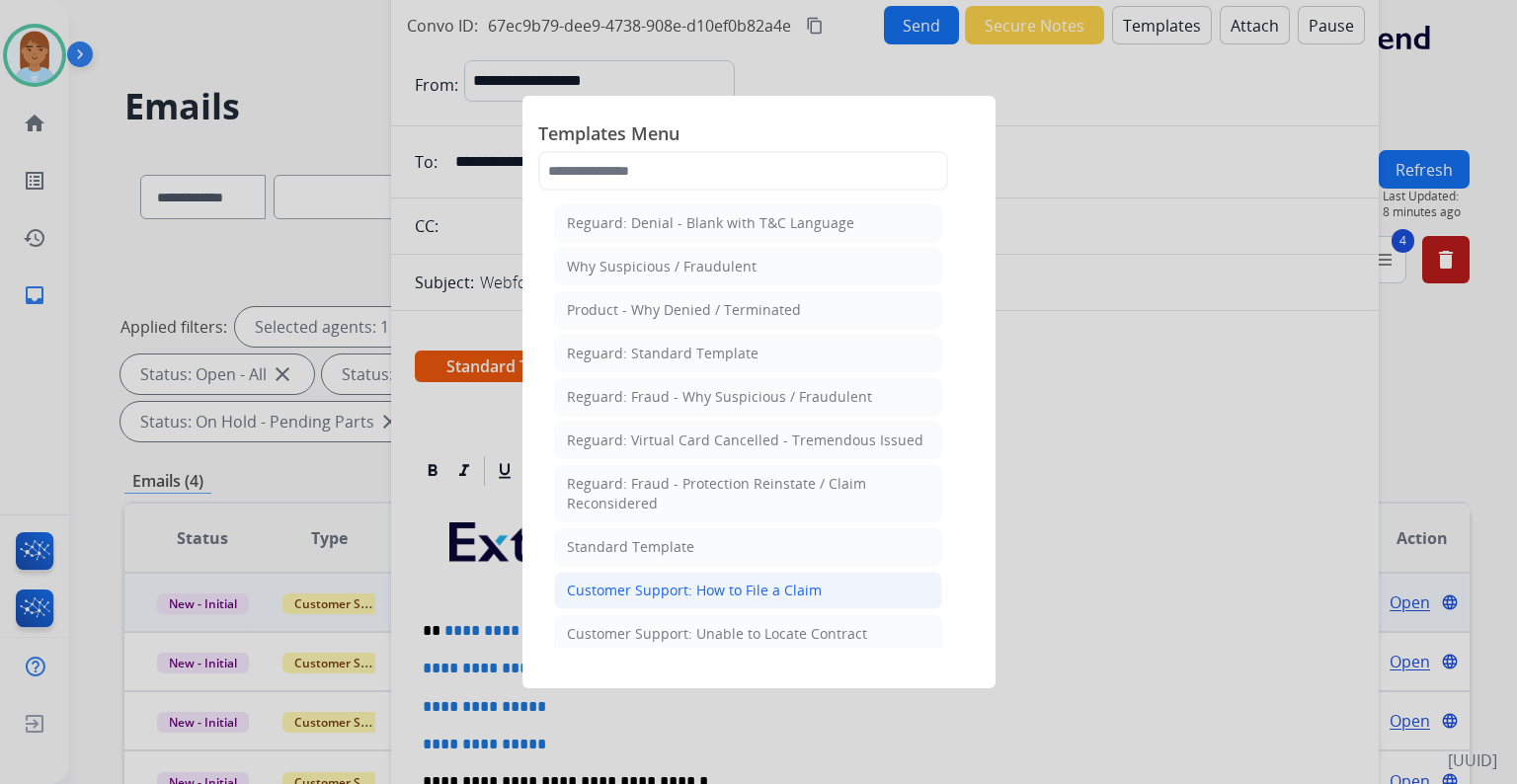 click on "Customer Support: How to File a Claim" 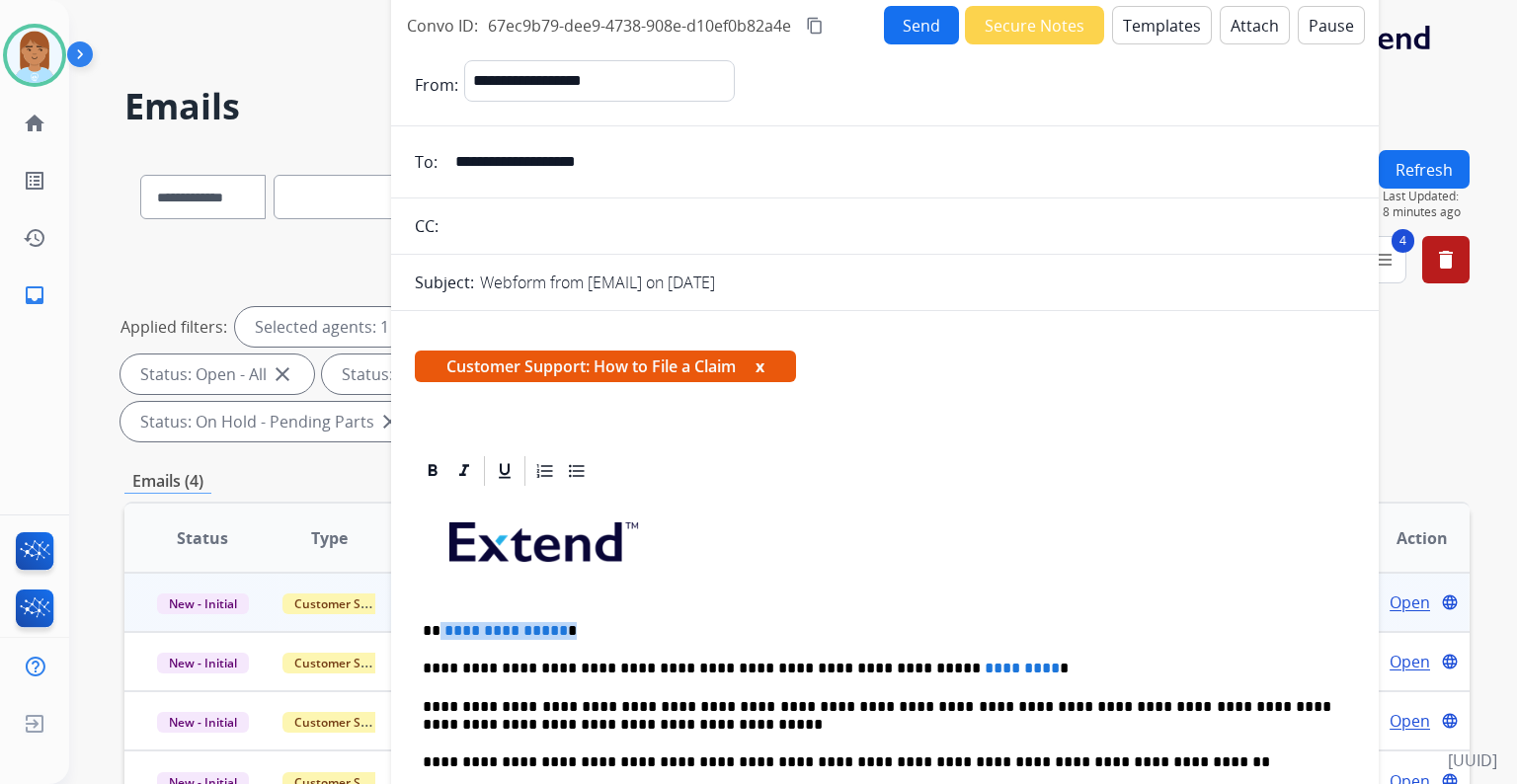 drag, startPoint x: 441, startPoint y: 627, endPoint x: 577, endPoint y: 628, distance: 136.00368 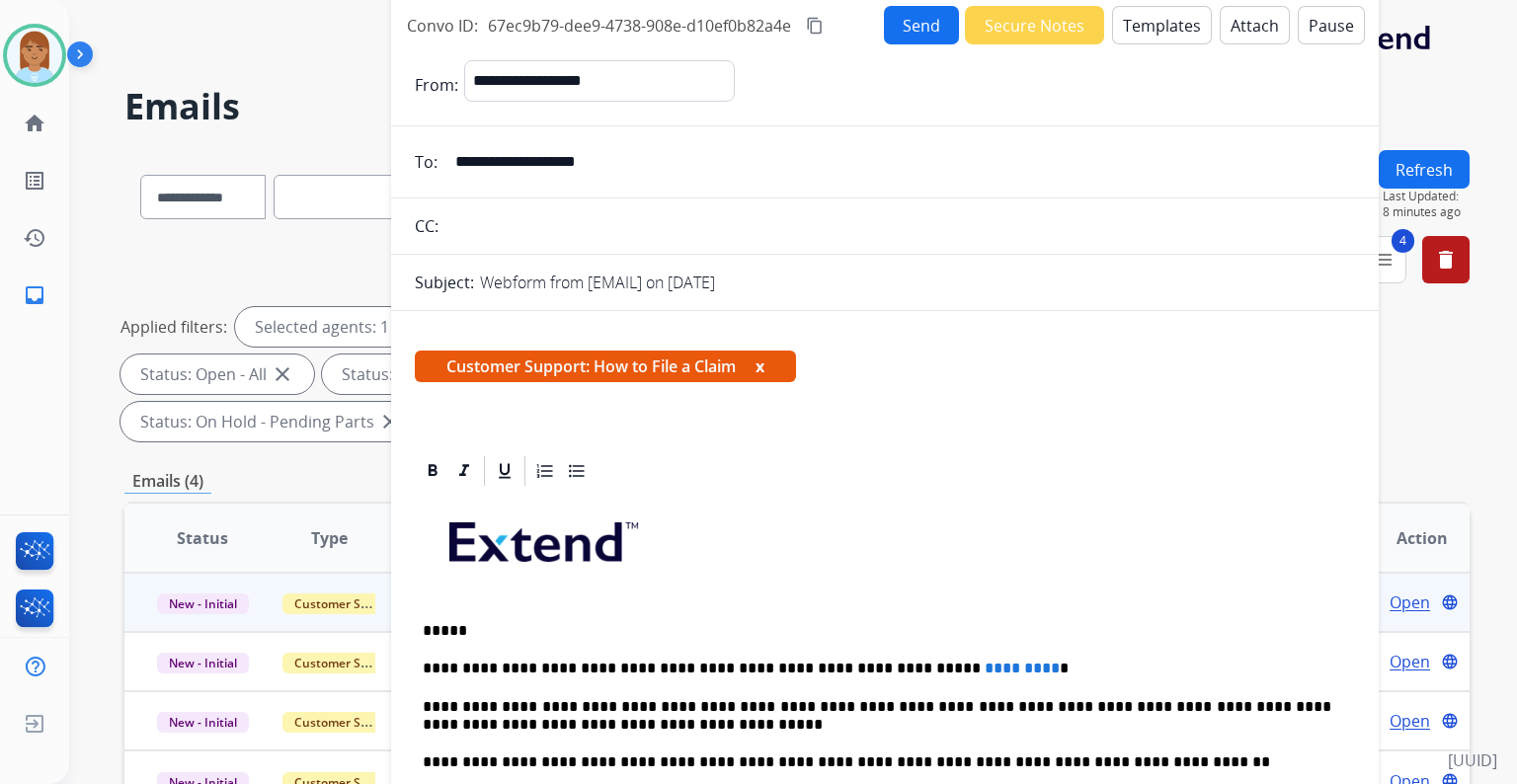 click on "*****" at bounding box center [877, 631] 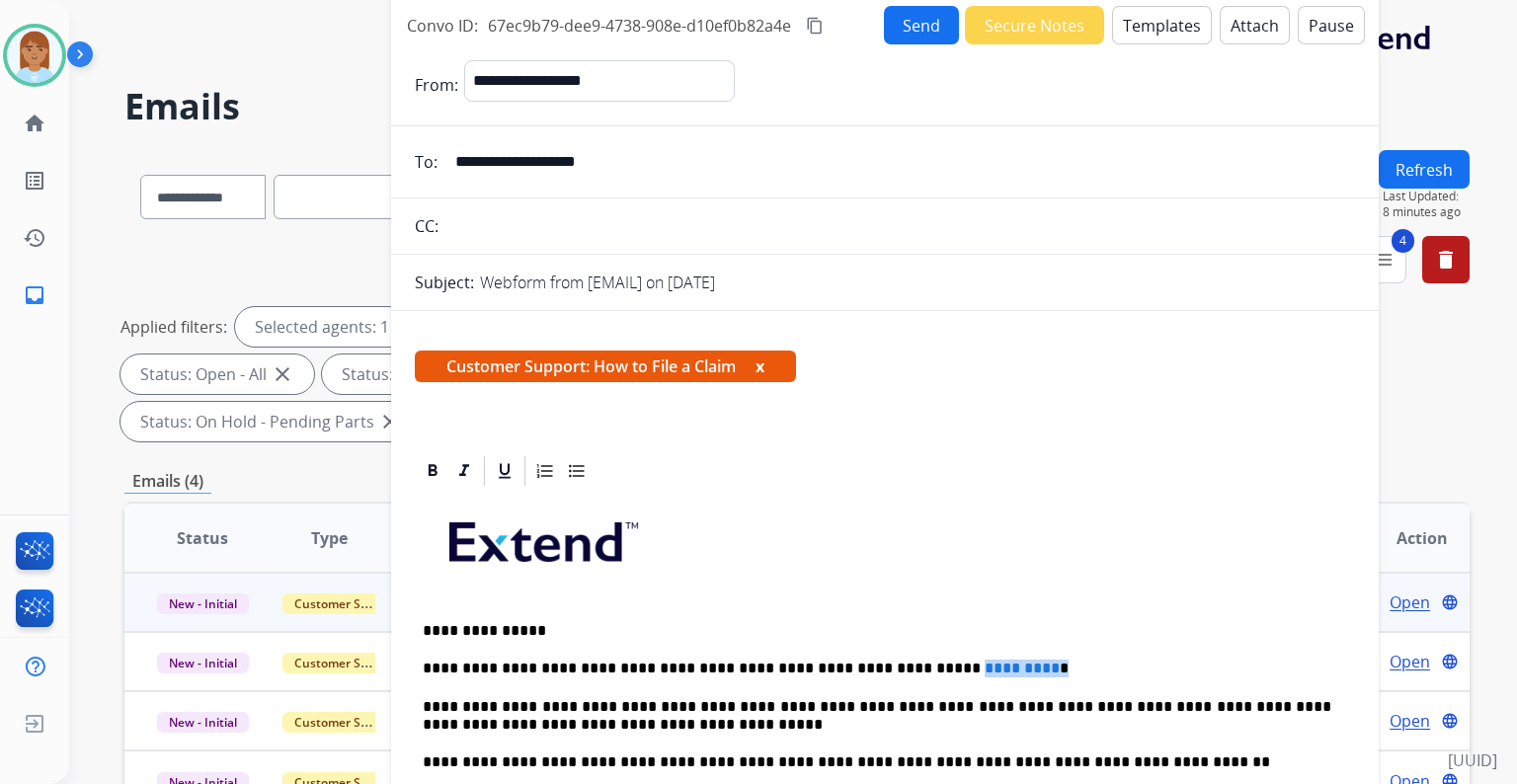 drag, startPoint x: 875, startPoint y: 664, endPoint x: 1094, endPoint y: 664, distance: 219 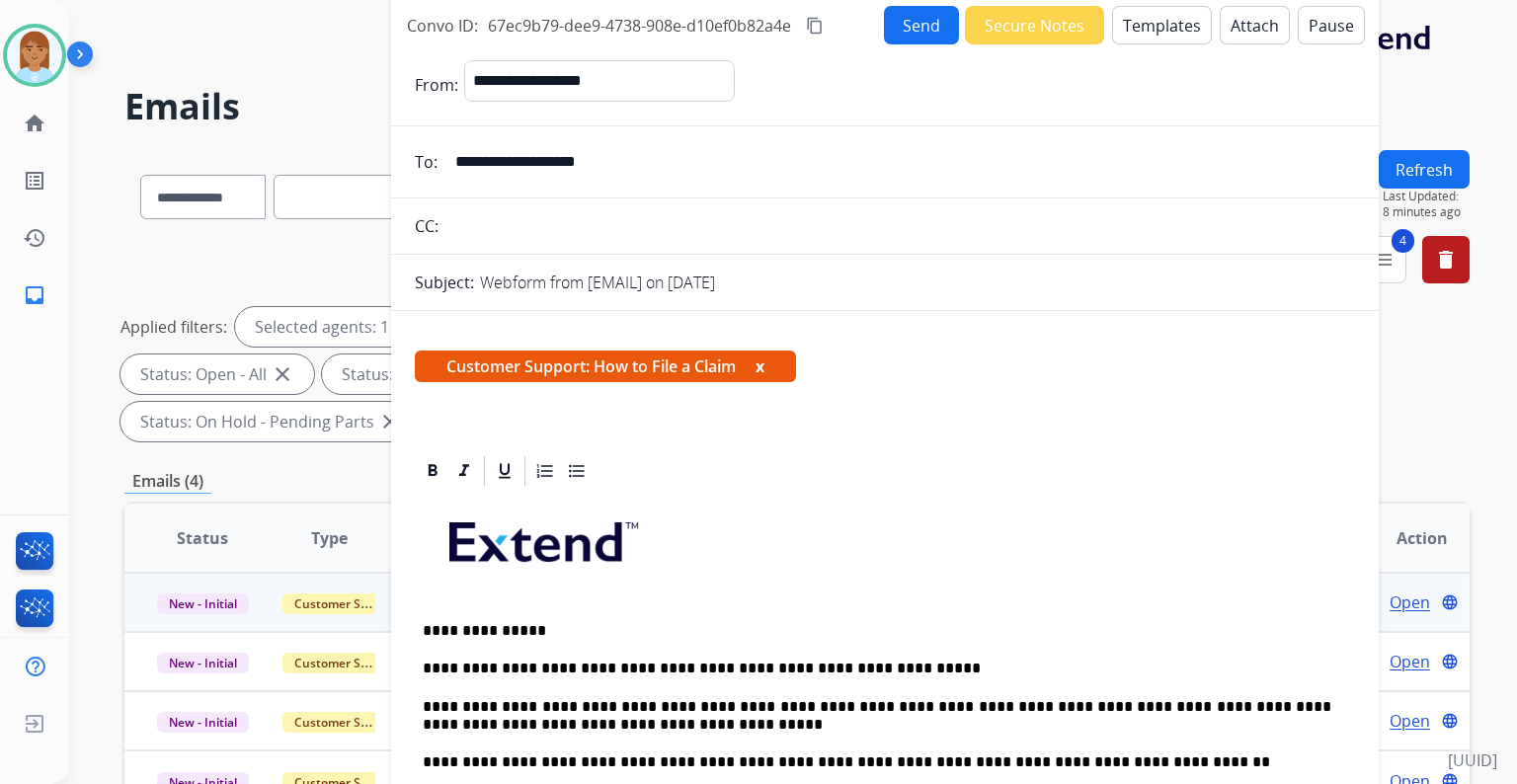 scroll, scrollTop: 355, scrollLeft: 0, axis: vertical 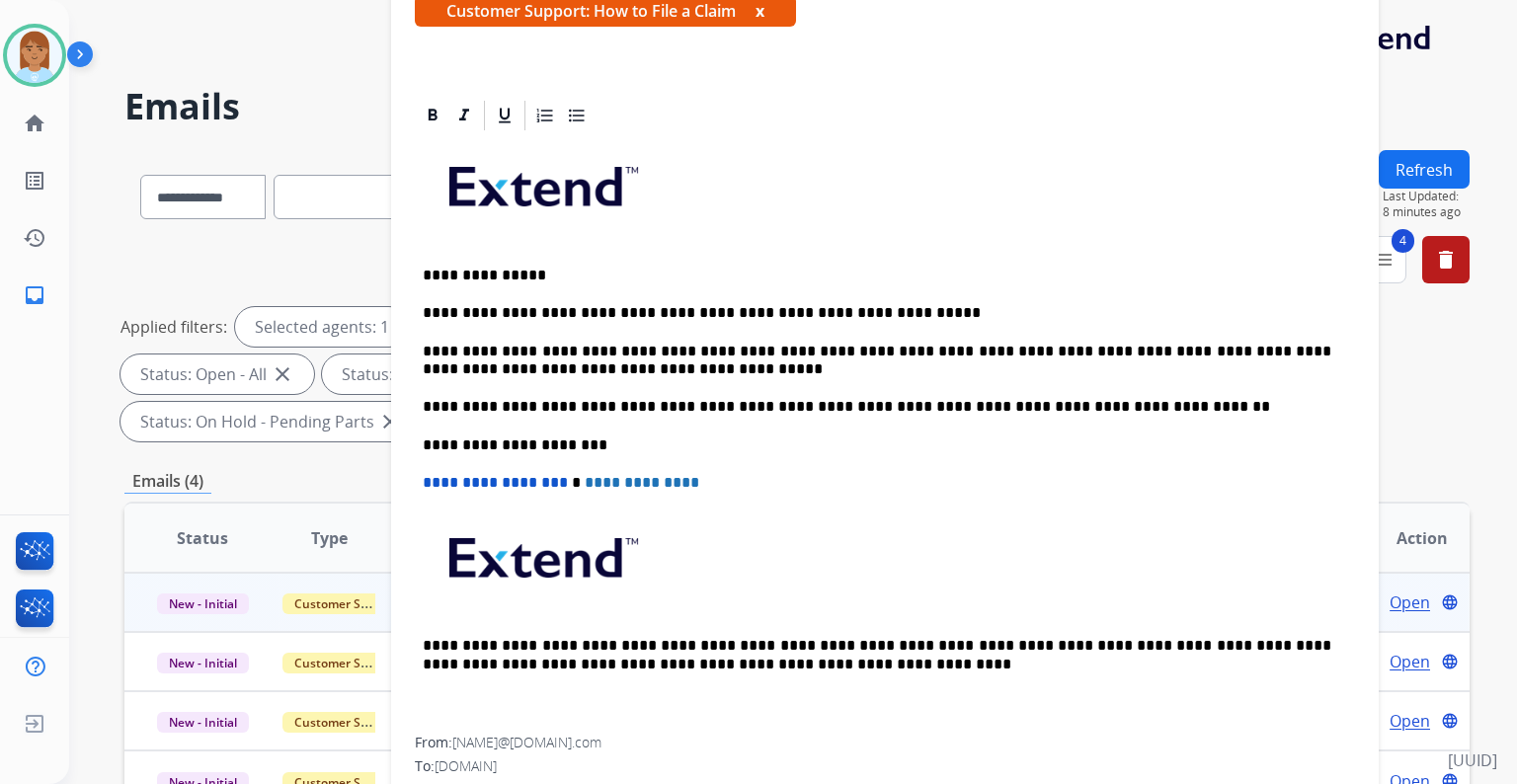 click on "**********" at bounding box center (885, 434) 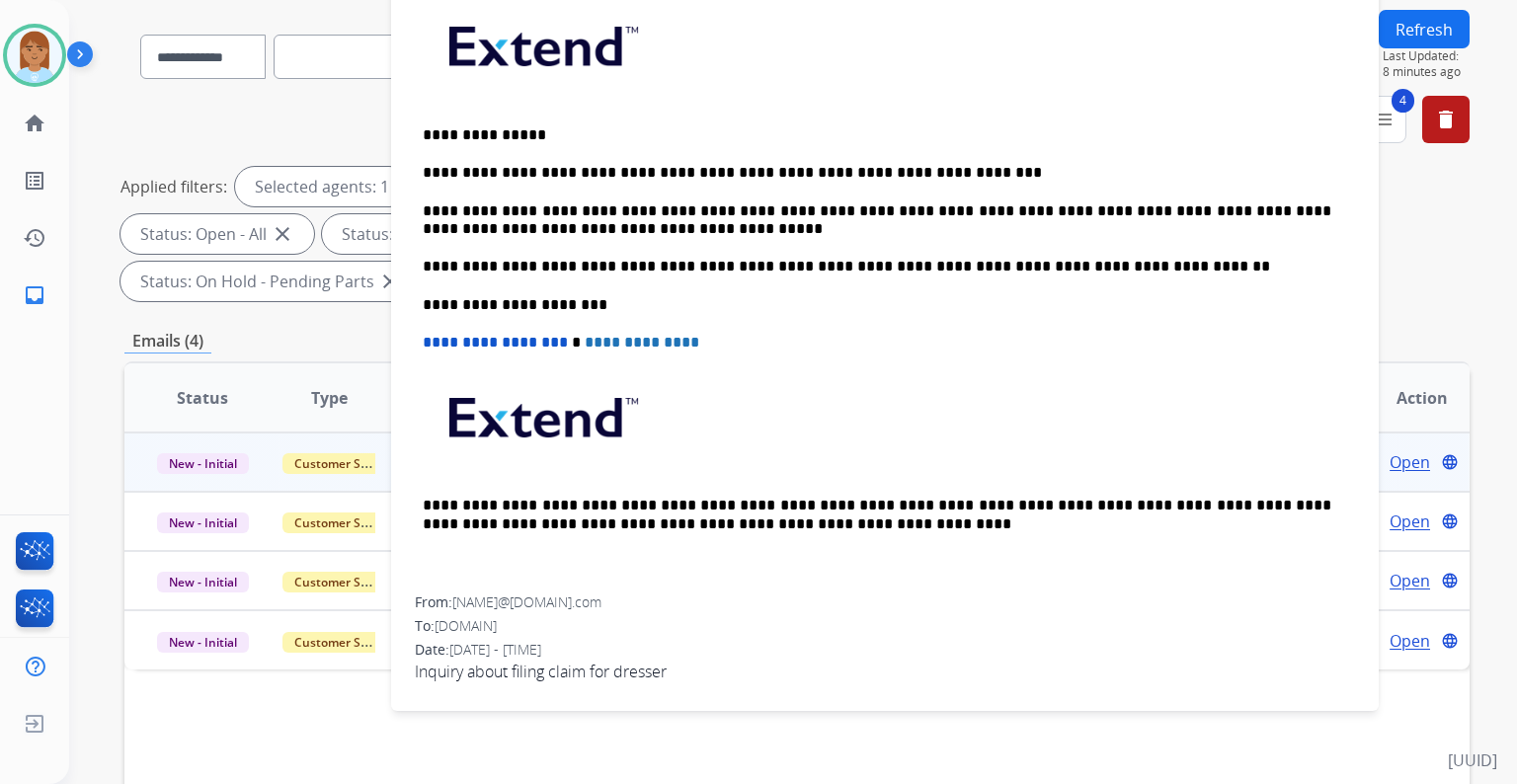 scroll, scrollTop: 0, scrollLeft: 0, axis: both 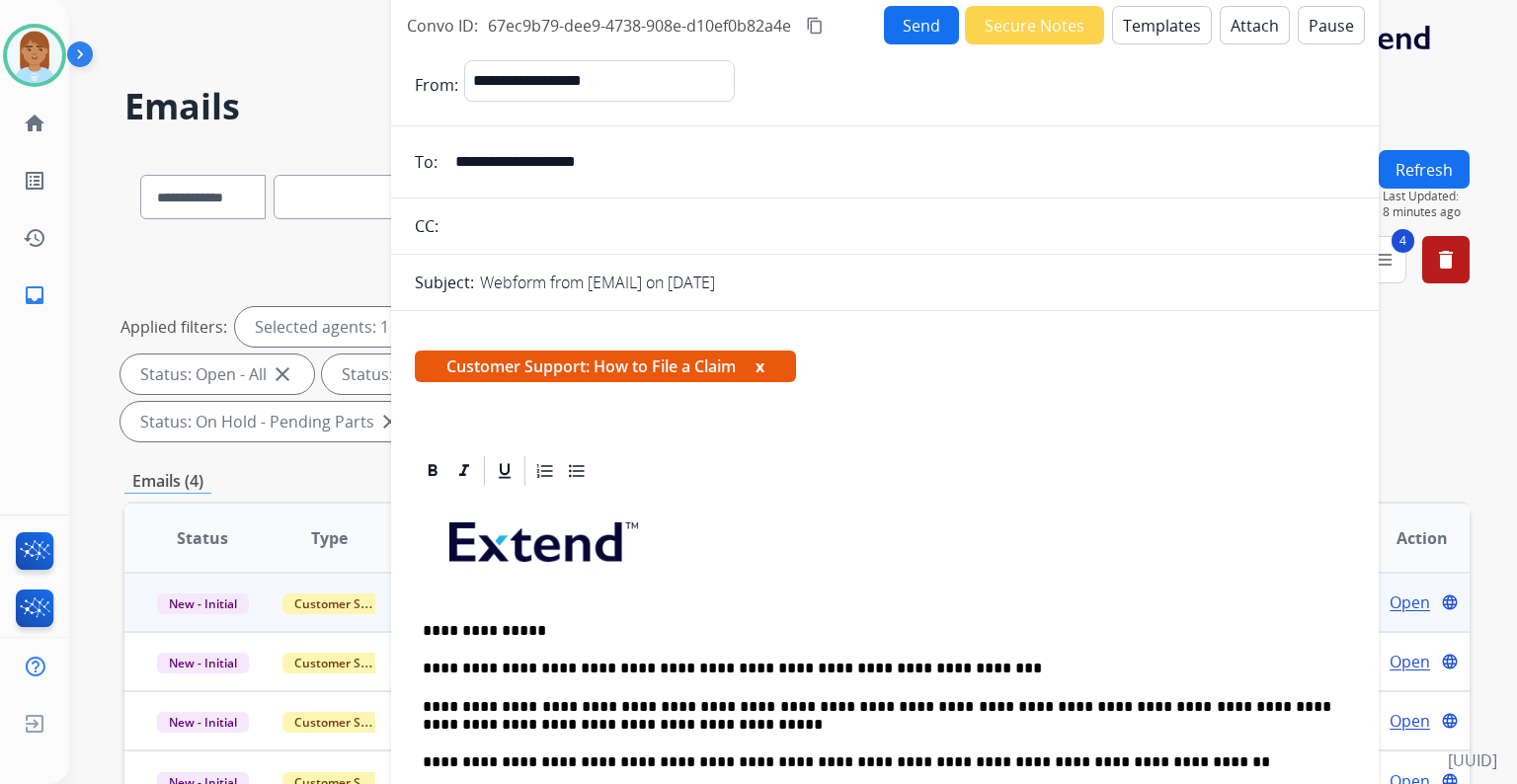 click on "Send" at bounding box center [921, 25] 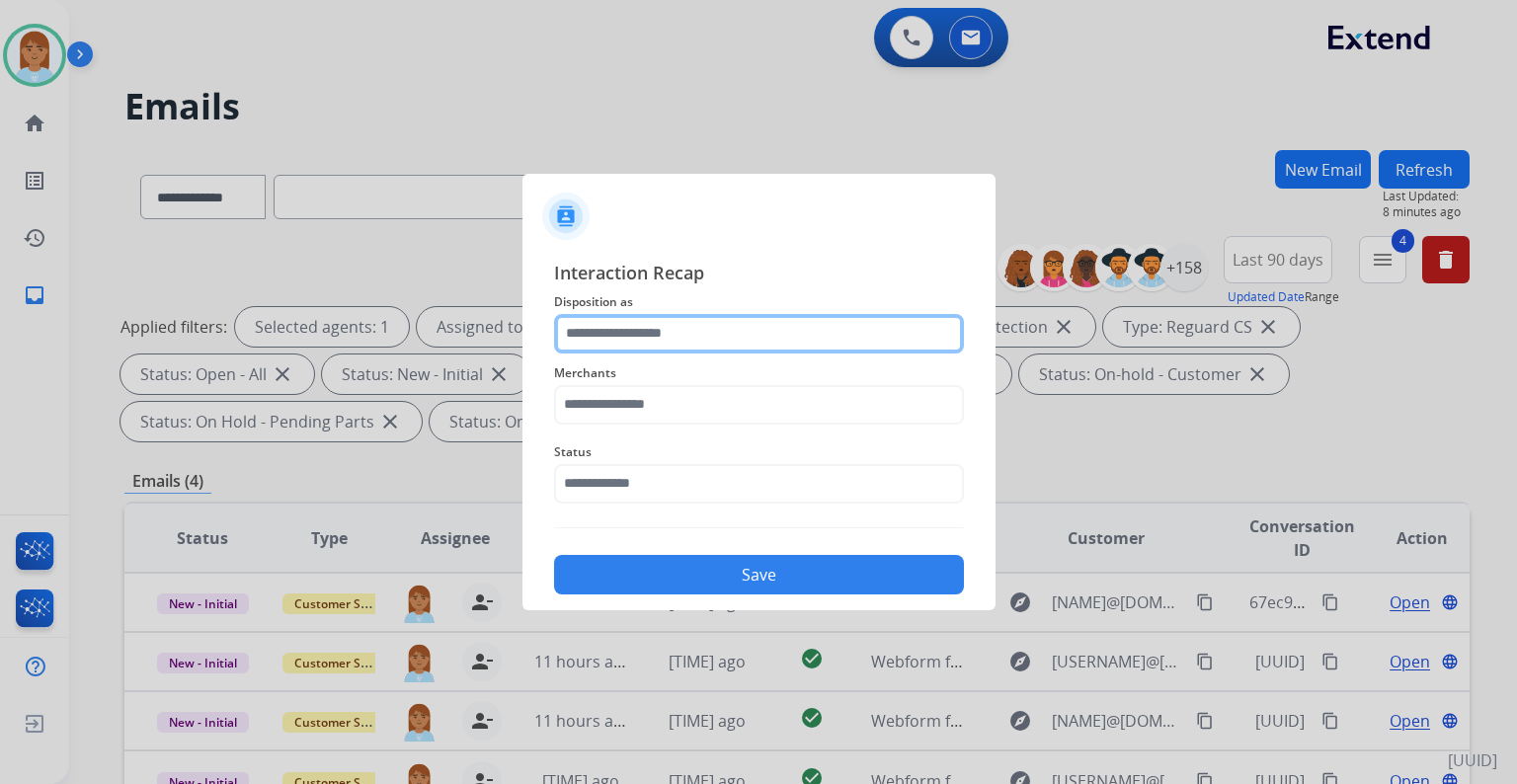 click 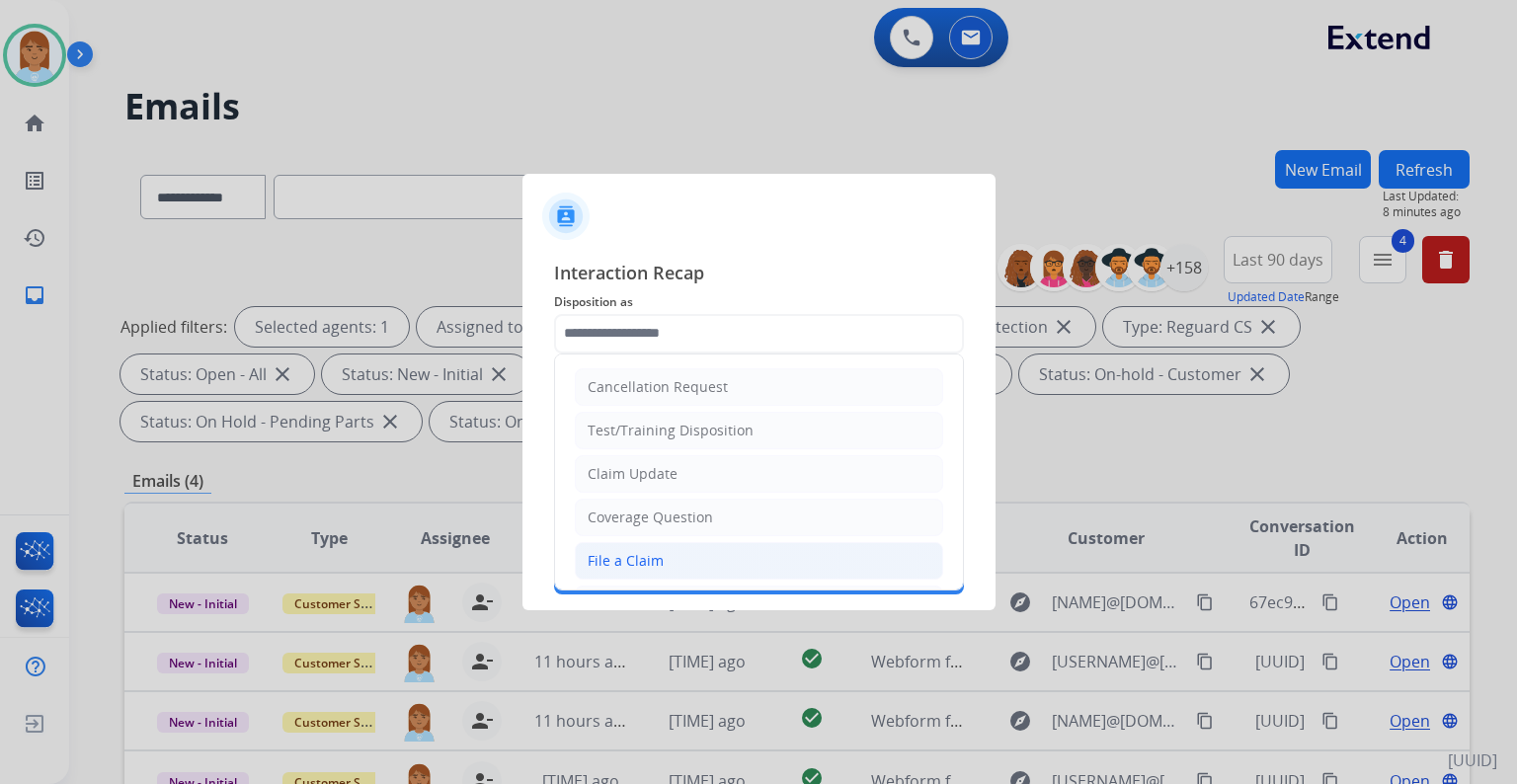 click on "File a Claim" 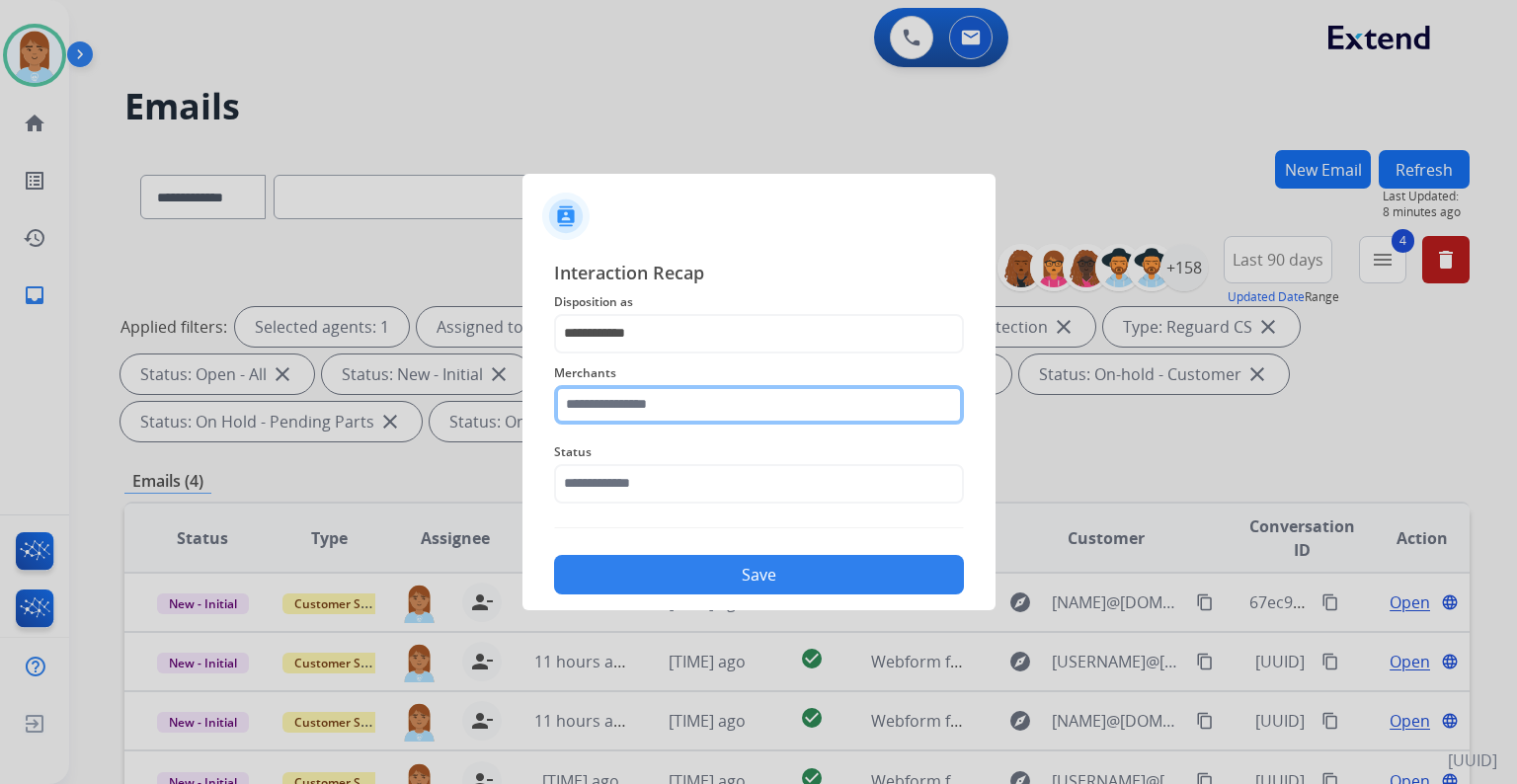 click 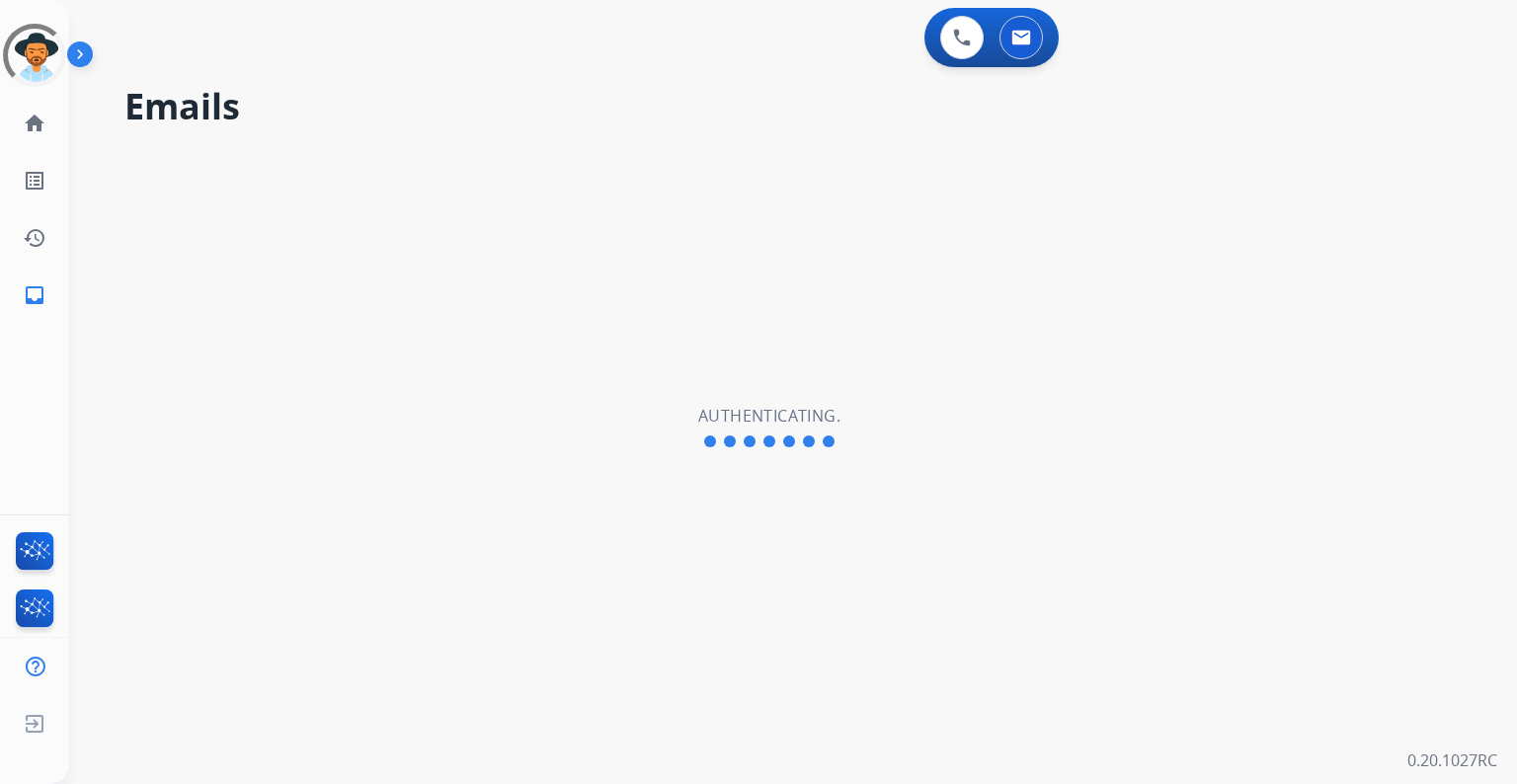 scroll, scrollTop: 0, scrollLeft: 0, axis: both 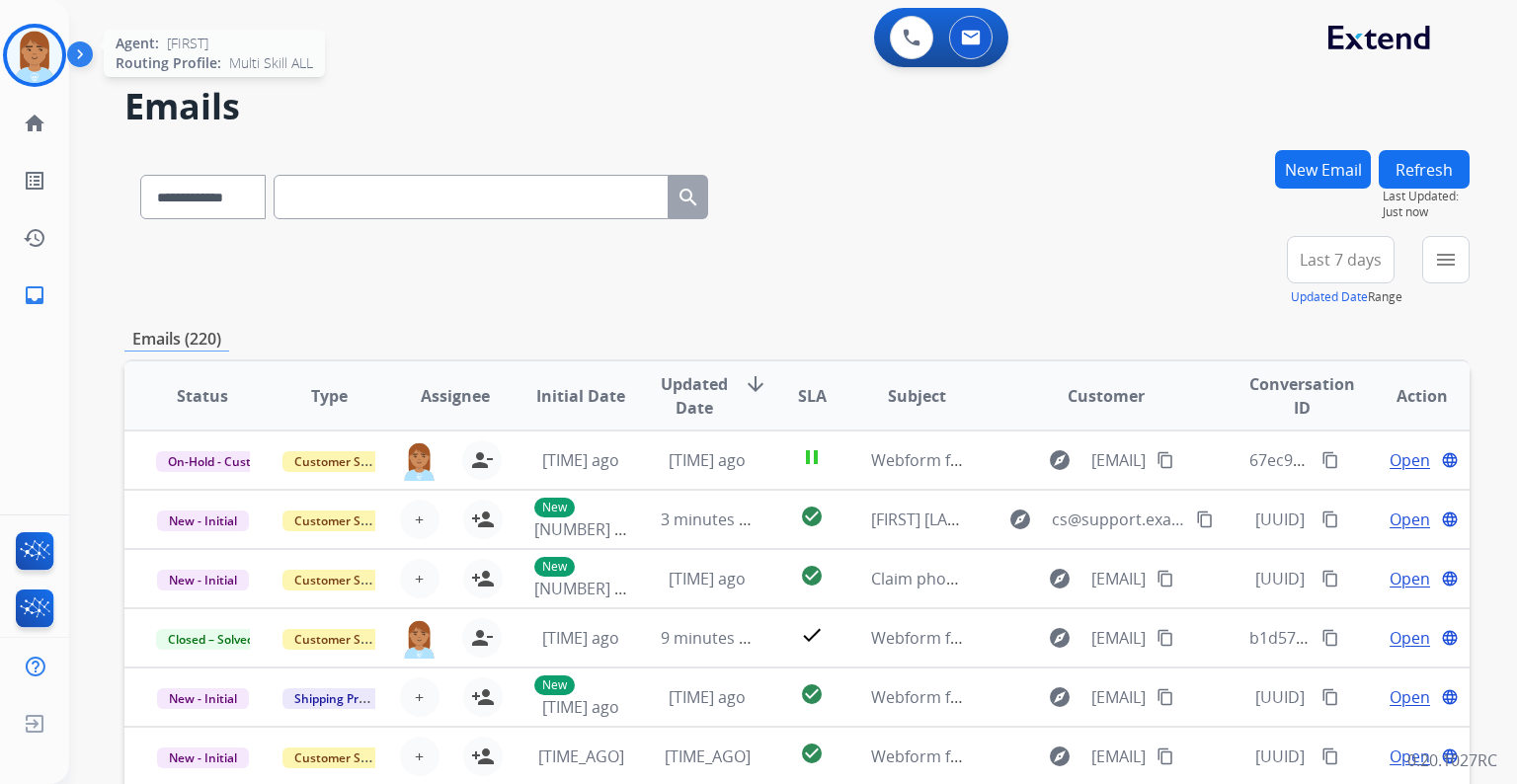 click at bounding box center (35, 55) 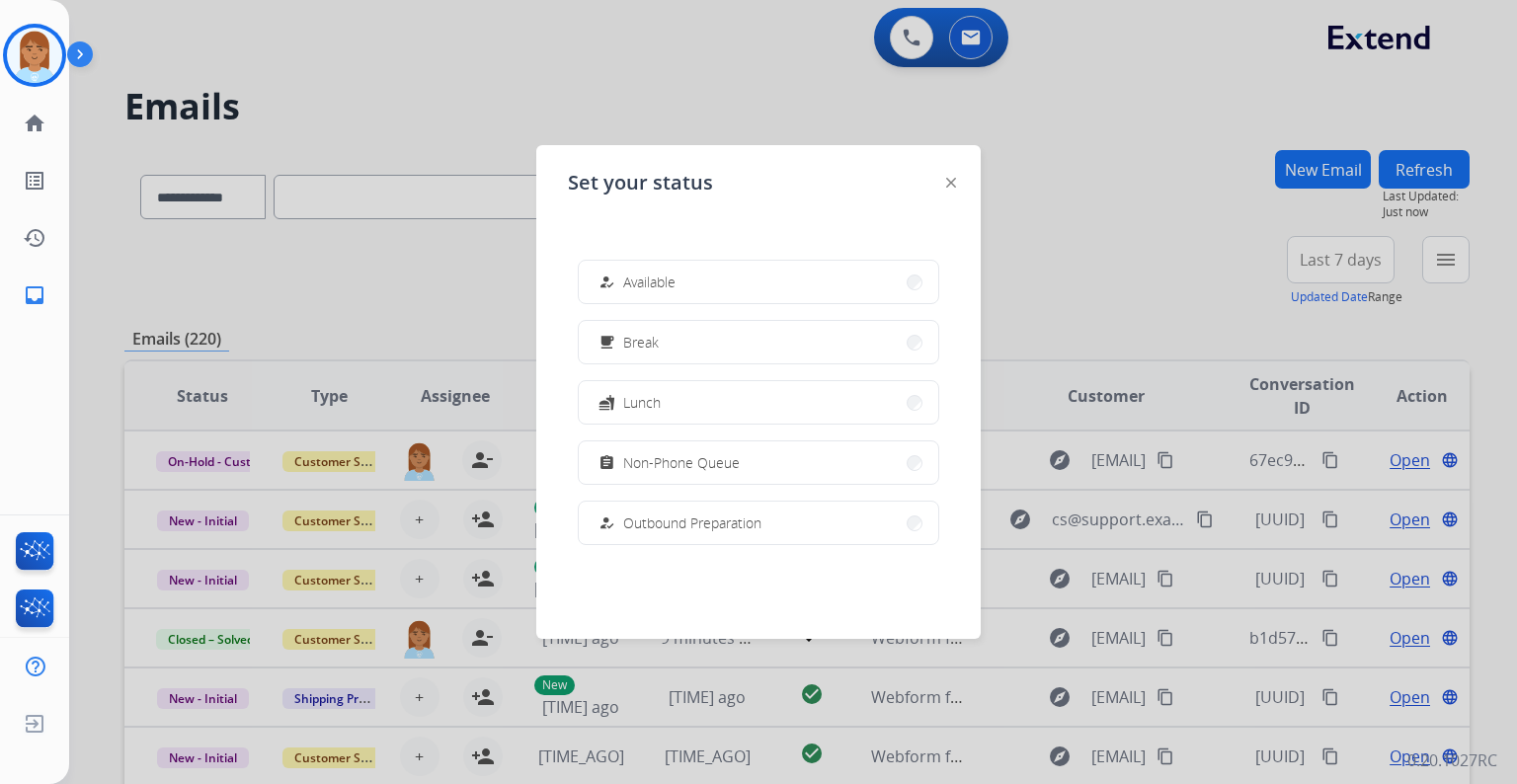 click at bounding box center (758, 392) 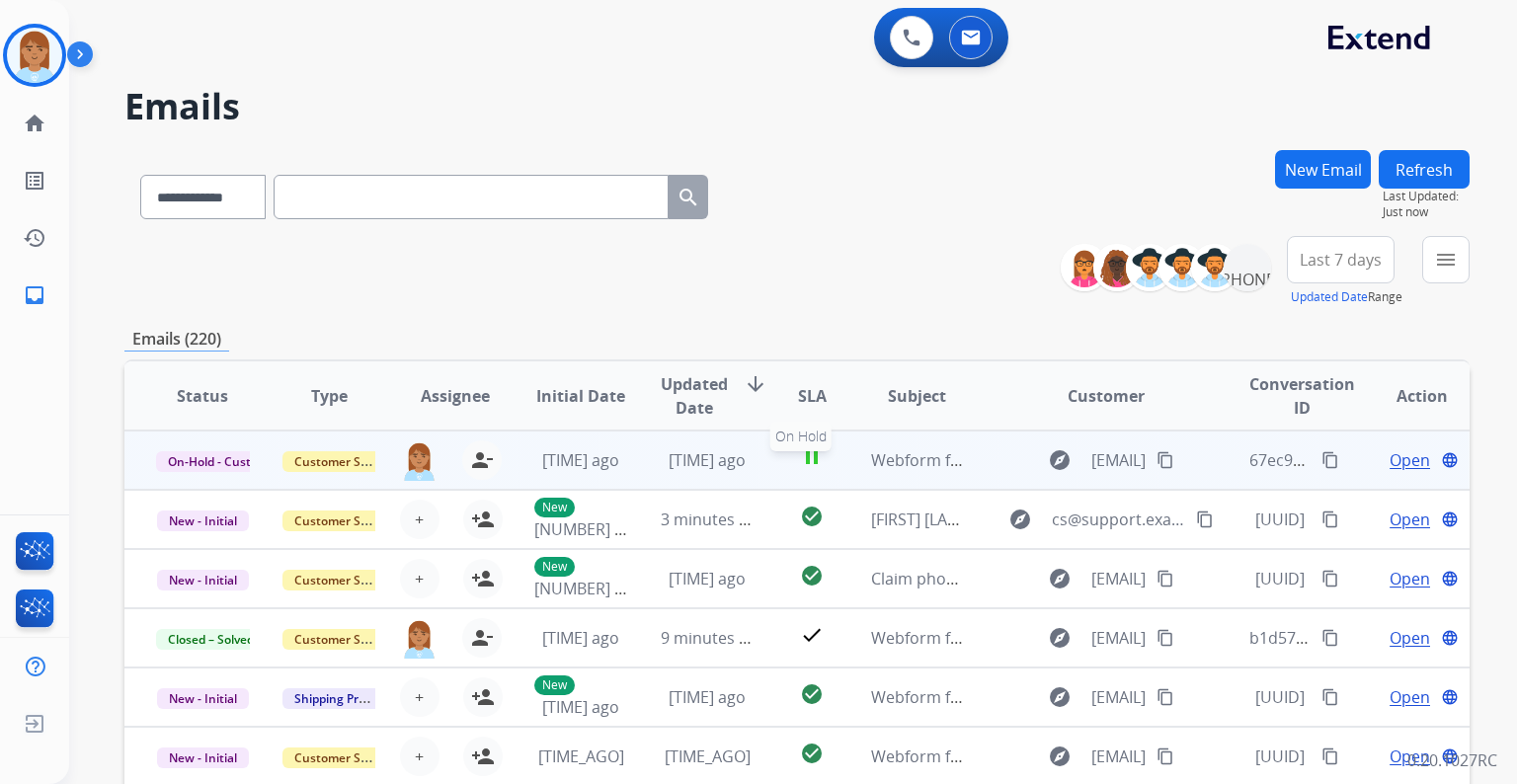 click on "pause" at bounding box center [812, 457] 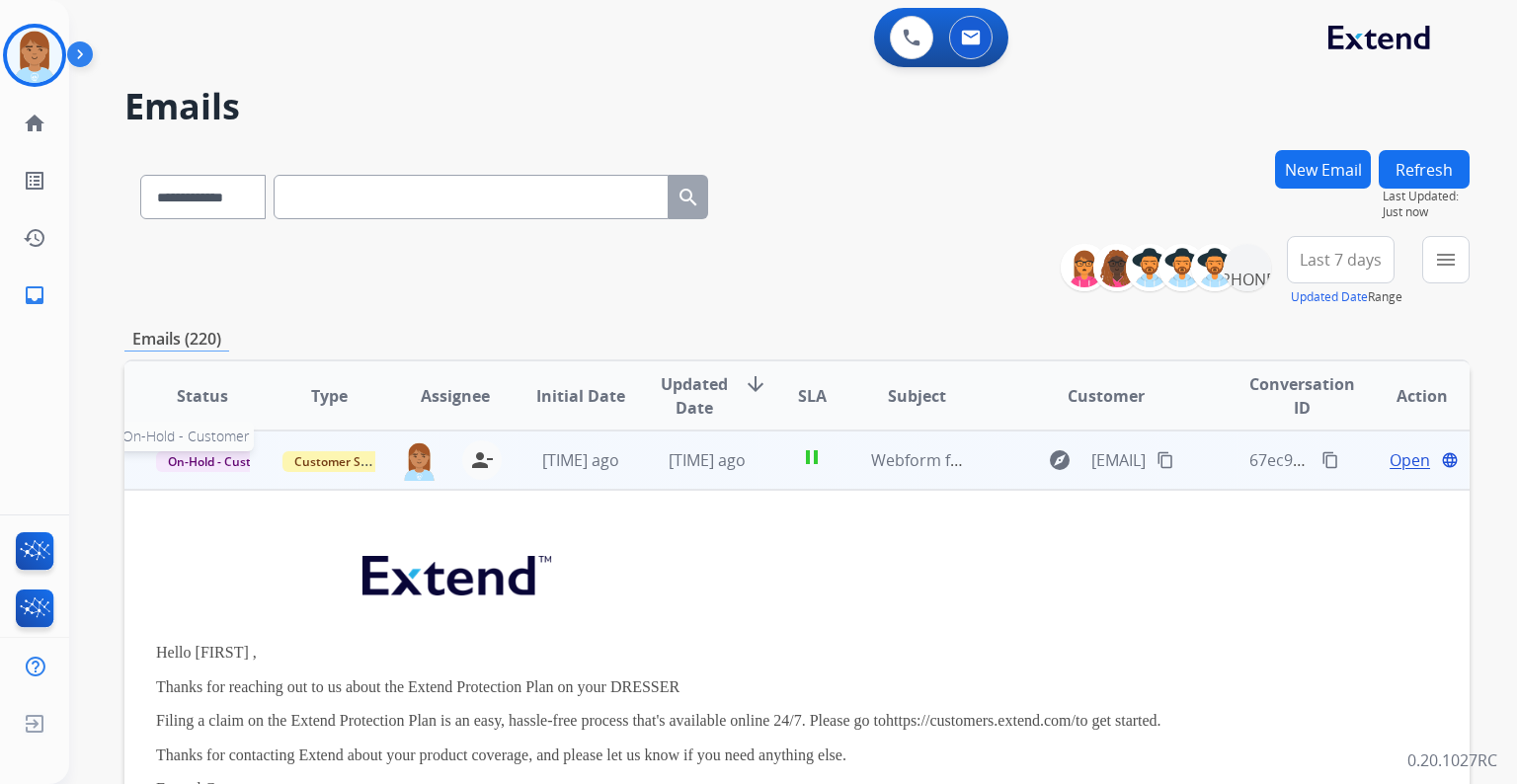 click on "On-Hold - Customer" at bounding box center (224, 461) 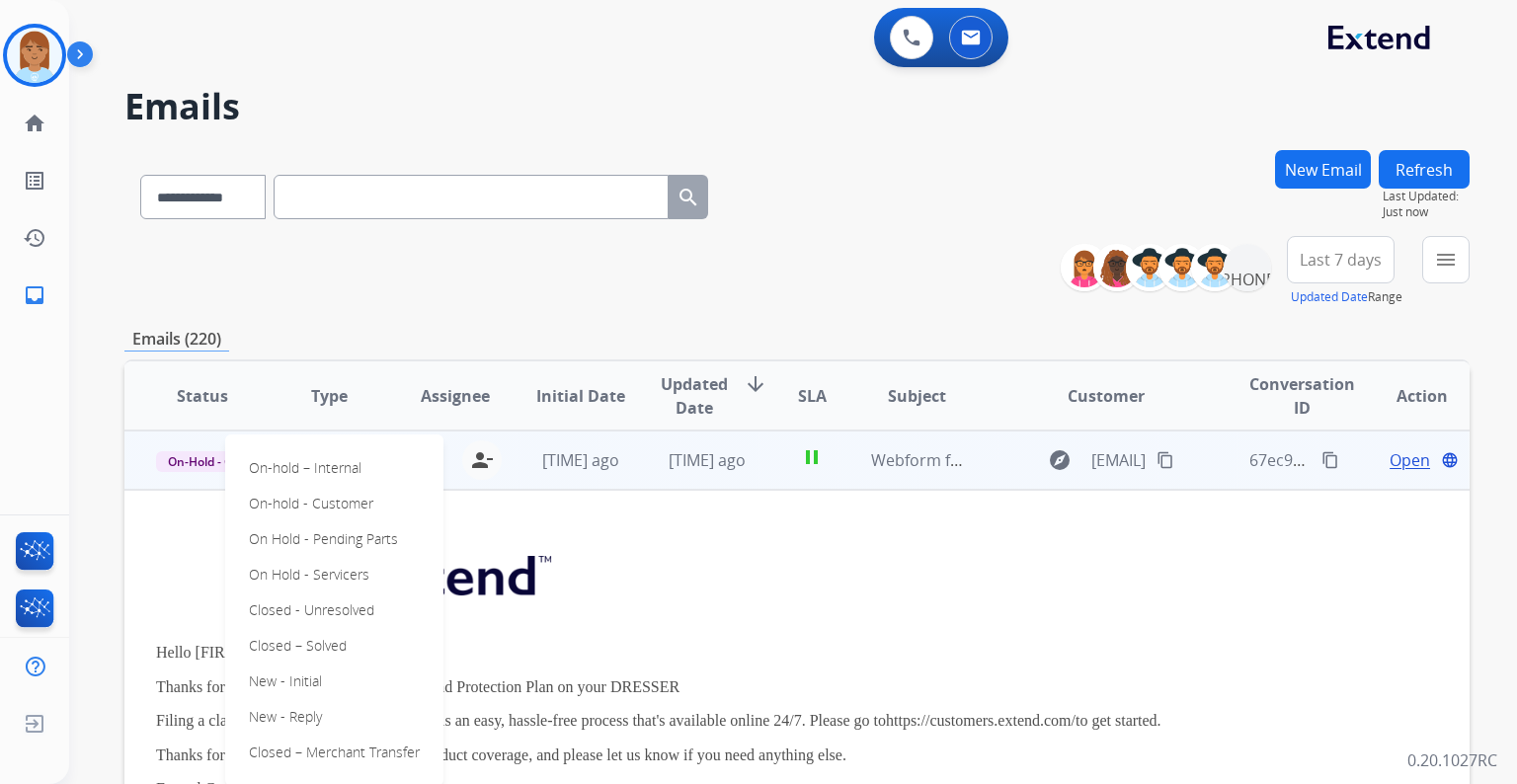 drag, startPoint x: 325, startPoint y: 633, endPoint x: 324, endPoint y: 646, distance: 13.038405 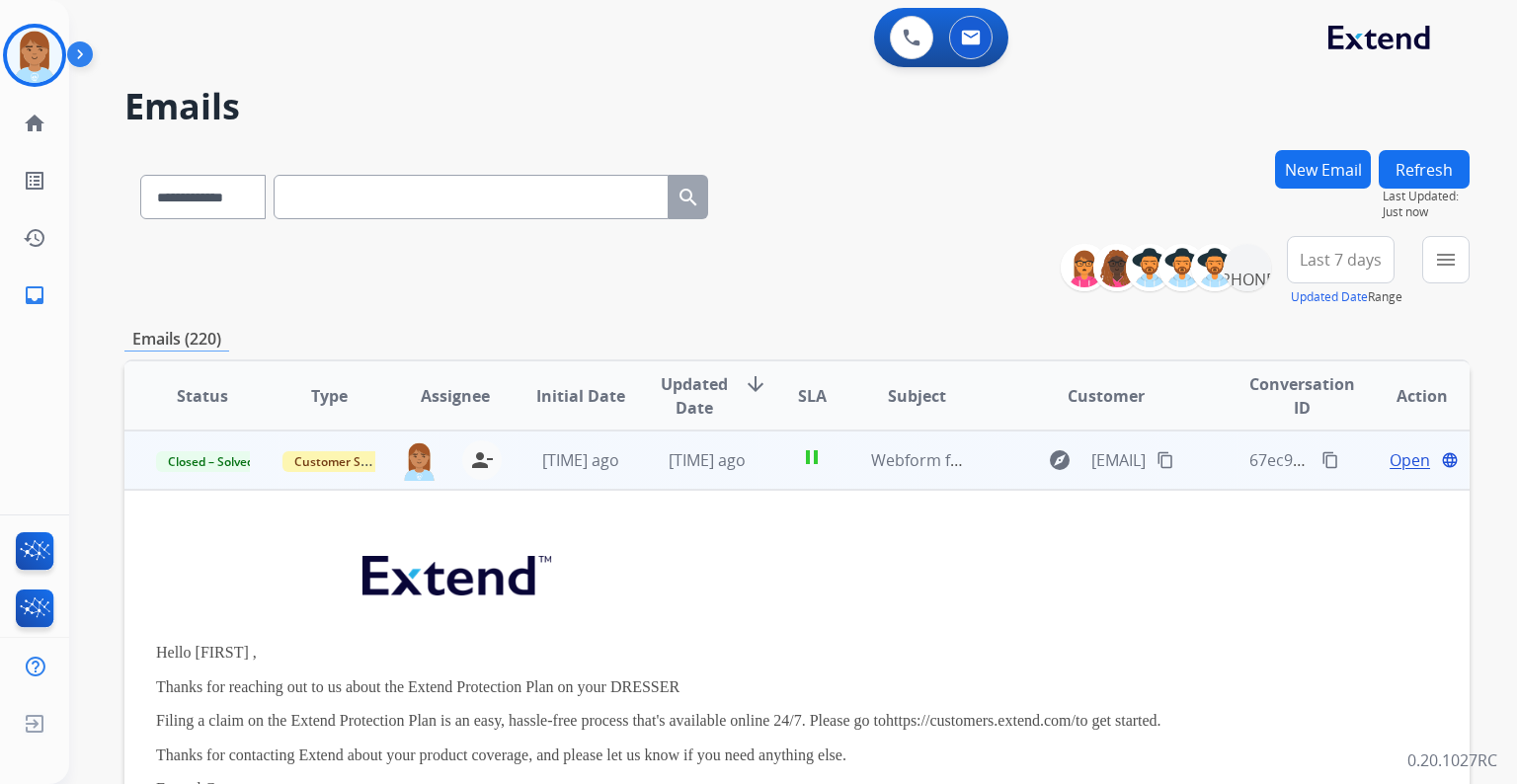 click on "Open" at bounding box center [1409, 460] 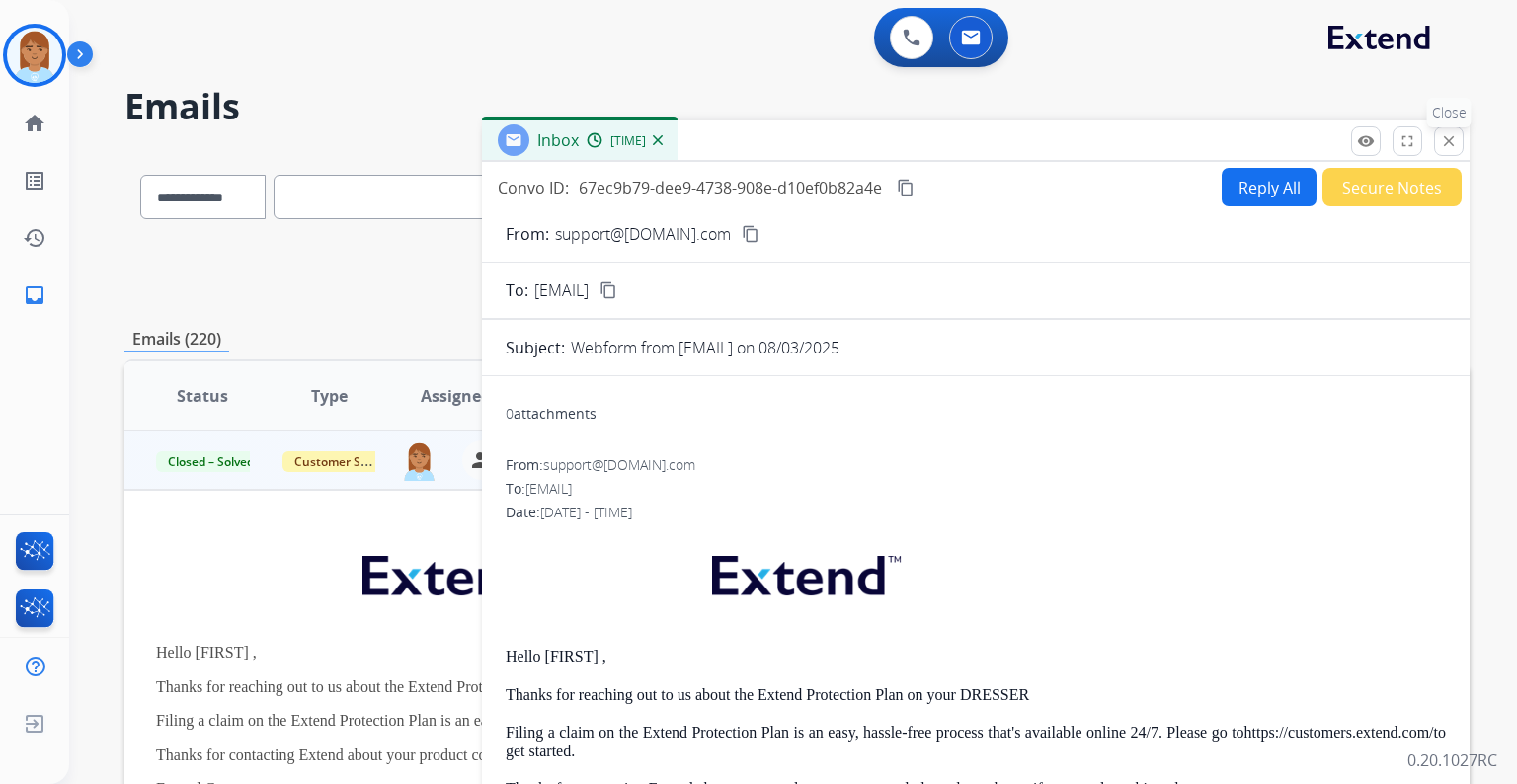 click on "close" at bounding box center (1449, 141) 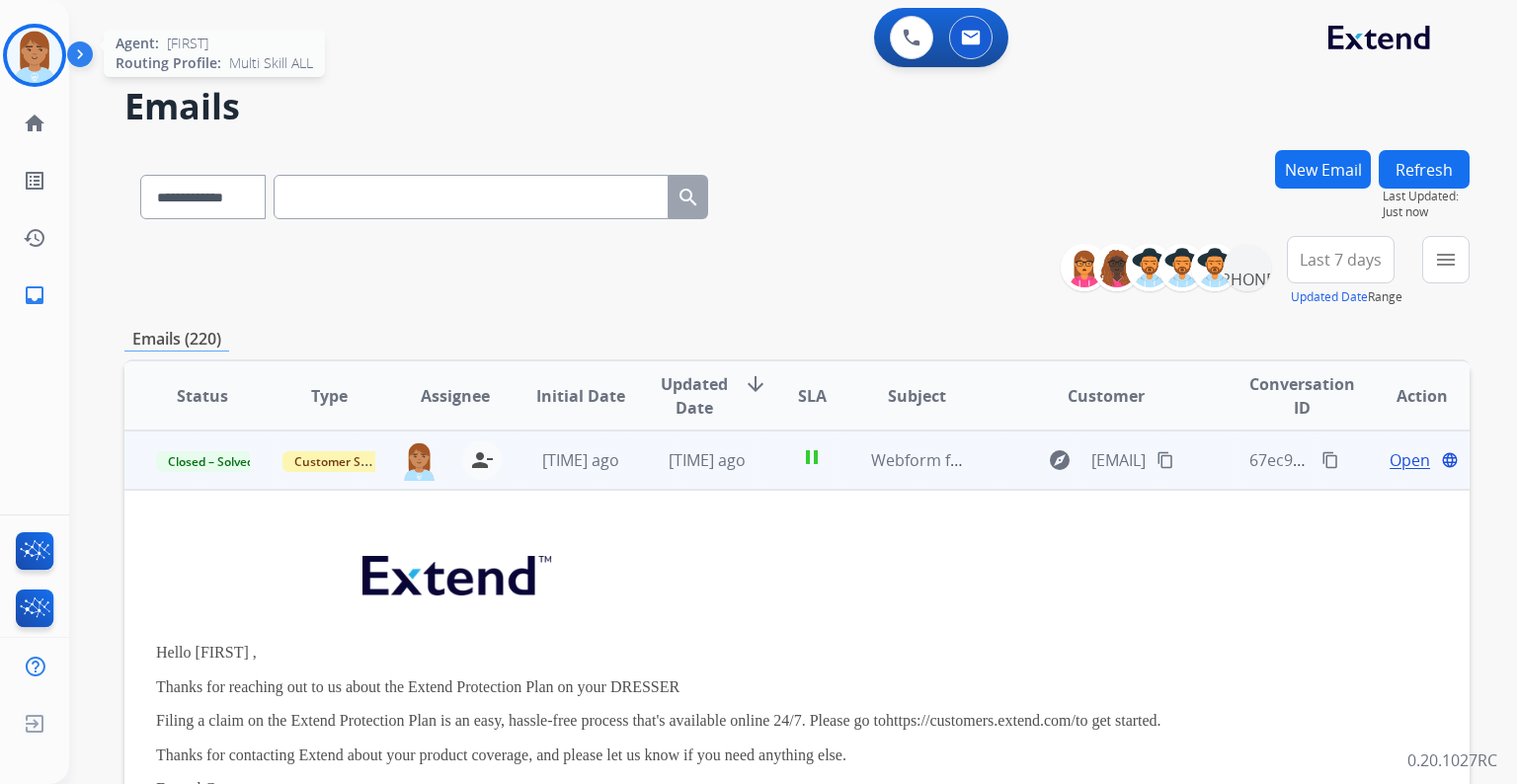 click at bounding box center [35, 55] 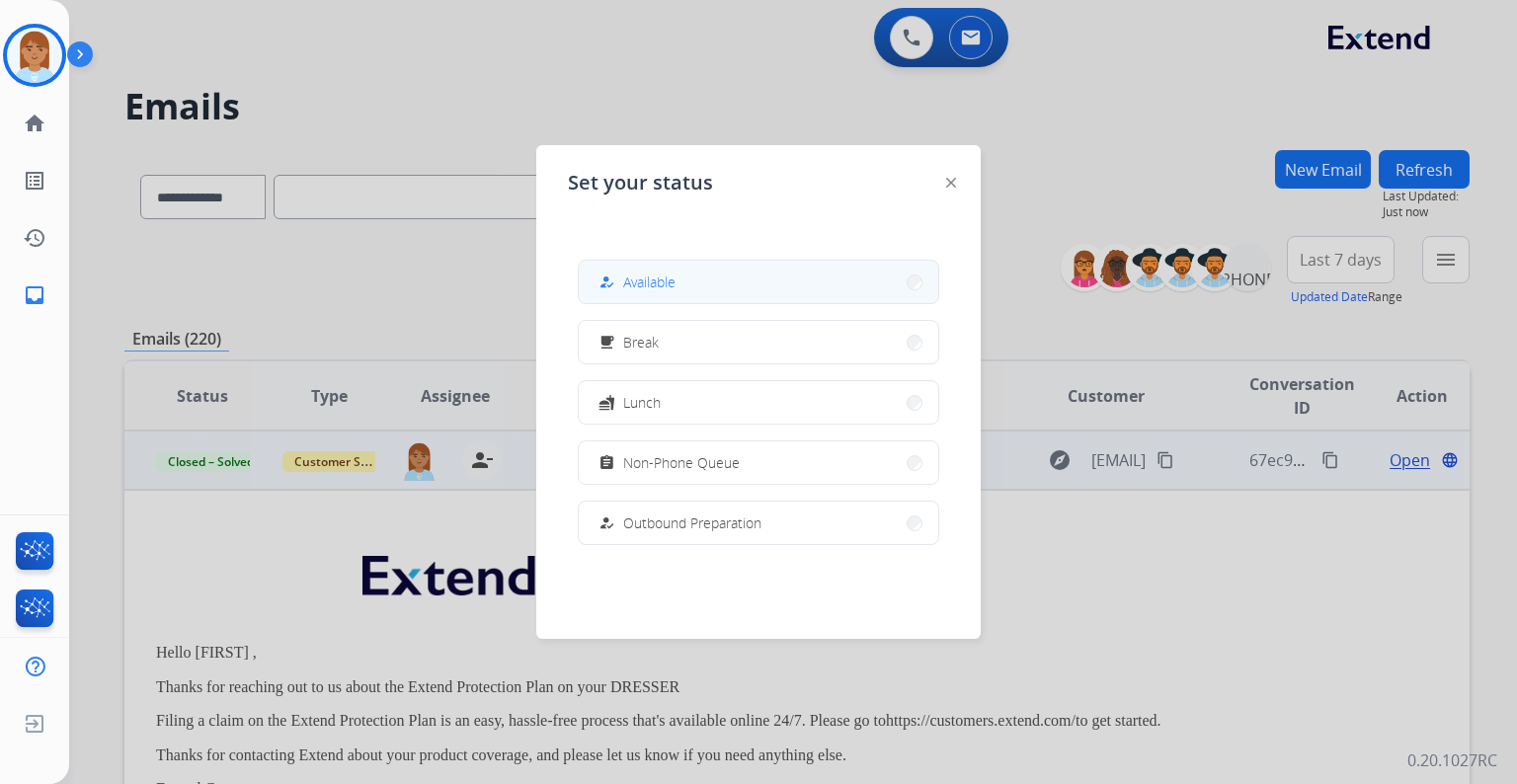 click on "how_to_reg Available" at bounding box center [758, 281] 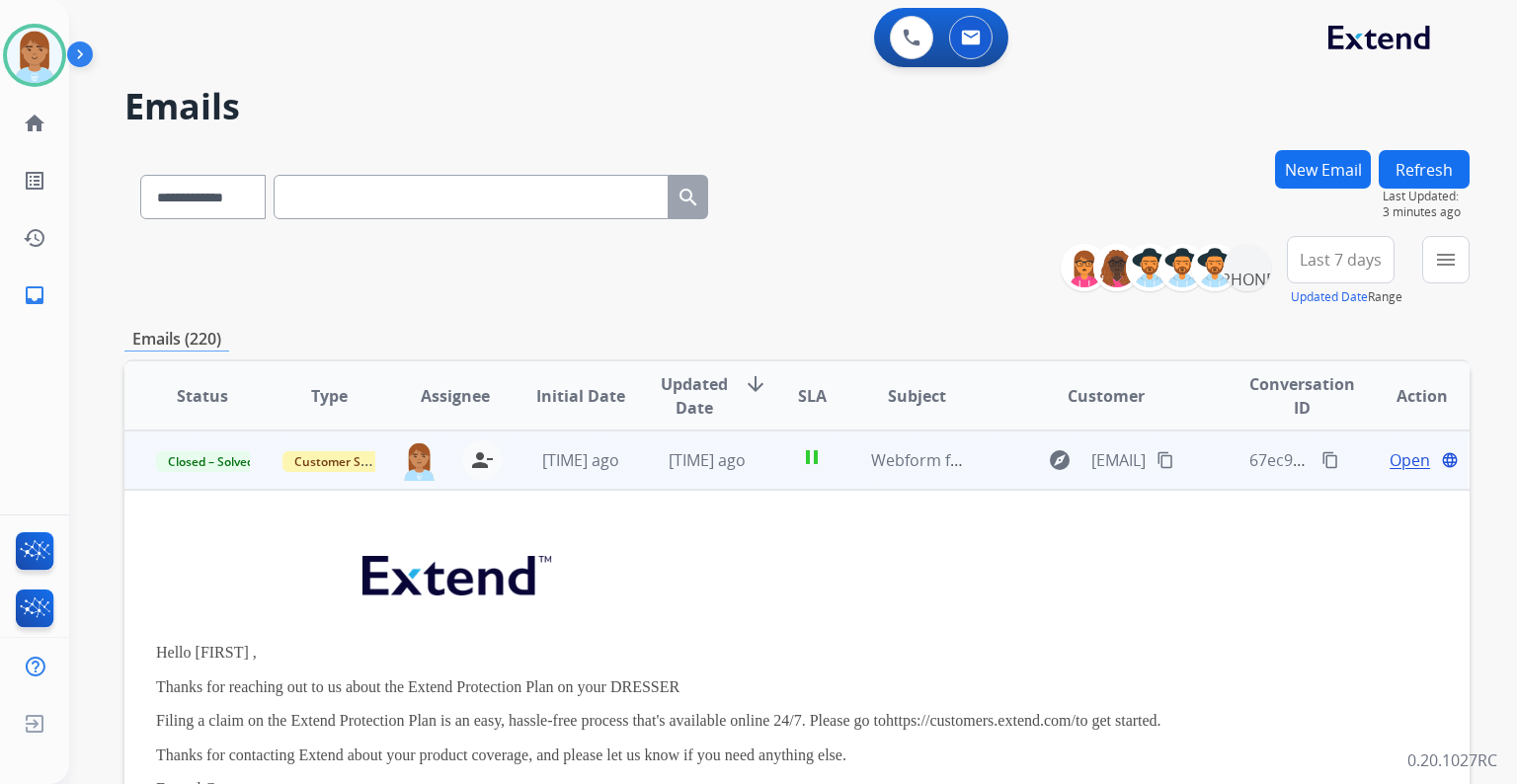 click on "New Email" at bounding box center (1322, 169) 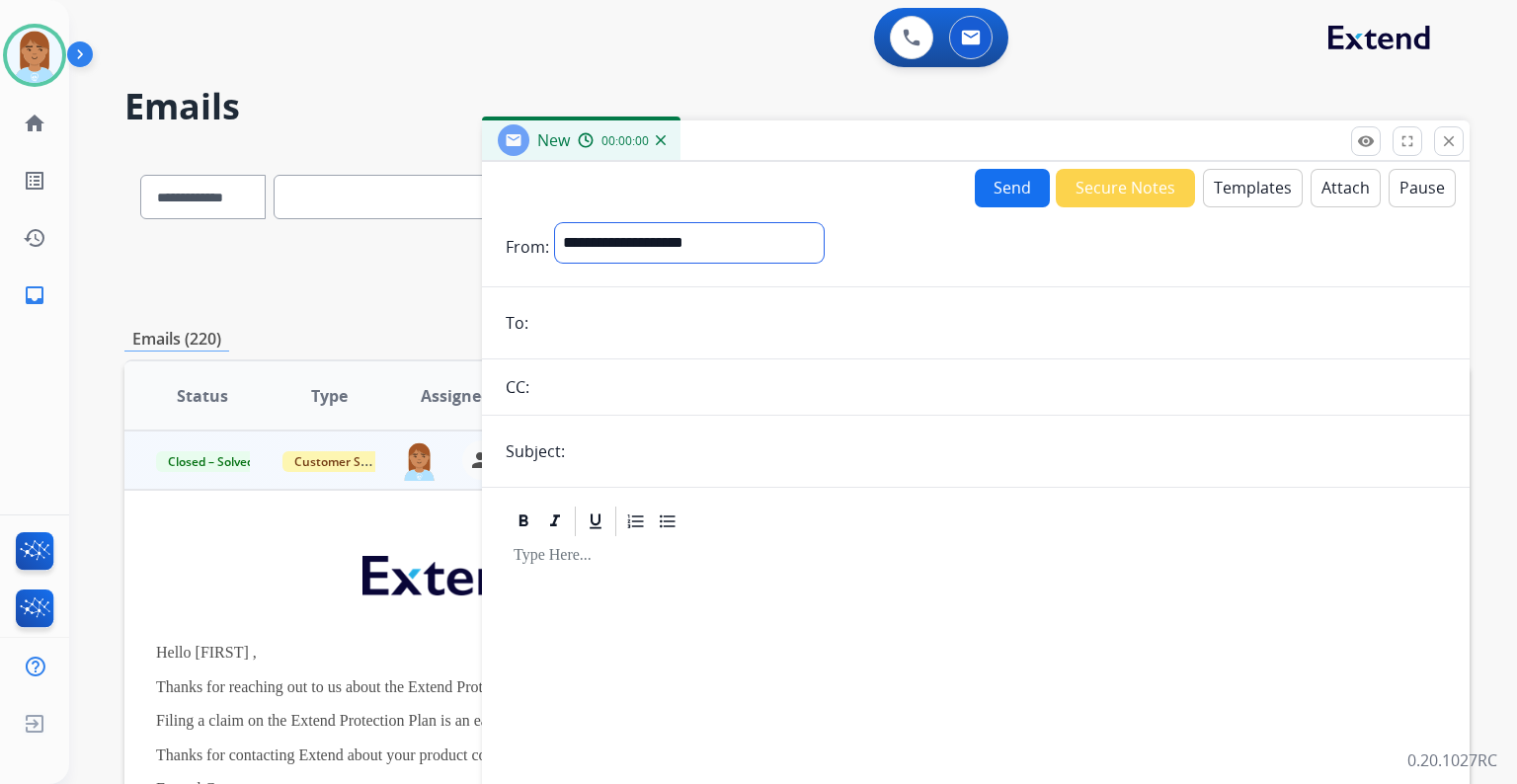 click on "**********" at bounding box center [689, 243] 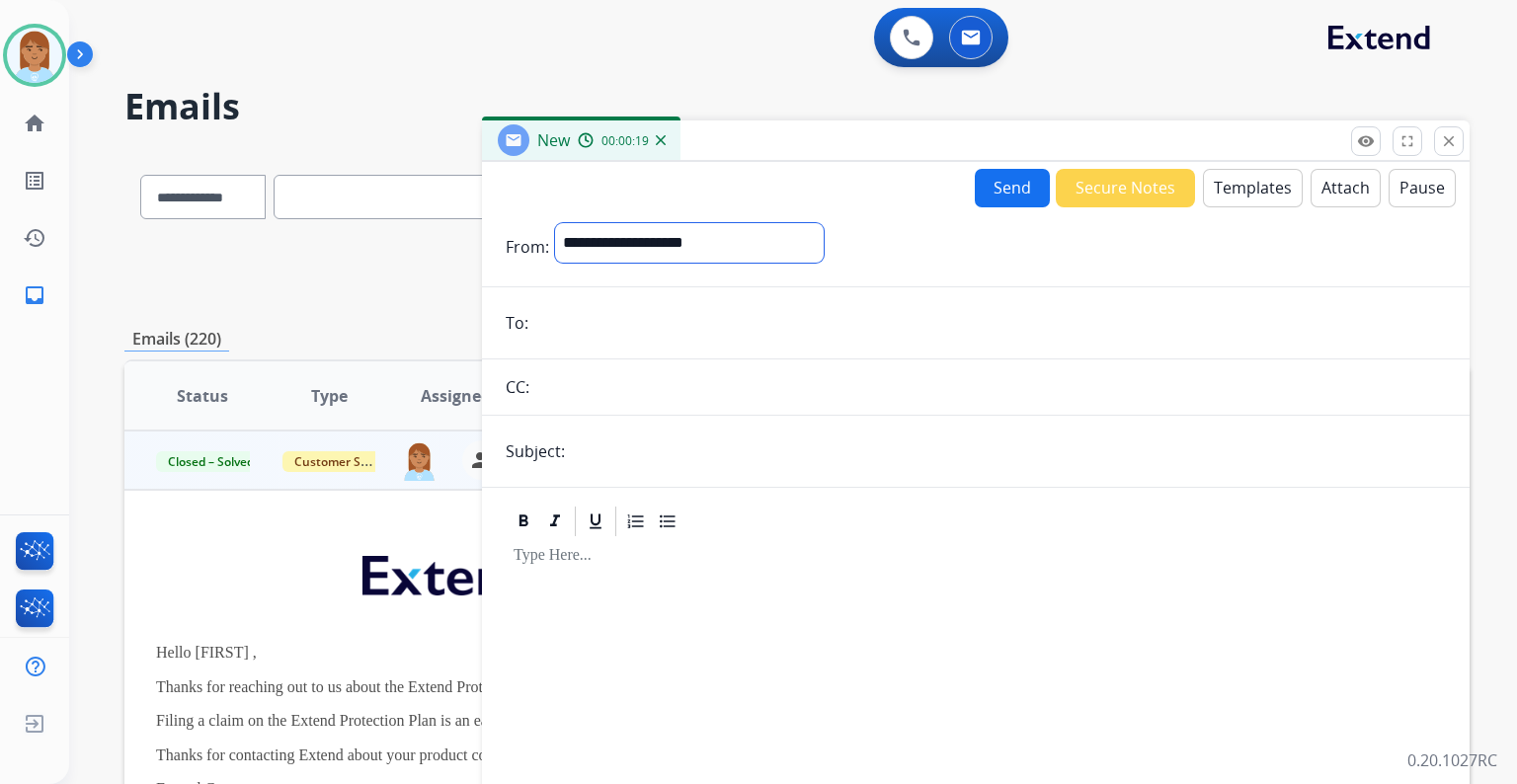 select on "**********" 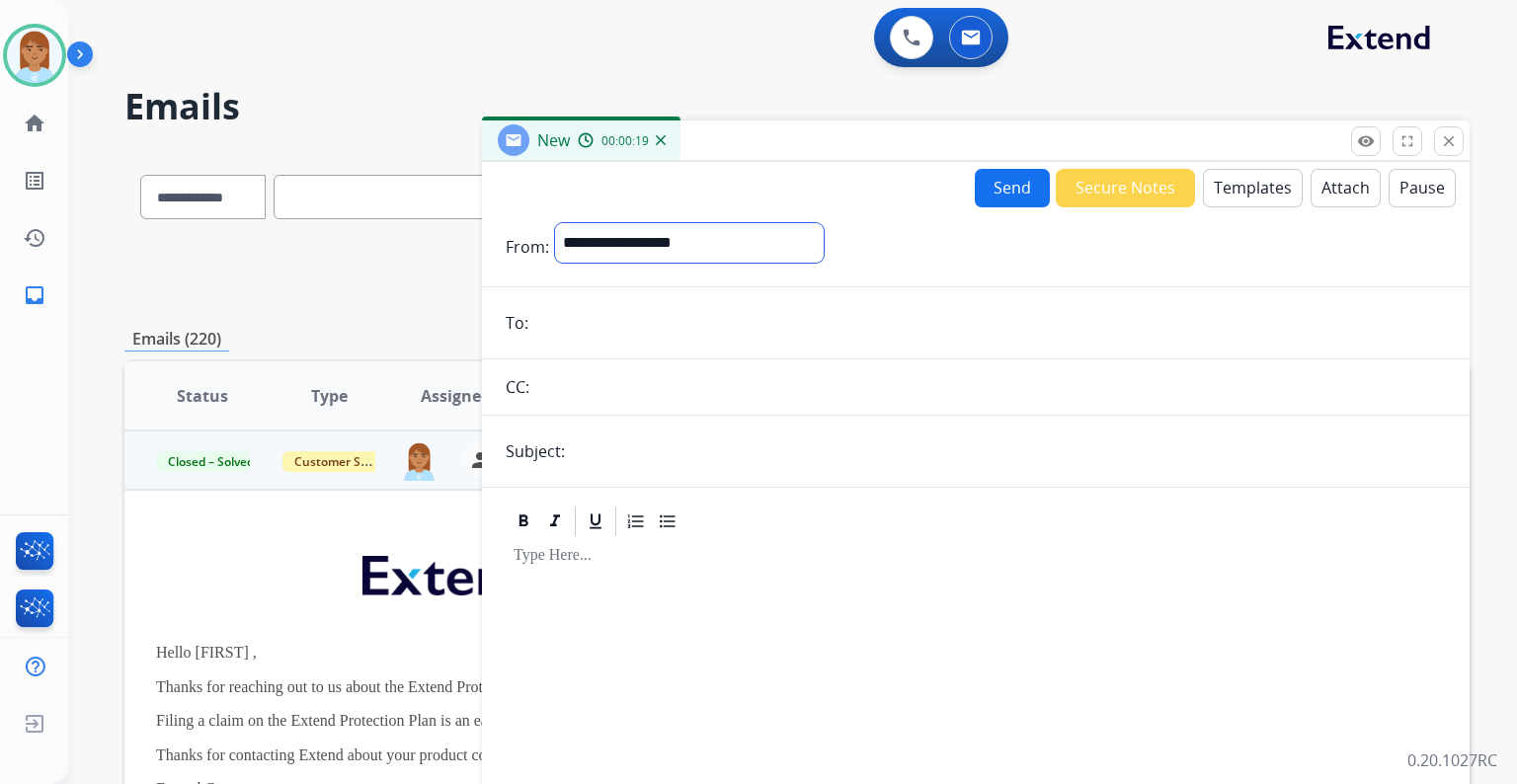 click on "**********" at bounding box center (689, 243) 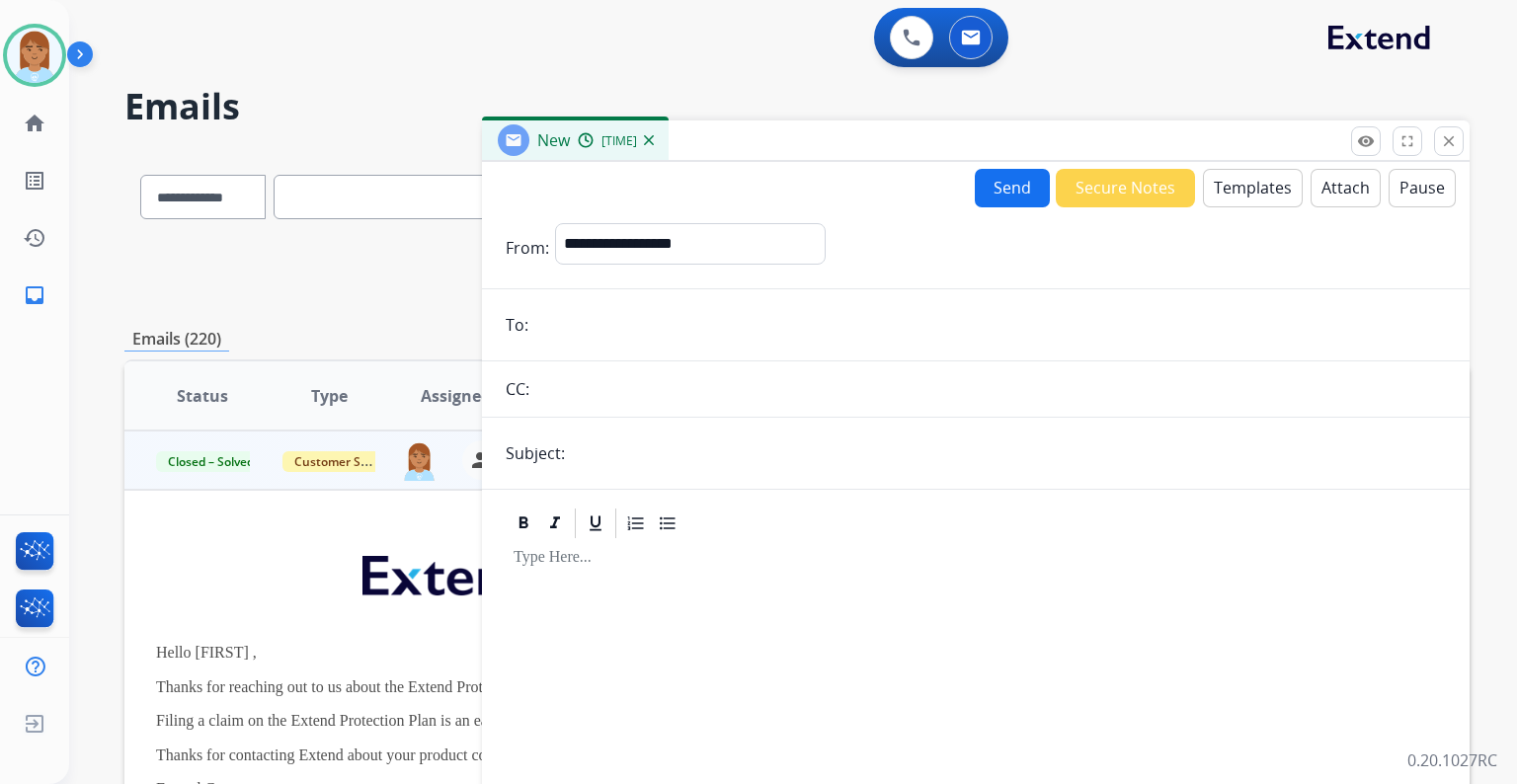 click at bounding box center [990, 325] 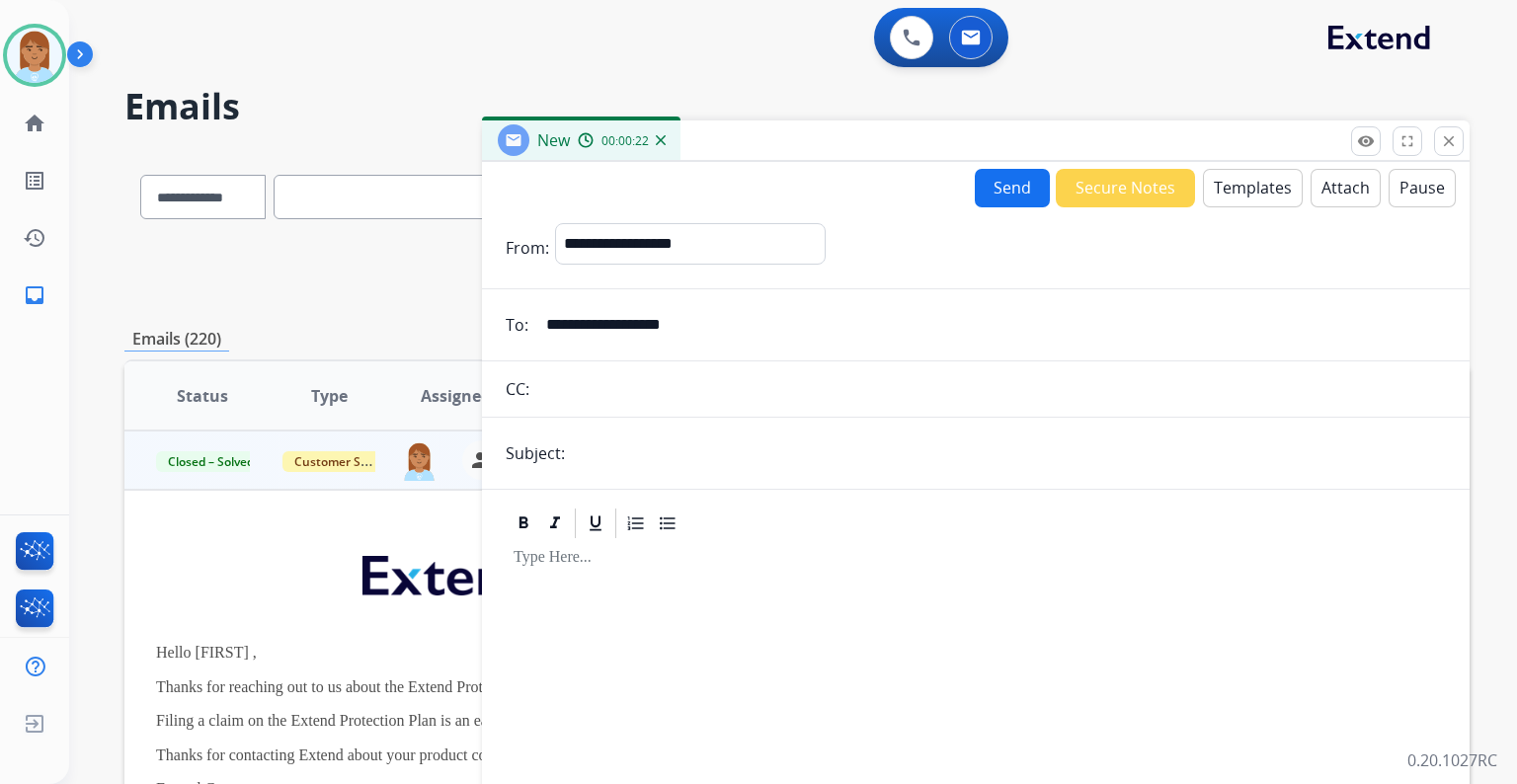 type on "**********" 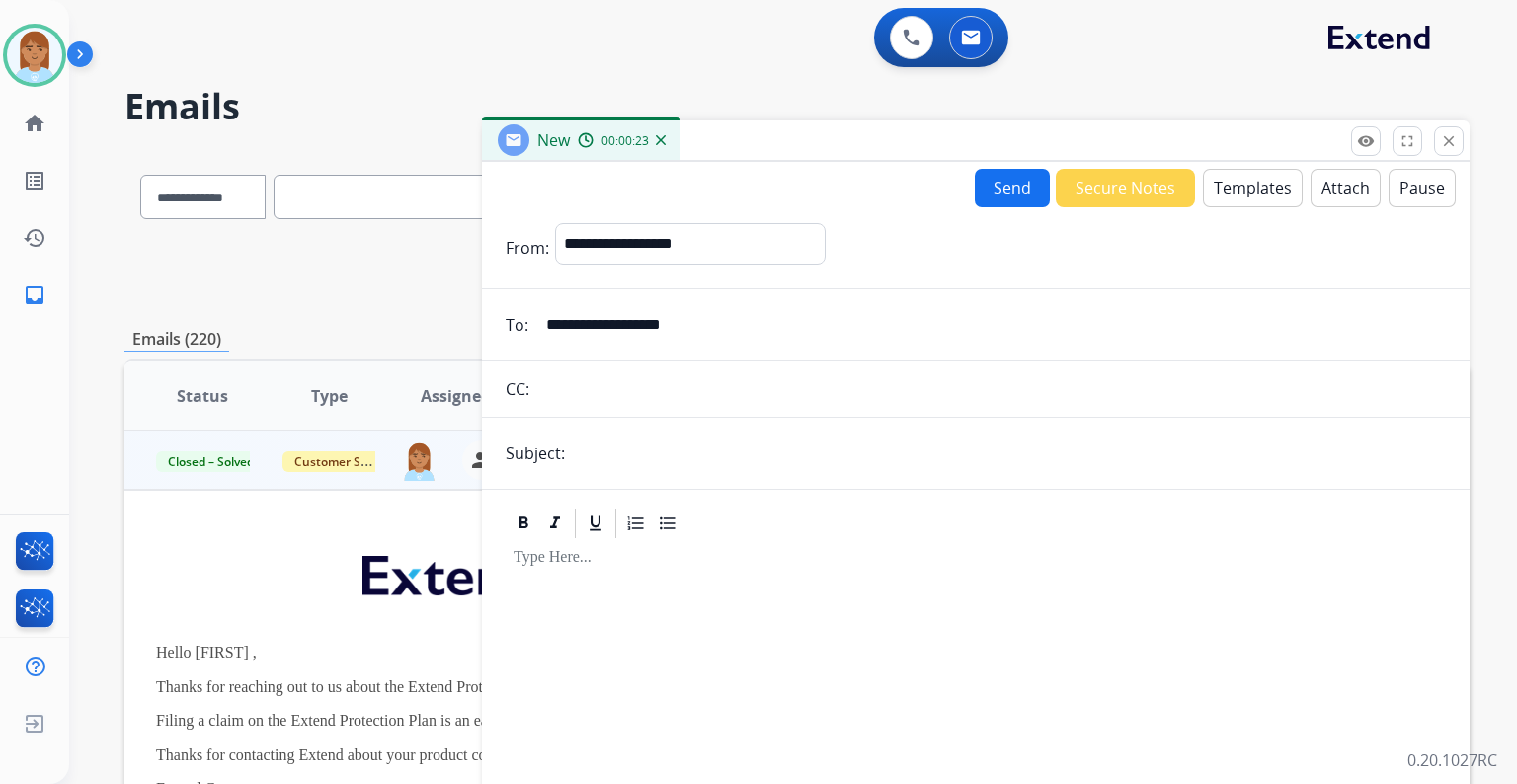 type on "**********" 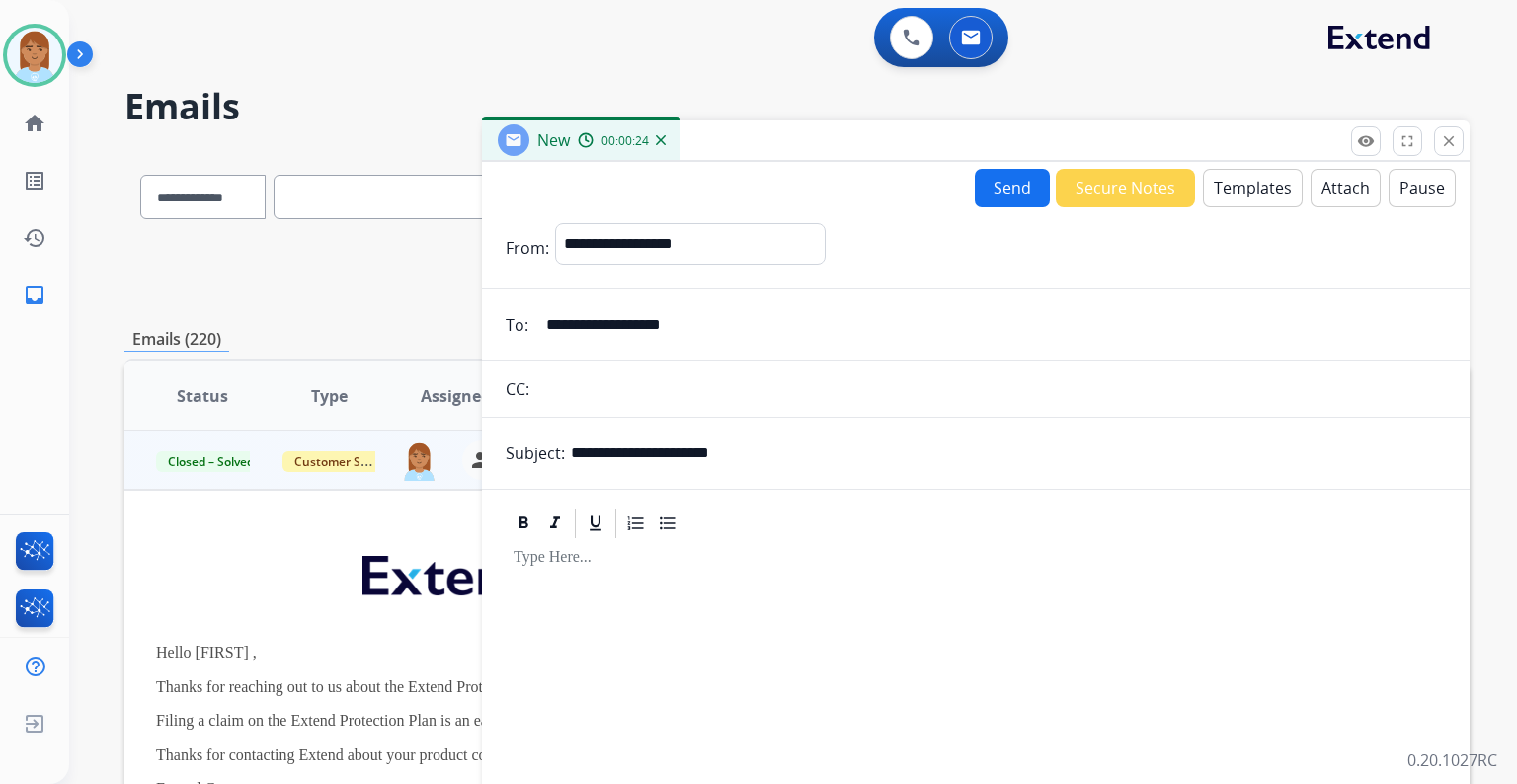 click on "Templates" at bounding box center [1252, 188] 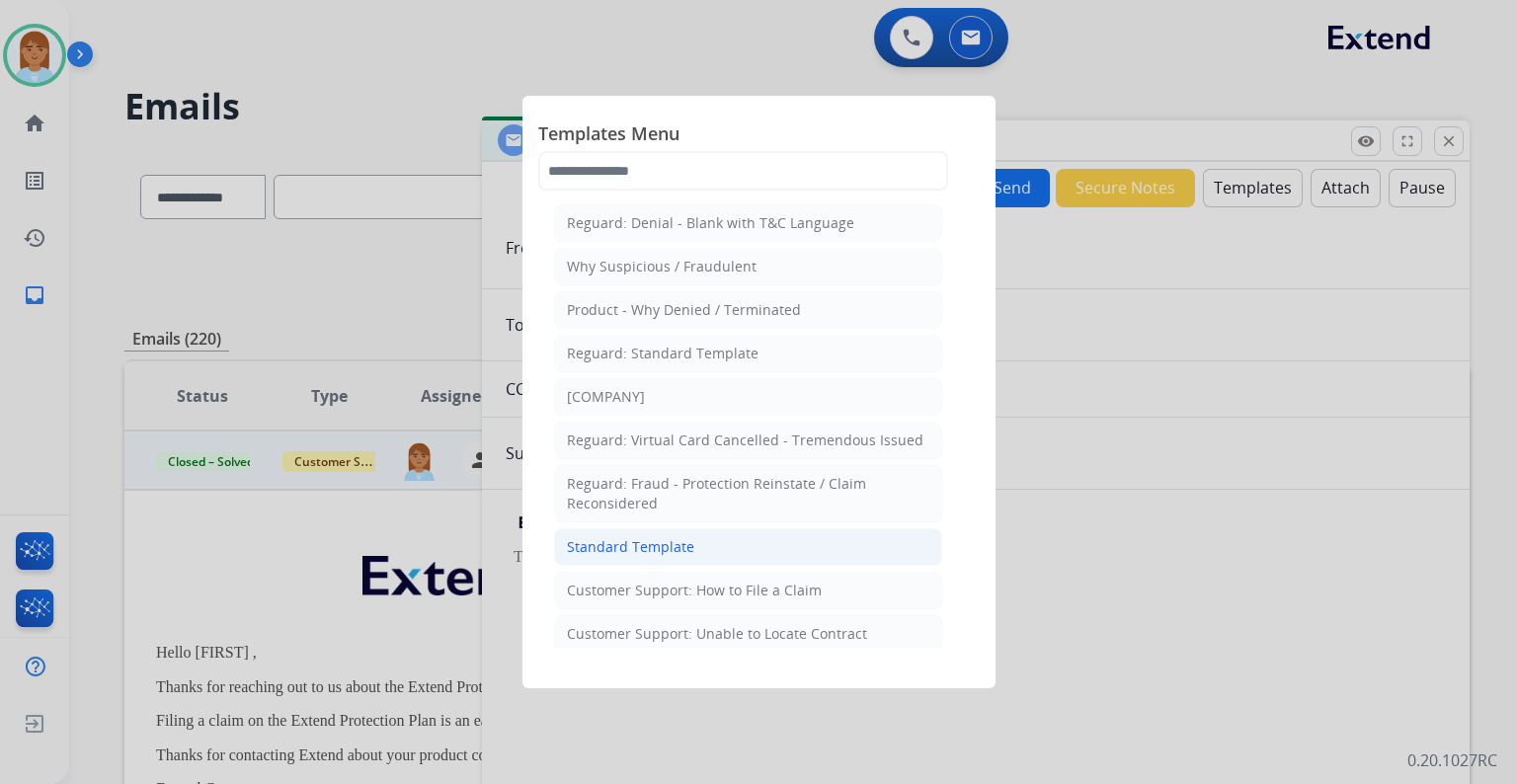 click on "Standard Template" 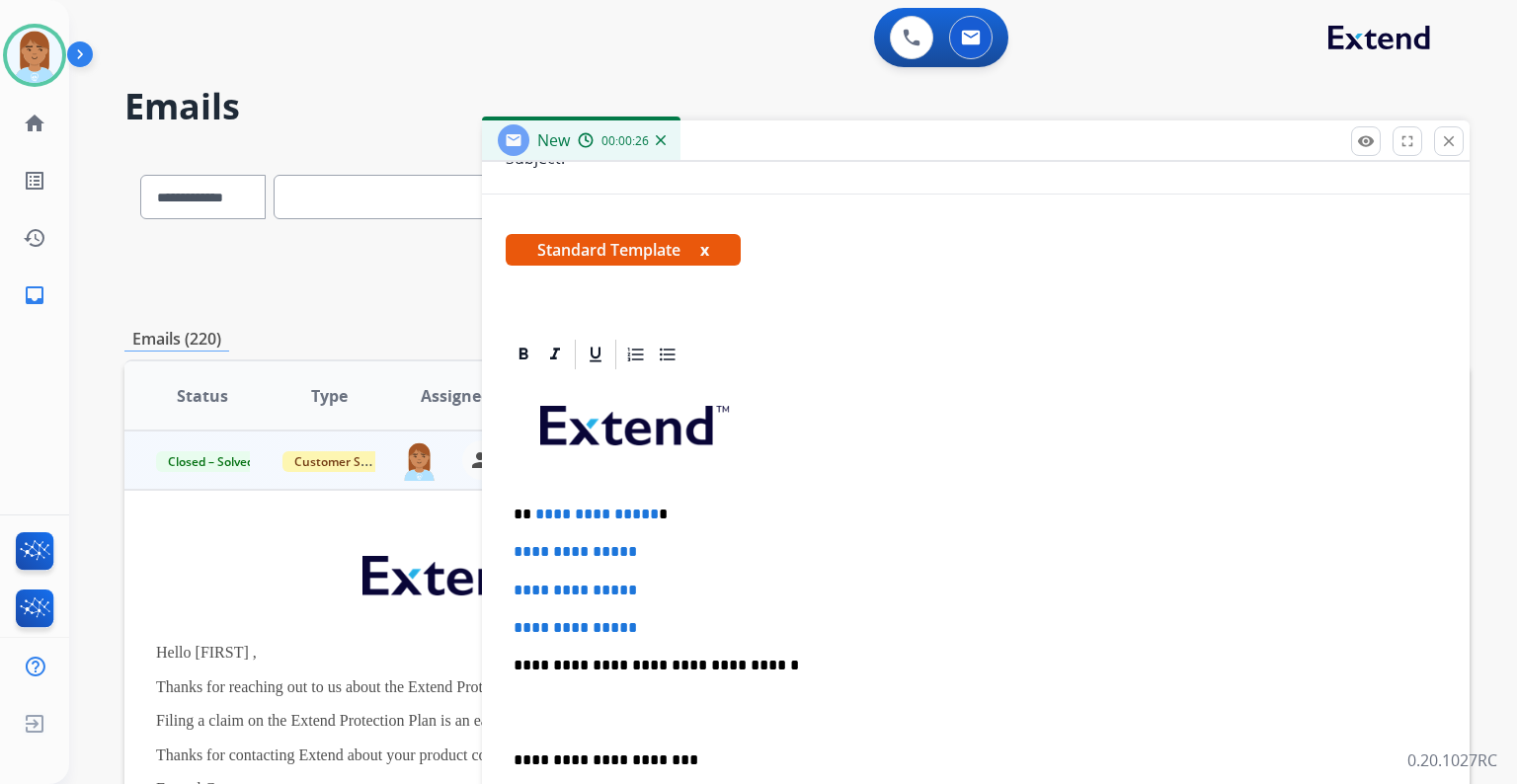 scroll, scrollTop: 316, scrollLeft: 0, axis: vertical 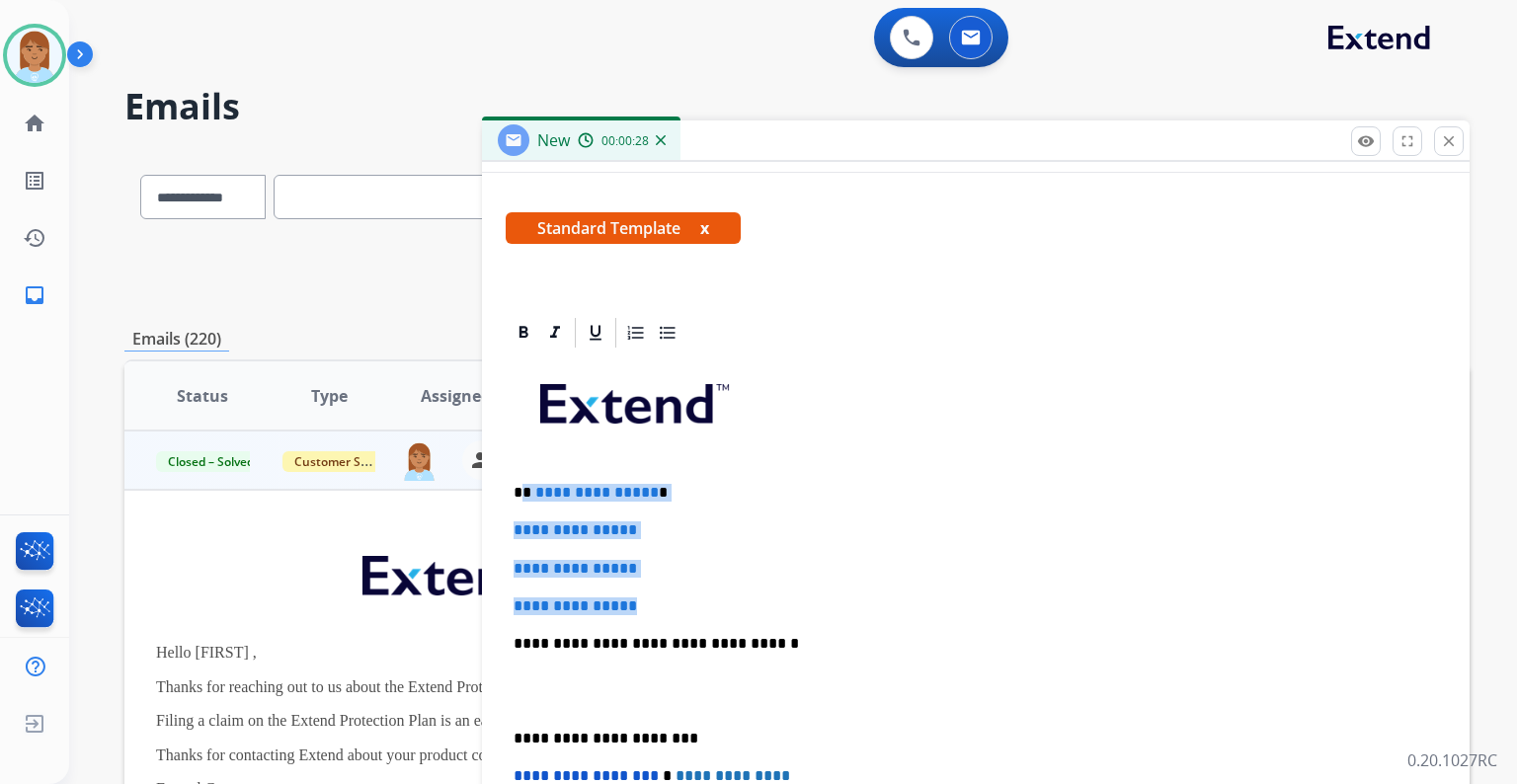 drag, startPoint x: 523, startPoint y: 484, endPoint x: 670, endPoint y: 612, distance: 194.9179 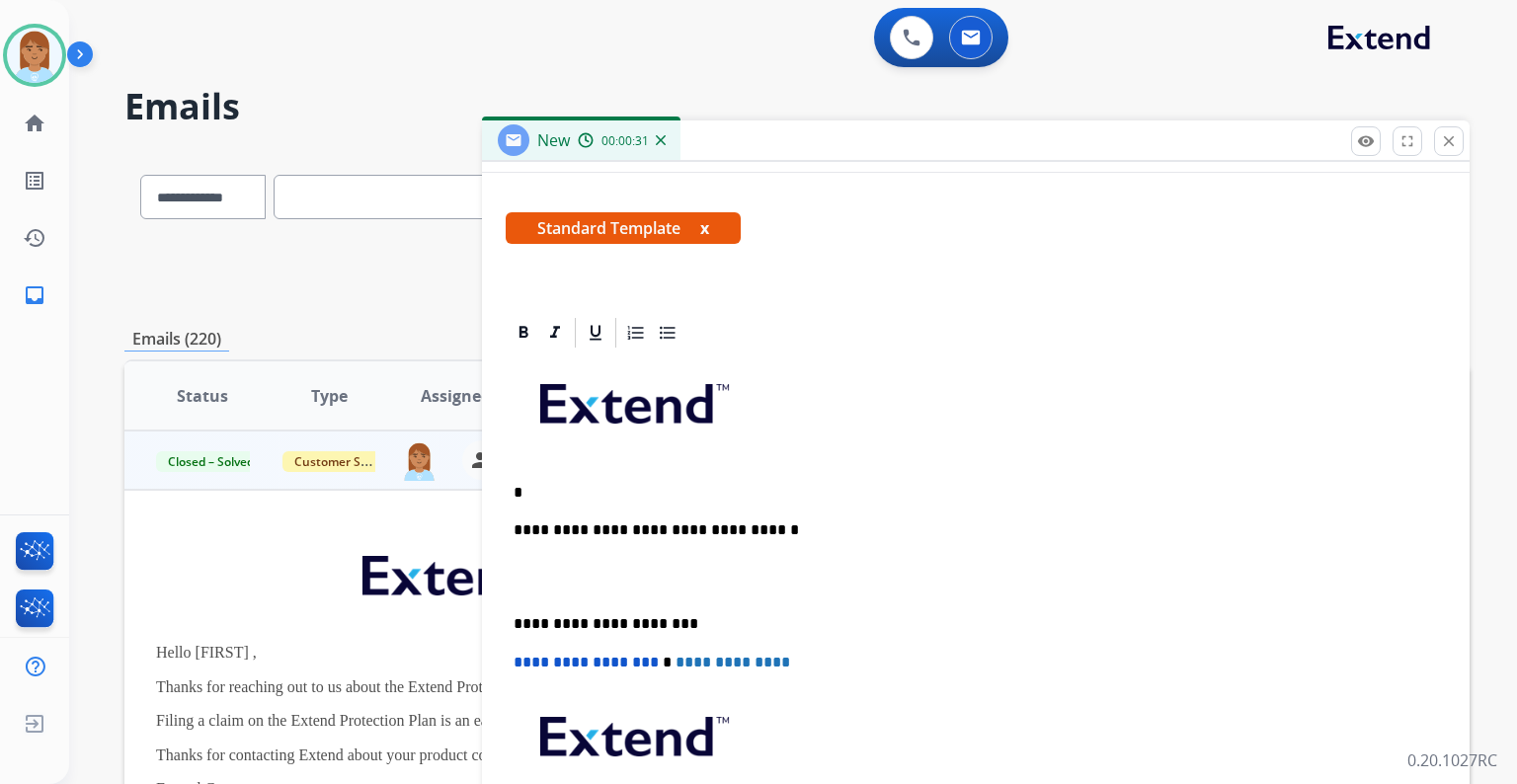 type 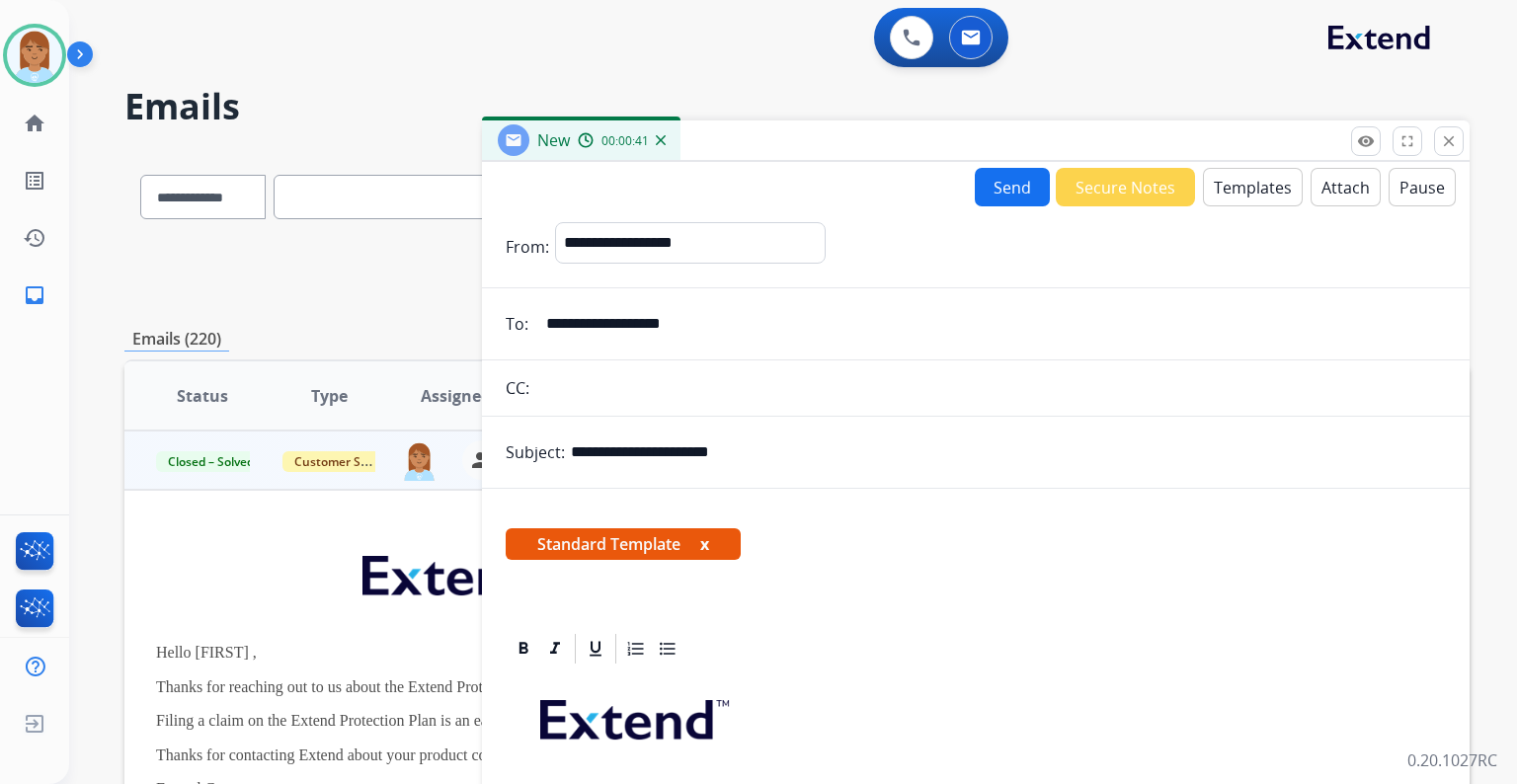 scroll, scrollTop: 0, scrollLeft: 0, axis: both 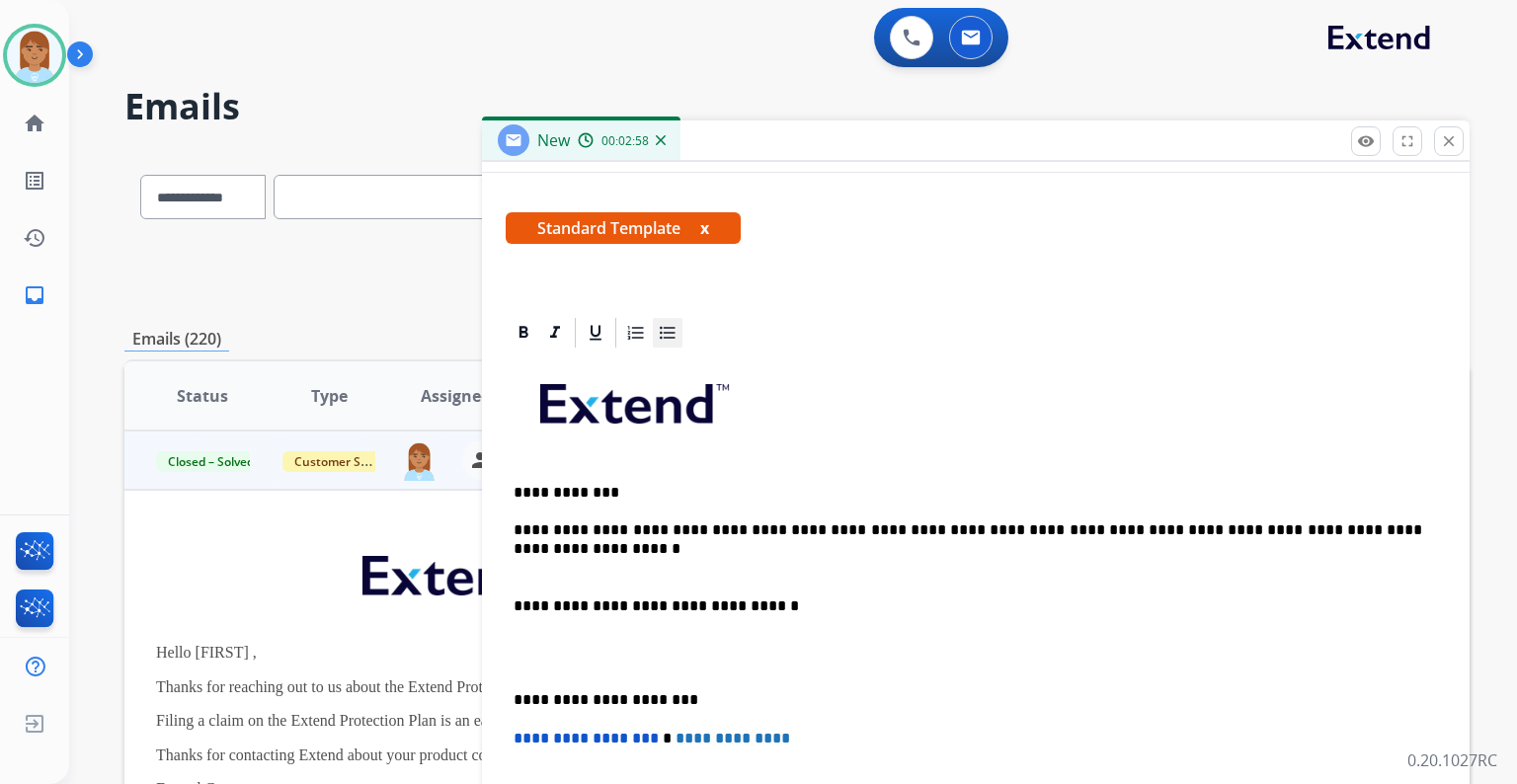 click 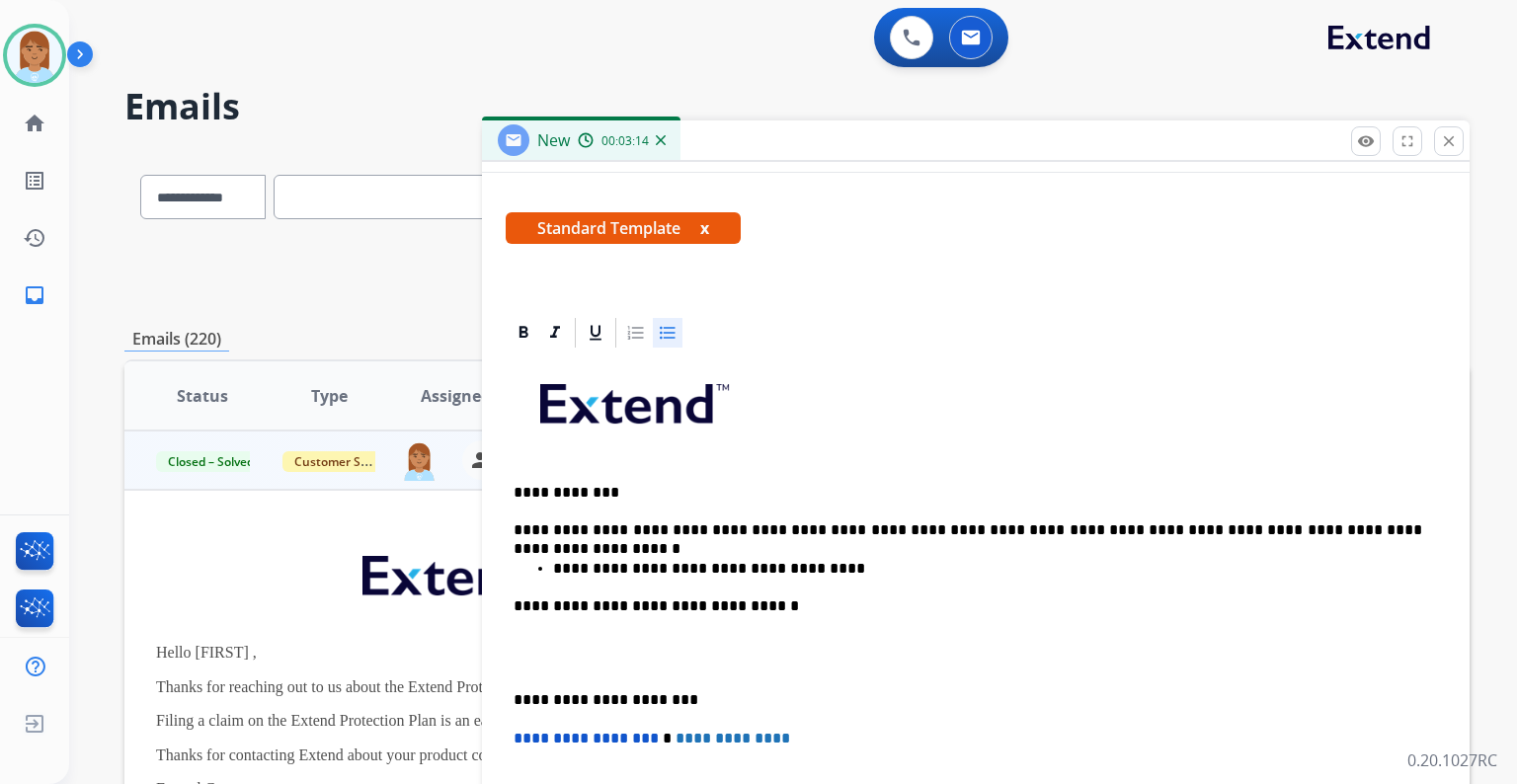click at bounding box center (976, 653) 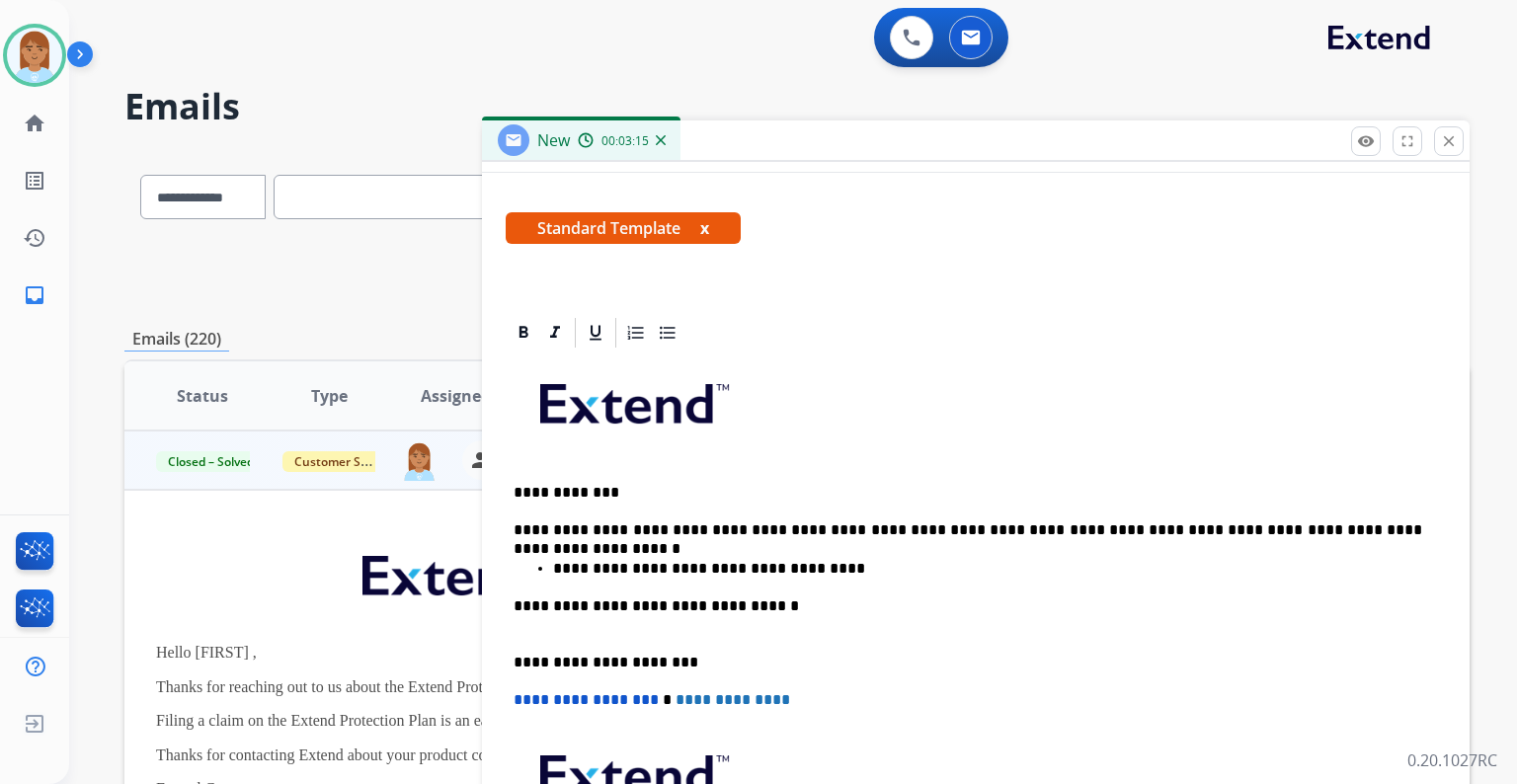 click on "**********" at bounding box center [968, 615] 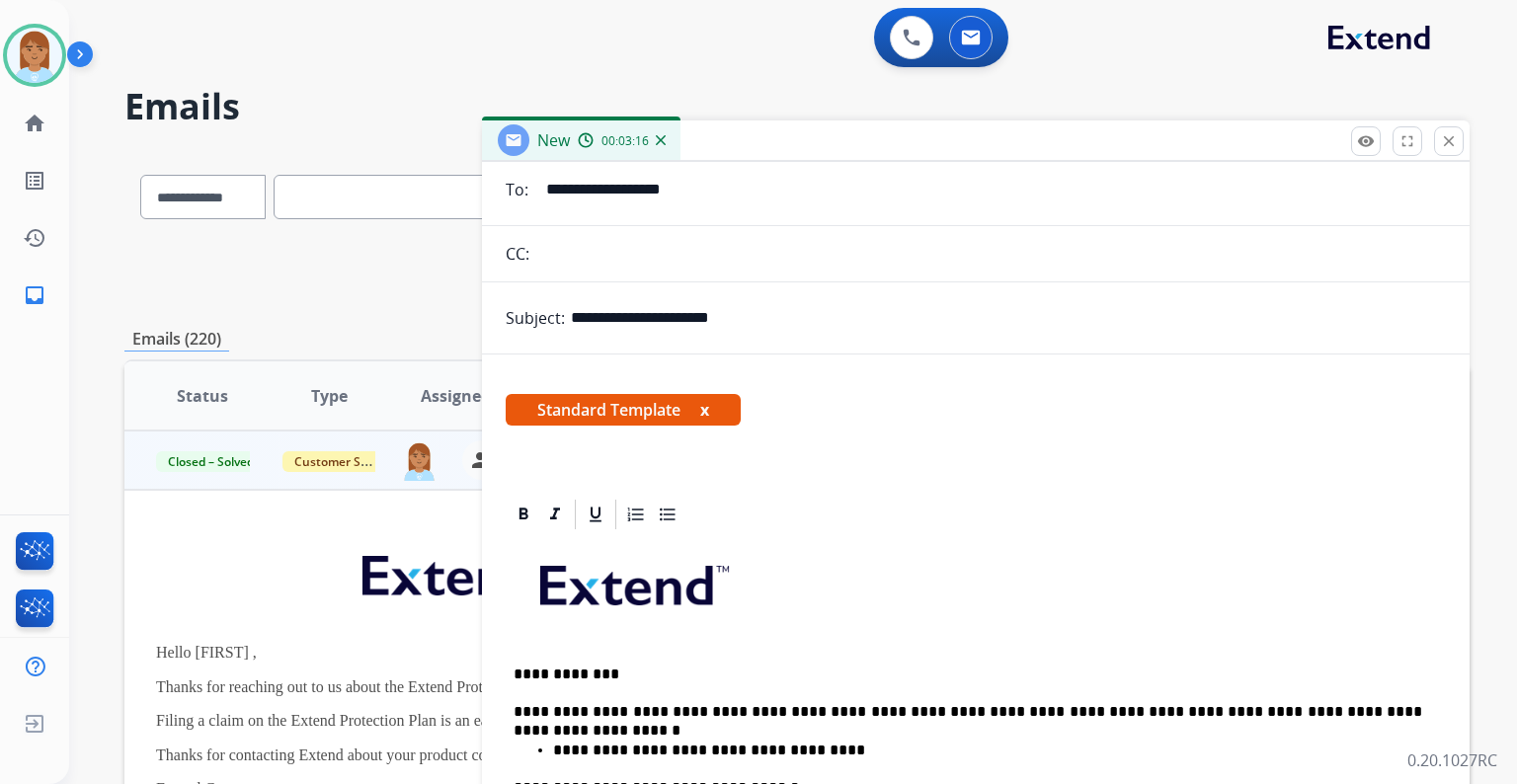 scroll, scrollTop: 0, scrollLeft: 0, axis: both 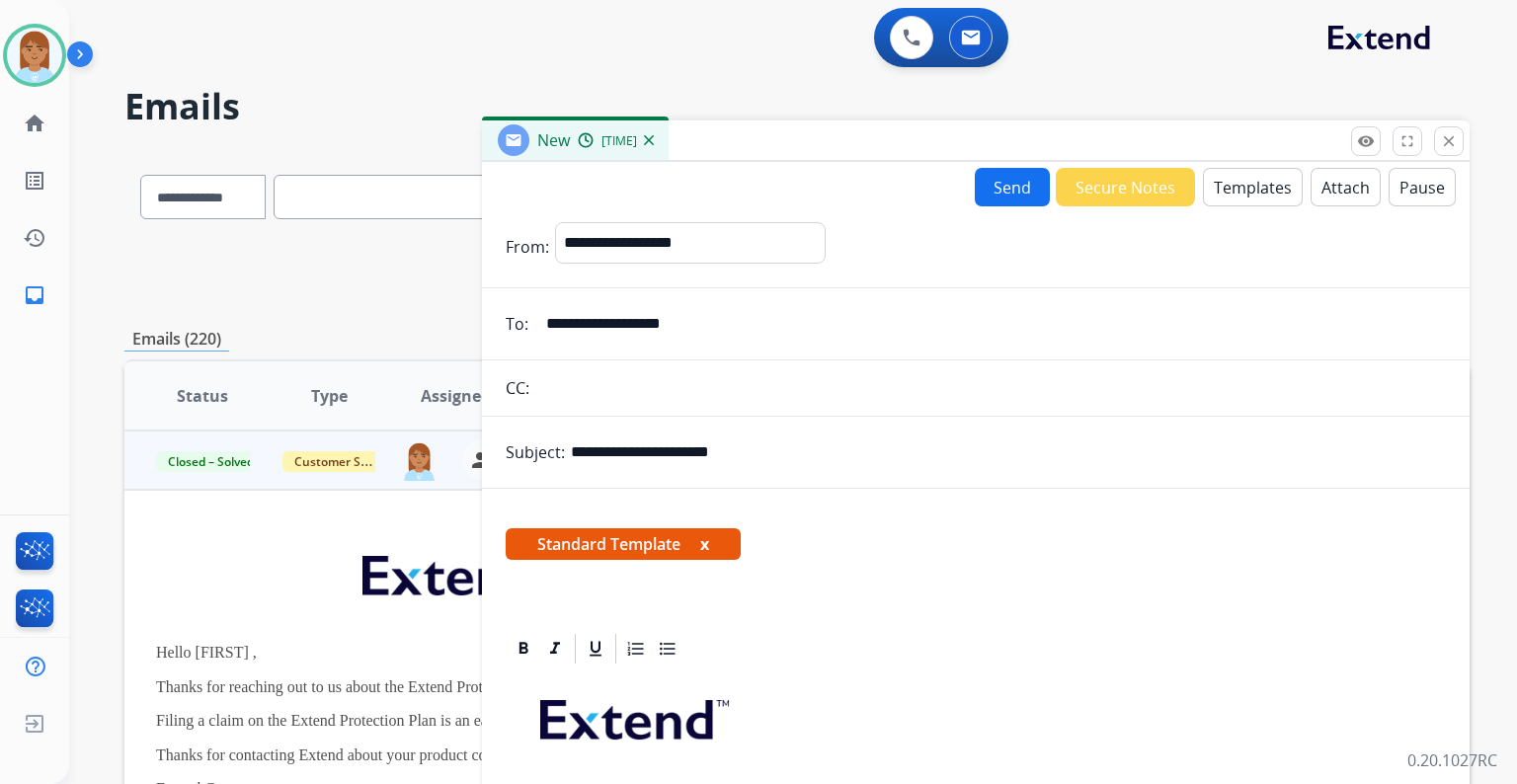 click on "Send" at bounding box center [1012, 187] 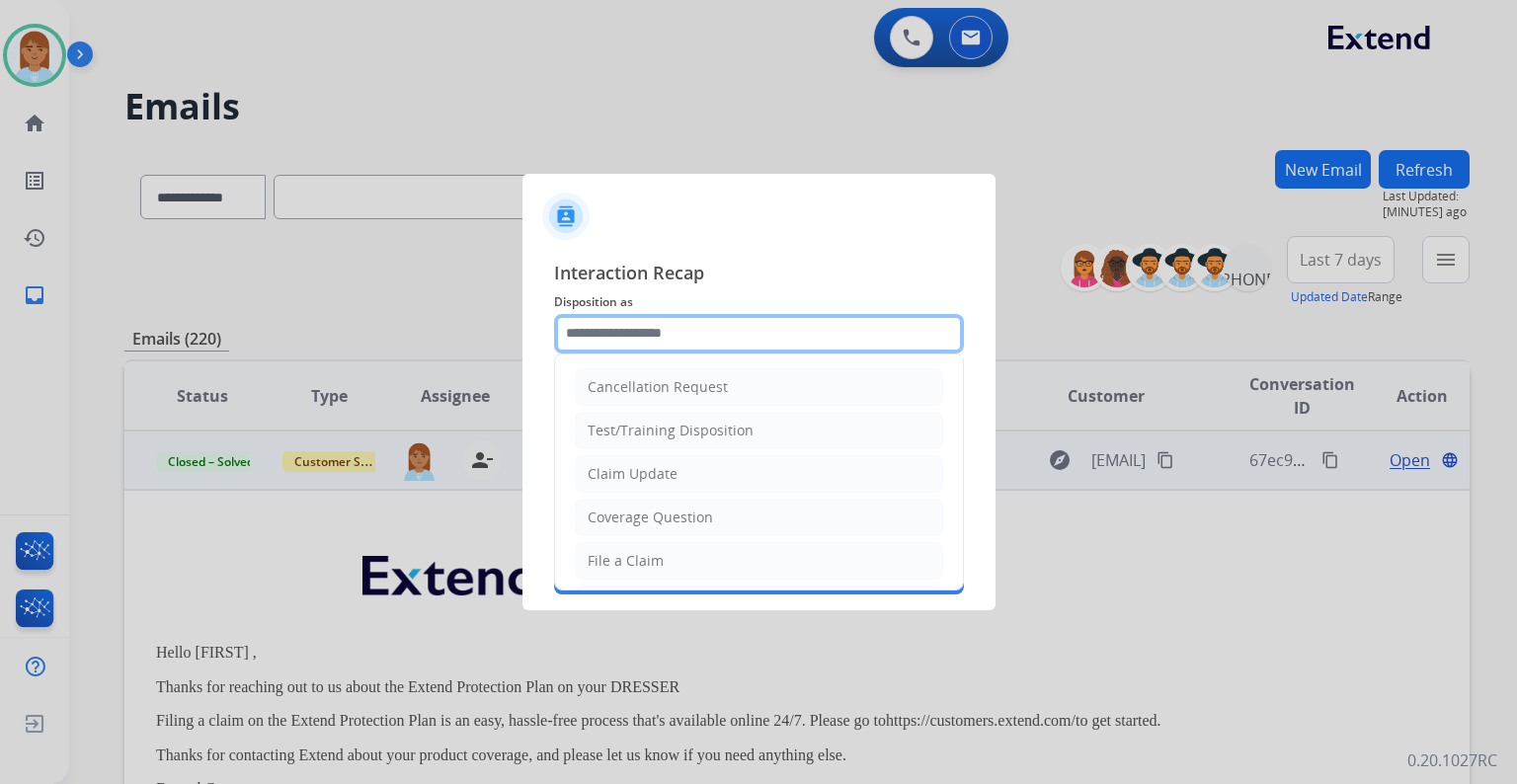 click 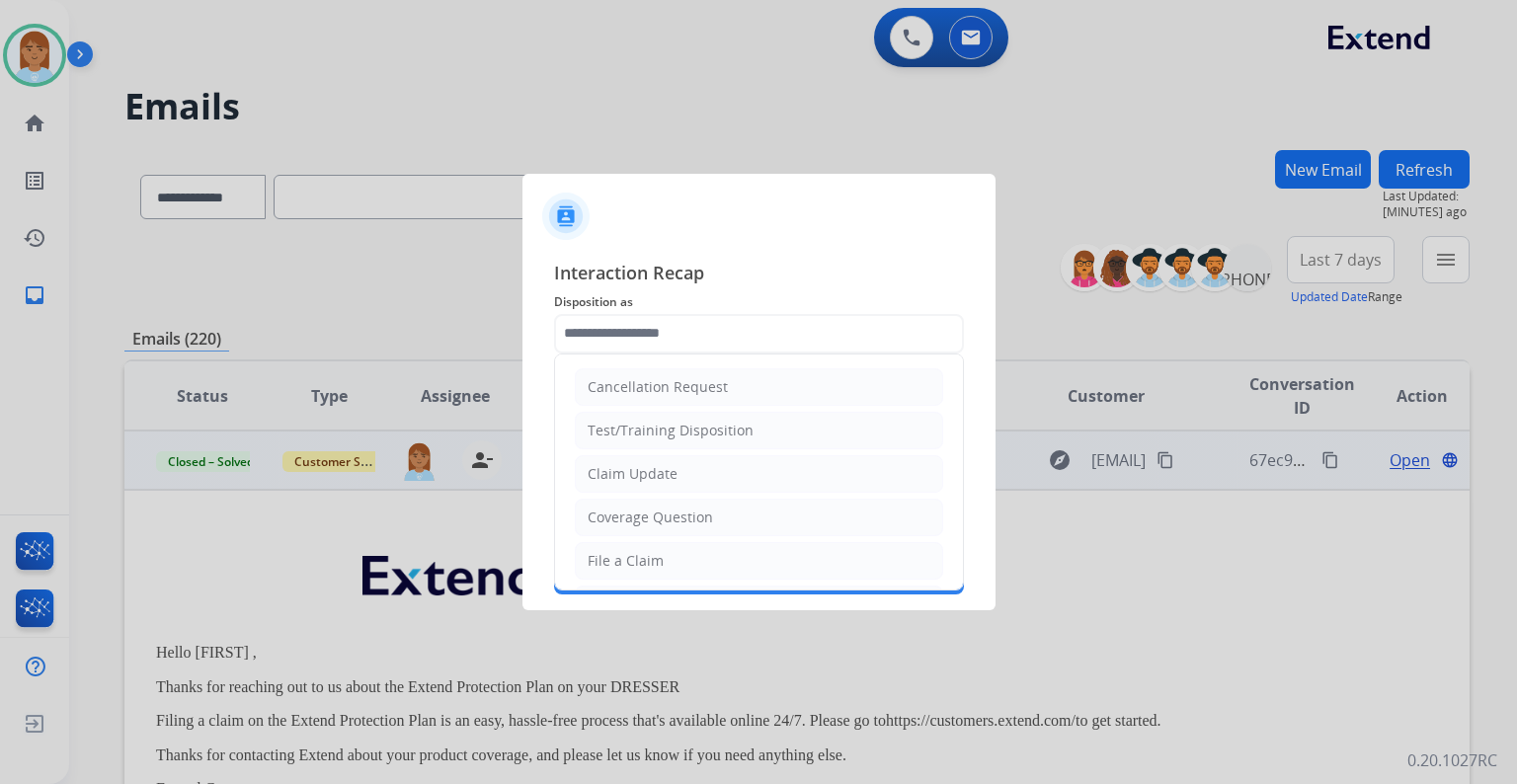 click on "Claim Update" 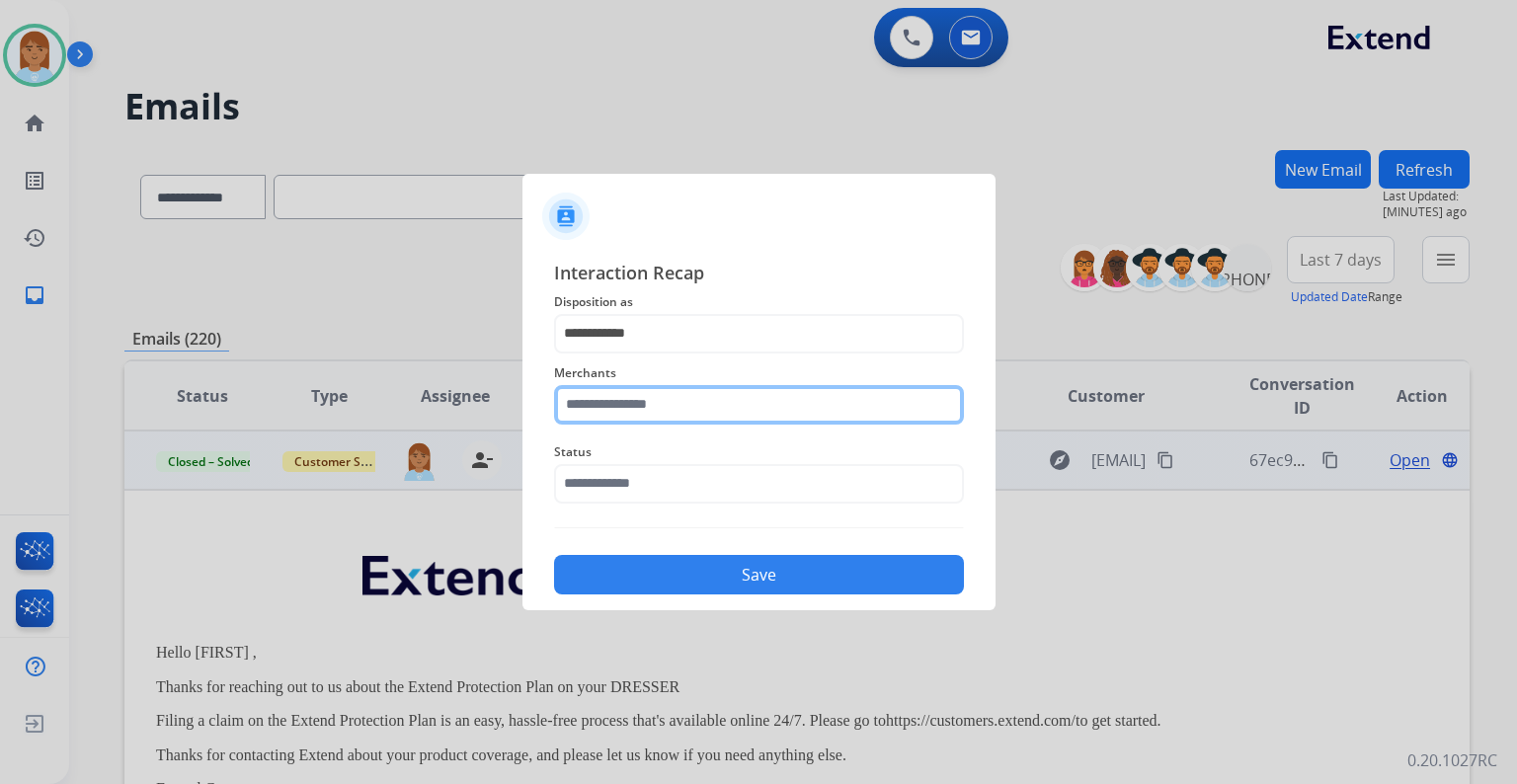 click 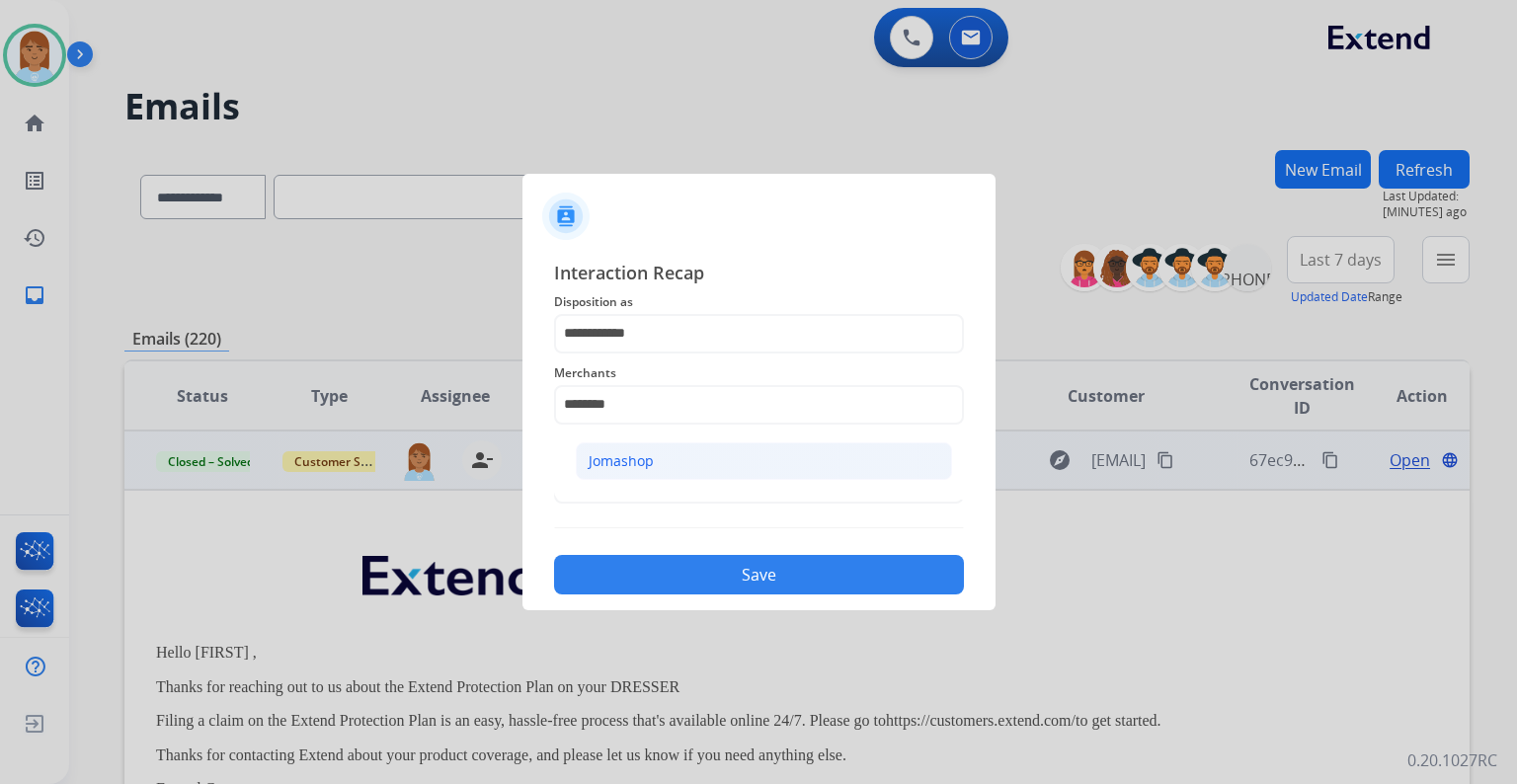 click on "Jomashop" 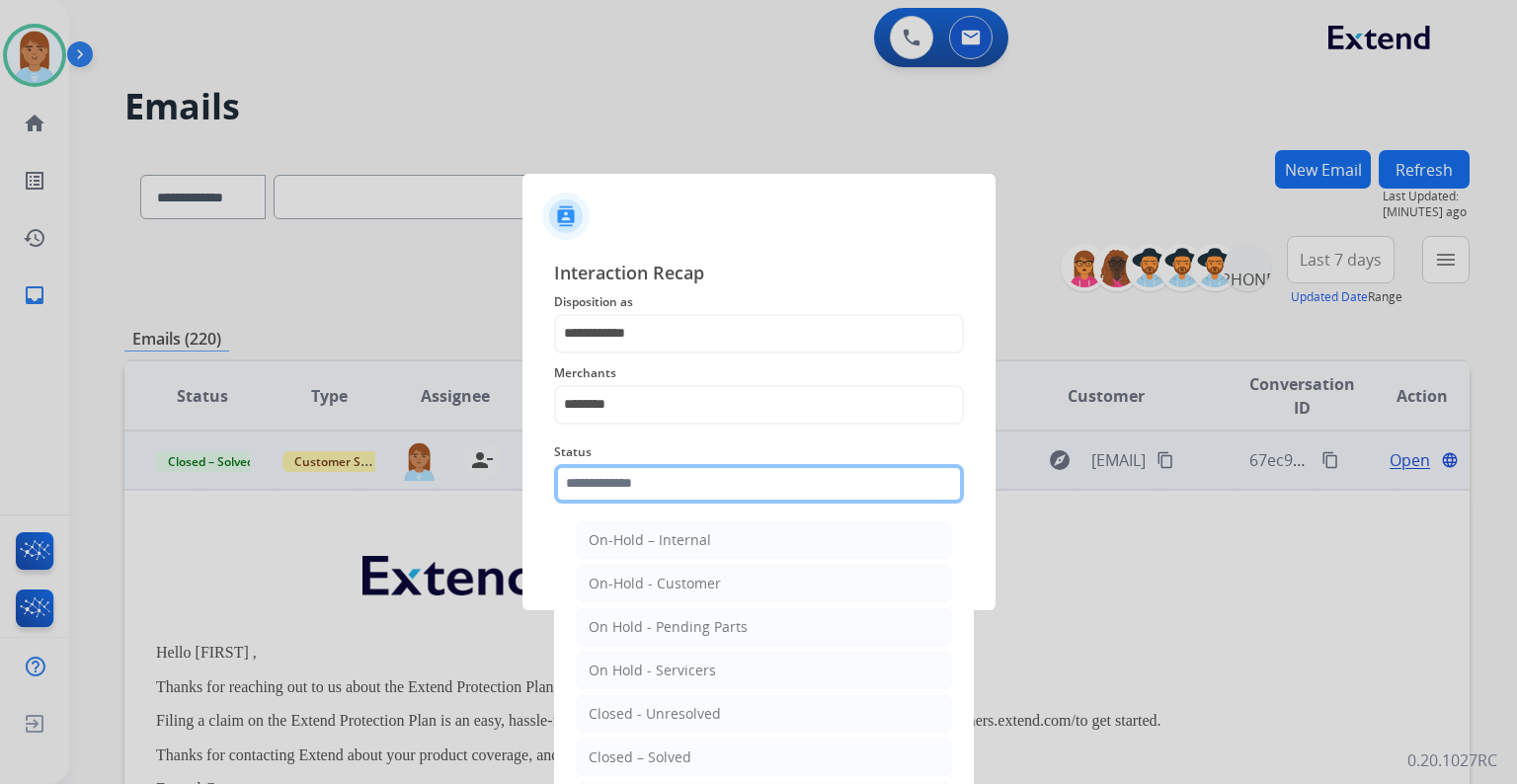 click 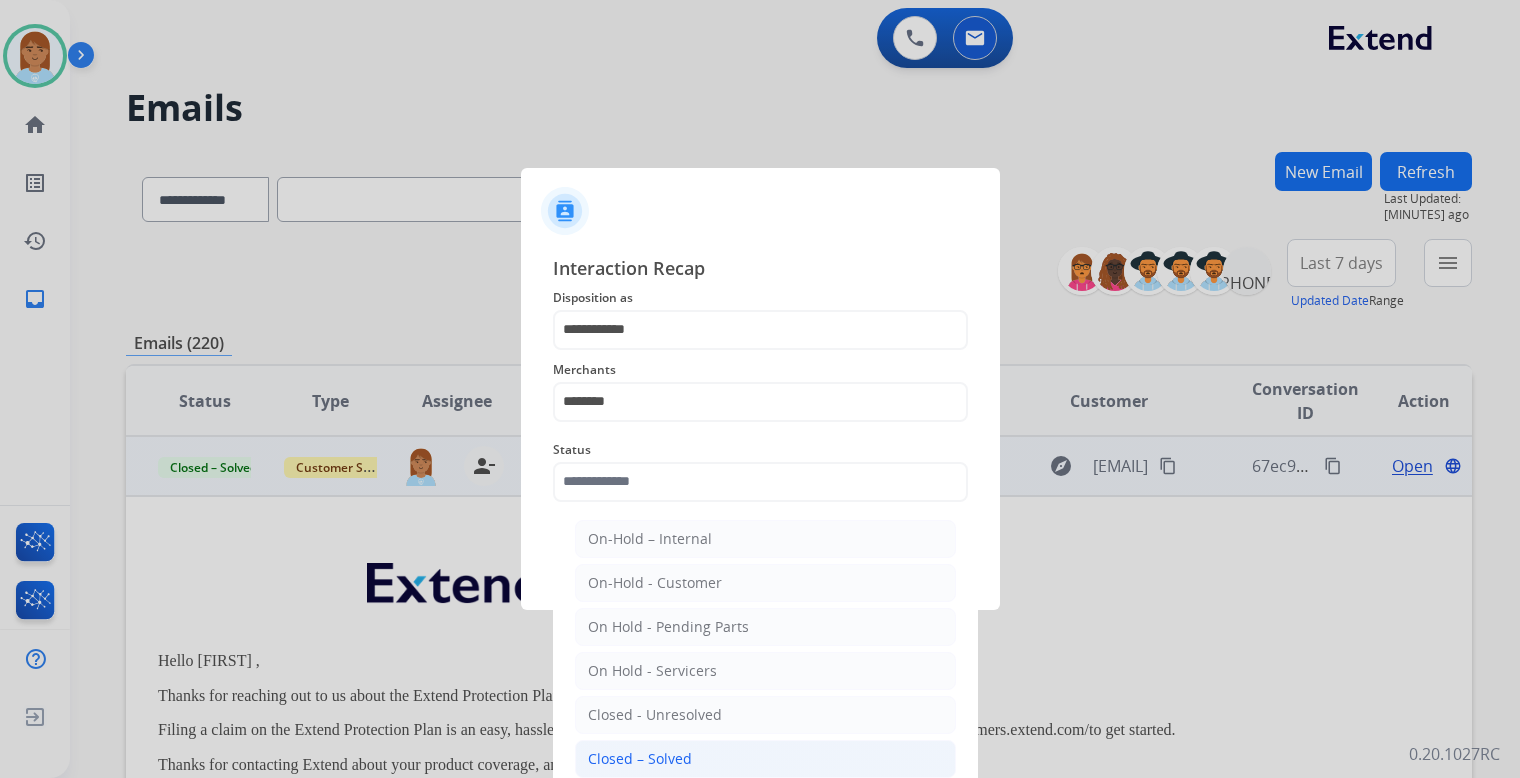 click on "Closed – Solved" 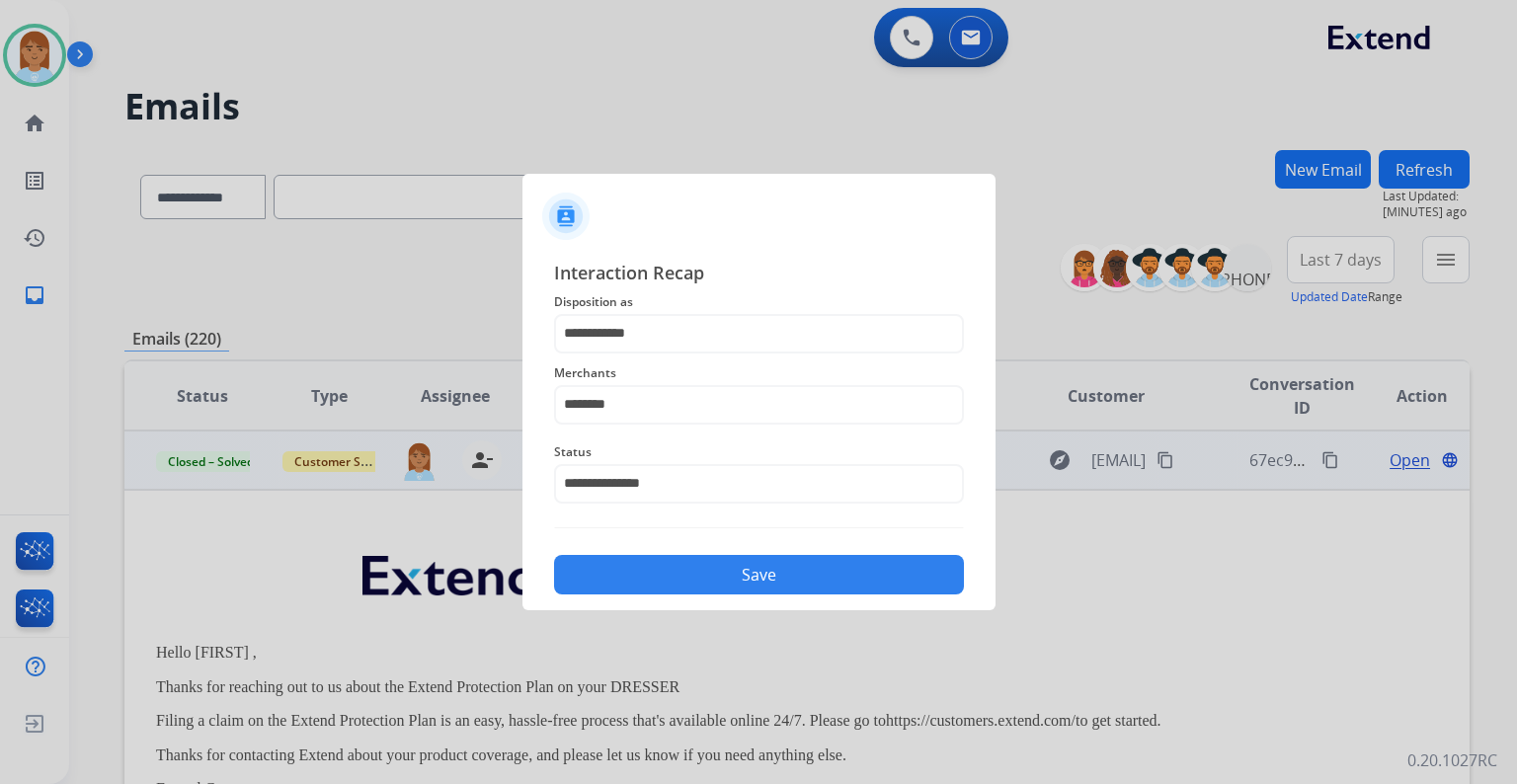 click on "Save" 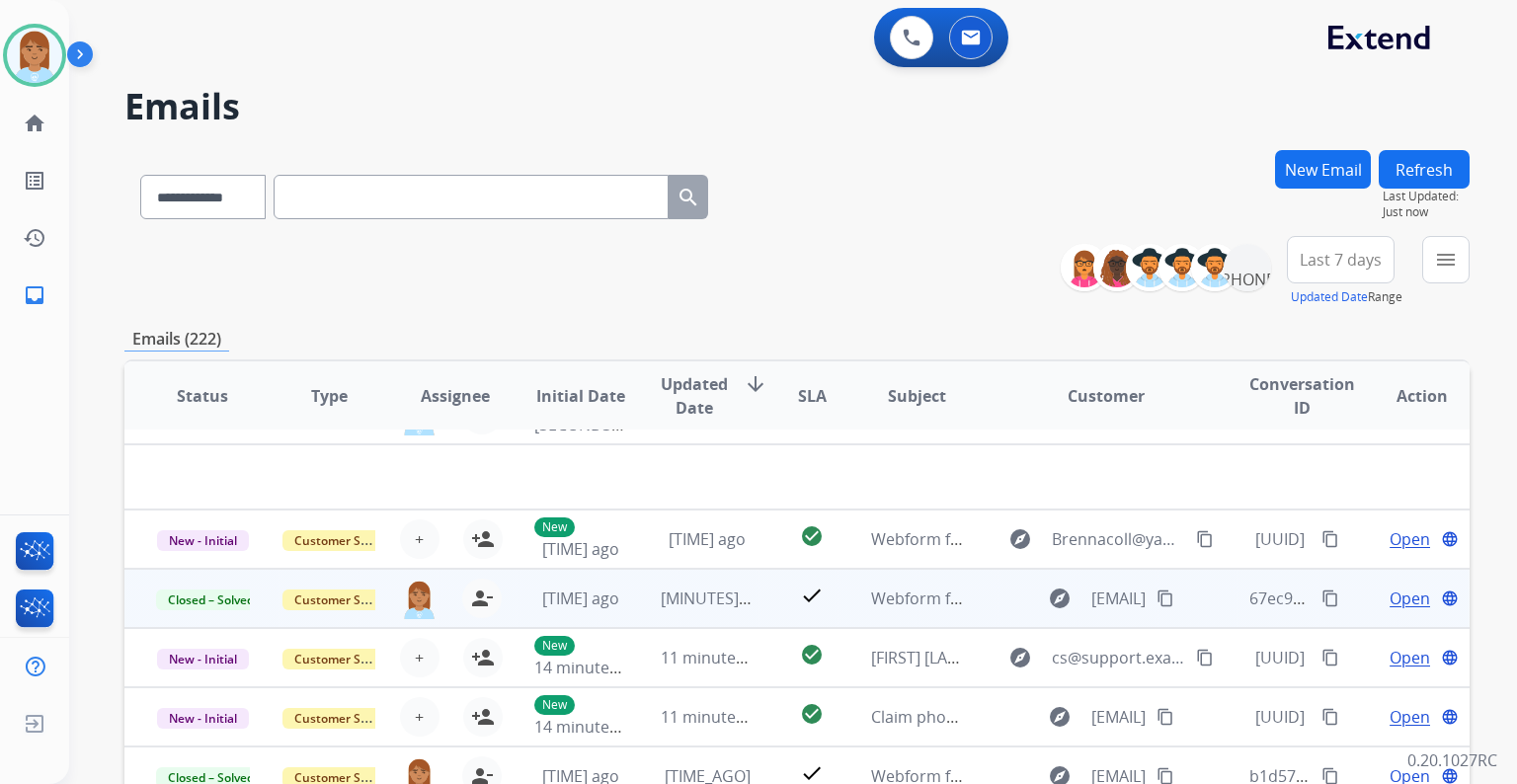 scroll, scrollTop: 66, scrollLeft: 0, axis: vertical 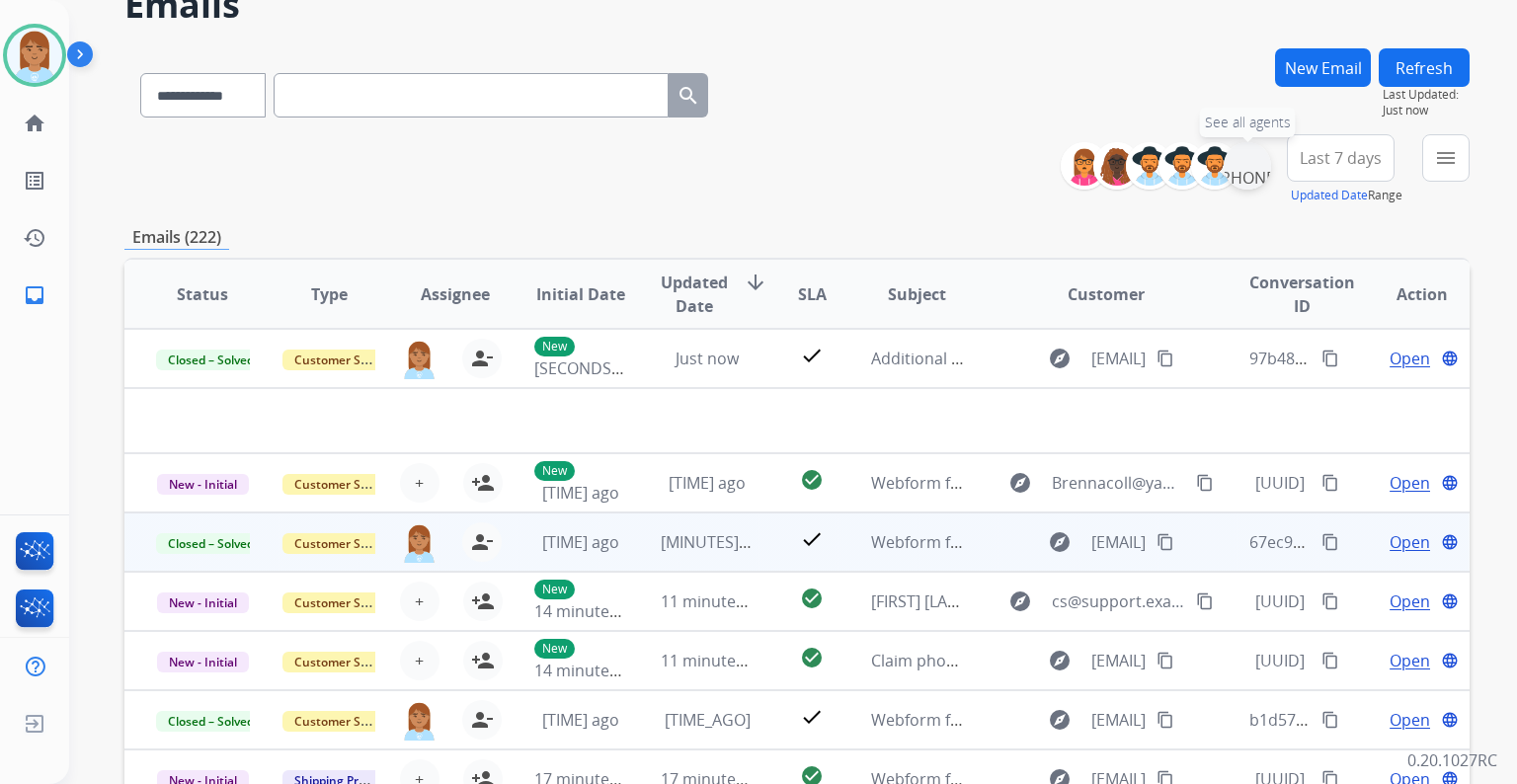 click on "+87" at bounding box center [1247, 166] 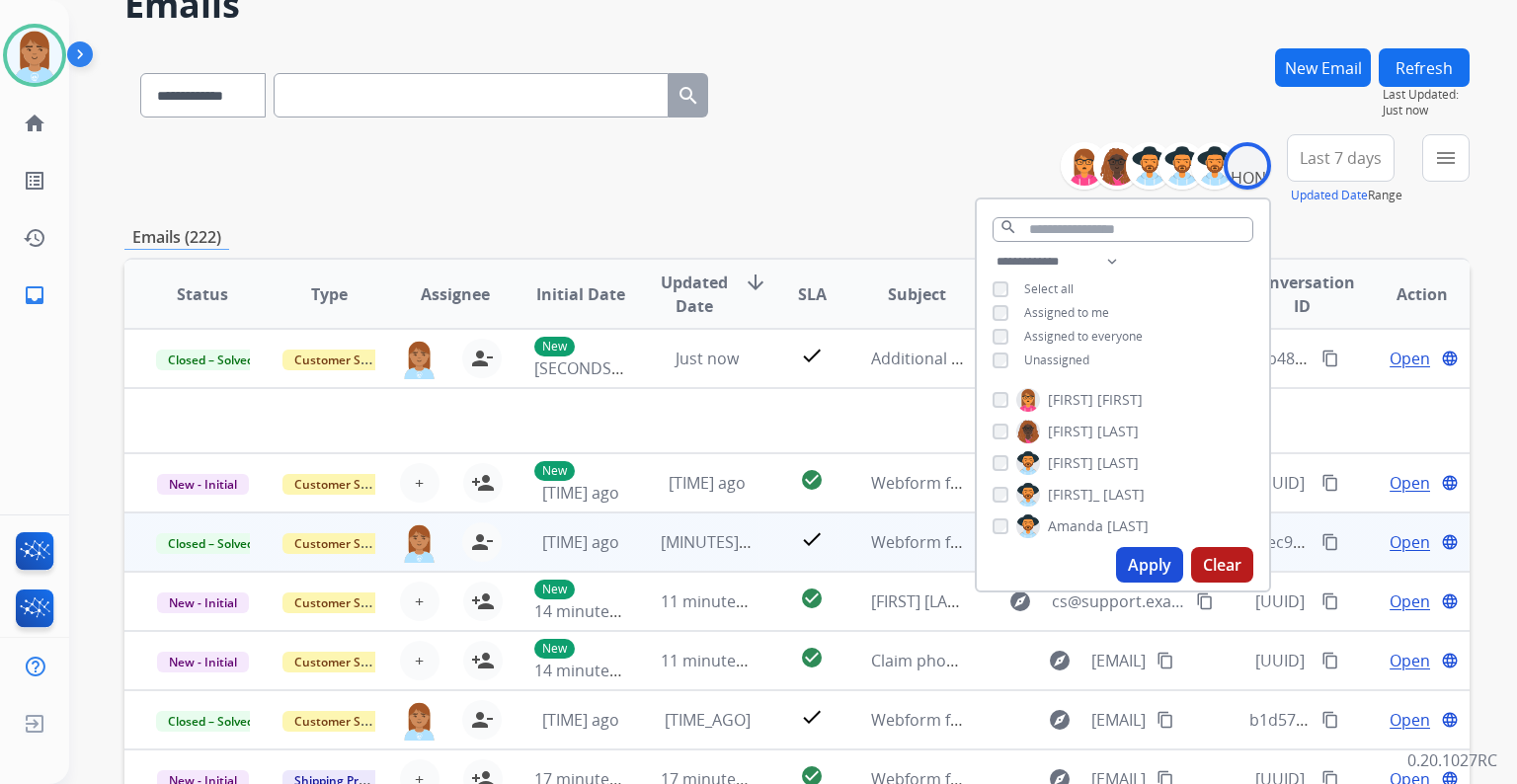 click on "Unassigned" at bounding box center [1057, 359] 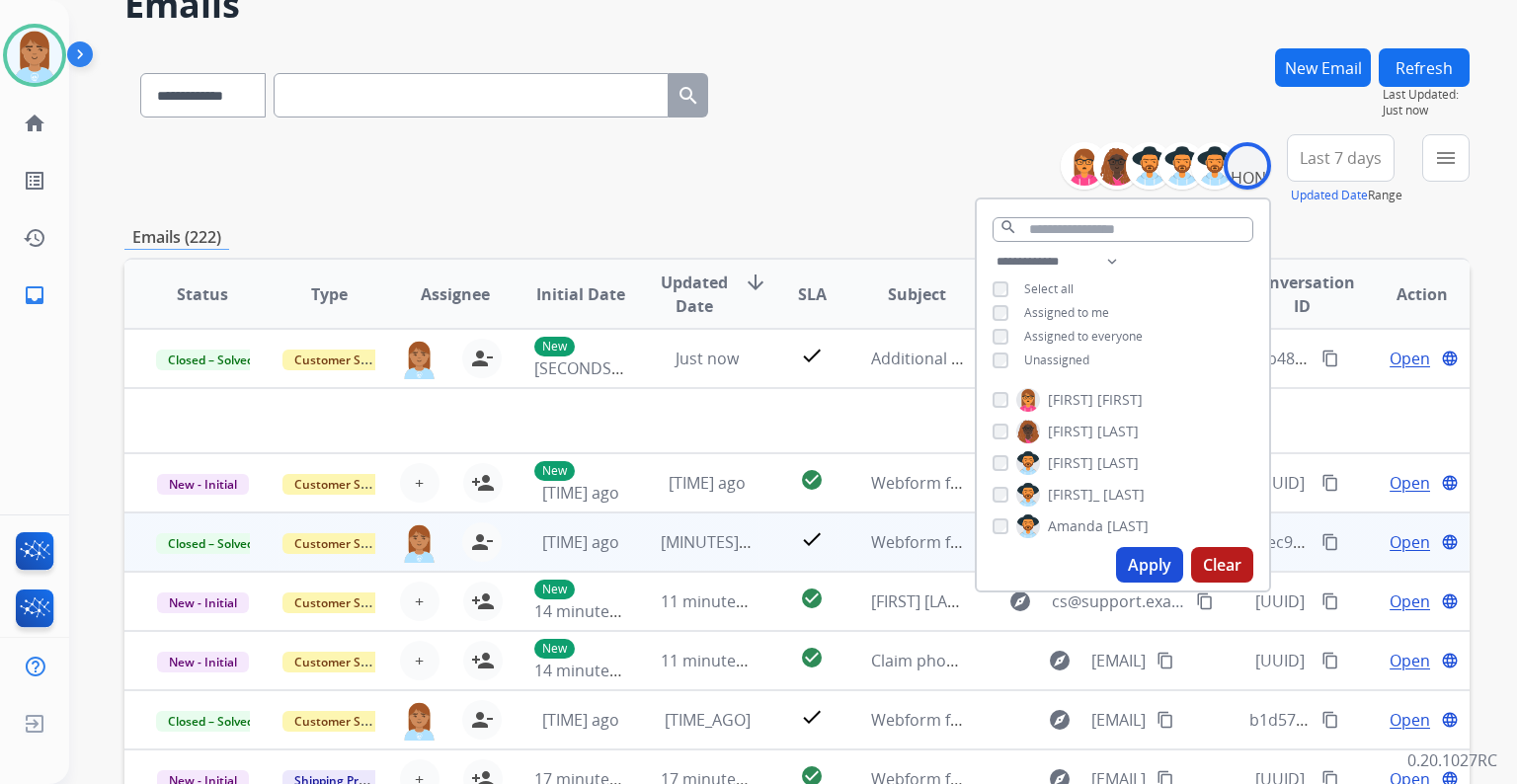 click on "Apply" at bounding box center [1150, 565] 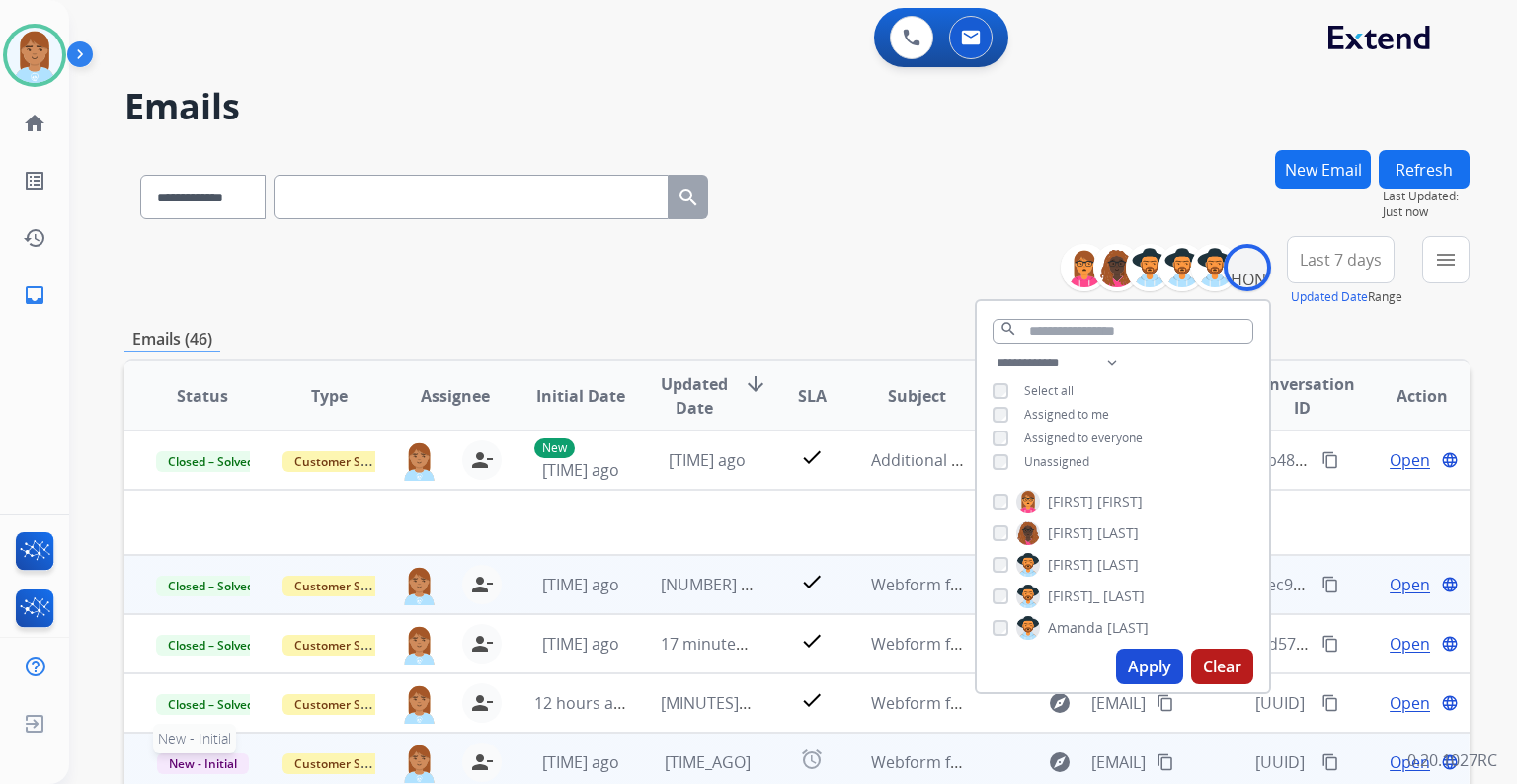 scroll, scrollTop: 66, scrollLeft: 0, axis: vertical 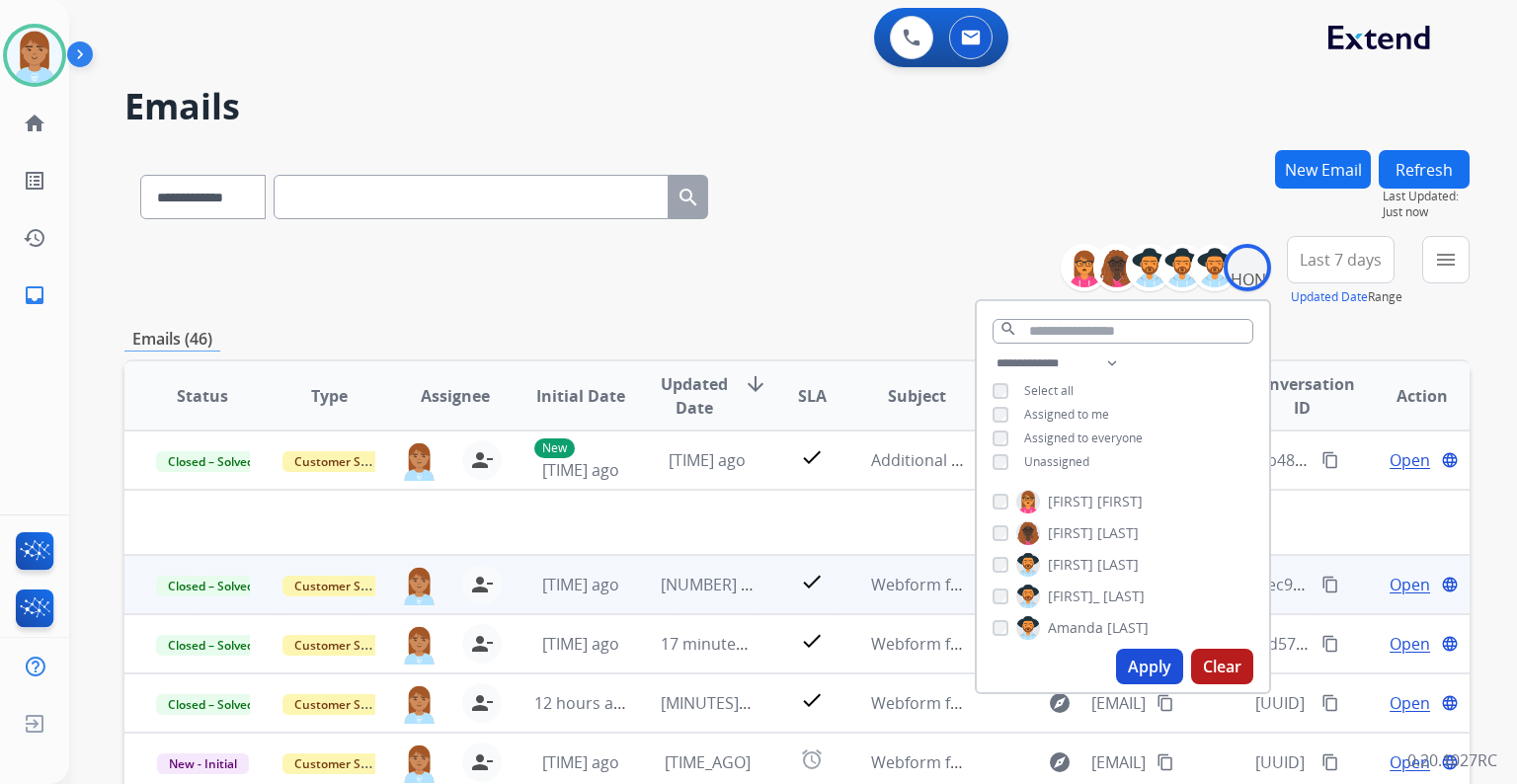 click on "Last 7 days" at bounding box center (1340, 260) 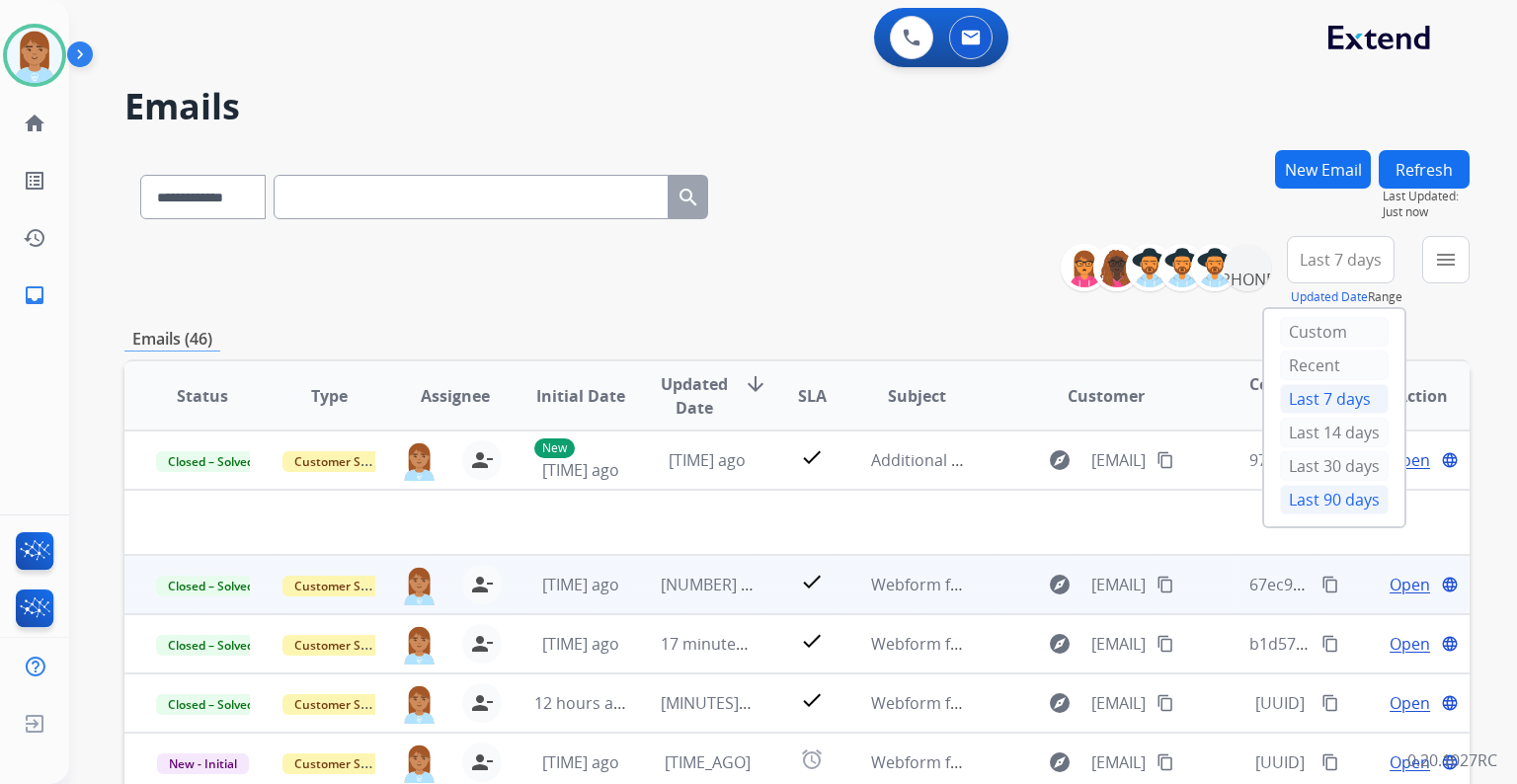 click on "Last 90 days" at bounding box center (1334, 500) 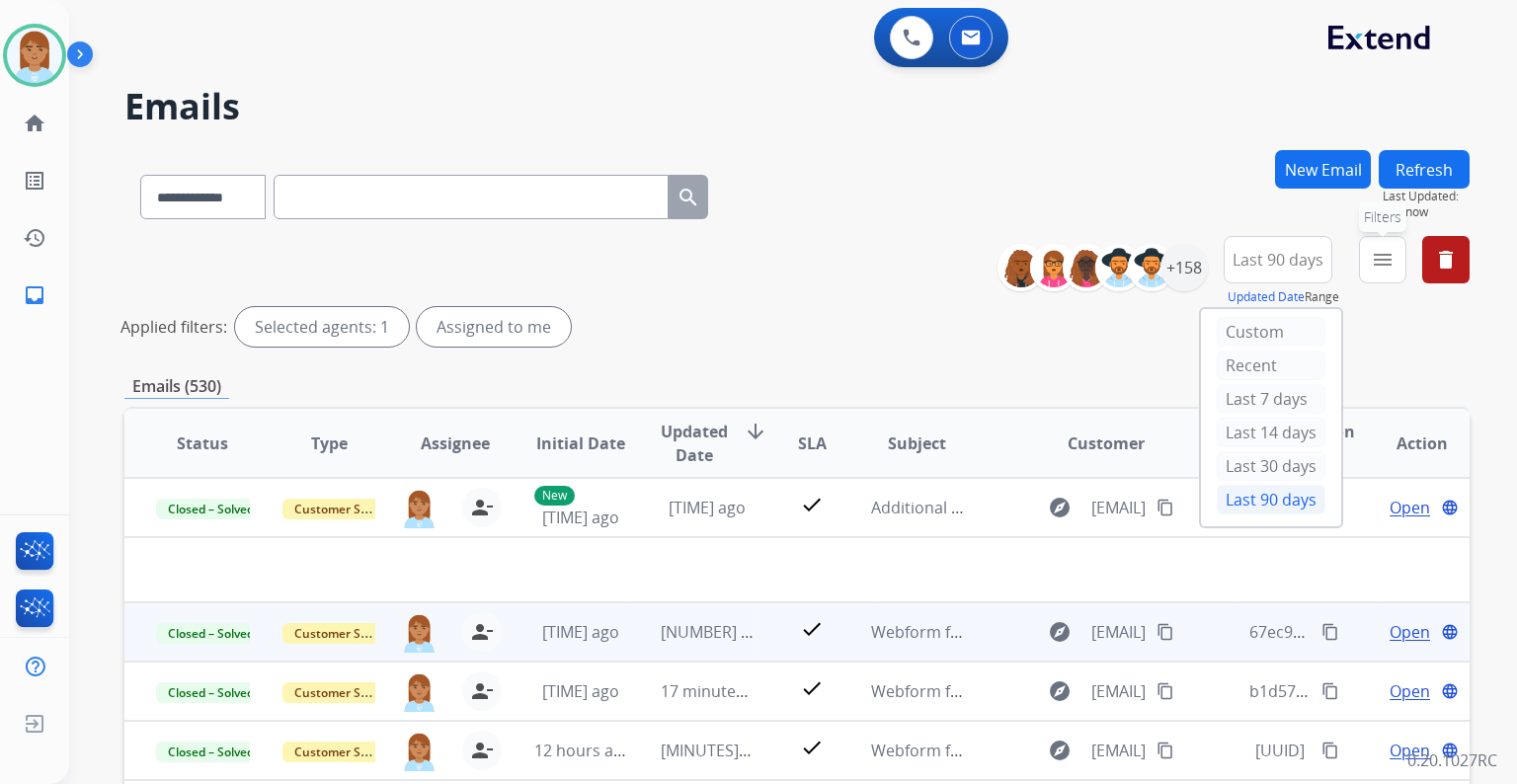 click on "menu Filters" at bounding box center [1383, 260] 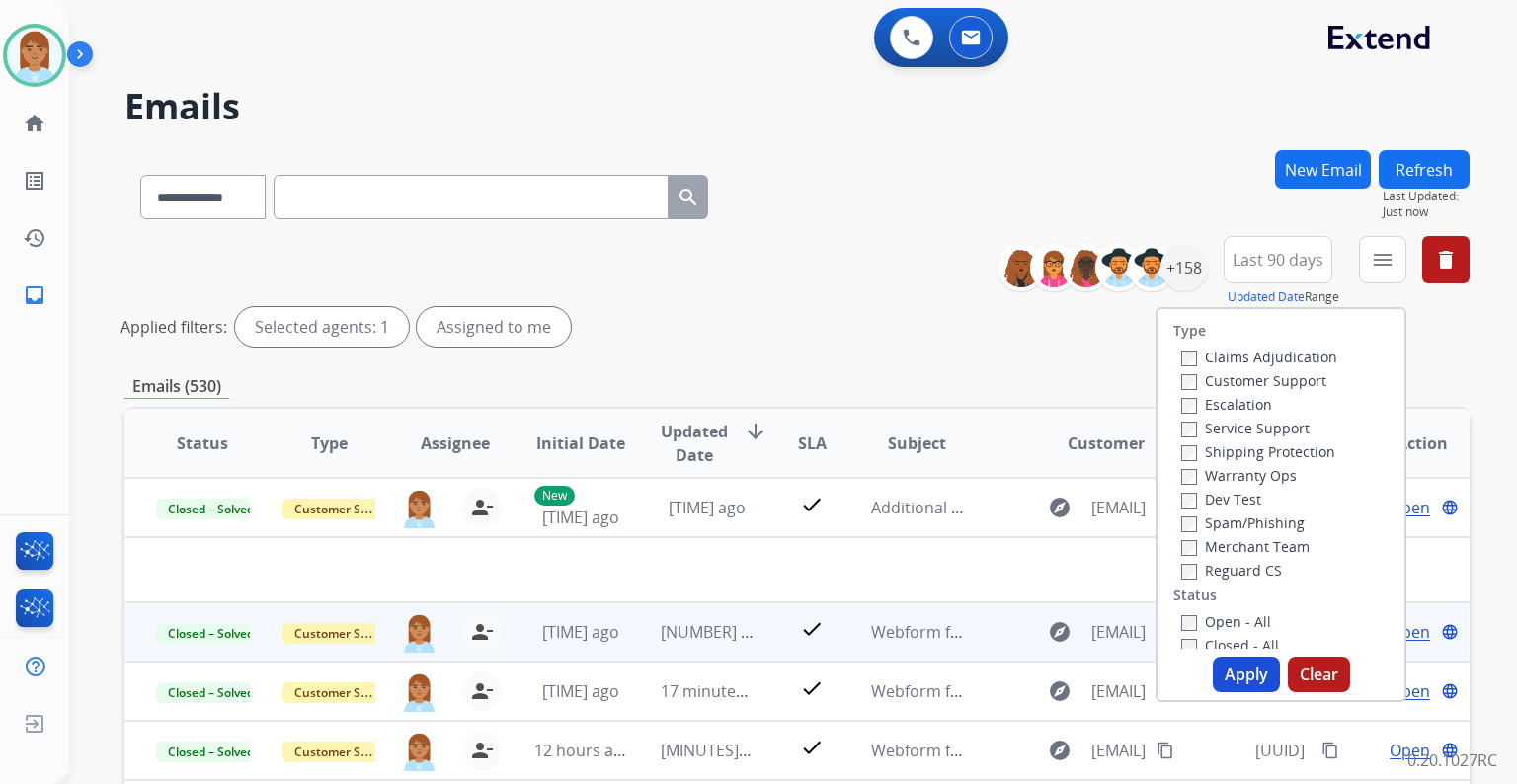 click on "Customer Support" at bounding box center [1253, 380] 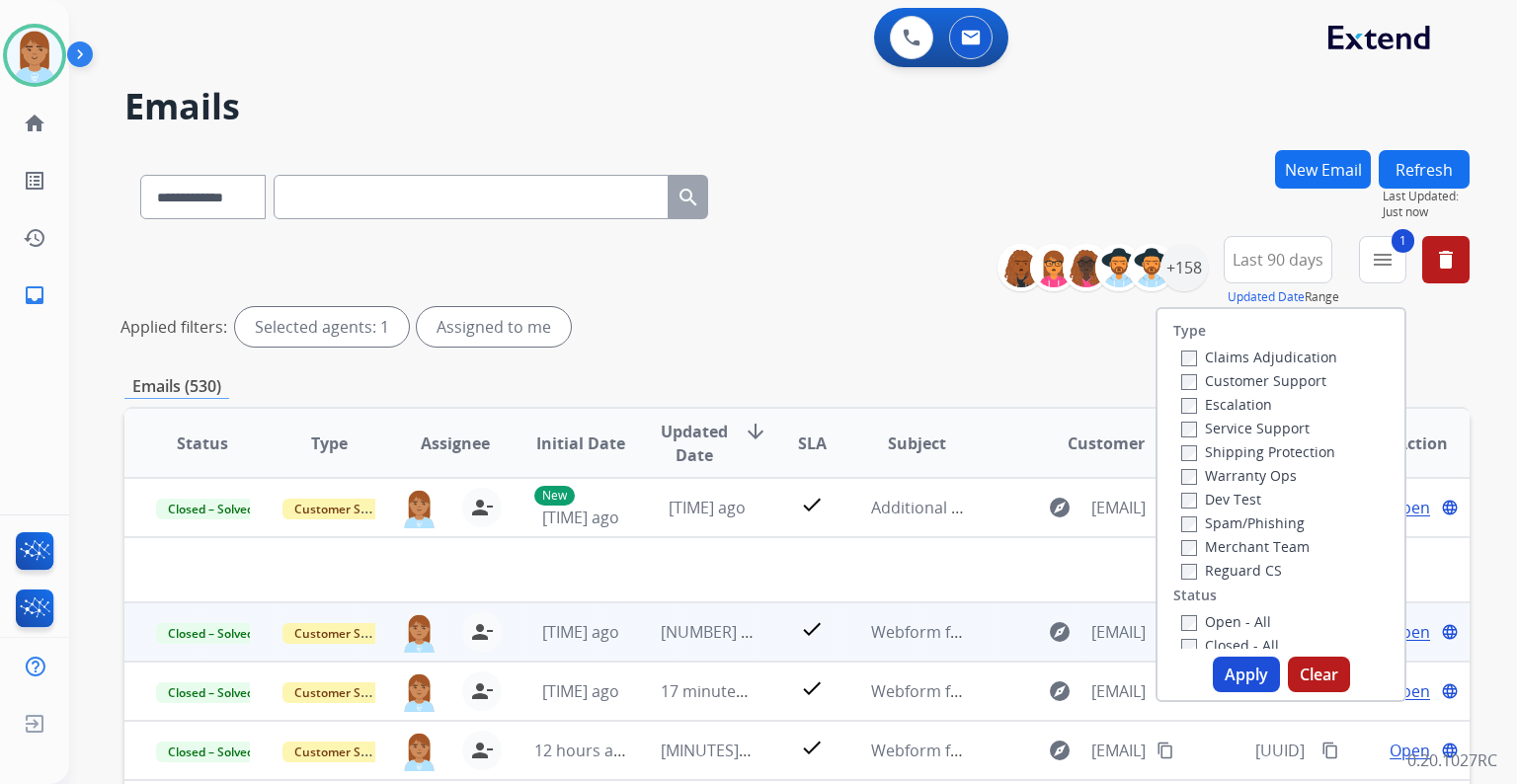 click on "Shipping Protection" at bounding box center [1258, 451] 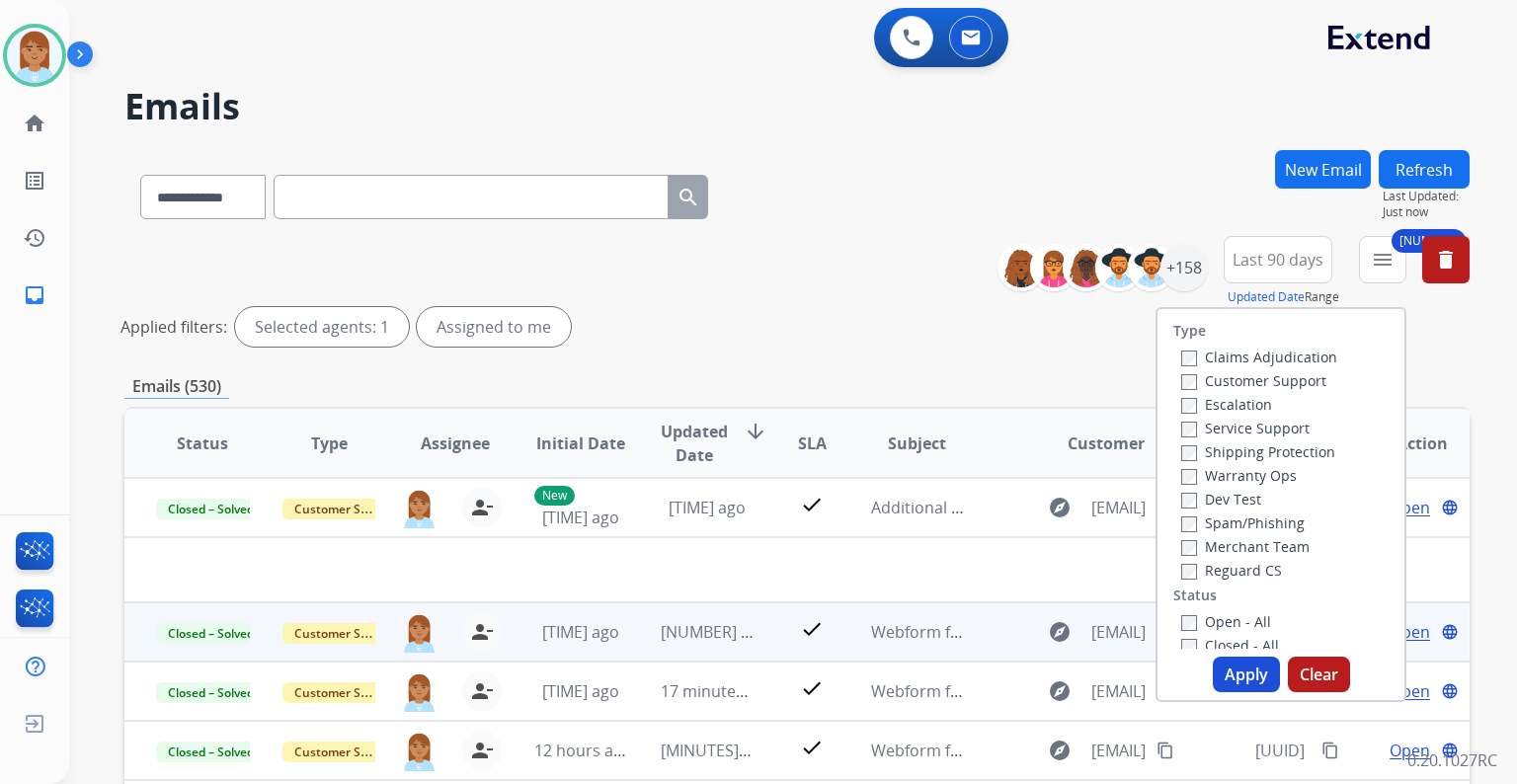 click on "Reguard CS" at bounding box center (1259, 570) 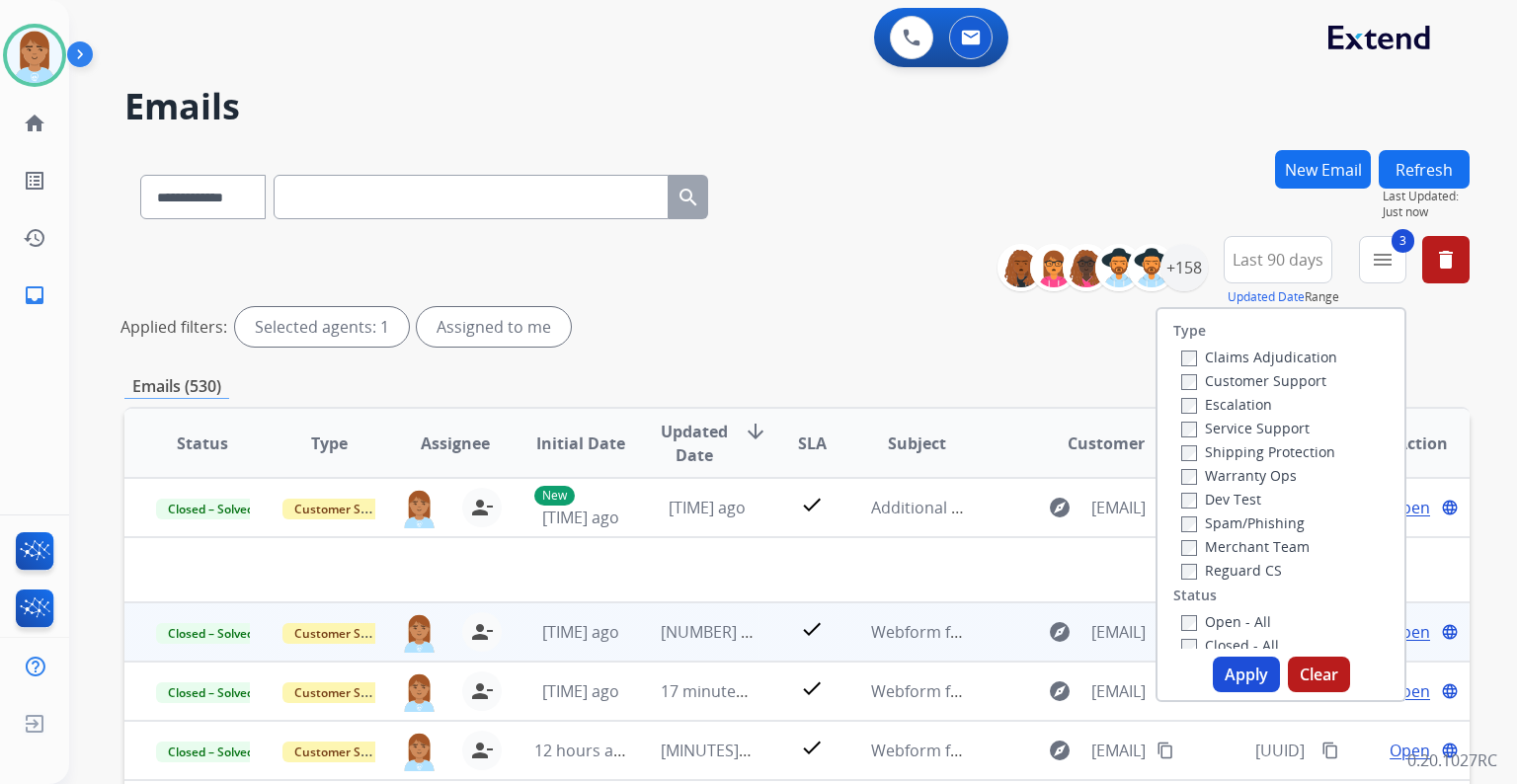 drag, startPoint x: 1202, startPoint y: 620, endPoint x: 1199, endPoint y: 639, distance: 19.235384 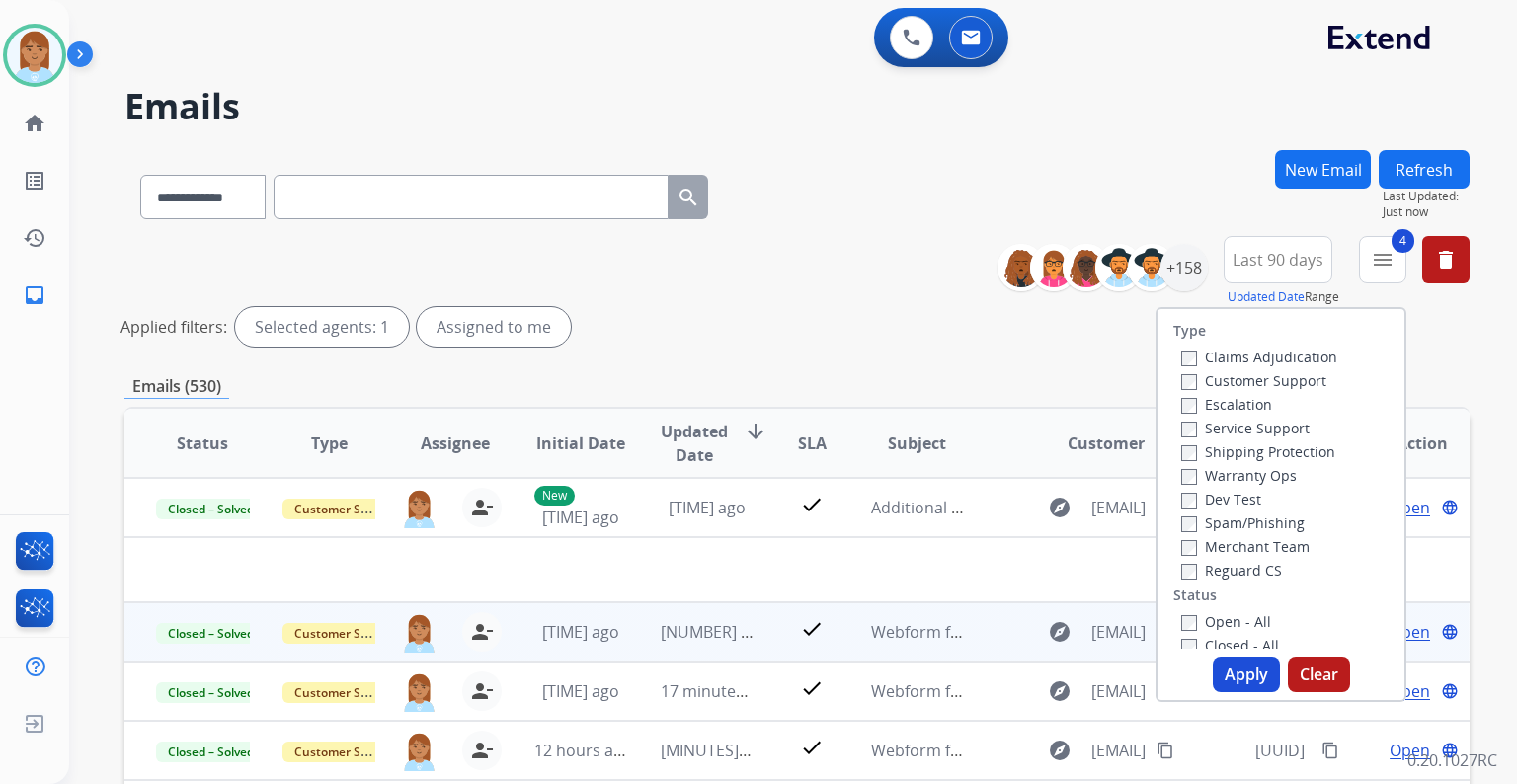 click on "Apply" at bounding box center (1246, 674) 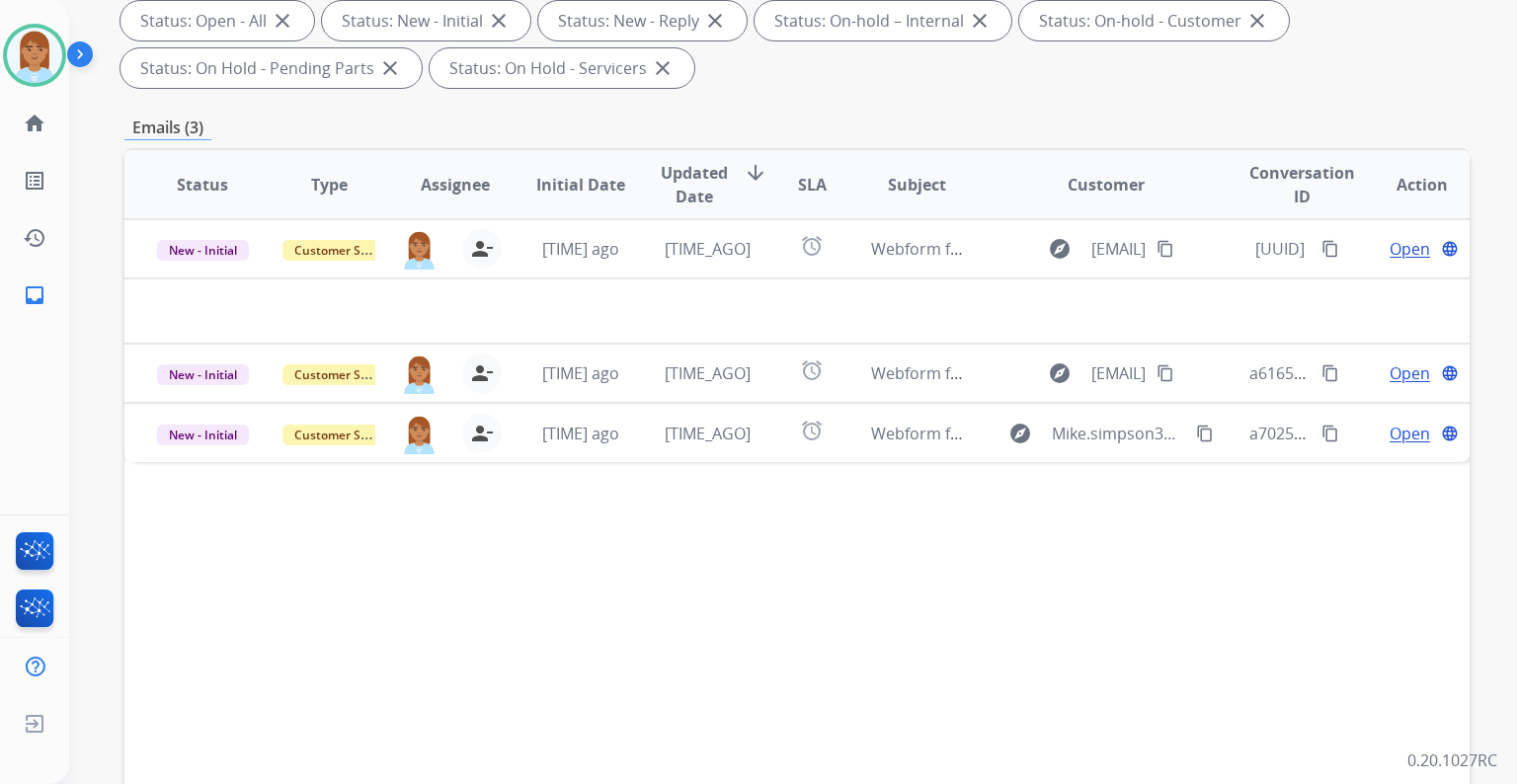 scroll, scrollTop: 395, scrollLeft: 0, axis: vertical 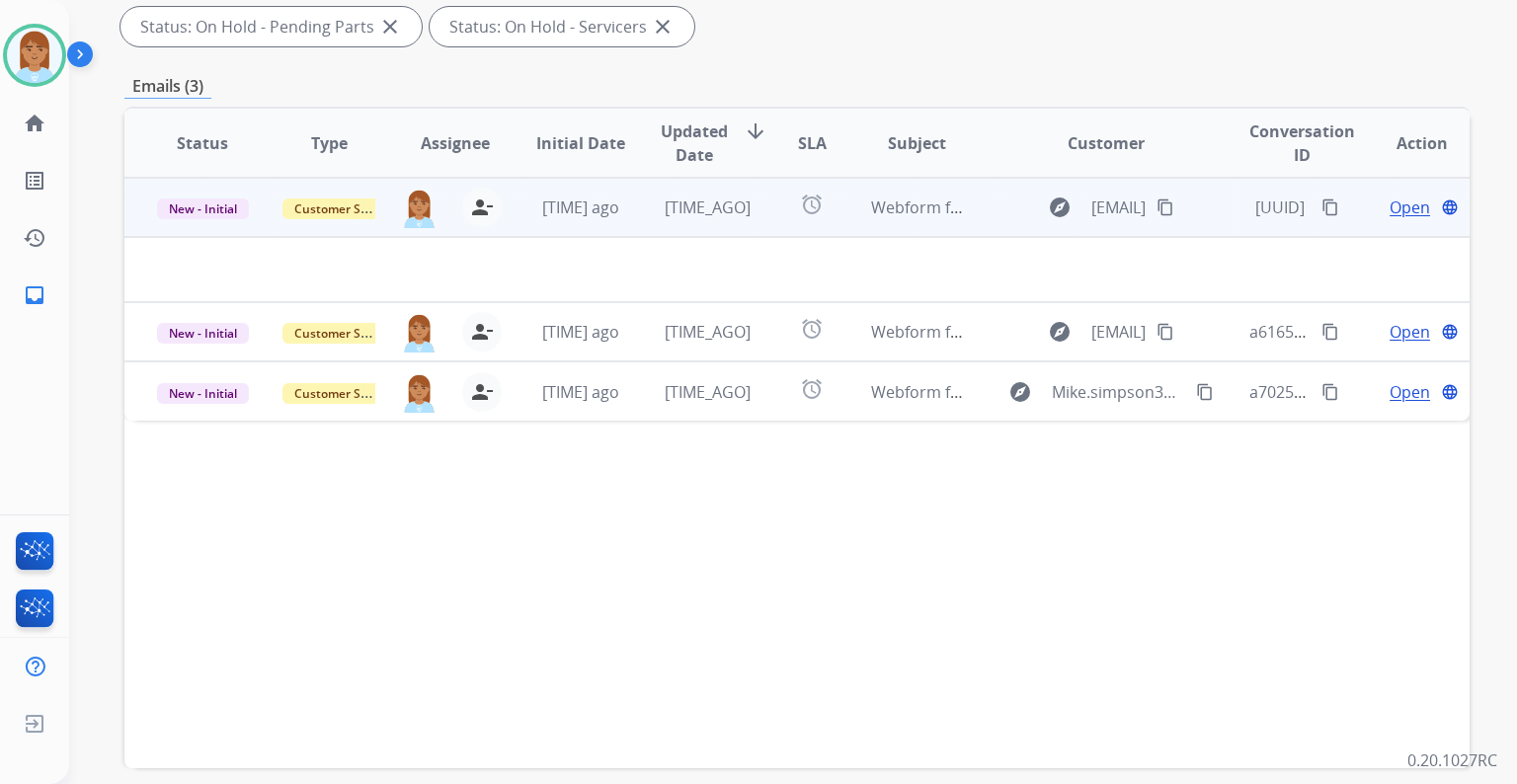 click on "Open" at bounding box center [1409, 207] 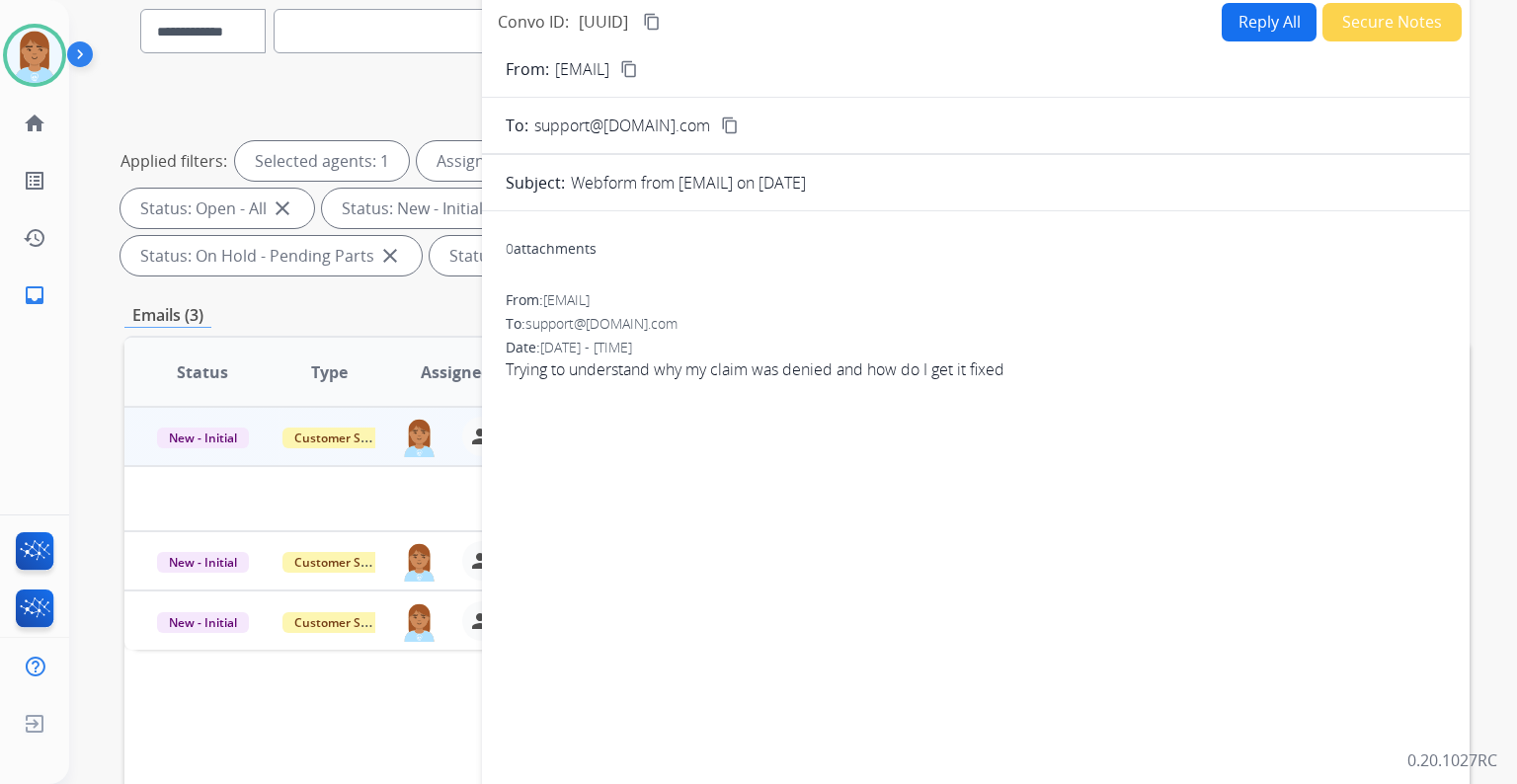 scroll, scrollTop: 0, scrollLeft: 0, axis: both 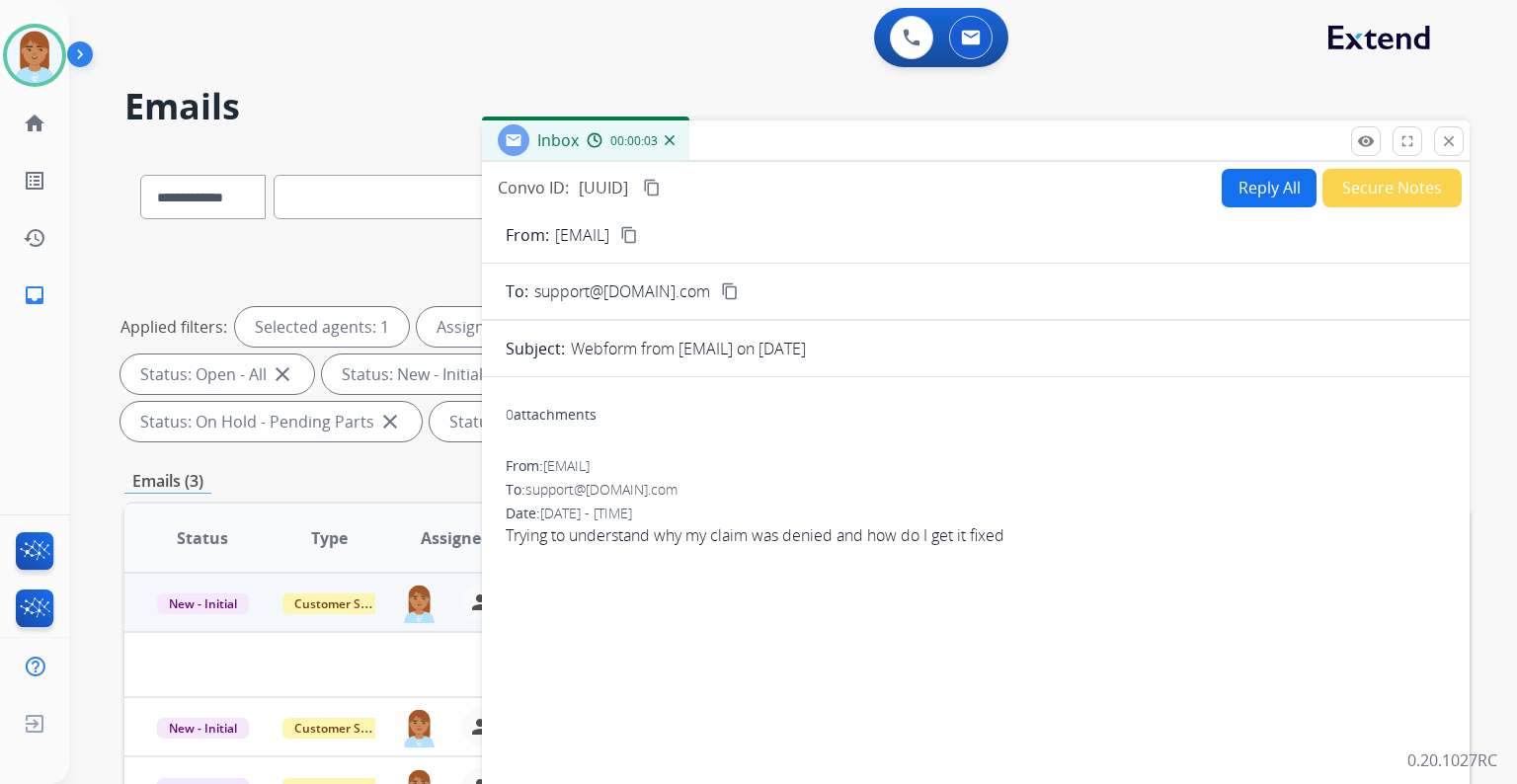 click on "content_copy" at bounding box center [629, 235] 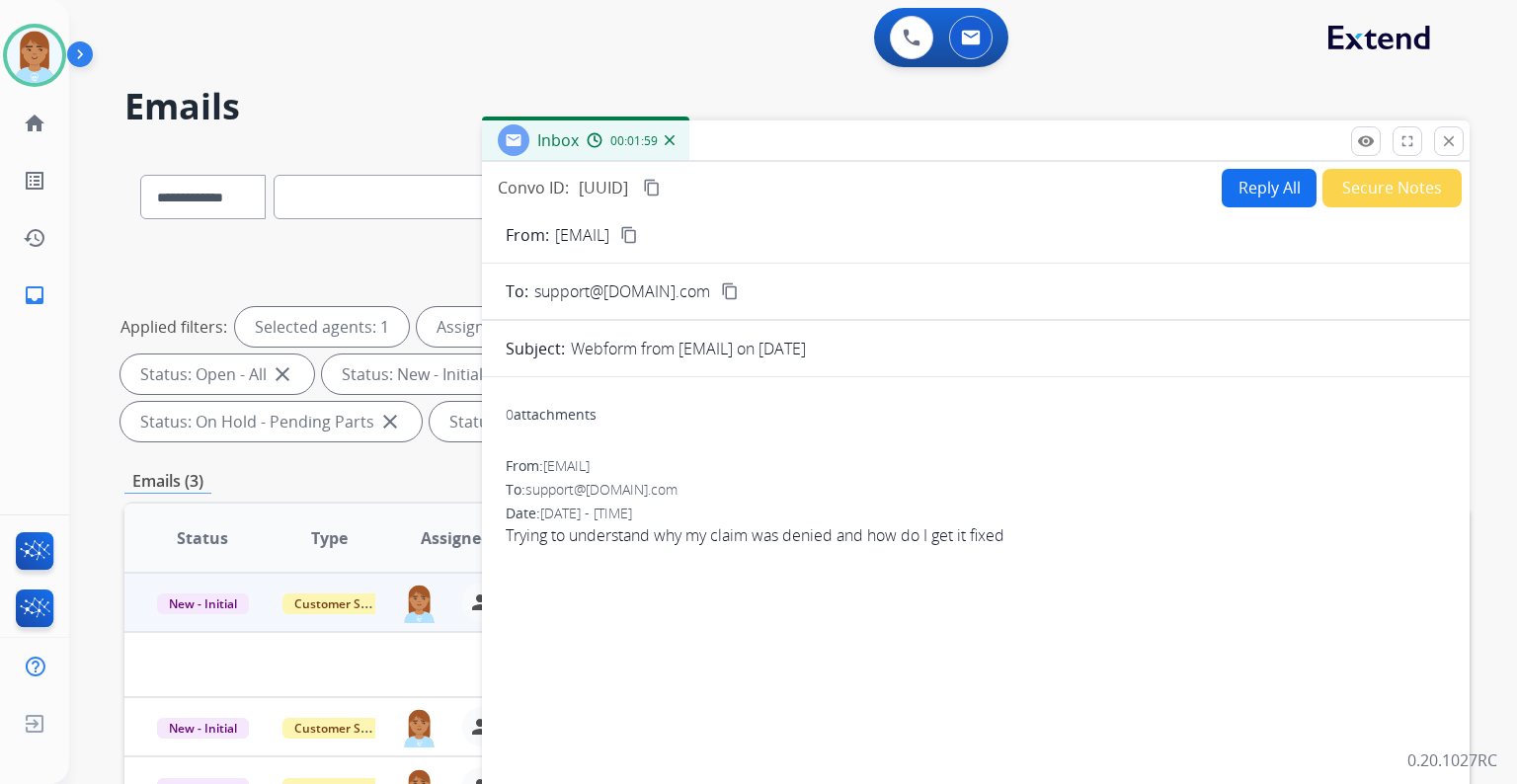 click on "Reply All" at bounding box center [1269, 188] 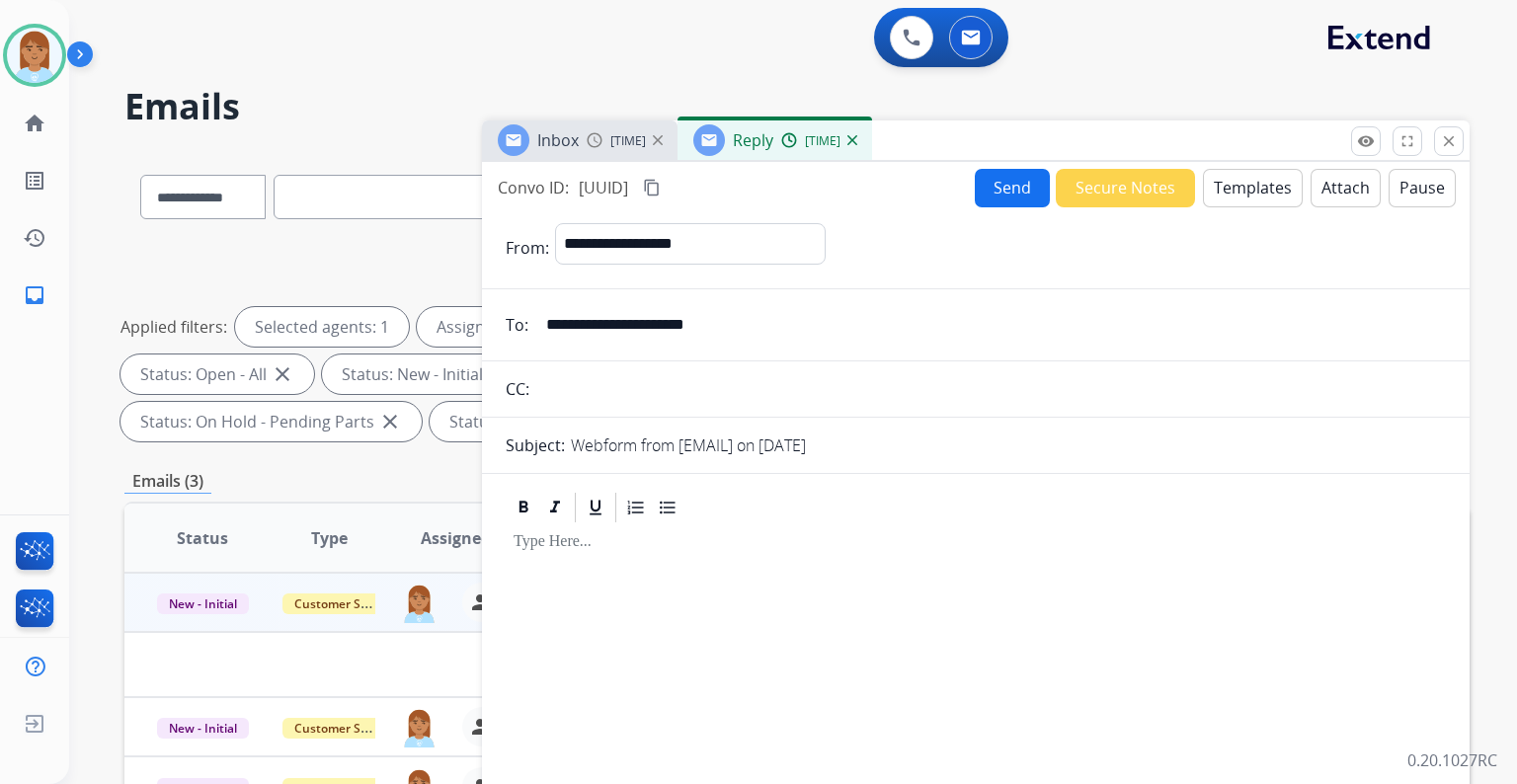click on "Templates" at bounding box center (1252, 188) 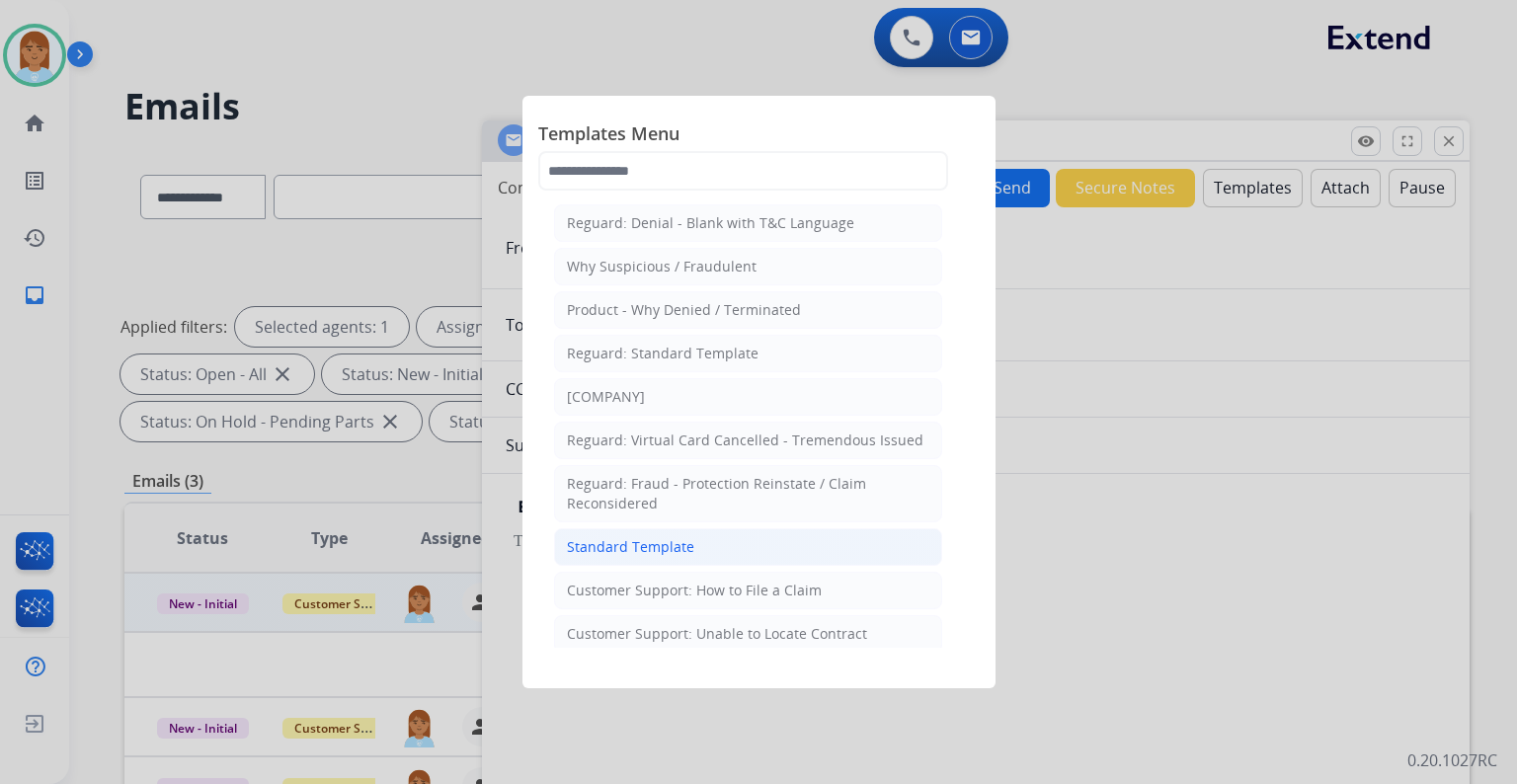 click on "Standard Template" 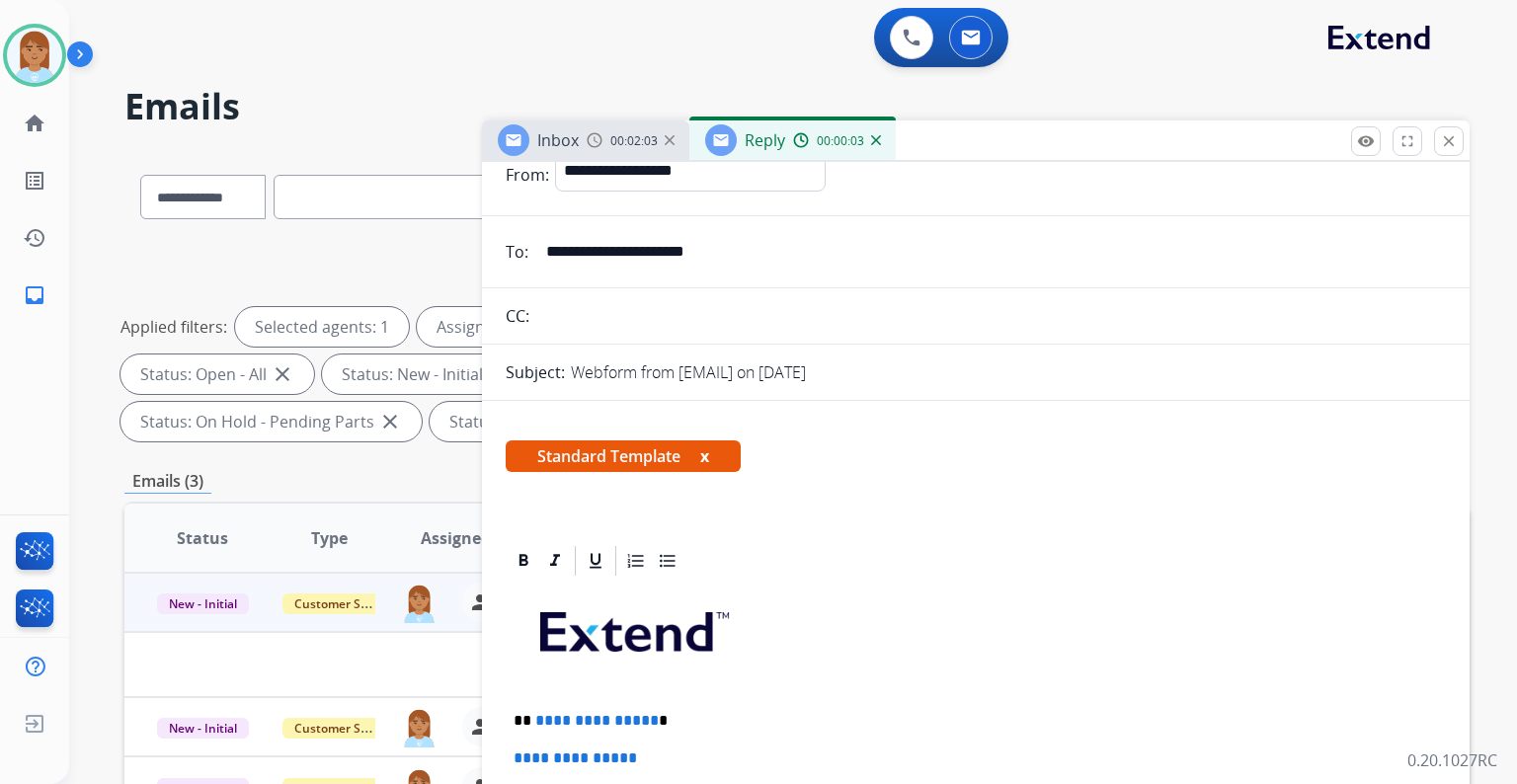 scroll, scrollTop: 395, scrollLeft: 0, axis: vertical 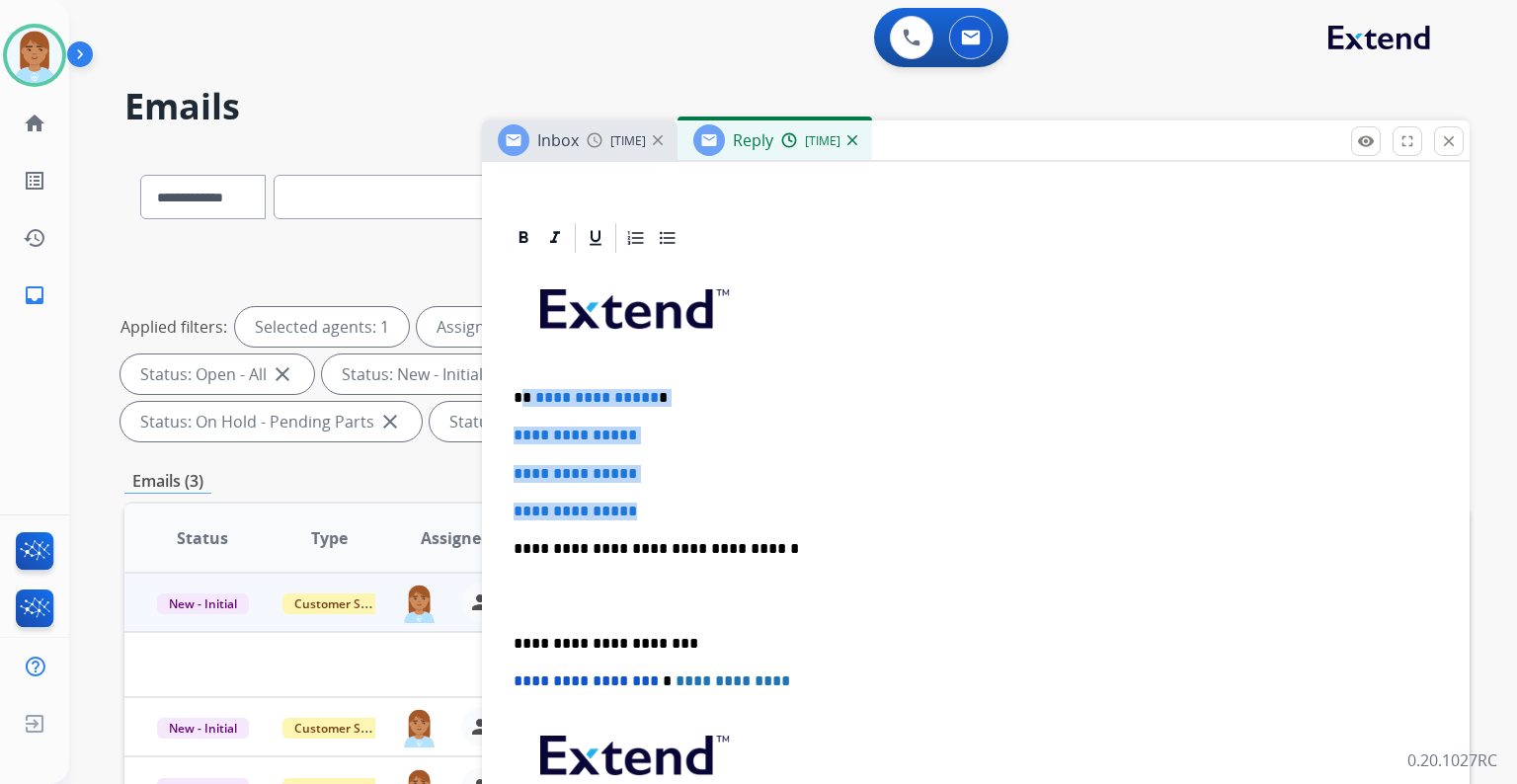 drag, startPoint x: 523, startPoint y: 388, endPoint x: 704, endPoint y: 485, distance: 205.35335 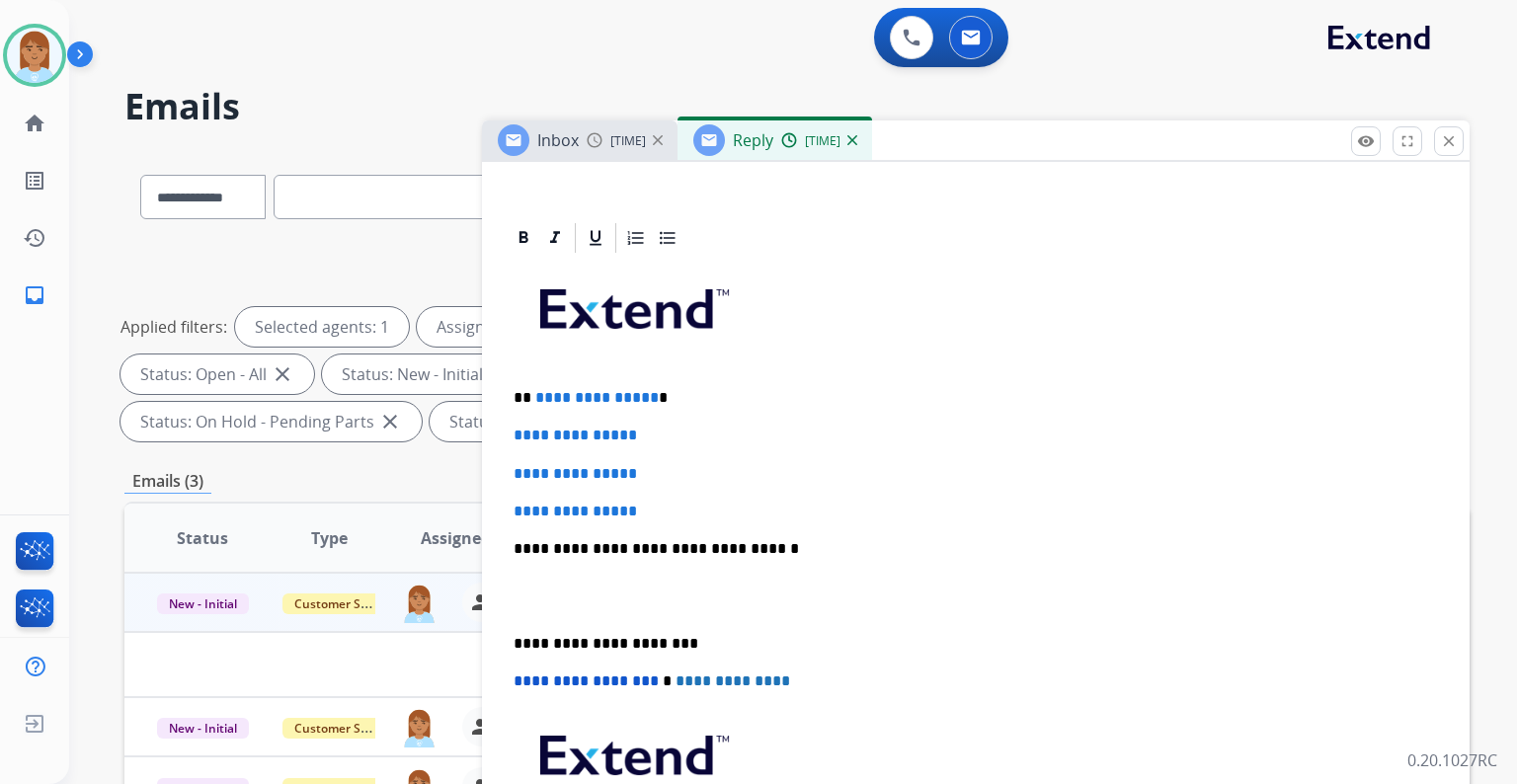 scroll, scrollTop: 317, scrollLeft: 0, axis: vertical 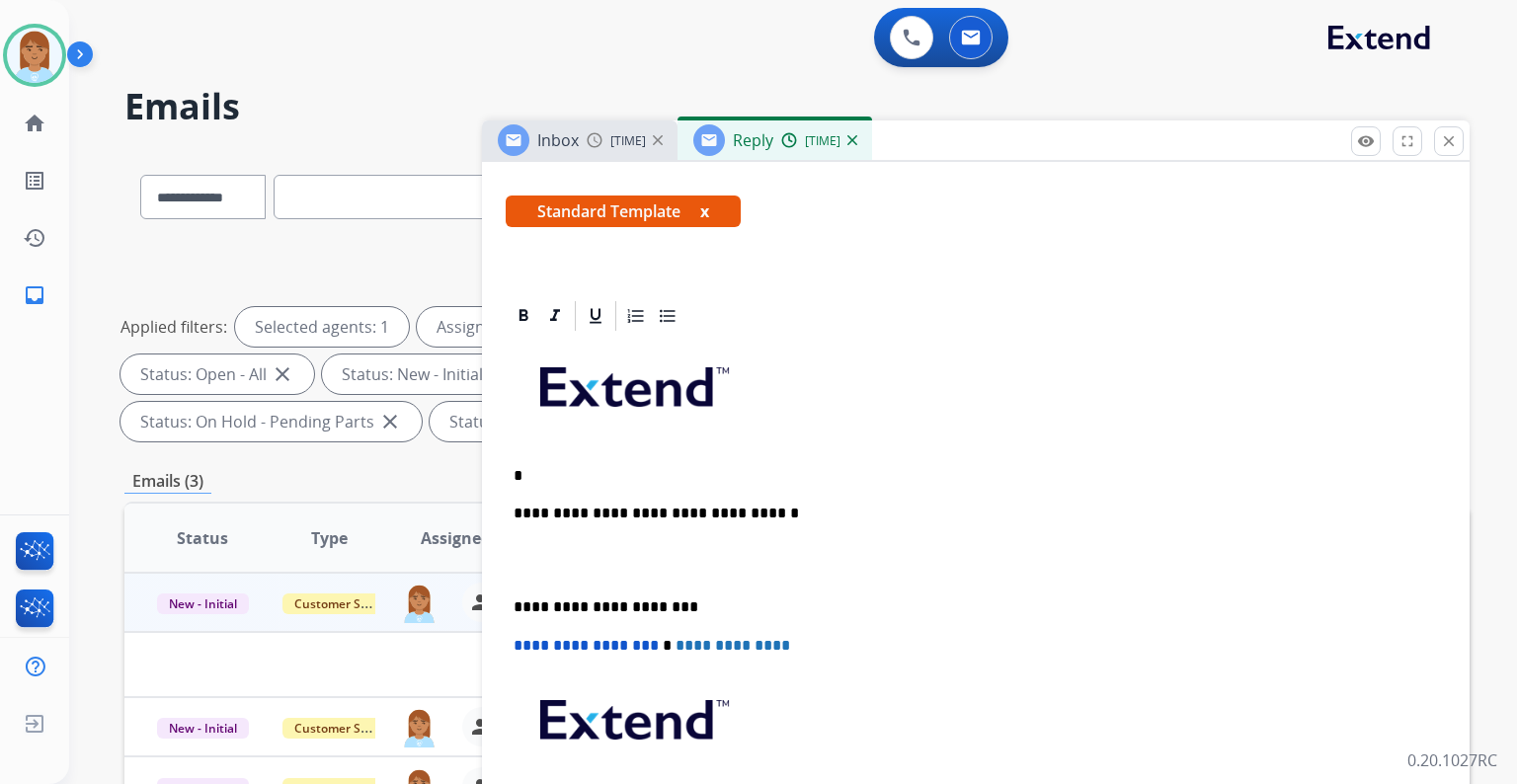 type 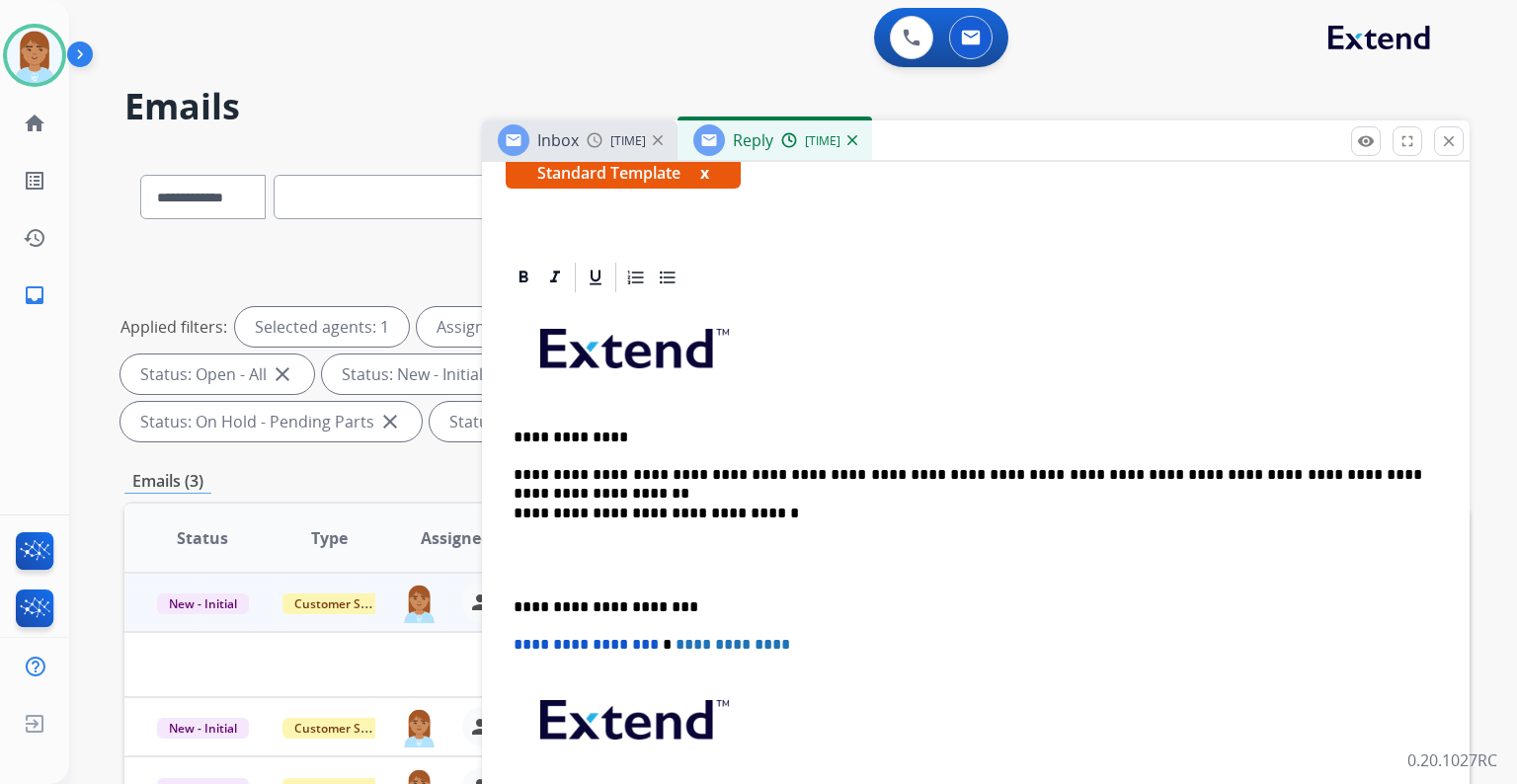 scroll, scrollTop: 373, scrollLeft: 0, axis: vertical 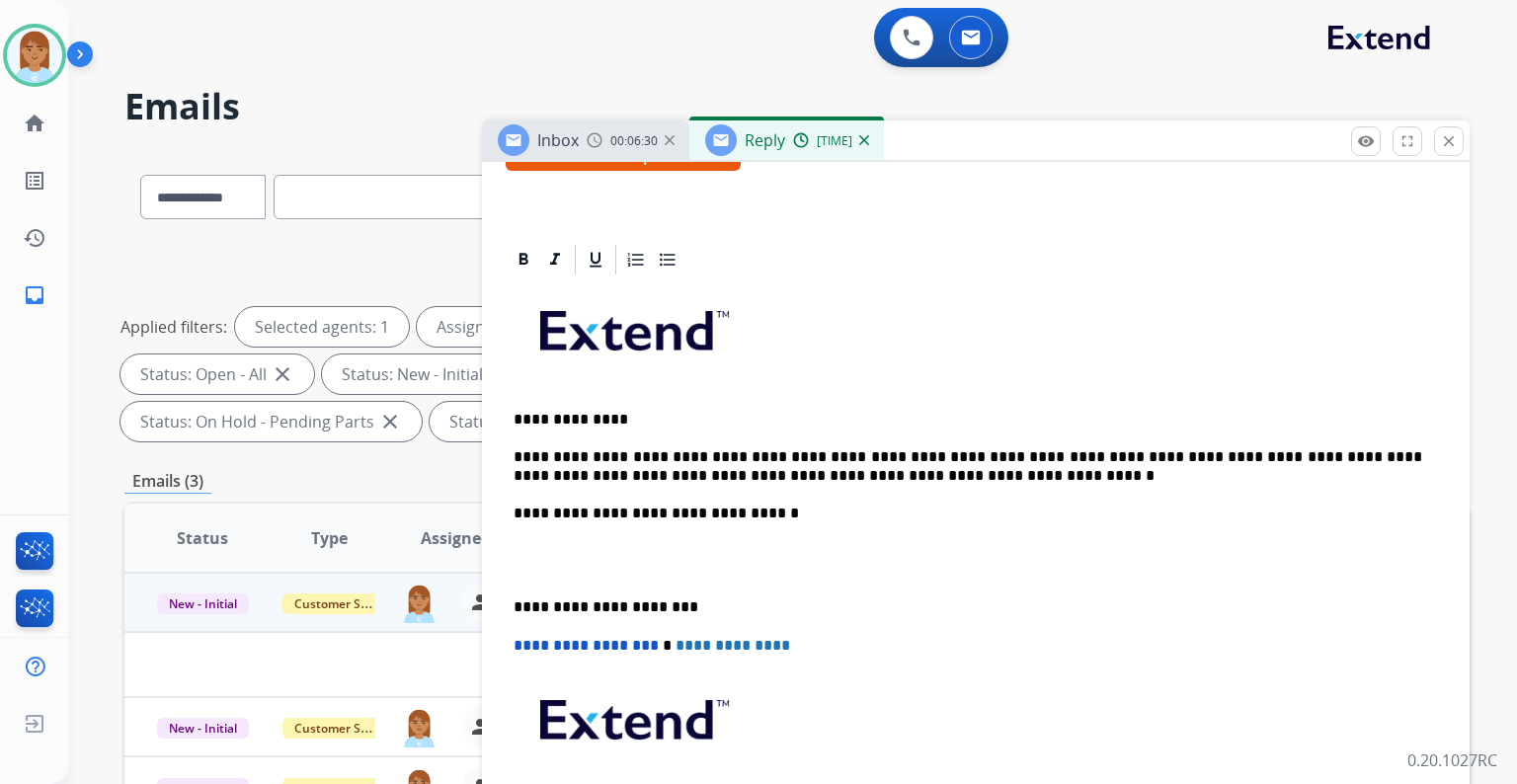 click at bounding box center (976, 560) 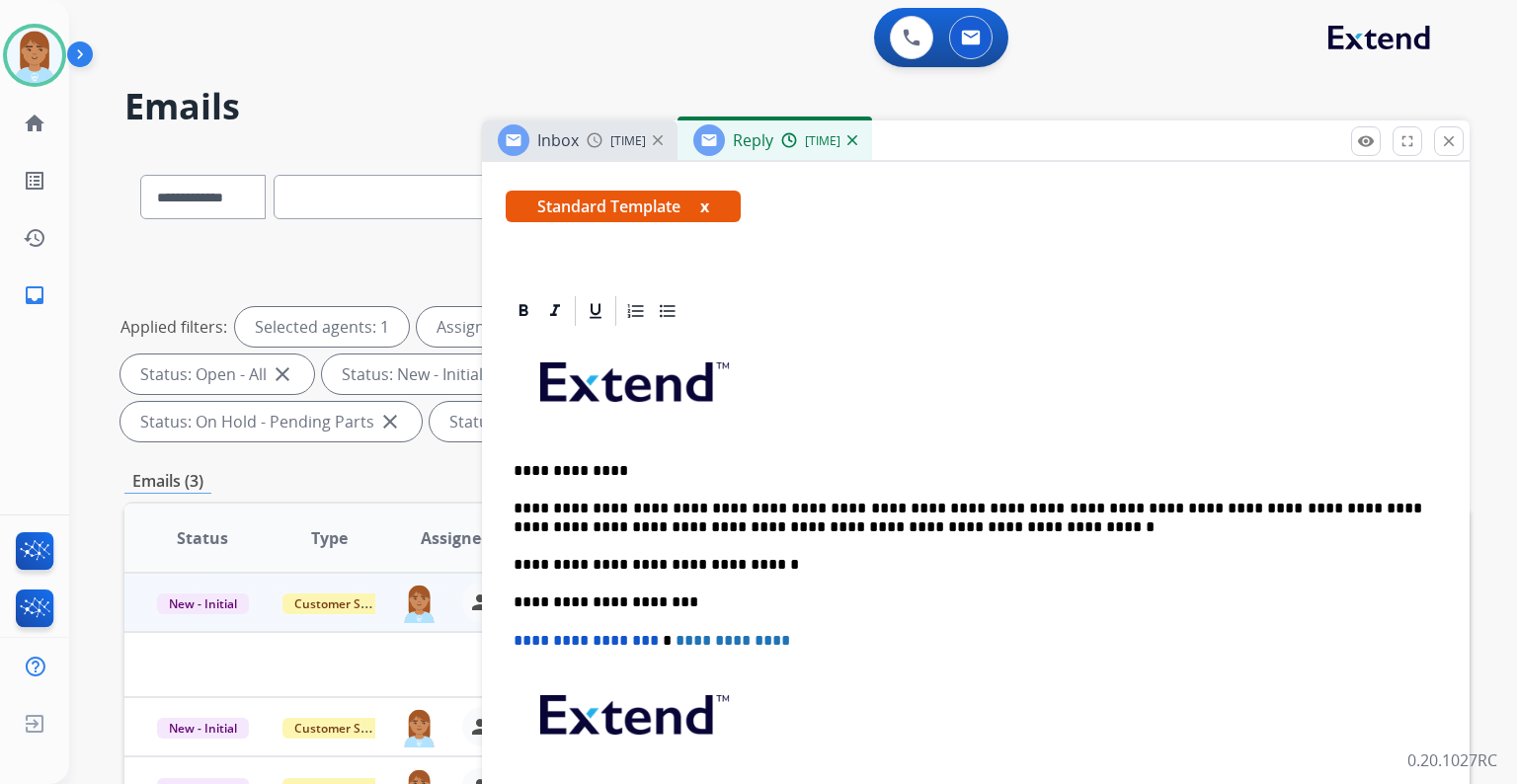 scroll, scrollTop: 317, scrollLeft: 0, axis: vertical 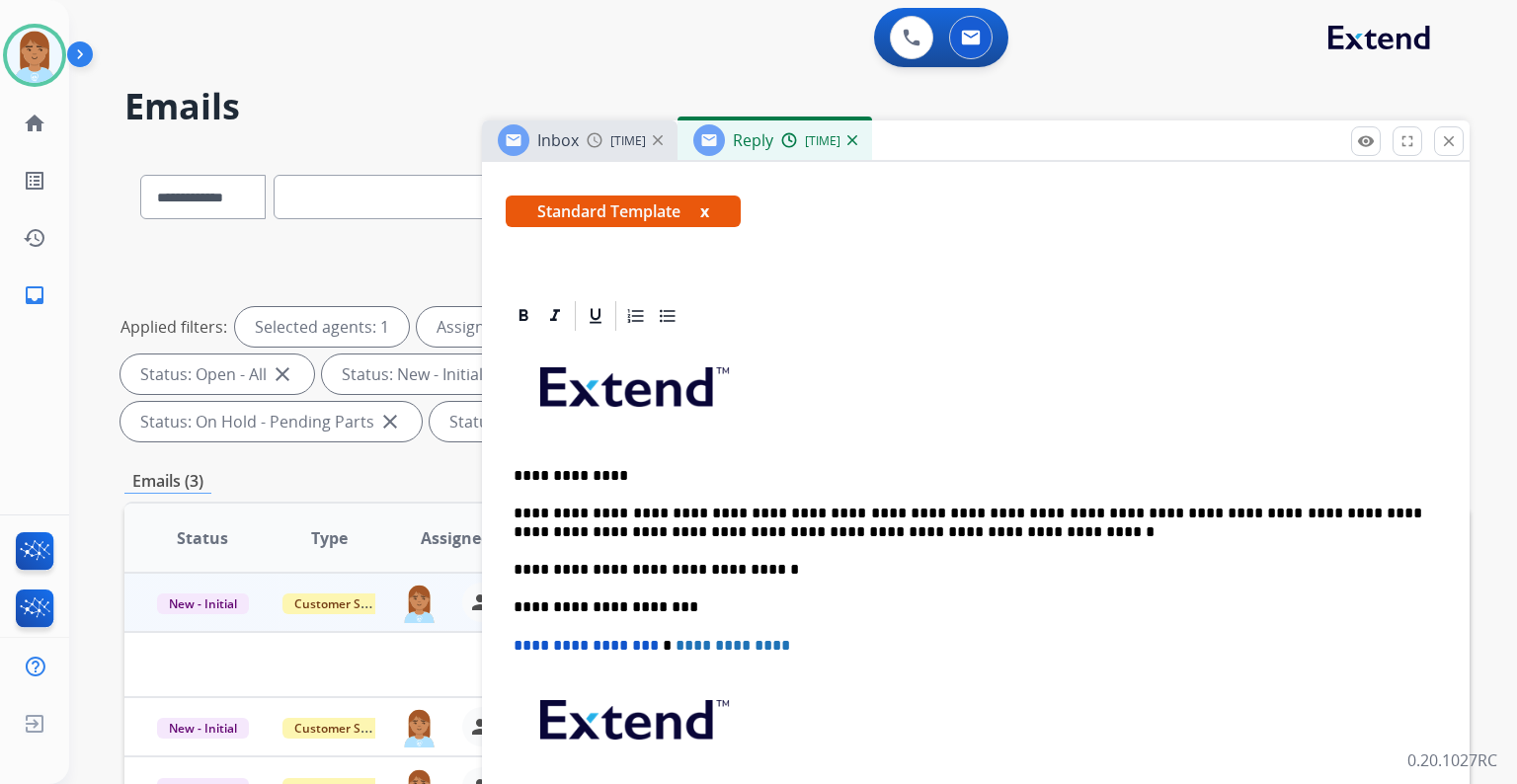click on "**********" at bounding box center (968, 522) 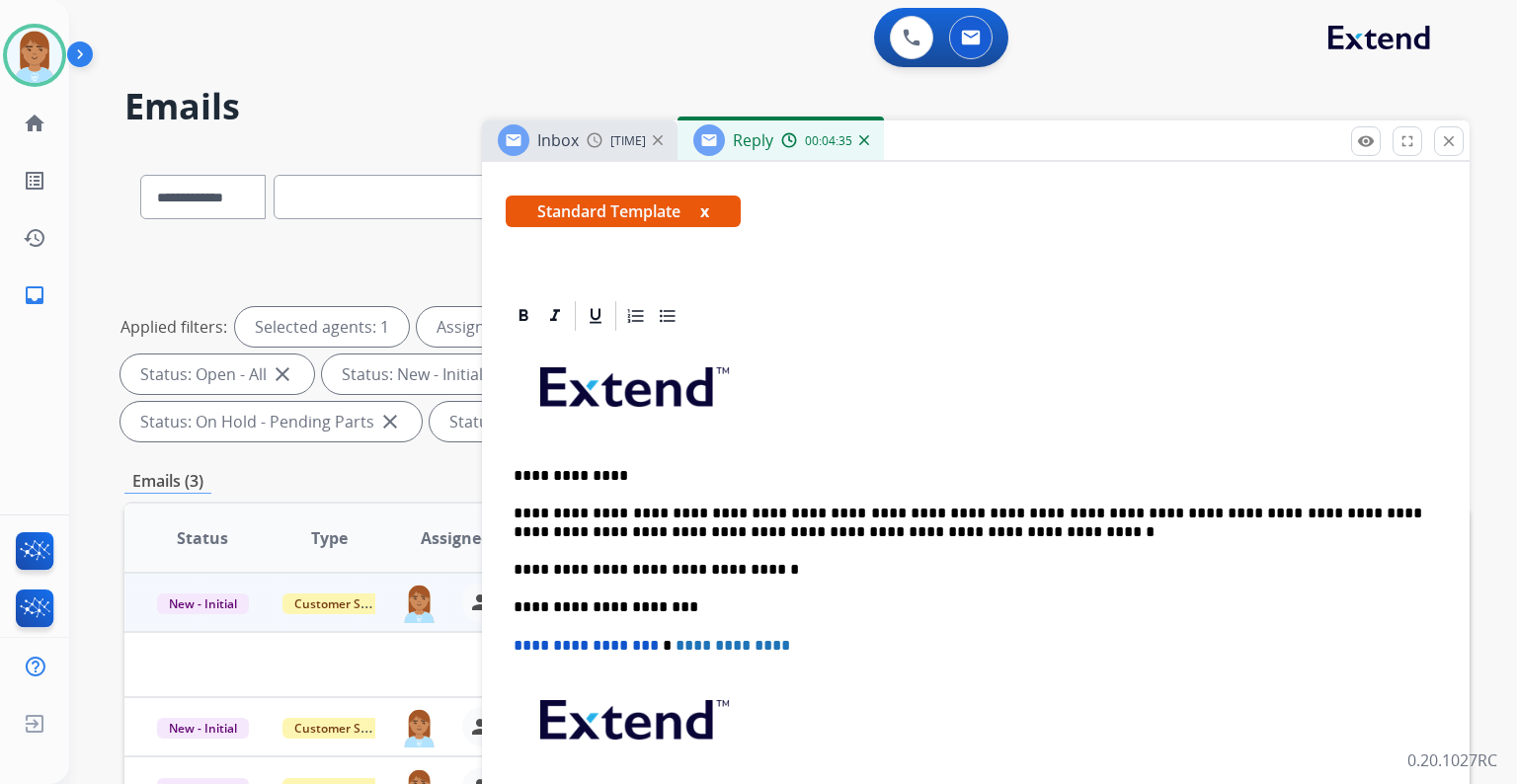 click on "**********" at bounding box center [968, 522] 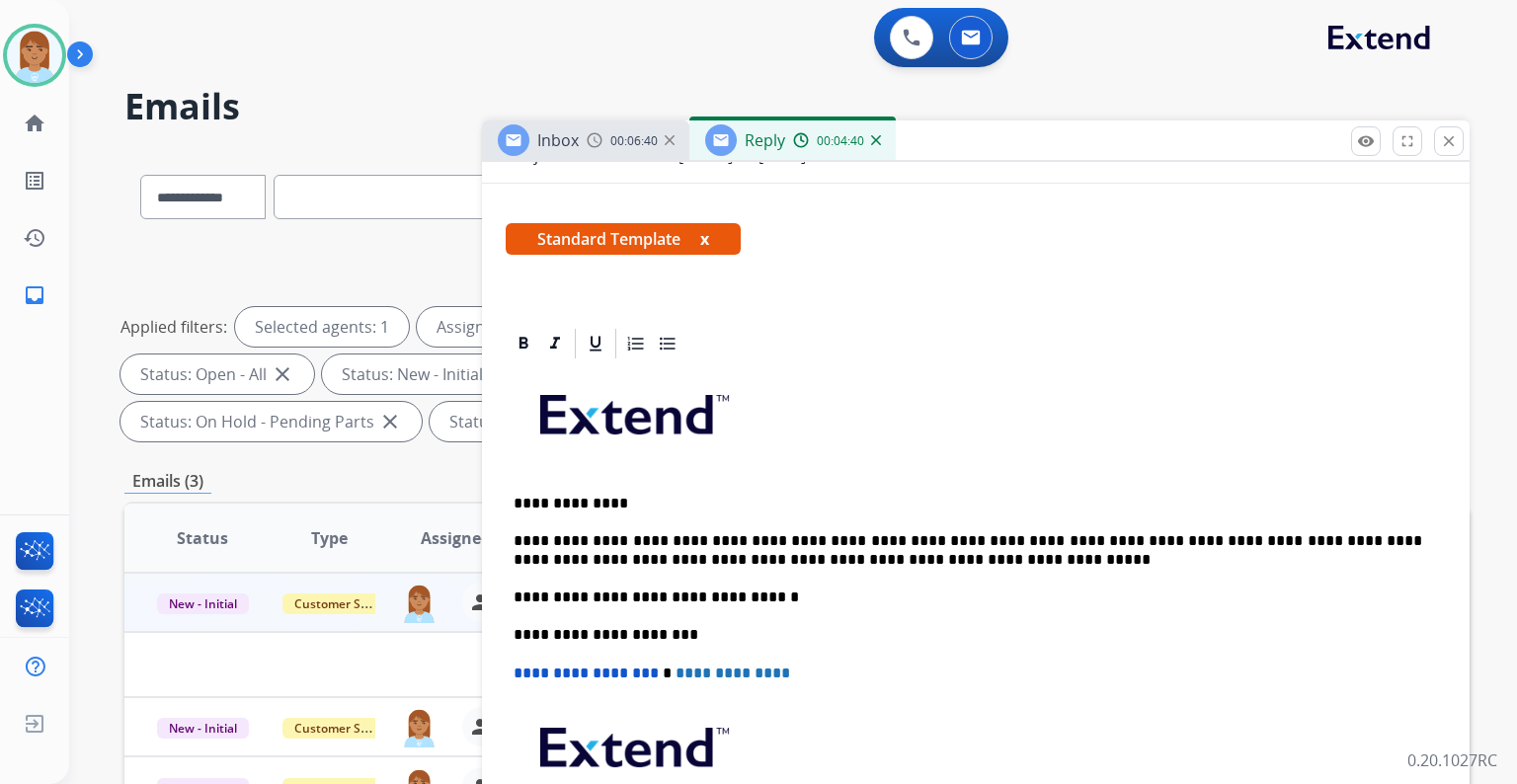 scroll, scrollTop: 317, scrollLeft: 0, axis: vertical 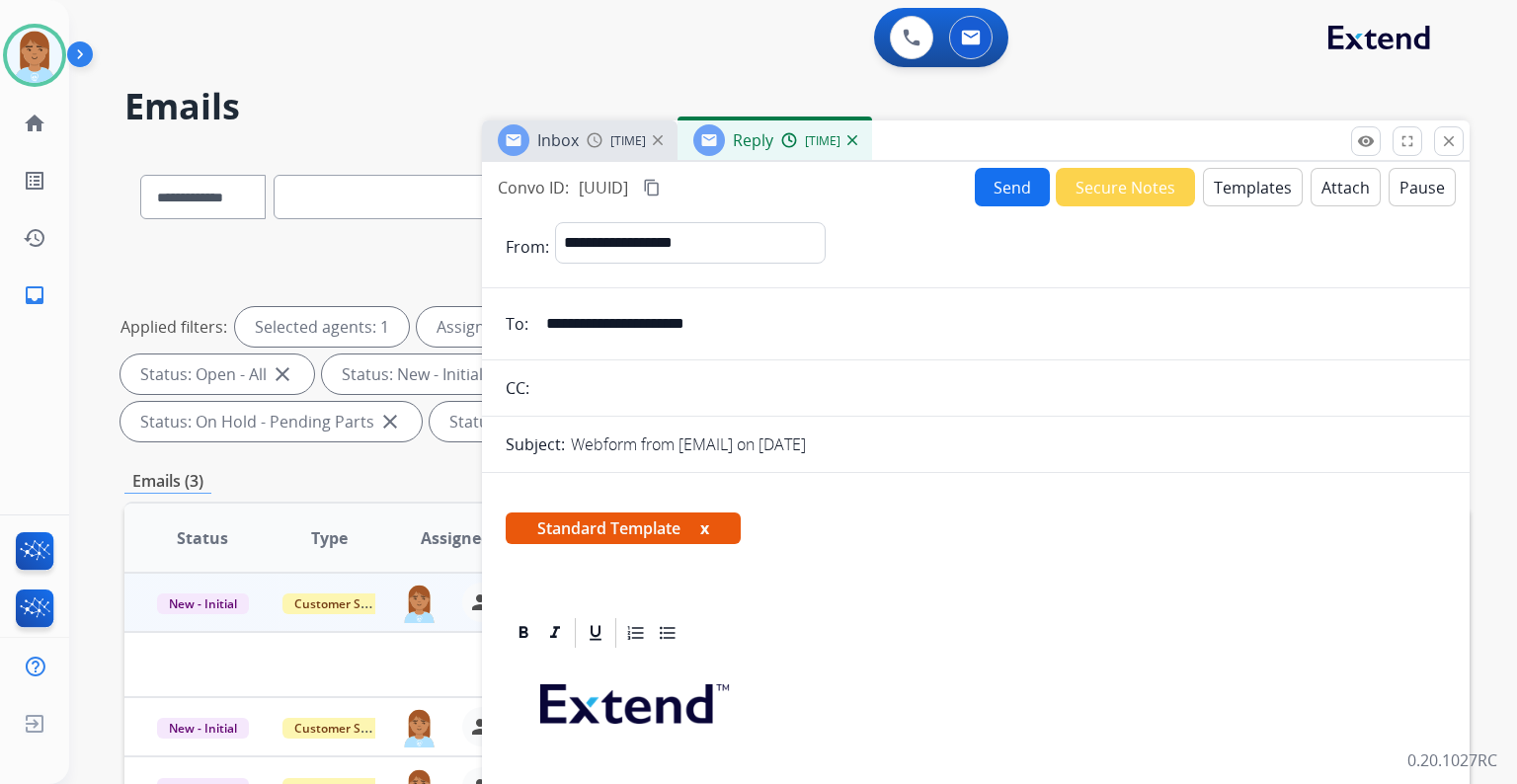 click on "Send" at bounding box center [1012, 187] 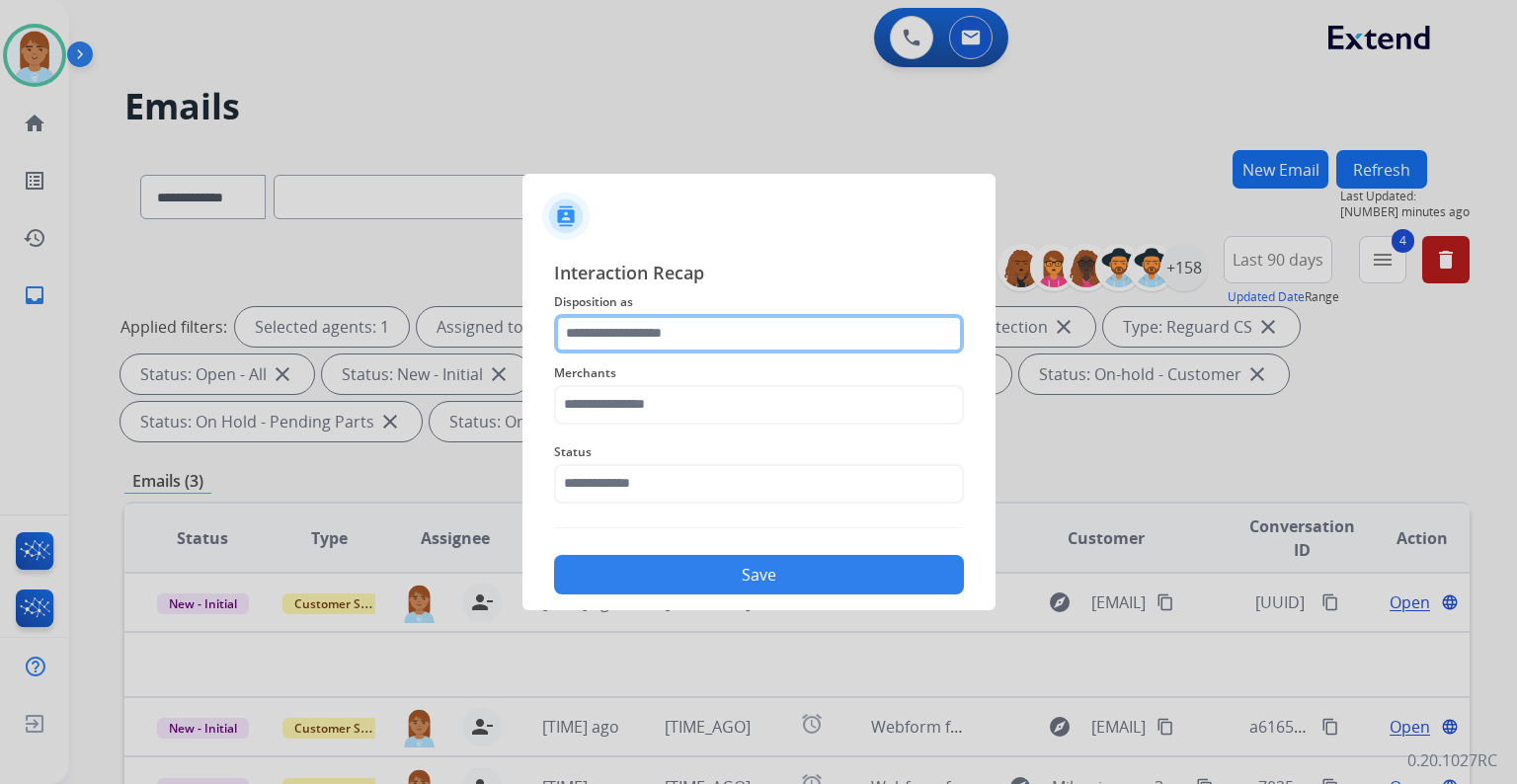 click 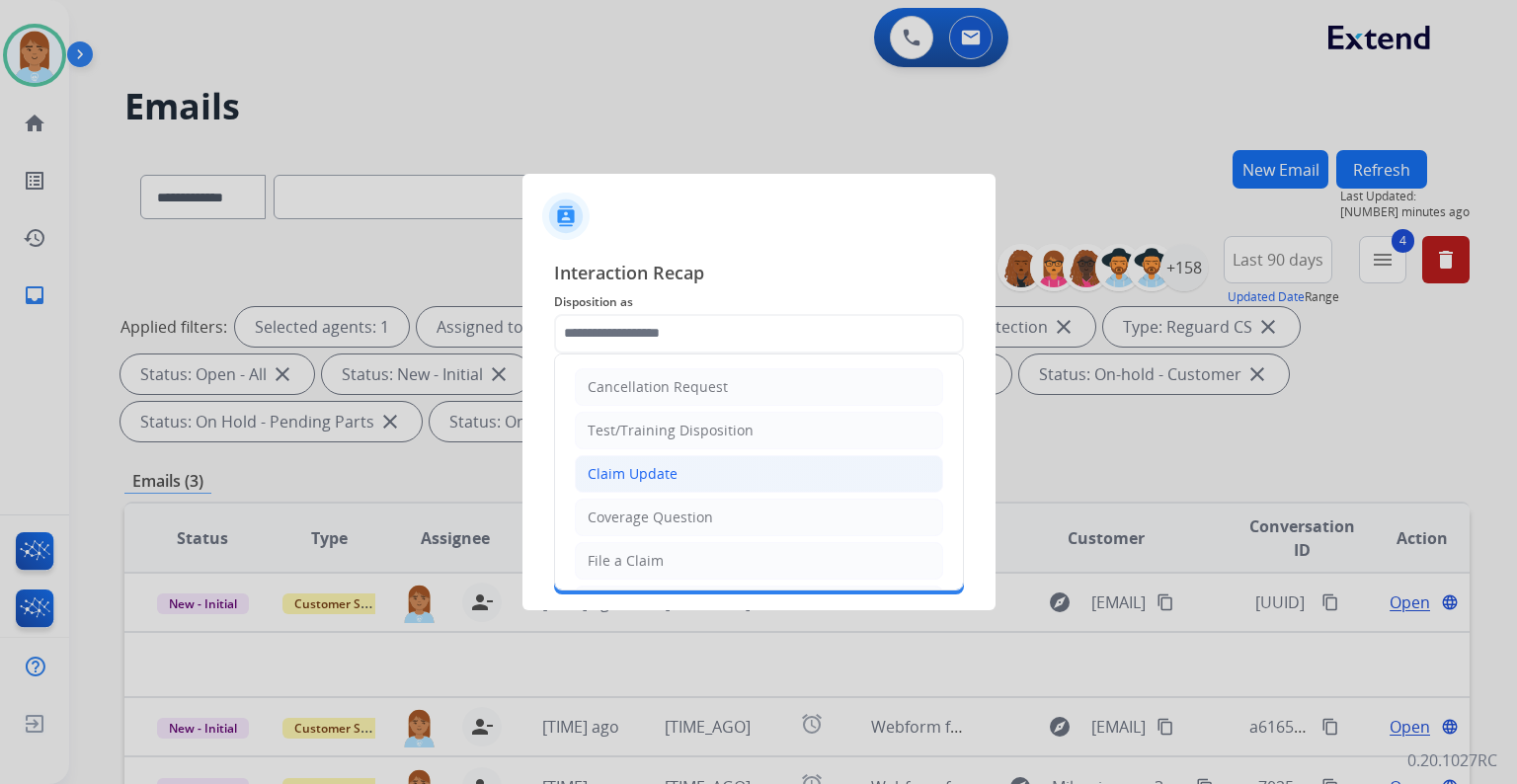 click on "Claim Update" 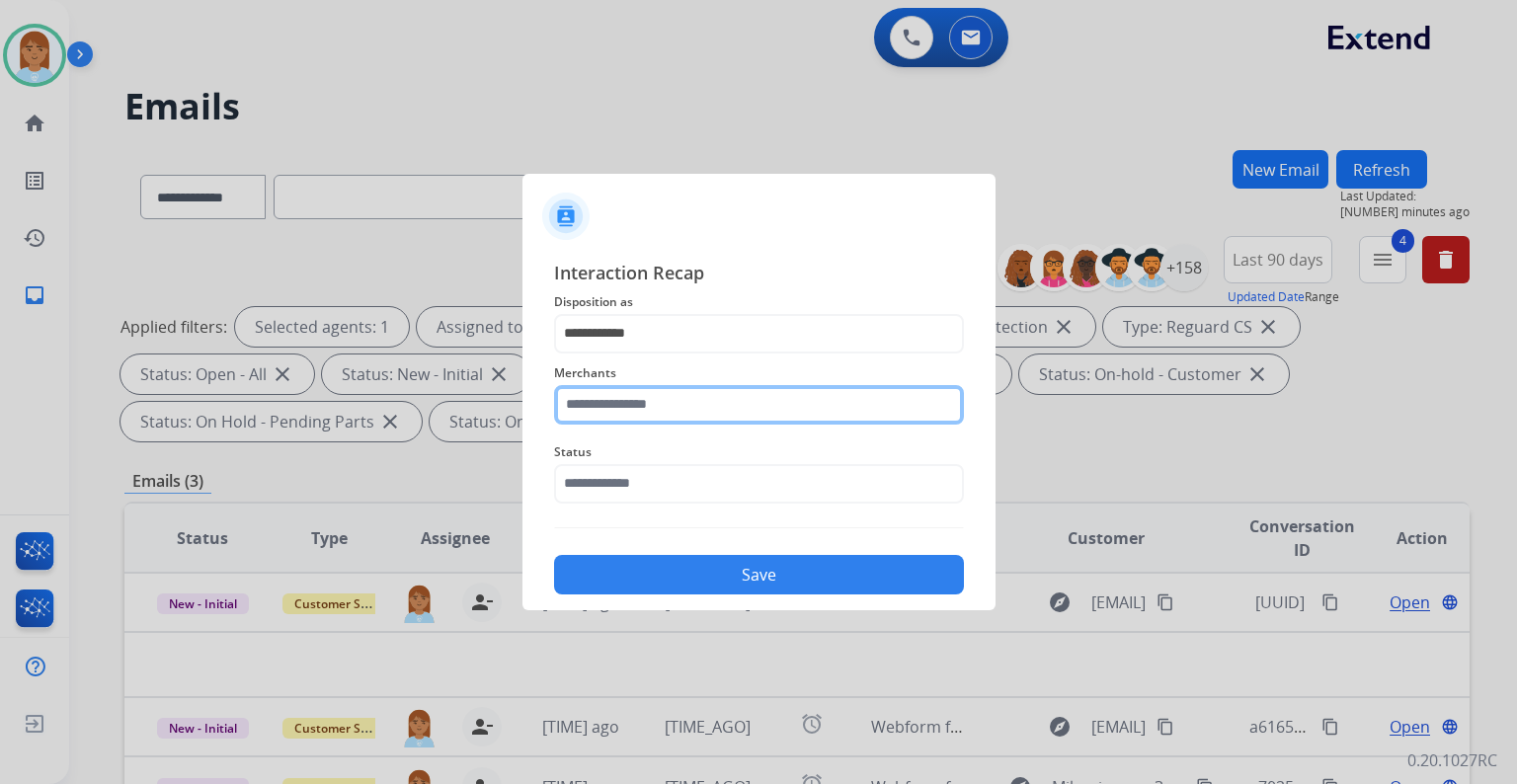 click 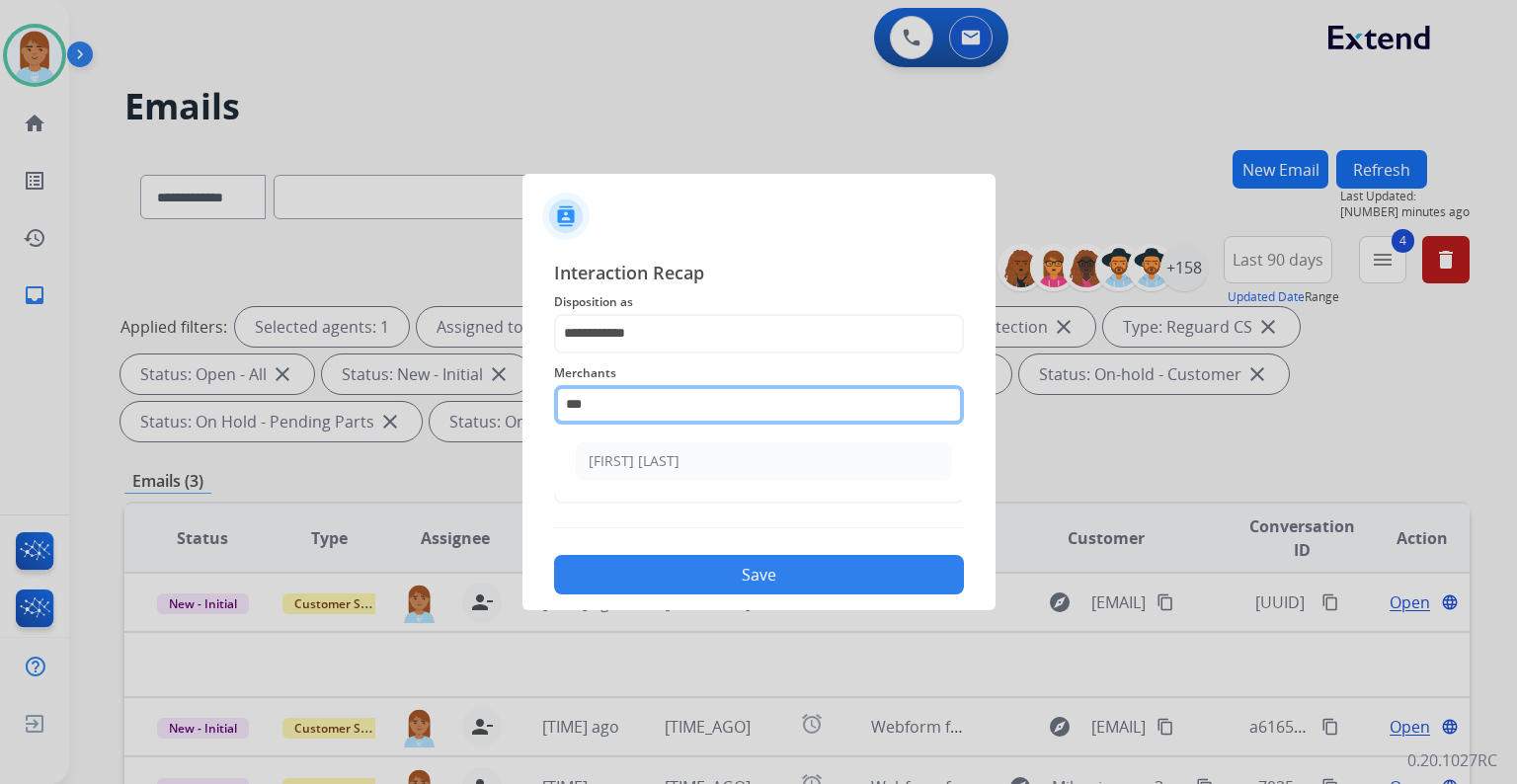 scroll, scrollTop: 0, scrollLeft: 0, axis: both 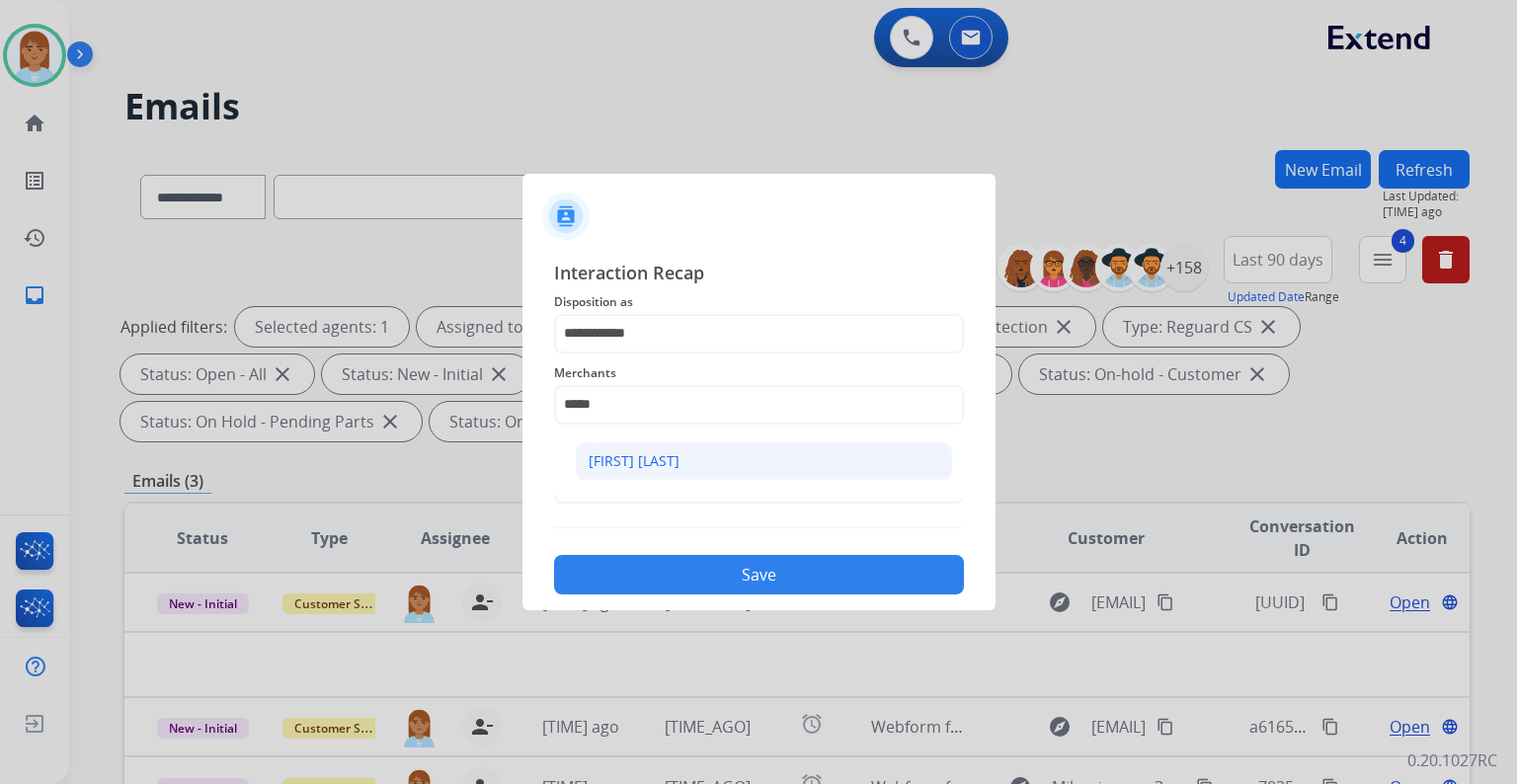click on "[NAME]" 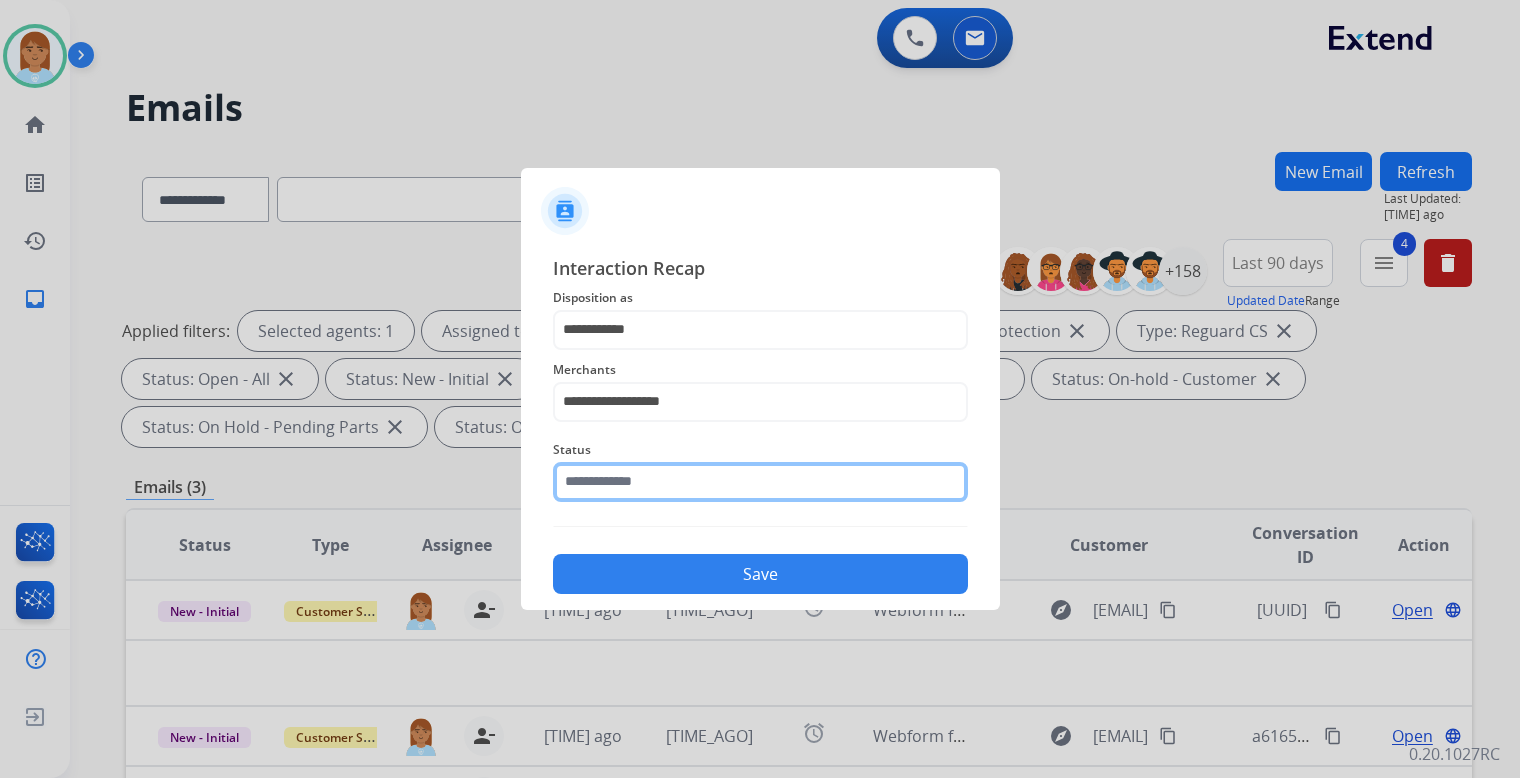 click 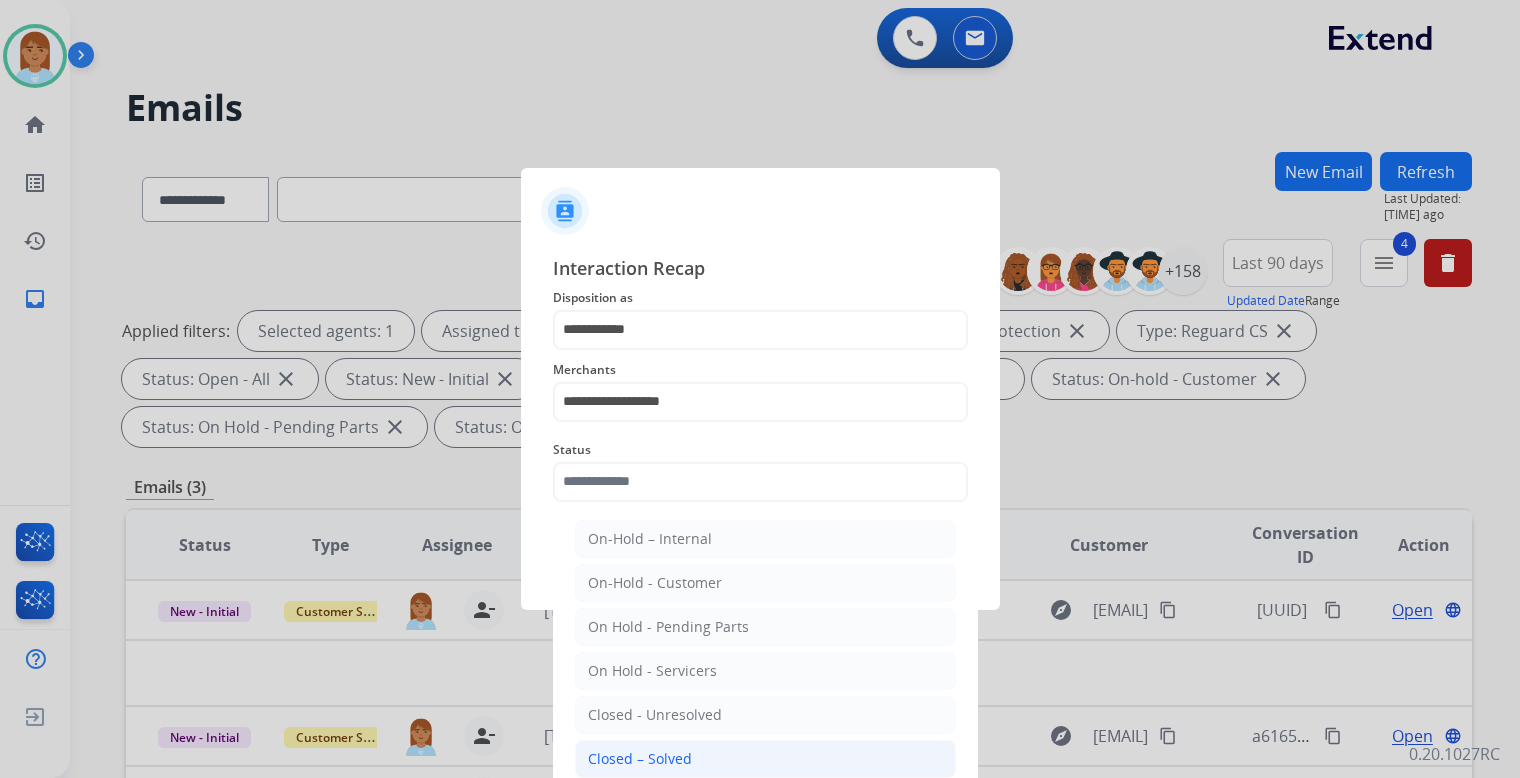 click on "Closed – Solved" 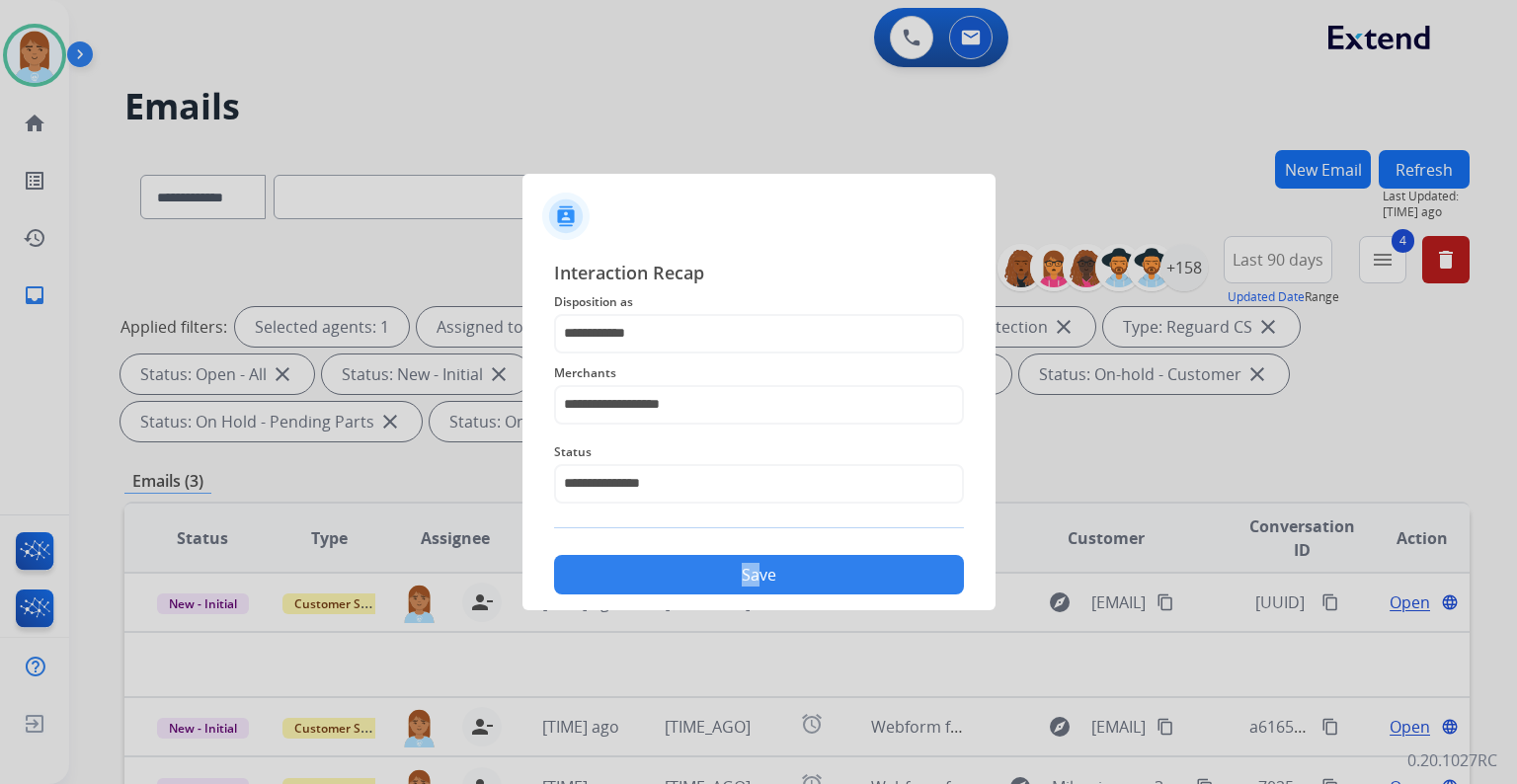 drag, startPoint x: 754, startPoint y: 533, endPoint x: 747, endPoint y: 542, distance: 11.401754 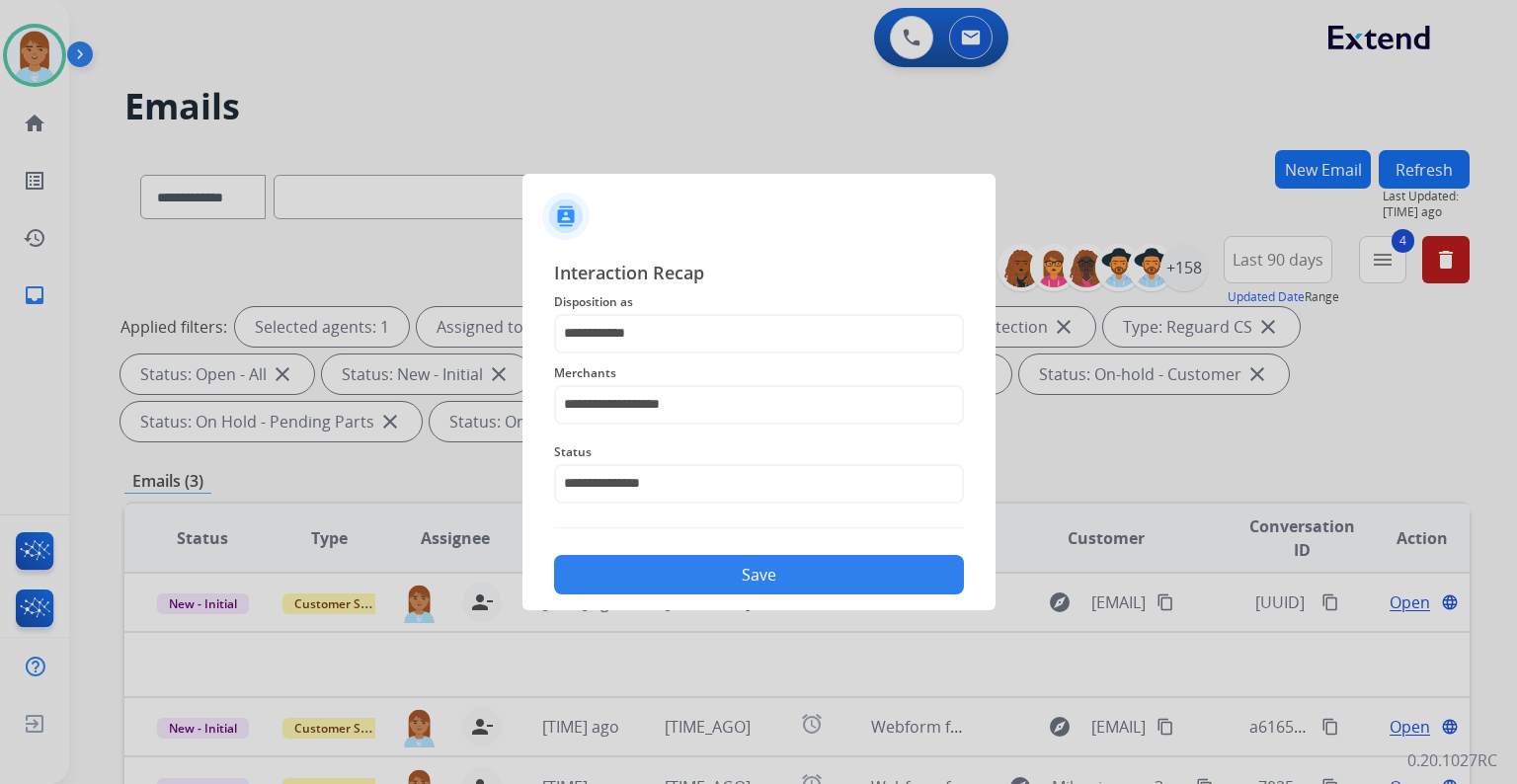 click on "Save" 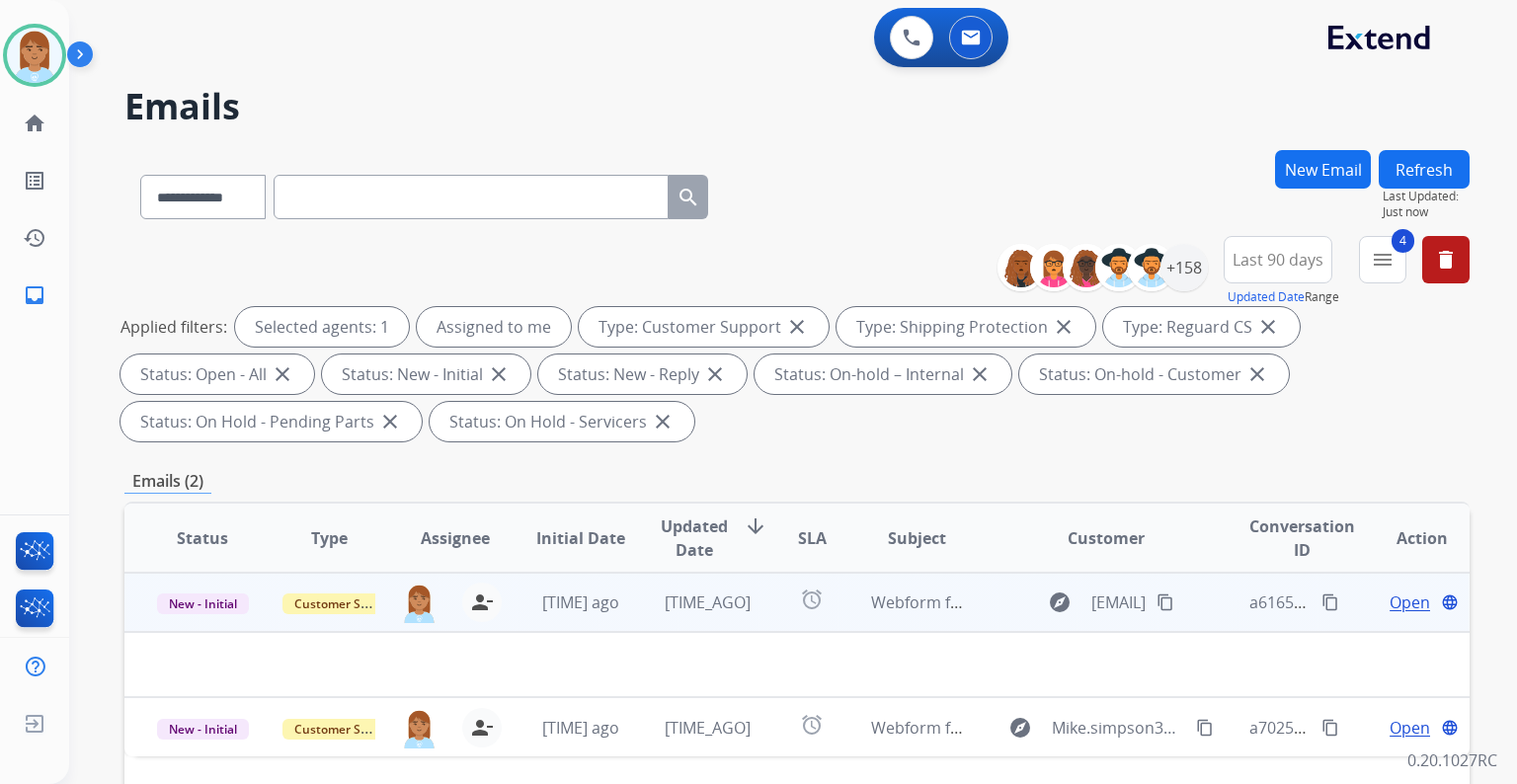 scroll, scrollTop: 316, scrollLeft: 0, axis: vertical 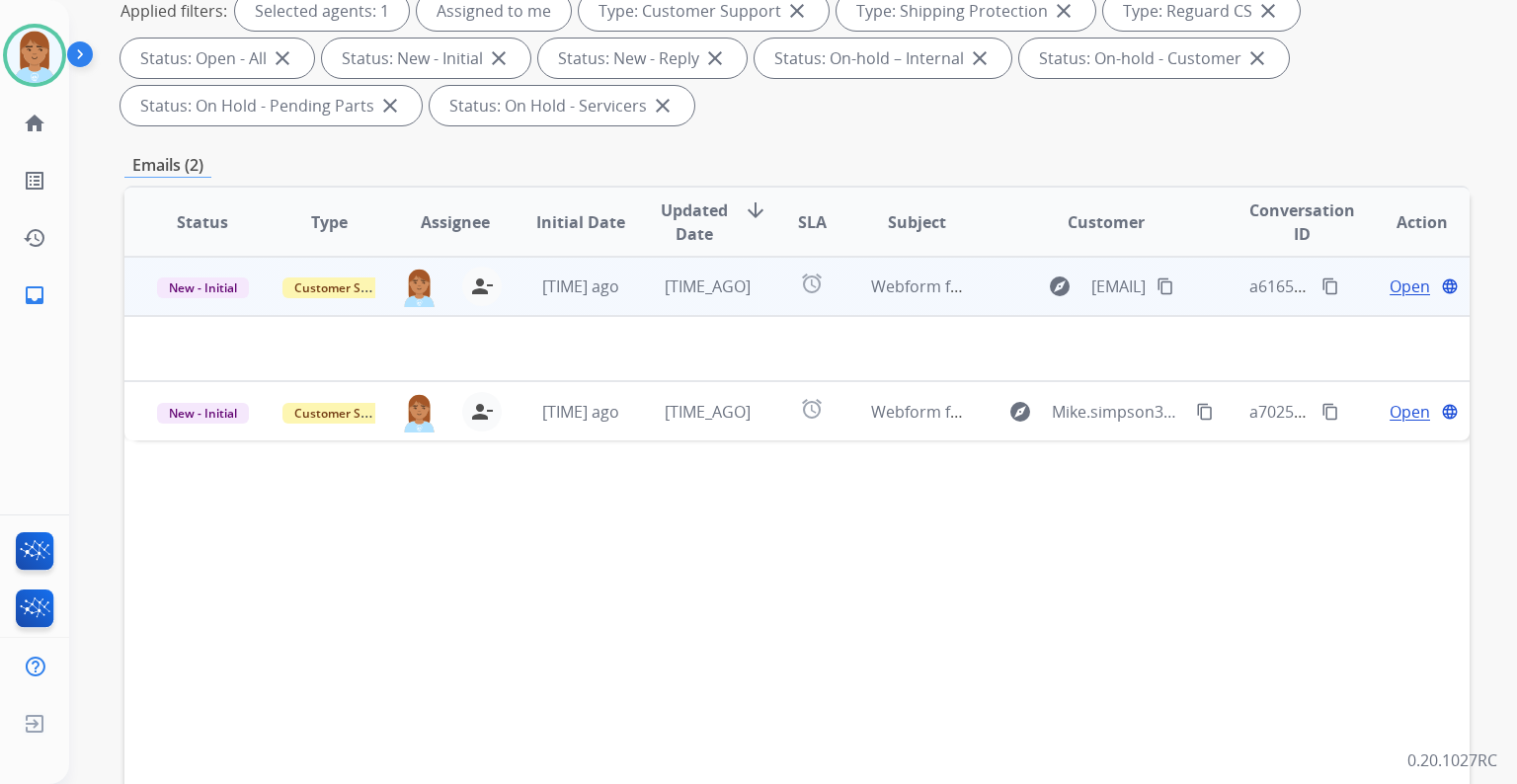 click on "Open language" at bounding box center [1406, 286] 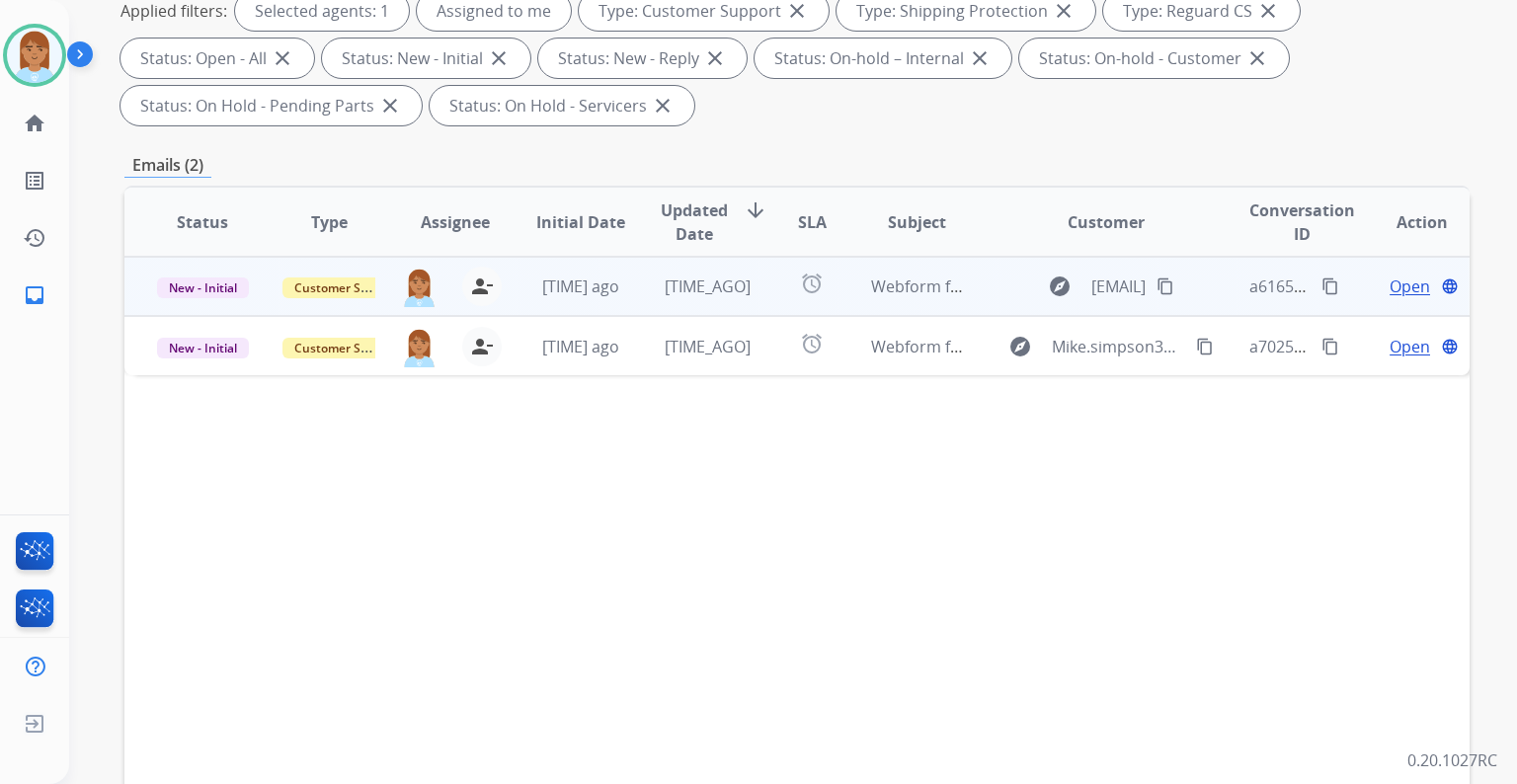click on "Open" at bounding box center (1409, 286) 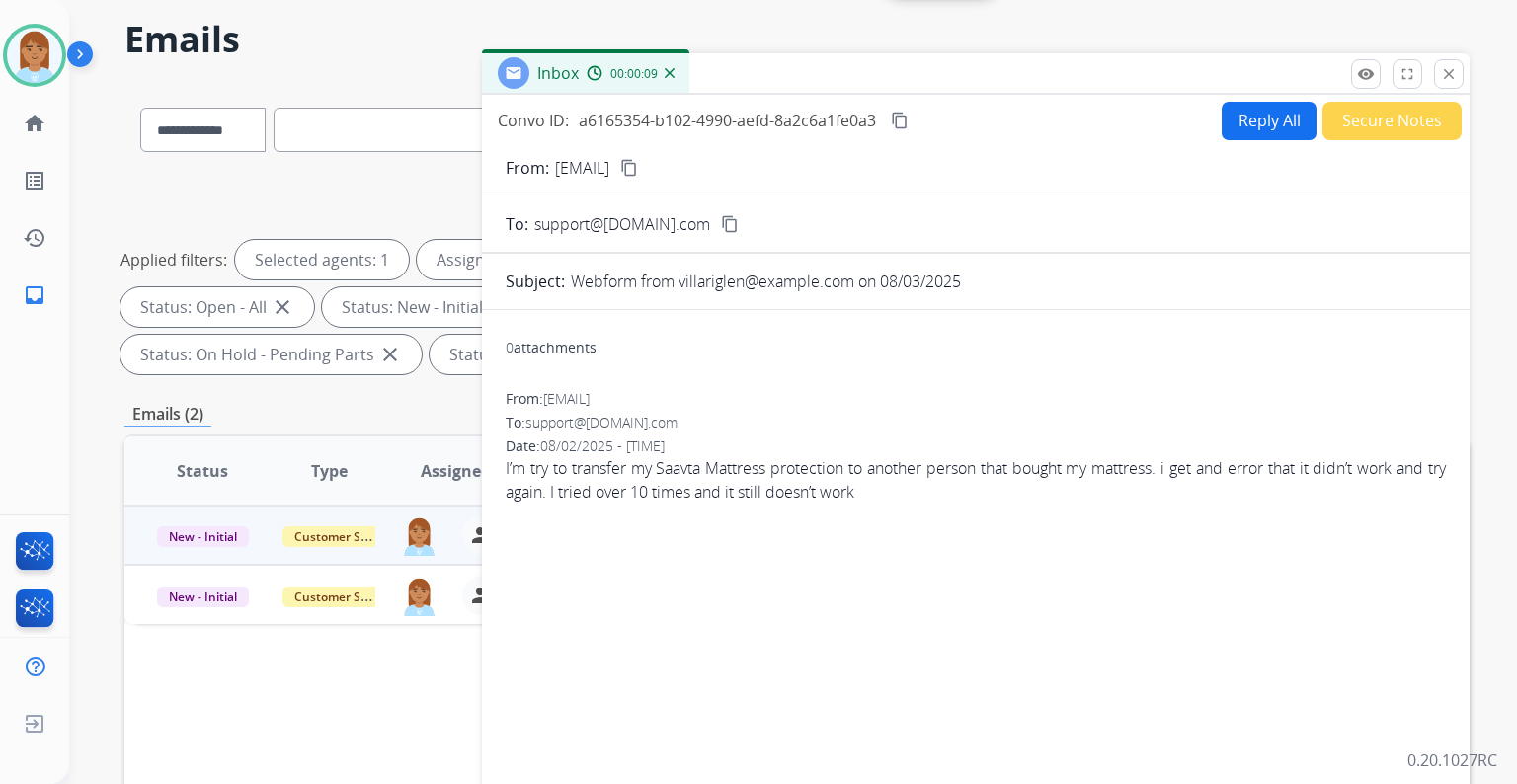 scroll, scrollTop: 0, scrollLeft: 0, axis: both 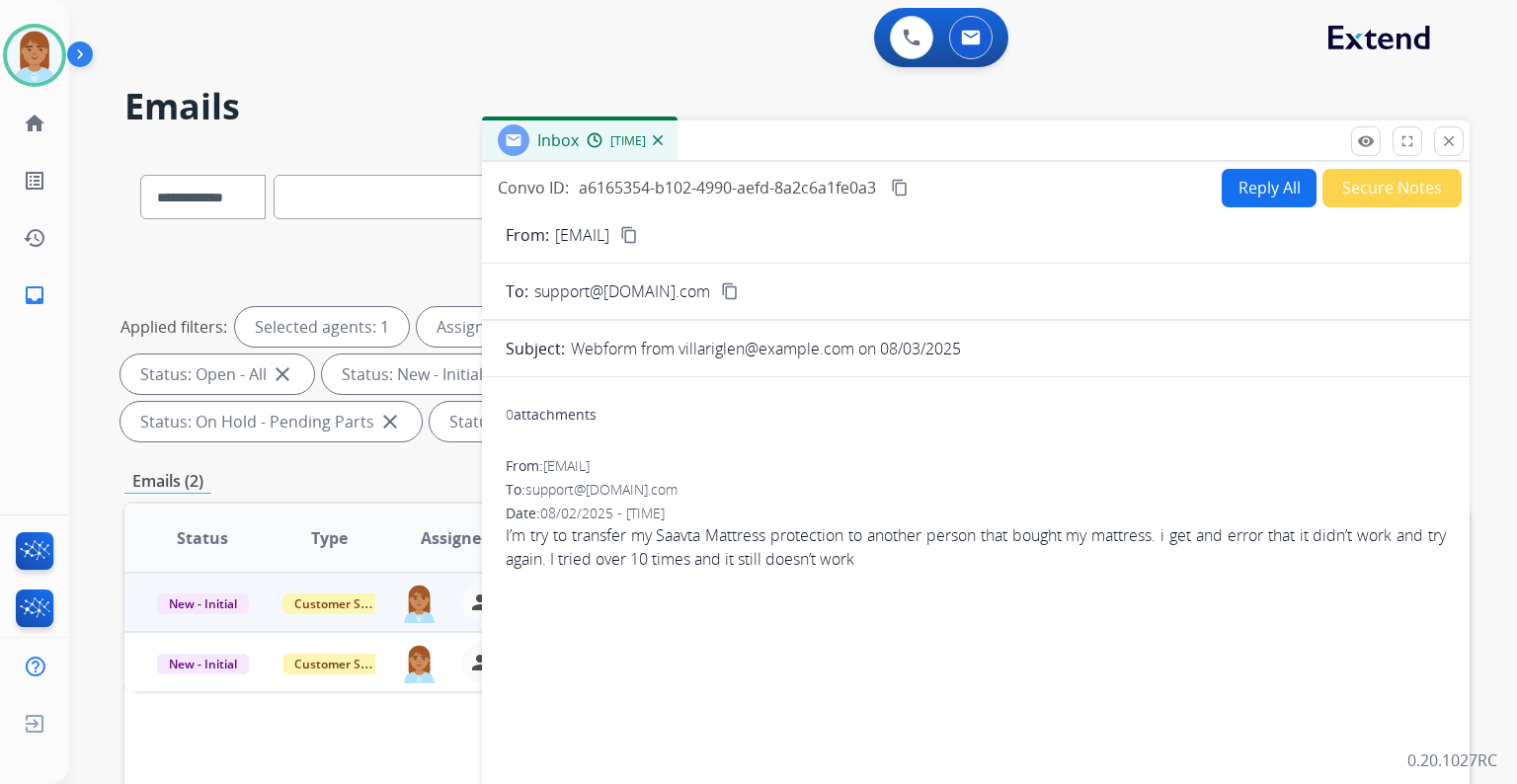 click on "Reply All" at bounding box center (1269, 188) 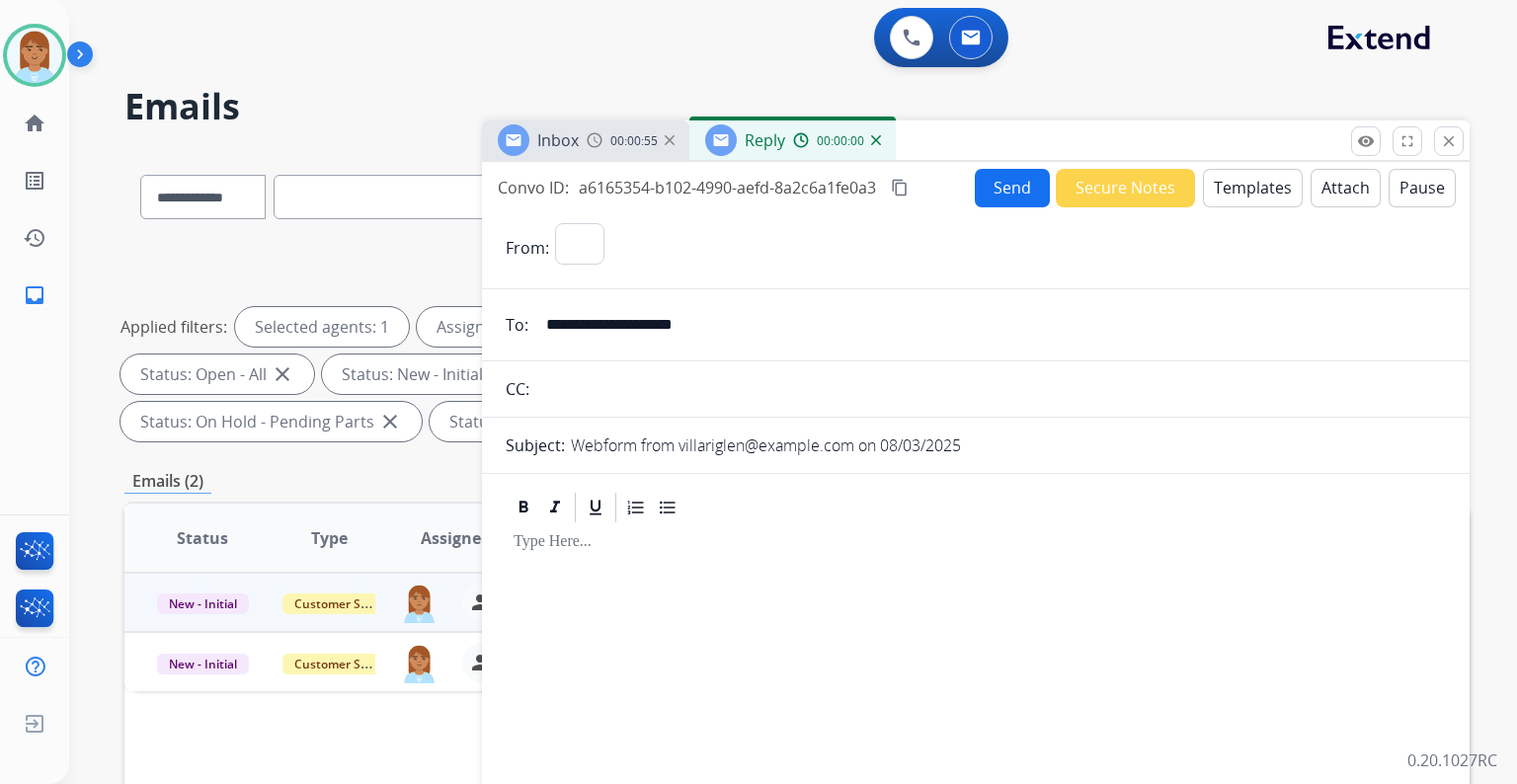 select on "**********" 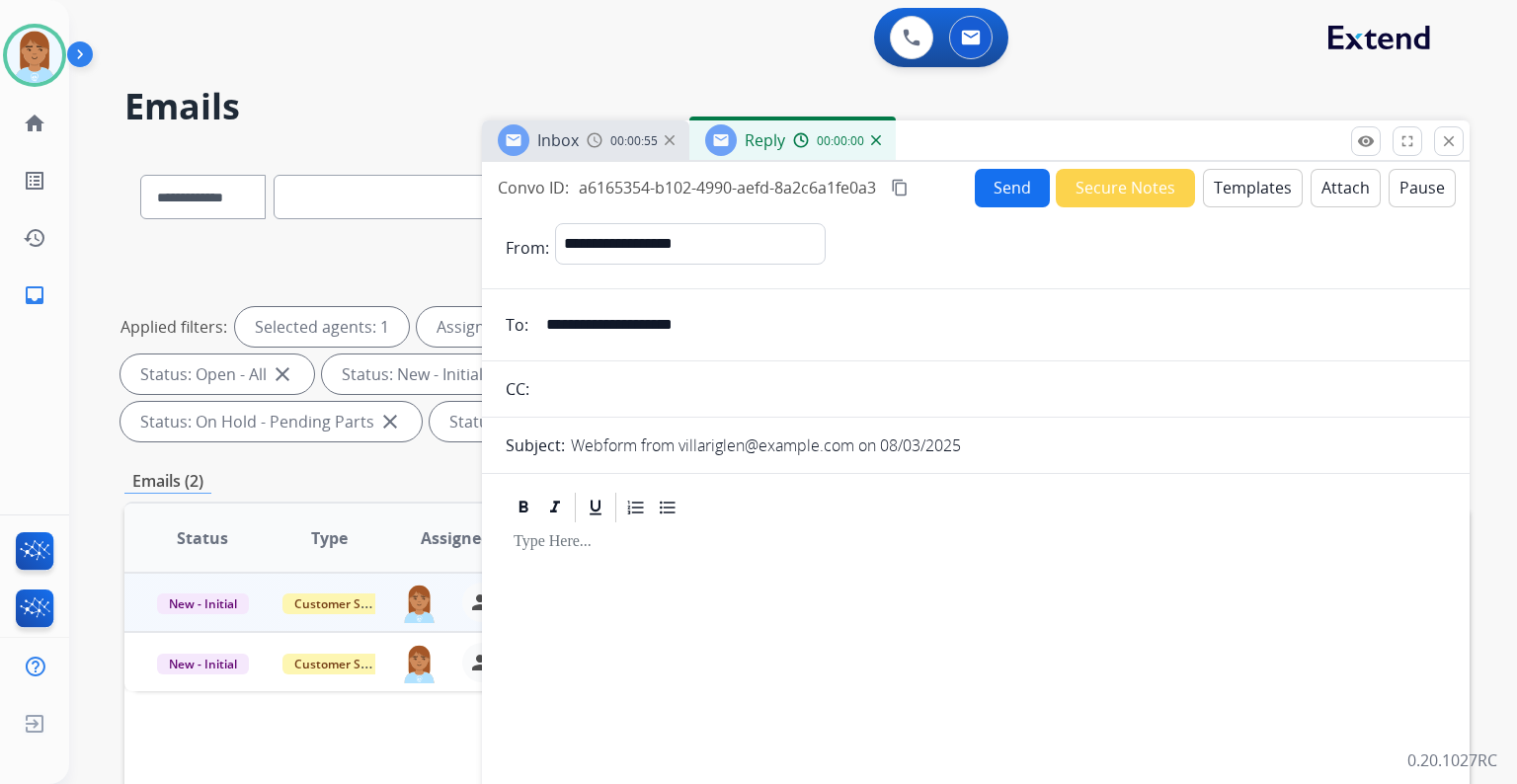 click on "Templates" at bounding box center [1252, 188] 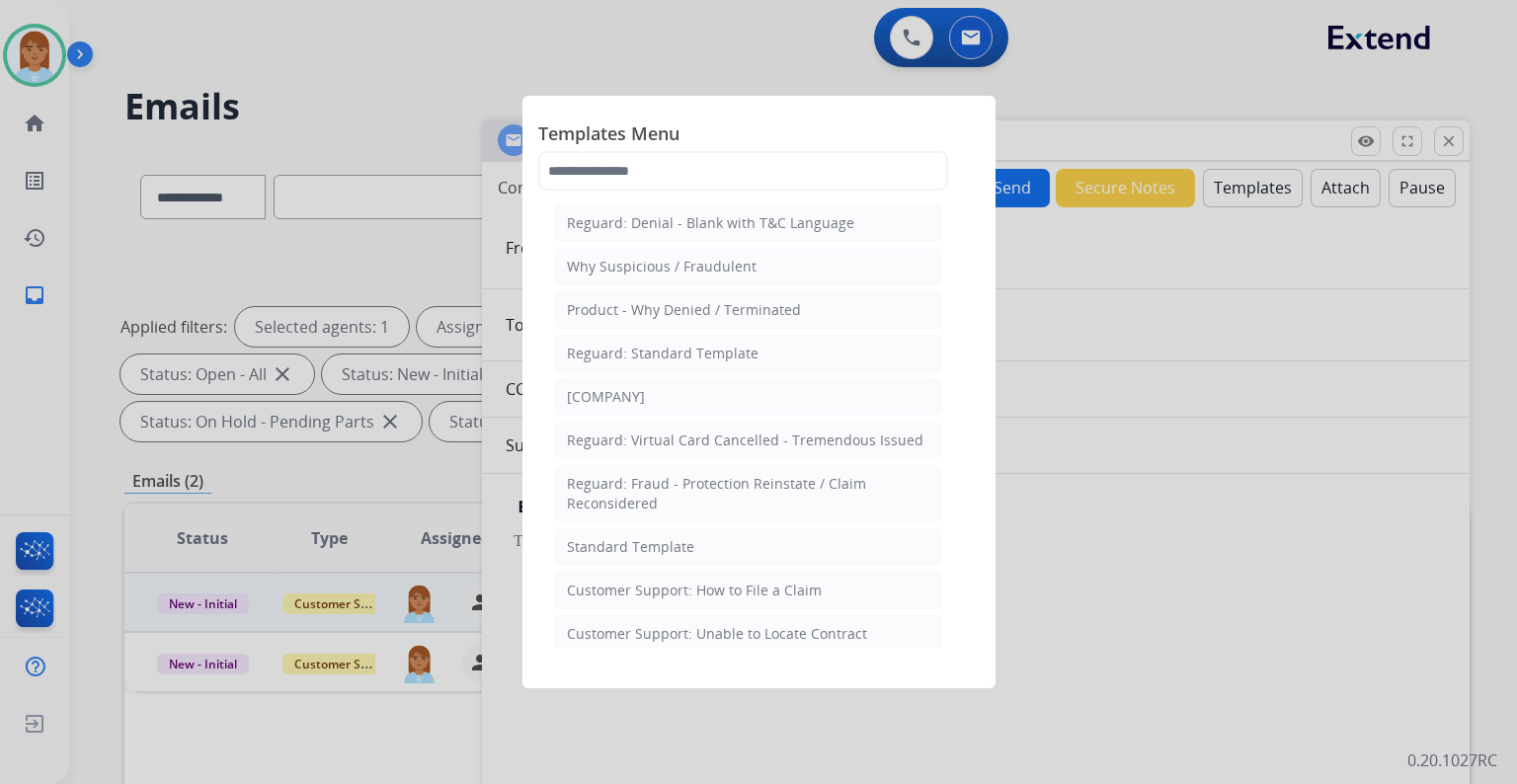 click 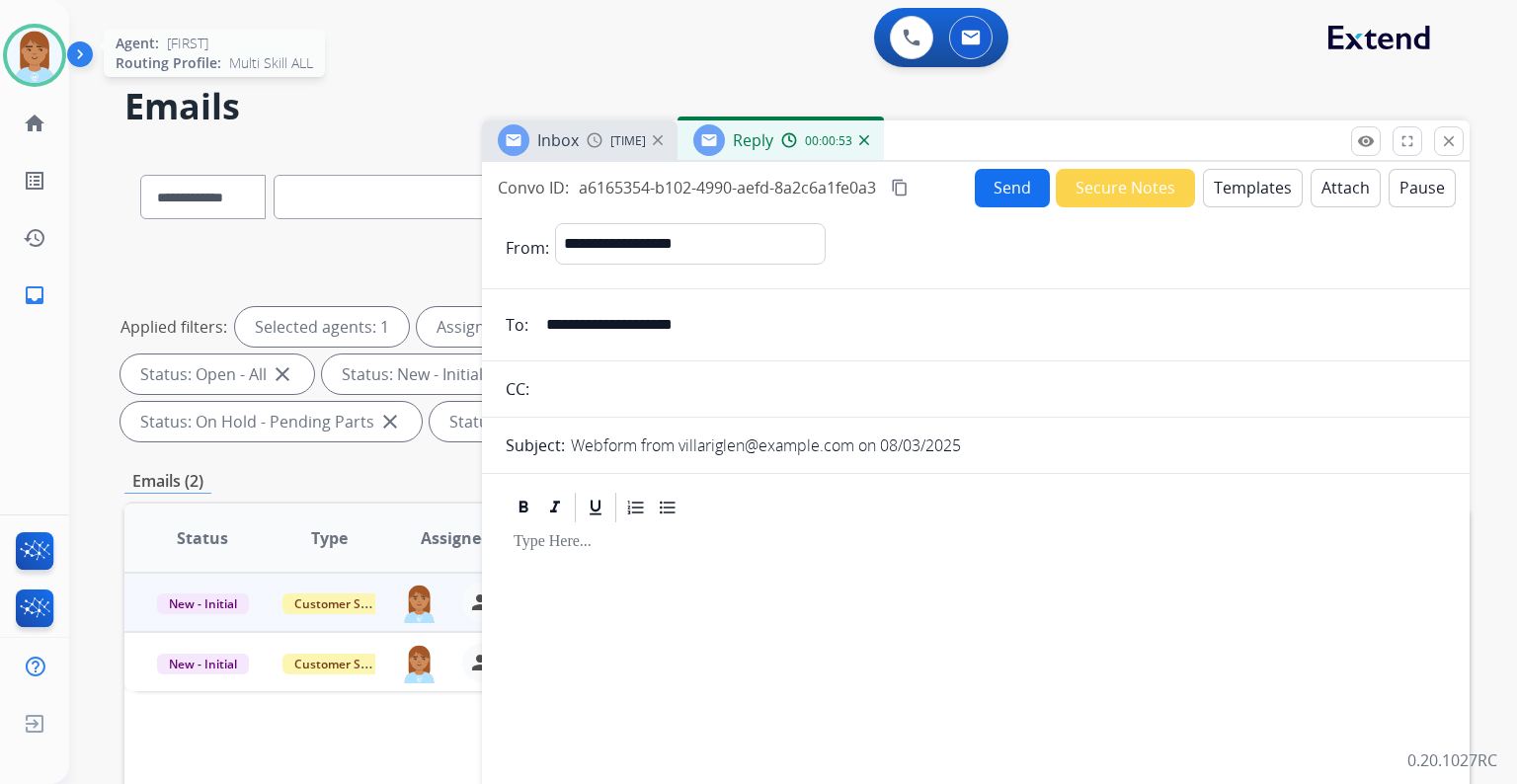 click at bounding box center (35, 55) 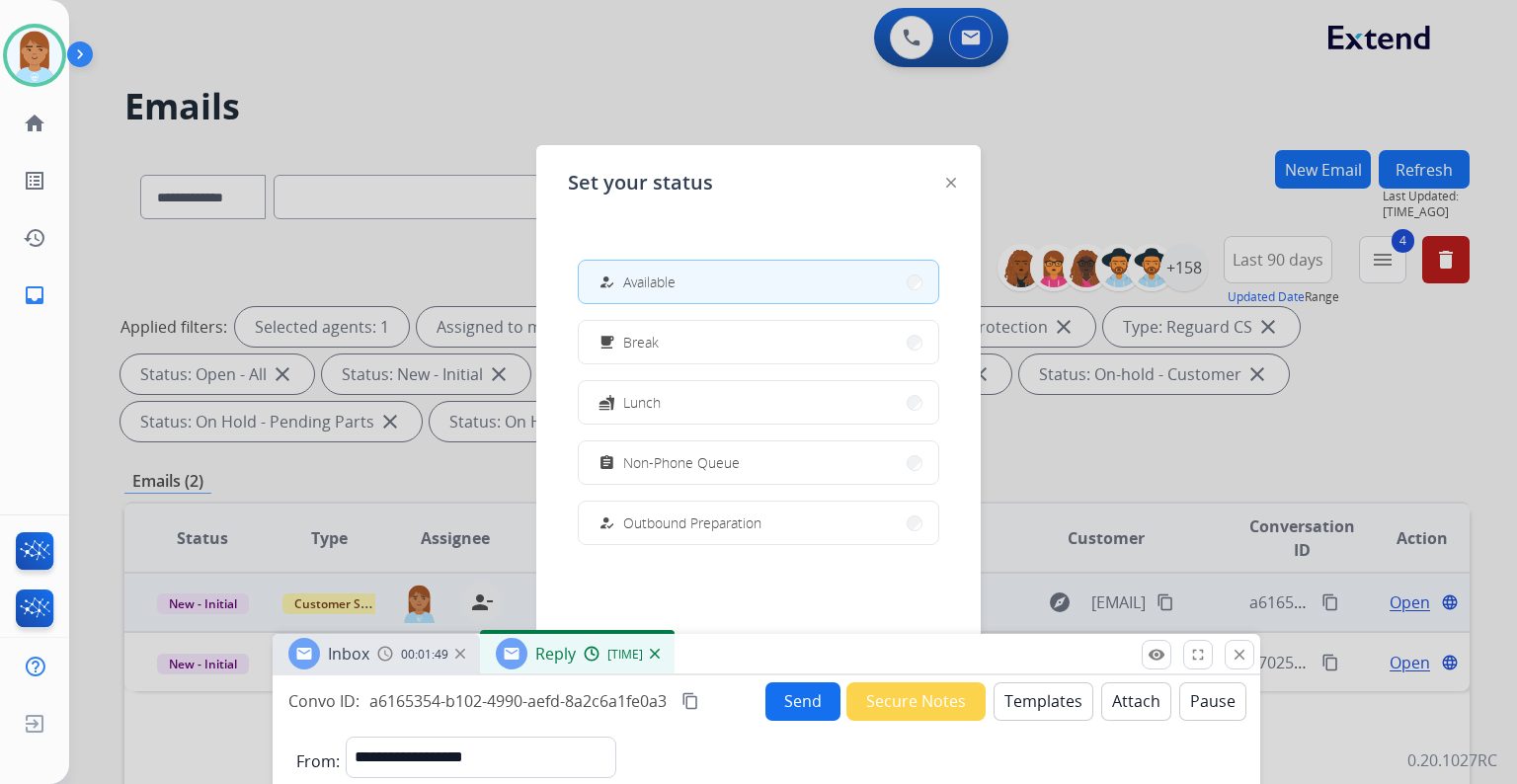 drag, startPoint x: 1266, startPoint y: 146, endPoint x: 1055, endPoint y: 657, distance: 552.85 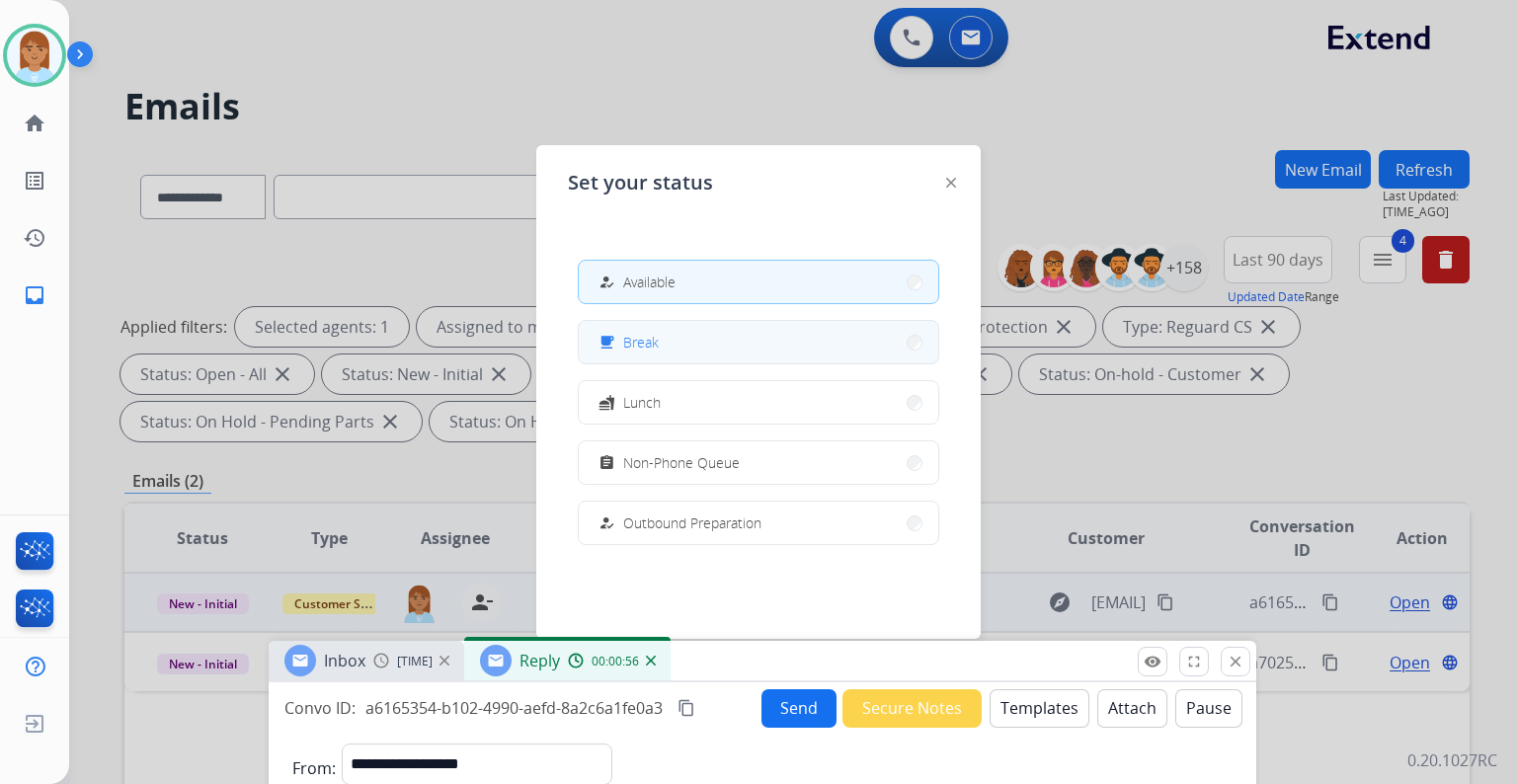 click on "free_breakfast Break" at bounding box center [758, 342] 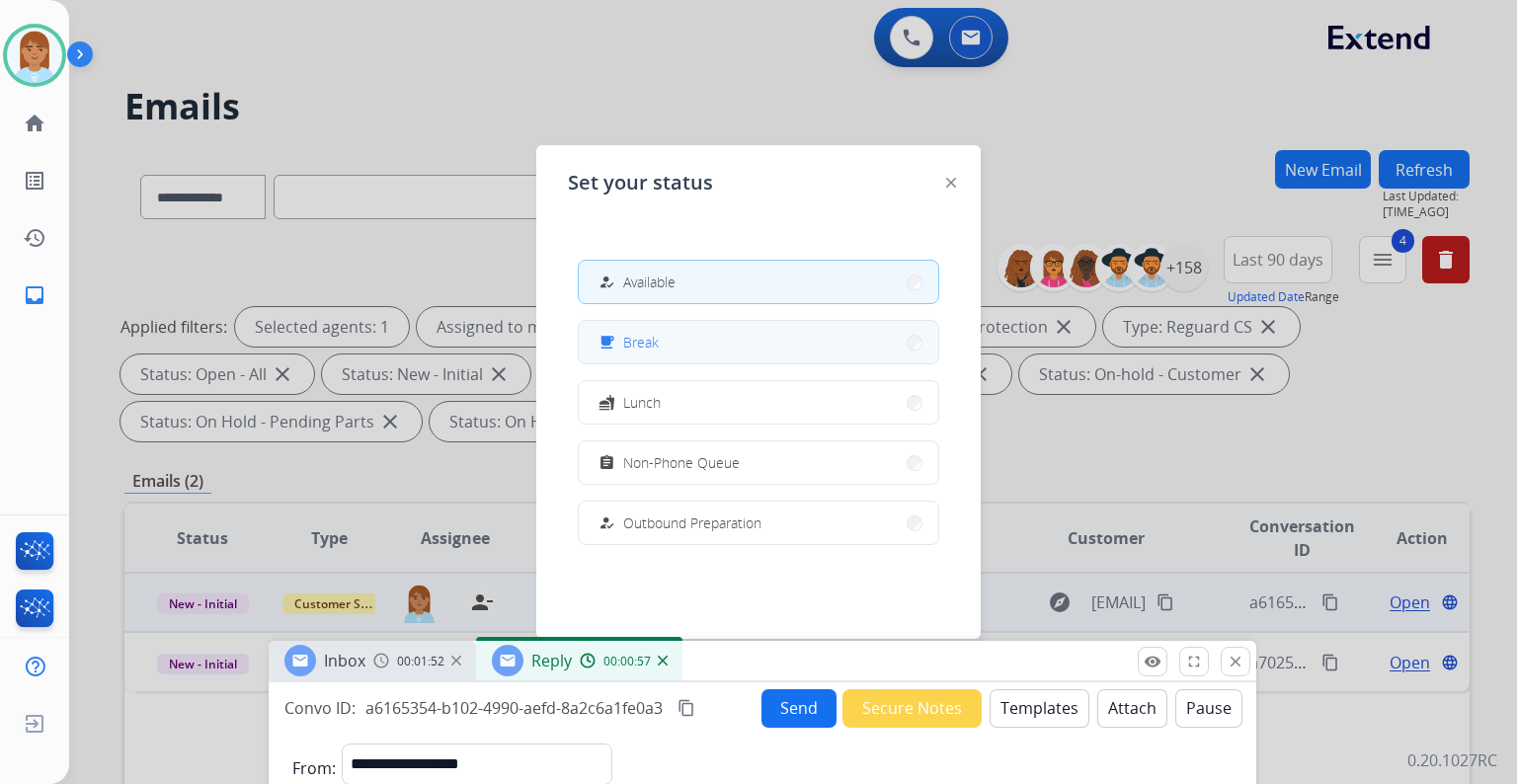click on "free_breakfast Break" at bounding box center (758, 342) 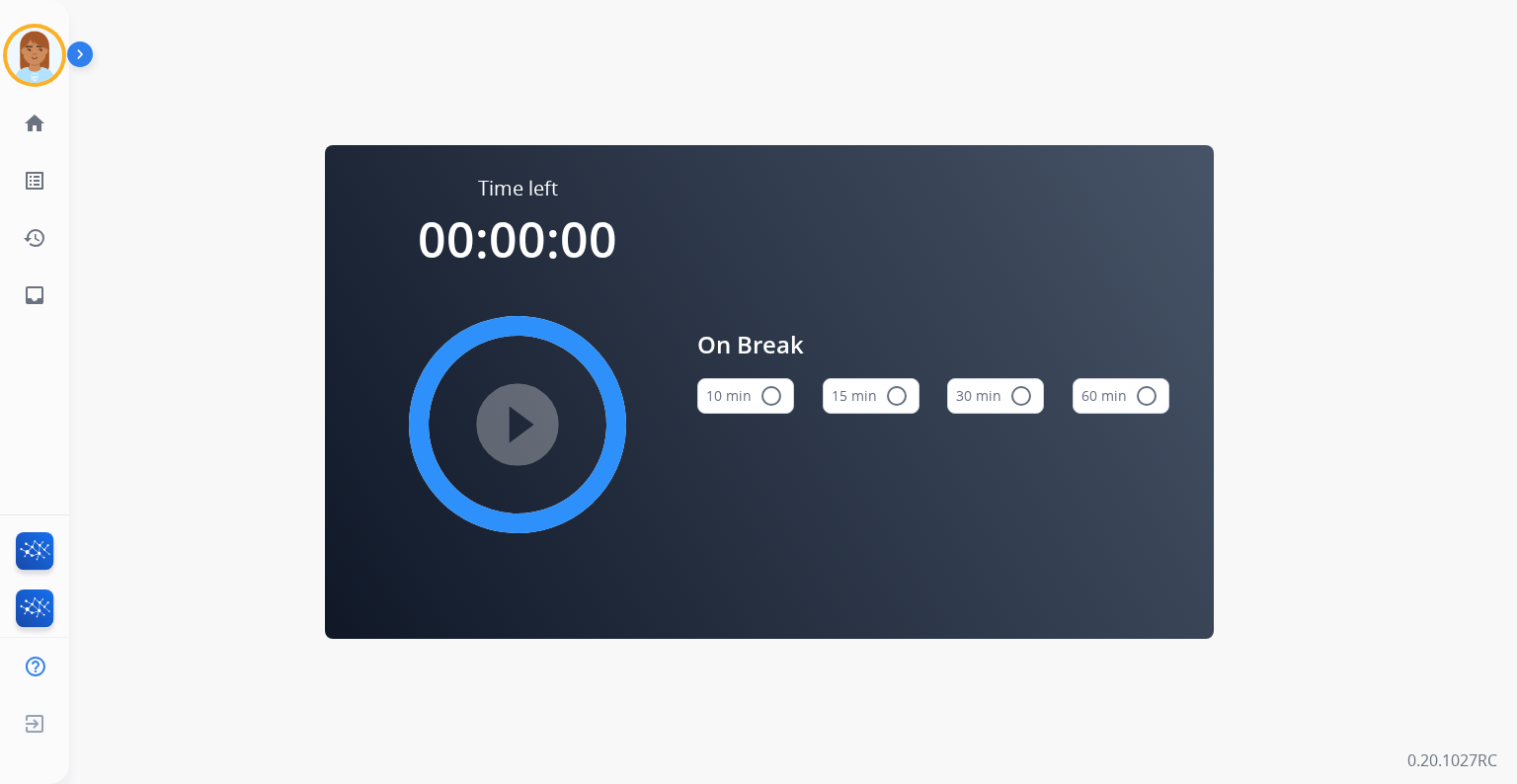 click on "15 min  radio_button_unchecked" at bounding box center [871, 396] 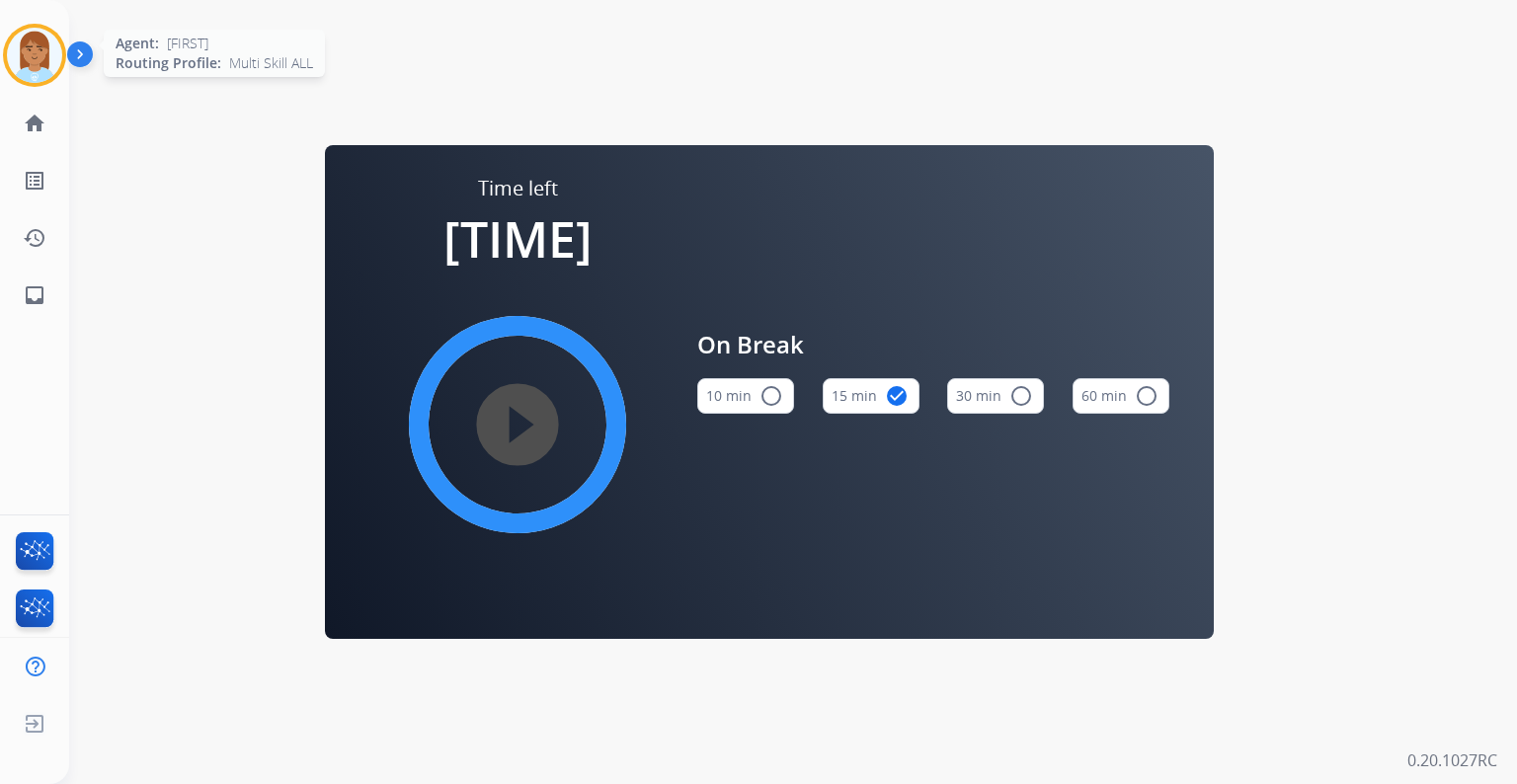 click at bounding box center [35, 55] 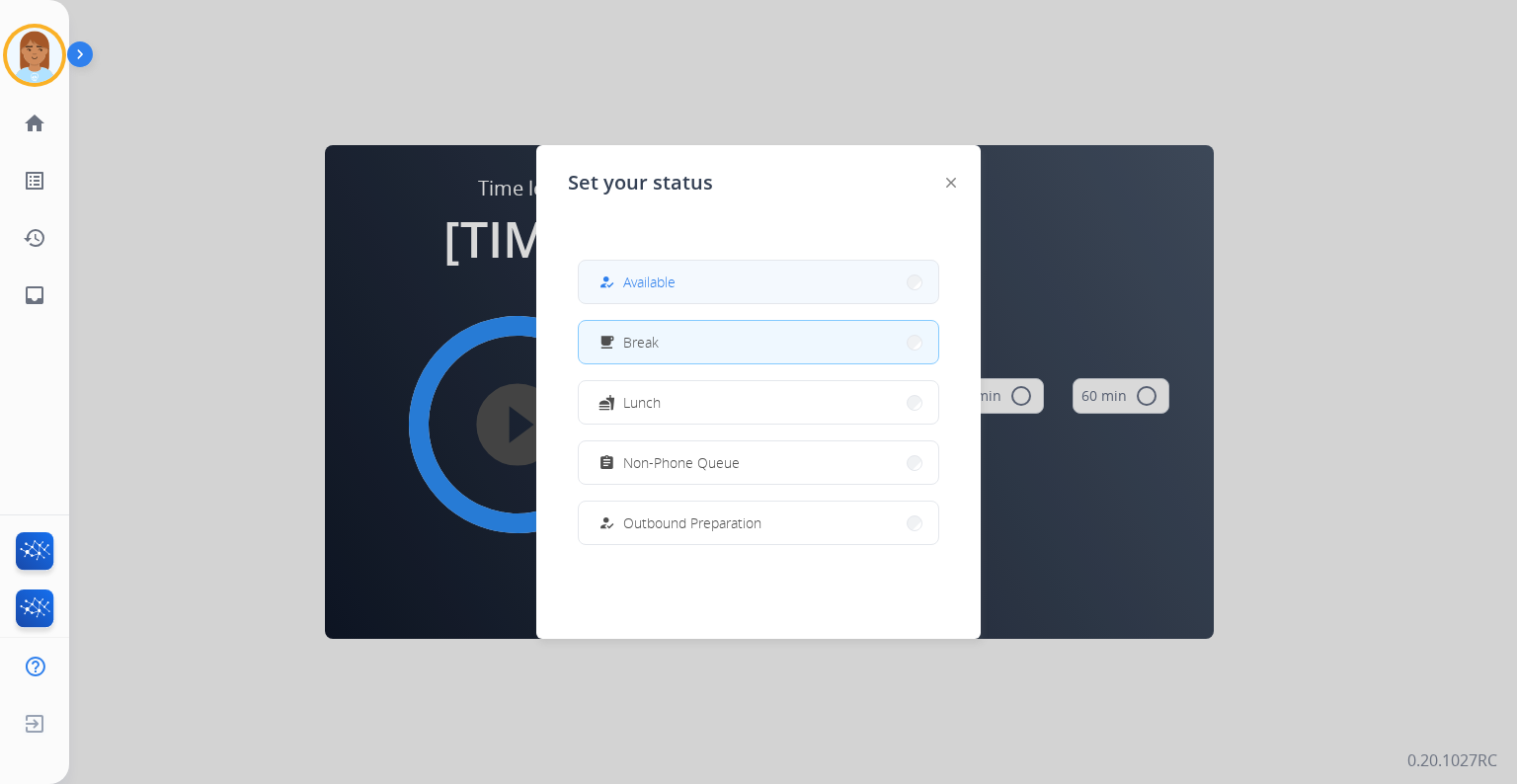 drag, startPoint x: 836, startPoint y: 256, endPoint x: 832, endPoint y: 274, distance: 18.439089 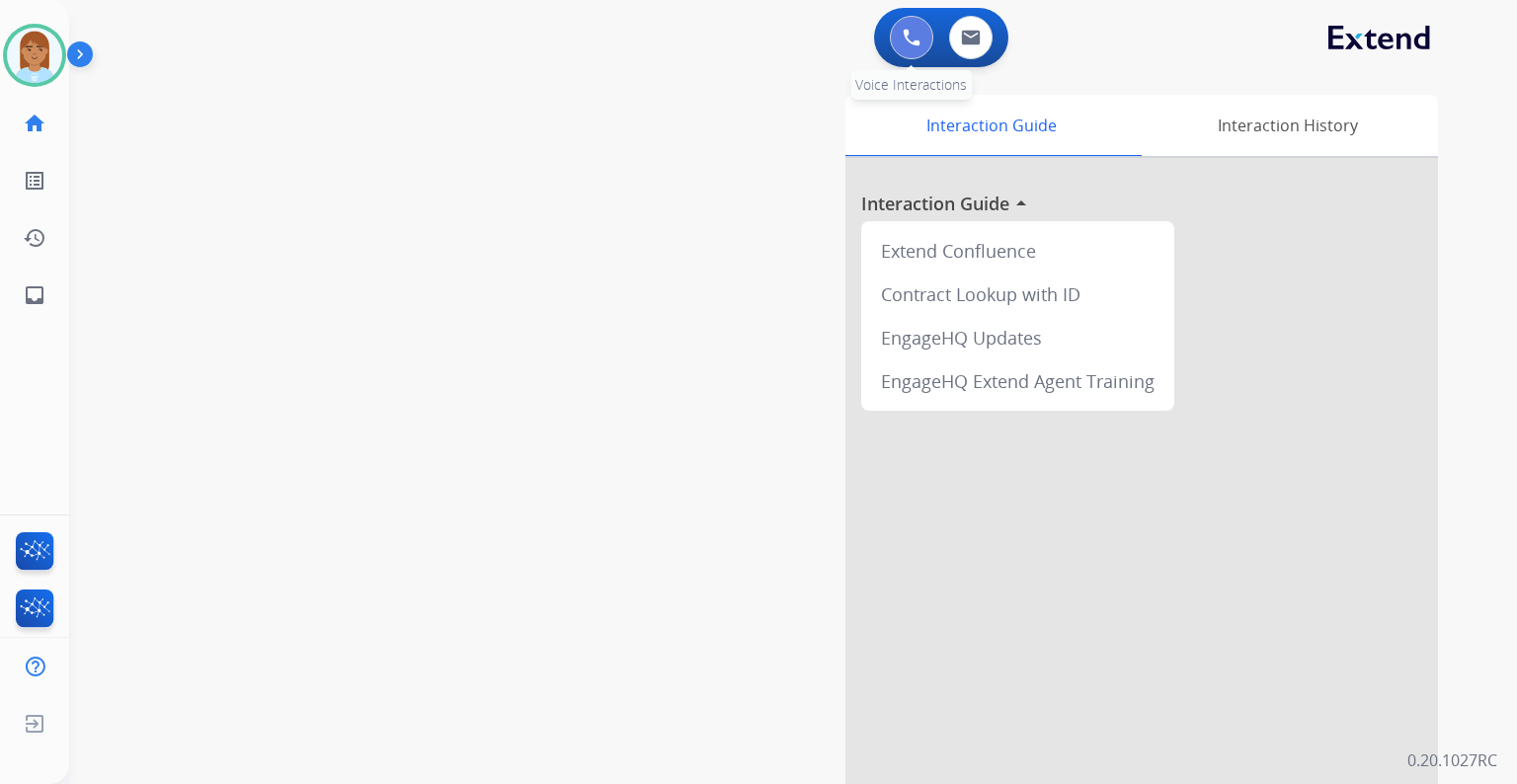 click at bounding box center [912, 38] 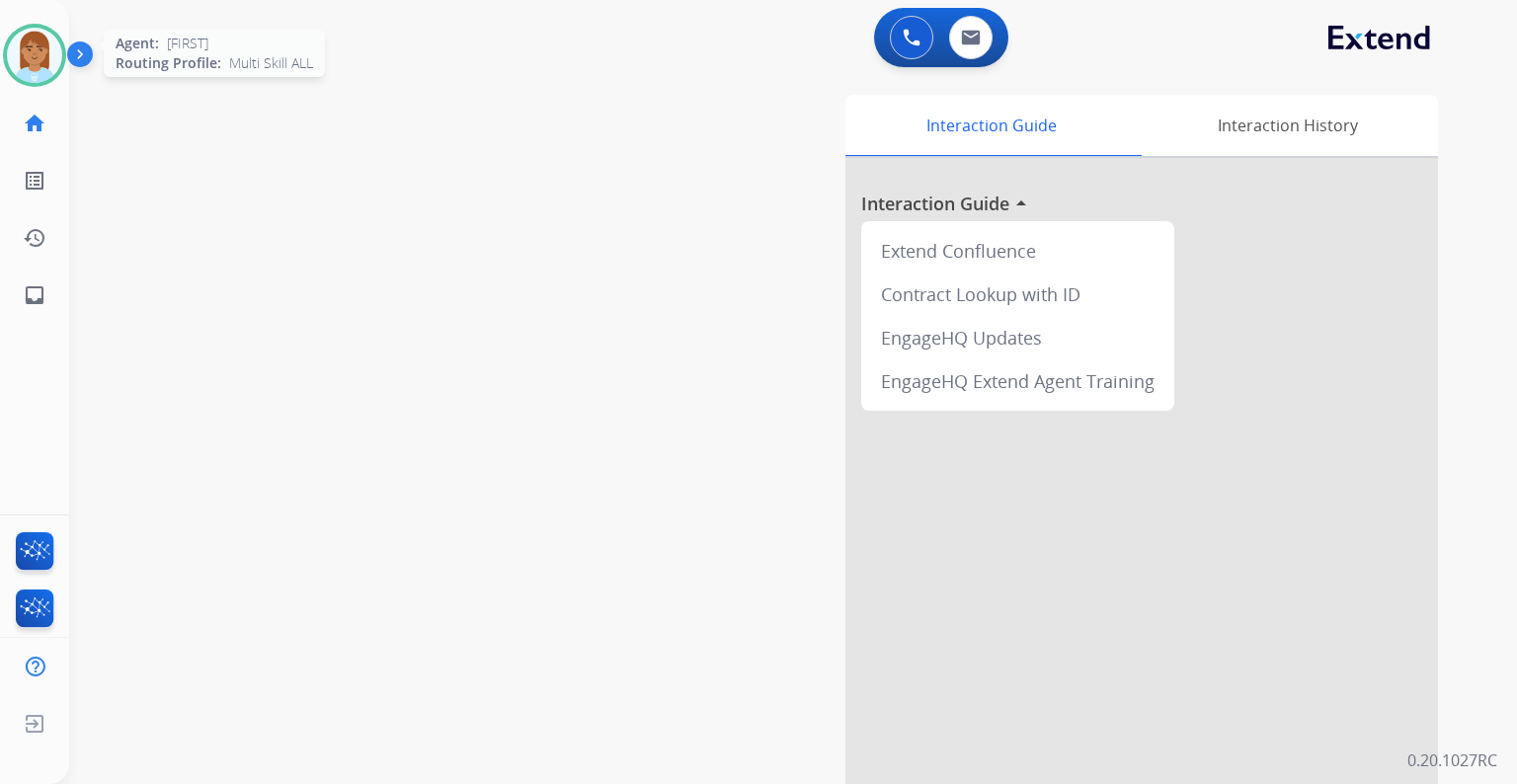 click at bounding box center [35, 55] 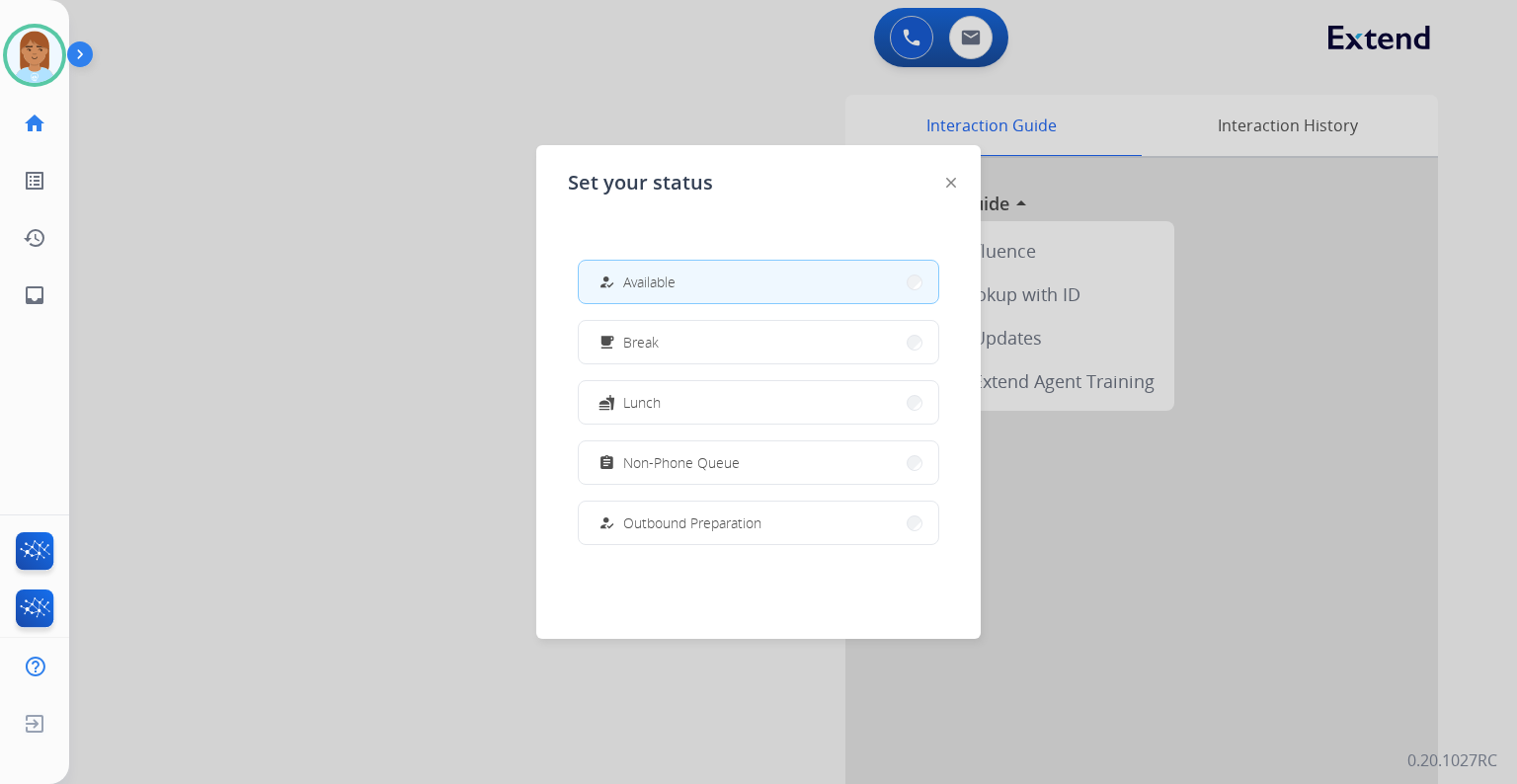 click at bounding box center [758, 392] 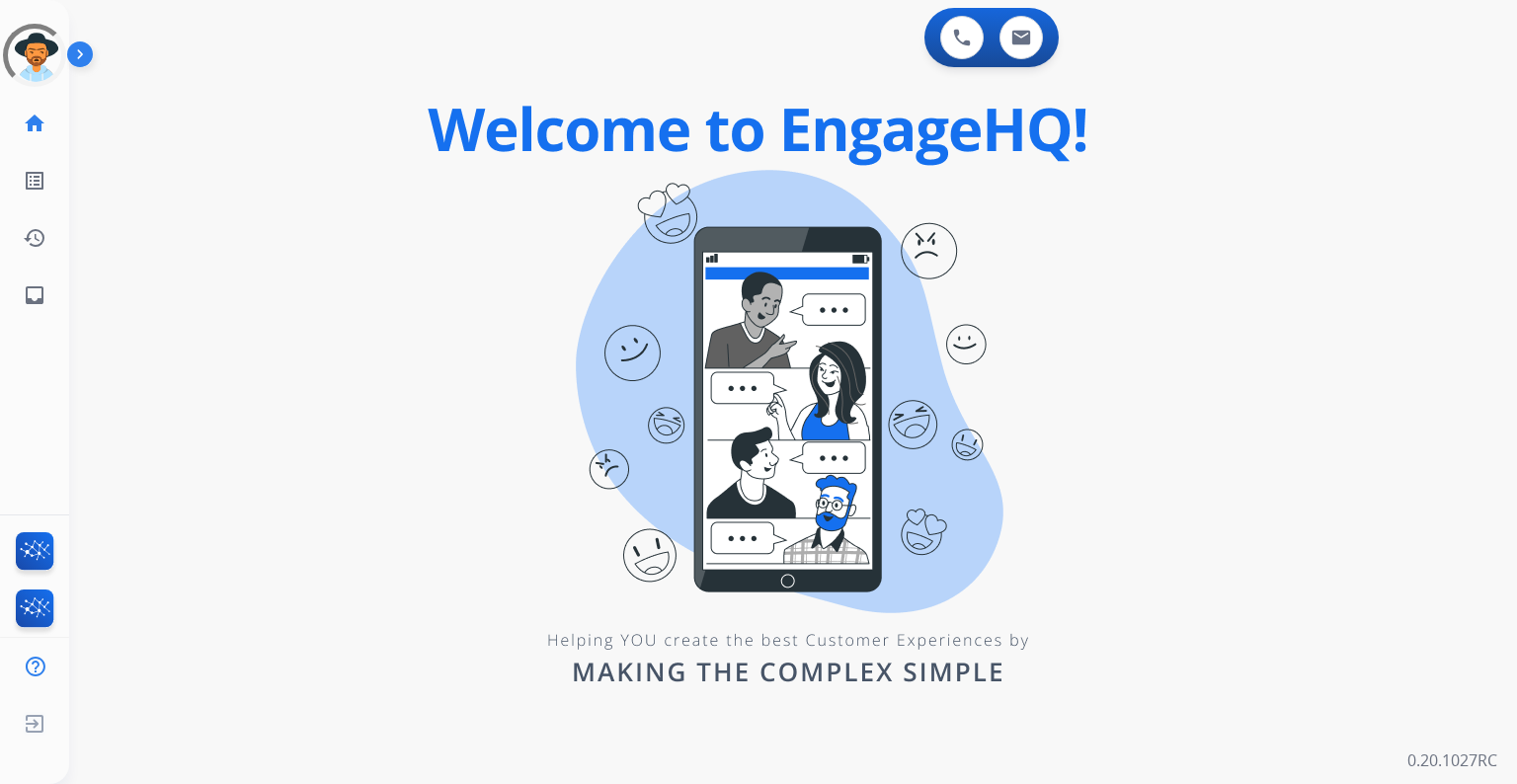 scroll, scrollTop: 0, scrollLeft: 0, axis: both 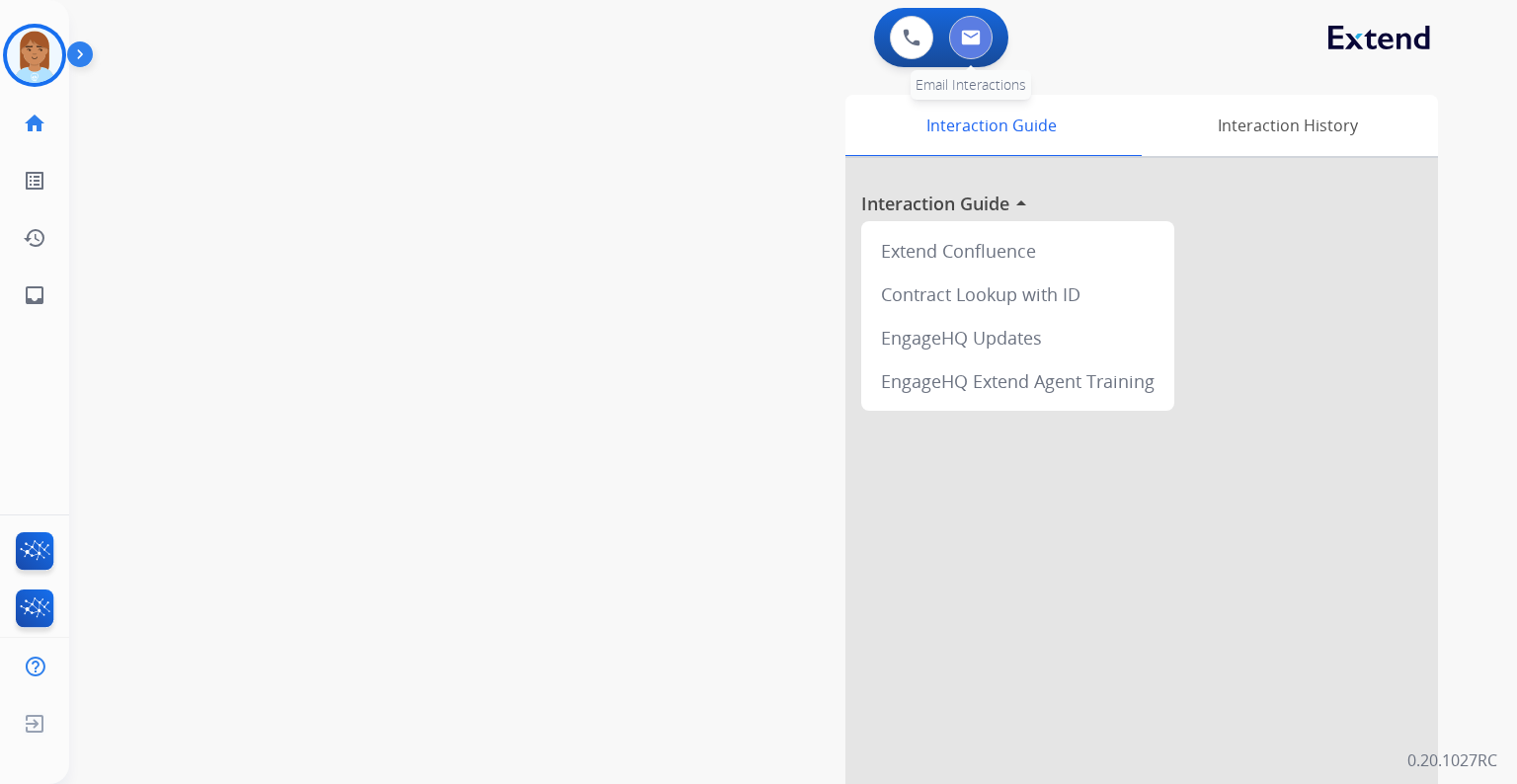 click at bounding box center [971, 38] 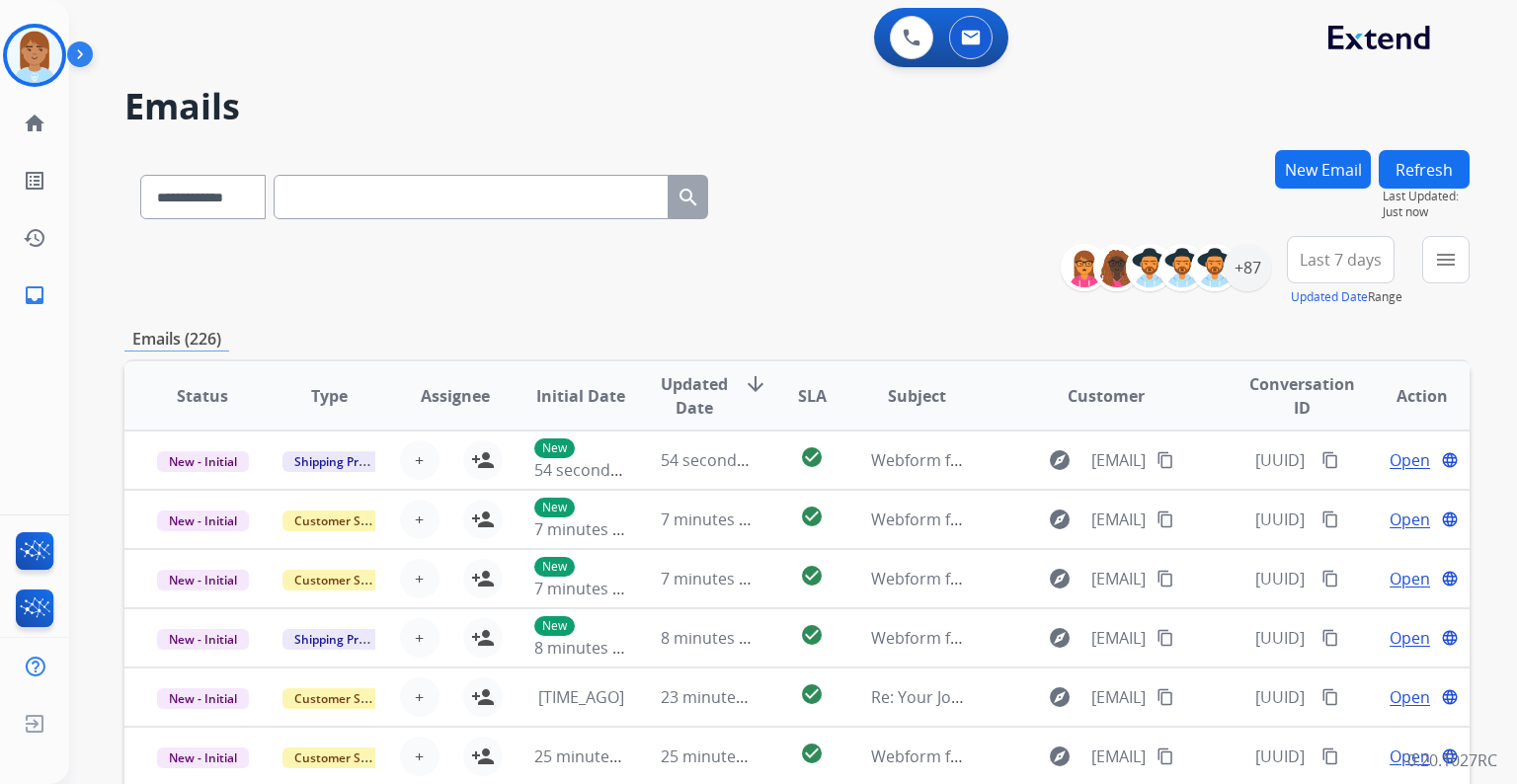 click at bounding box center (471, 196) 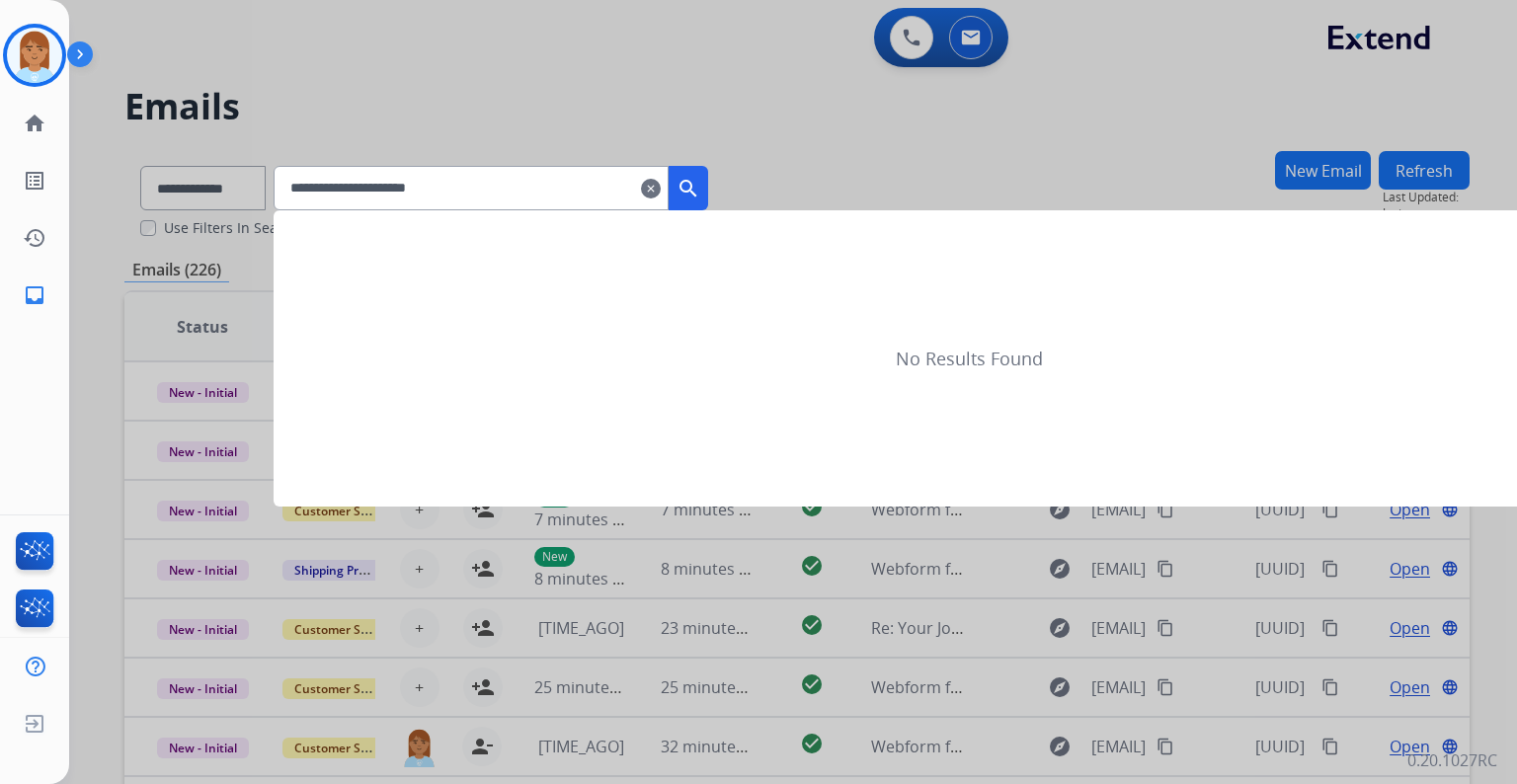 type on "**********" 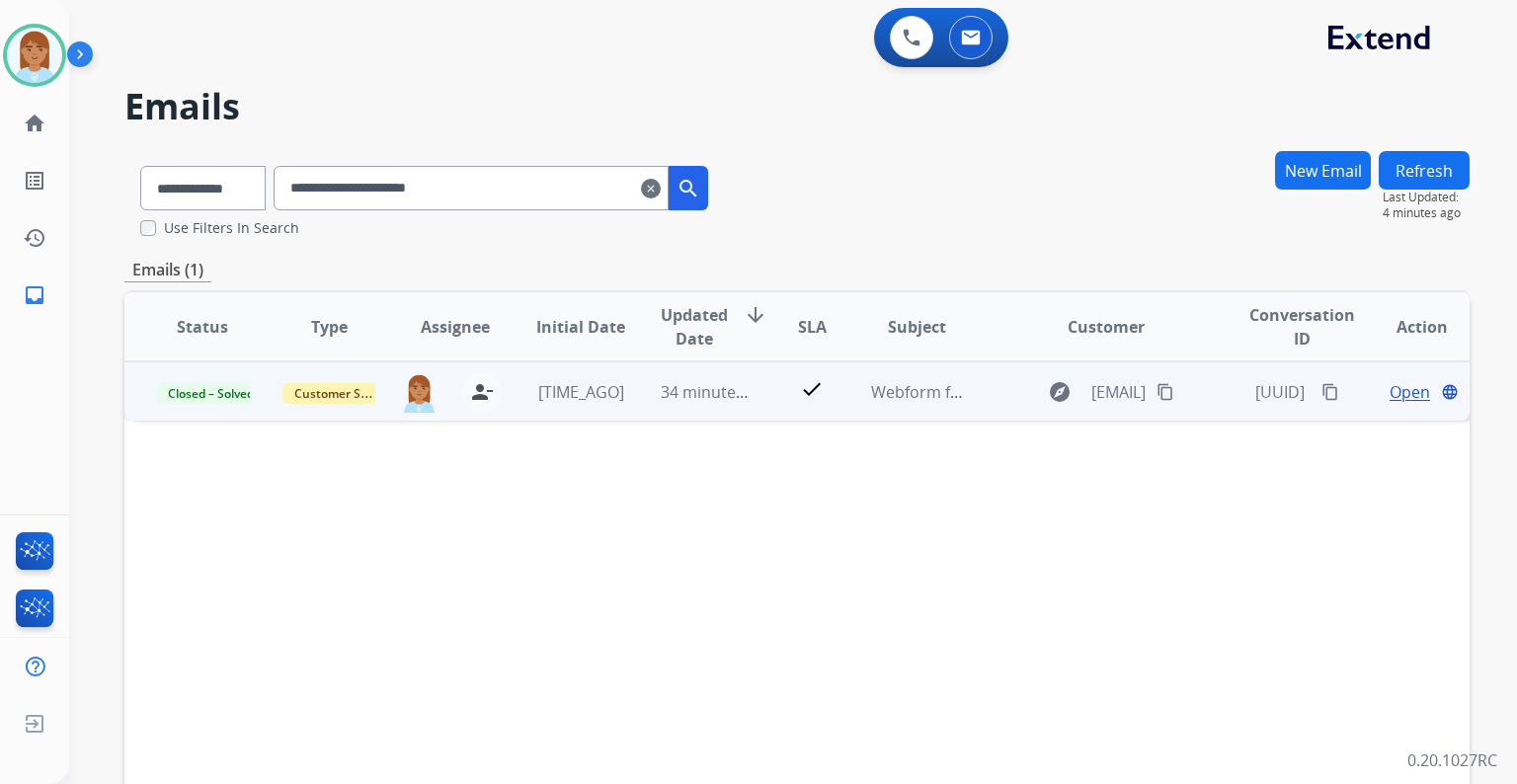 click on "Open" at bounding box center (1409, 392) 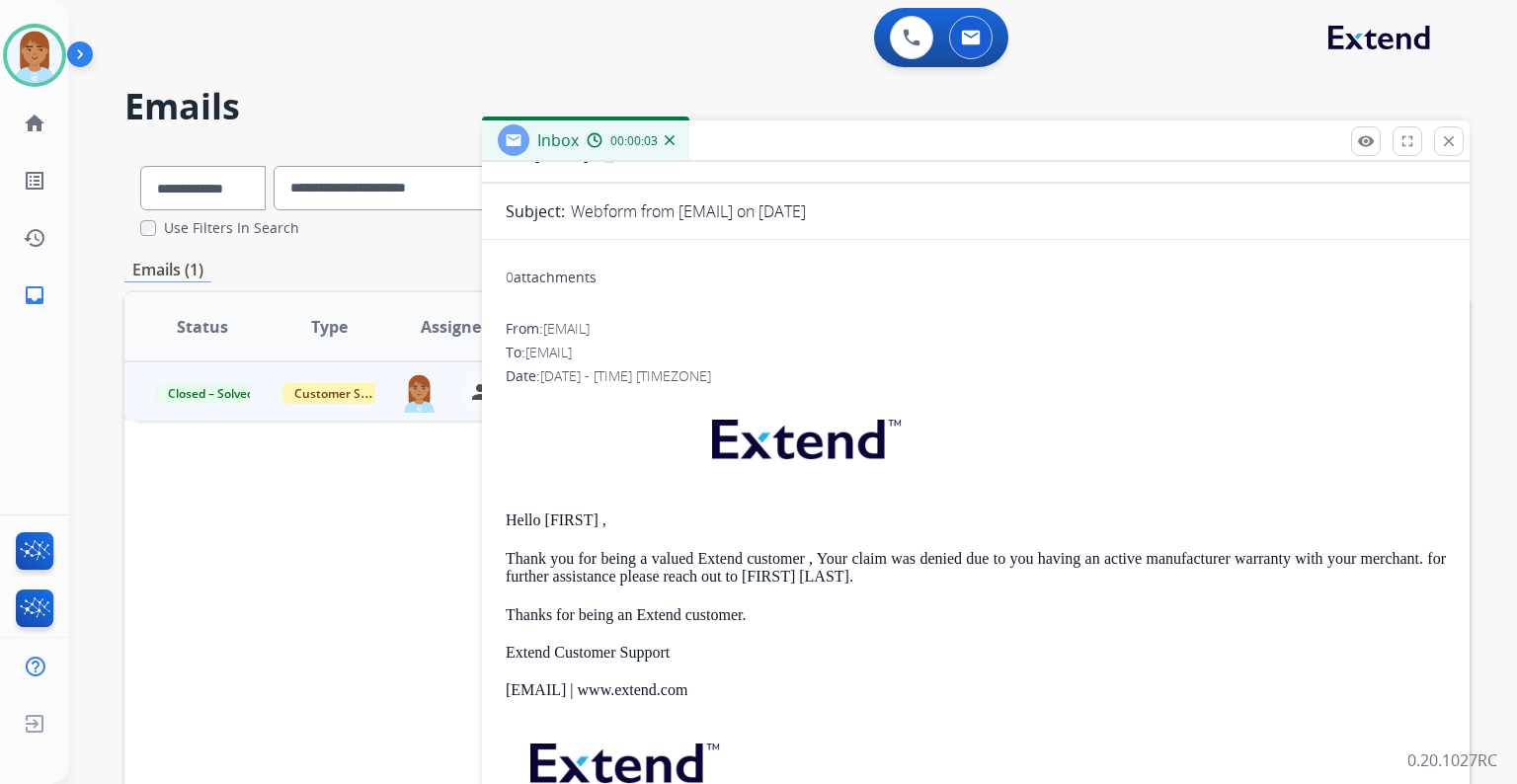 scroll, scrollTop: 0, scrollLeft: 0, axis: both 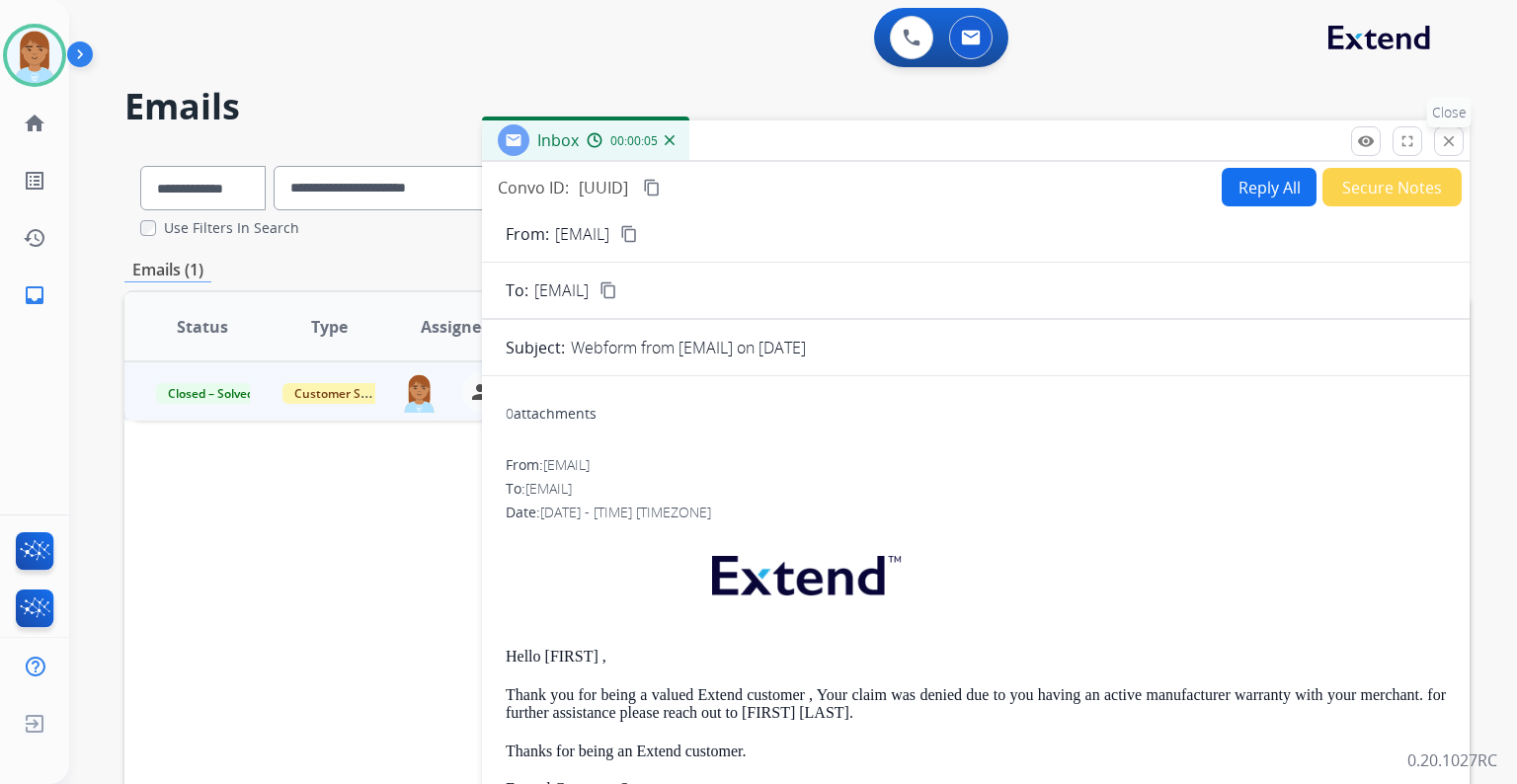 click on "close Close" at bounding box center (1449, 141) 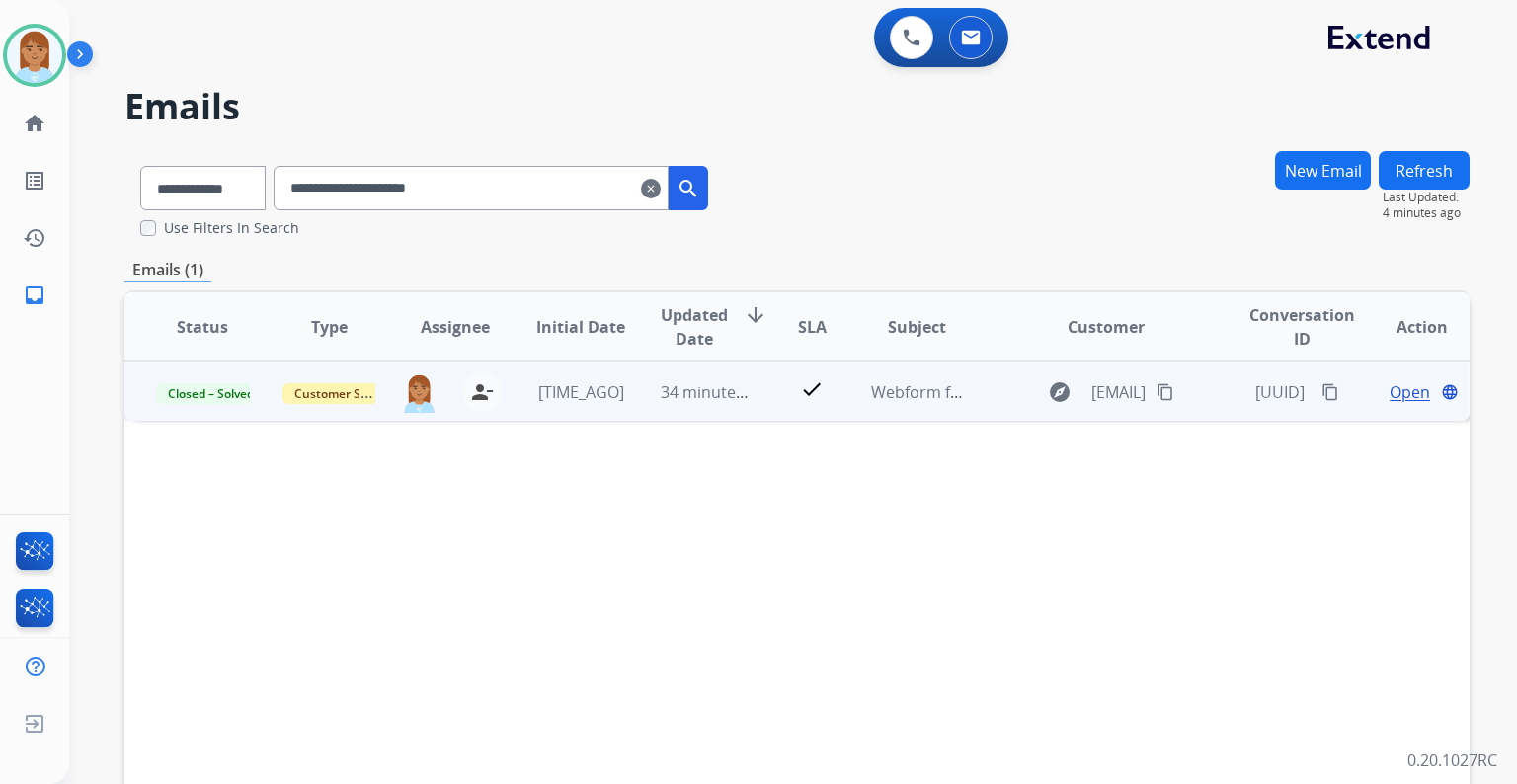click on "content_copy" at bounding box center (1330, 392) 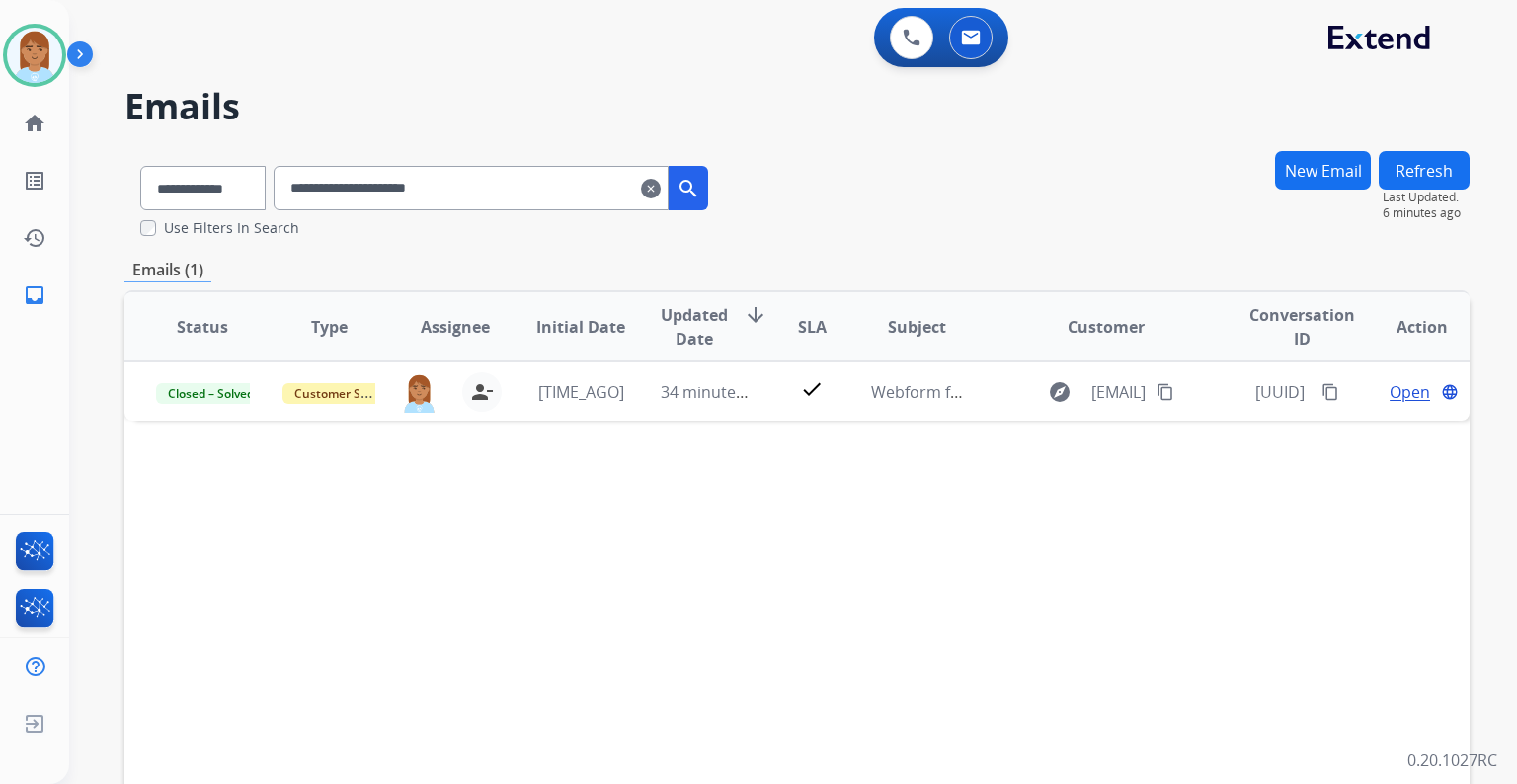 click on "clear" at bounding box center (651, 189) 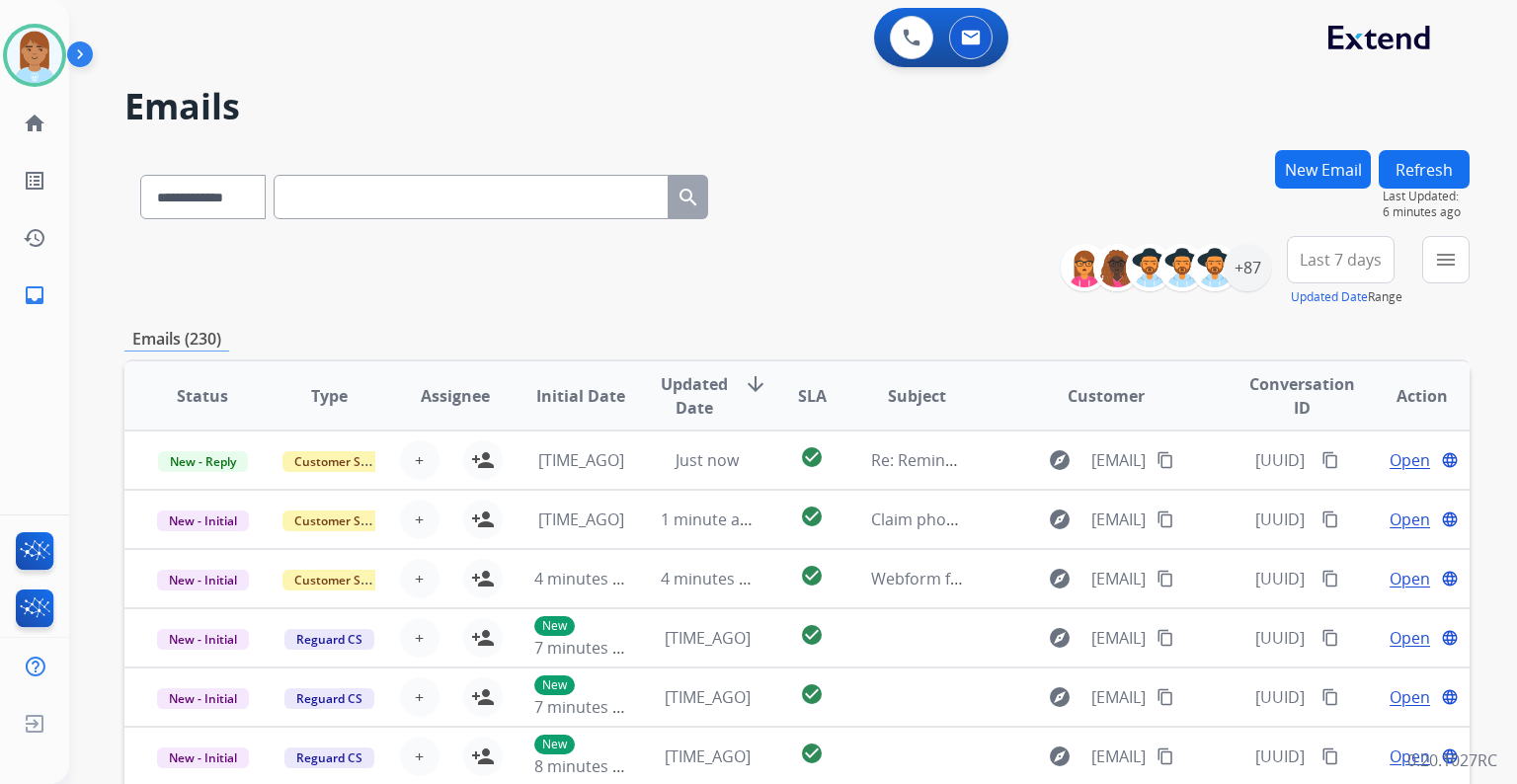 click on "**********" at bounding box center (424, 193) 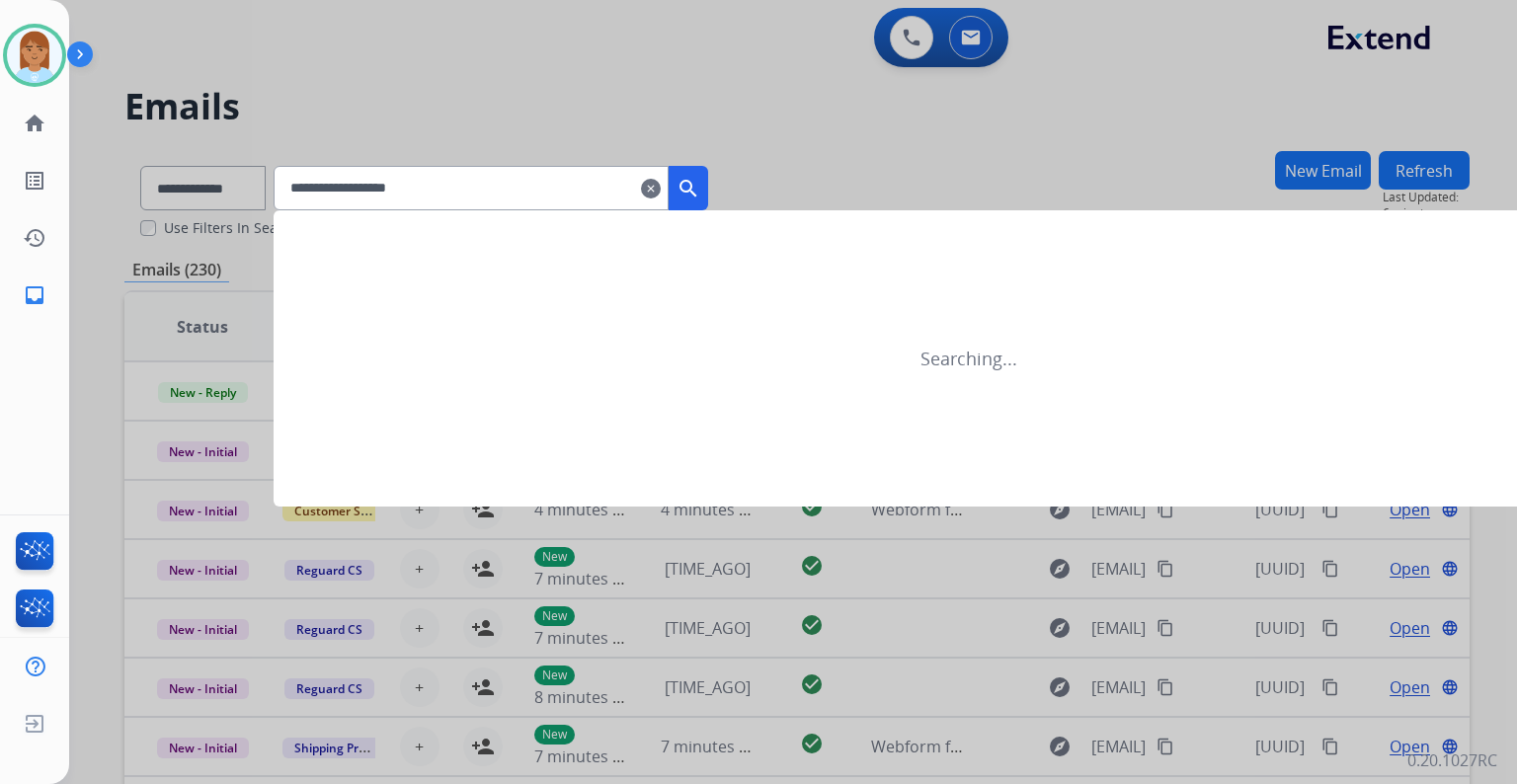 type on "**********" 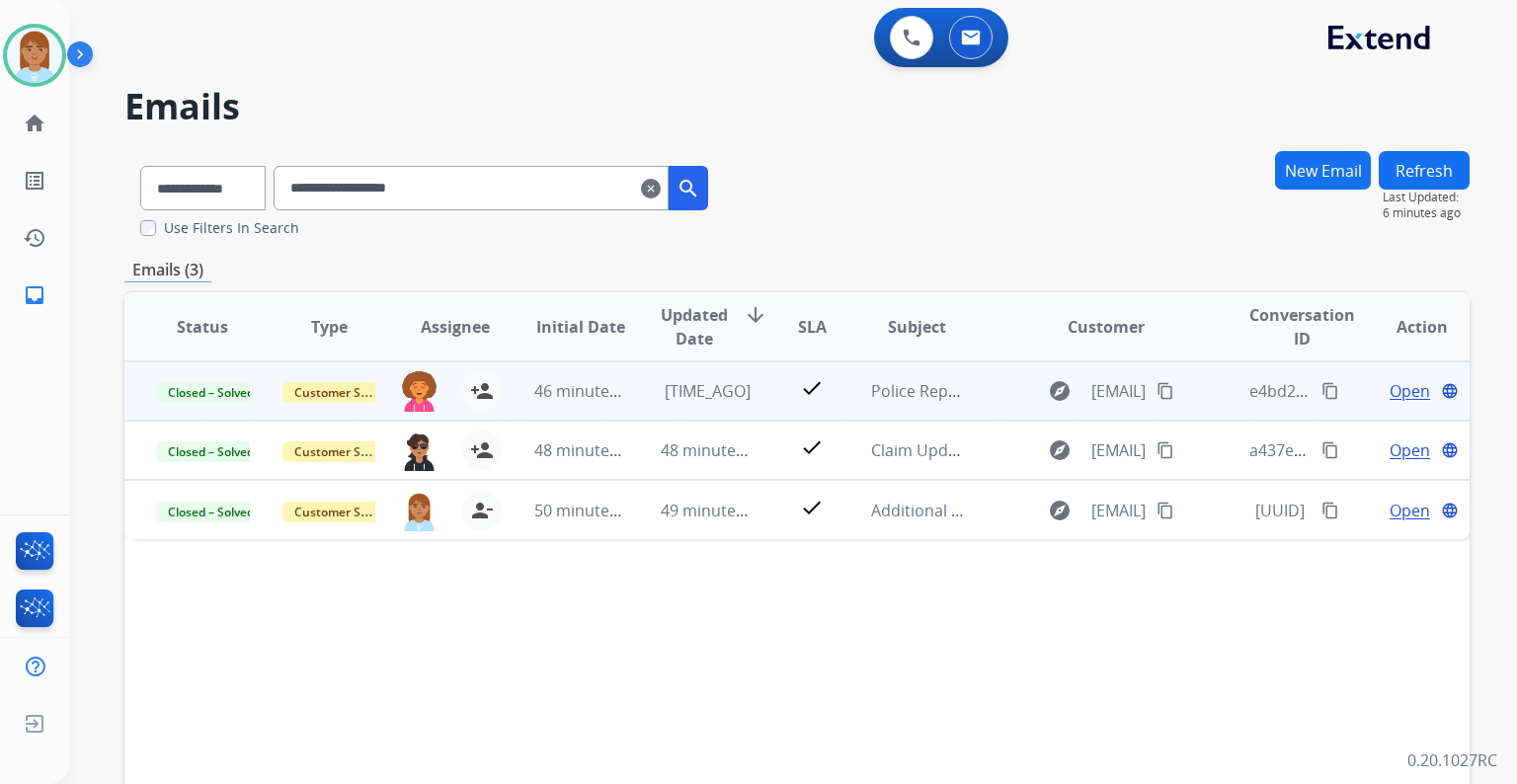 click on "Open" at bounding box center [1409, 391] 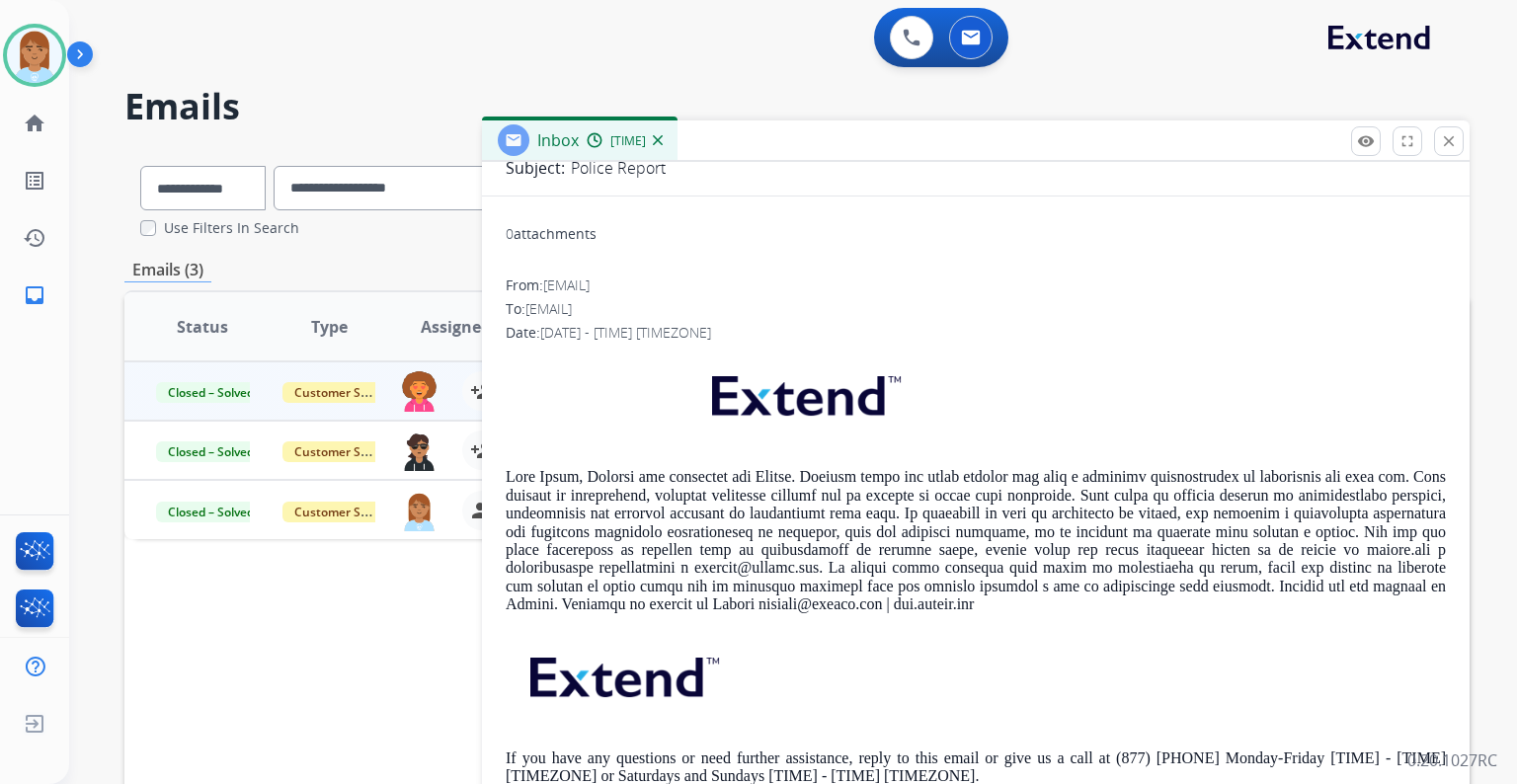scroll, scrollTop: 184, scrollLeft: 0, axis: vertical 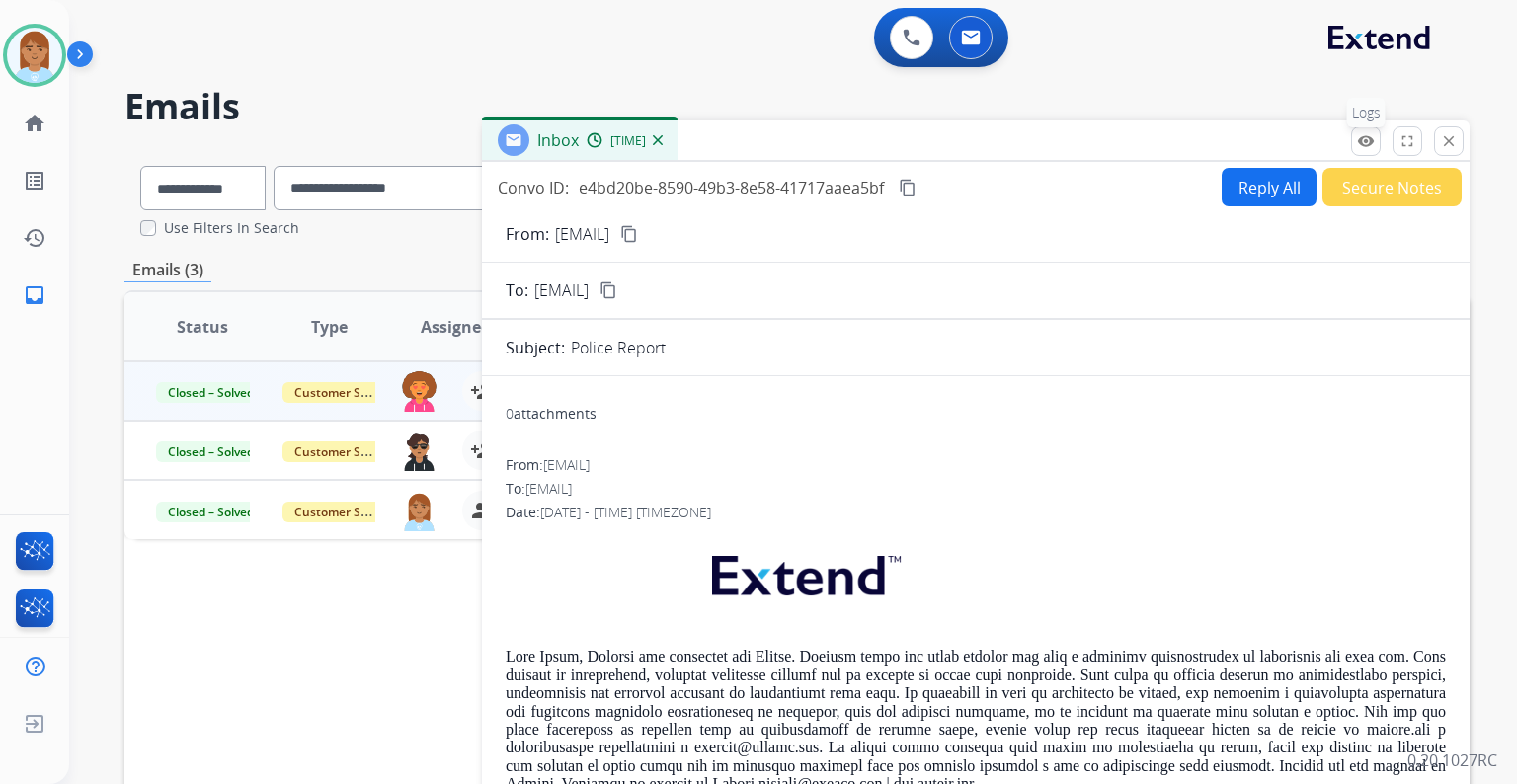click on "remove_red_eye" at bounding box center [1366, 141] 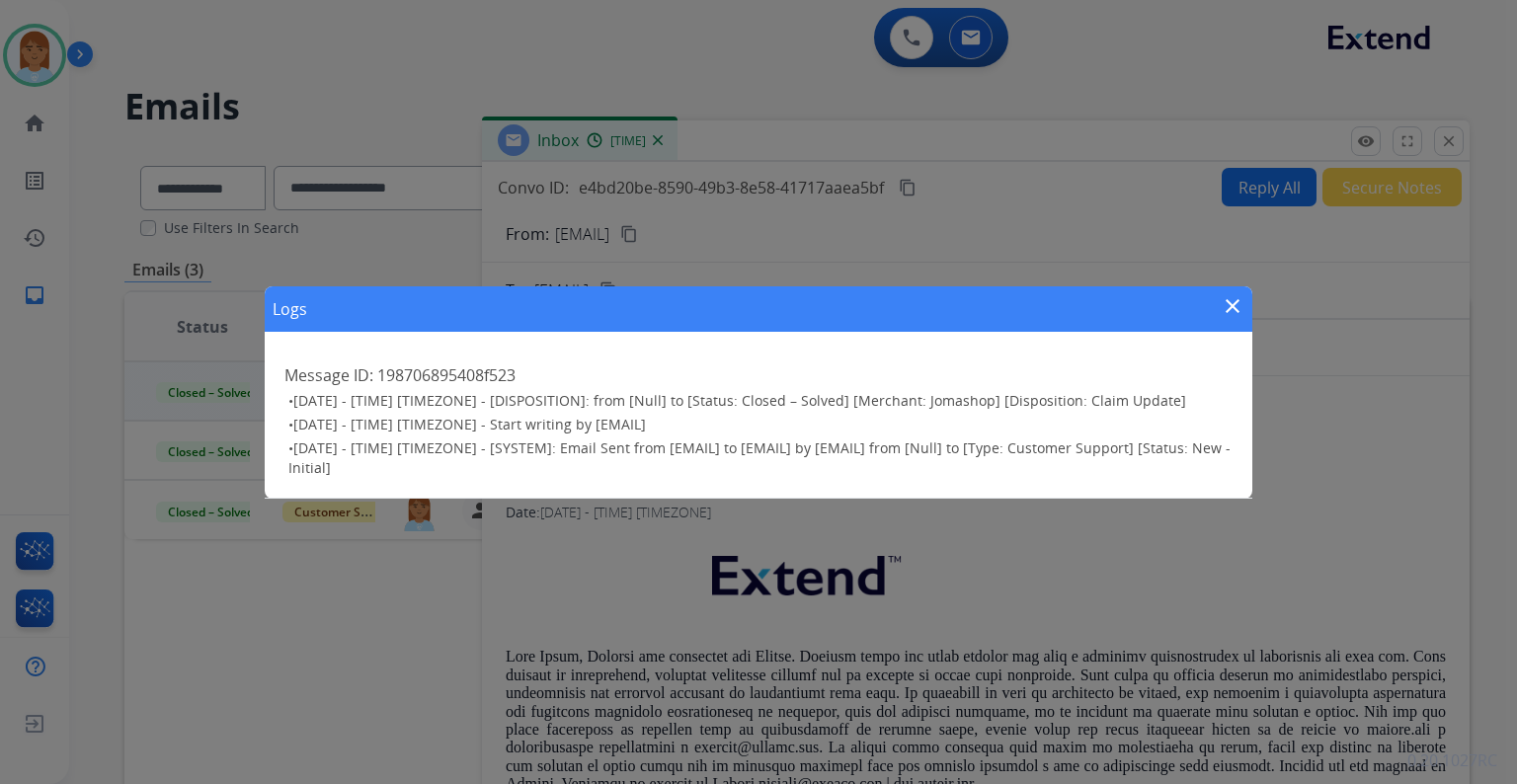 click on "close" at bounding box center [1233, 306] 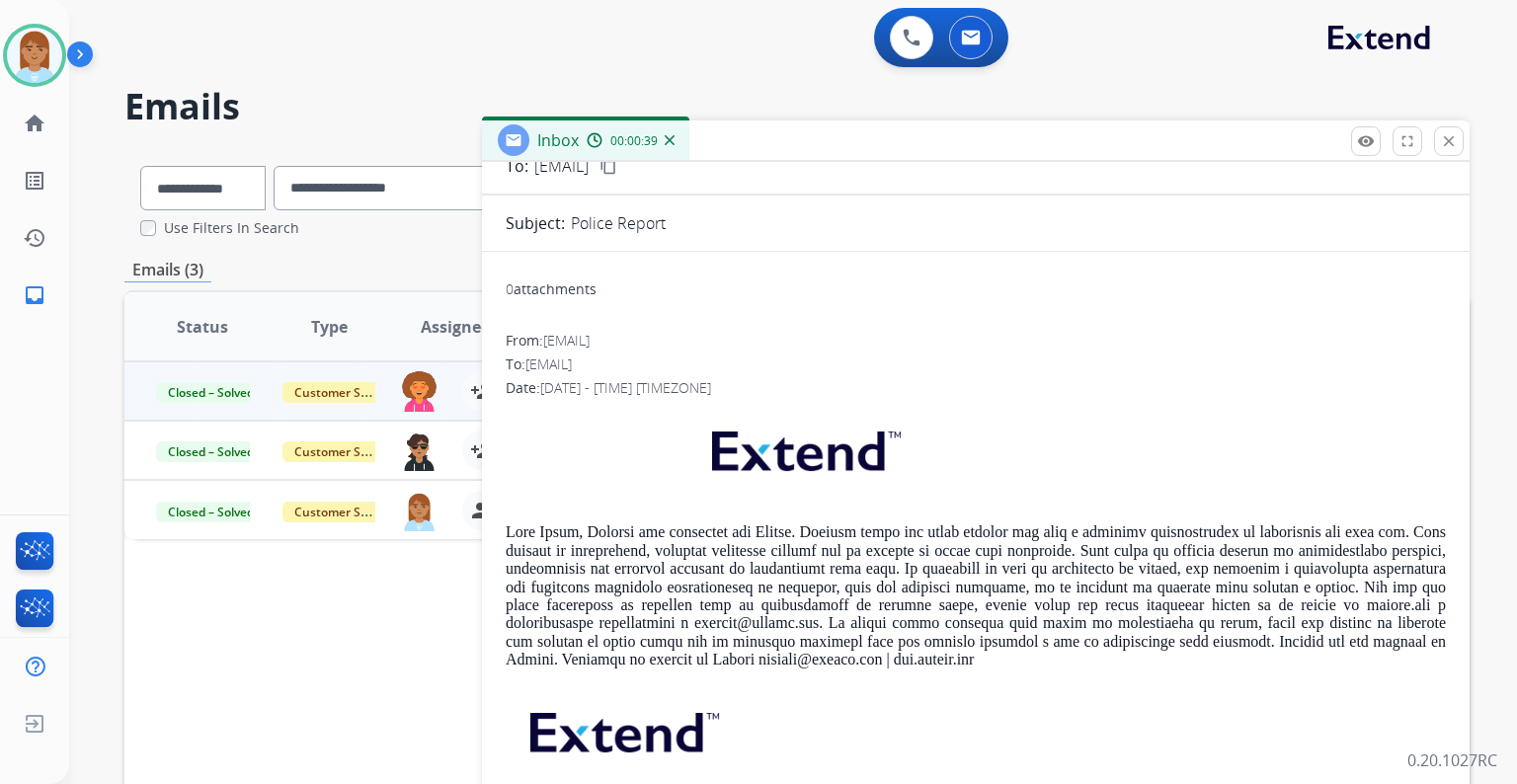 scroll, scrollTop: 184, scrollLeft: 0, axis: vertical 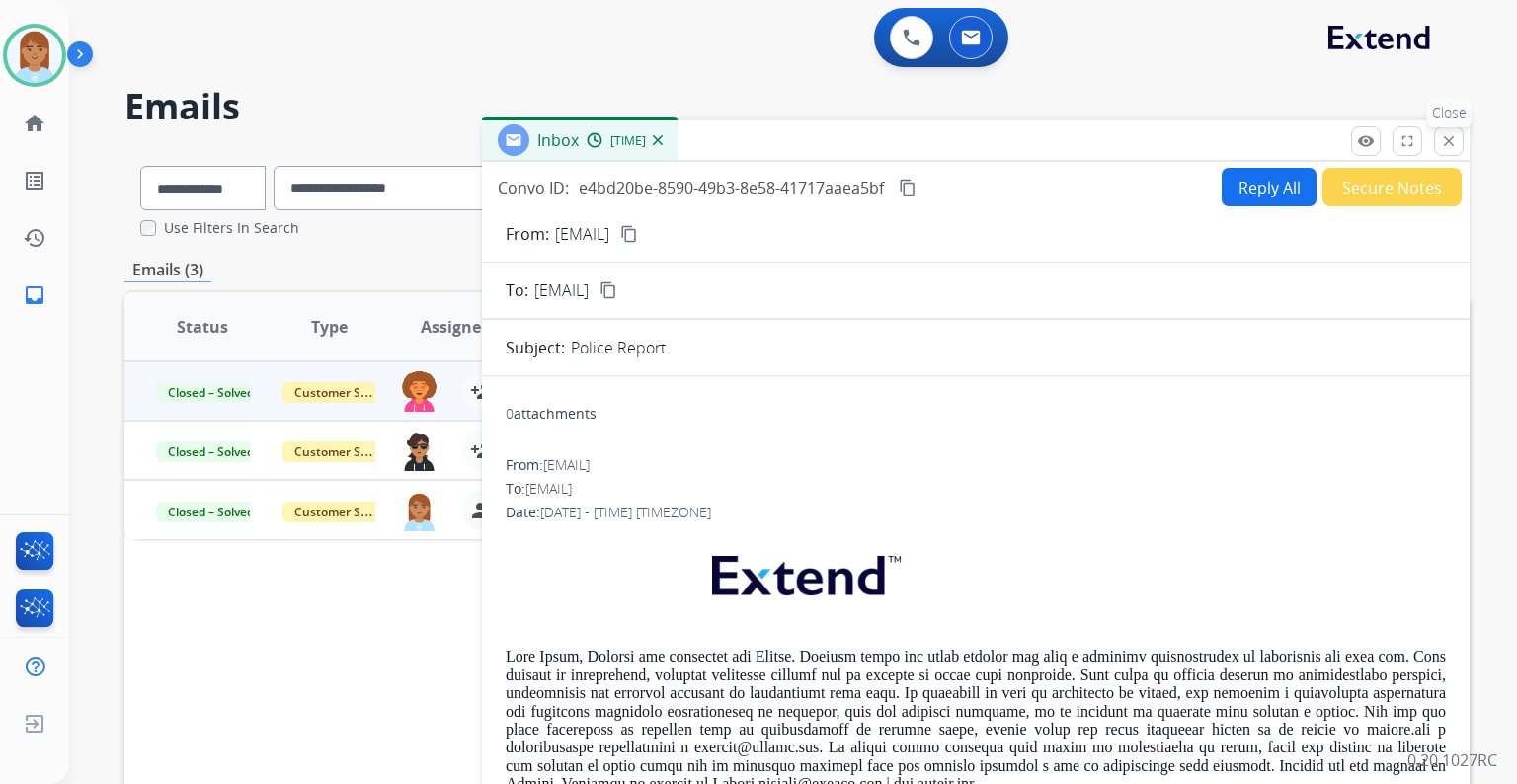 click on "close Close" at bounding box center (1449, 141) 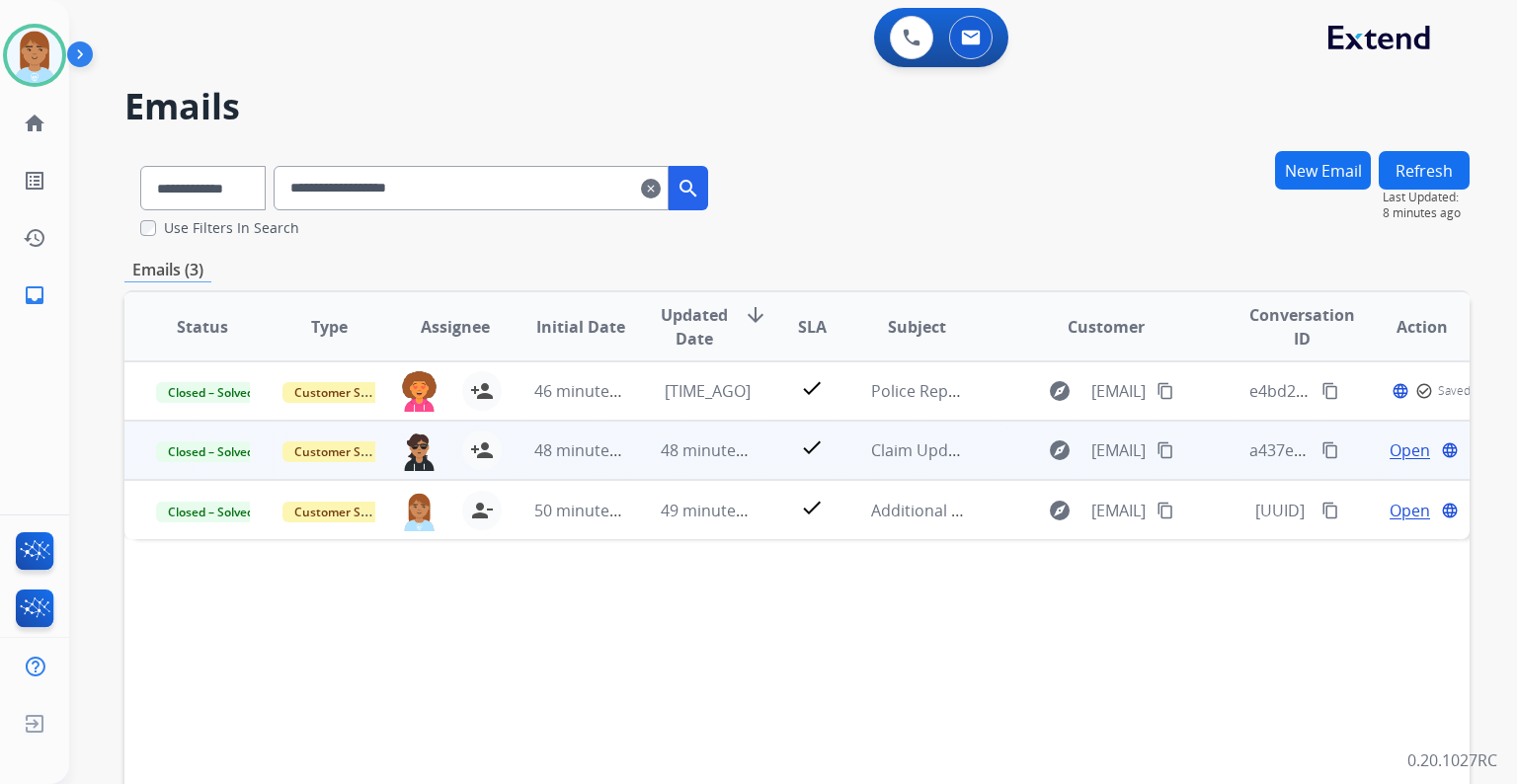 click on "Open" at bounding box center [1409, 450] 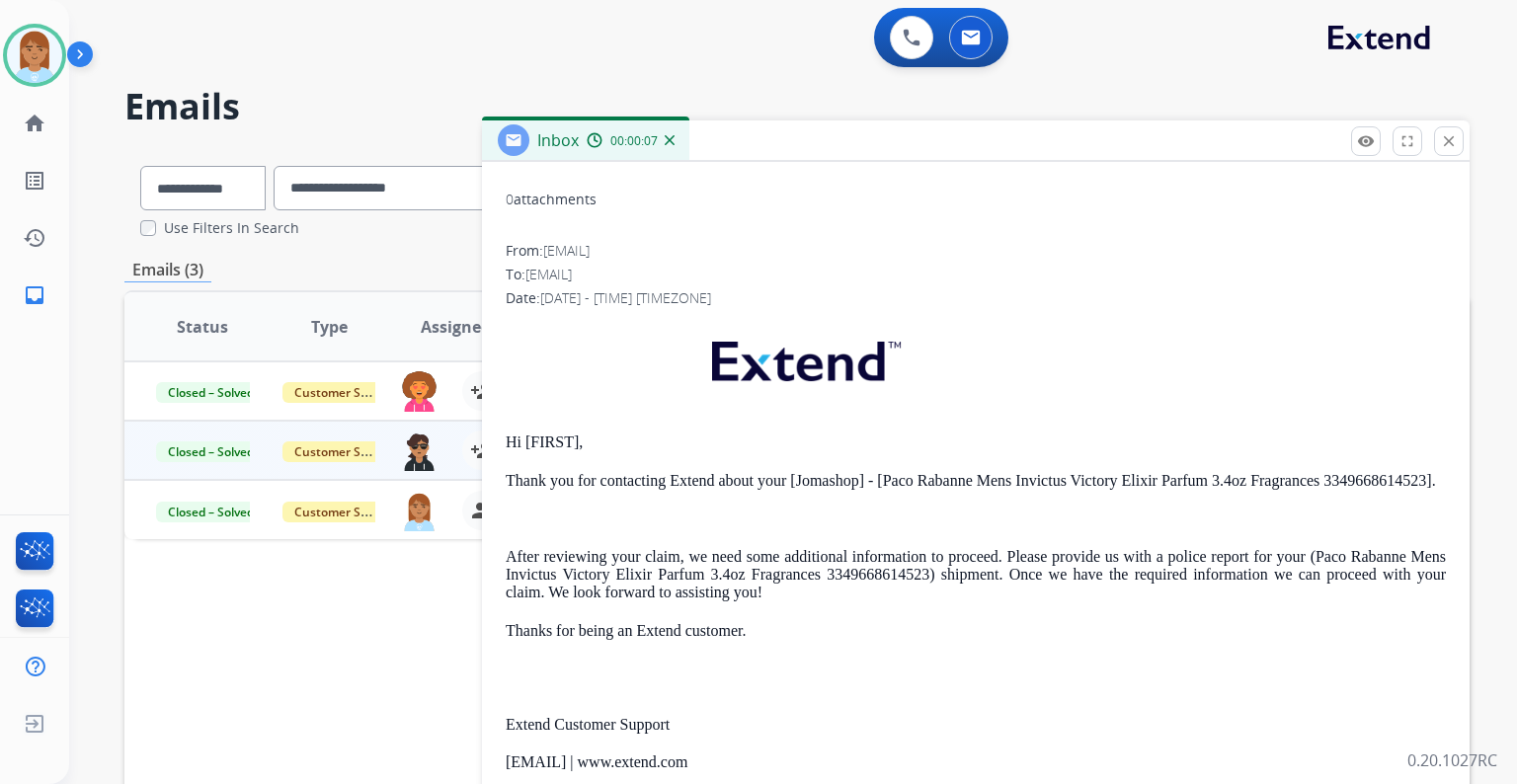 scroll, scrollTop: 0, scrollLeft: 0, axis: both 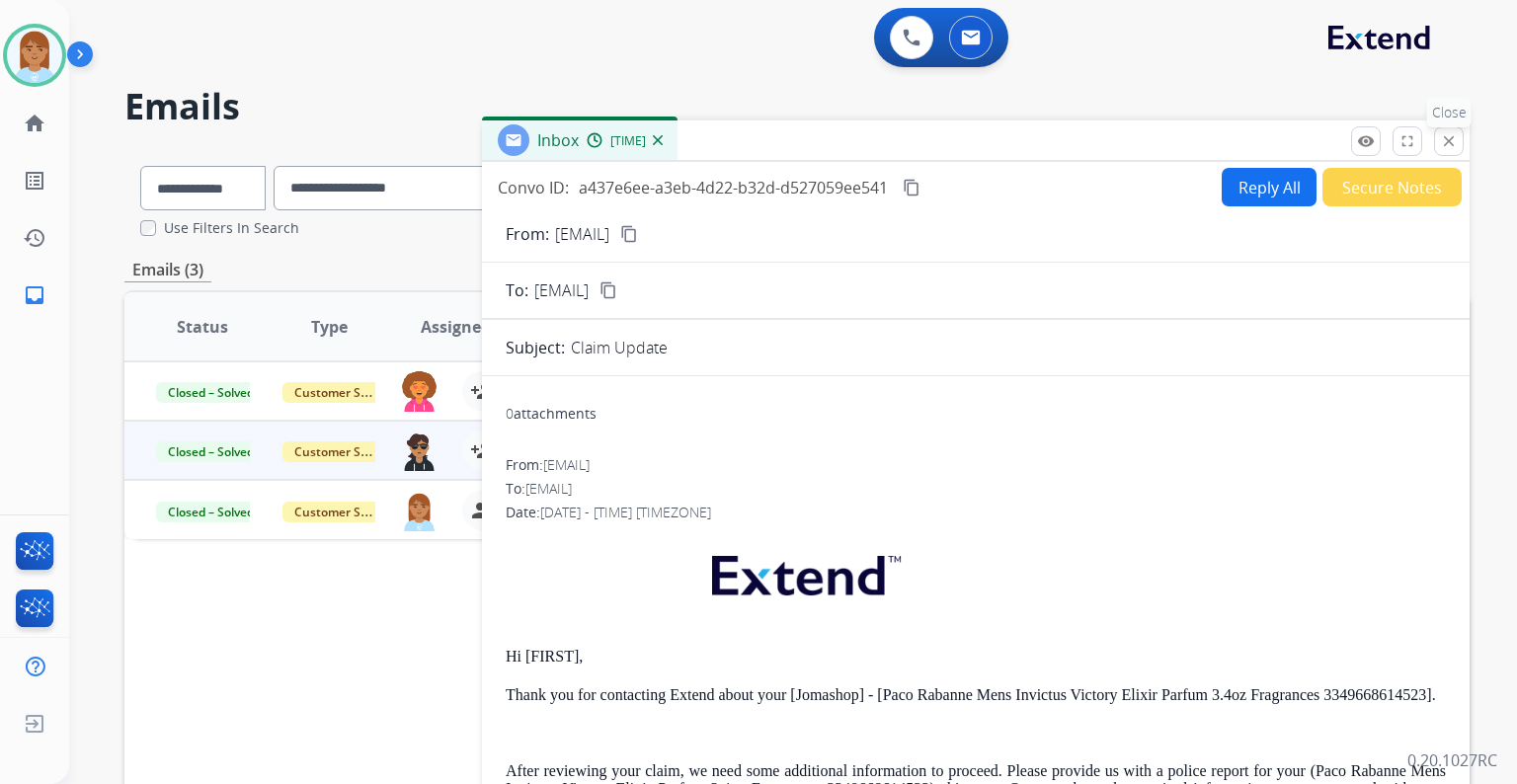 click on "close" at bounding box center (1449, 141) 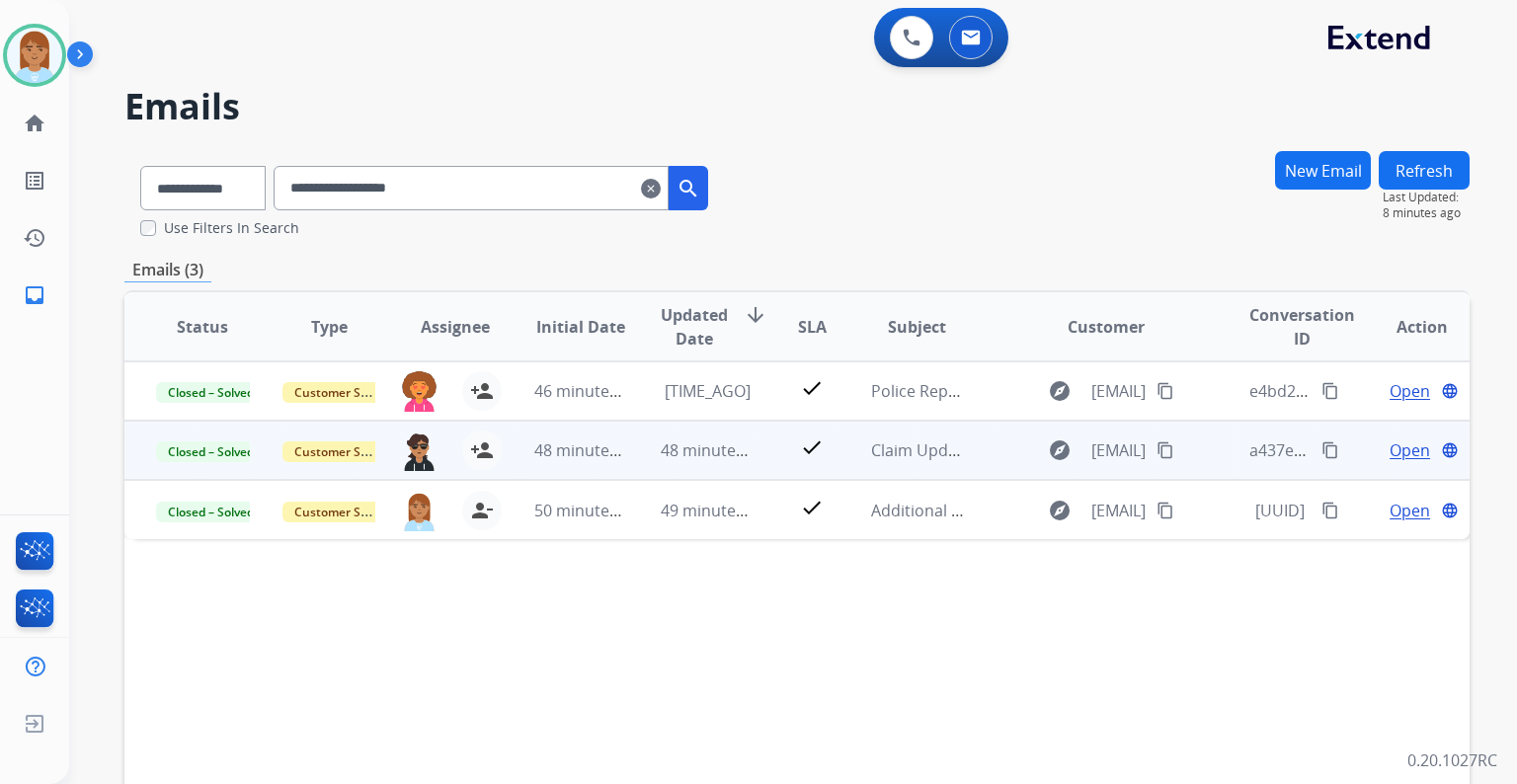 click on "Open" at bounding box center [1409, 450] 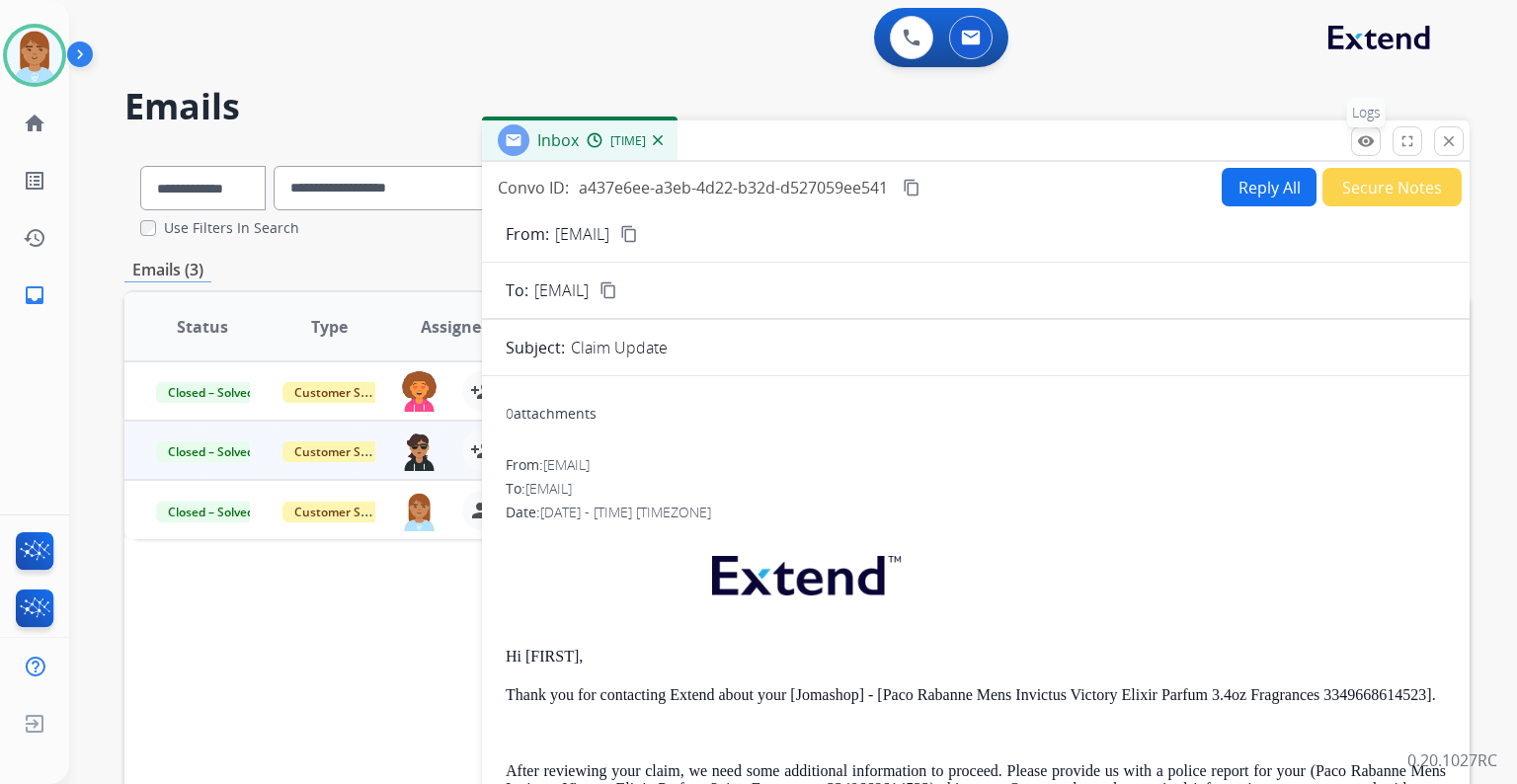 click on "remove_red_eye" at bounding box center (1366, 141) 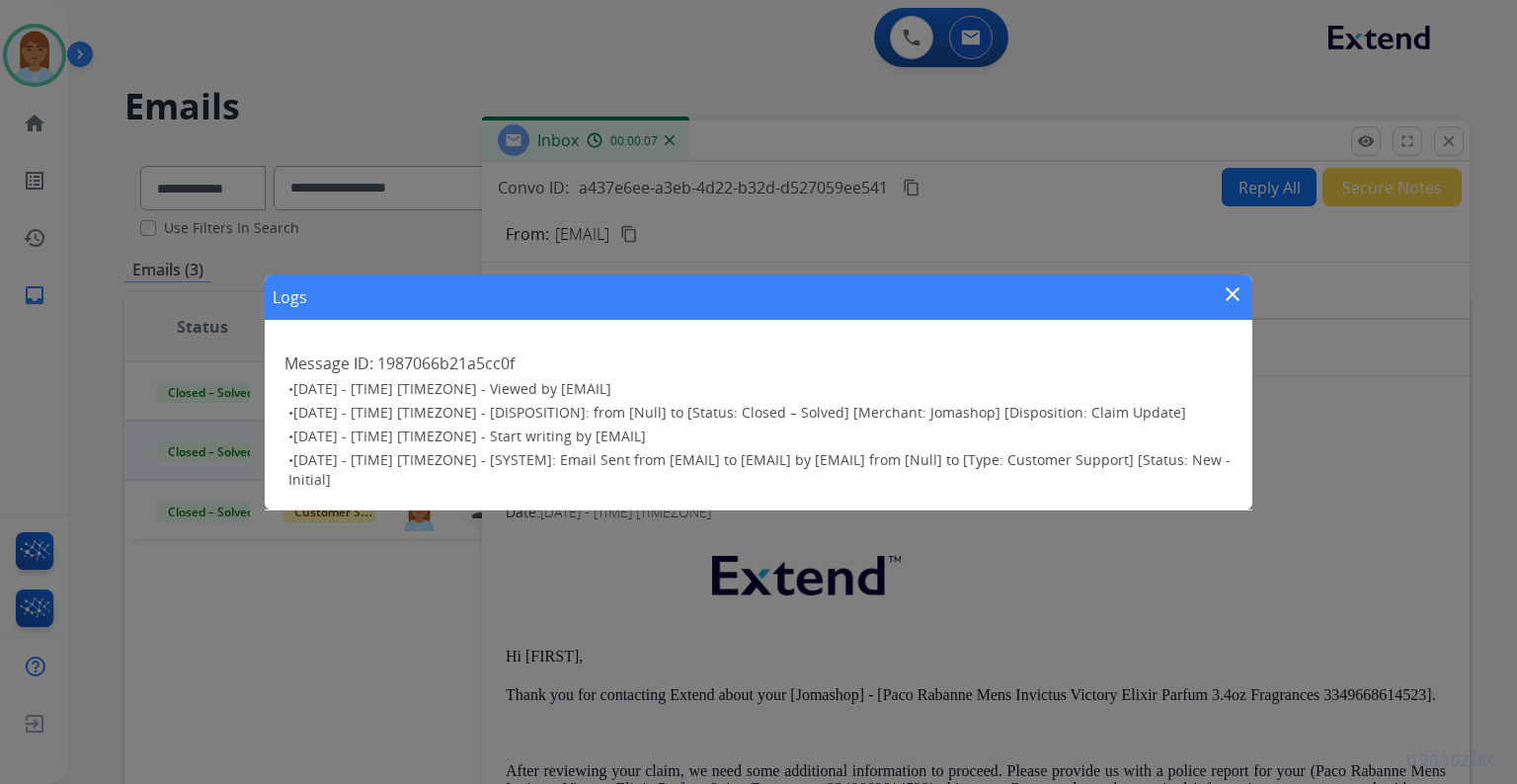 click on "close" at bounding box center (1233, 294) 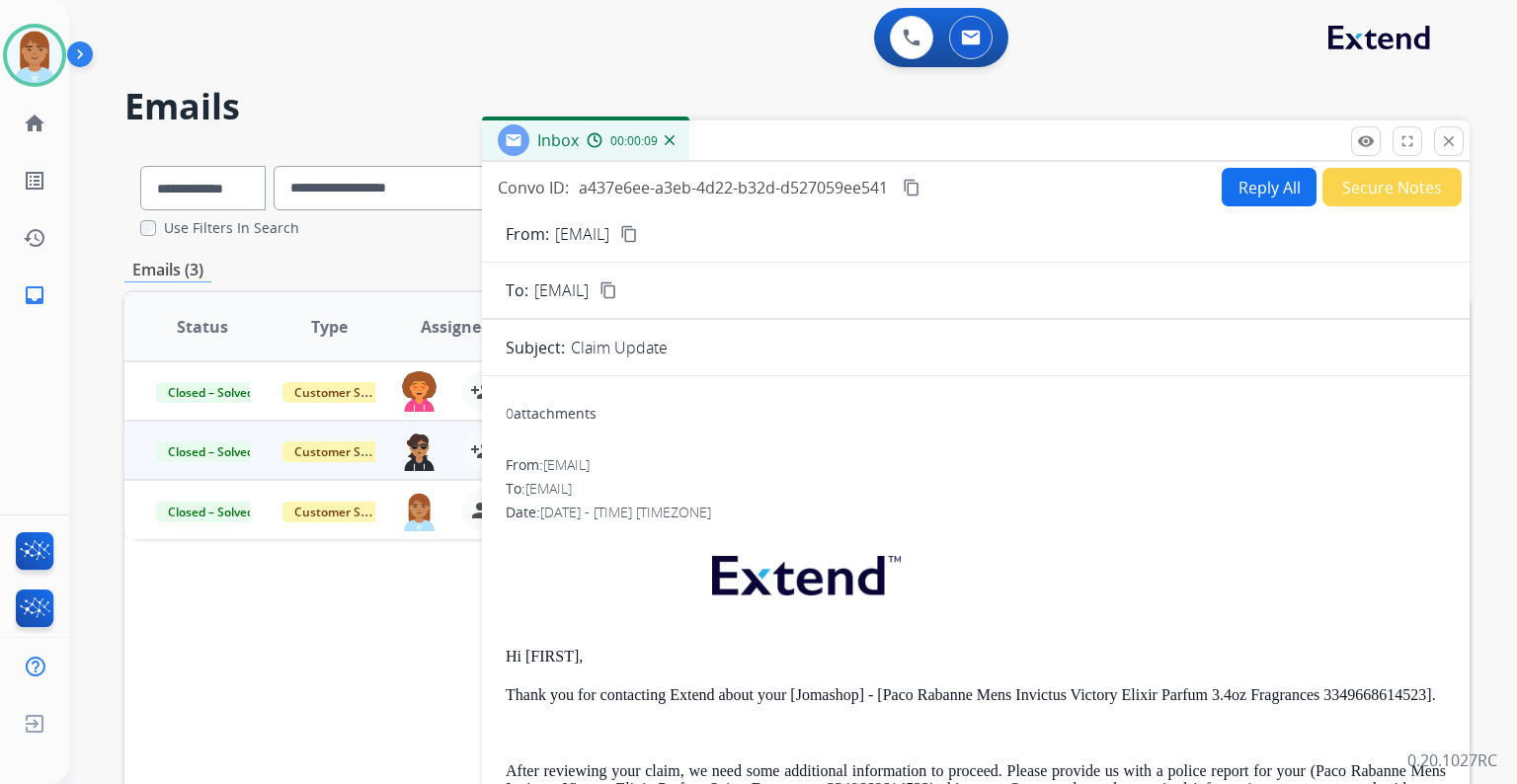 drag, startPoint x: 1462, startPoint y: 143, endPoint x: 1446, endPoint y: 148, distance: 16.763055 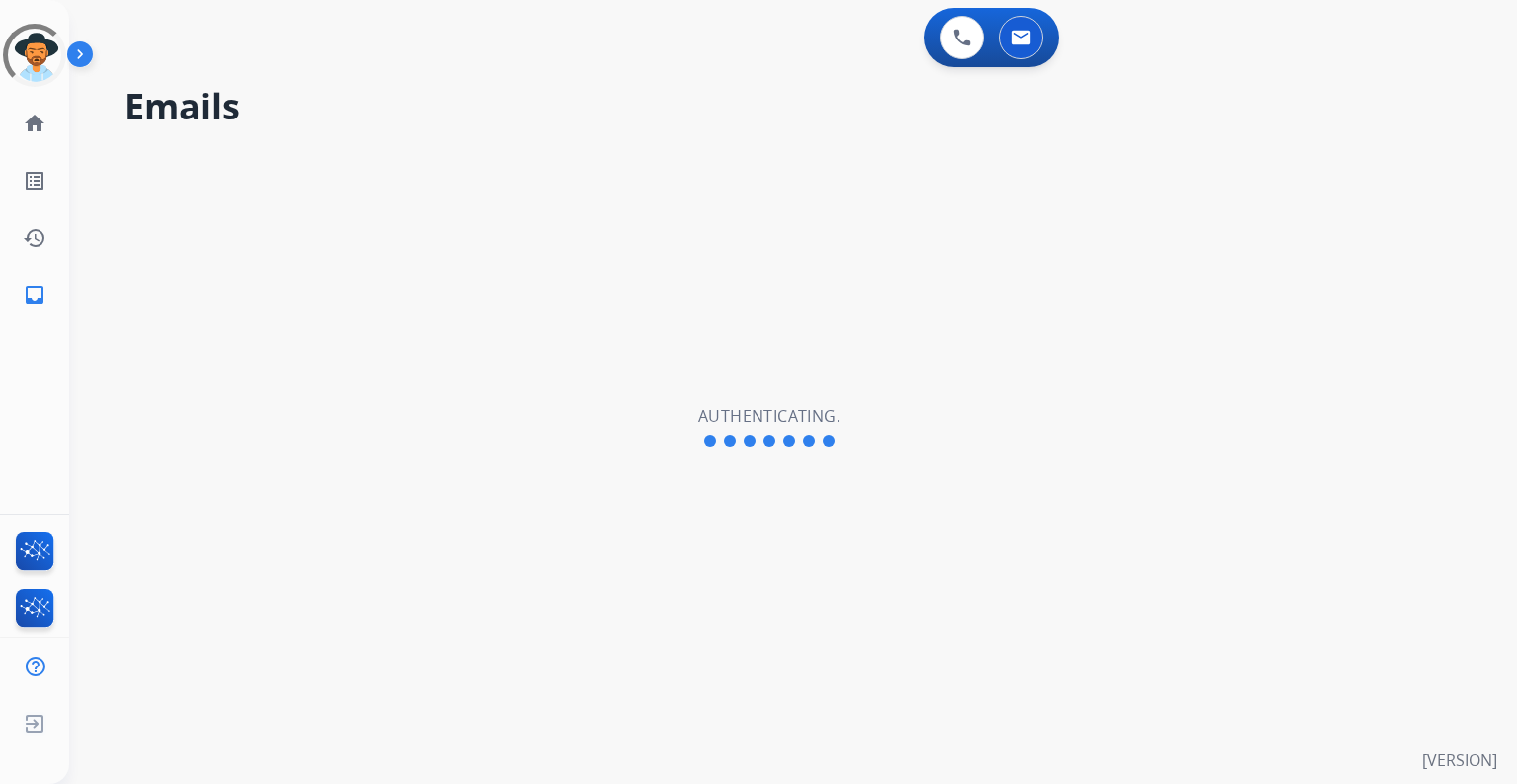 scroll, scrollTop: 0, scrollLeft: 0, axis: both 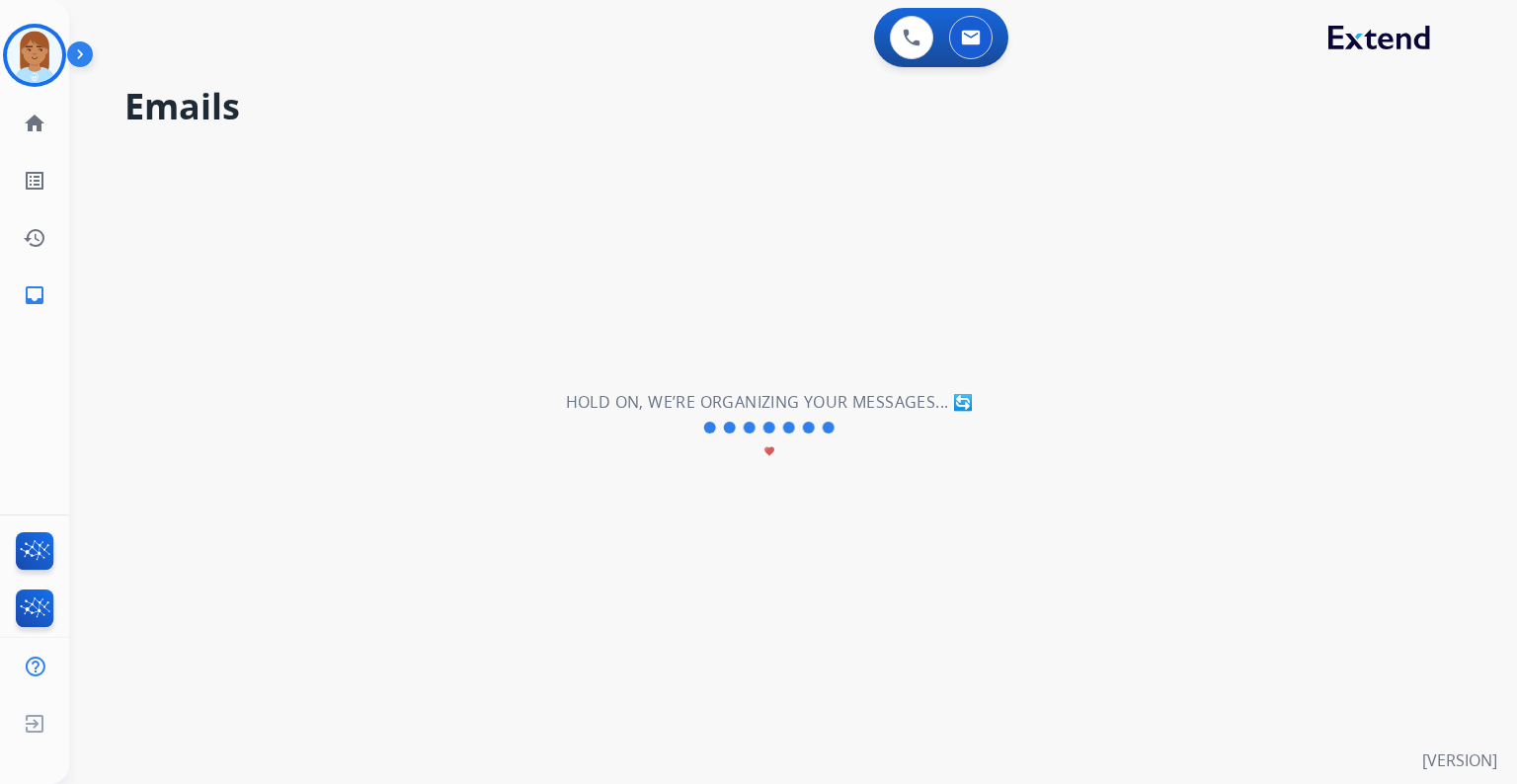 click at bounding box center [35, 55] 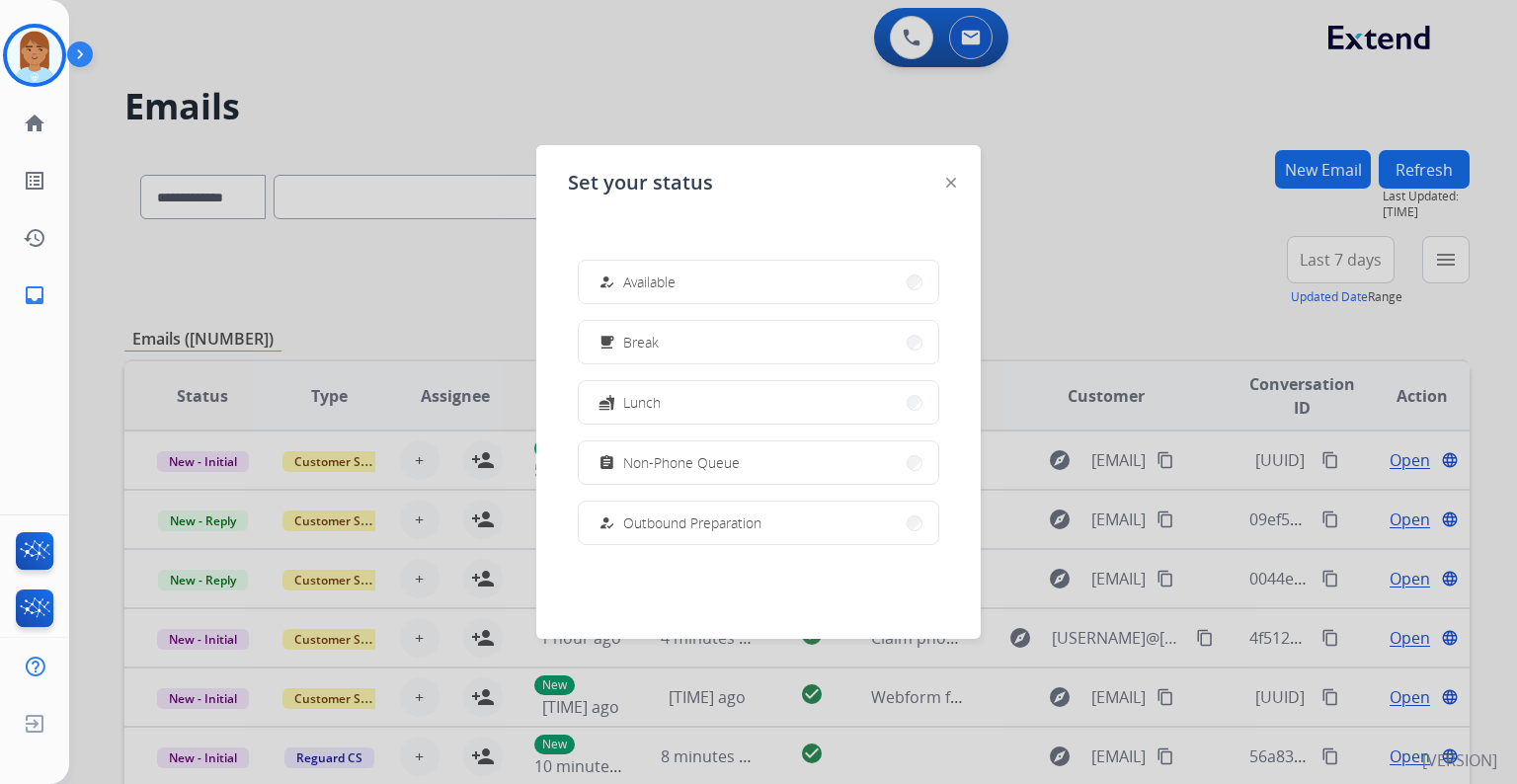 click on "how_to_reg Available" at bounding box center [758, 281] 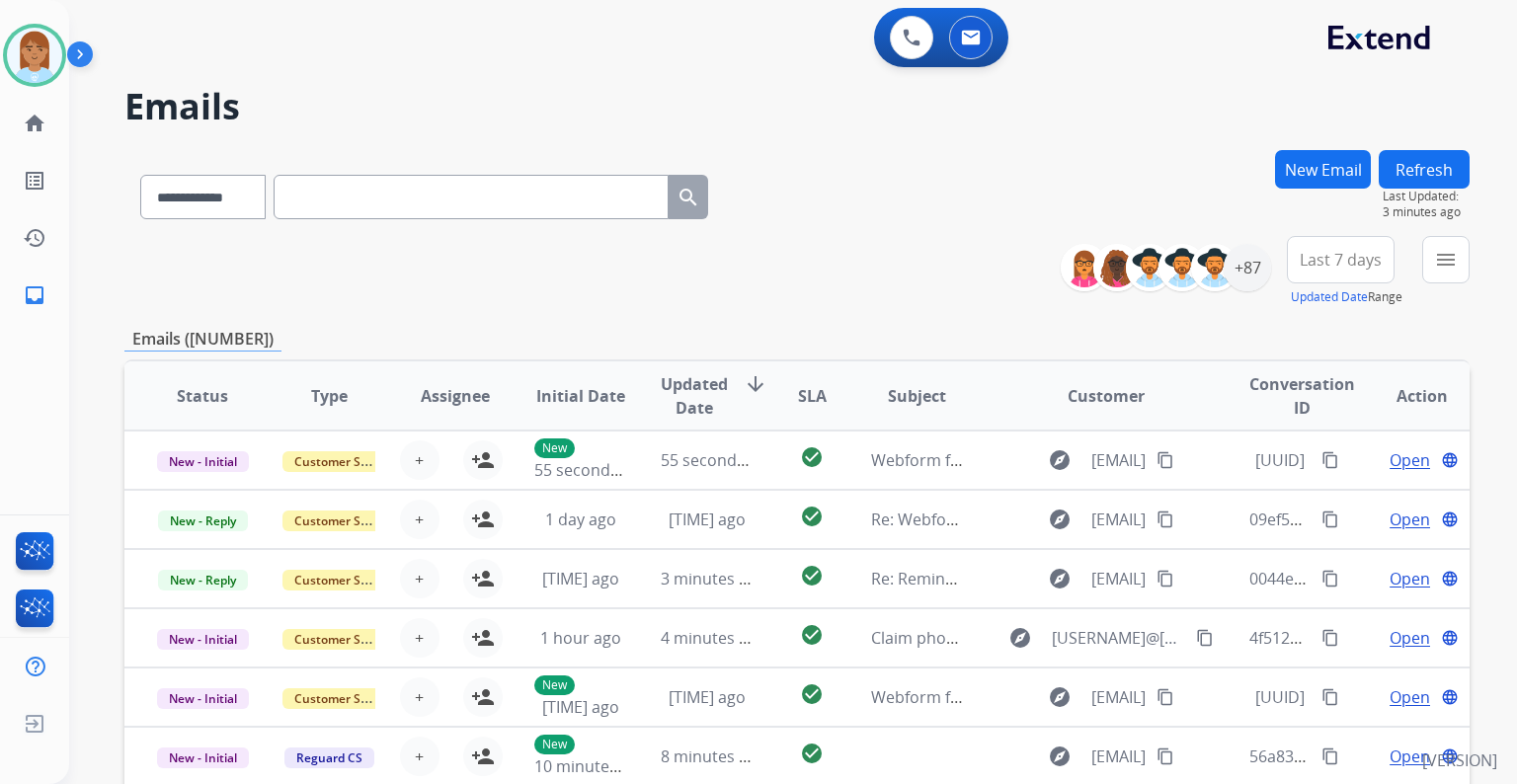 drag, startPoint x: 458, startPoint y: 205, endPoint x: 464, endPoint y: 196, distance: 10.816654 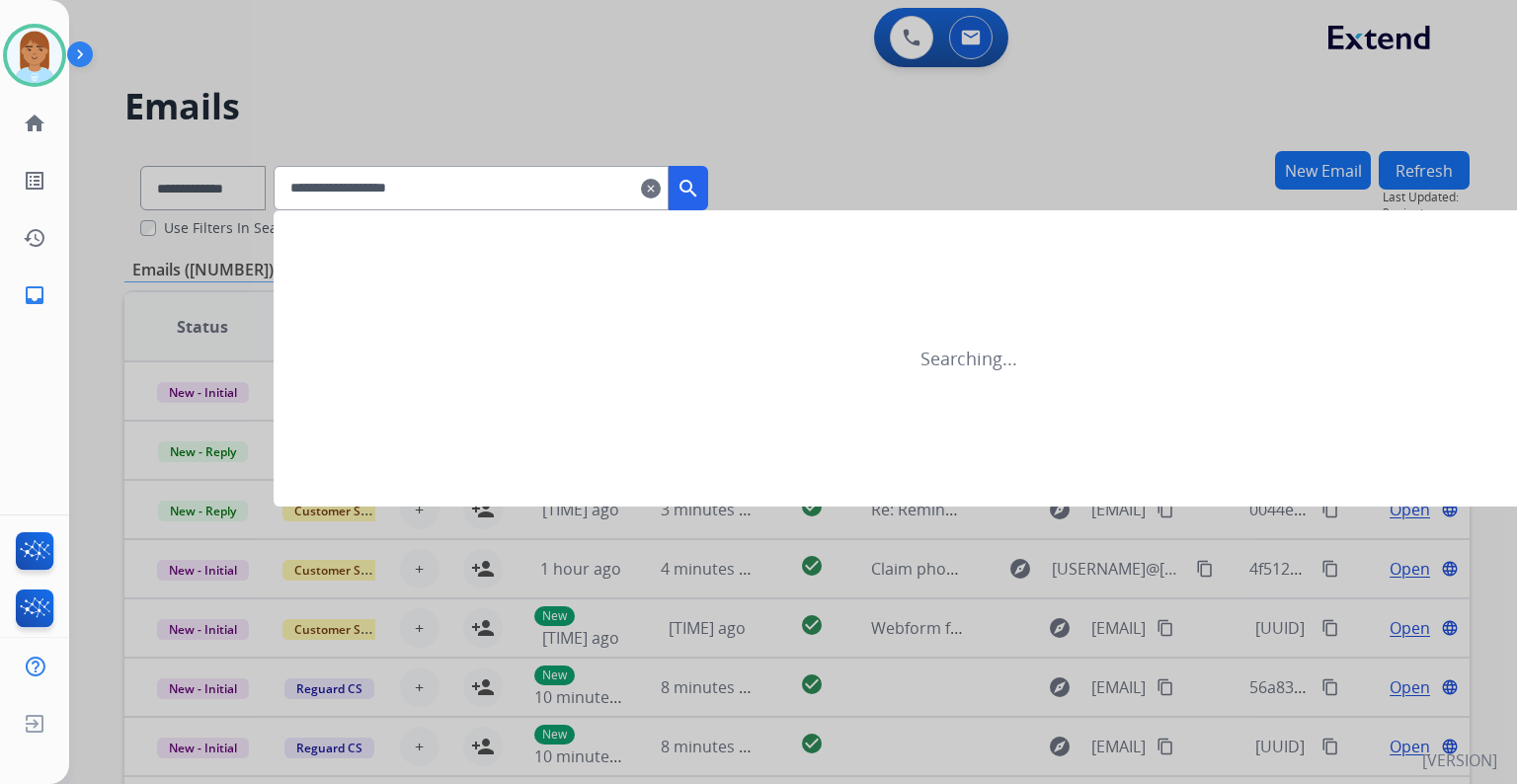 type on "**********" 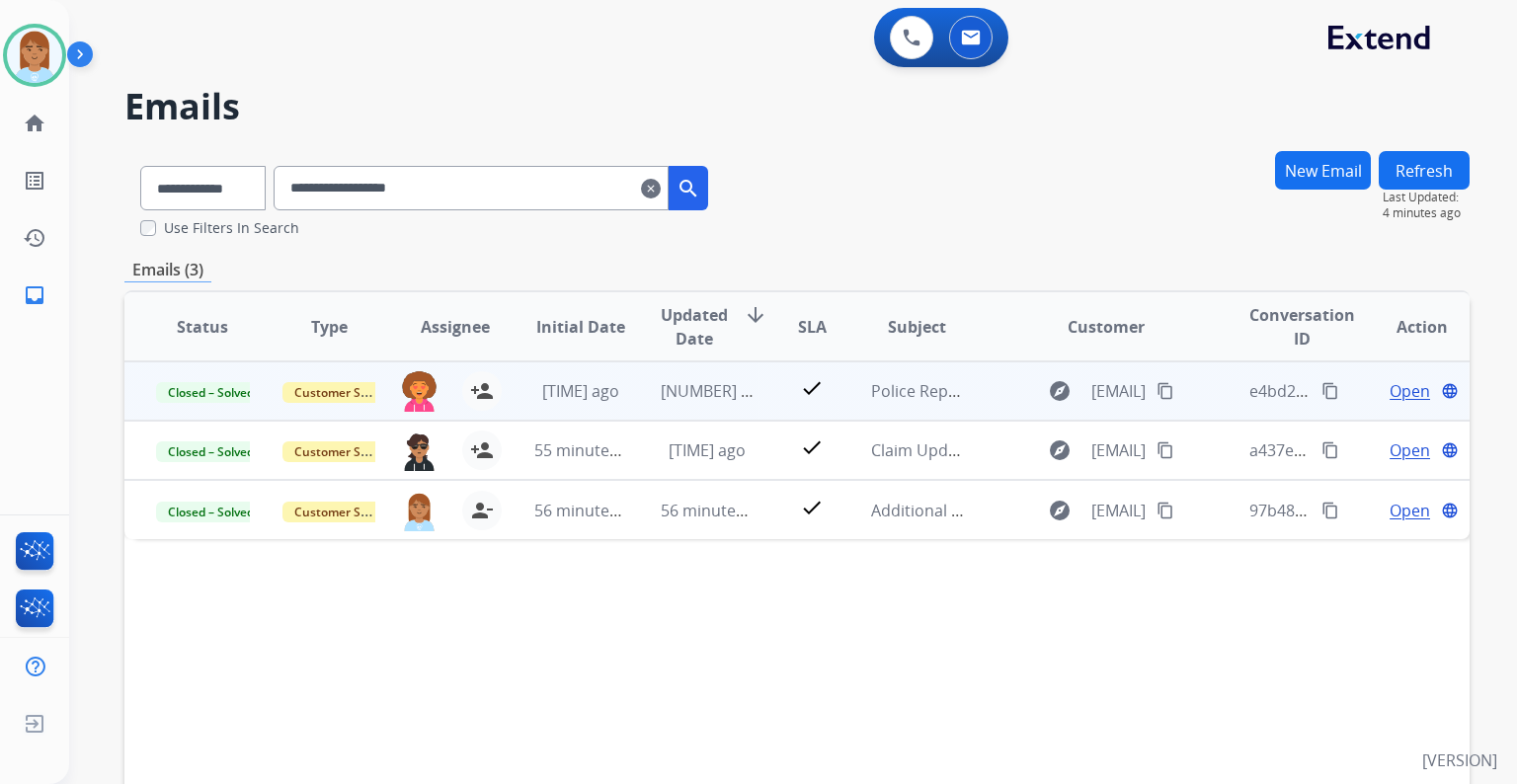 click on "content_copy" at bounding box center [1330, 391] 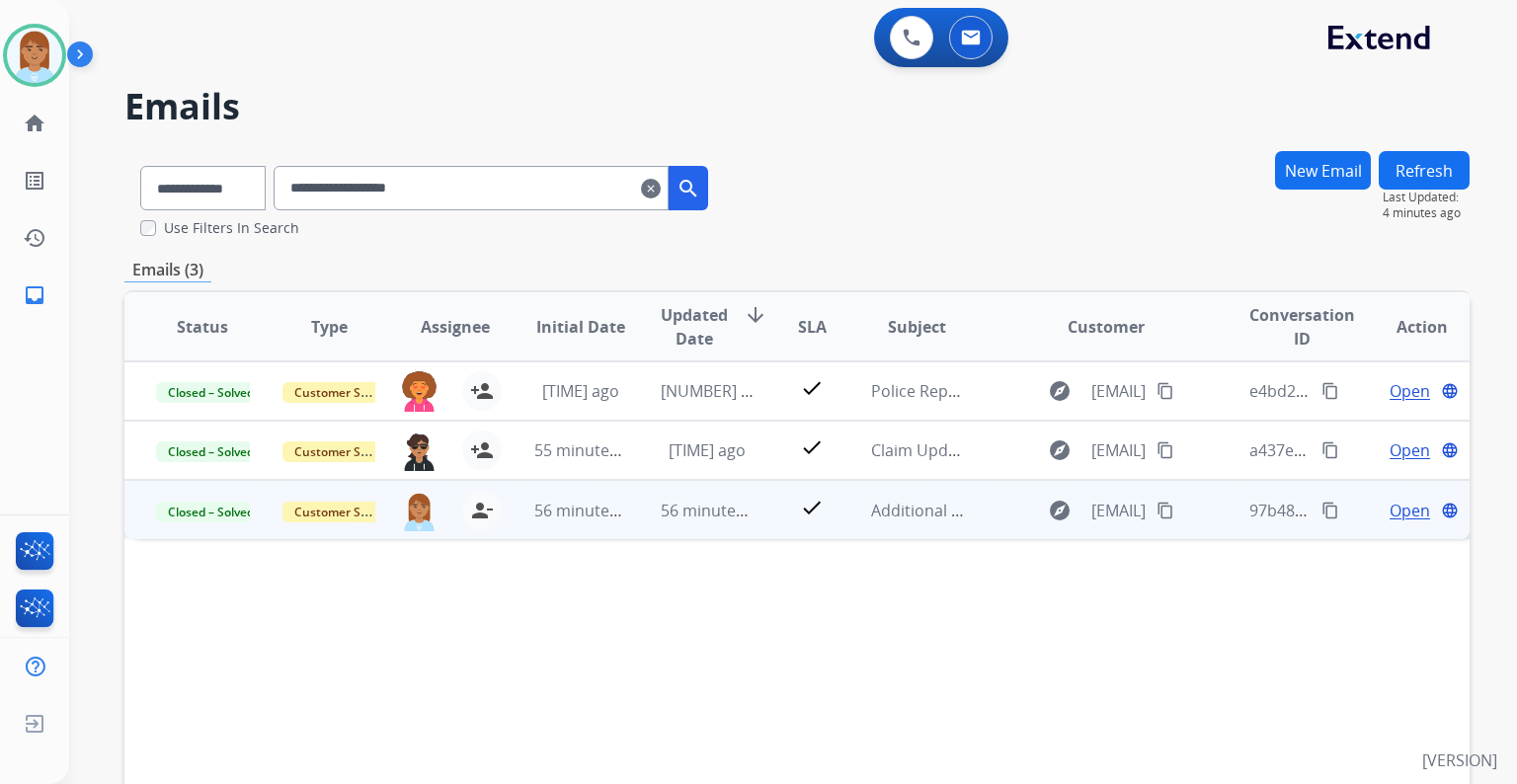 click on "content_copy" at bounding box center [1330, 510] 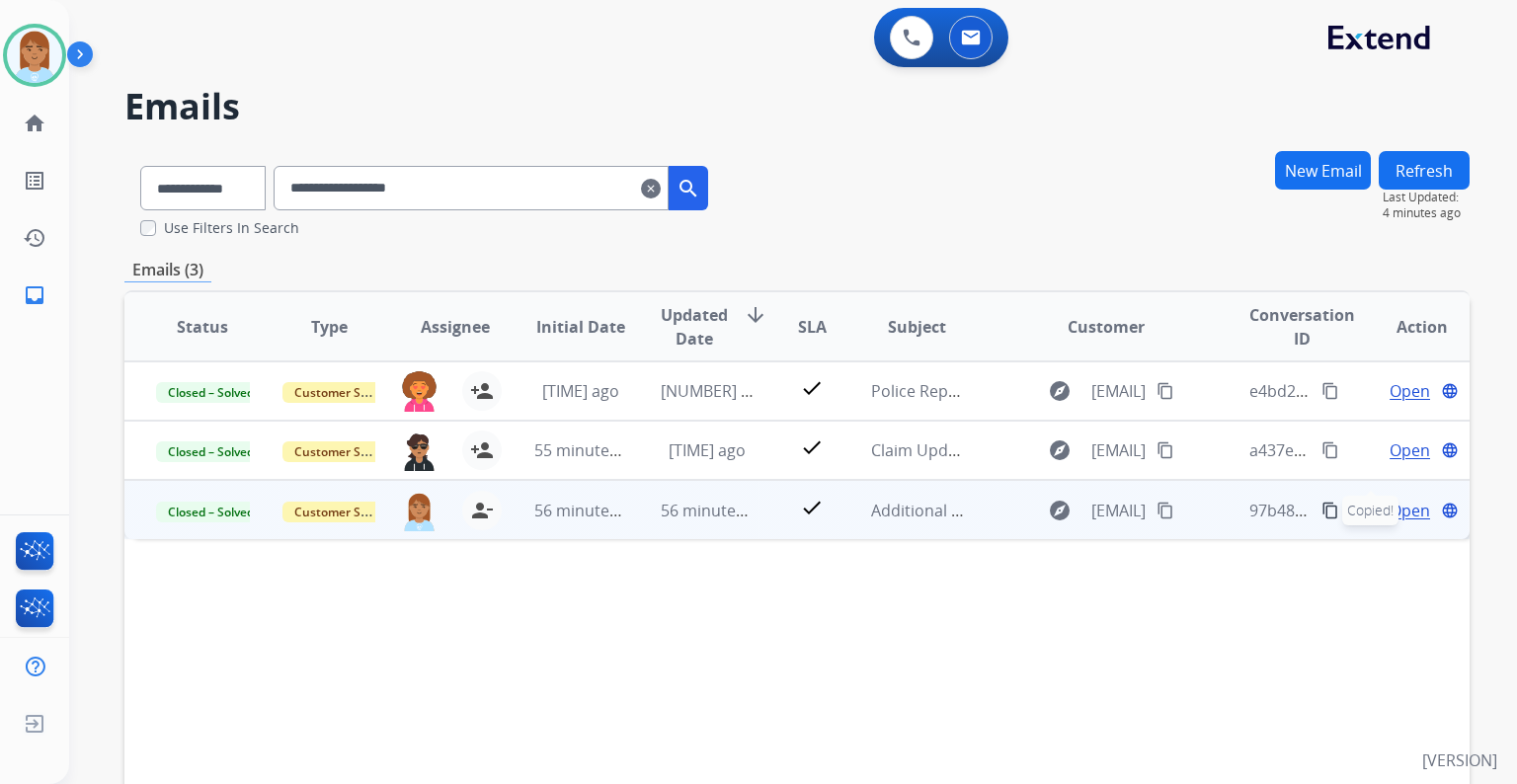 click on "content_copy" at bounding box center [1330, 510] 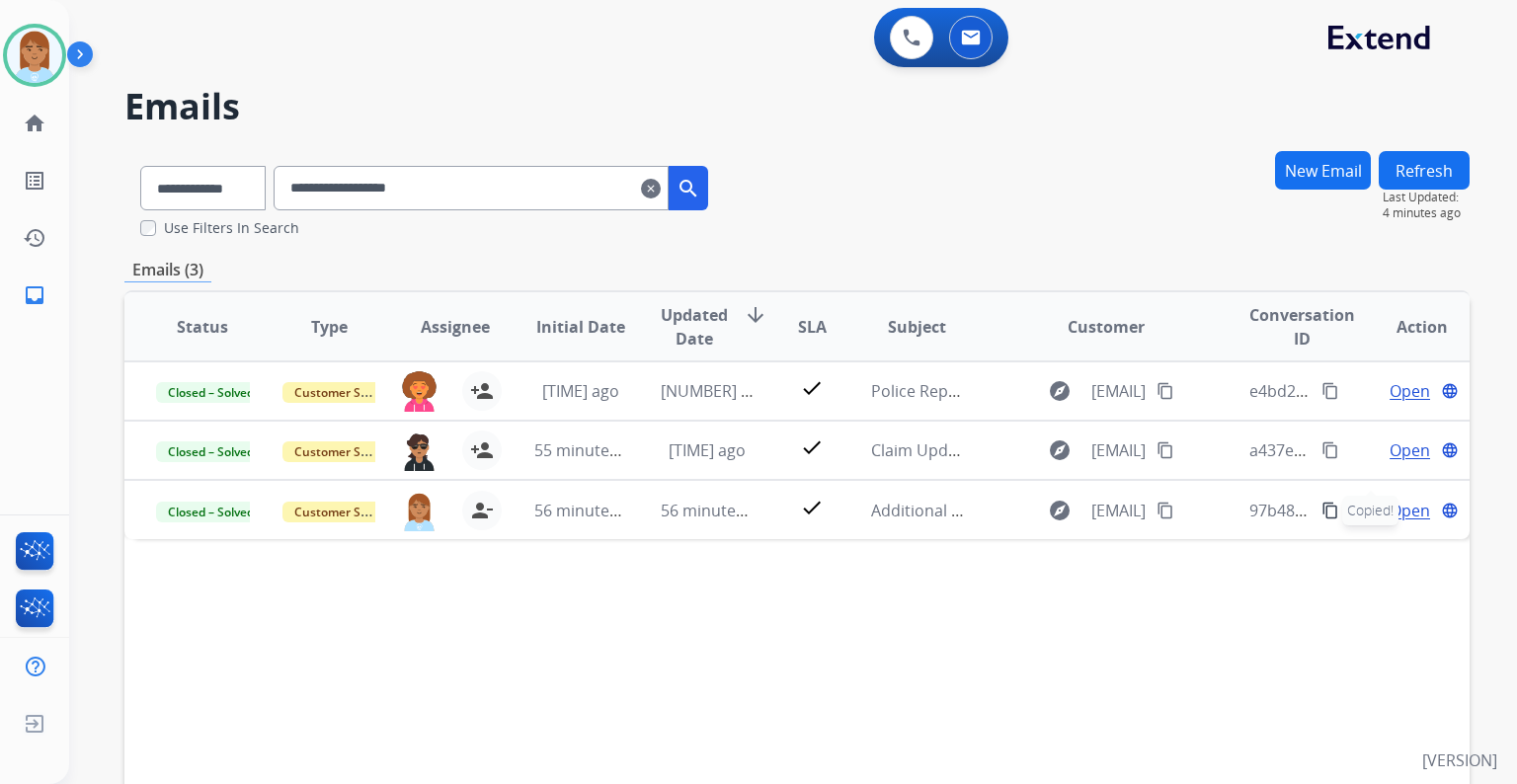 click on "Closed – Solved Customer Support [EMAIL] person_add Assign to Me 53 minutes ago 52 minutes ago check  Police Report  explore [EMAIL]  a437e6ee-a3eb-4d22-b32d-d527059ee541  Open language Closed – Solved Customer Support [EMAIL] person_add Assign to Me 55 minutes ago 54 minutes ago check  Claim Update  explore [EMAIL]  a437e6ee-a3eb-4d22-b32d-d527059ee541  Open language Closed – Solved Customer Support [EMAIL] person_remove Unassign to Me 56 minutes ago 56 minutes ago check  Additional Information   explore [EMAIL]  97b48406-496e-4a20-9bca-0f8d46ad2dd0  Copied! Open language" at bounding box center [797, 621] 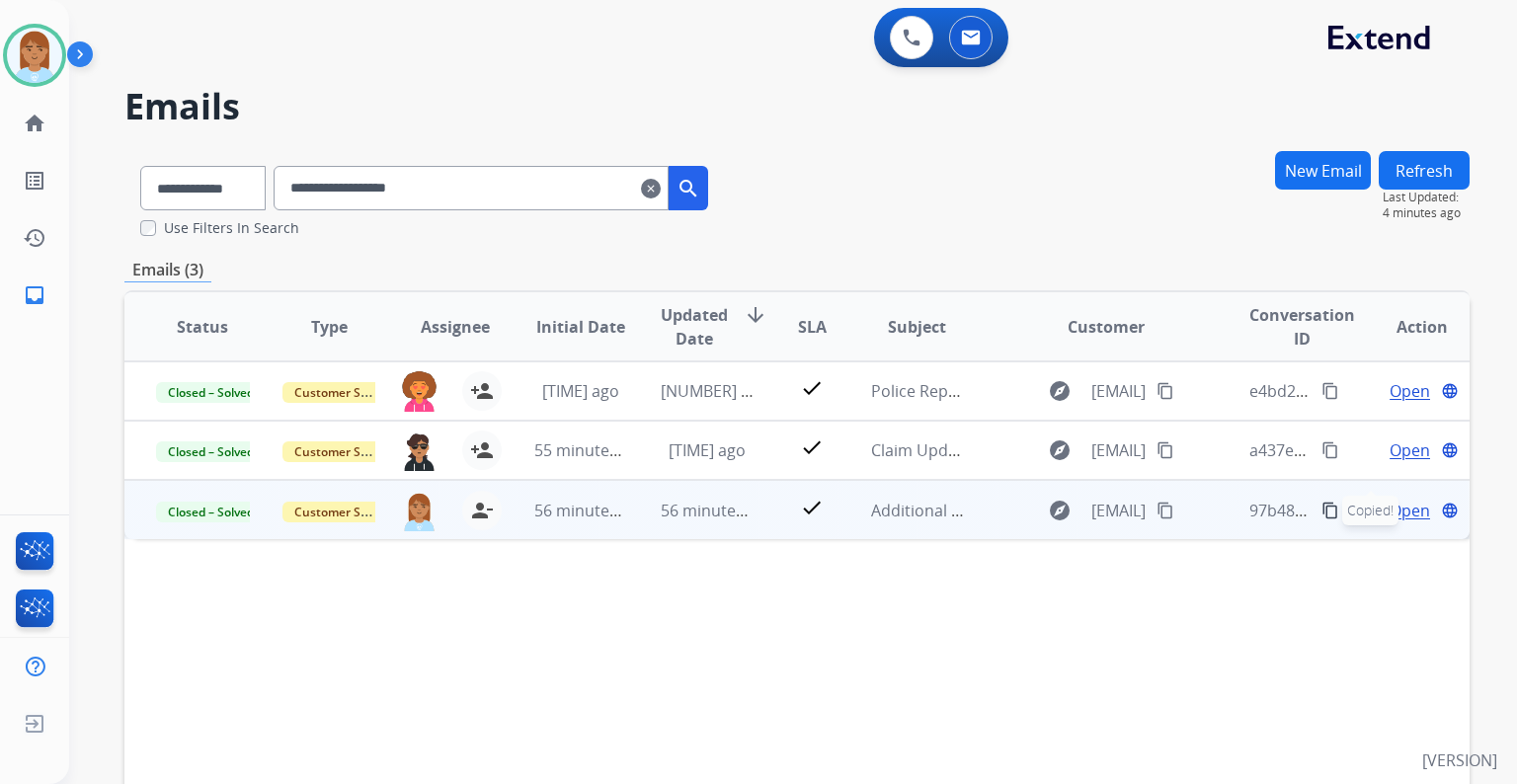 click on "content_copy" at bounding box center (1330, 510) 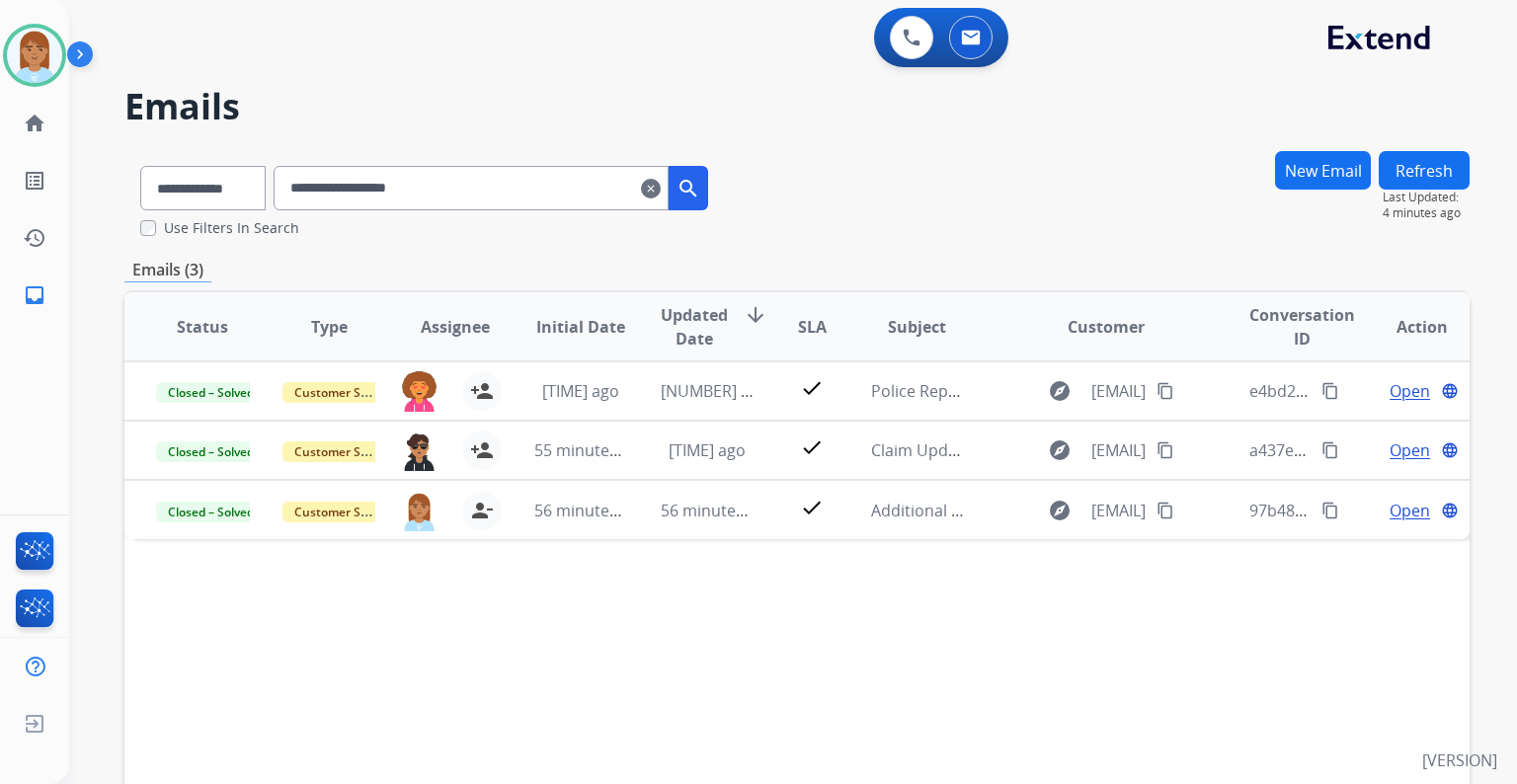 drag, startPoint x: 504, startPoint y: 183, endPoint x: -107, endPoint y: 186, distance: 611.00736 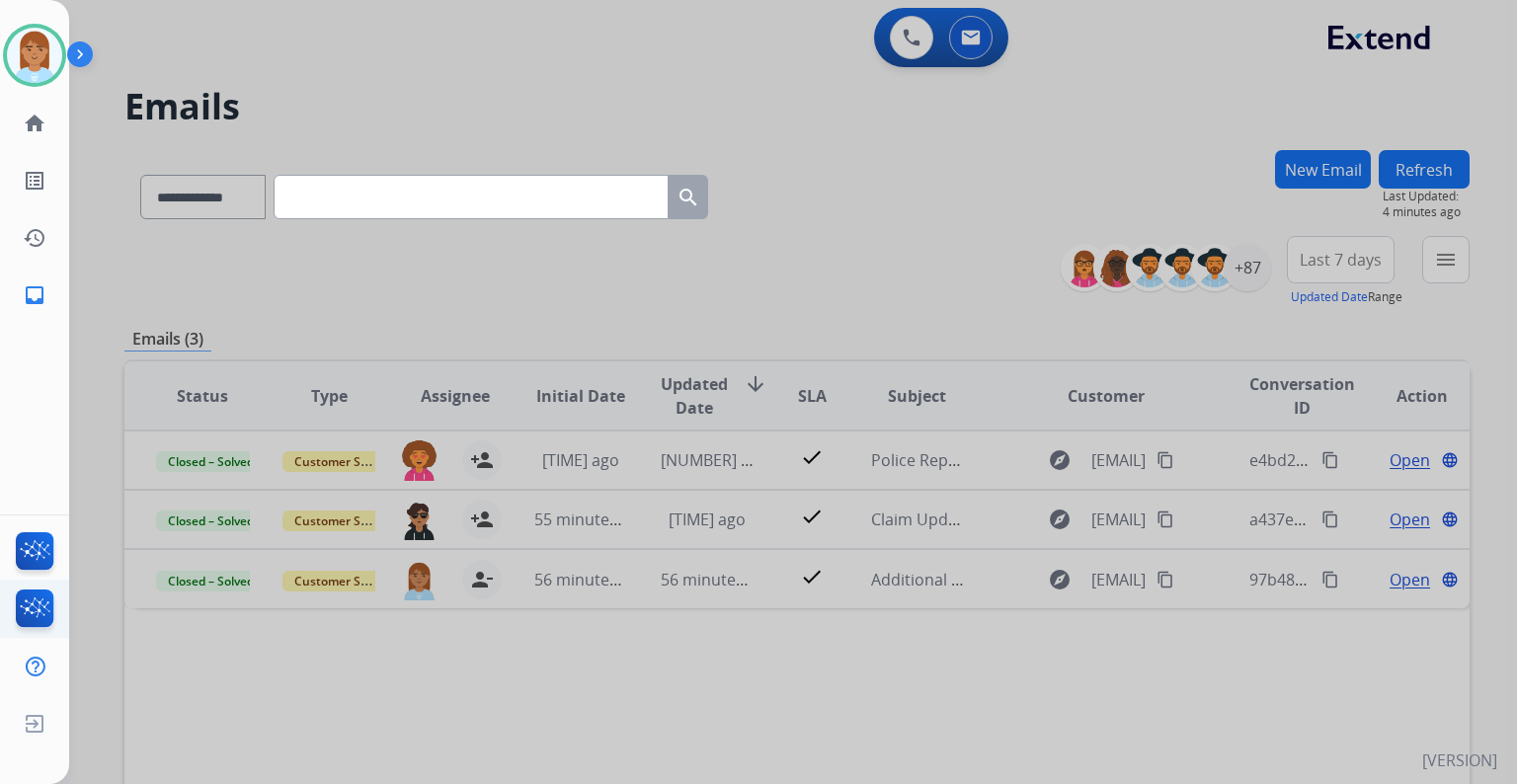 type 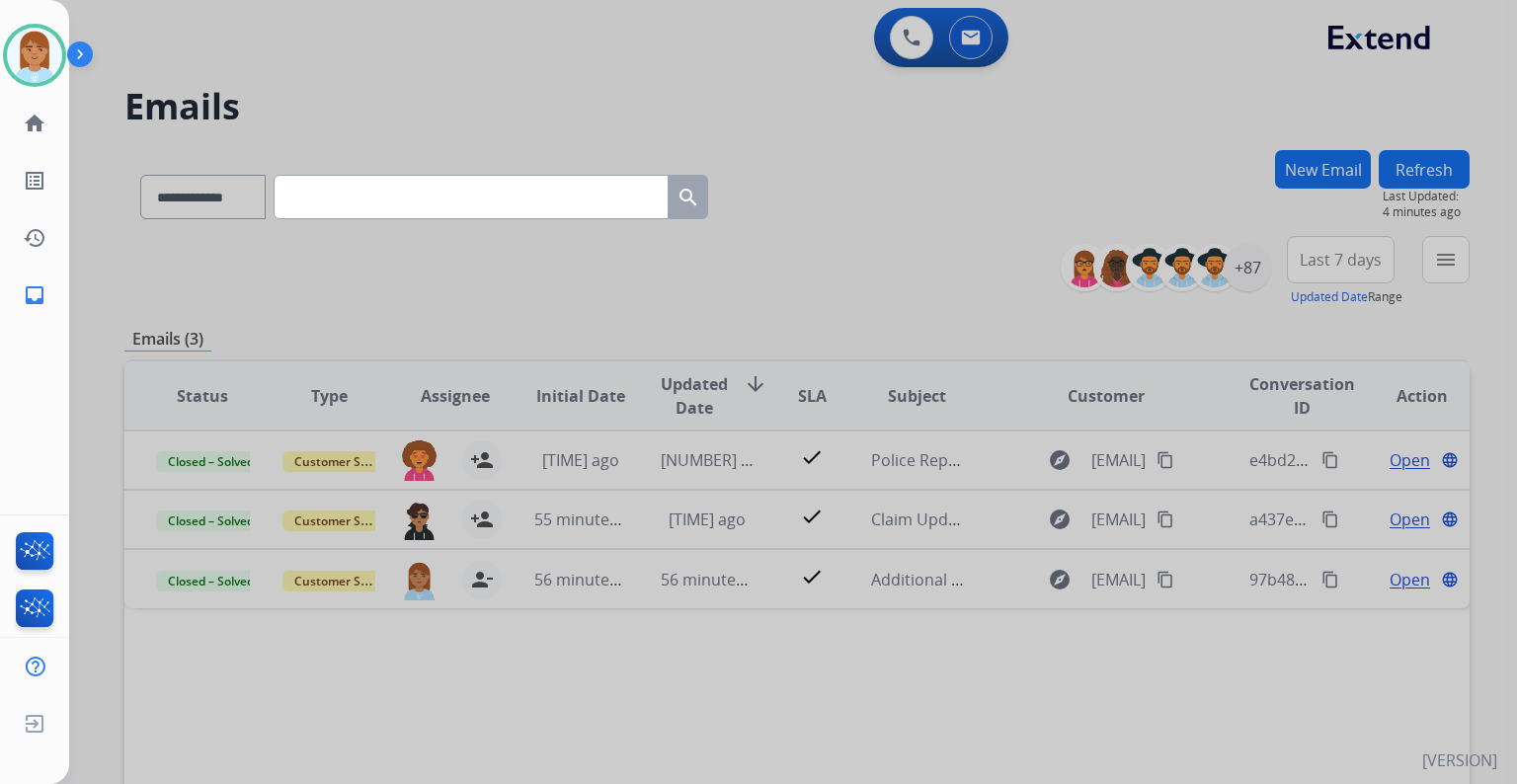 click 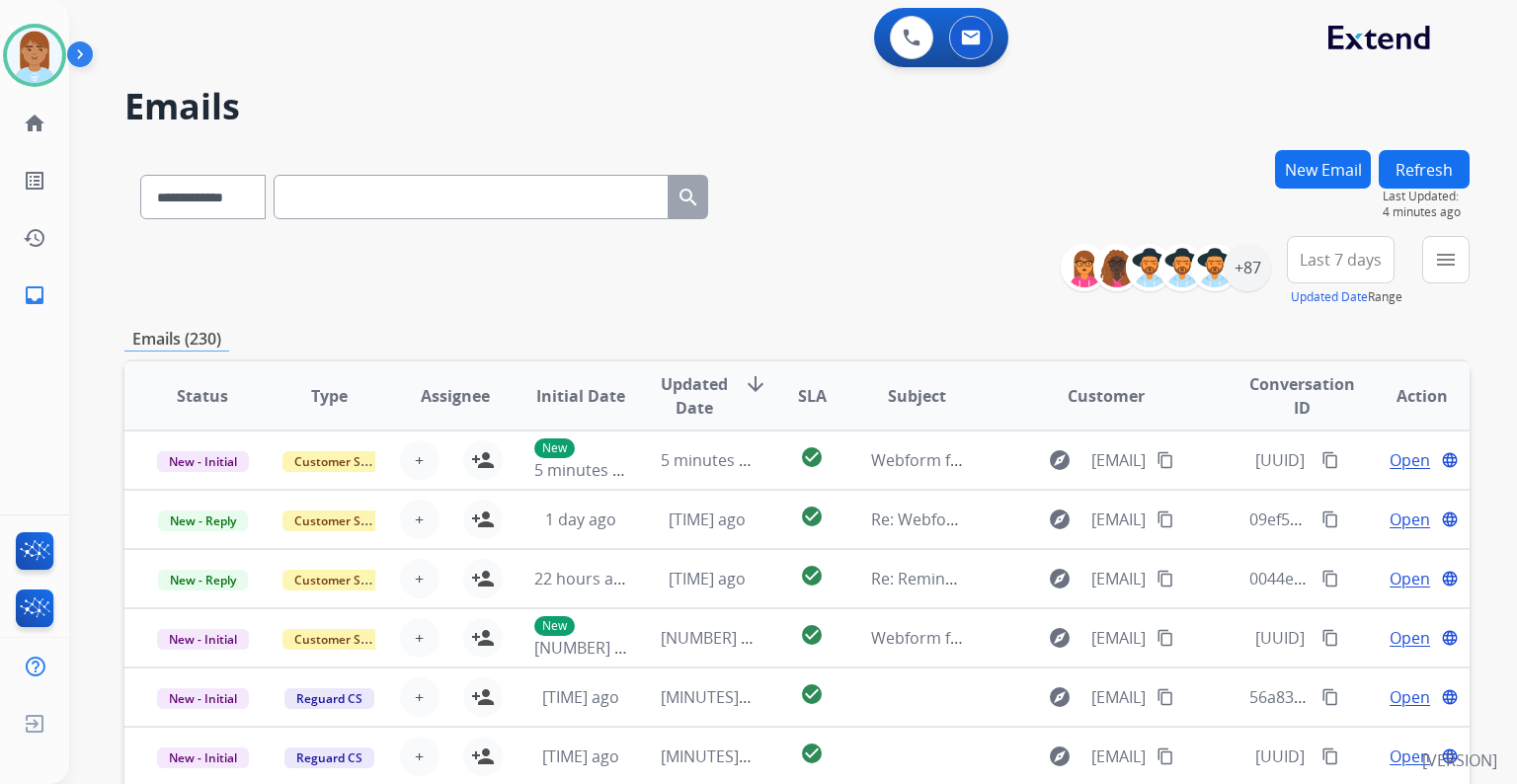 click at bounding box center [471, 196] 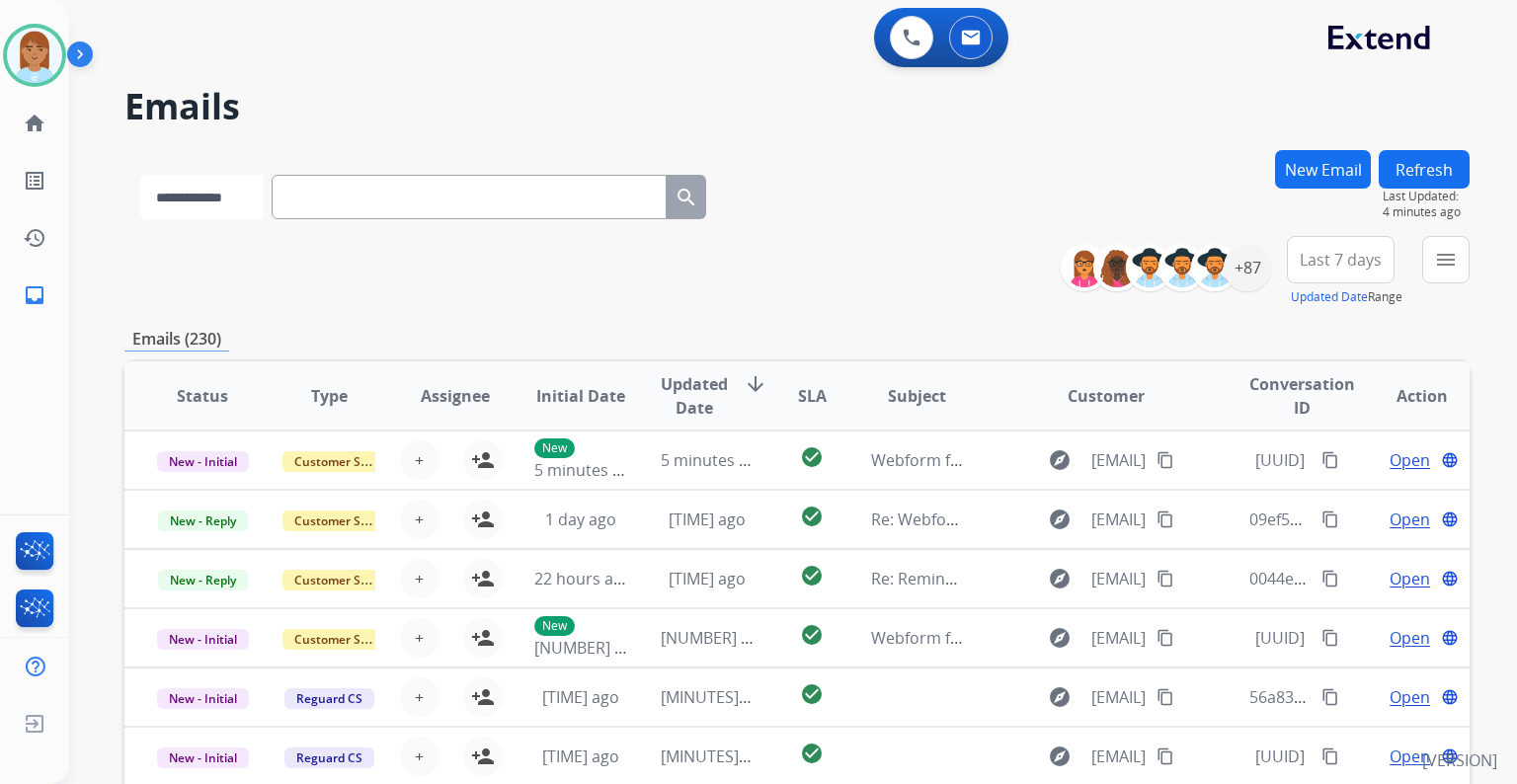 drag, startPoint x: 189, startPoint y: 179, endPoint x: 180, endPoint y: 198, distance: 21.023796 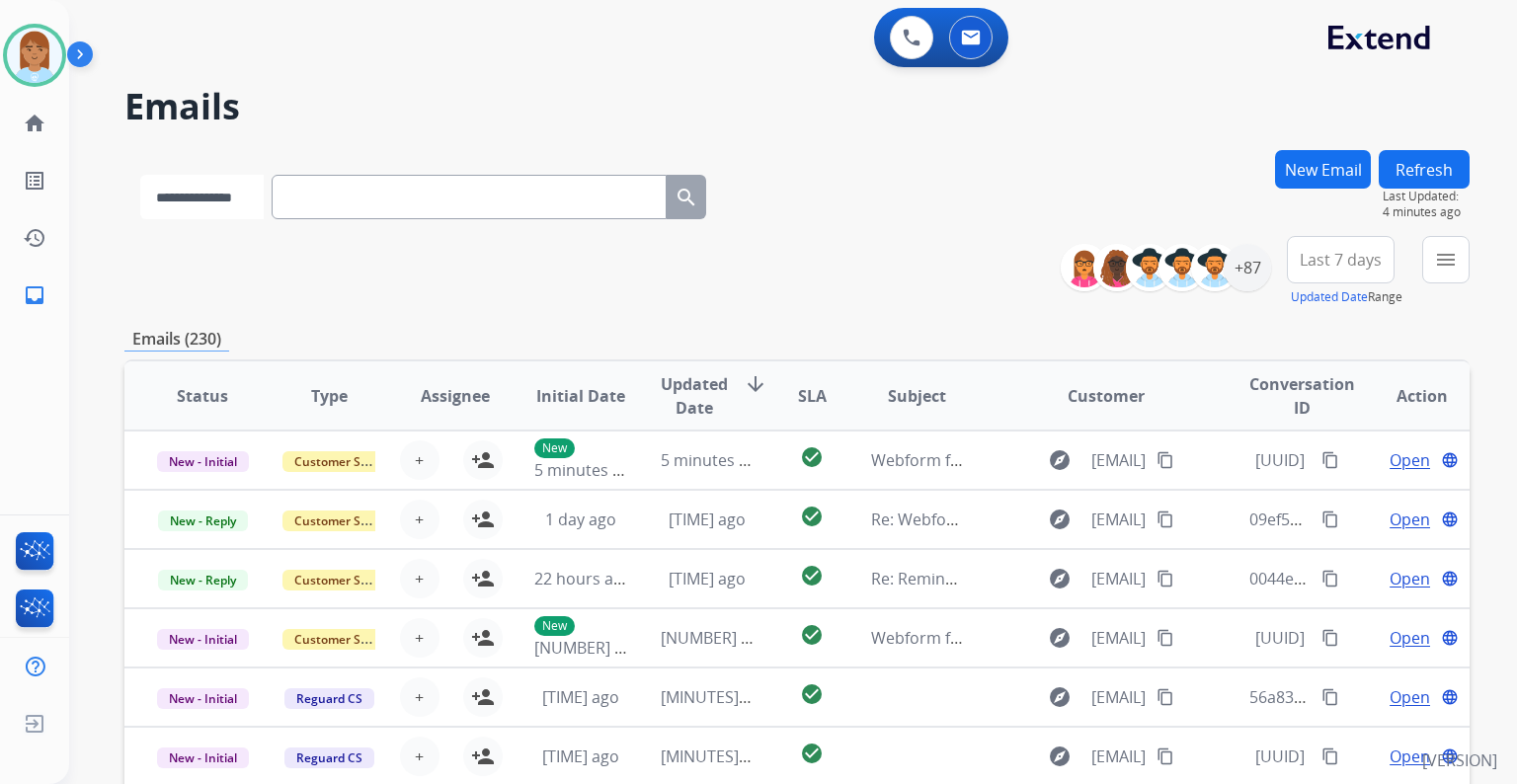 click on "**********" at bounding box center [201, 196] 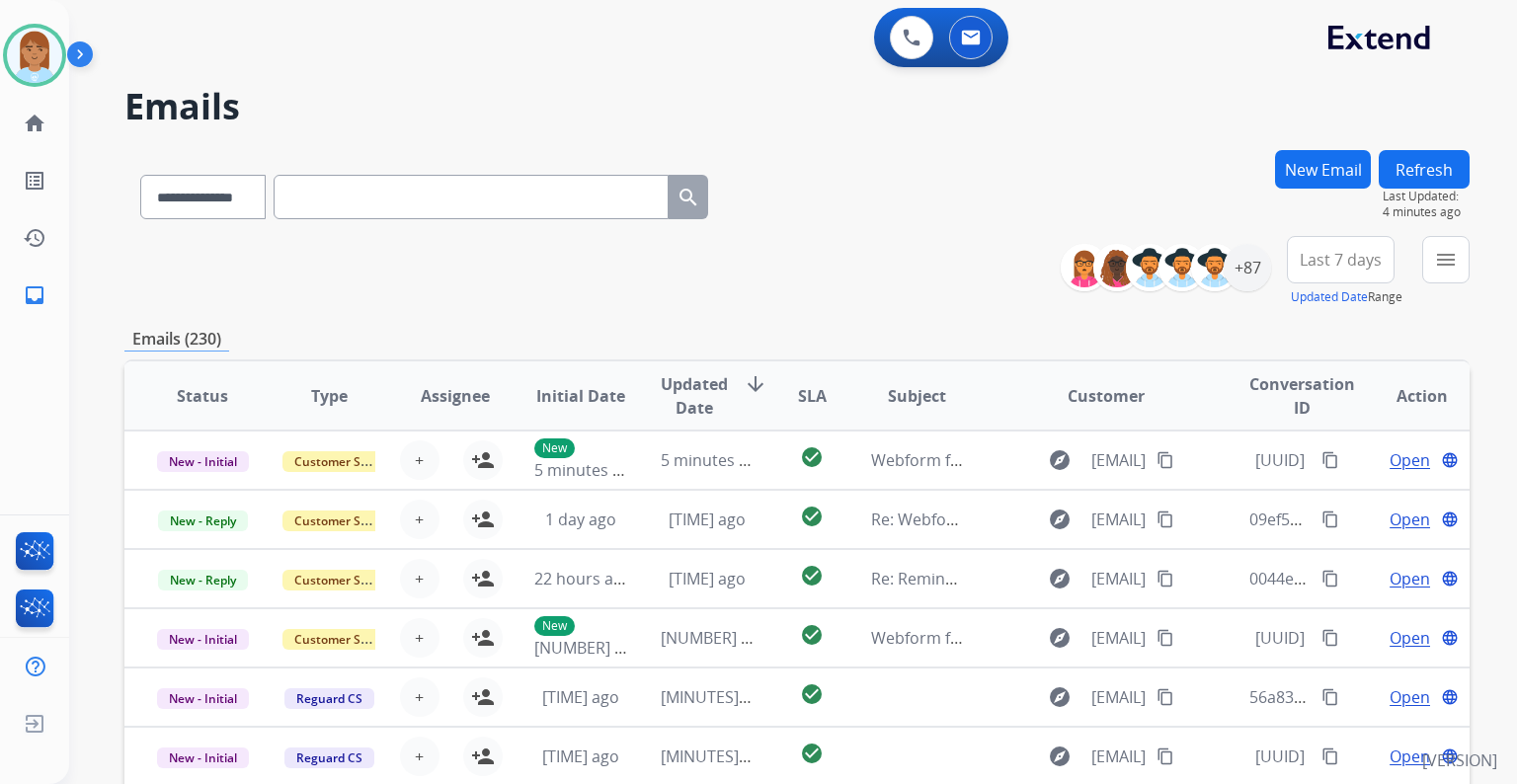 click at bounding box center [471, 196] 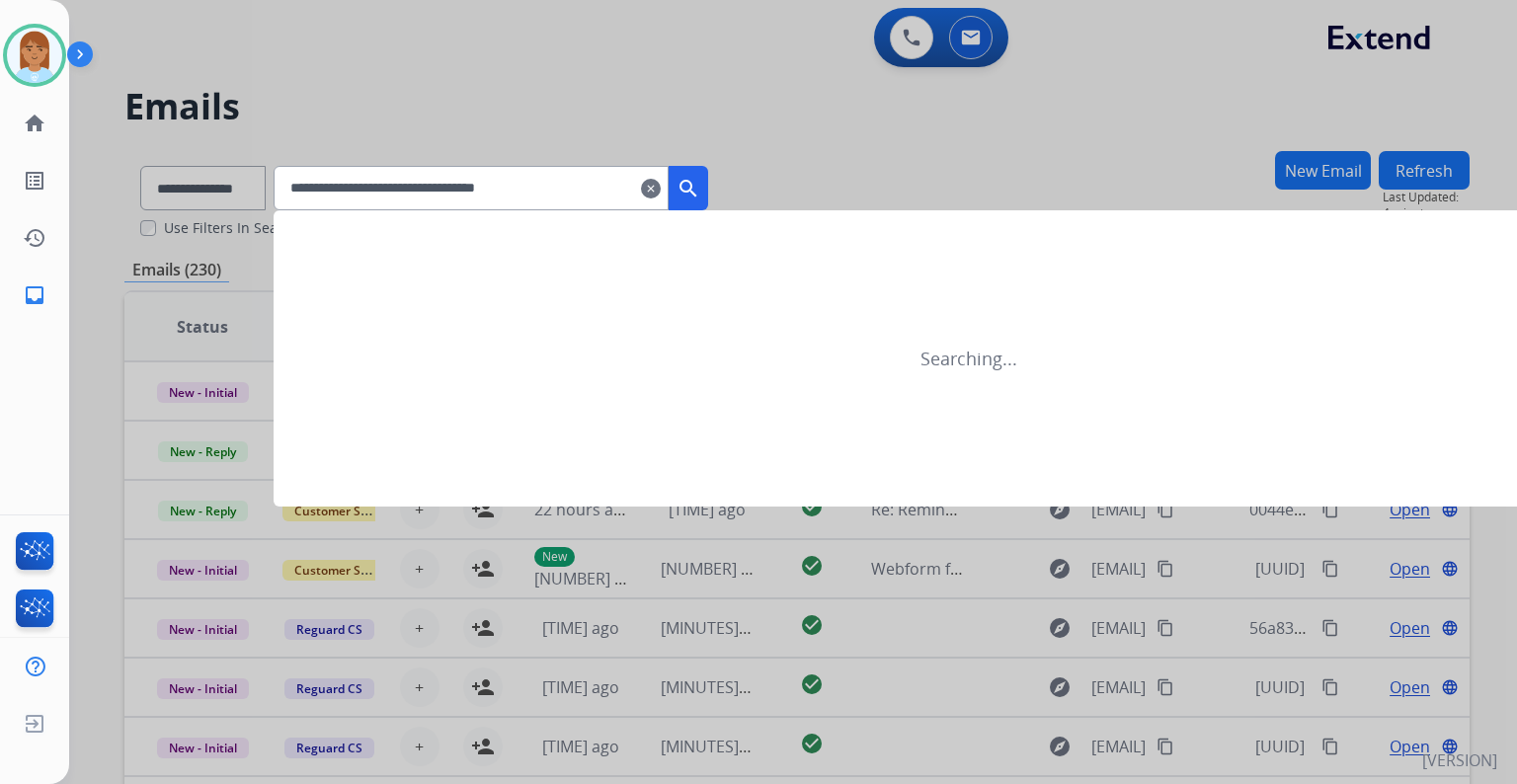 type on "**********" 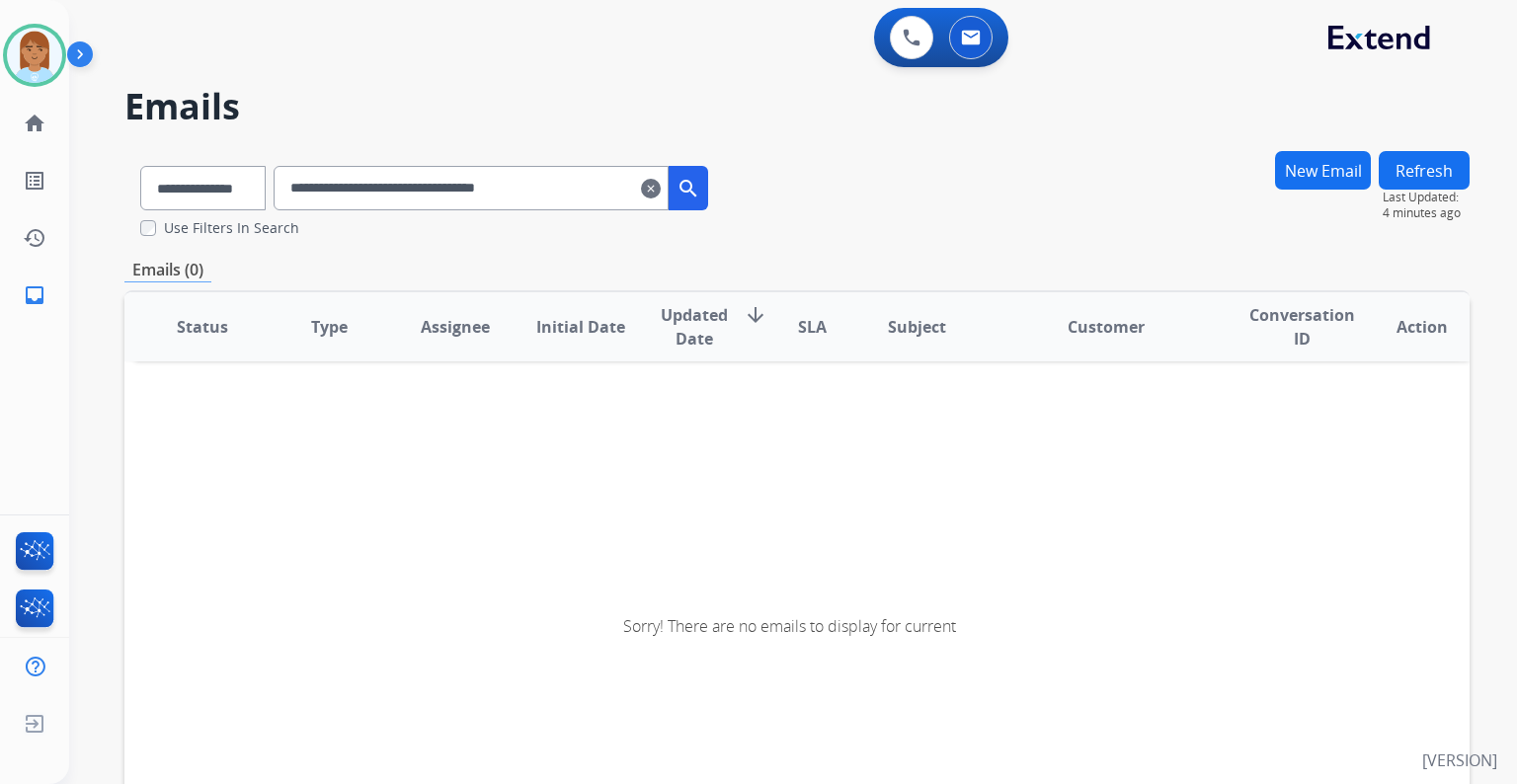 click on "search" at bounding box center [688, 188] 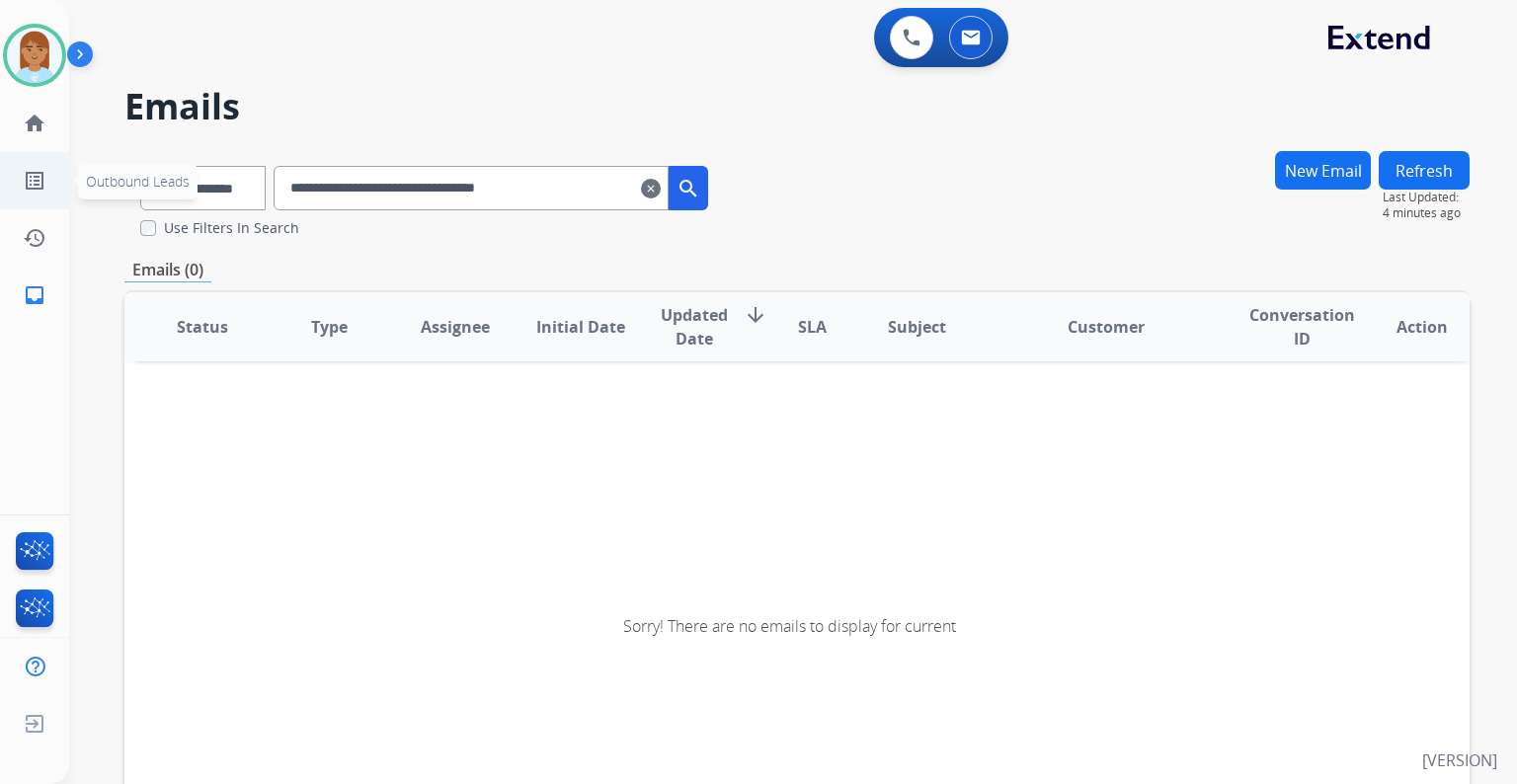 drag, startPoint x: 560, startPoint y: 174, endPoint x: 0, endPoint y: 170, distance: 560.0143 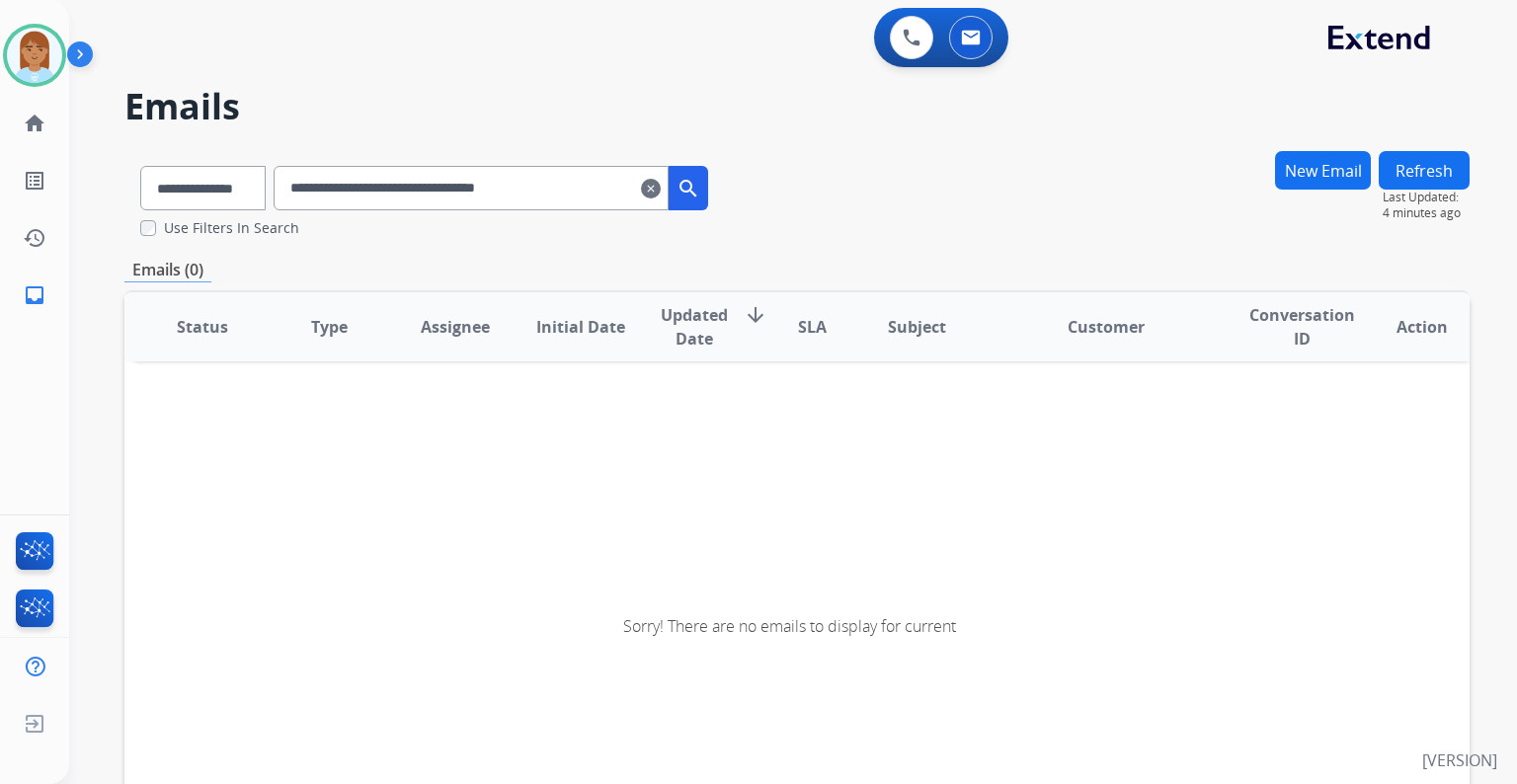drag, startPoint x: 611, startPoint y: 195, endPoint x: -63, endPoint y: 170, distance: 674.4635 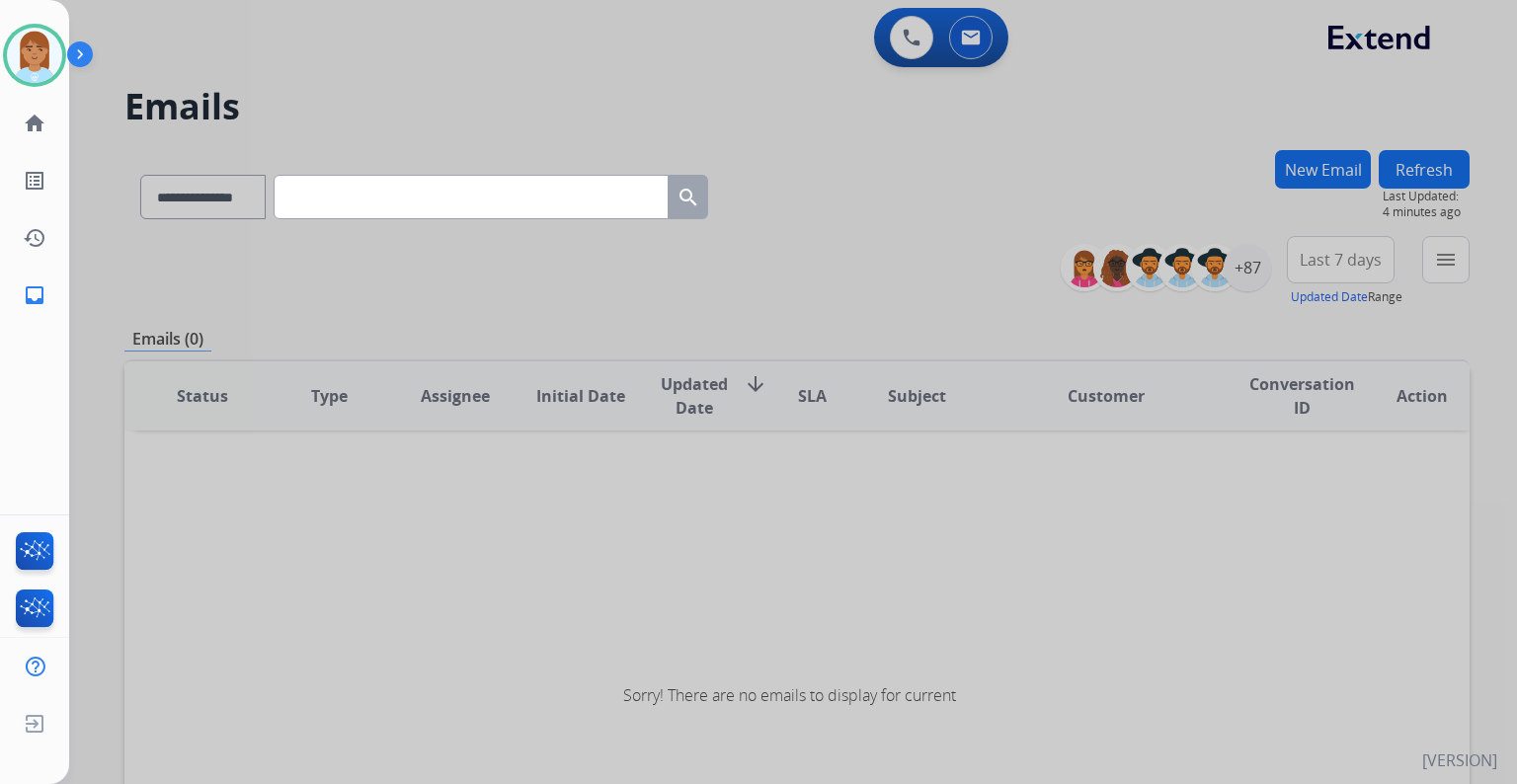 type 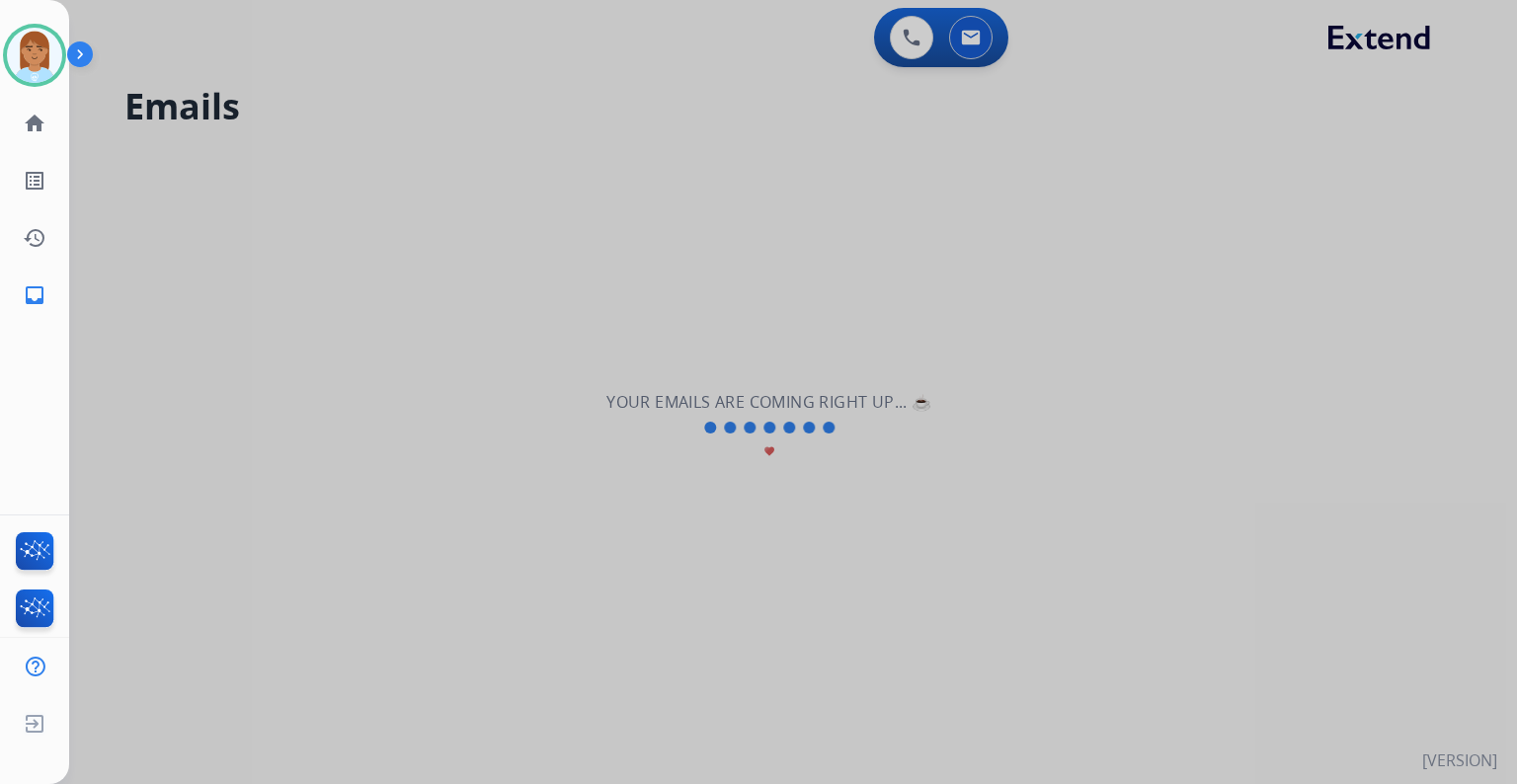 select on "**********" 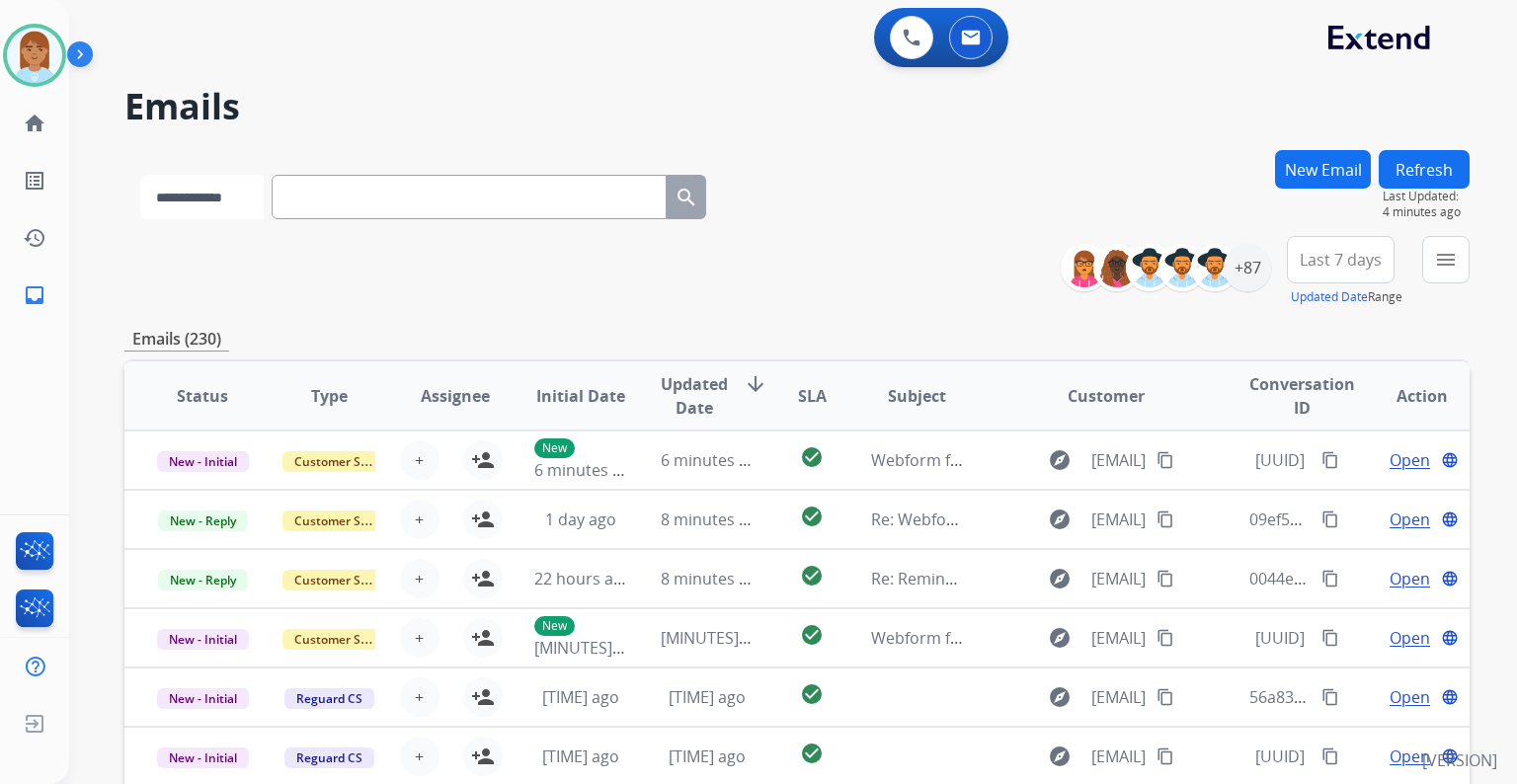 click on "**********" at bounding box center (201, 196) 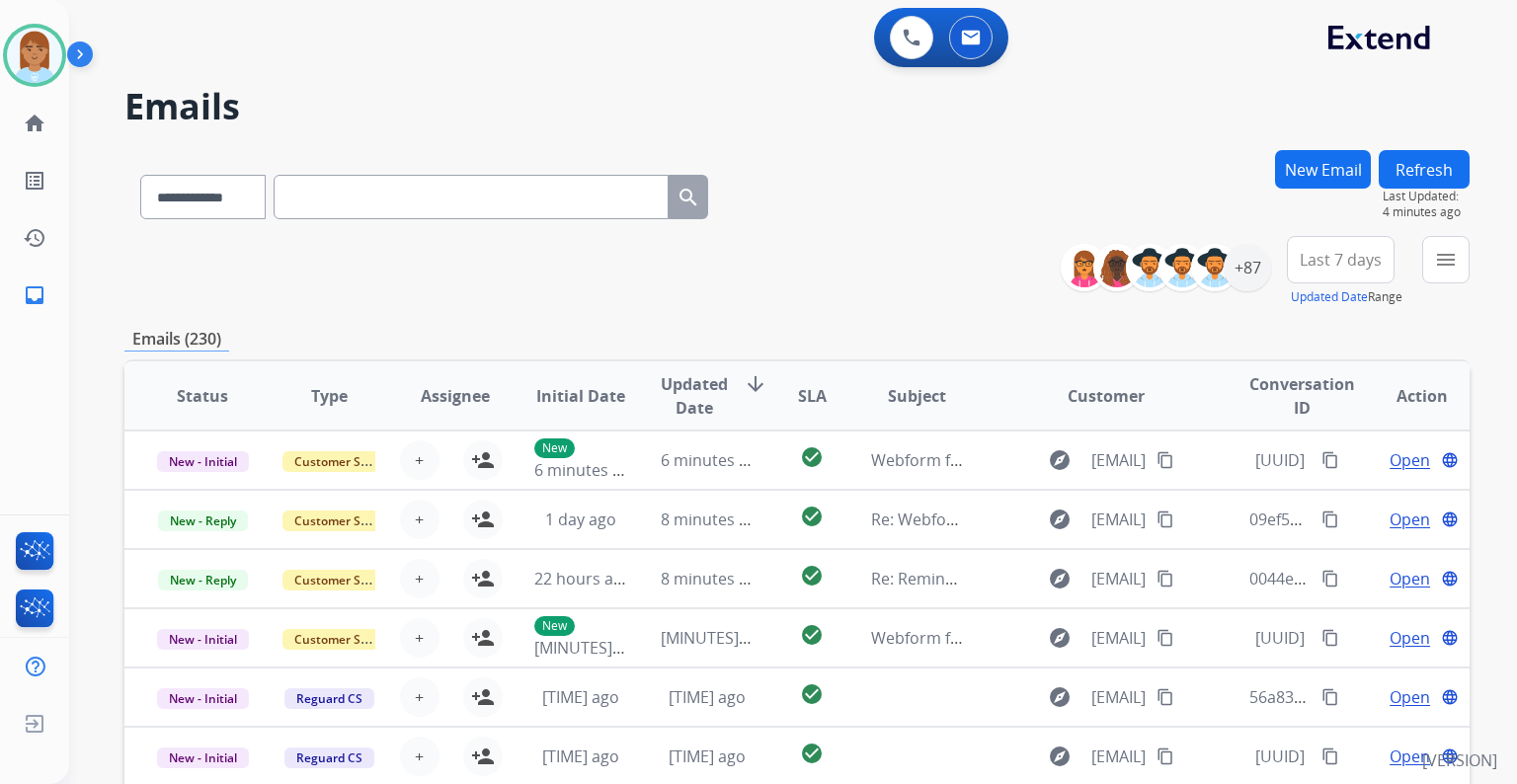 click at bounding box center (471, 196) 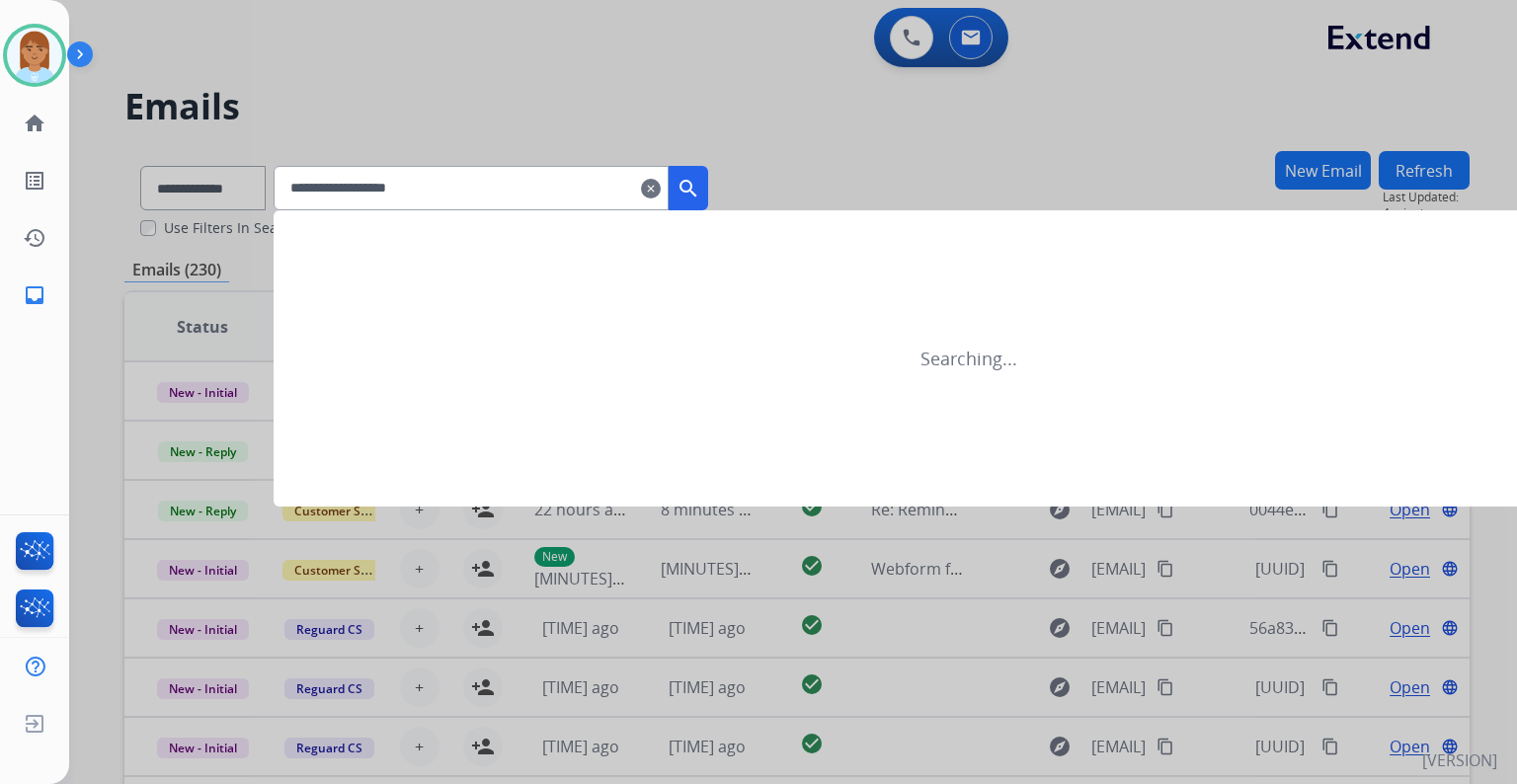 type on "**********" 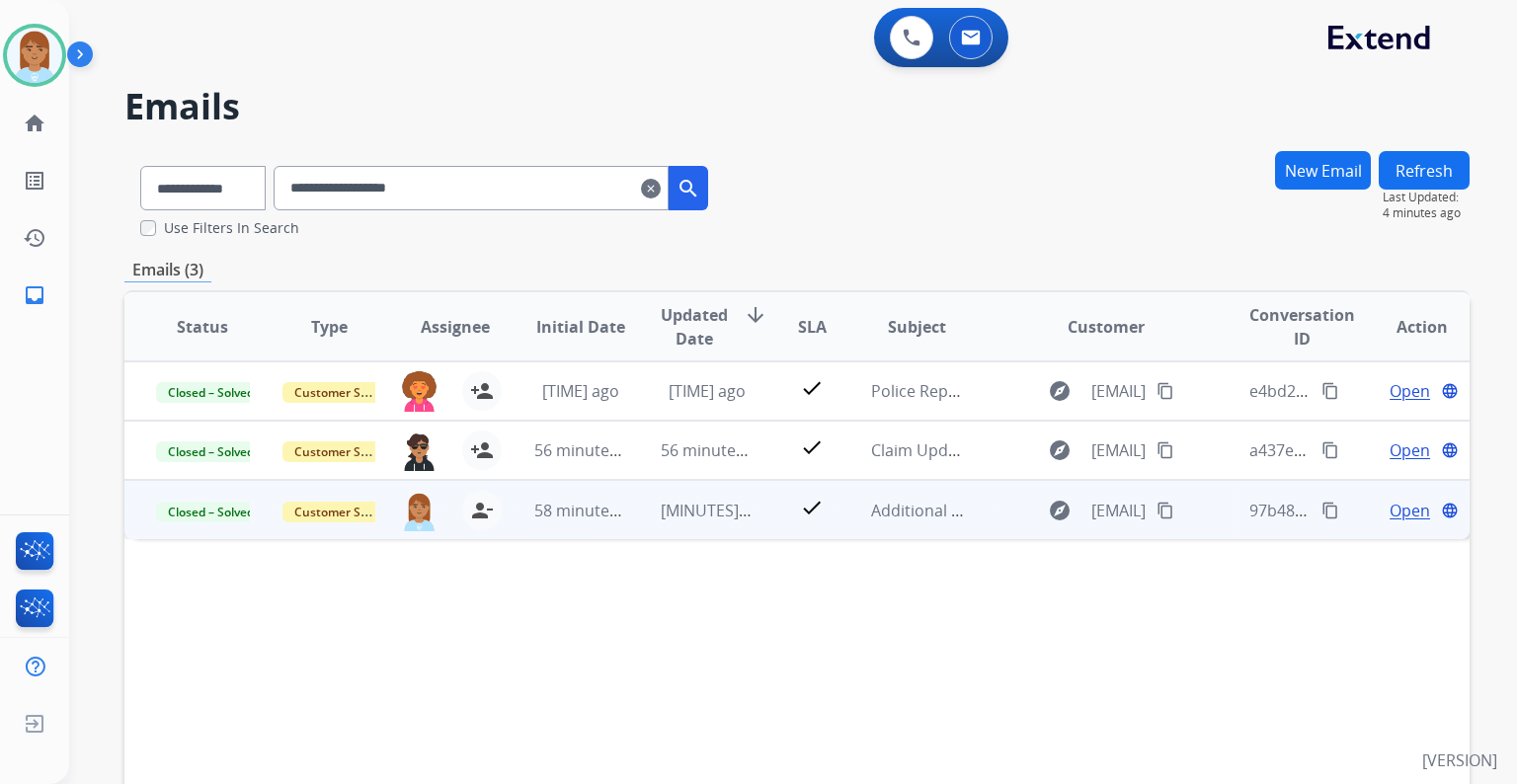 click on "Open" at bounding box center (1409, 510) 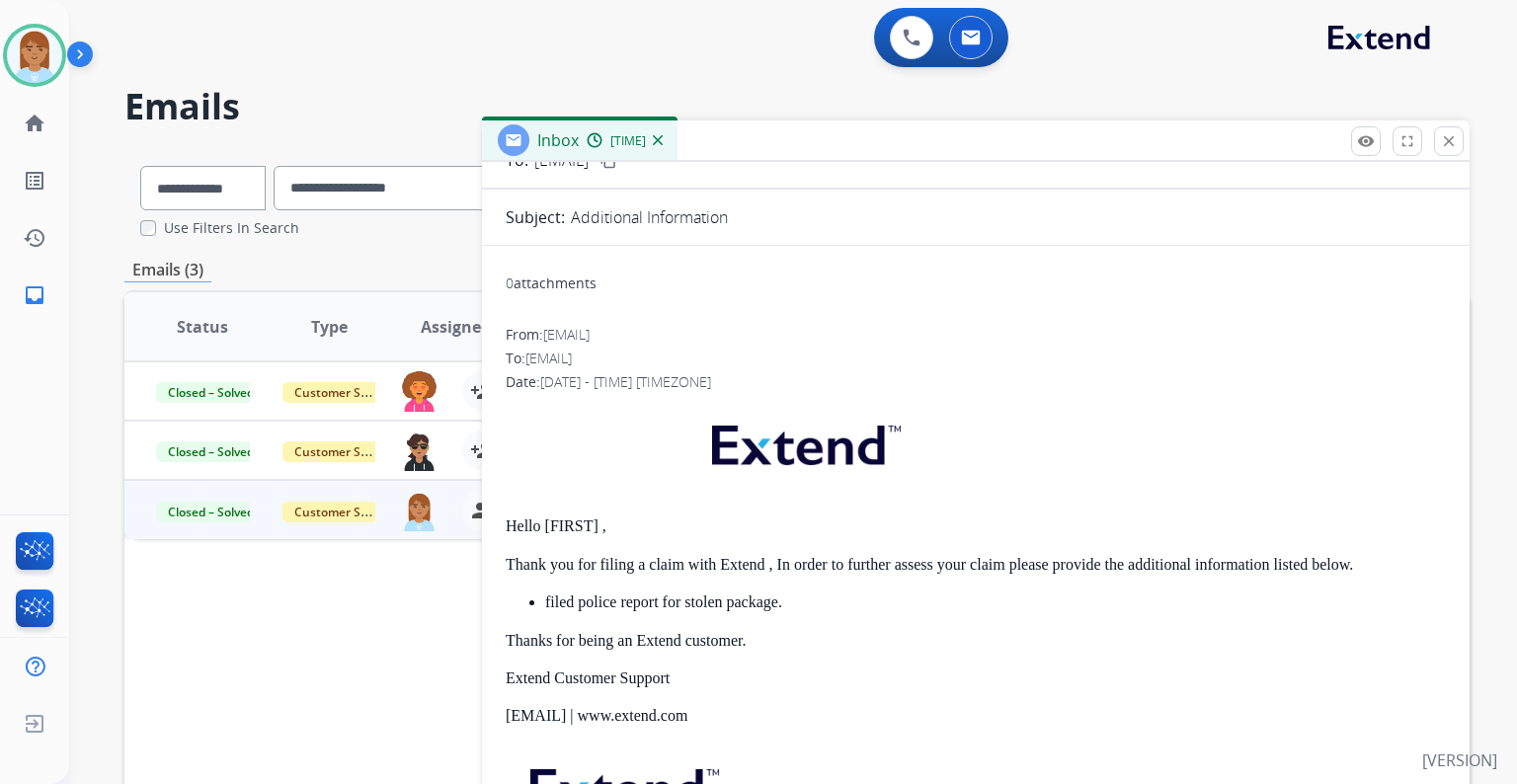 scroll, scrollTop: 246, scrollLeft: 0, axis: vertical 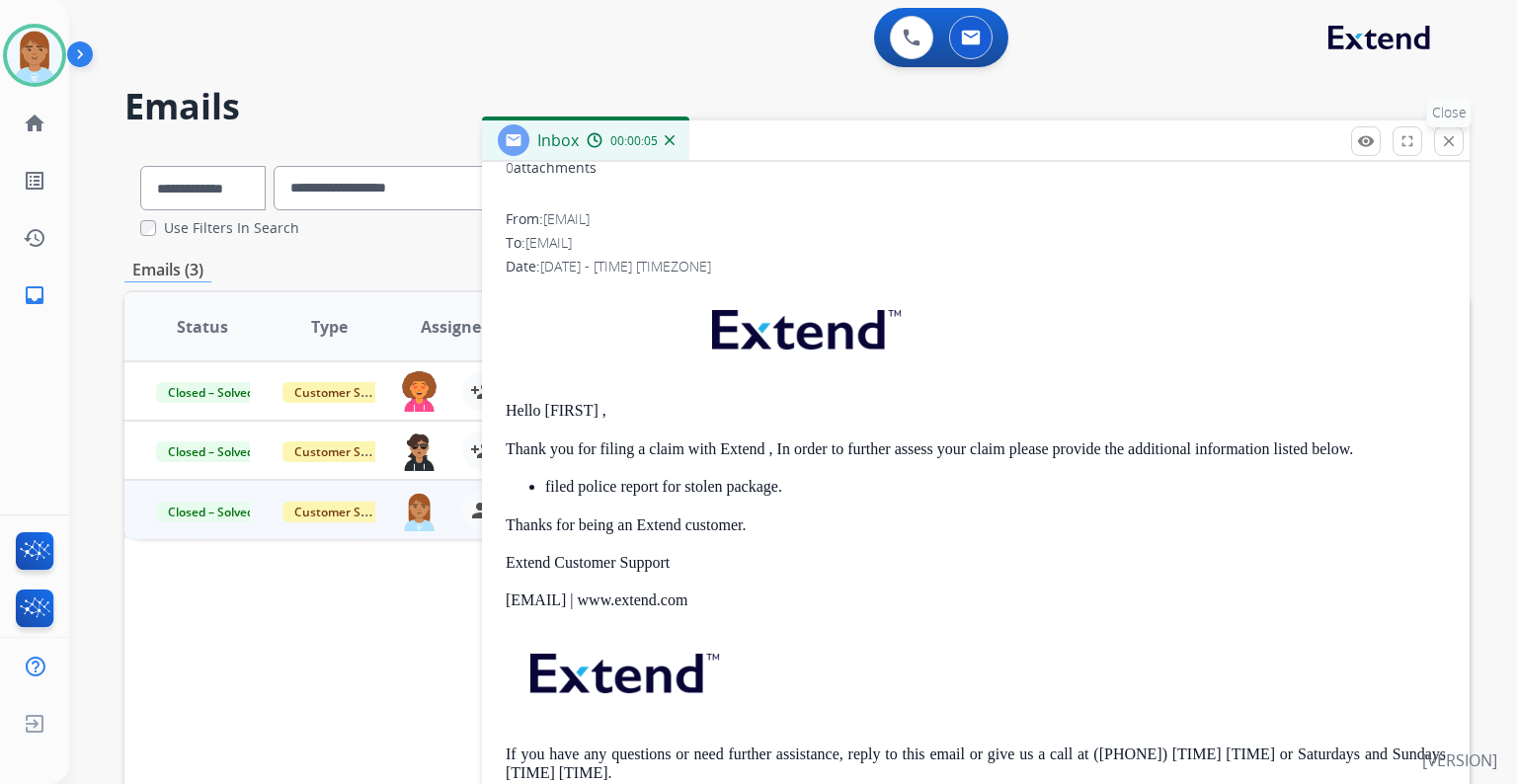 click on "close" at bounding box center [1449, 141] 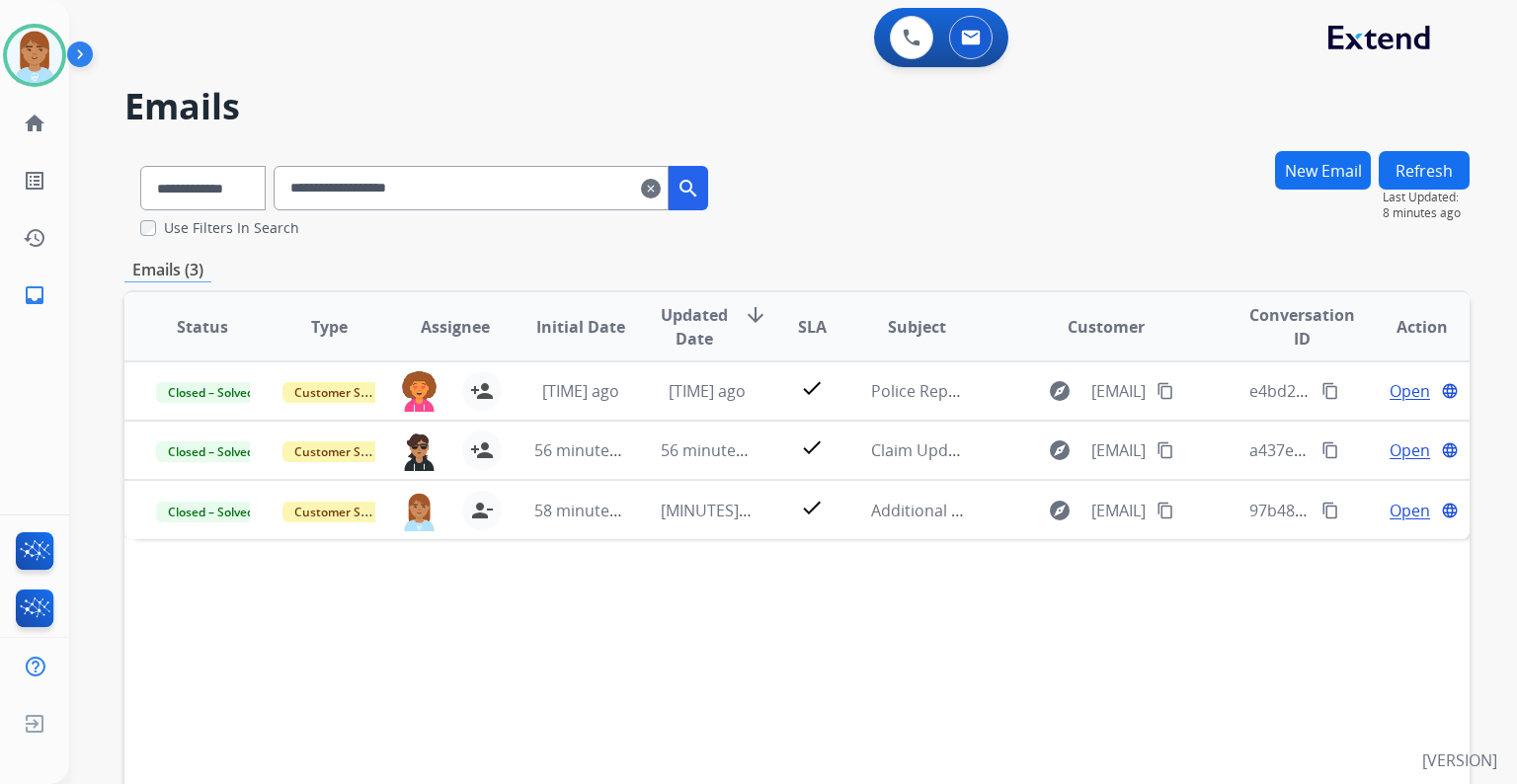 click on "clear" at bounding box center [651, 189] 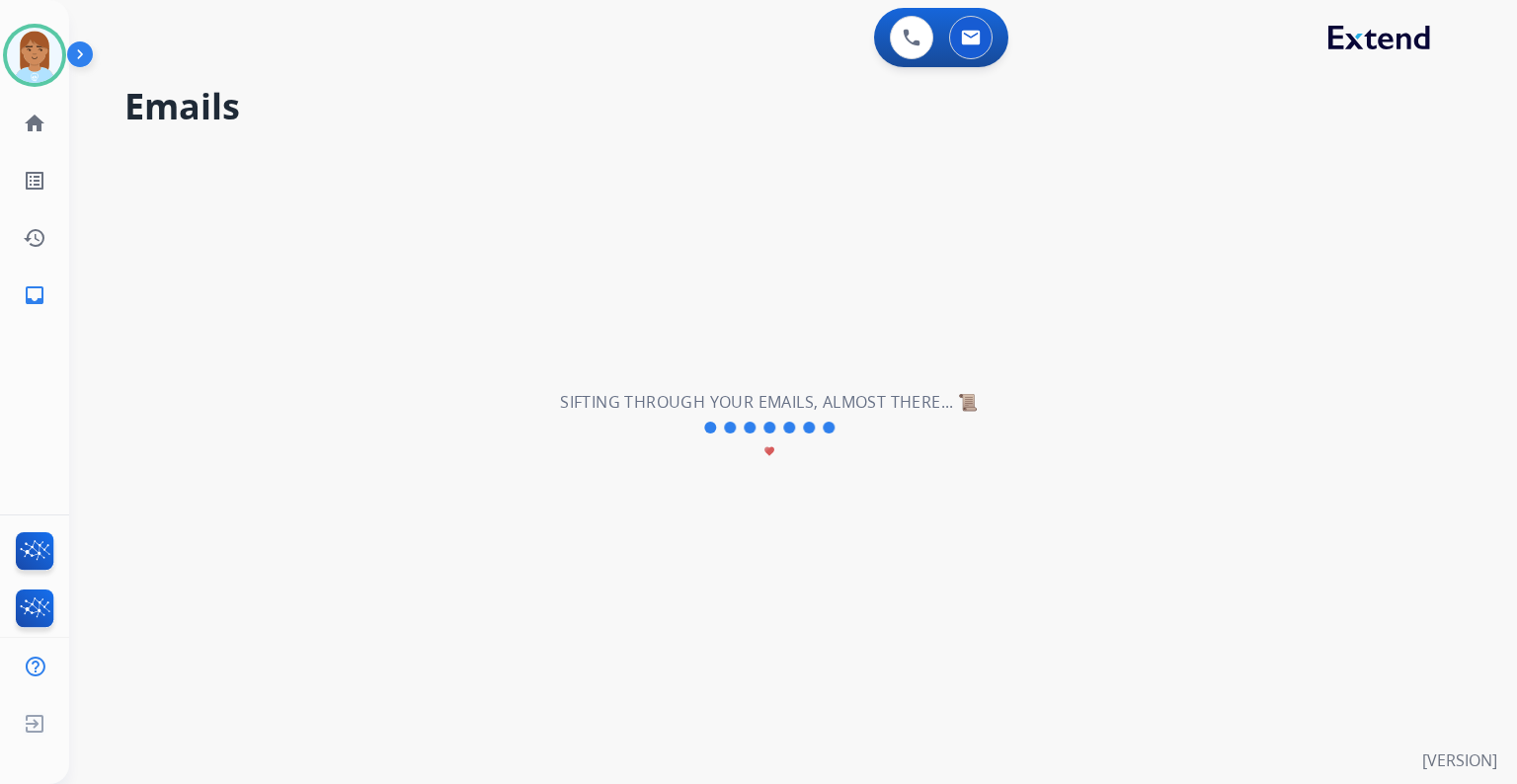 type 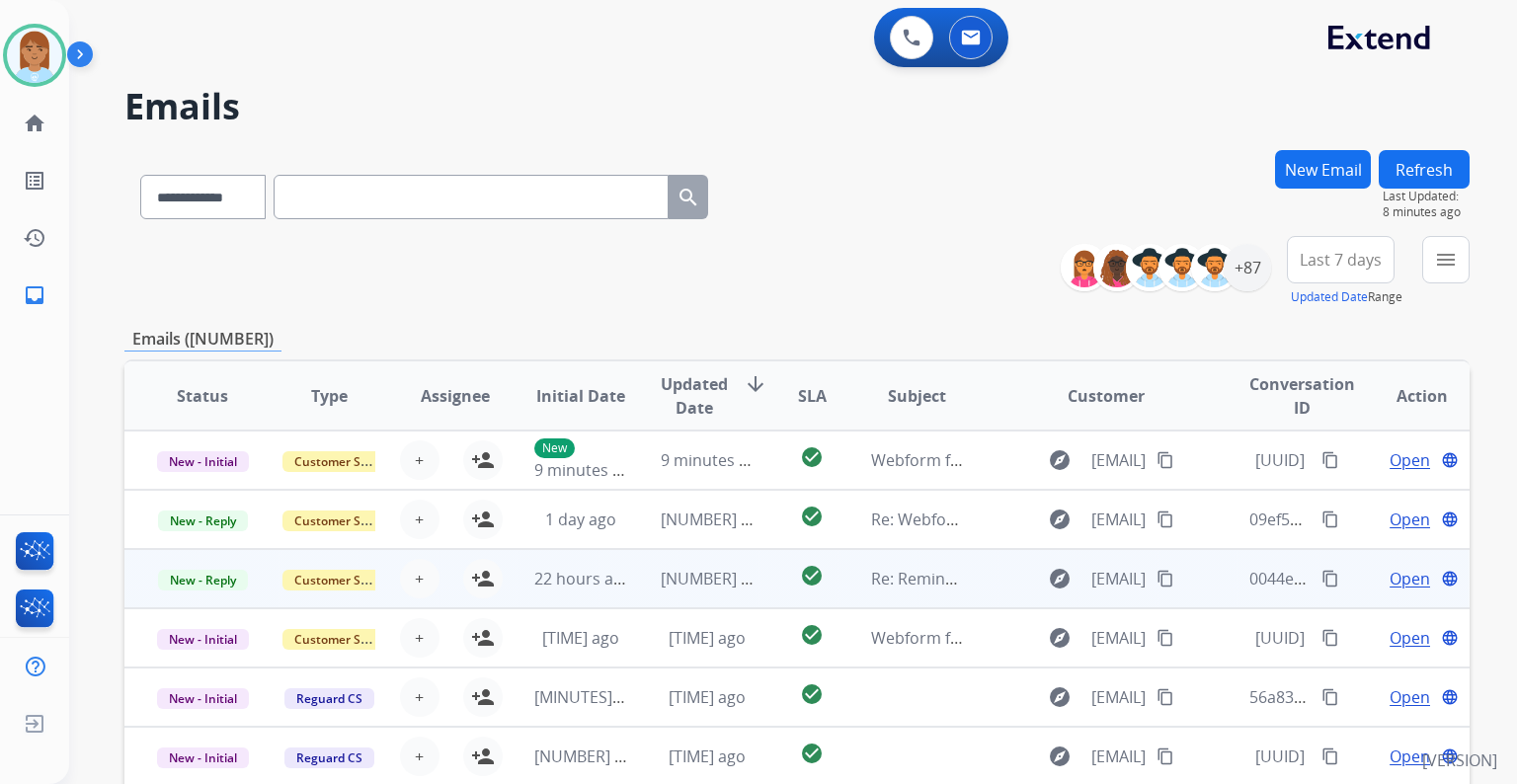 scroll, scrollTop: 1, scrollLeft: 0, axis: vertical 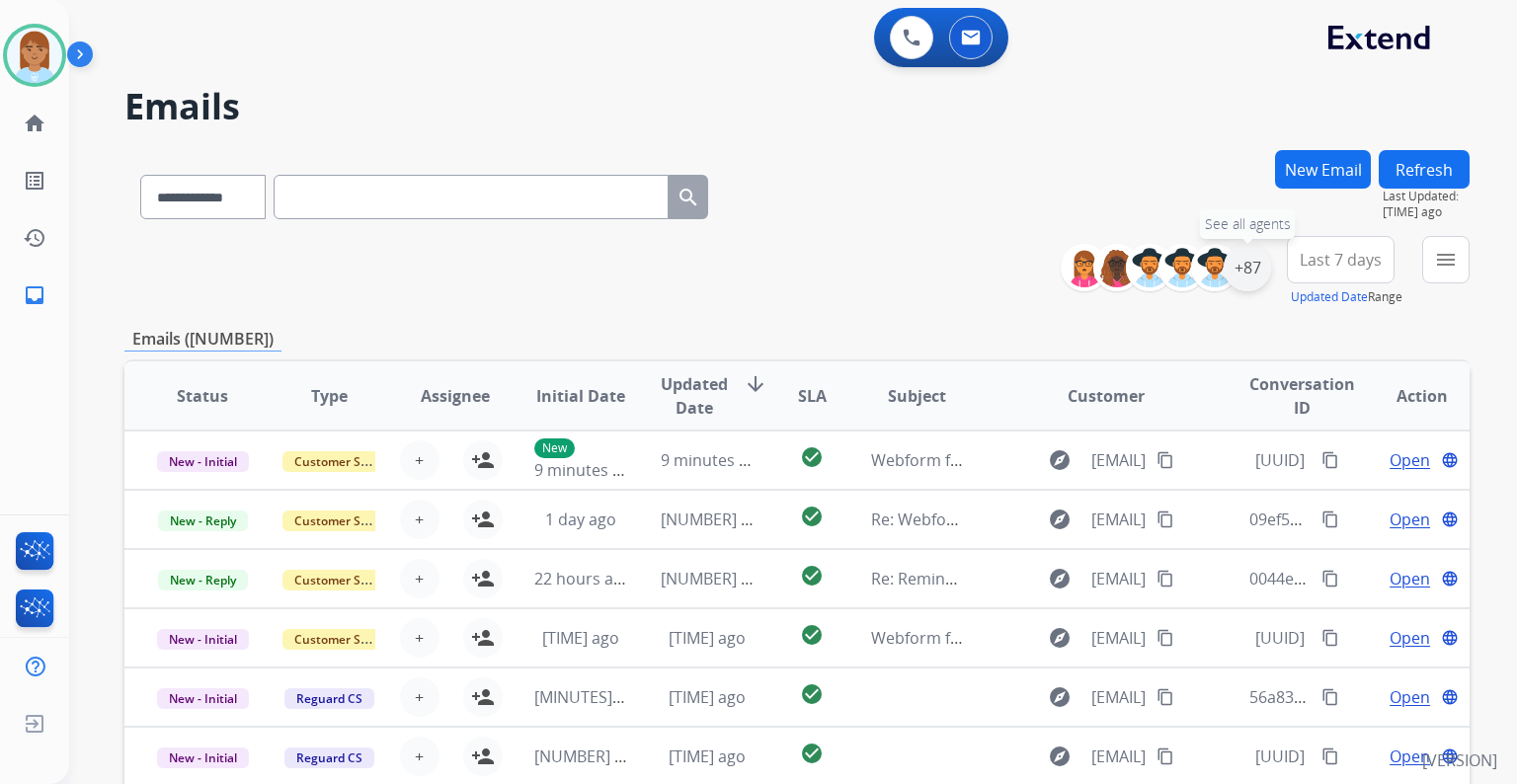 click on "+87" at bounding box center (1247, 268) 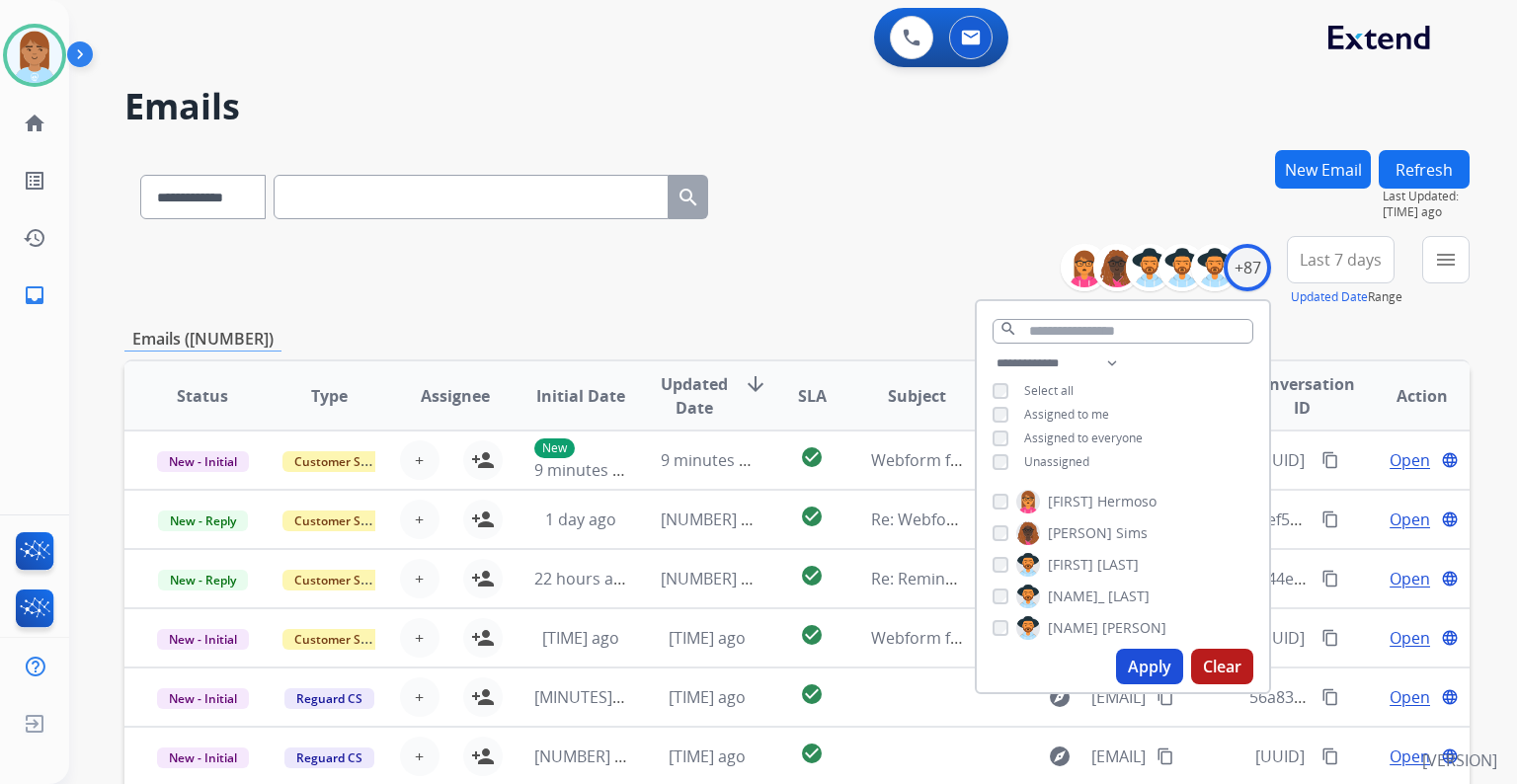 click on "Unassigned" at bounding box center [1057, 461] 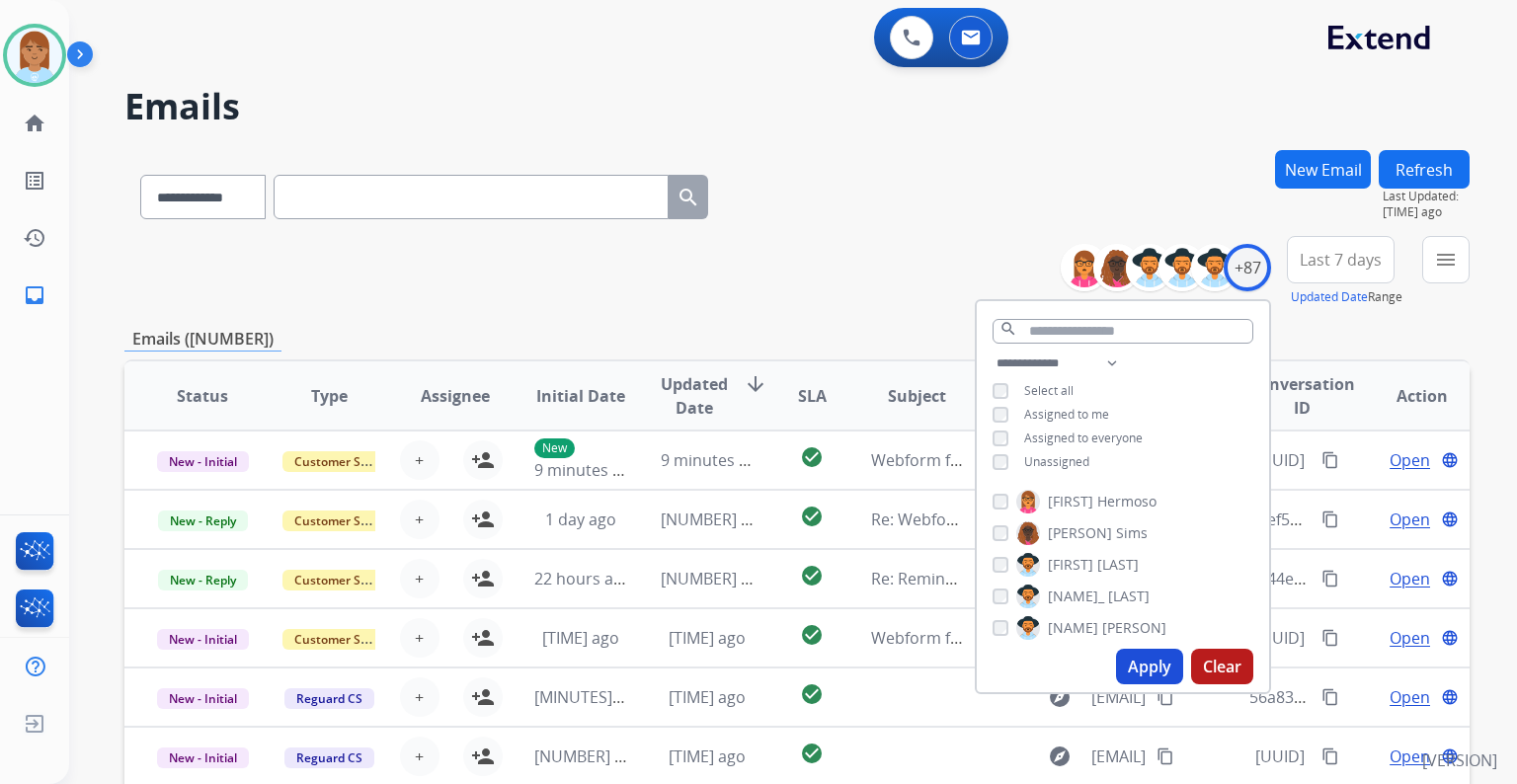 click on "Apply" at bounding box center (1150, 666) 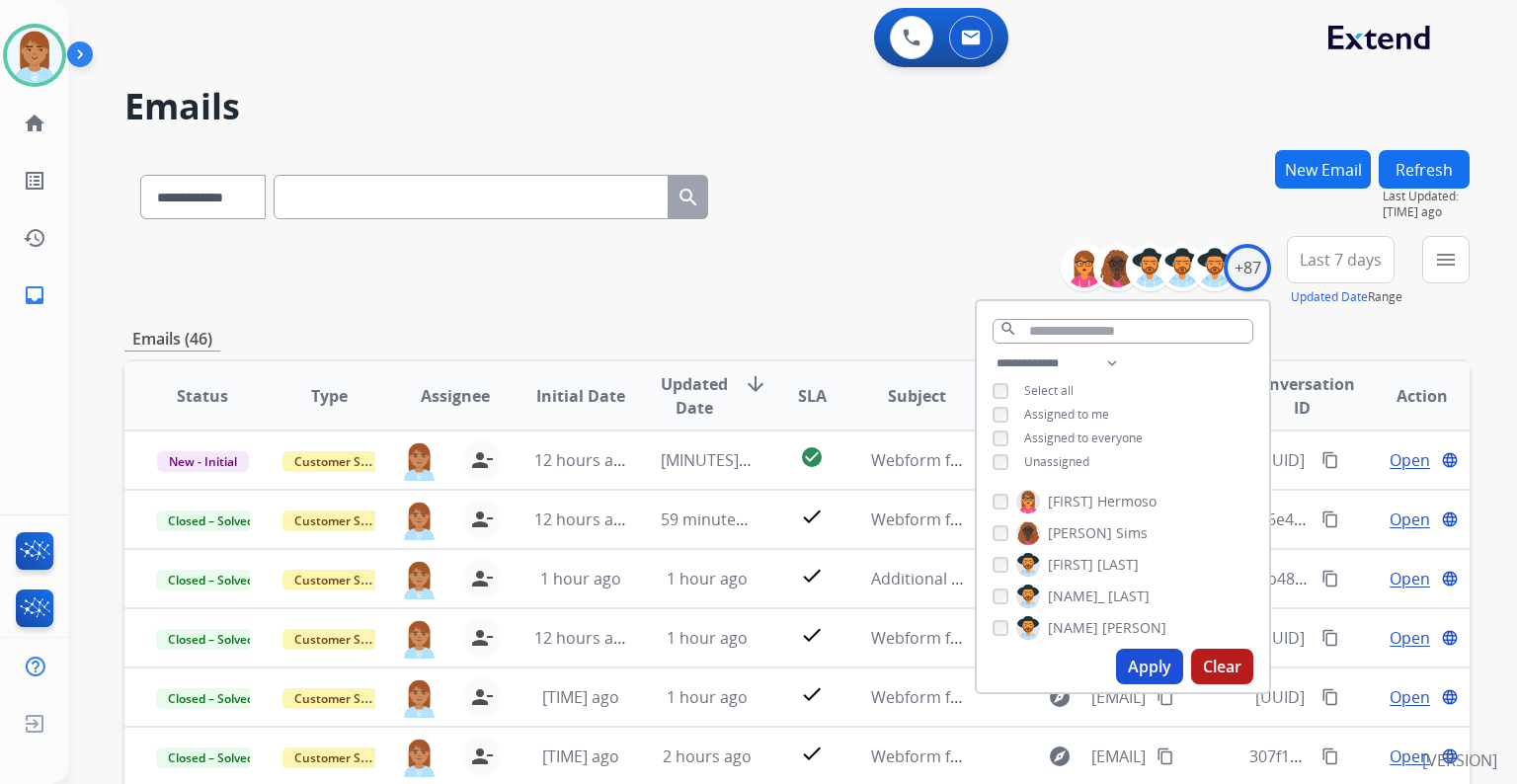 click on "Last 7 days" at bounding box center (1340, 260) 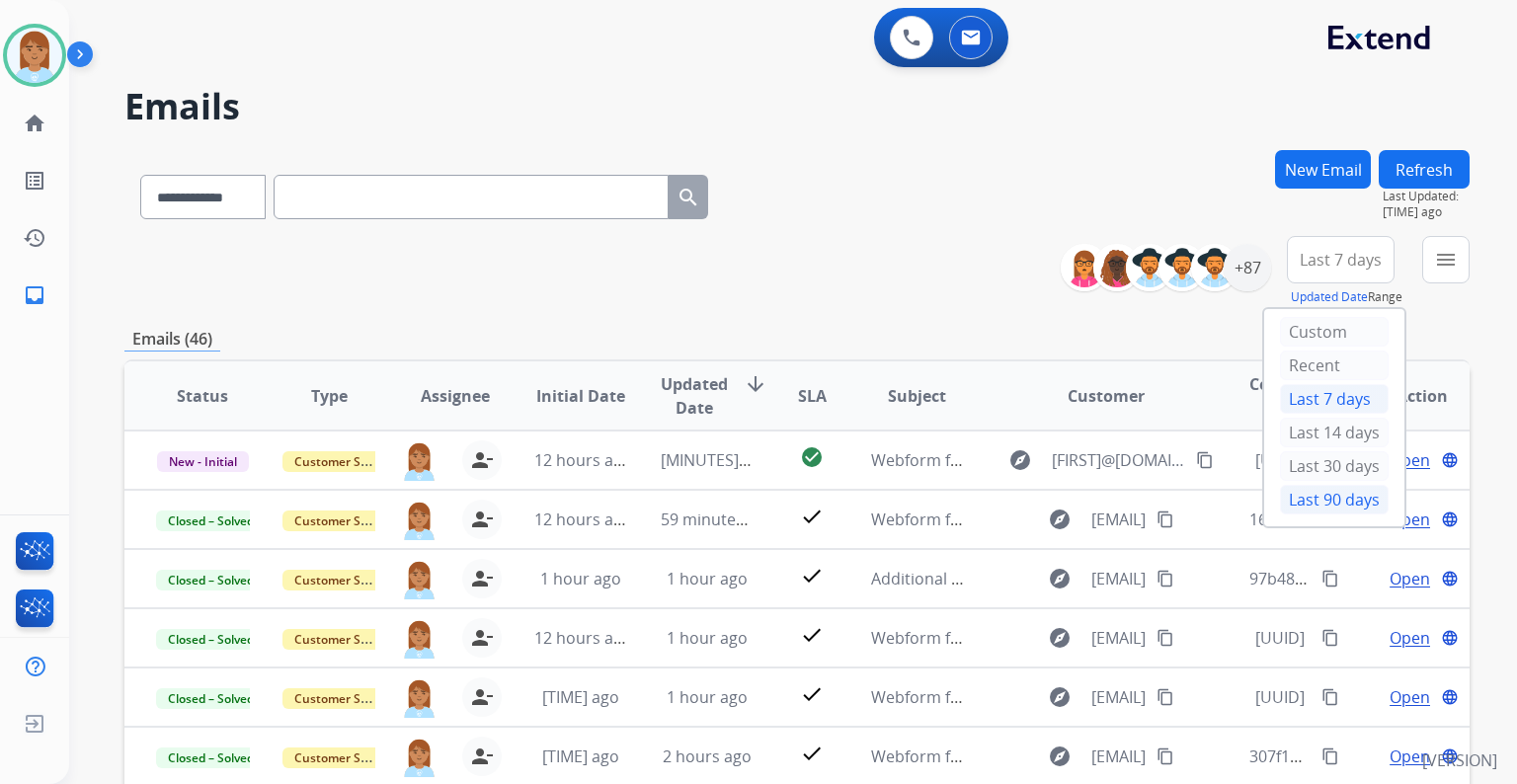click on "Last 90 days" at bounding box center (1334, 500) 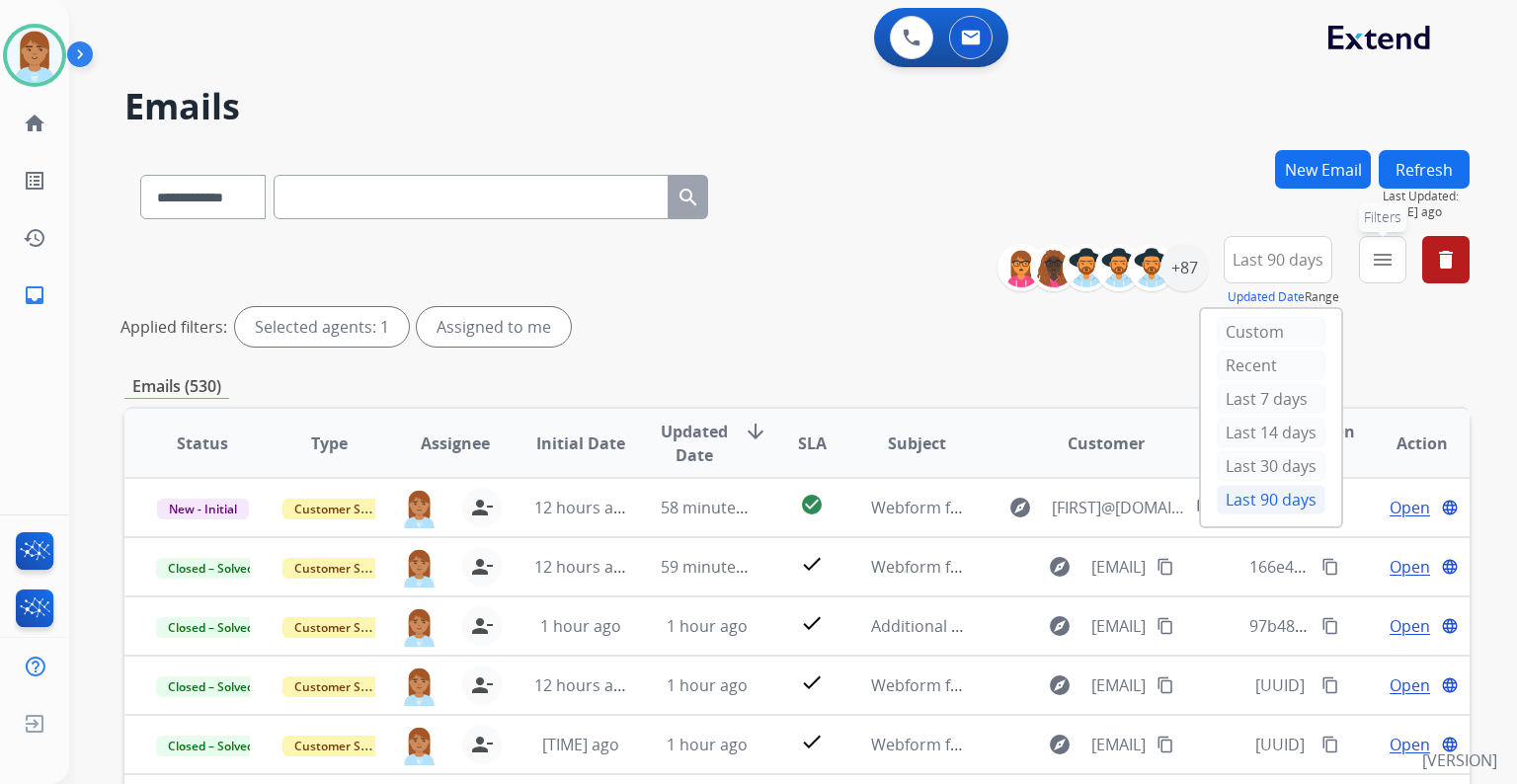 click on "menu" at bounding box center [1383, 260] 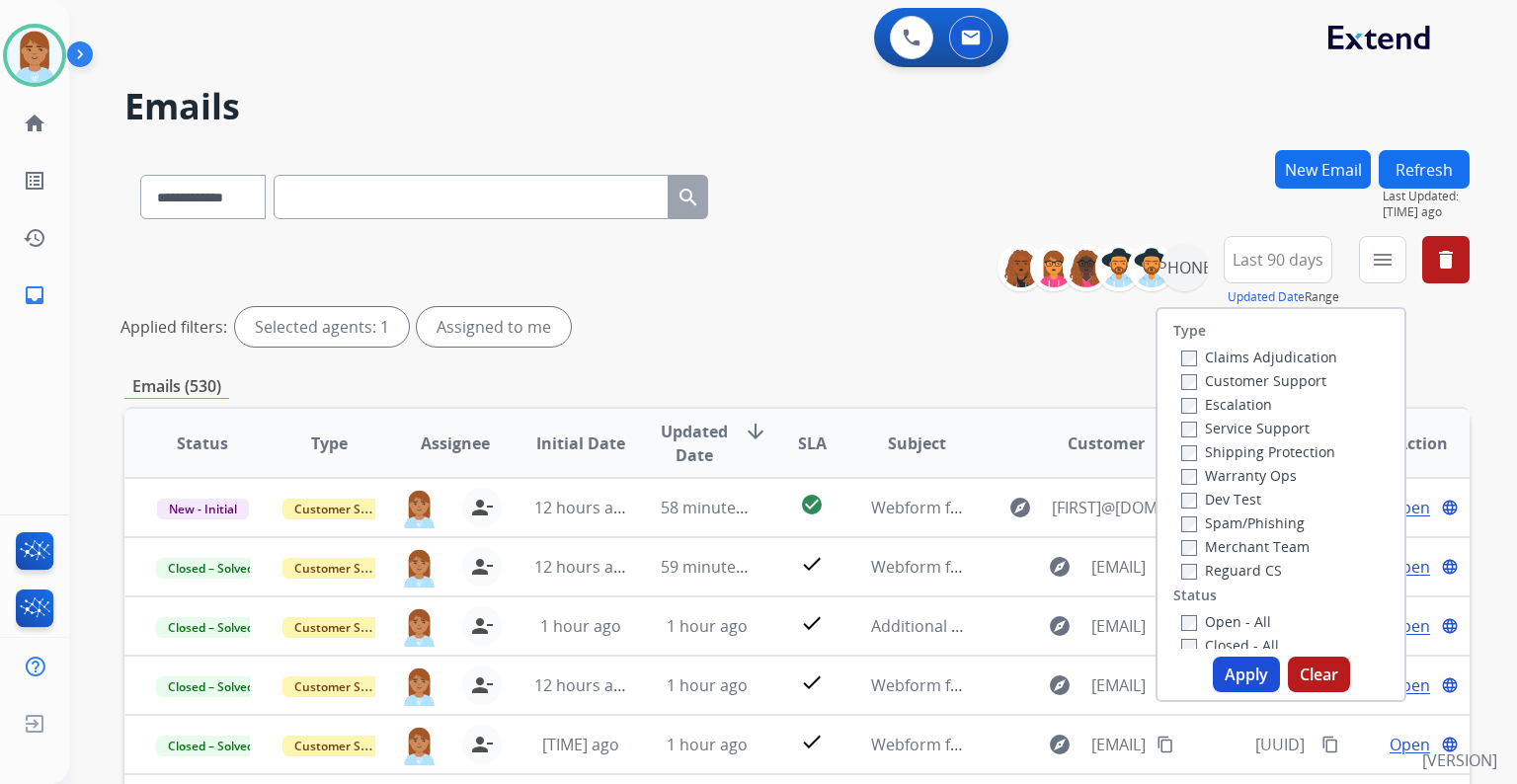 click on "Customer Support" at bounding box center [1253, 380] 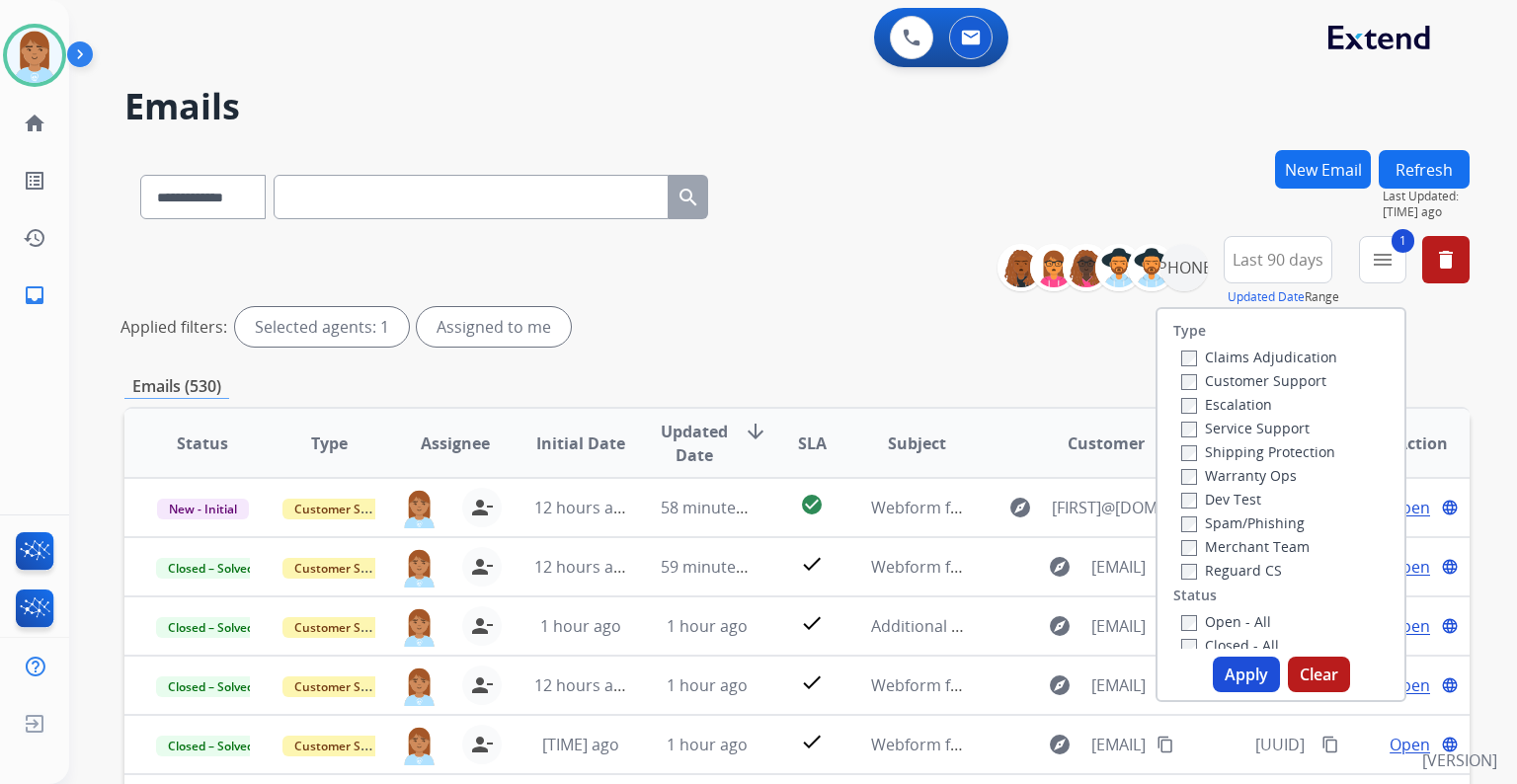 click on "Shipping Protection" at bounding box center (1258, 451) 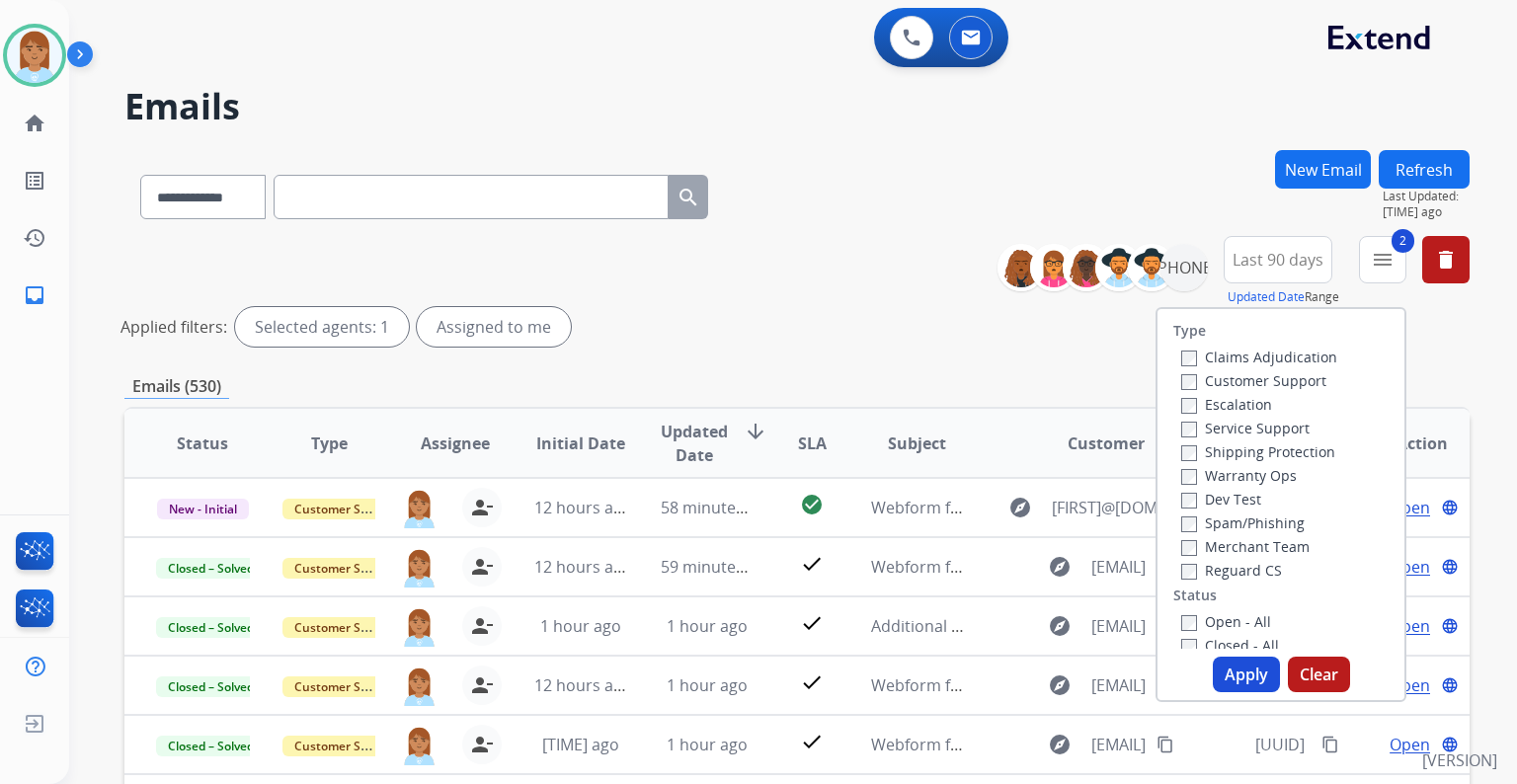 click on "Reguard CS" at bounding box center [1232, 570] 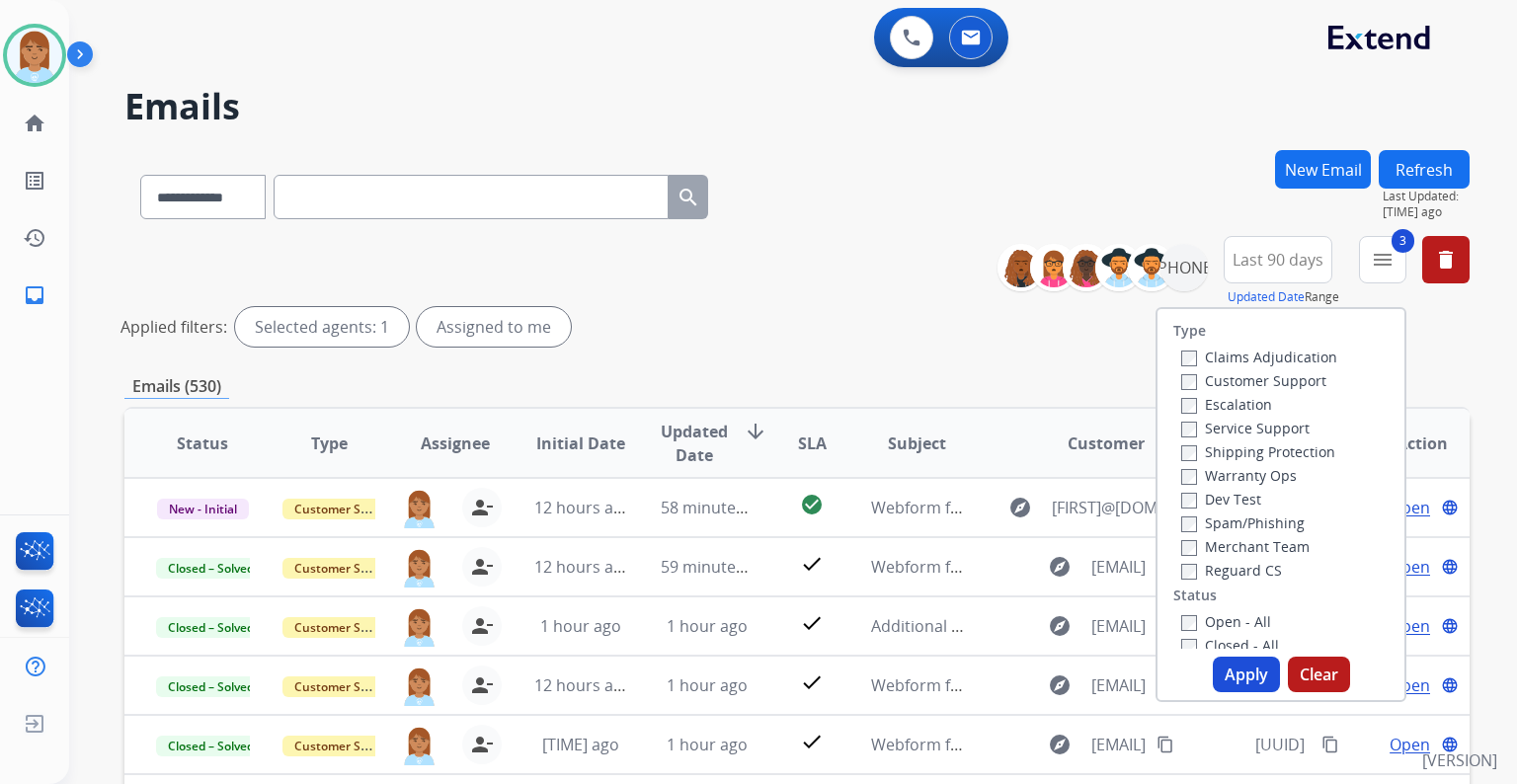 click on "Open - All" at bounding box center [1226, 621] 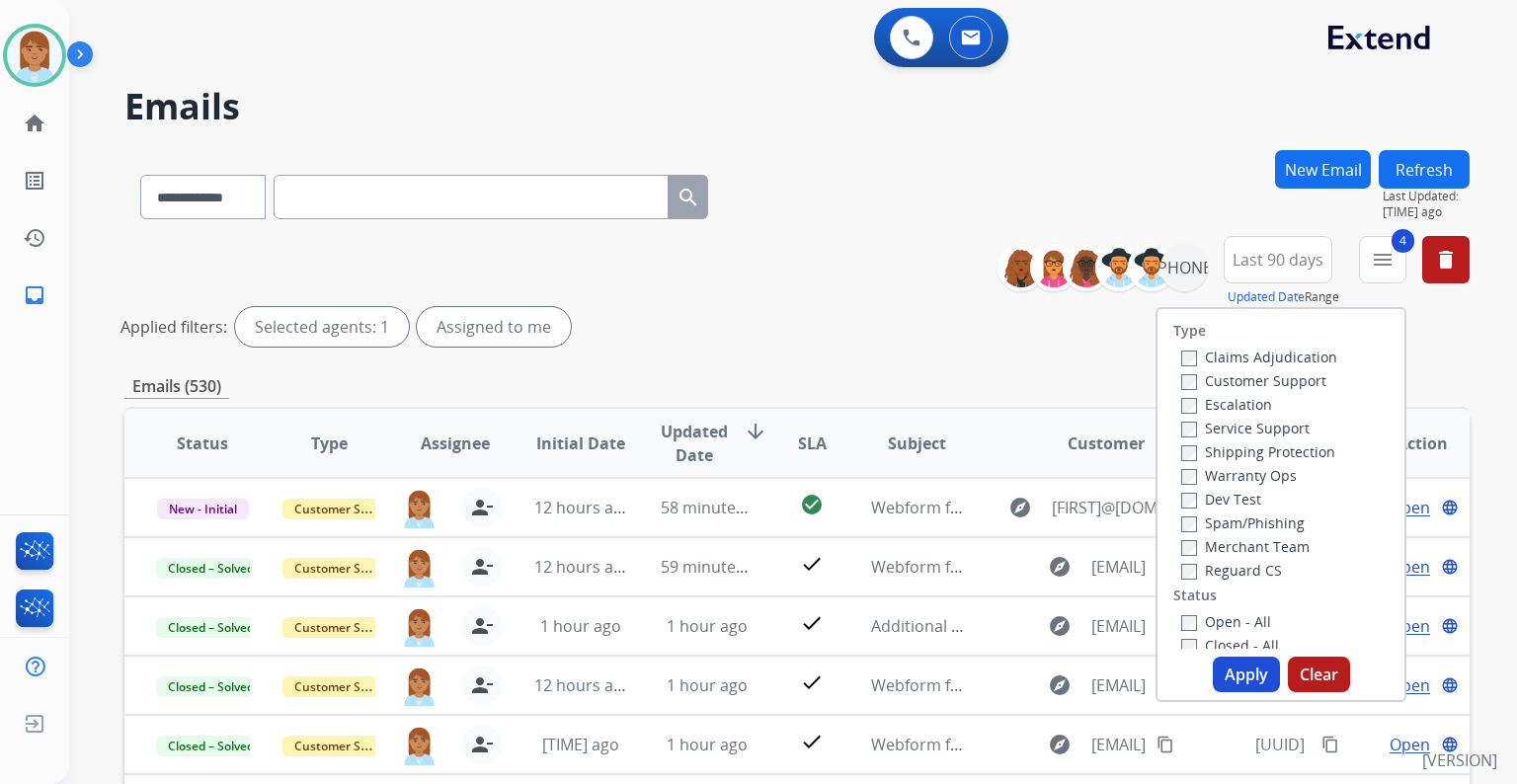click on "Apply" at bounding box center (1246, 674) 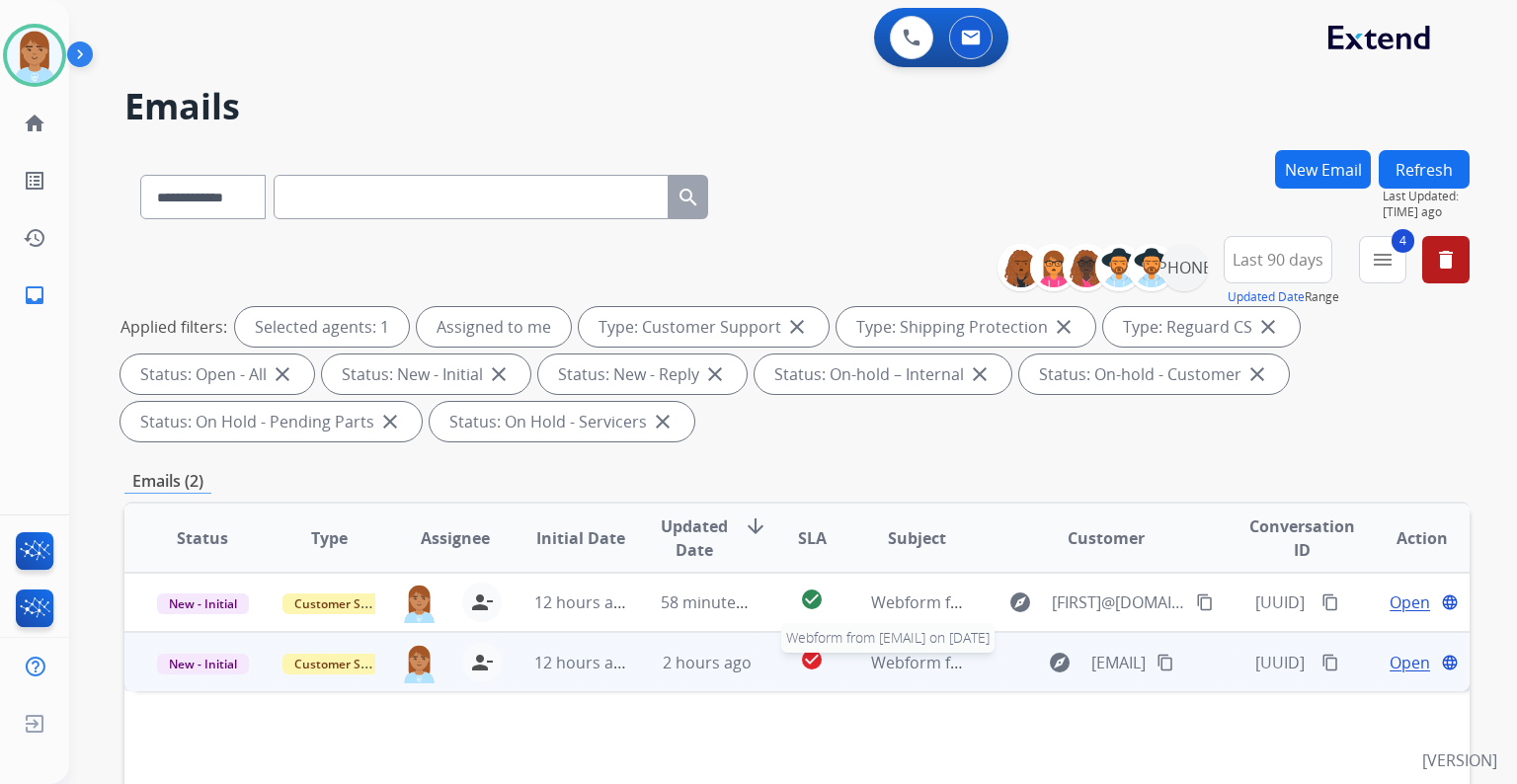 scroll, scrollTop: 316, scrollLeft: 0, axis: vertical 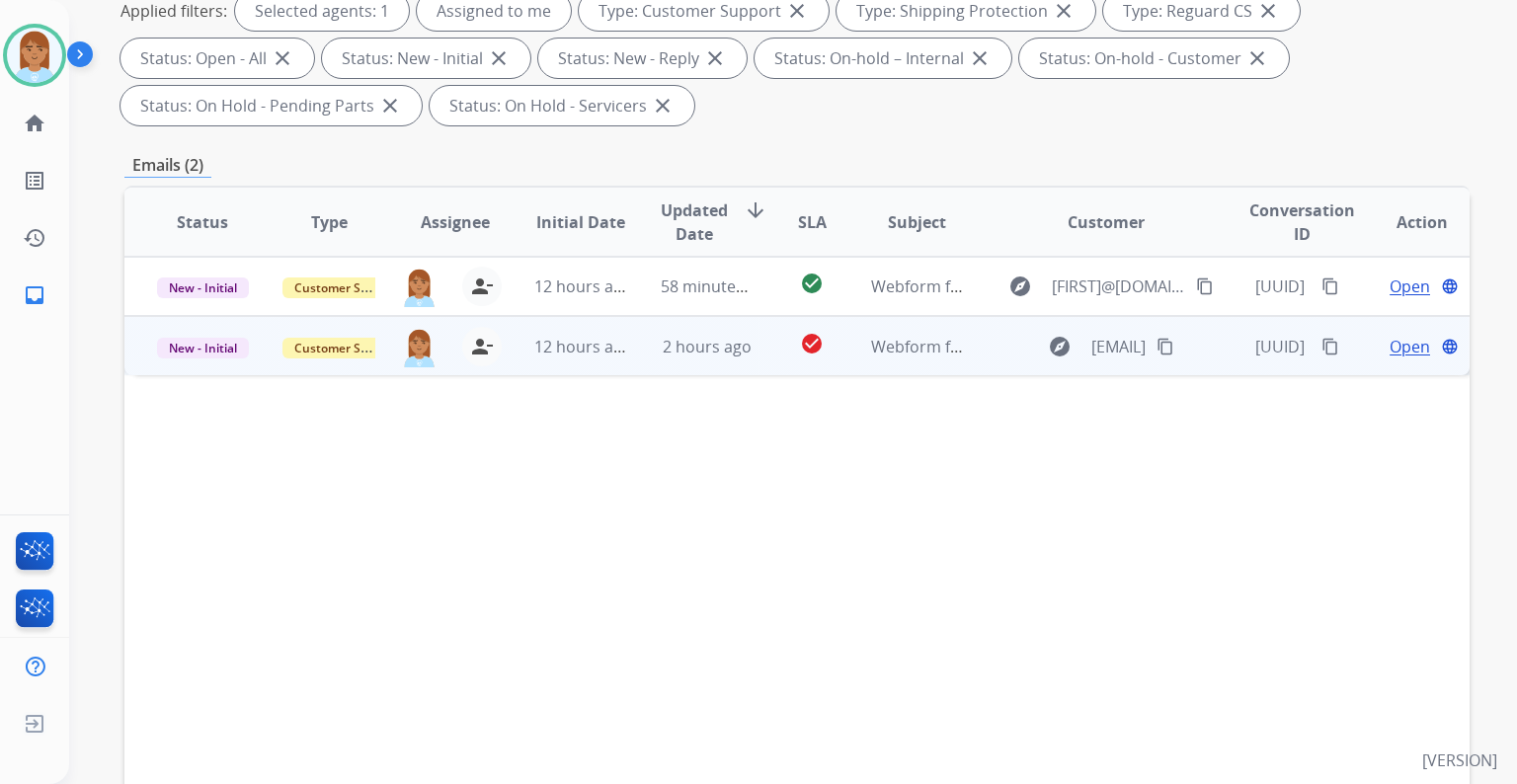 click on "Open" at bounding box center (1409, 347) 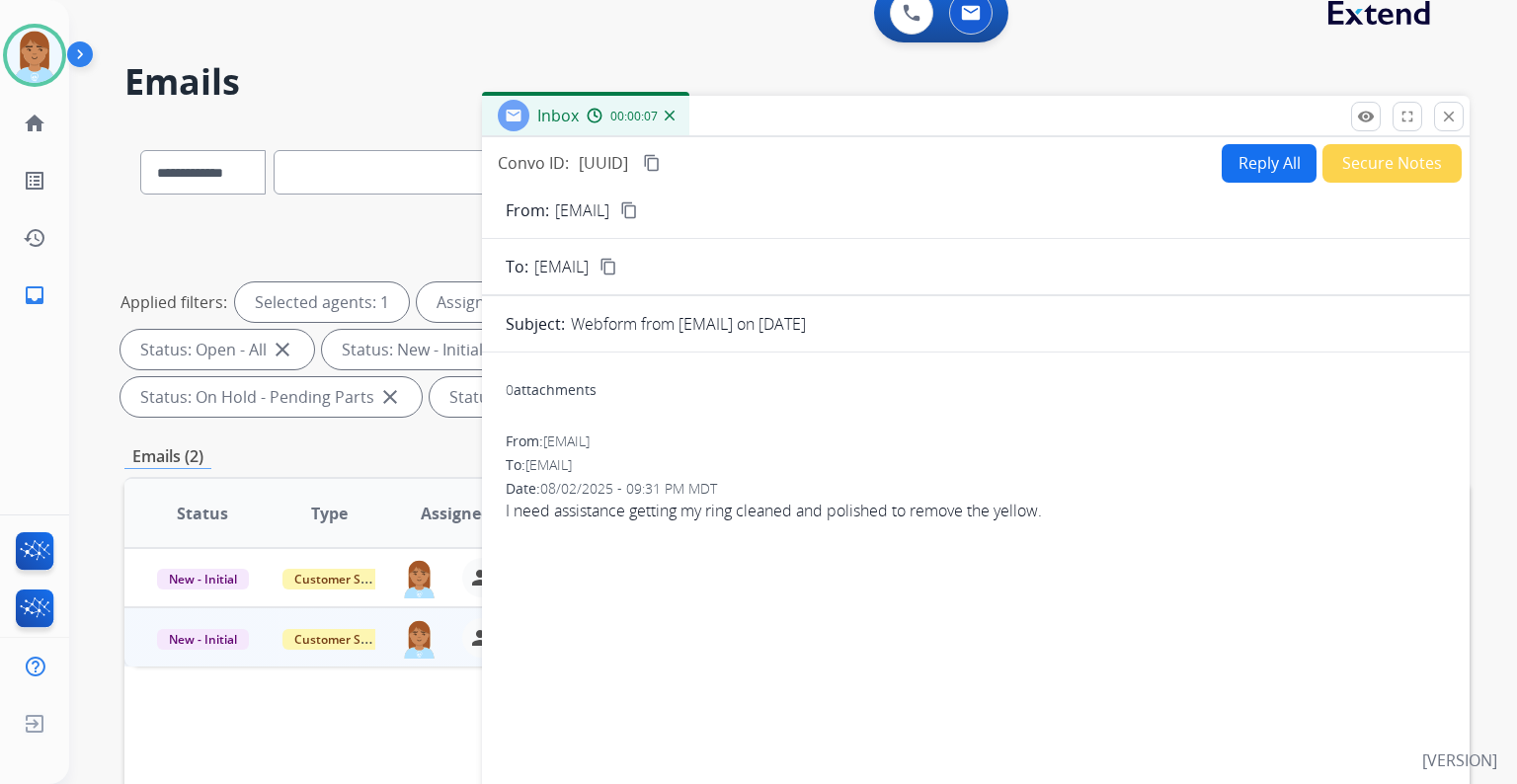 scroll, scrollTop: 0, scrollLeft: 0, axis: both 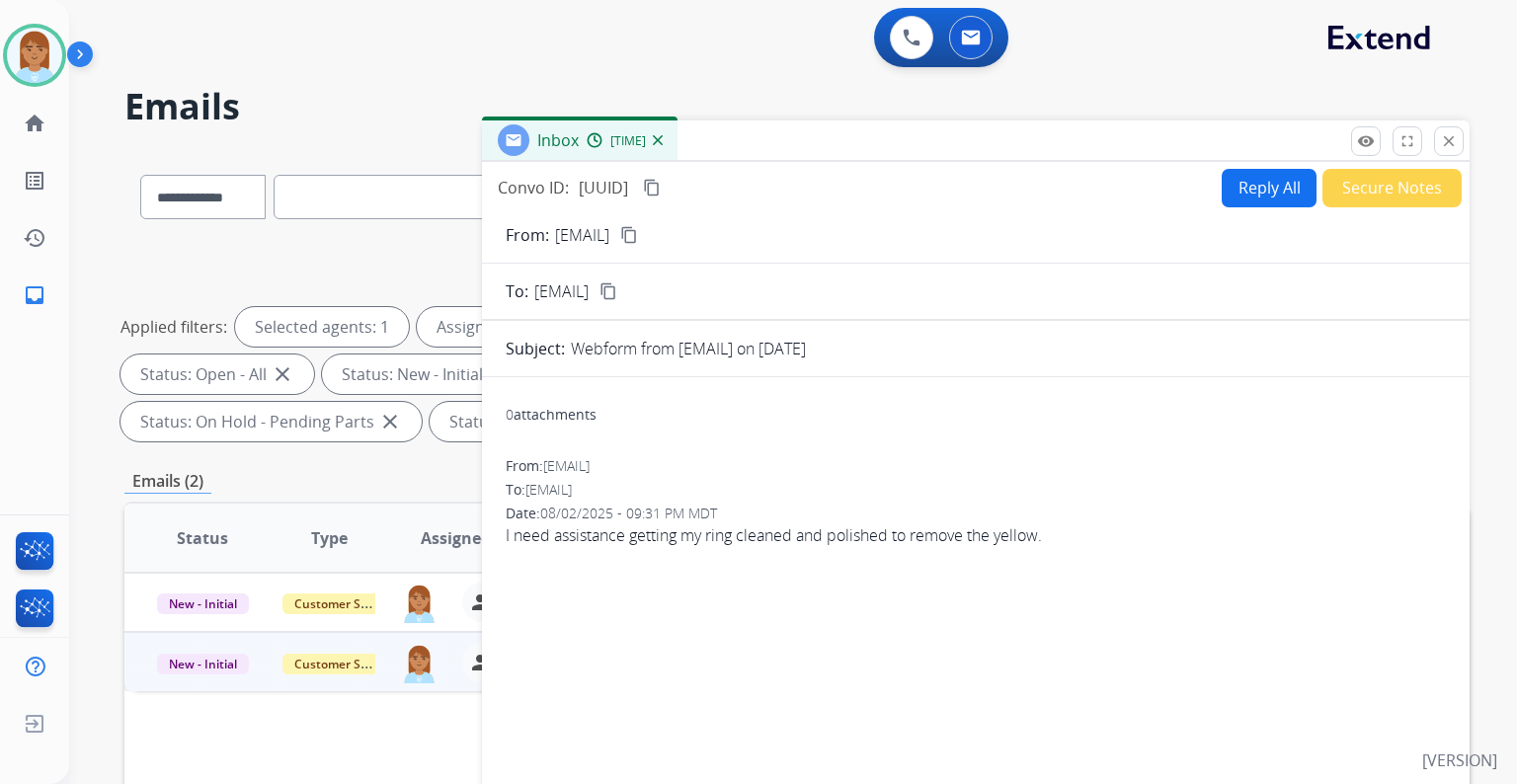 click on "Reply All" at bounding box center [1269, 188] 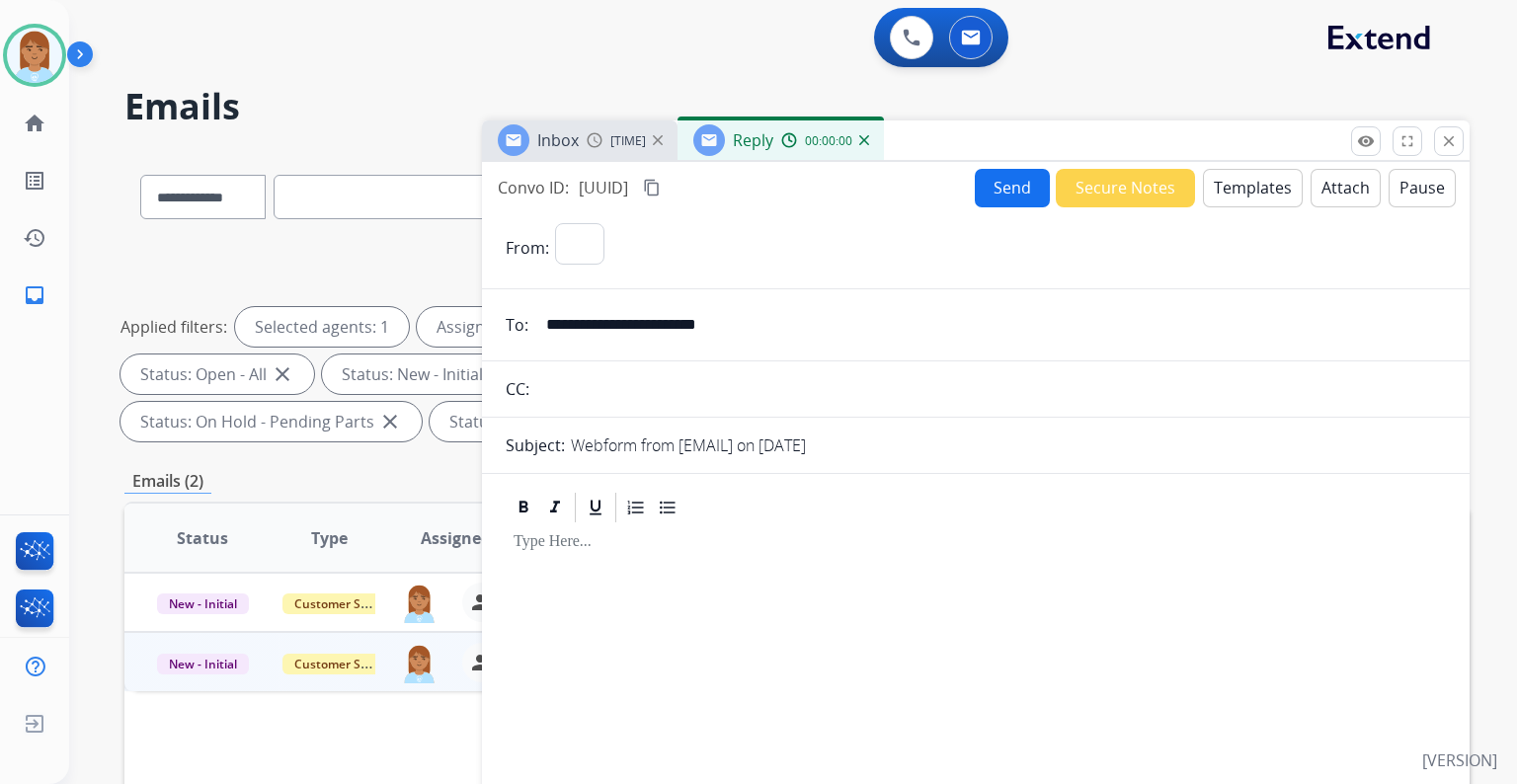 select on "**********" 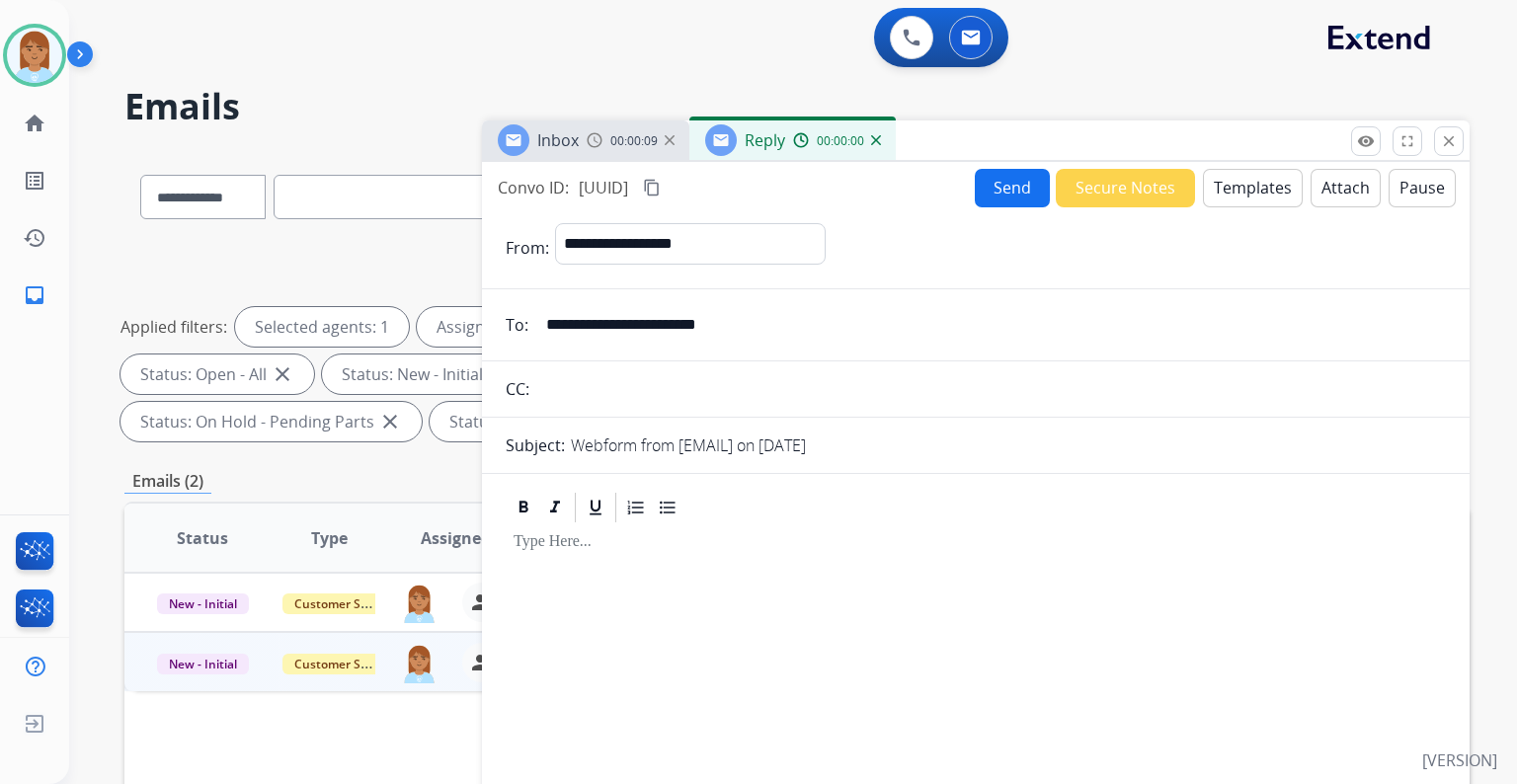 click on "Templates" at bounding box center (1252, 188) 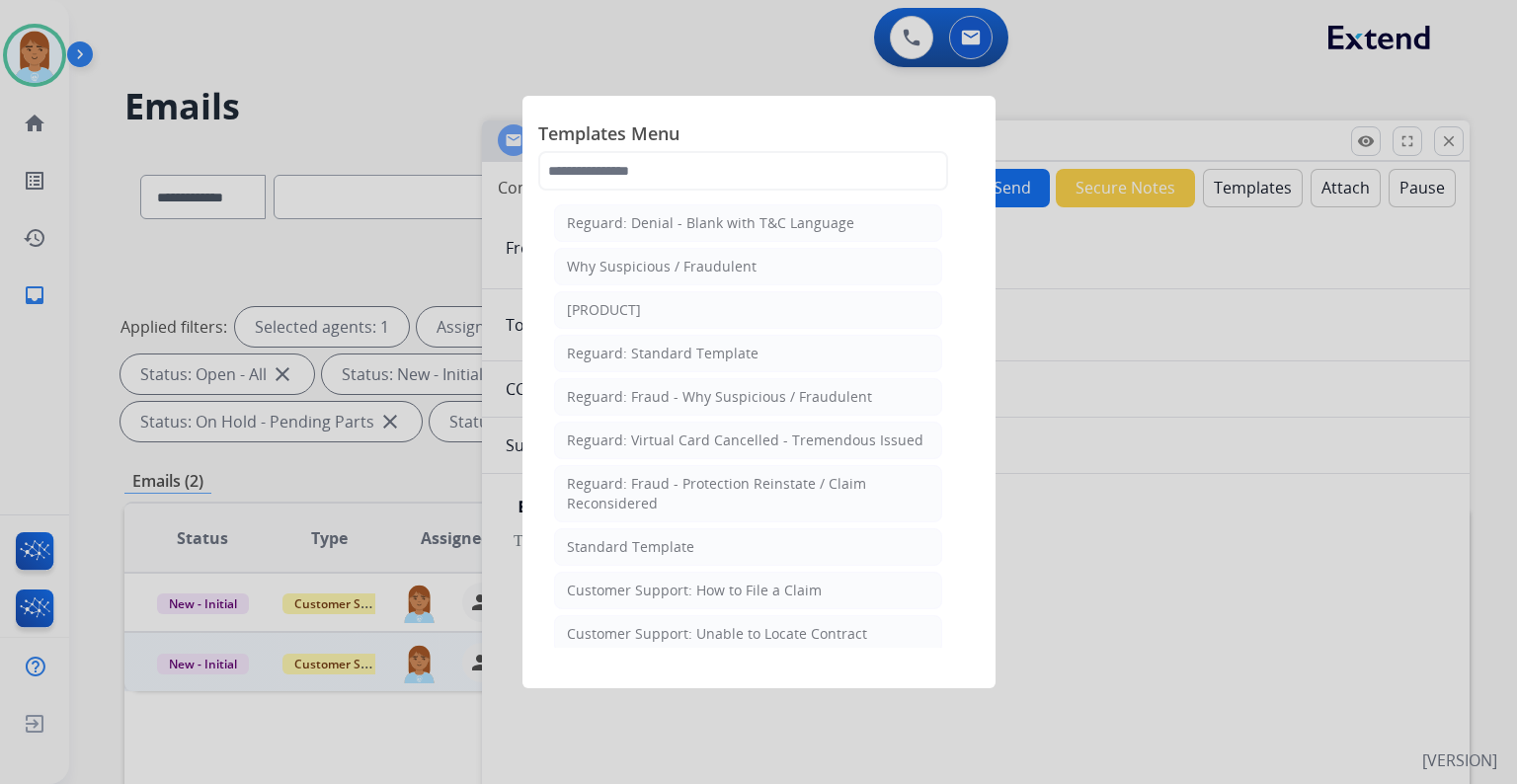 click 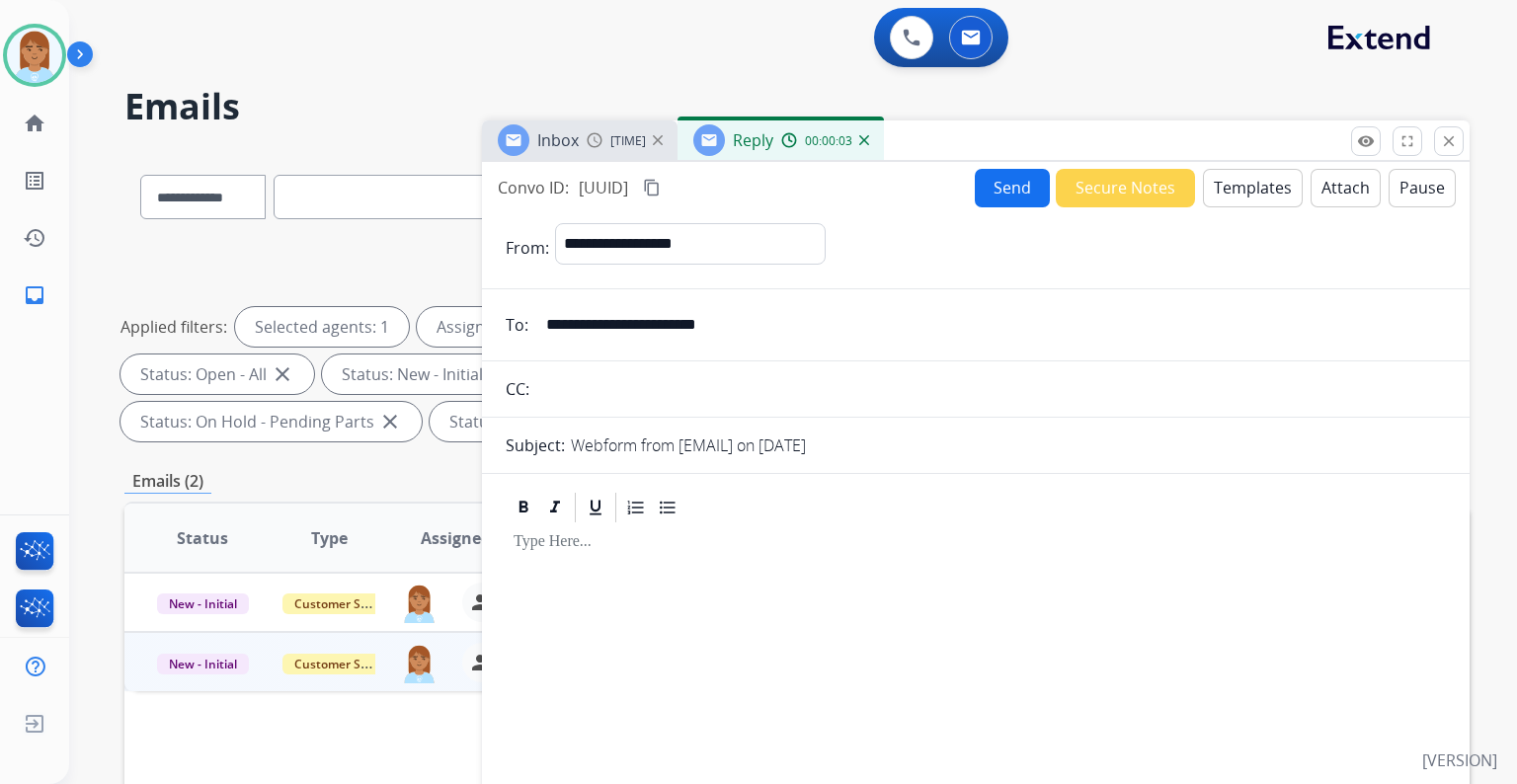 drag, startPoint x: 546, startPoint y: 319, endPoint x: 821, endPoint y: 332, distance: 275.3071 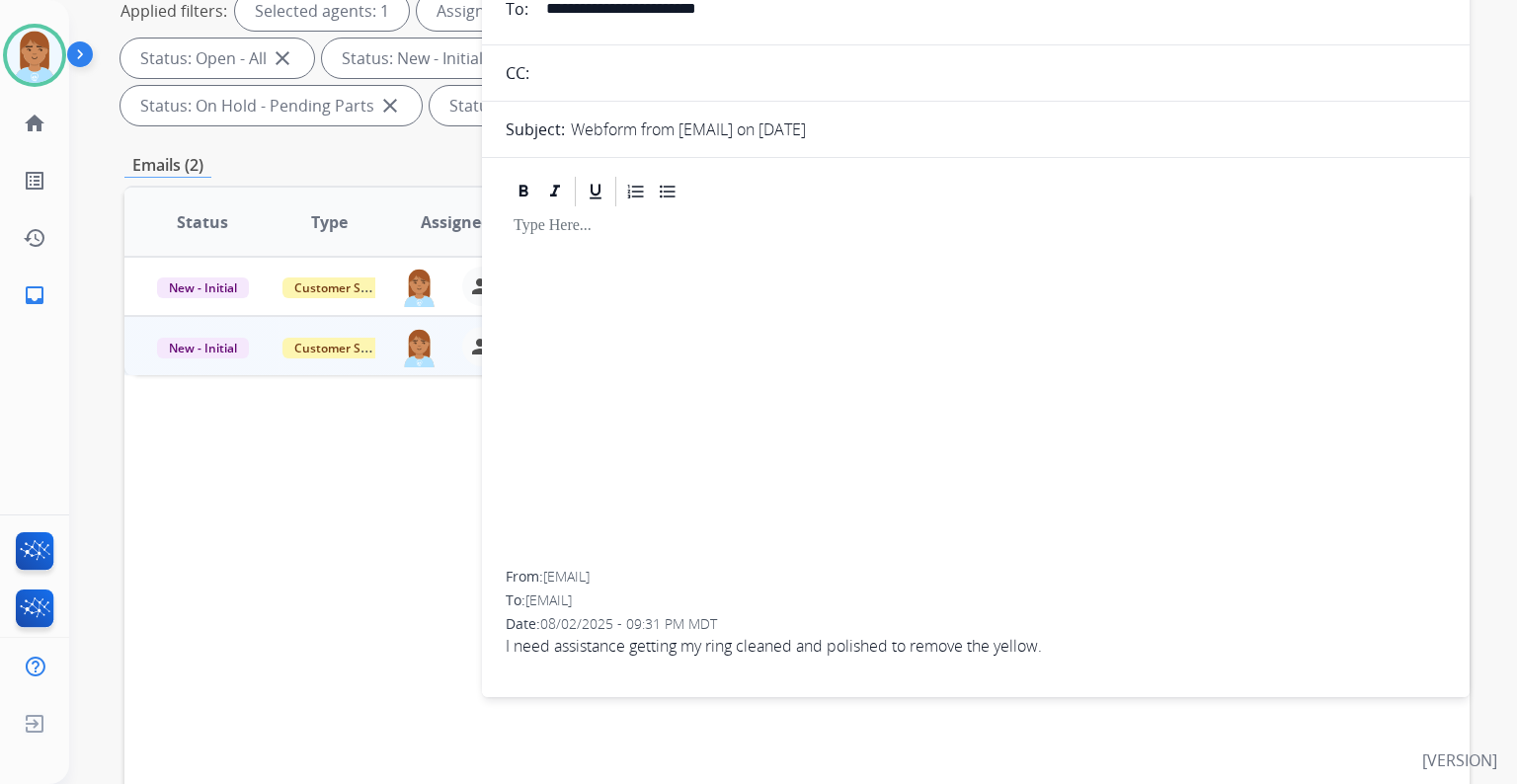 scroll, scrollTop: 237, scrollLeft: 0, axis: vertical 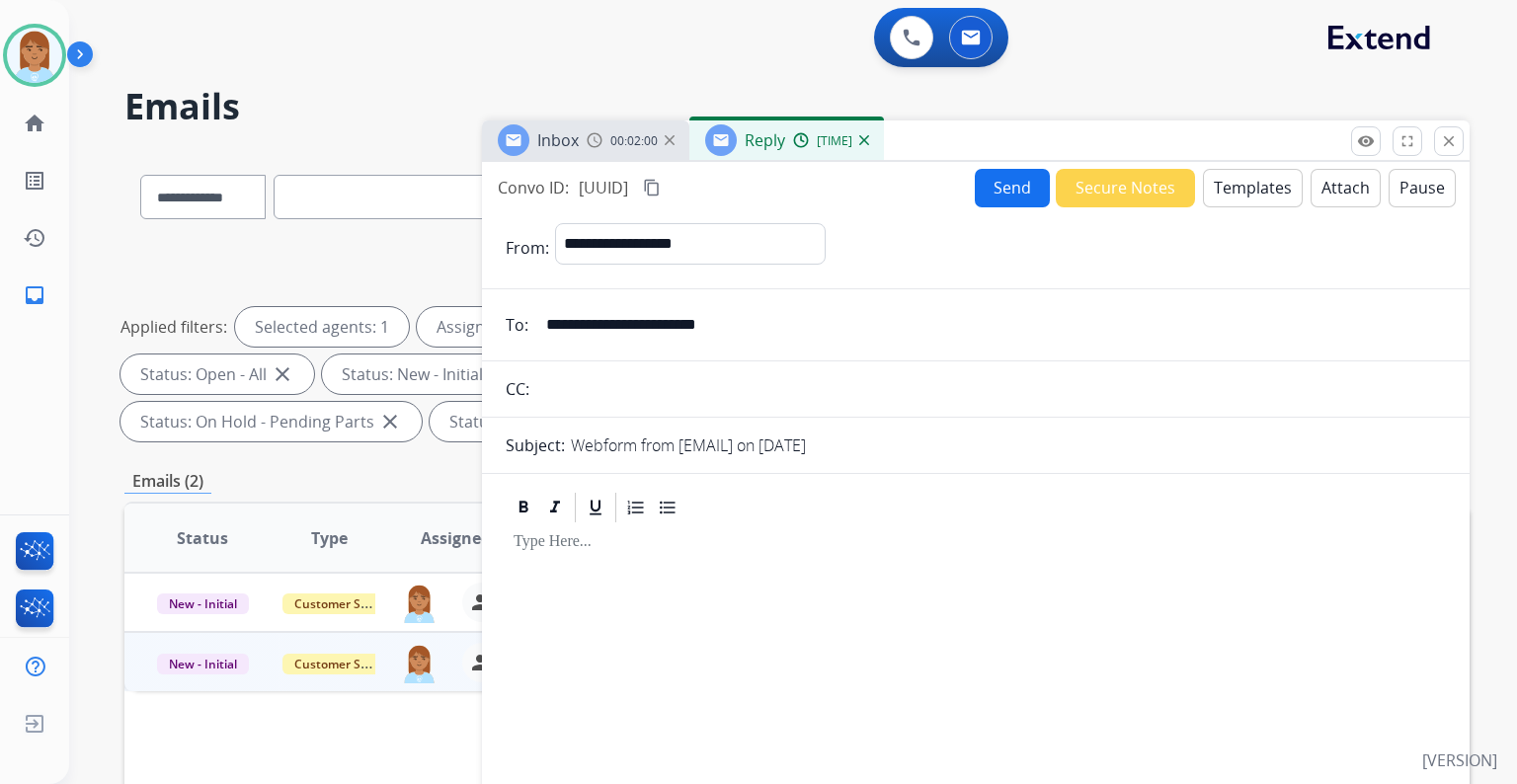 click on "Templates" at bounding box center (1252, 188) 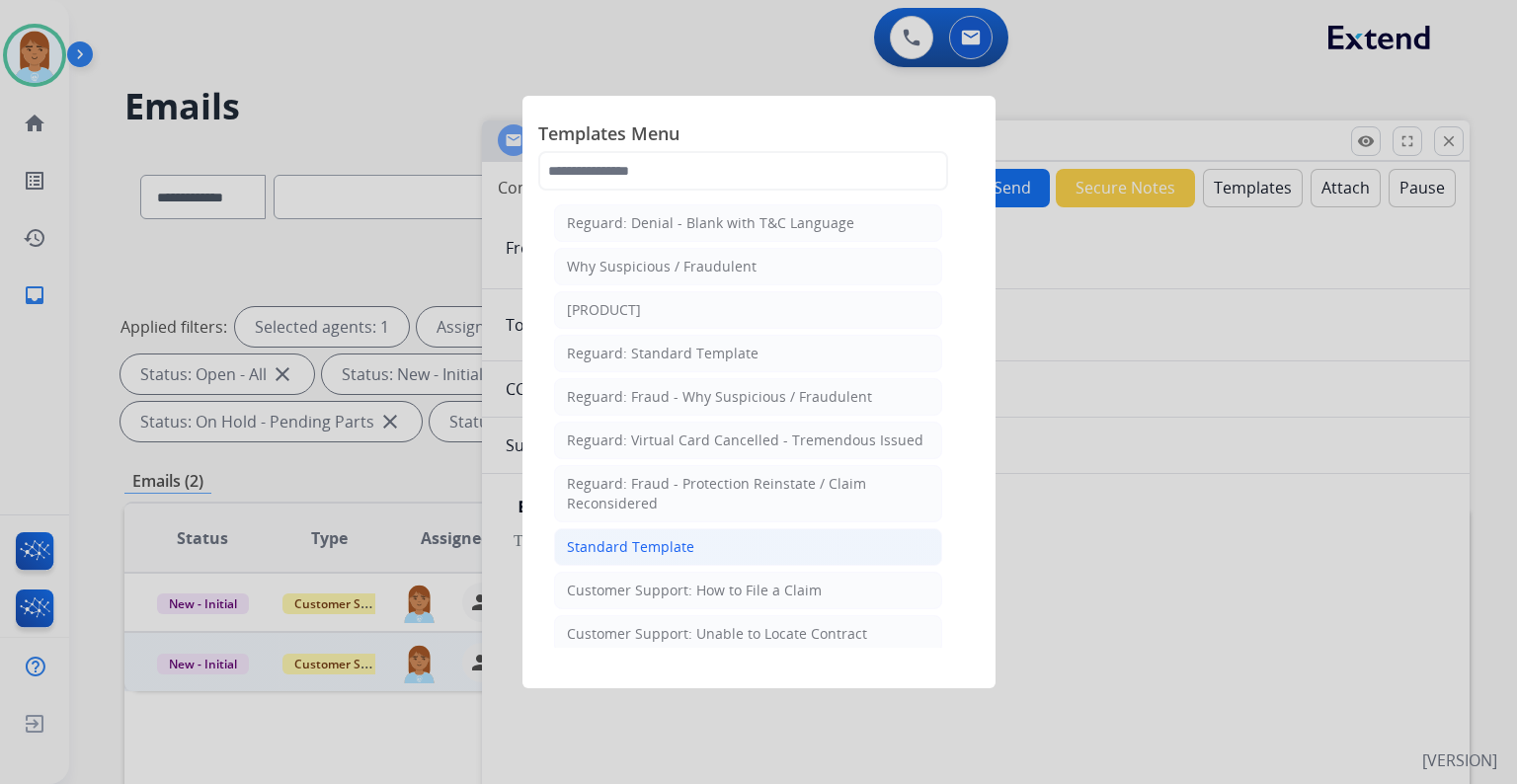 click on "Standard Template" 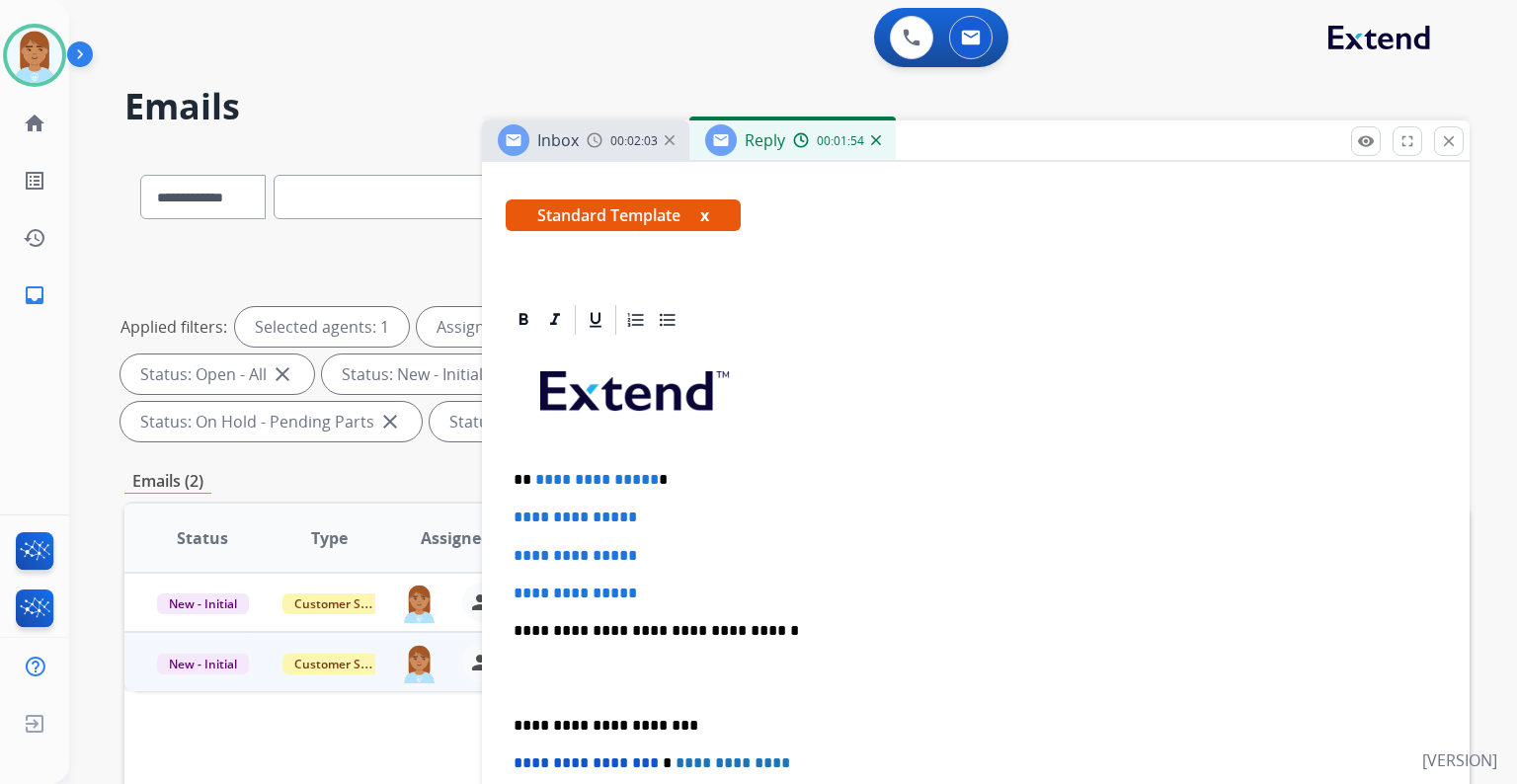 scroll, scrollTop: 395, scrollLeft: 0, axis: vertical 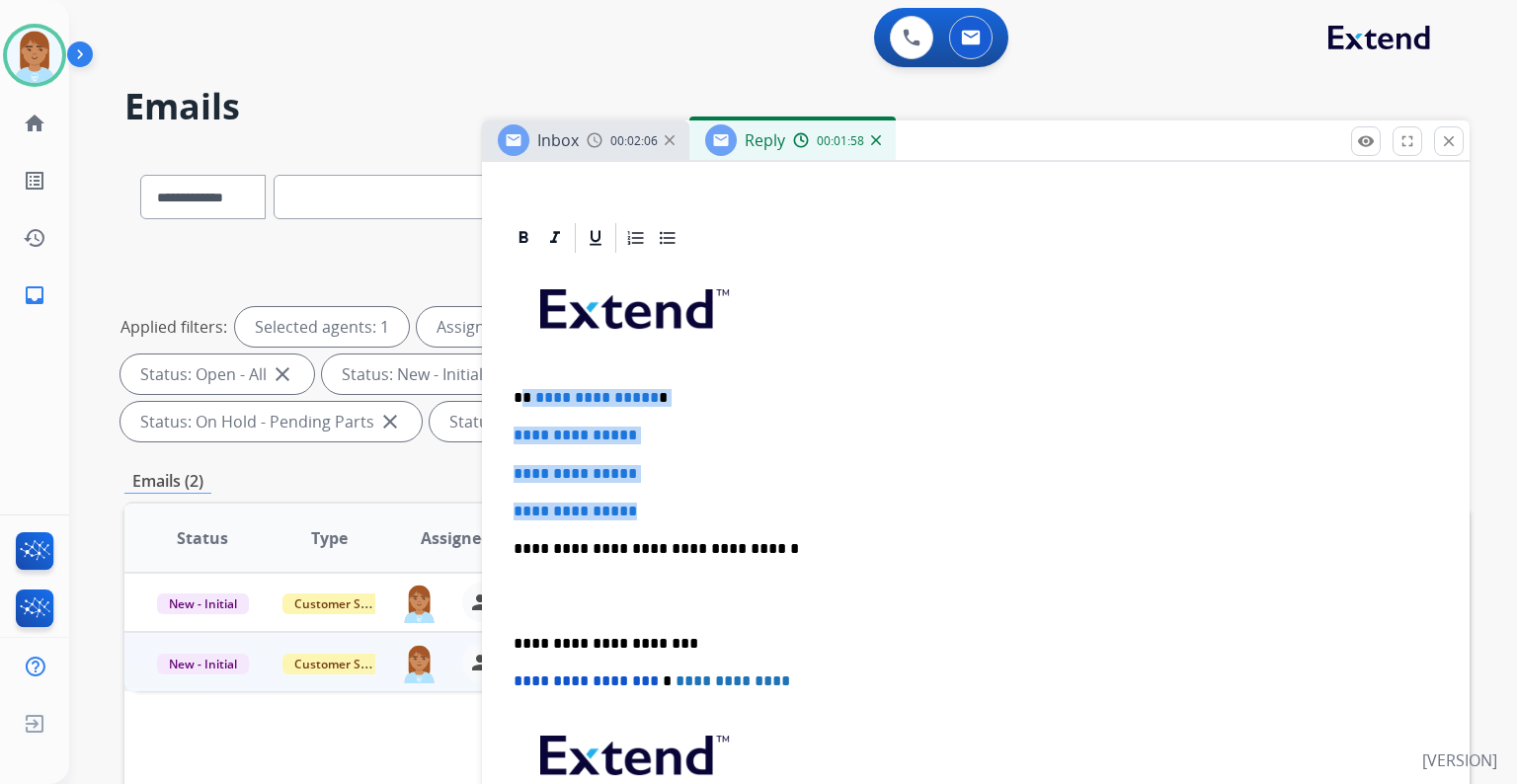 drag, startPoint x: 520, startPoint y: 381, endPoint x: 676, endPoint y: 488, distance: 189.16924 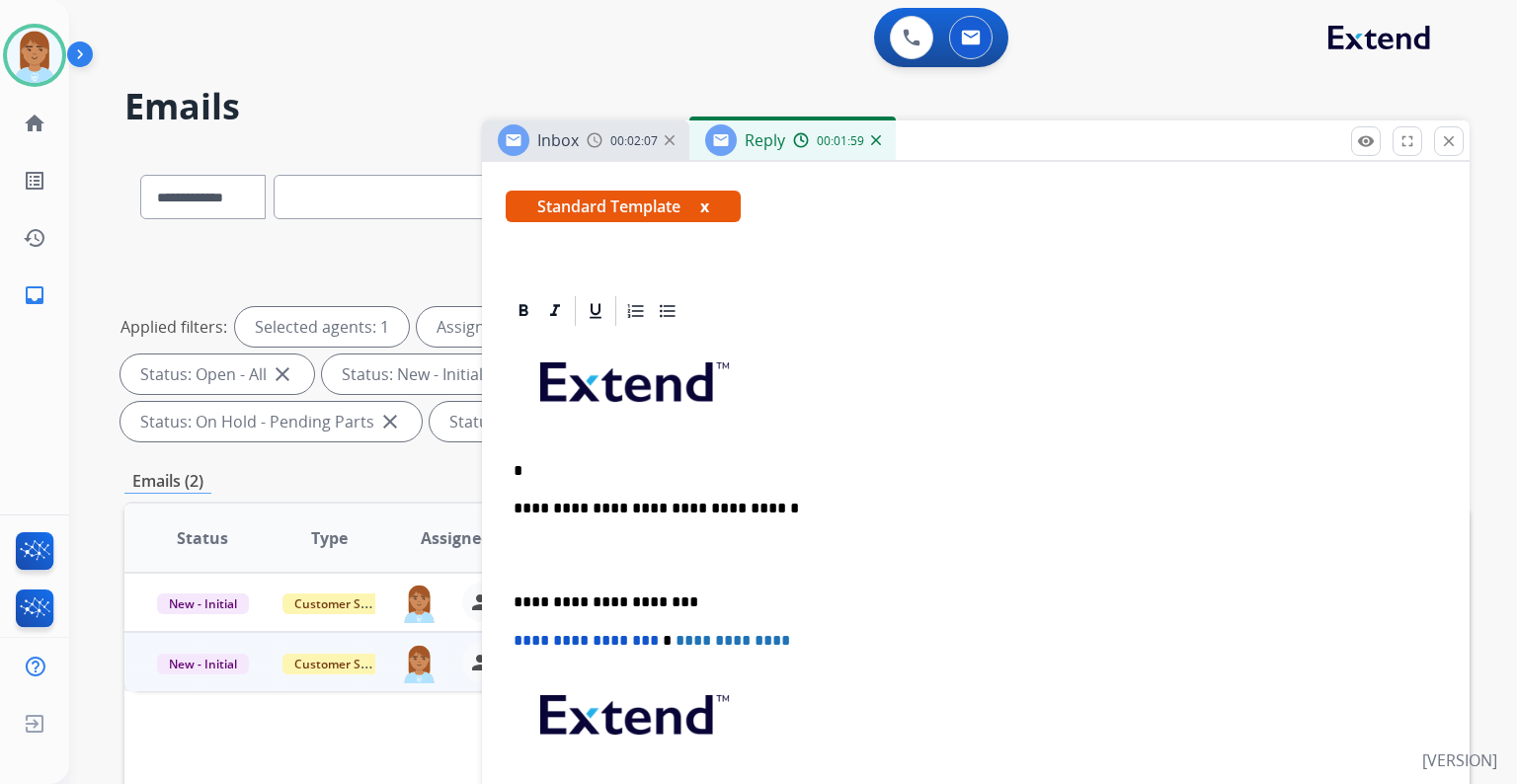 scroll, scrollTop: 317, scrollLeft: 0, axis: vertical 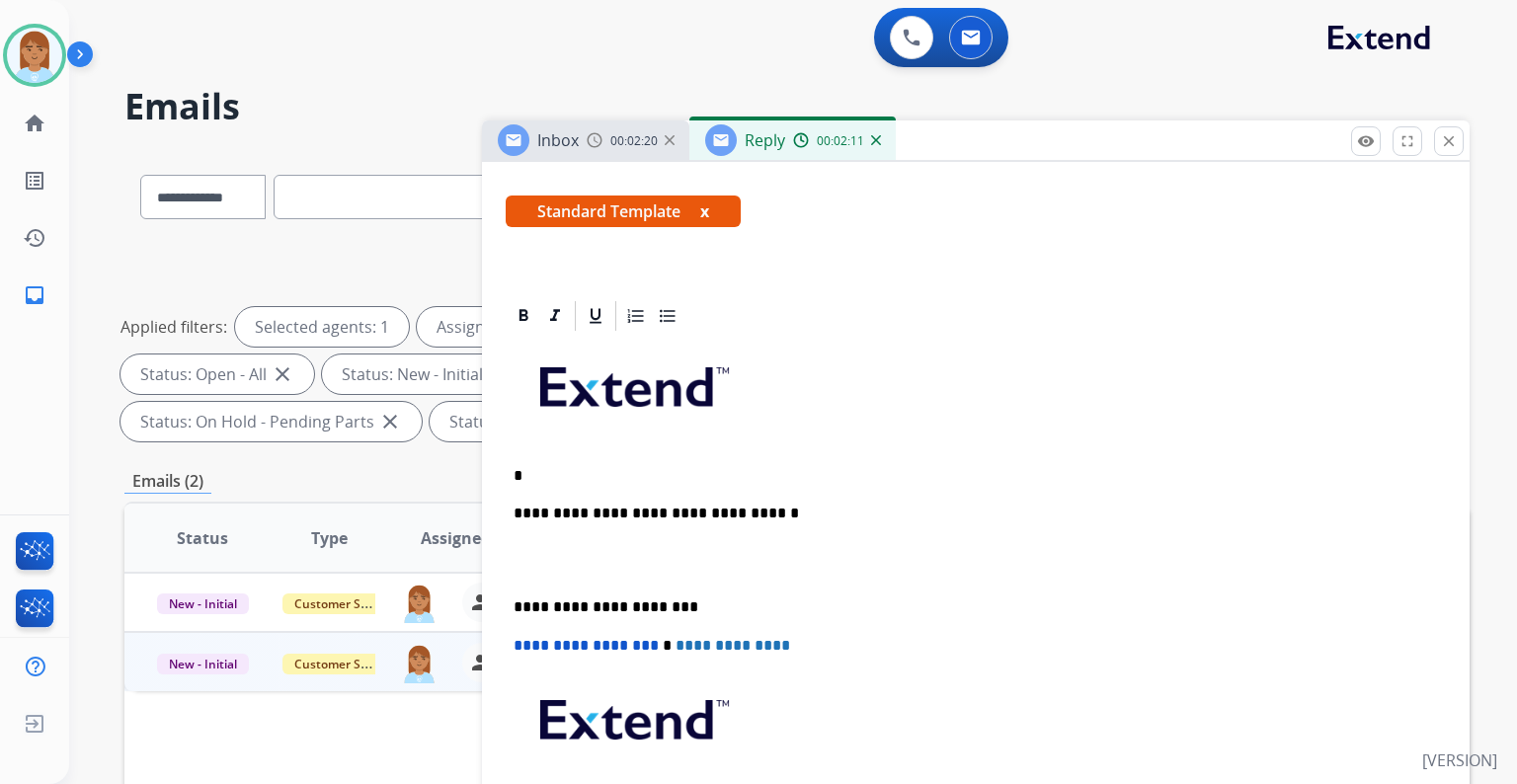 type 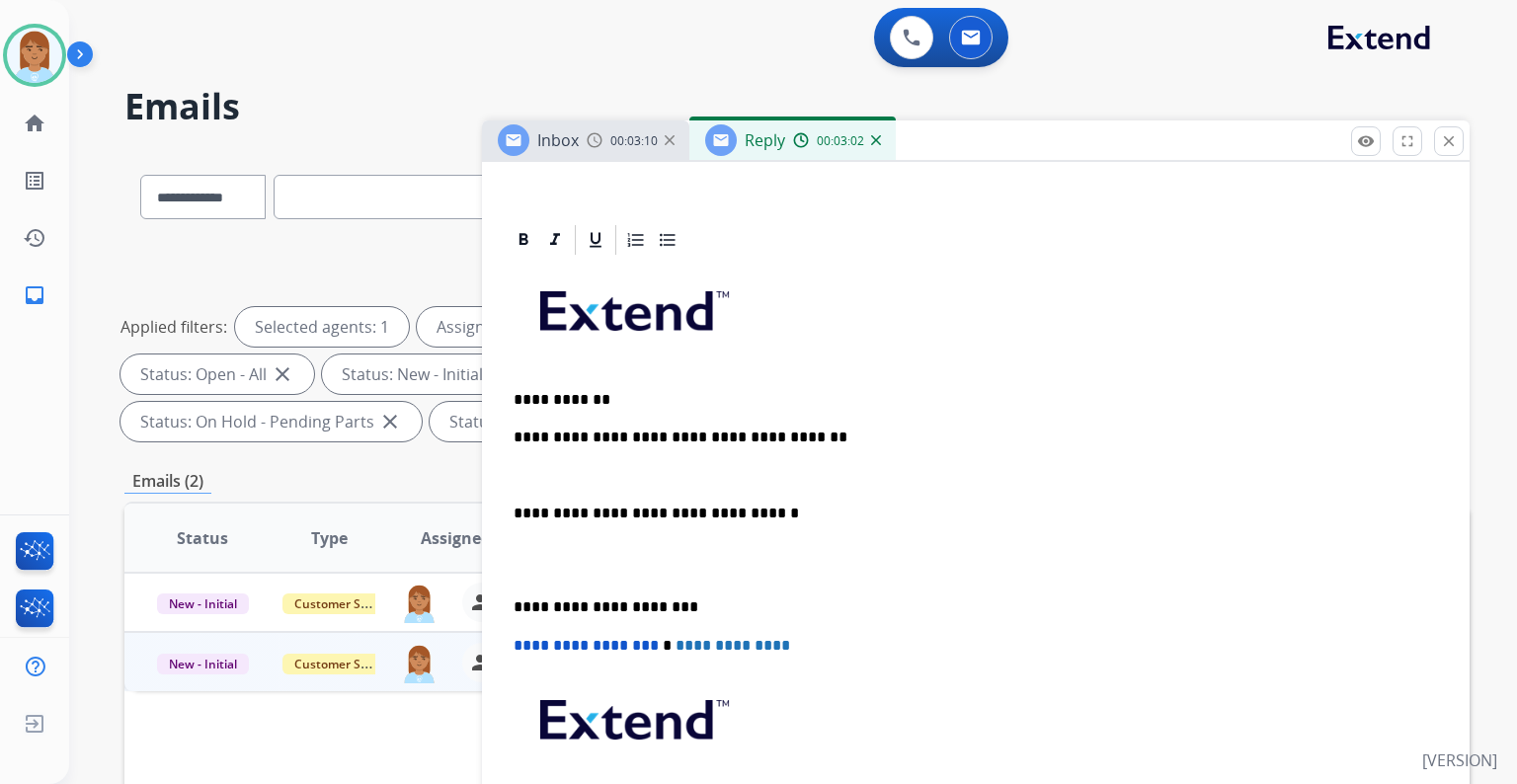 scroll, scrollTop: 355, scrollLeft: 0, axis: vertical 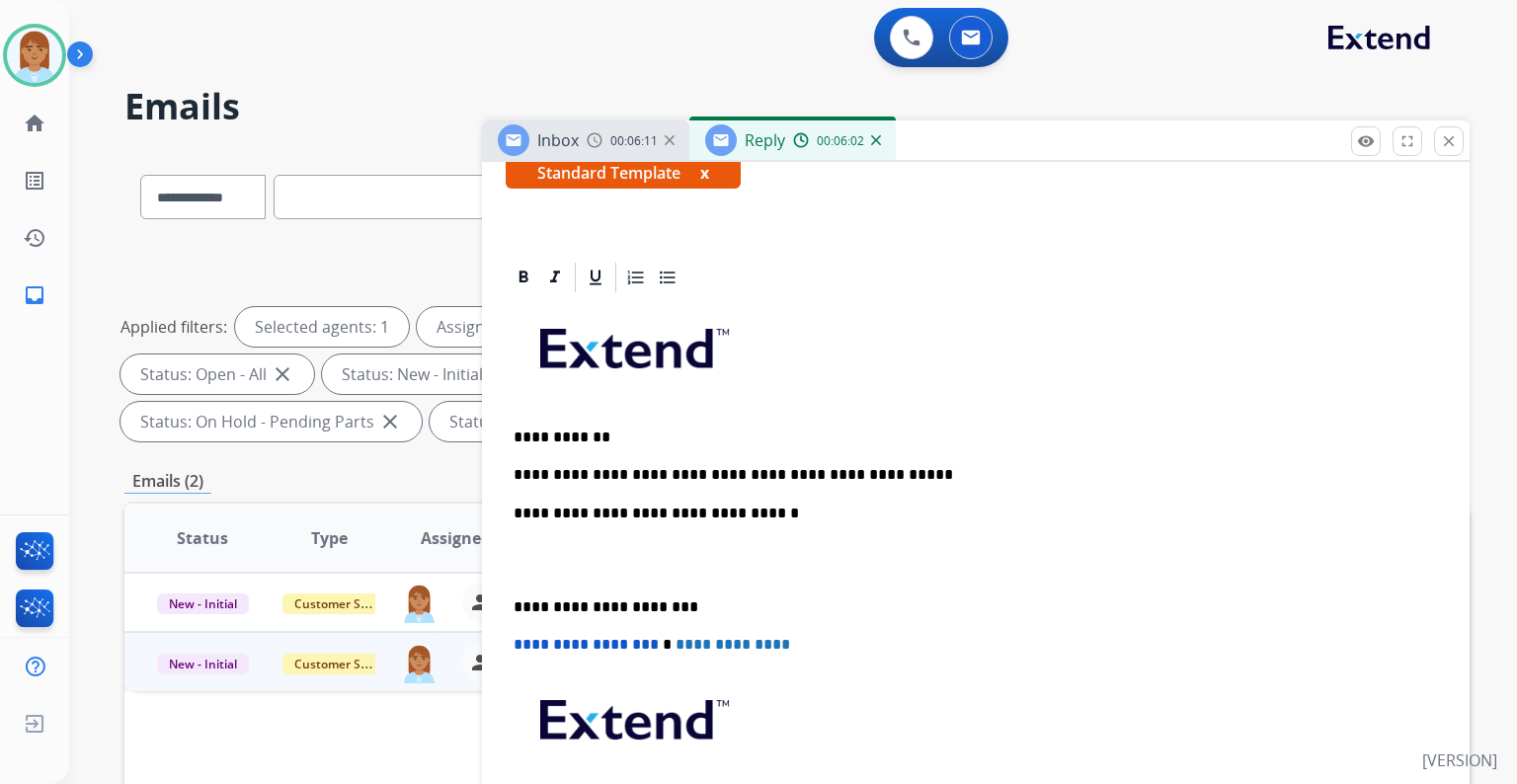 click on "**********" at bounding box center [976, 596] 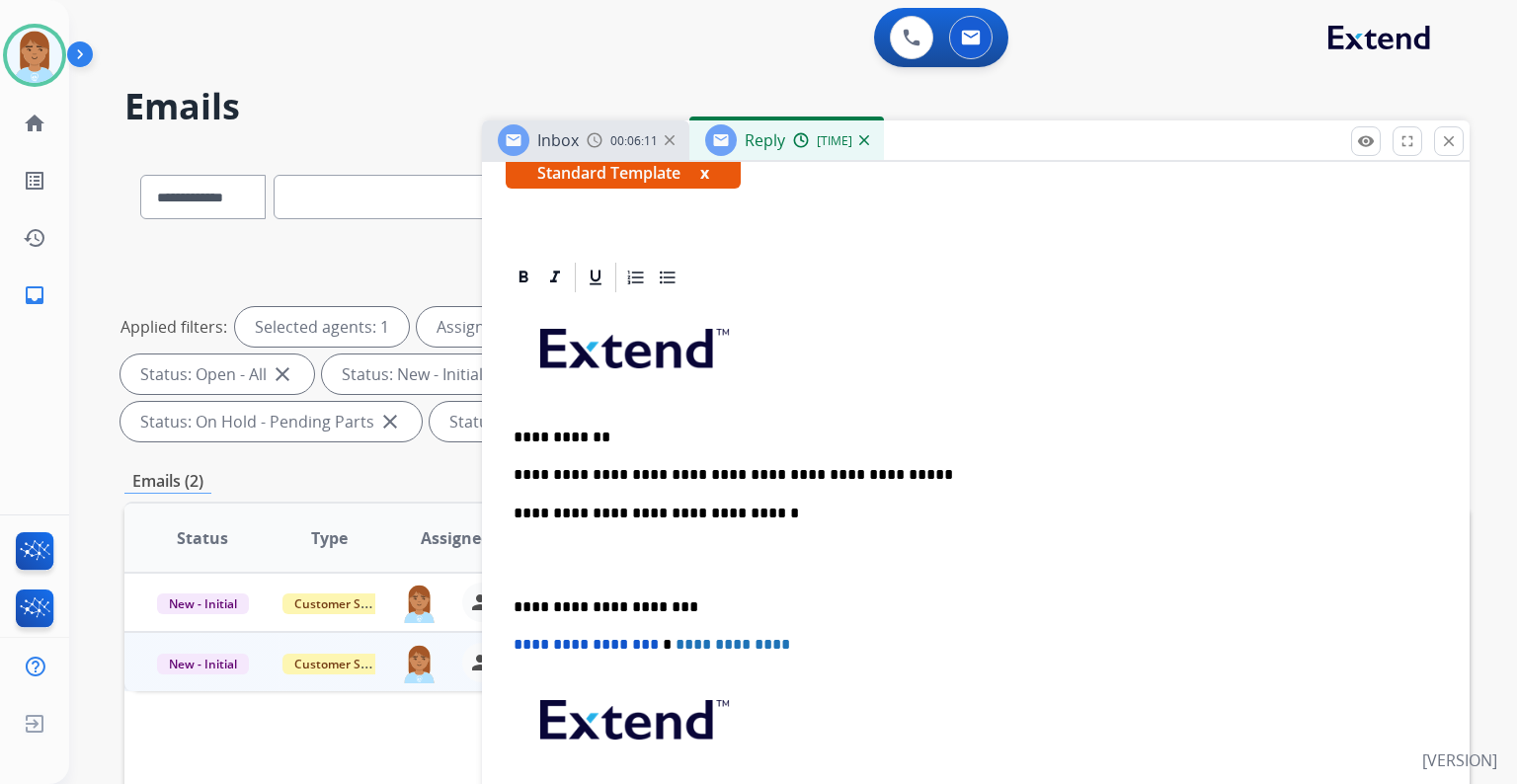 click on "**********" at bounding box center [968, 475] 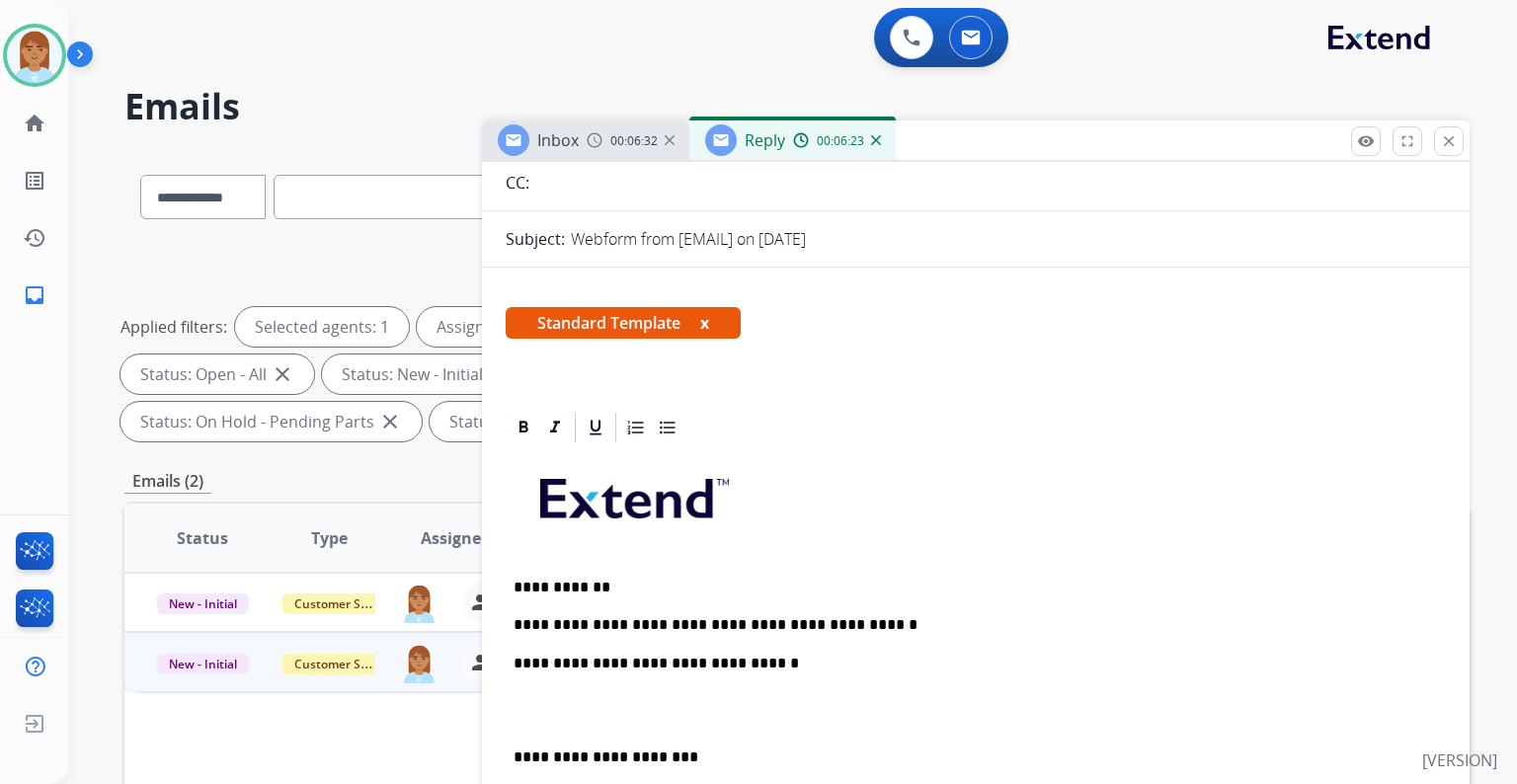 scroll, scrollTop: 355, scrollLeft: 0, axis: vertical 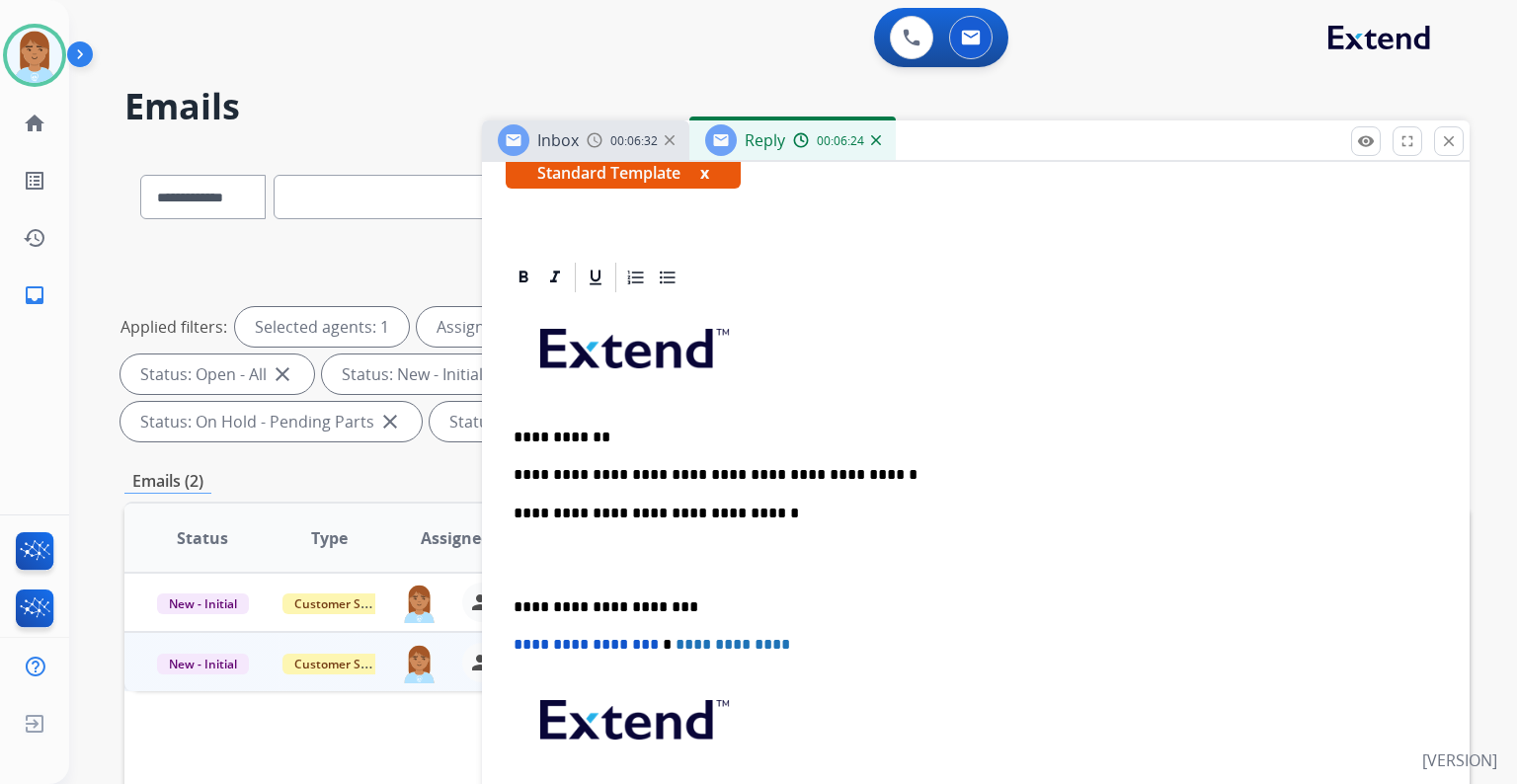 click on "**********" at bounding box center [968, 475] 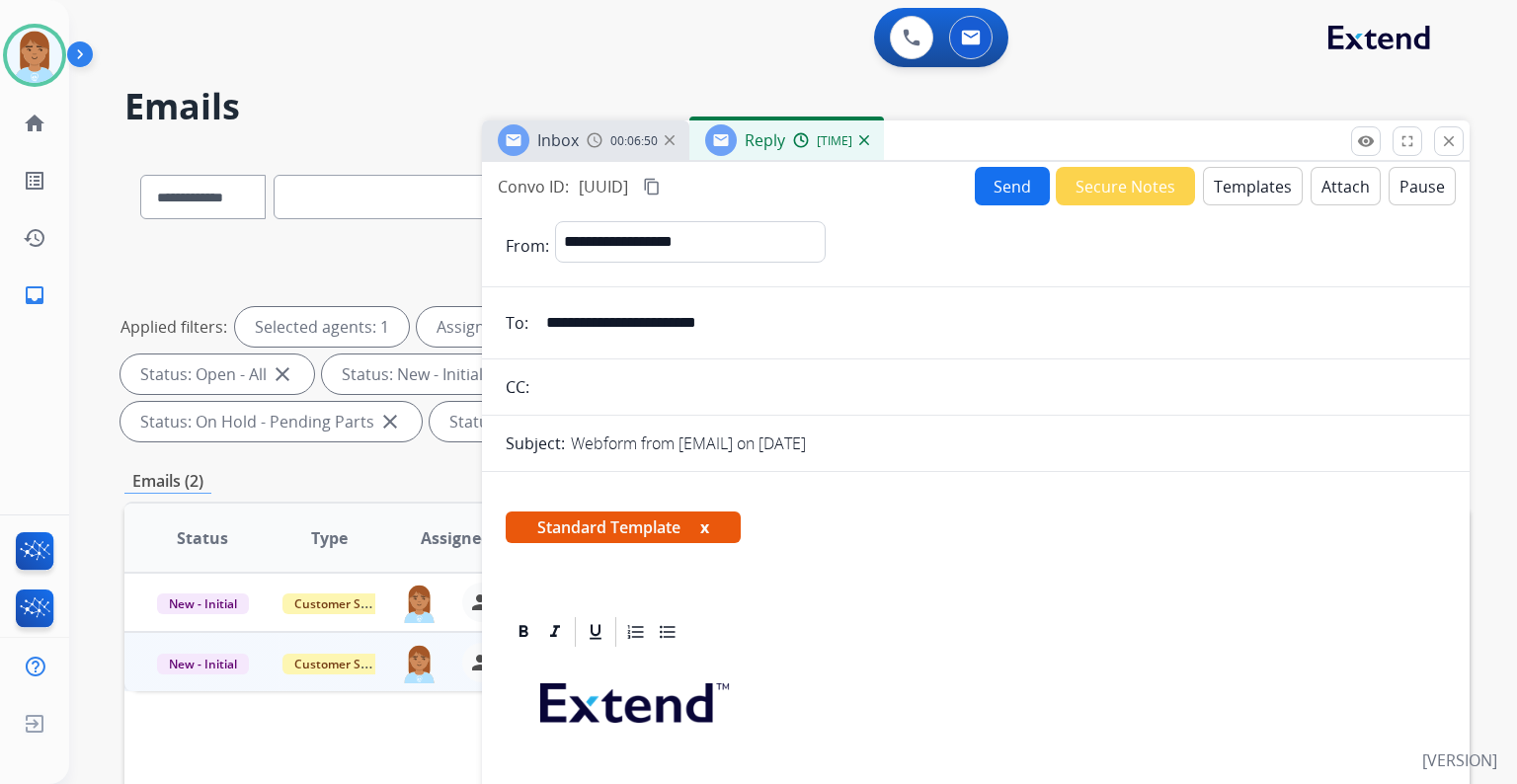 scroll, scrollTop: 0, scrollLeft: 0, axis: both 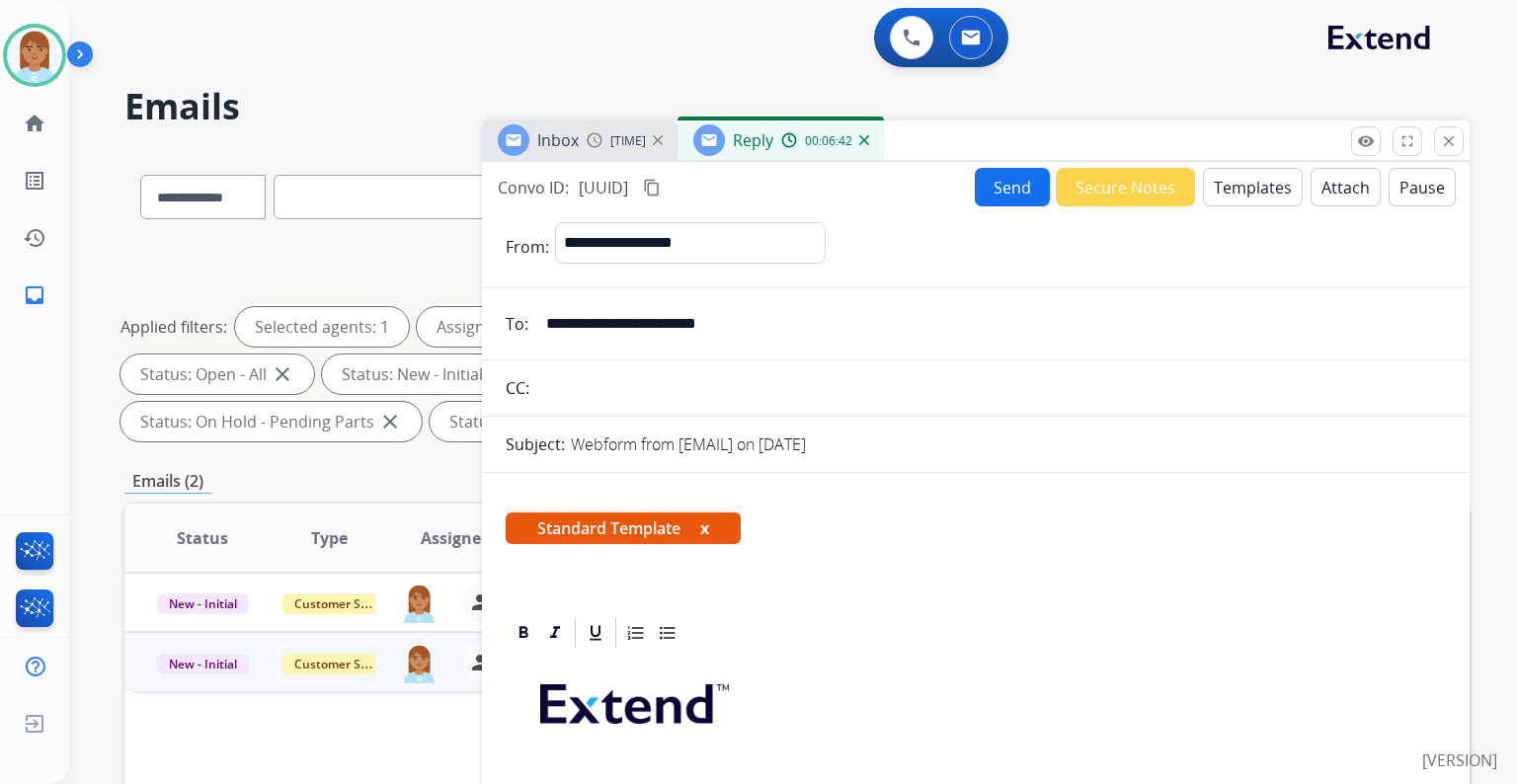 click on "Secure Notes" at bounding box center (1125, 187) 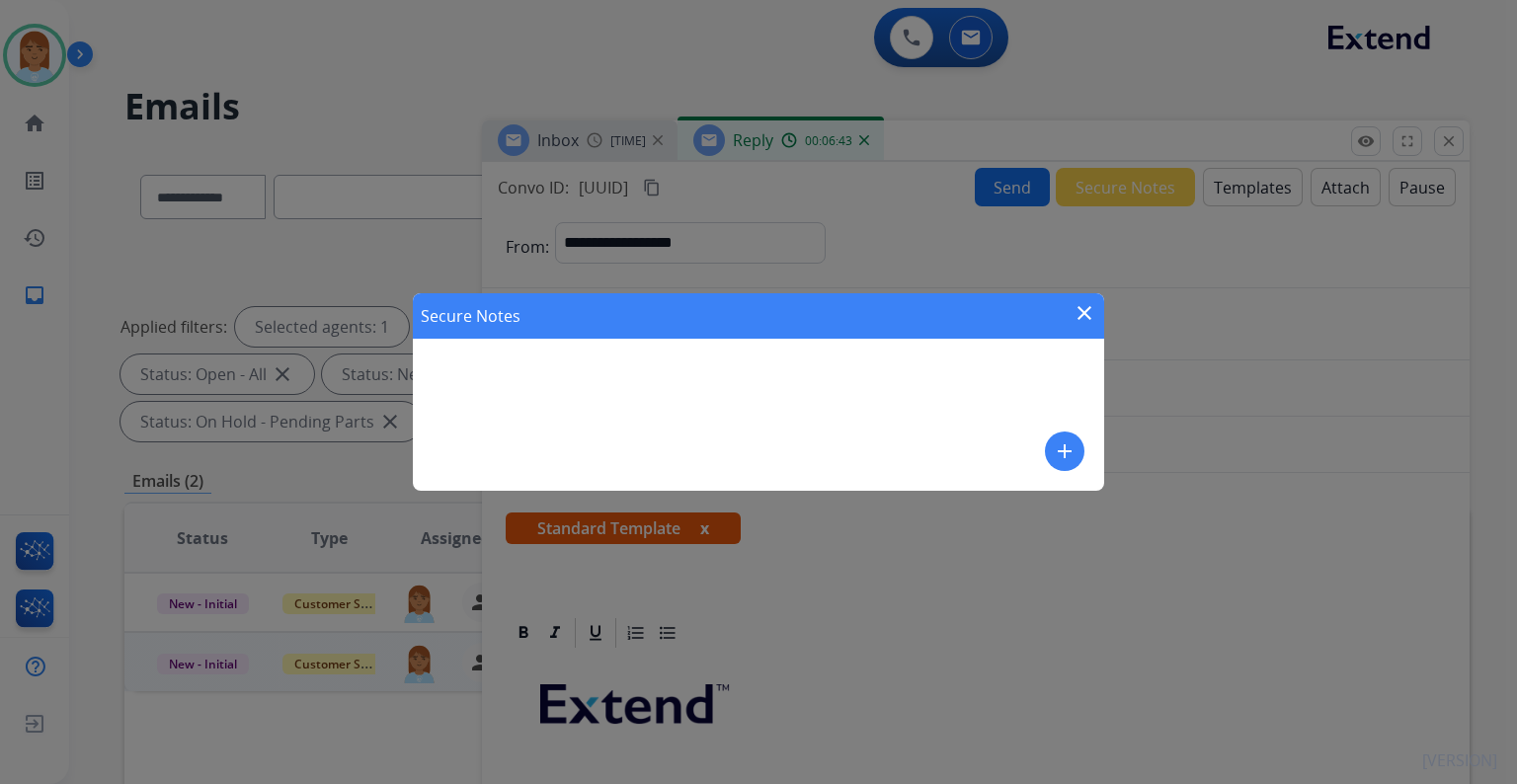 click on "Secure Notes close" at bounding box center [758, 316] 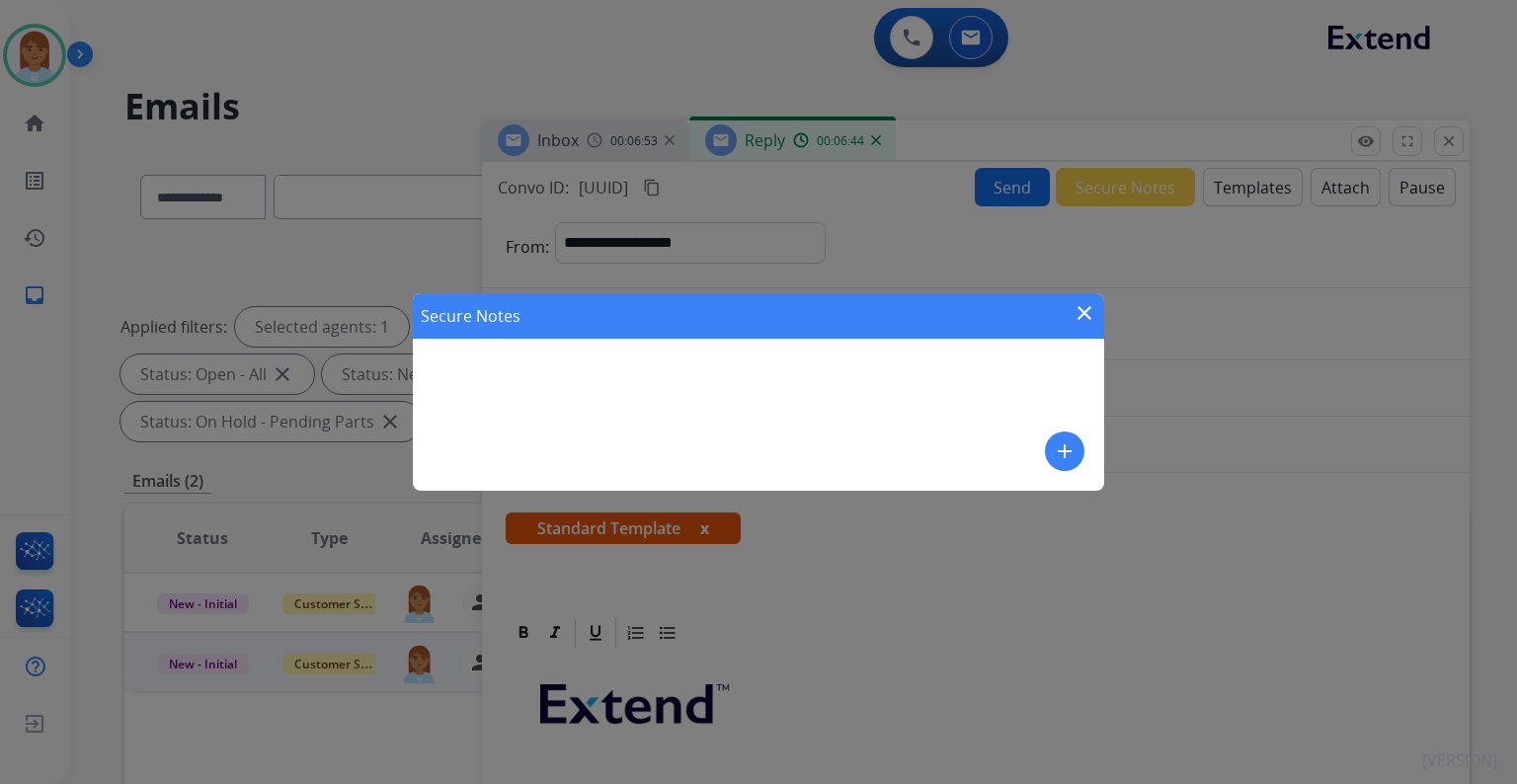 click on "Secure Notes close add" at bounding box center (758, 392) 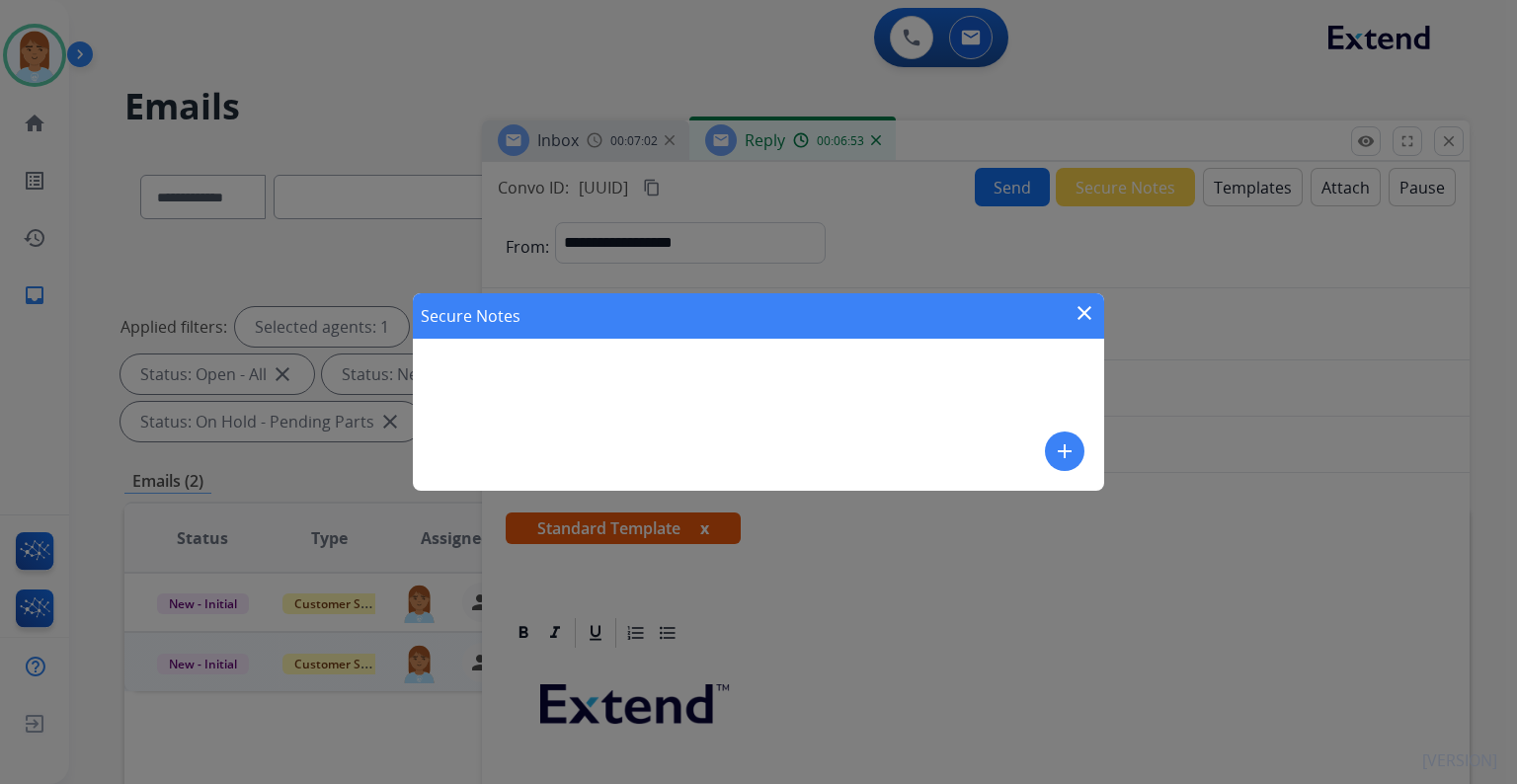 click on "add" at bounding box center (1065, 451) 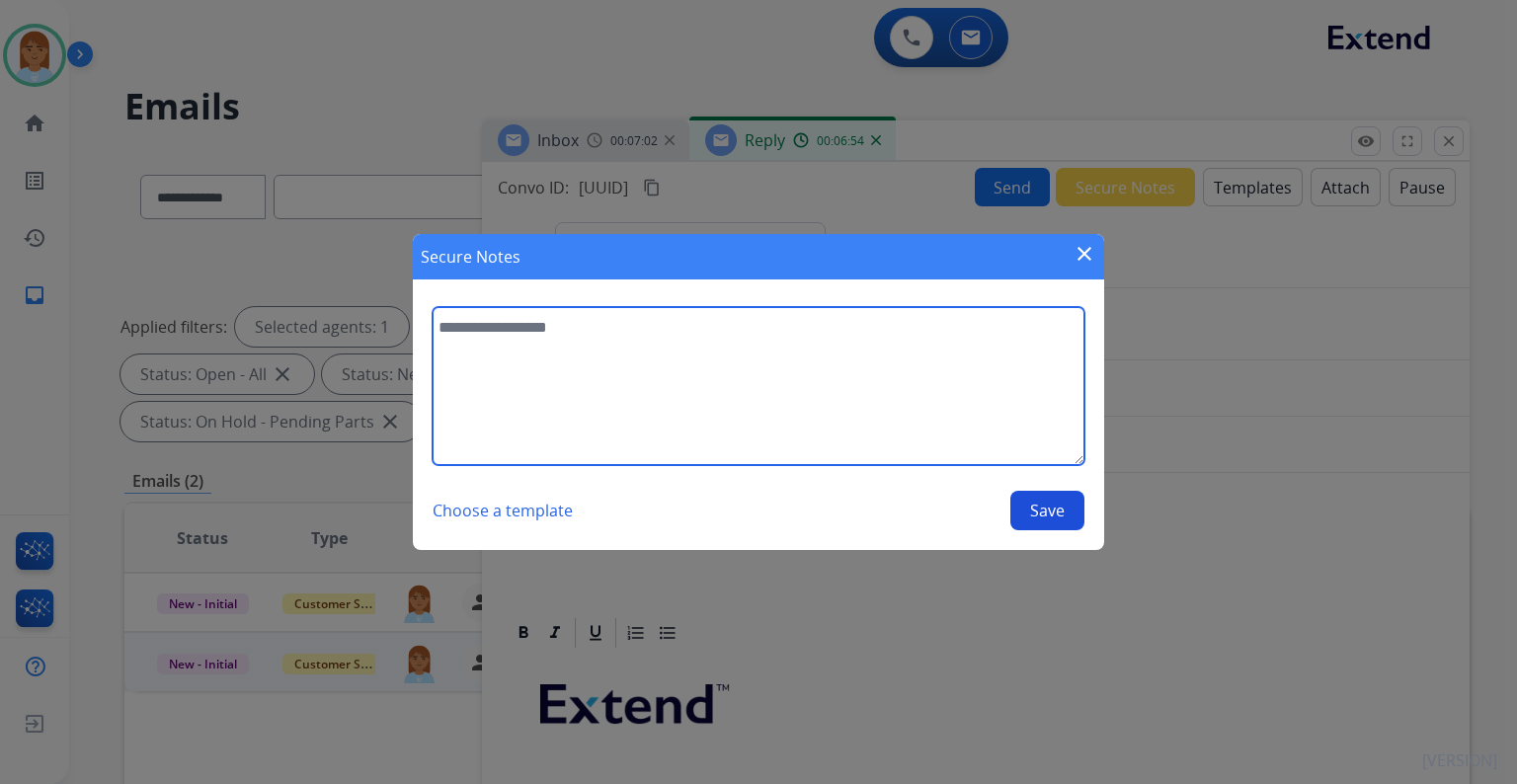 click at bounding box center (758, 386) 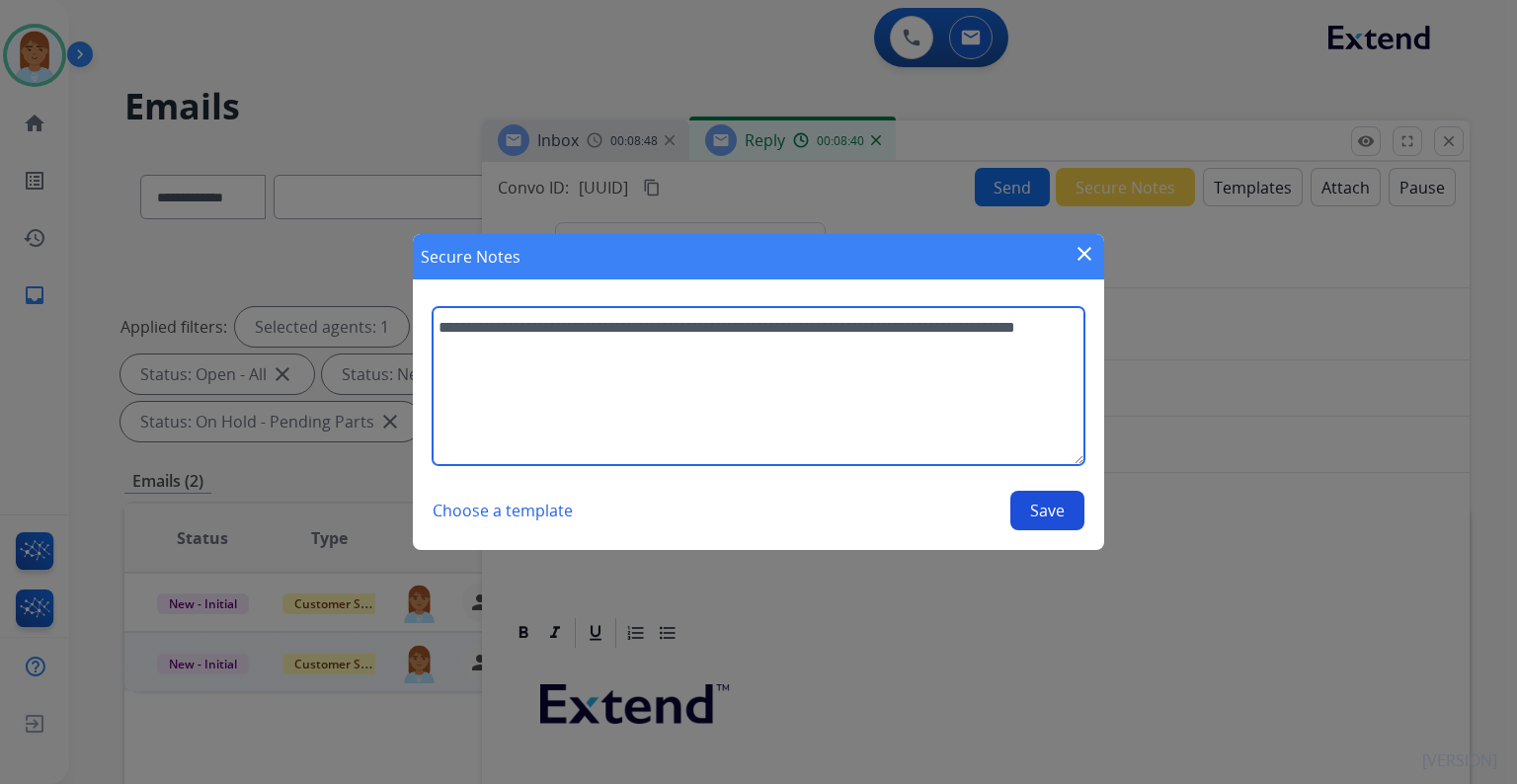 click on "**********" at bounding box center [758, 386] 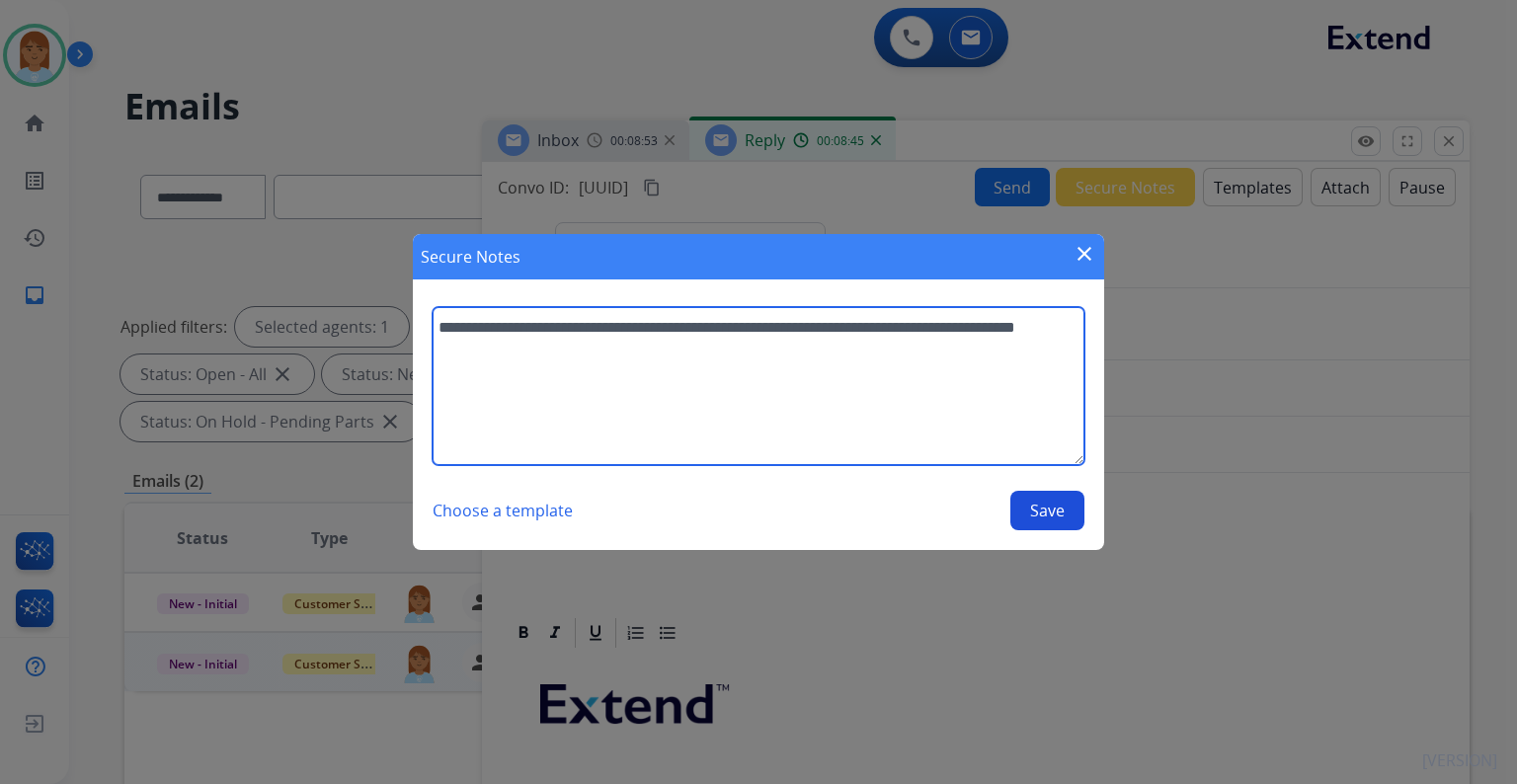 click on "**********" at bounding box center (758, 386) 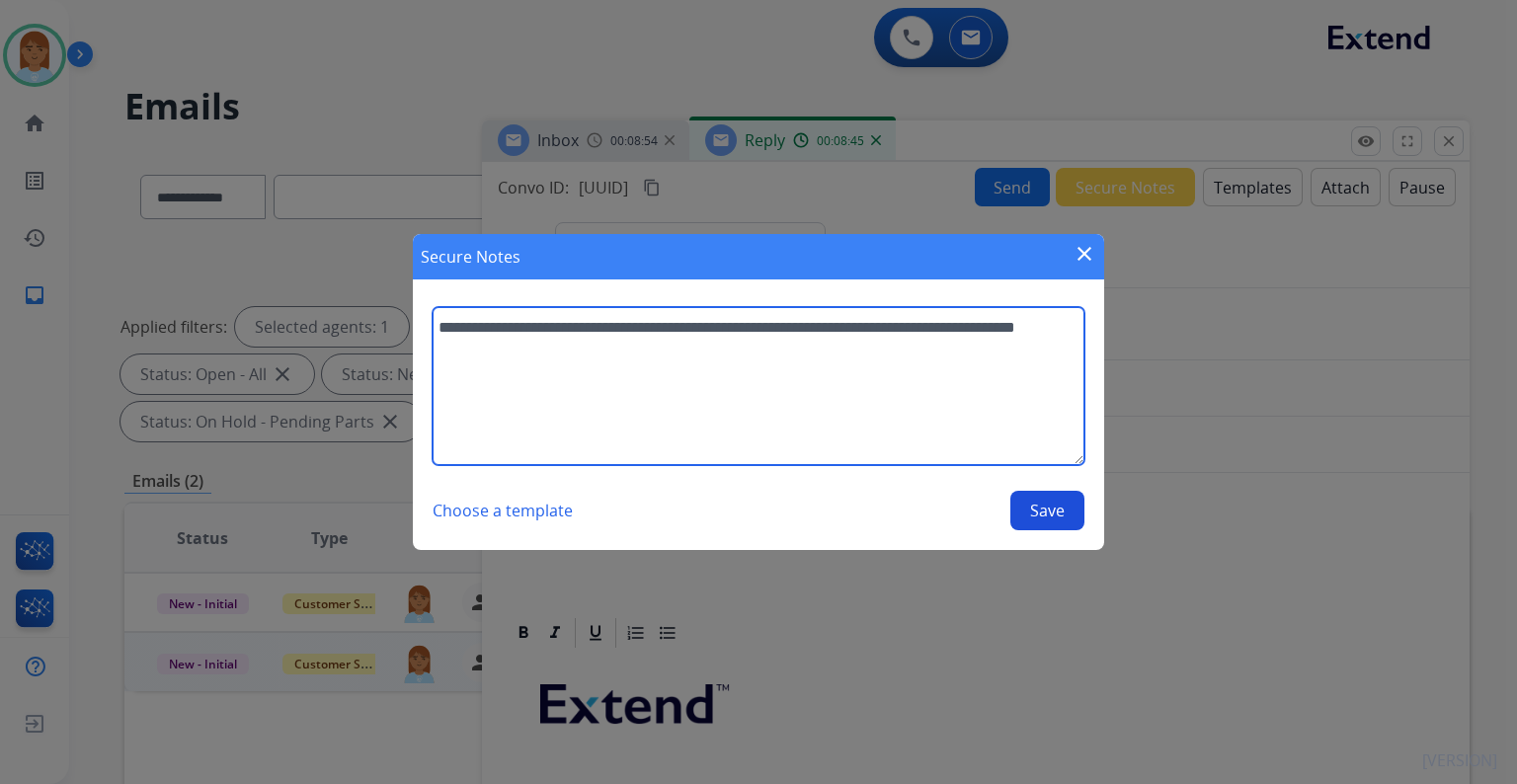 click on "**********" at bounding box center (758, 386) 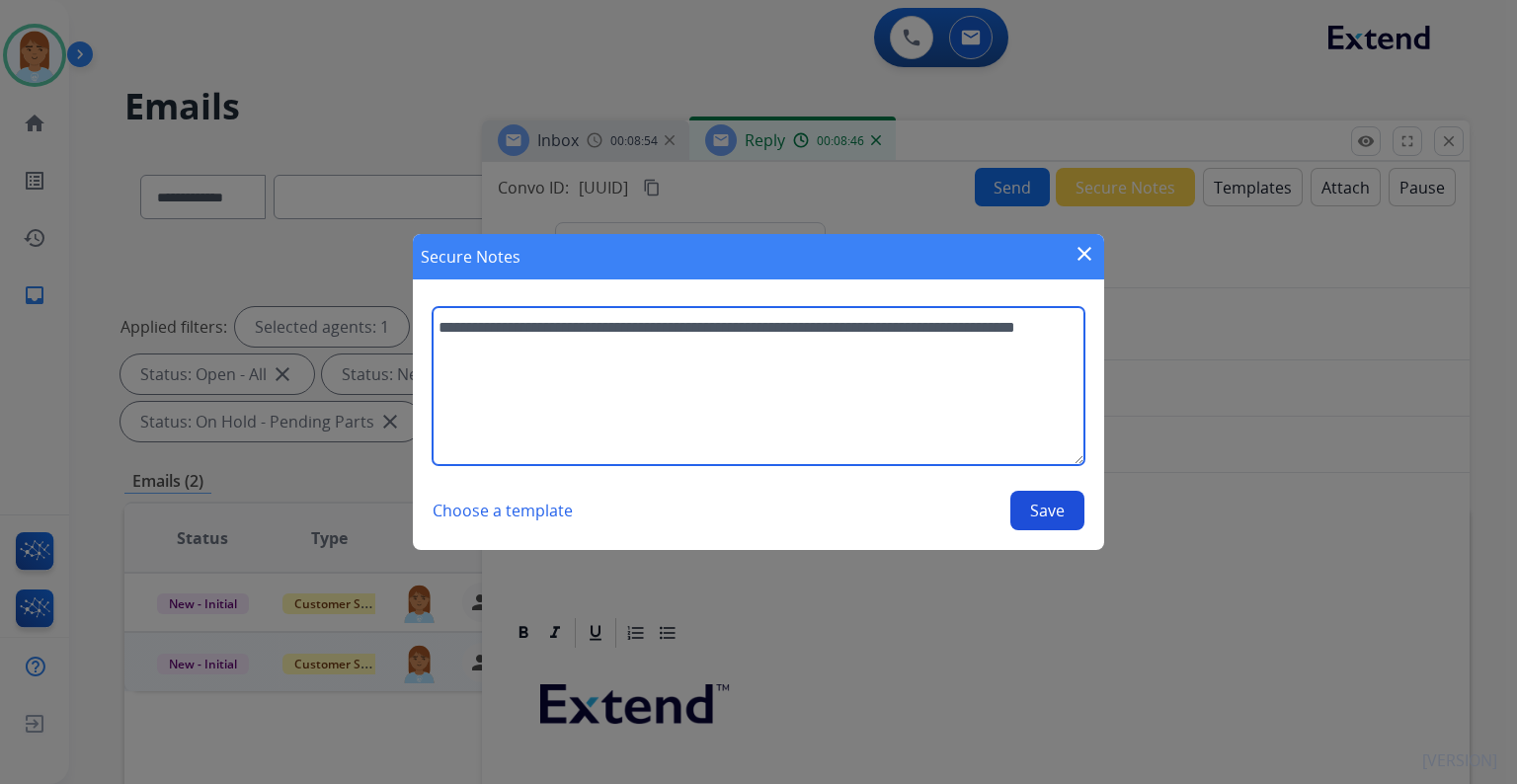 click on "**********" at bounding box center (758, 386) 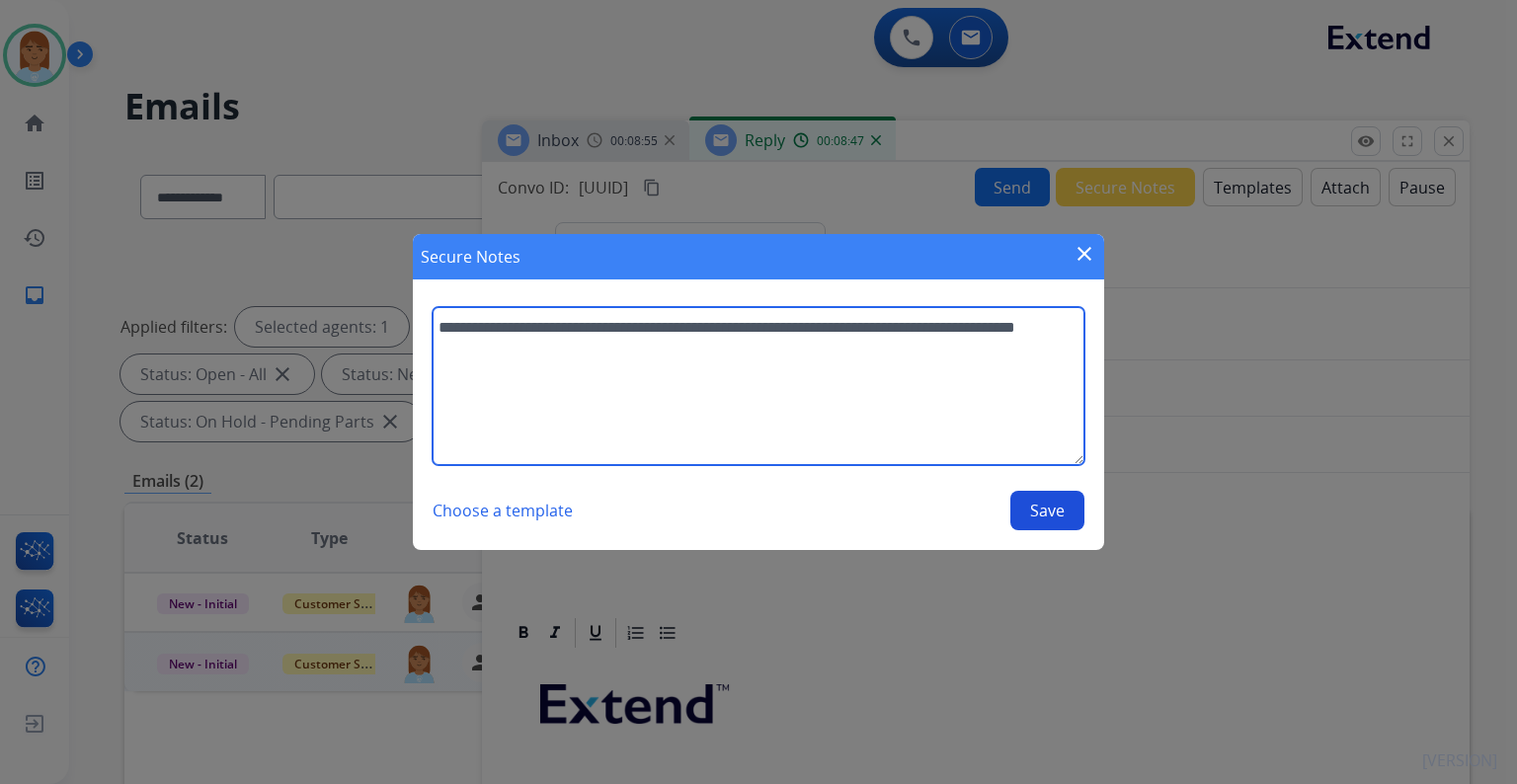 drag, startPoint x: 610, startPoint y: 353, endPoint x: 491, endPoint y: 353, distance: 119 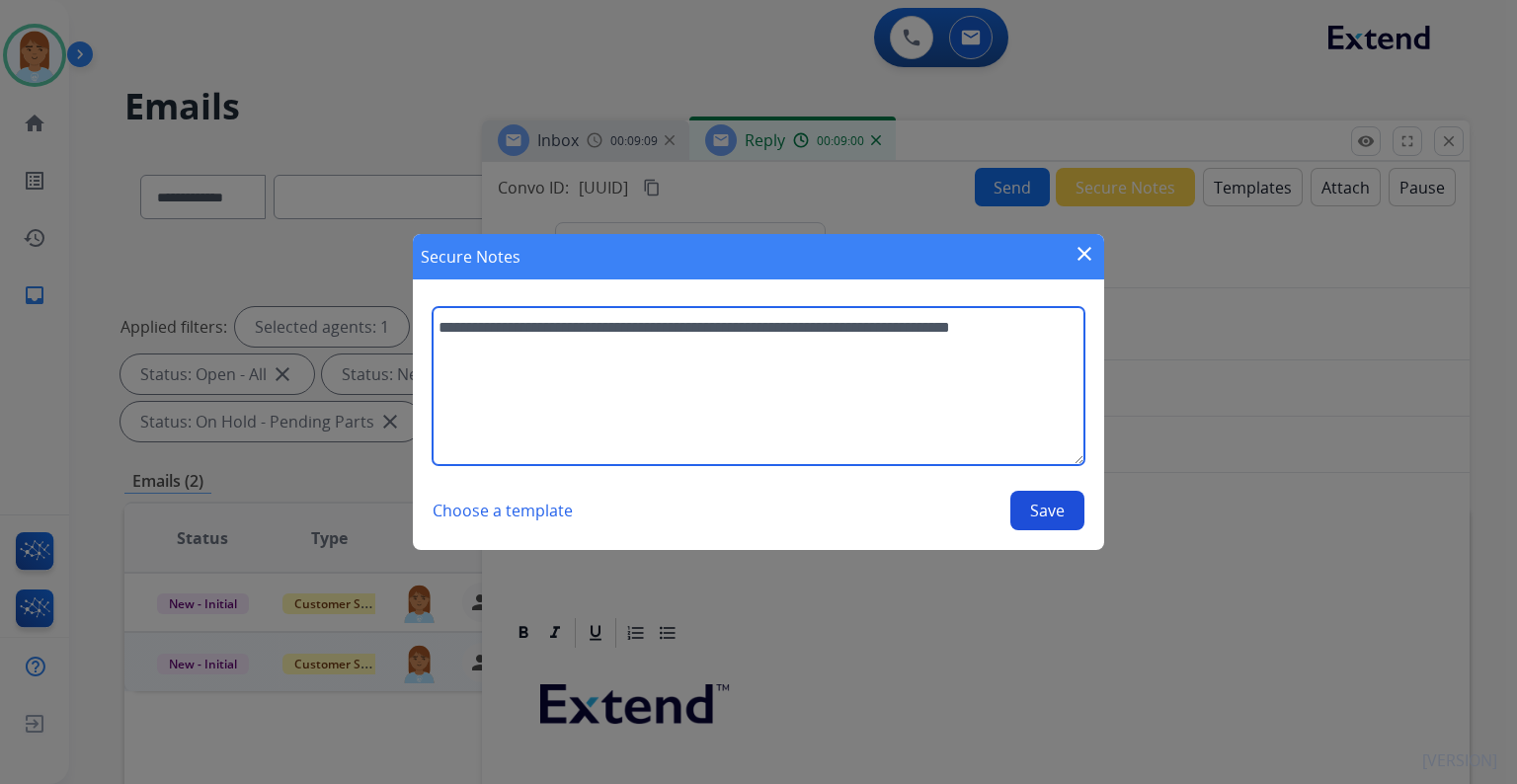 type on "**********" 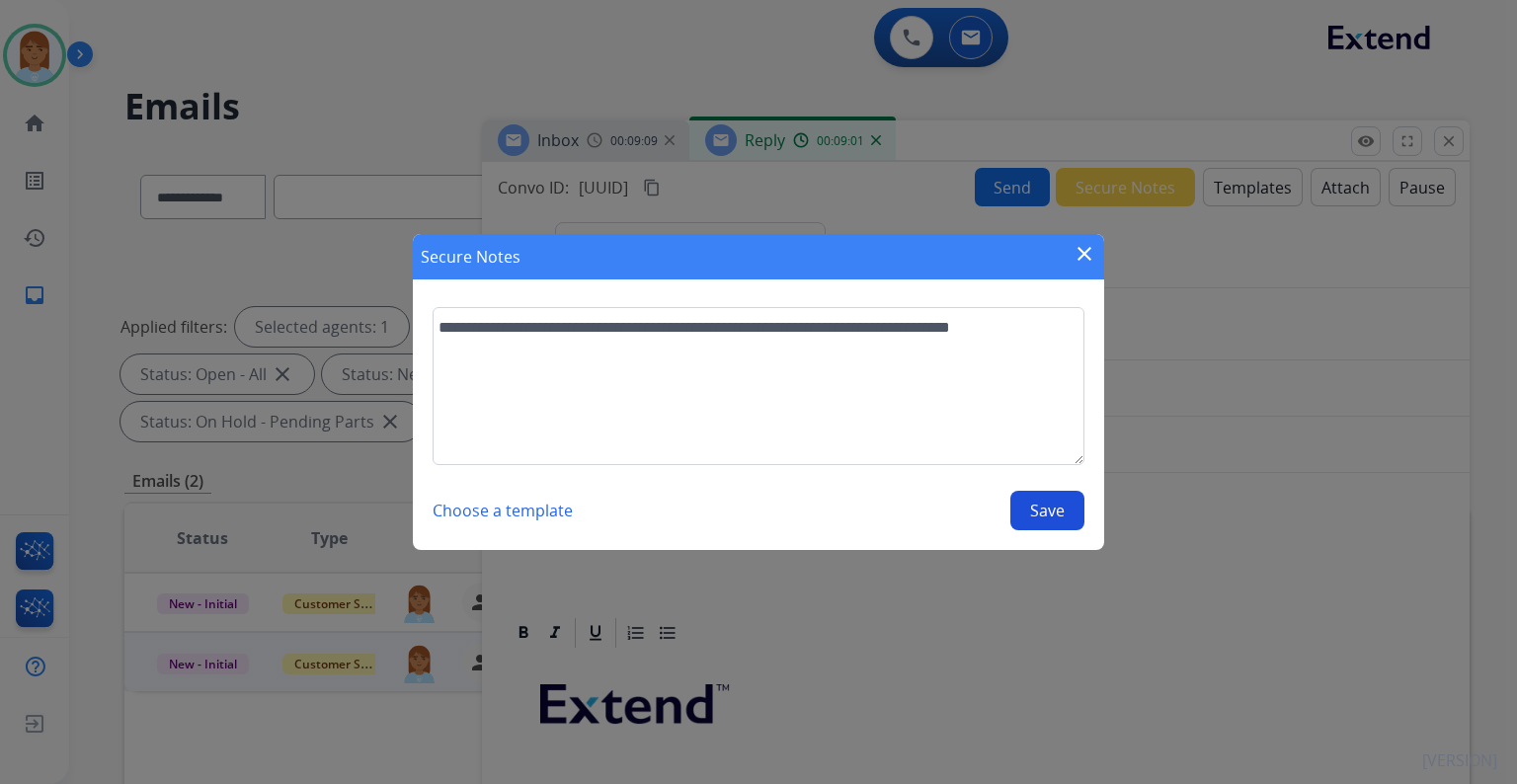 click on "Save" at bounding box center [1047, 510] 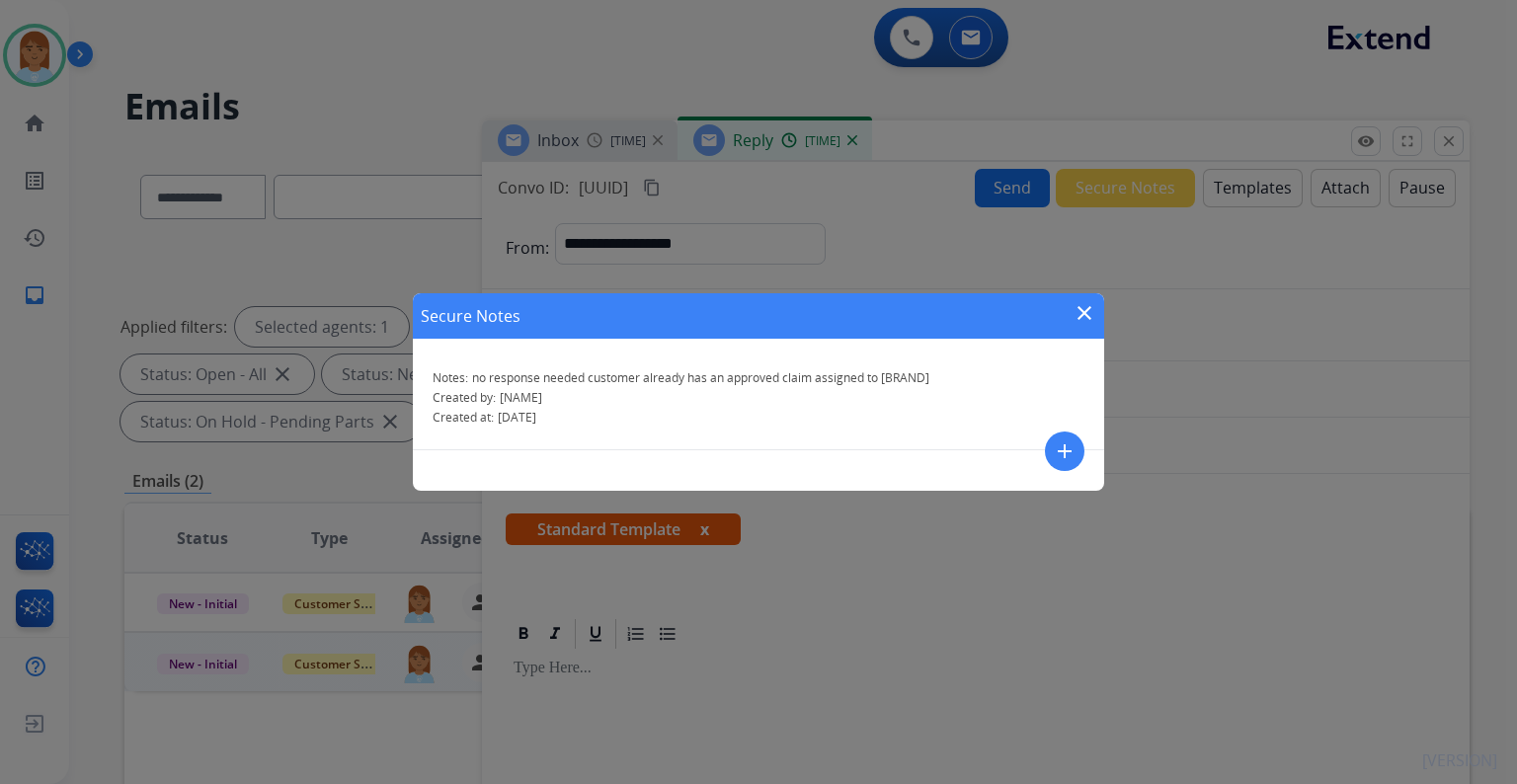 drag, startPoint x: 1082, startPoint y: 299, endPoint x: 1097, endPoint y: 291, distance: 17 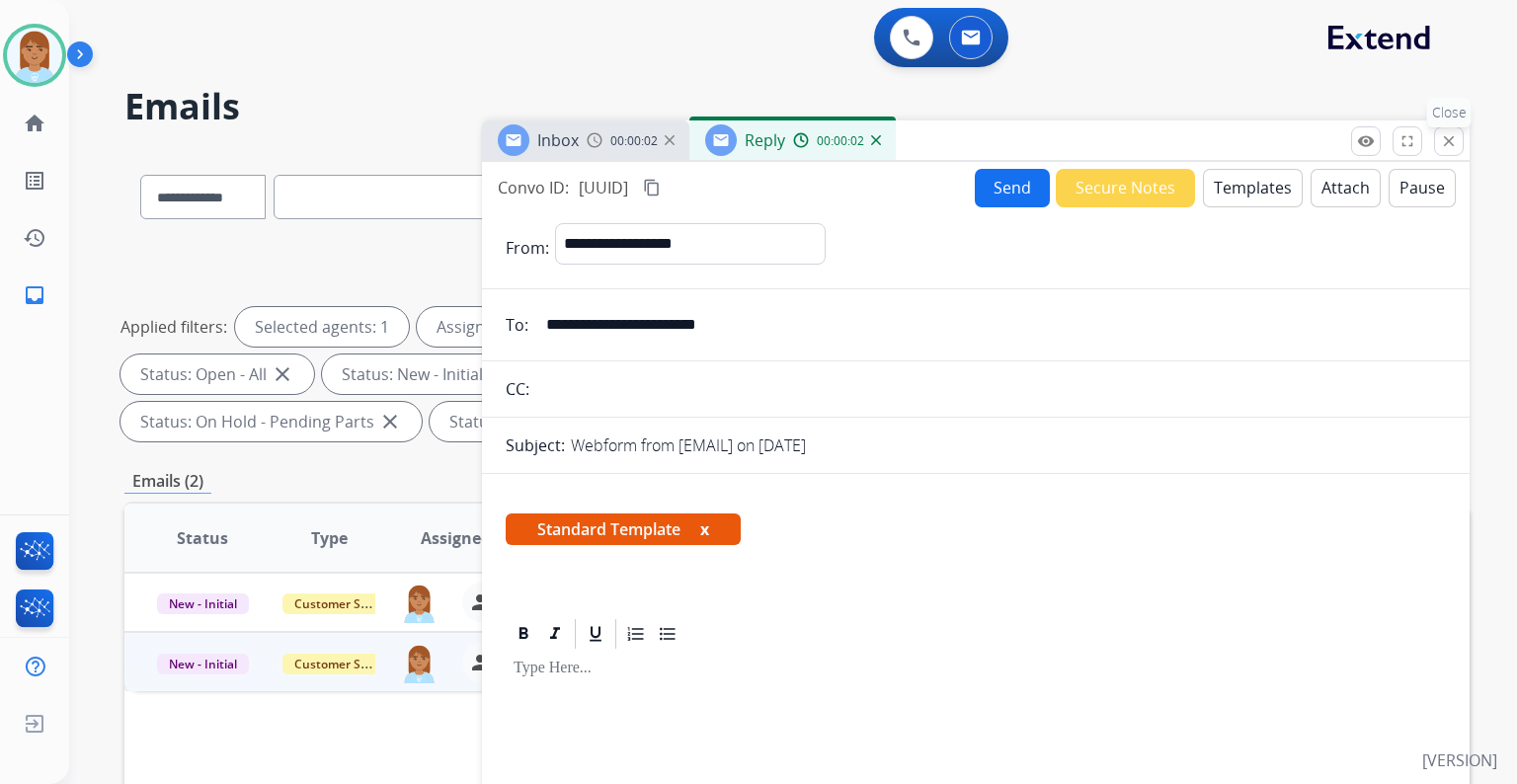 click on "close Close" at bounding box center [1449, 141] 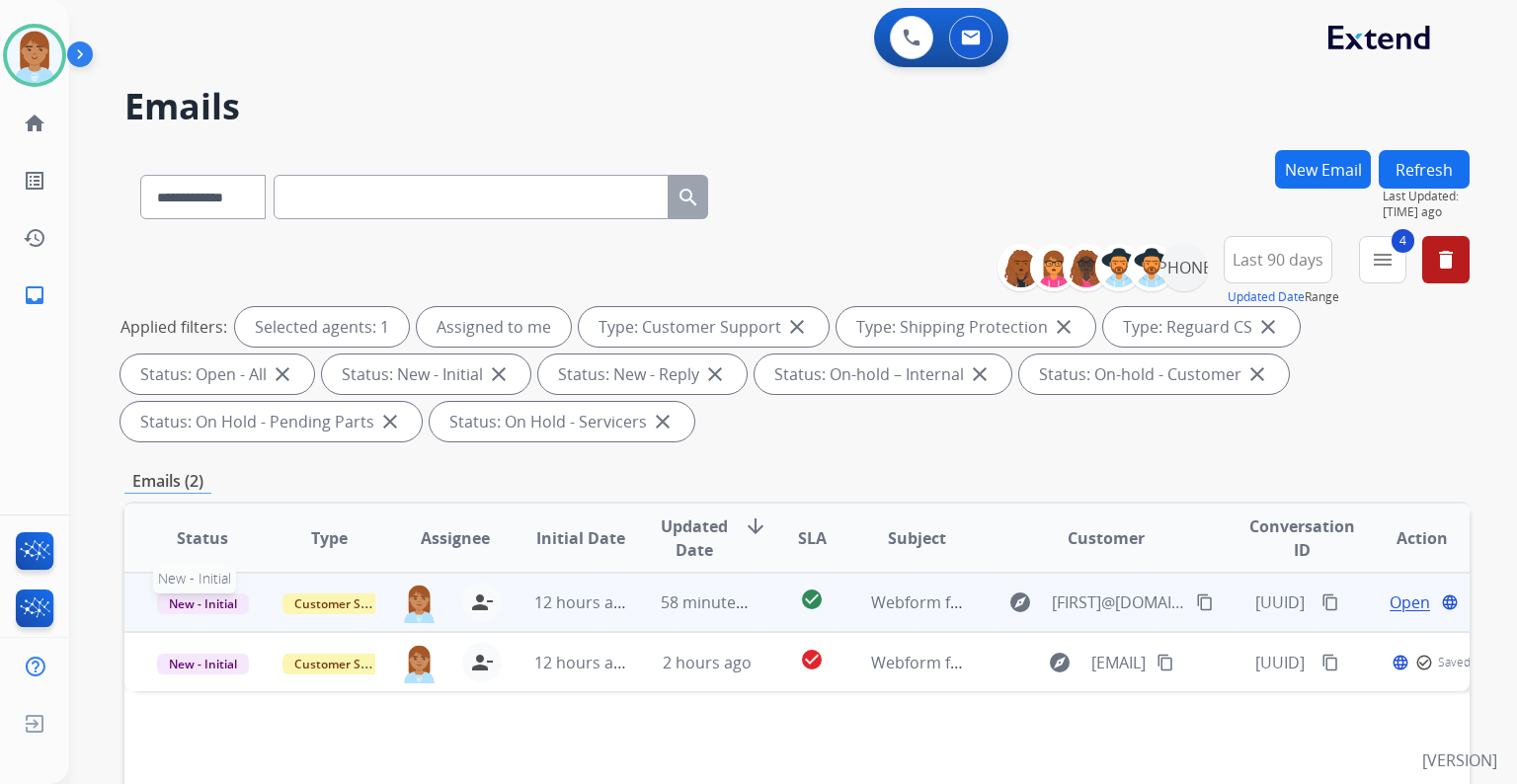 click on "New - Initial" at bounding box center (202, 603) 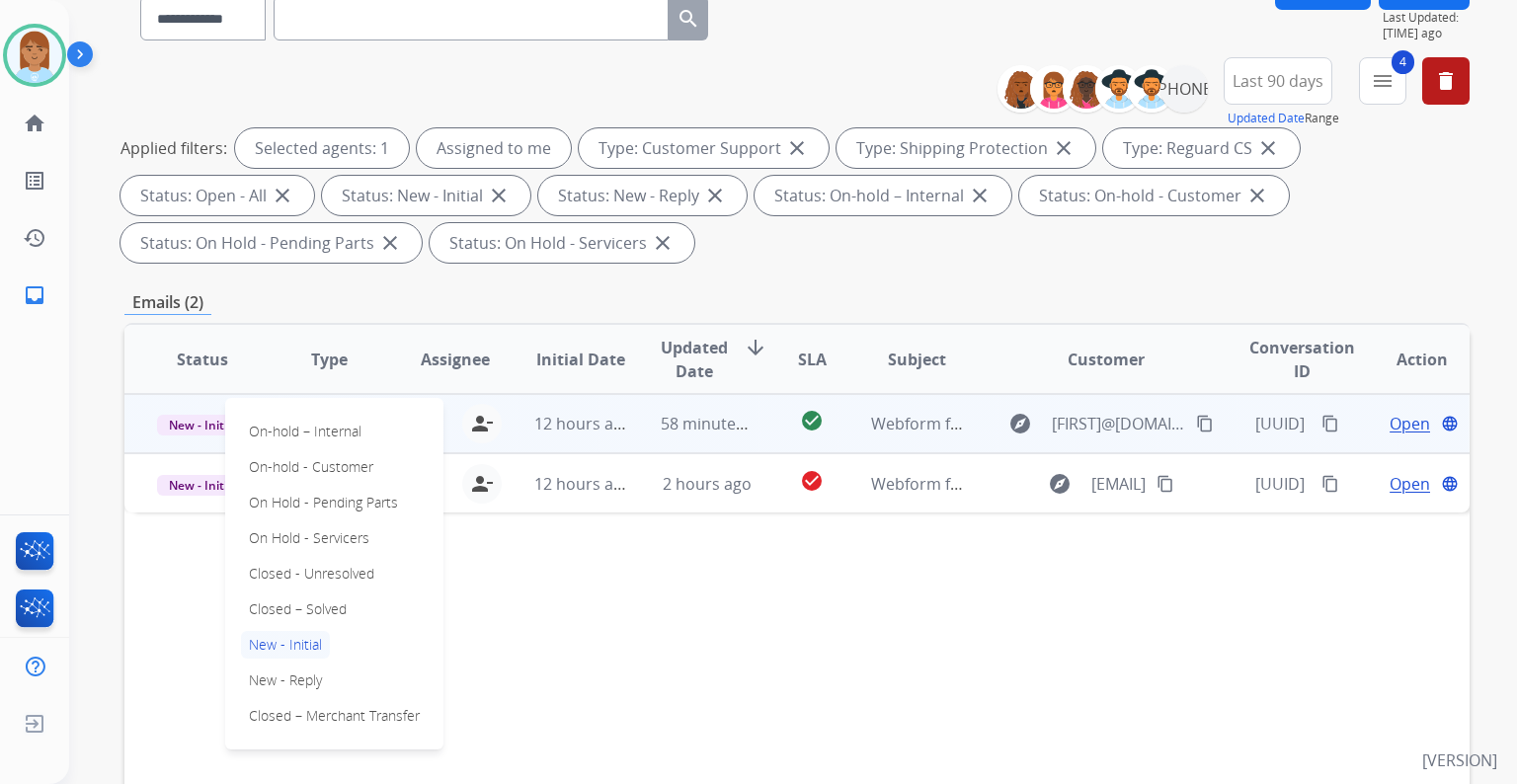 scroll, scrollTop: 316, scrollLeft: 0, axis: vertical 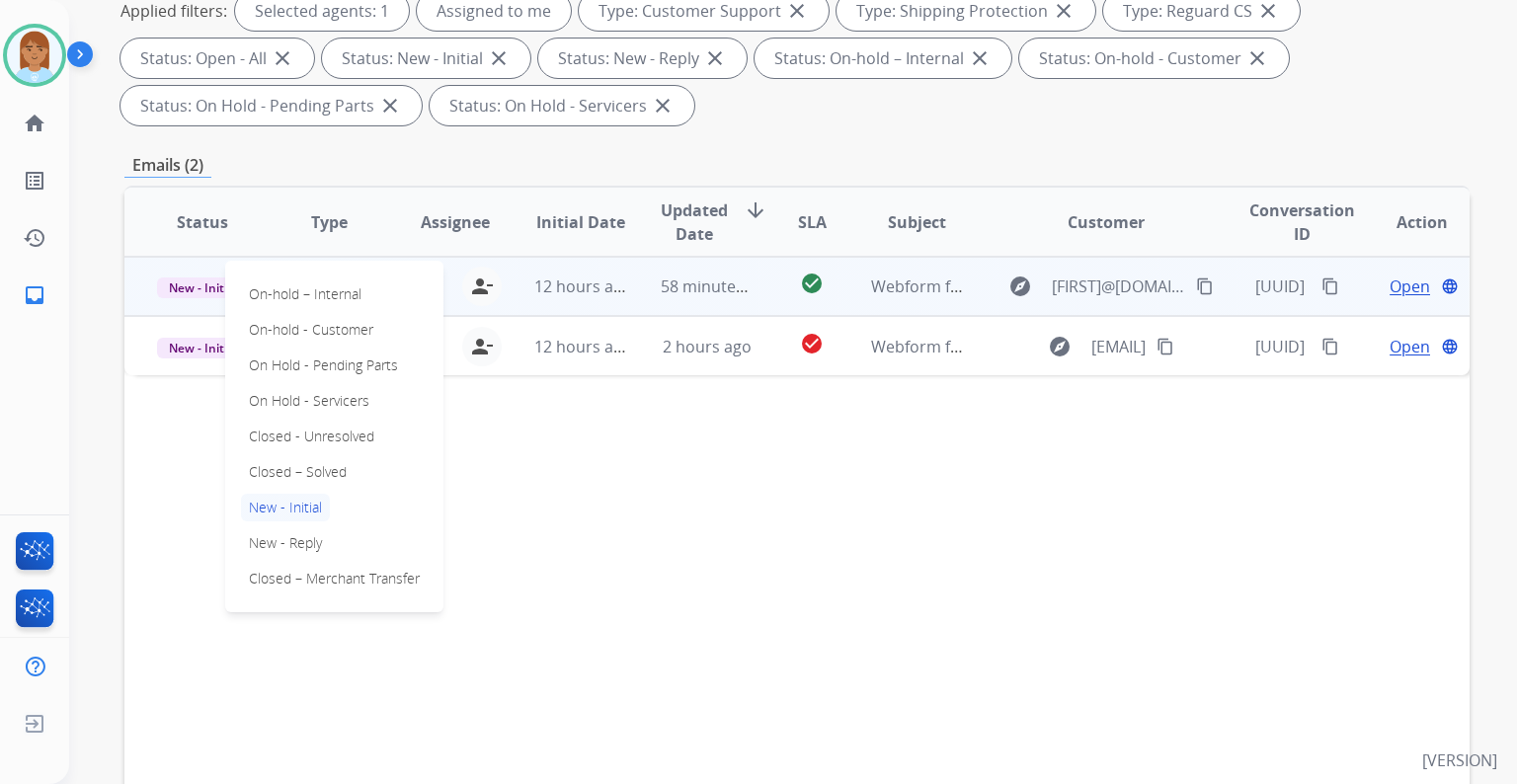 click on "On-hold – Internal   On-hold - Customer   On Hold - Pending Parts   On Hold - Servicers   Closed - Unresolved   Closed – Solved   New - Initial   New - Reply   Closed – Merchant Transfer" at bounding box center [334, 436] 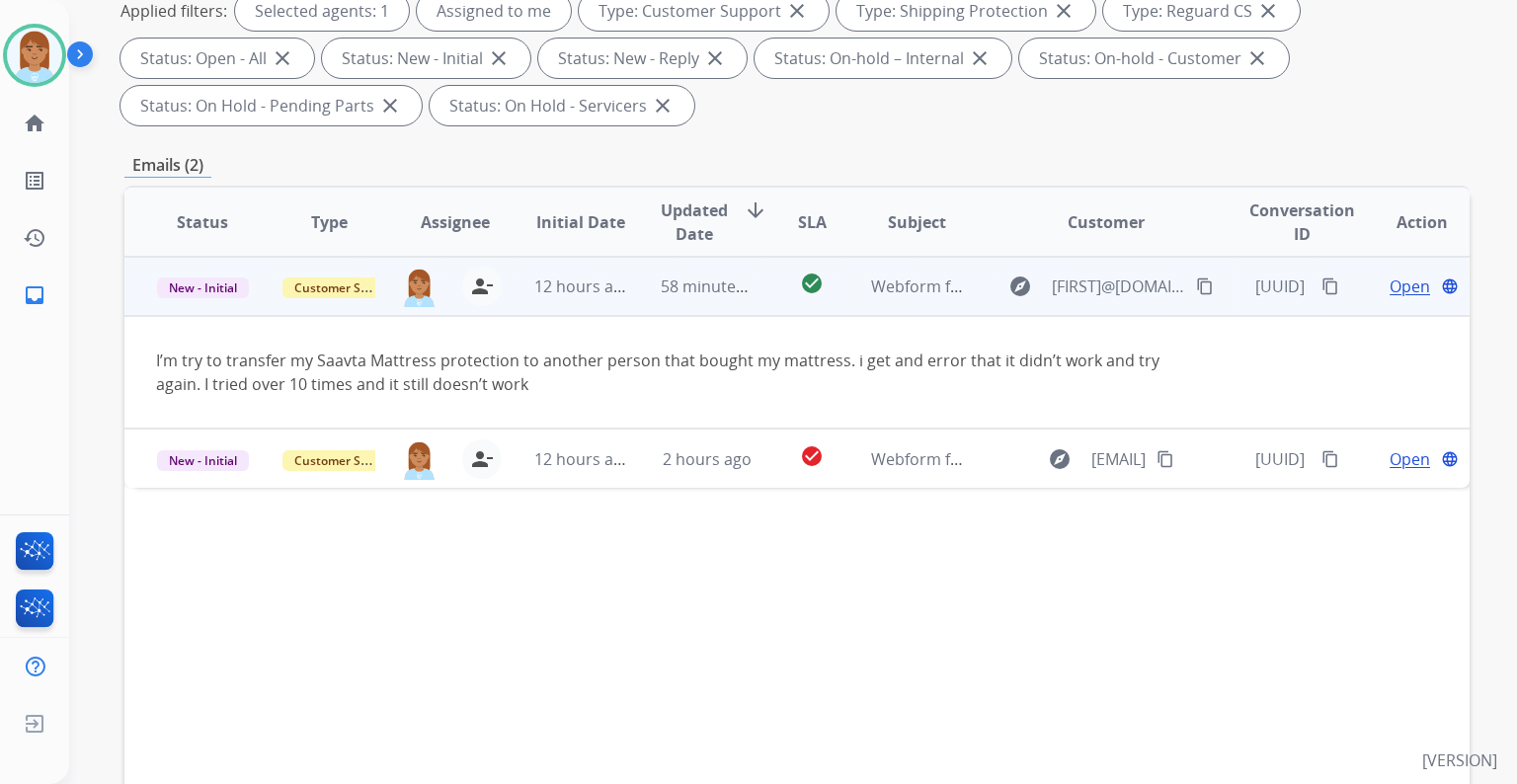 click on "Open" at bounding box center (1409, 286) 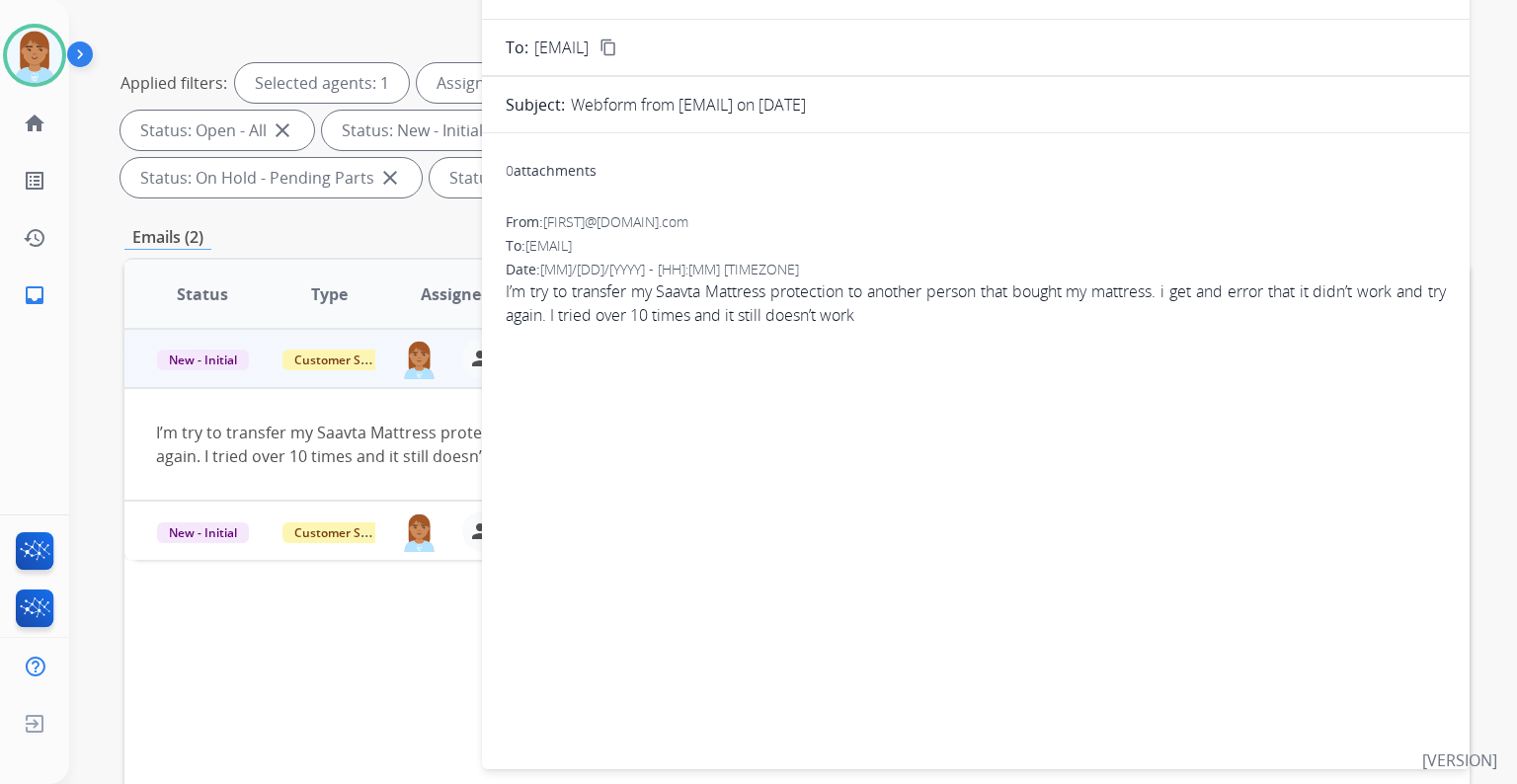 scroll, scrollTop: 79, scrollLeft: 0, axis: vertical 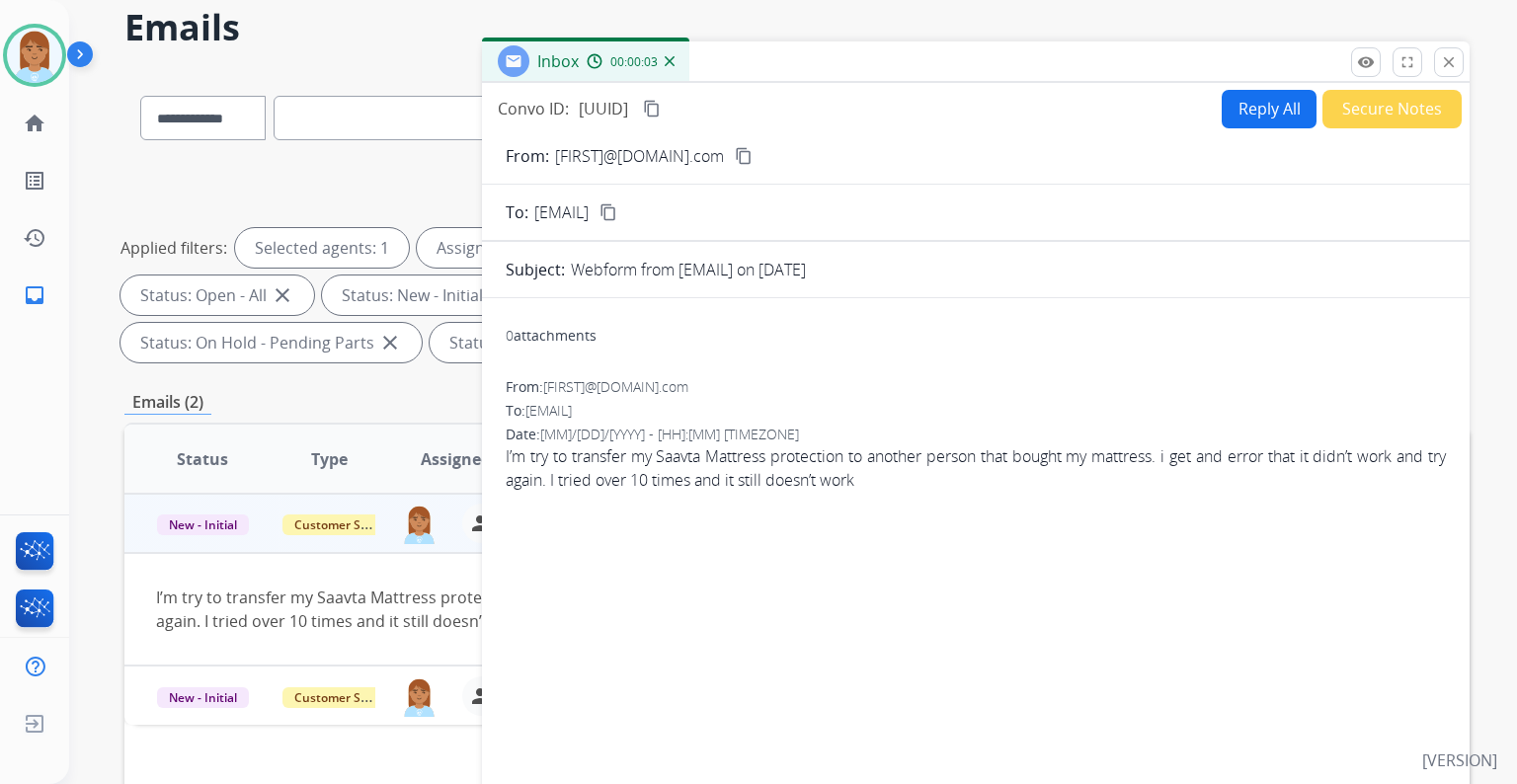 click on "Reply All" at bounding box center [1269, 109] 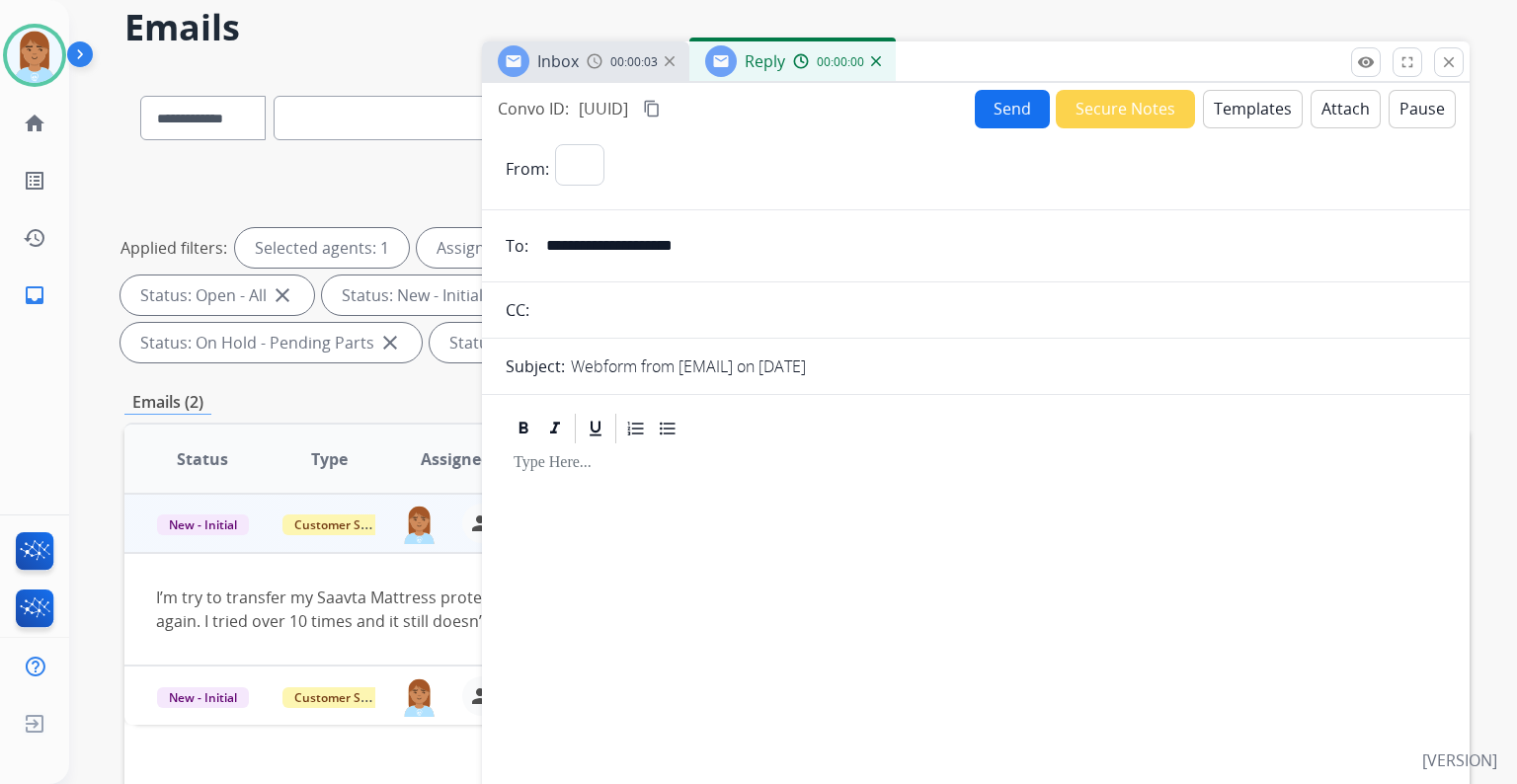 select on "**********" 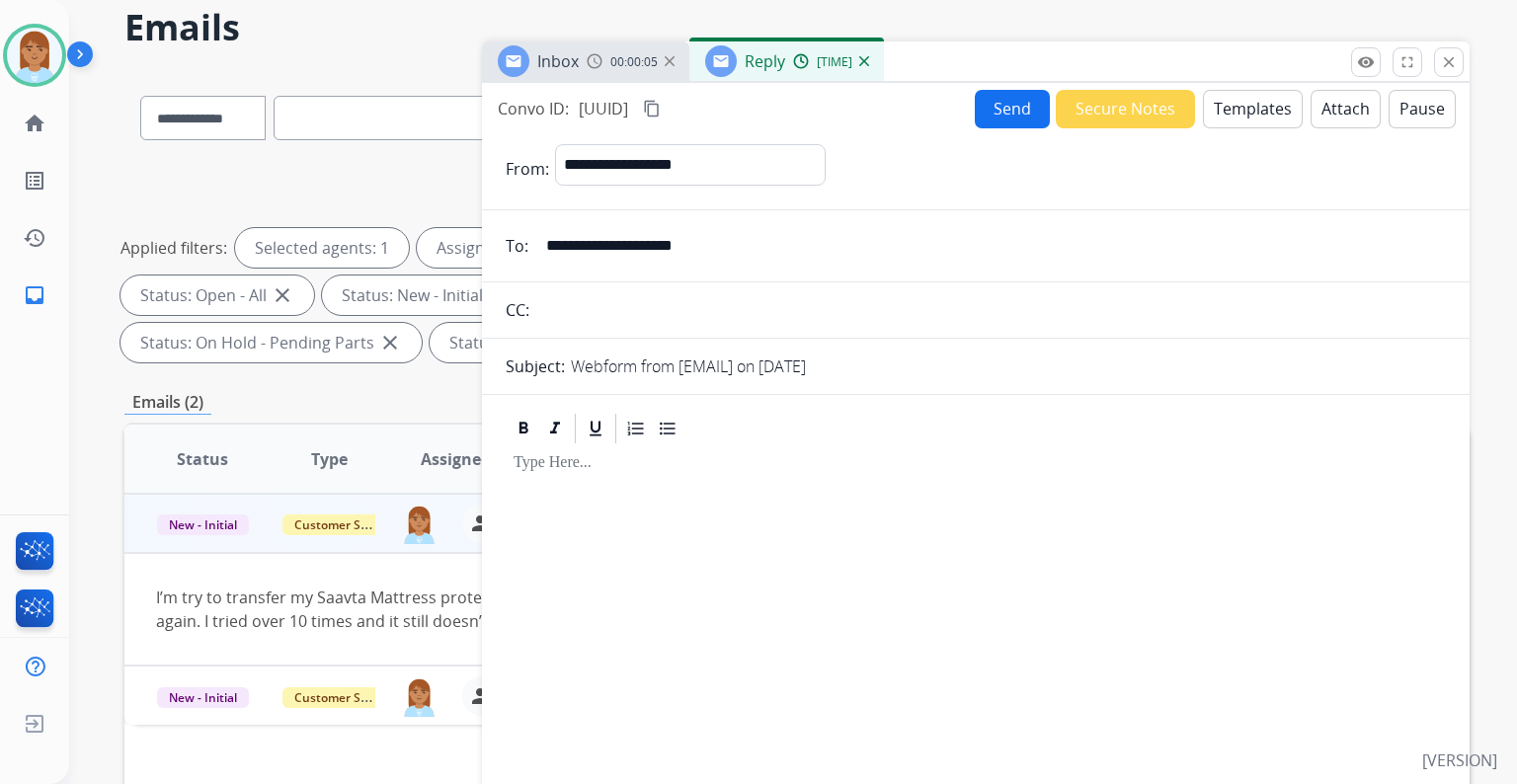 click on "**********" at bounding box center (976, 527) 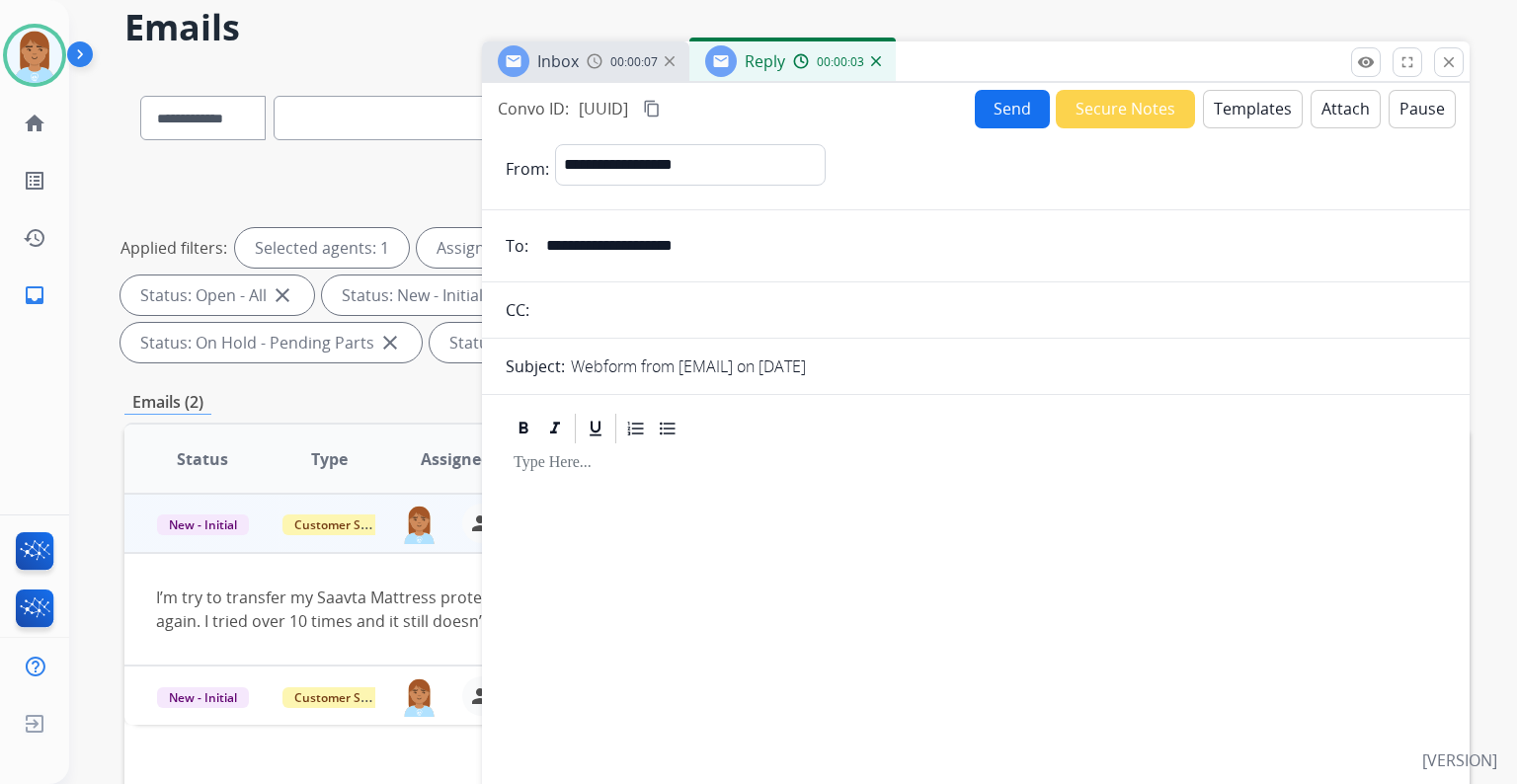 click on "Templates" at bounding box center [1252, 109] 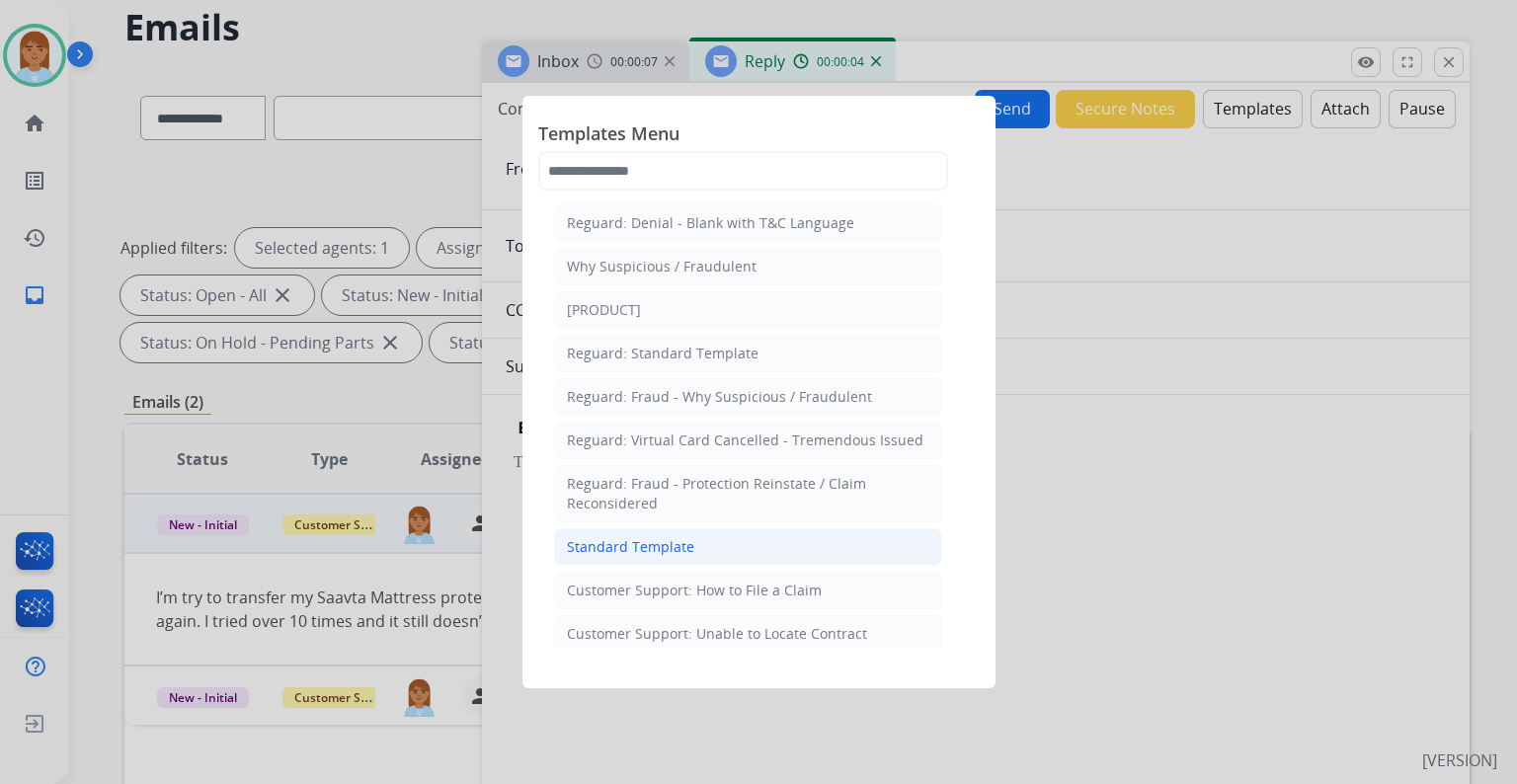 click on "Standard Template" 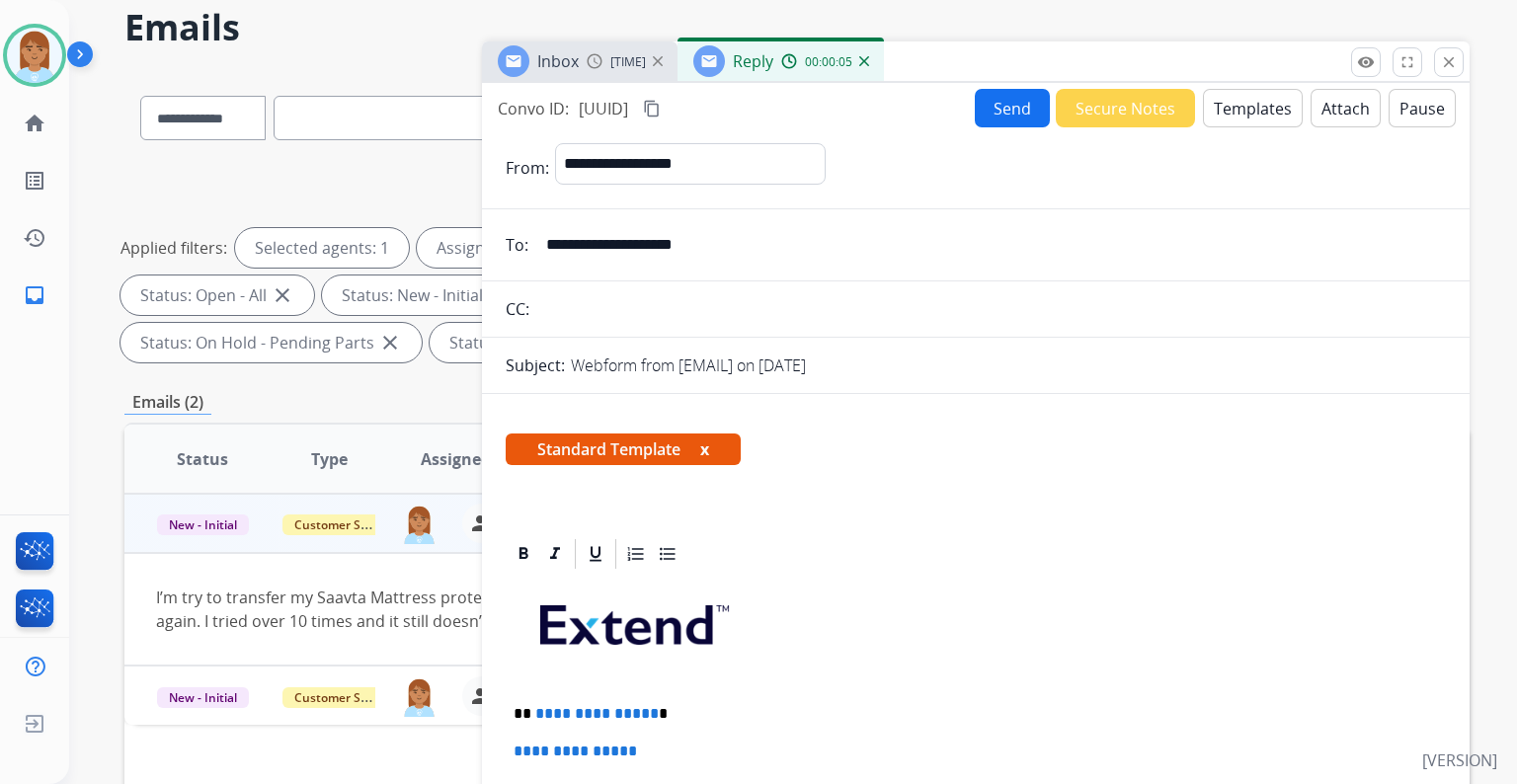 scroll, scrollTop: 395, scrollLeft: 0, axis: vertical 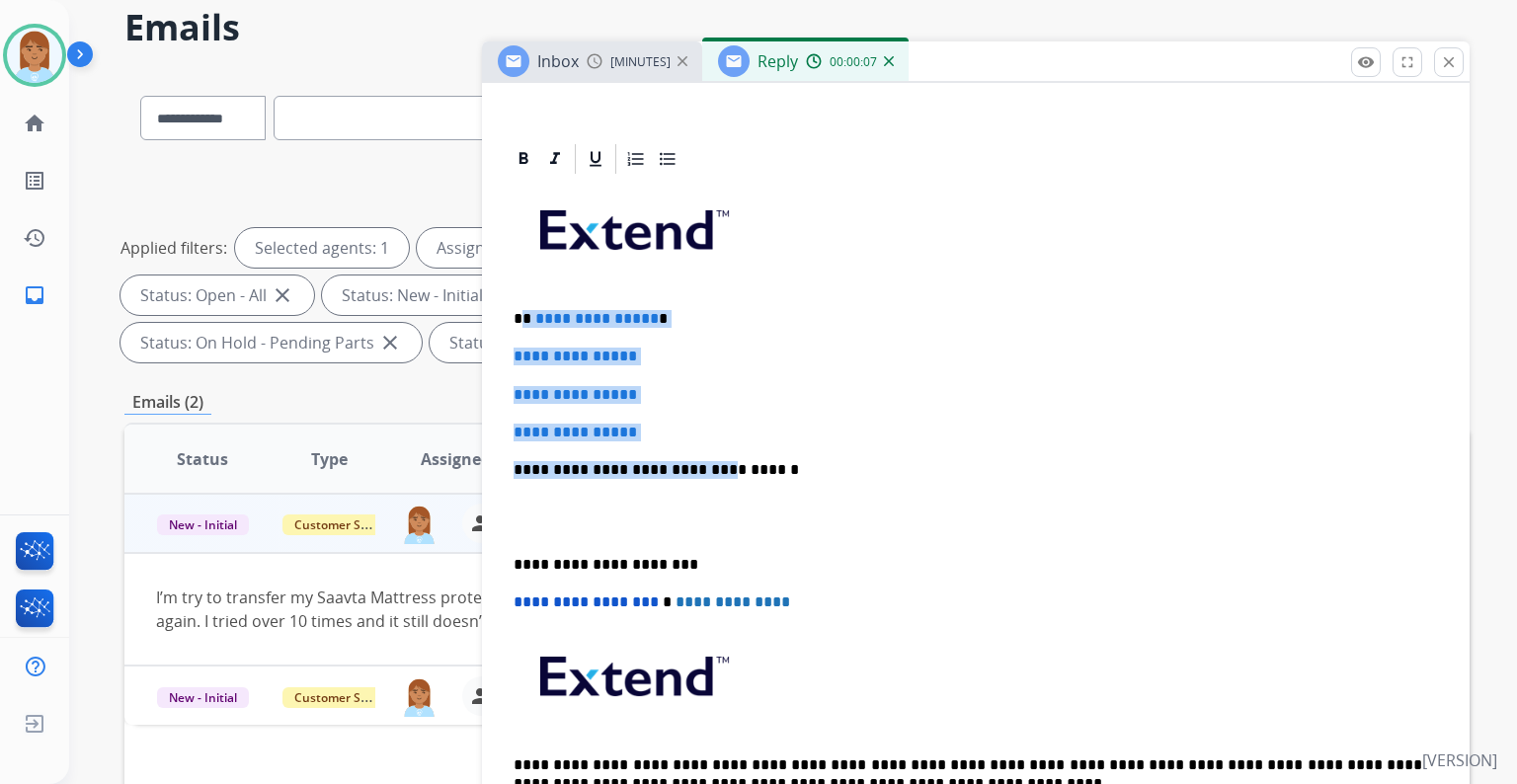 drag, startPoint x: 526, startPoint y: 310, endPoint x: 699, endPoint y: 447, distance: 220.67623 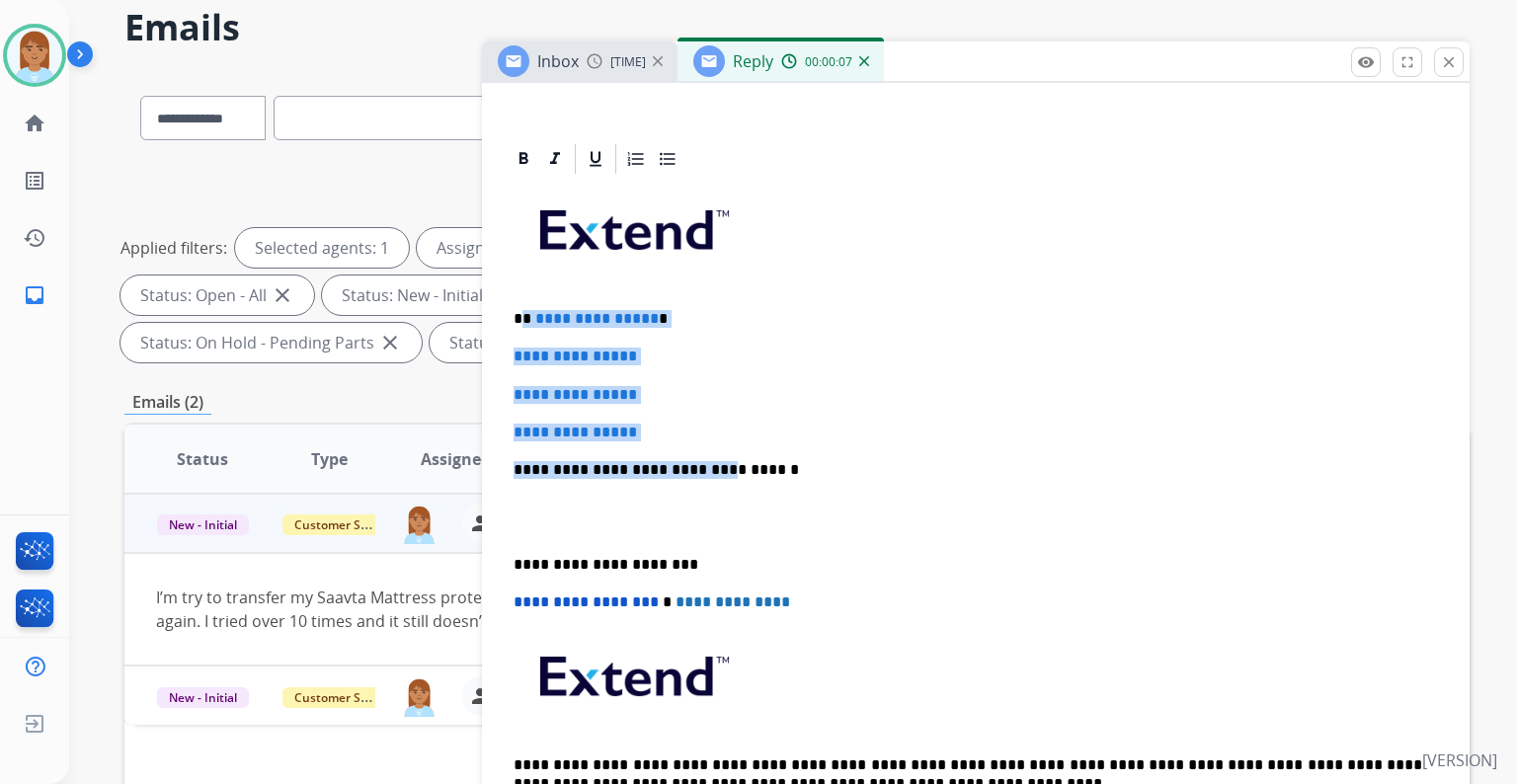 click on "**********" at bounding box center (976, 432) 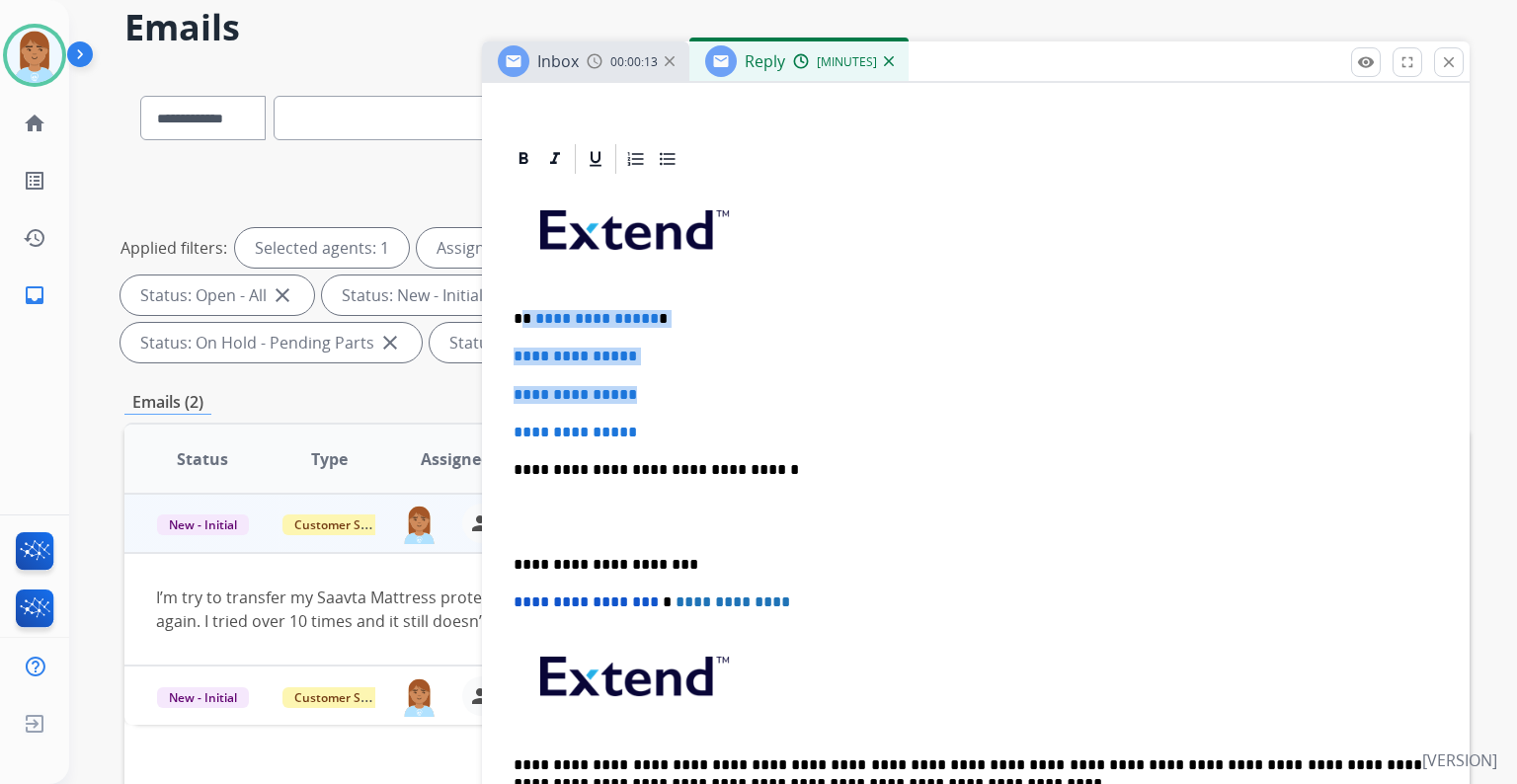 drag, startPoint x: 526, startPoint y: 311, endPoint x: 691, endPoint y: 384, distance: 180.42727 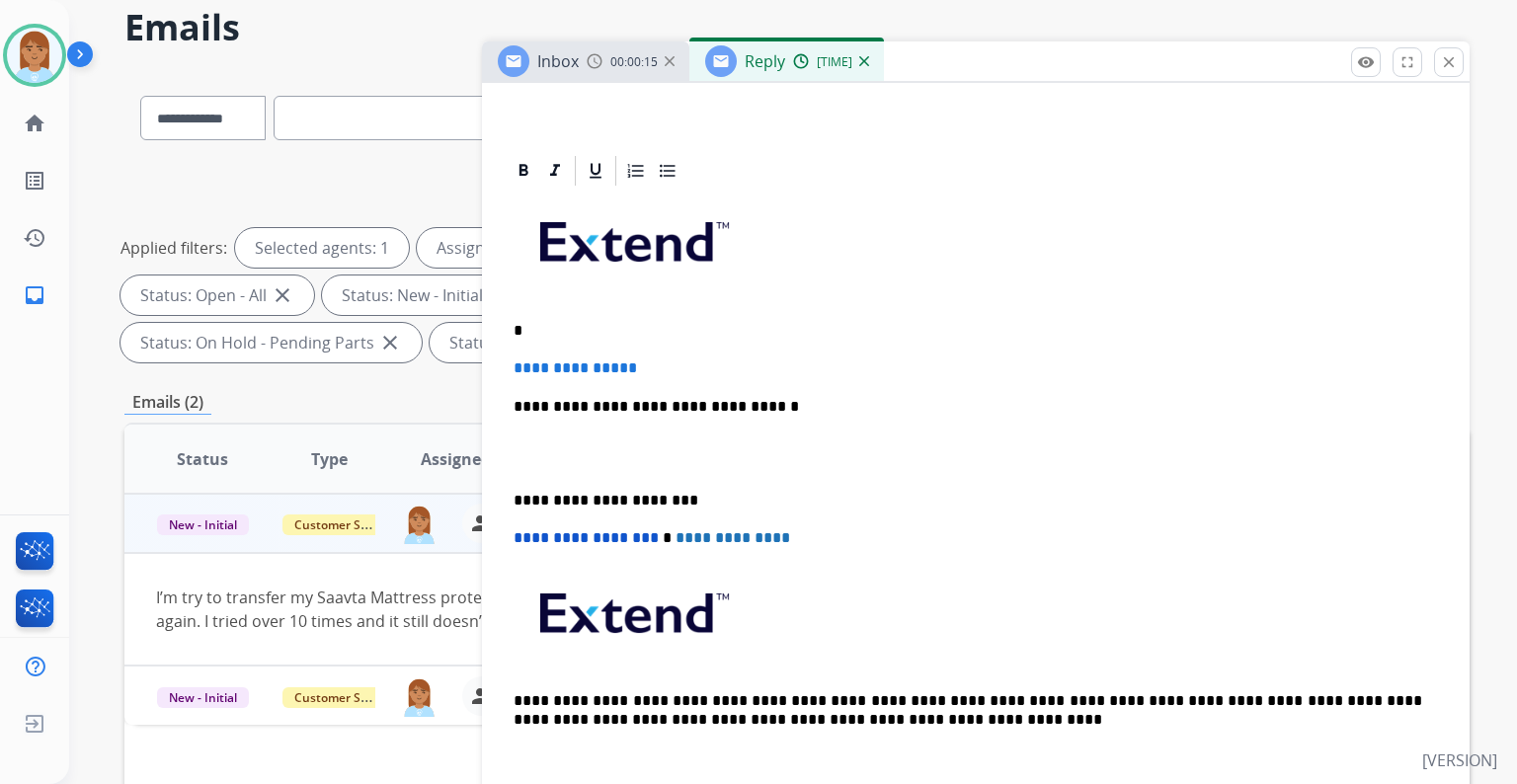 scroll, scrollTop: 379, scrollLeft: 0, axis: vertical 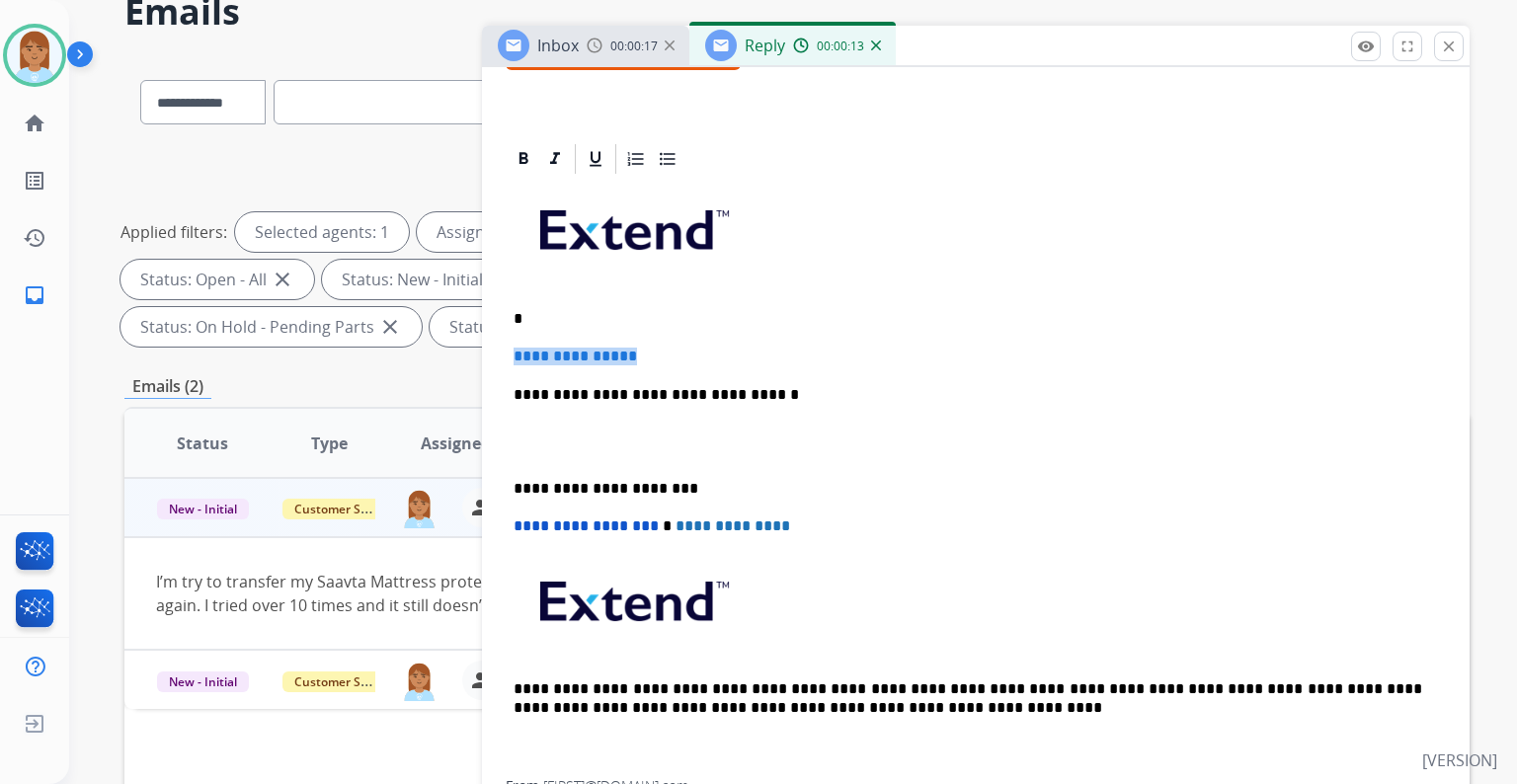 drag, startPoint x: 508, startPoint y: 351, endPoint x: 706, endPoint y: 352, distance: 198.00253 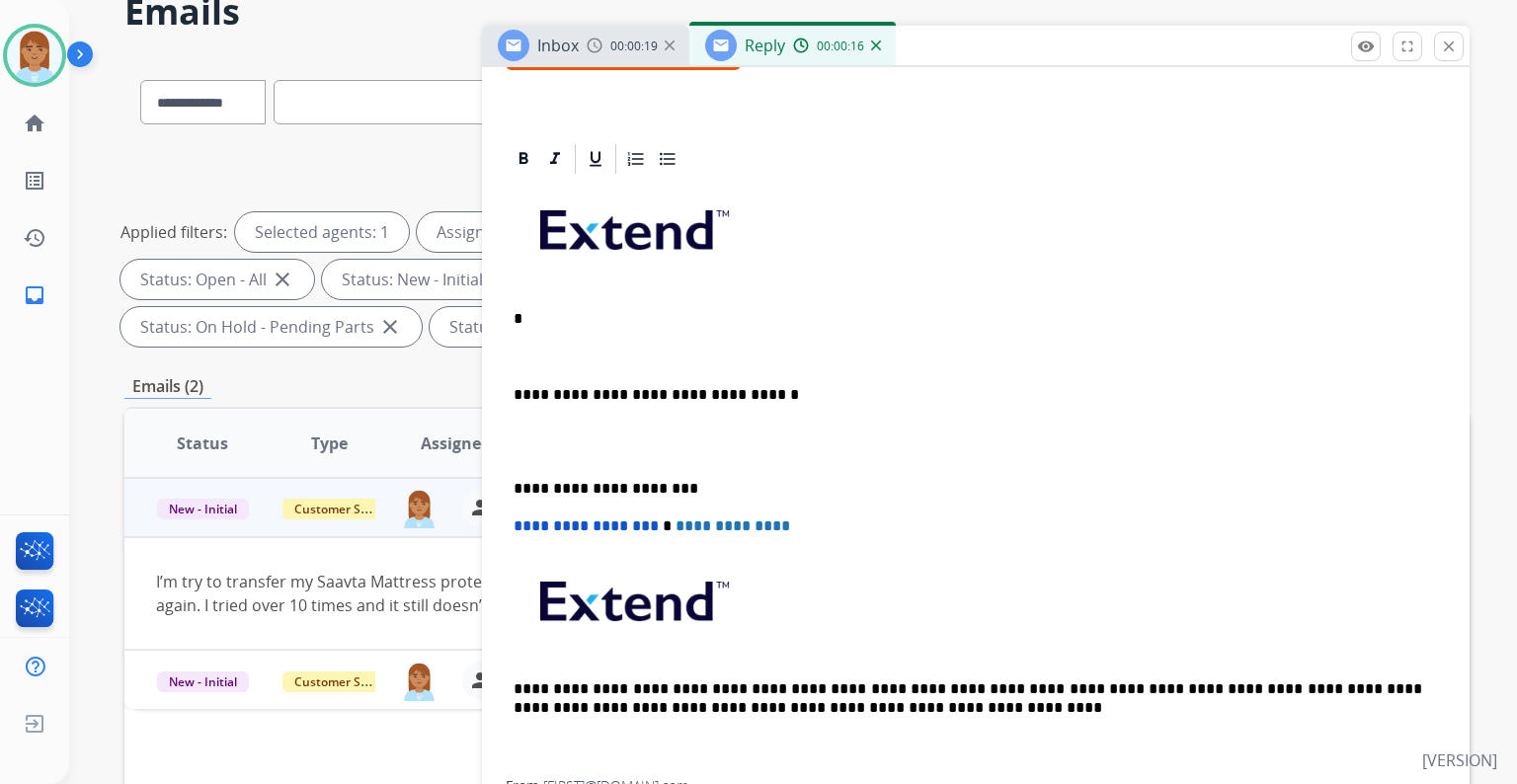 click on "**********" at bounding box center (976, 478) 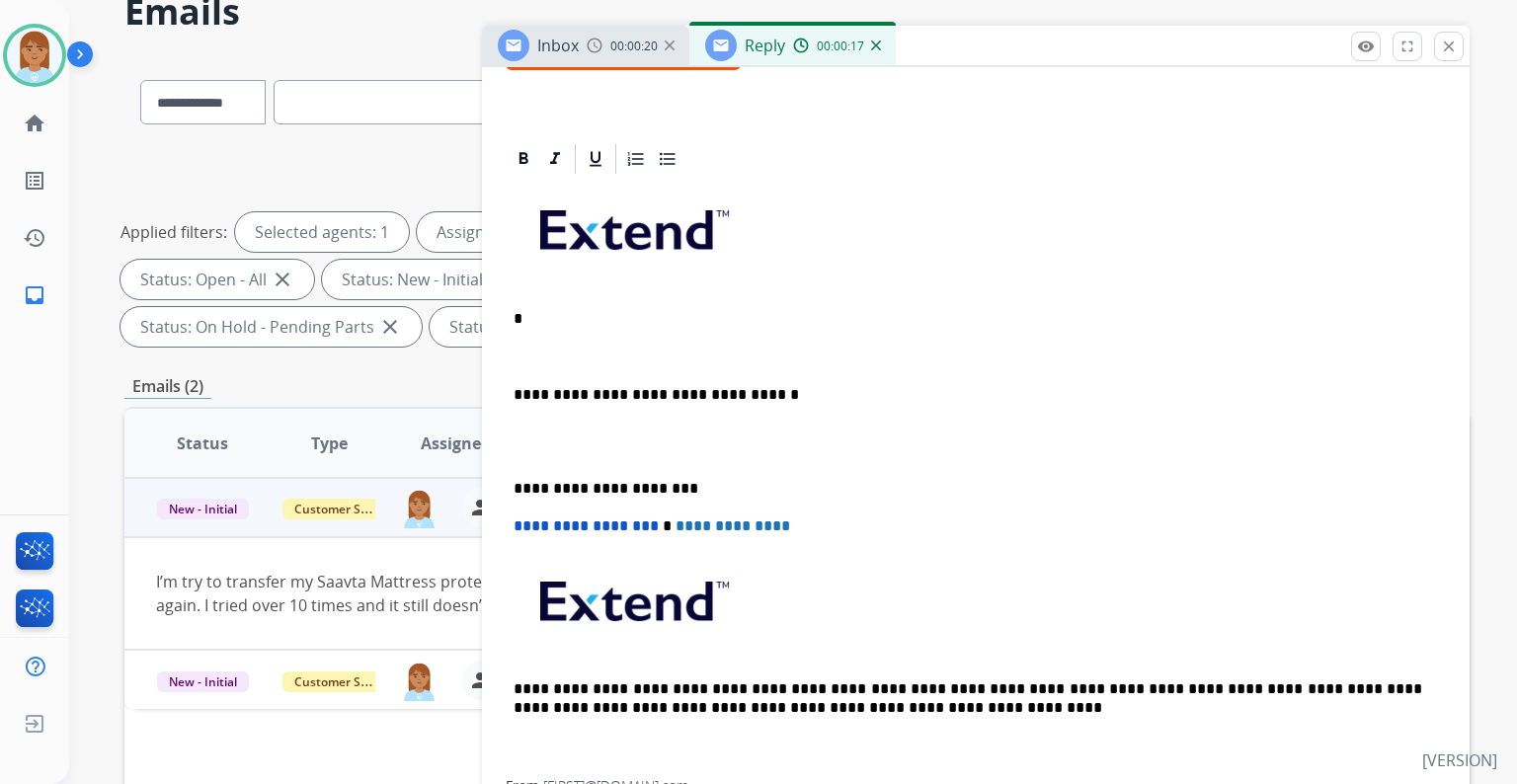 type 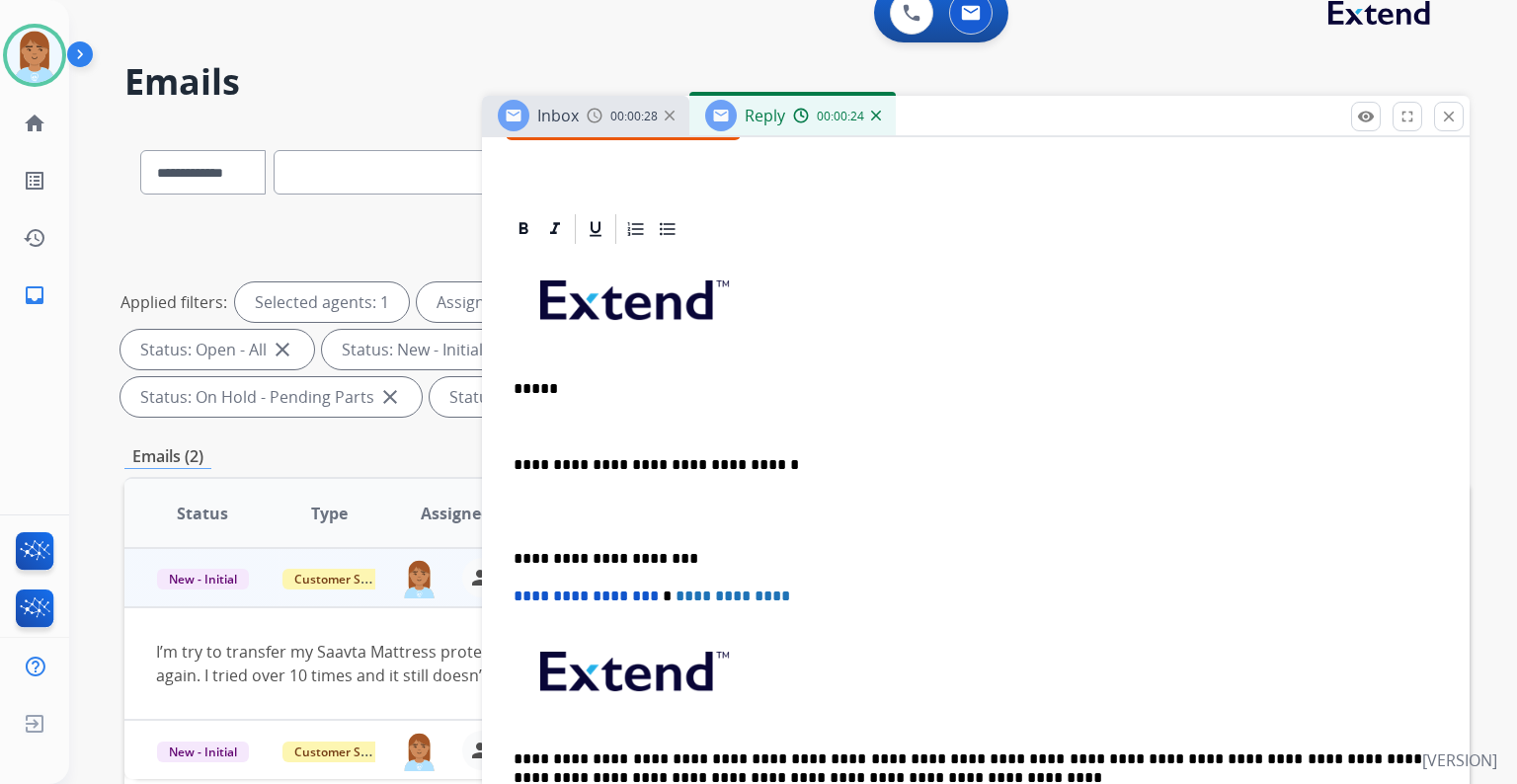scroll, scrollTop: 0, scrollLeft: 0, axis: both 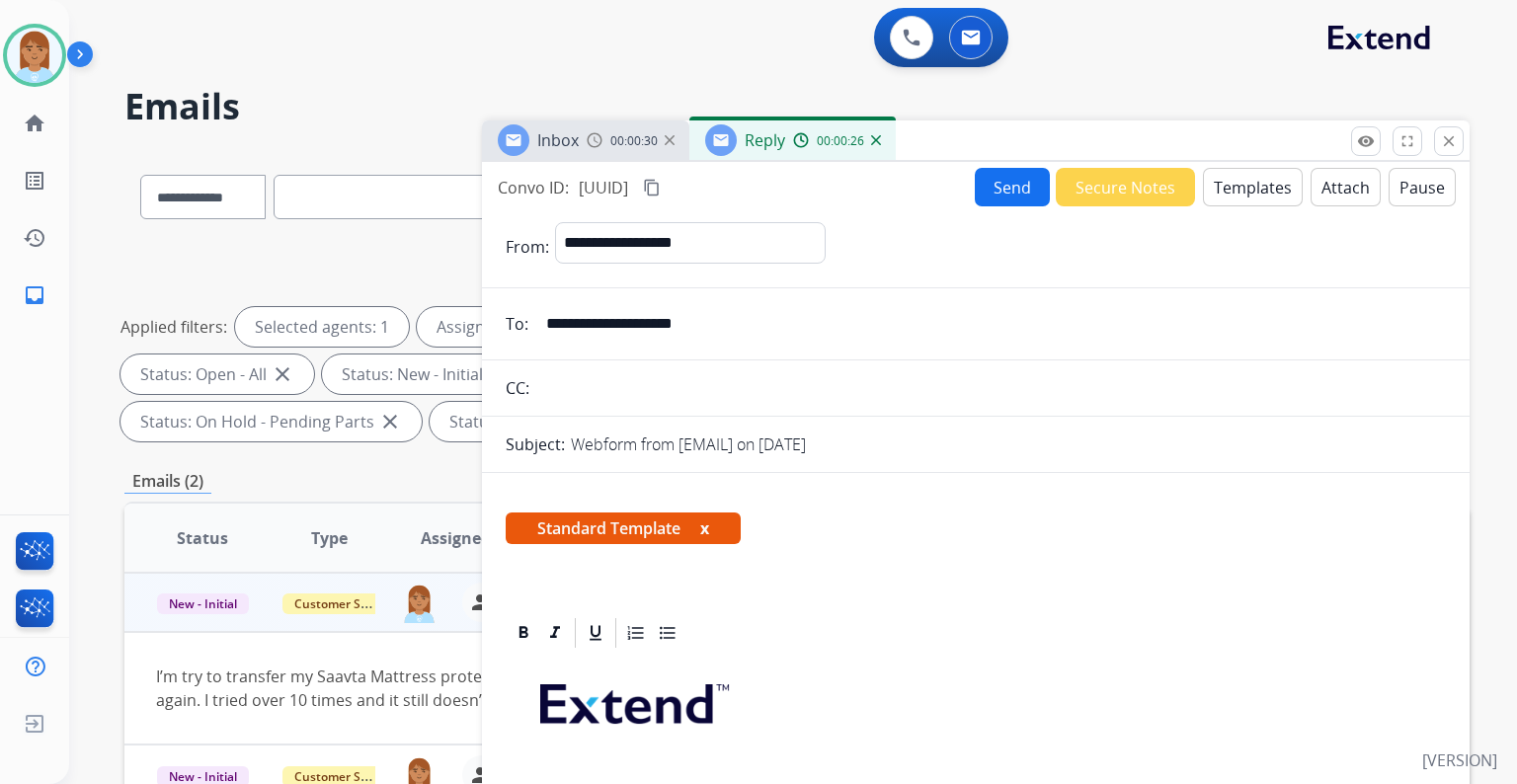 drag, startPoint x: 543, startPoint y: 317, endPoint x: 817, endPoint y: 312, distance: 274.04562 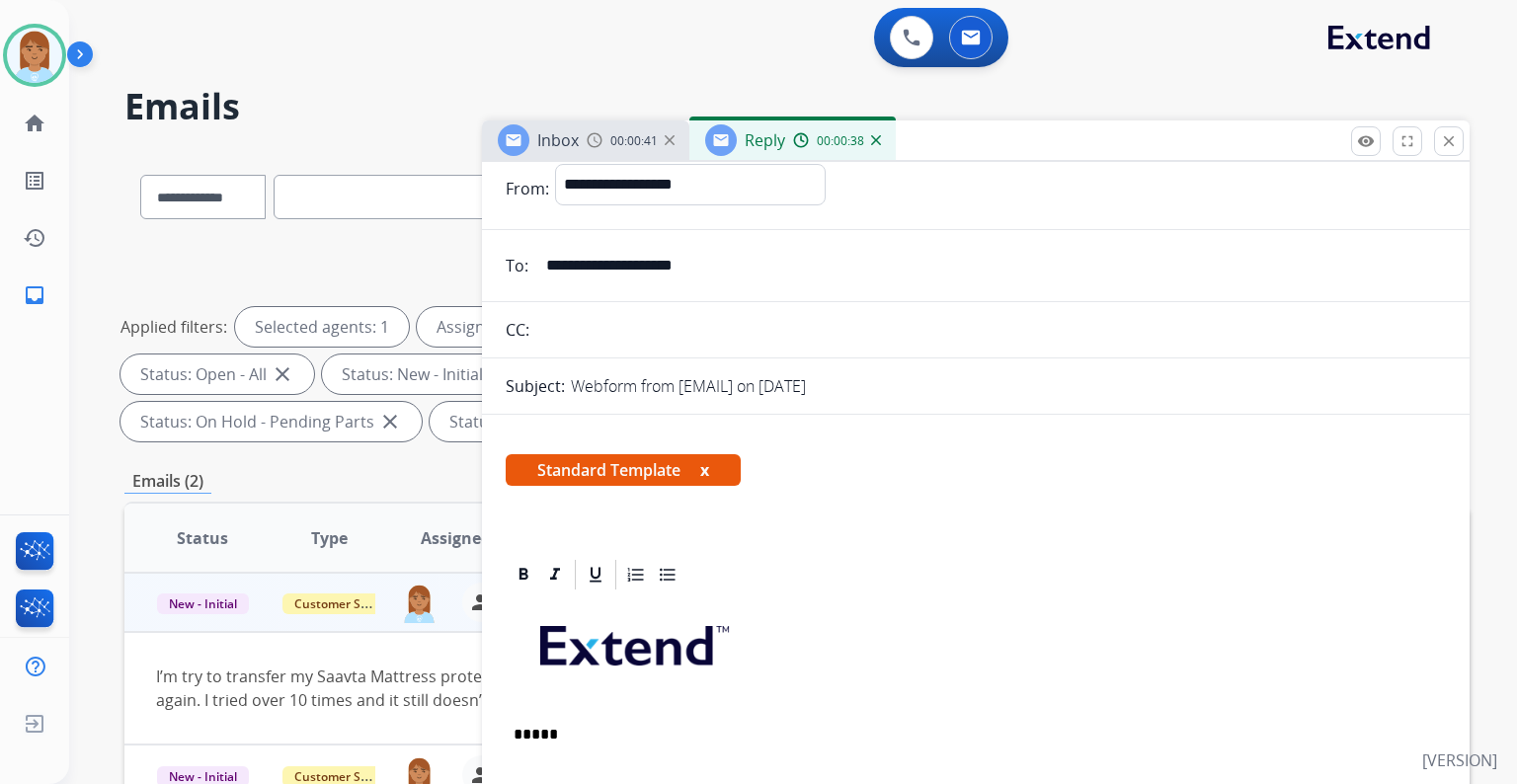 scroll, scrollTop: 237, scrollLeft: 0, axis: vertical 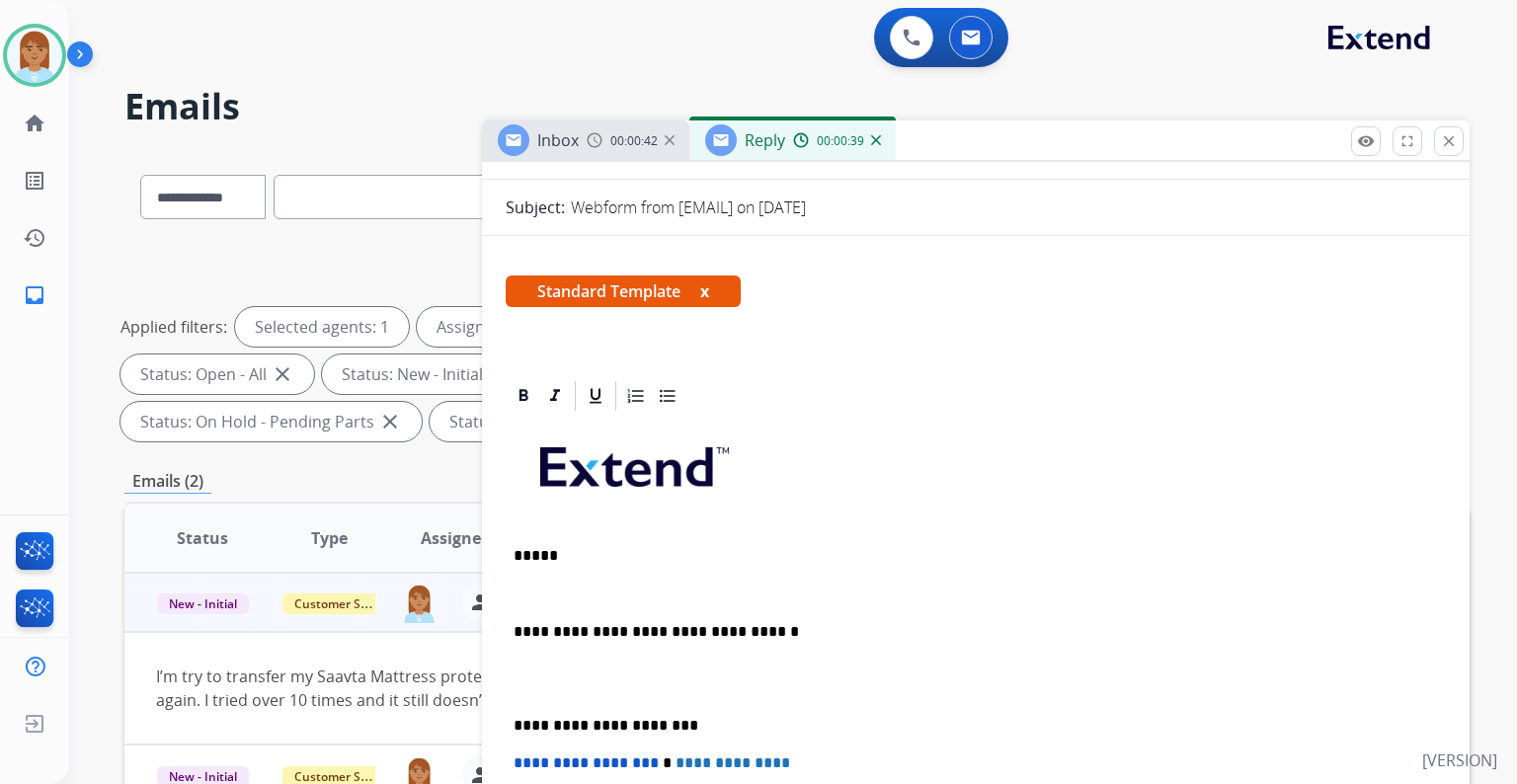 click on "*****" at bounding box center [968, 556] 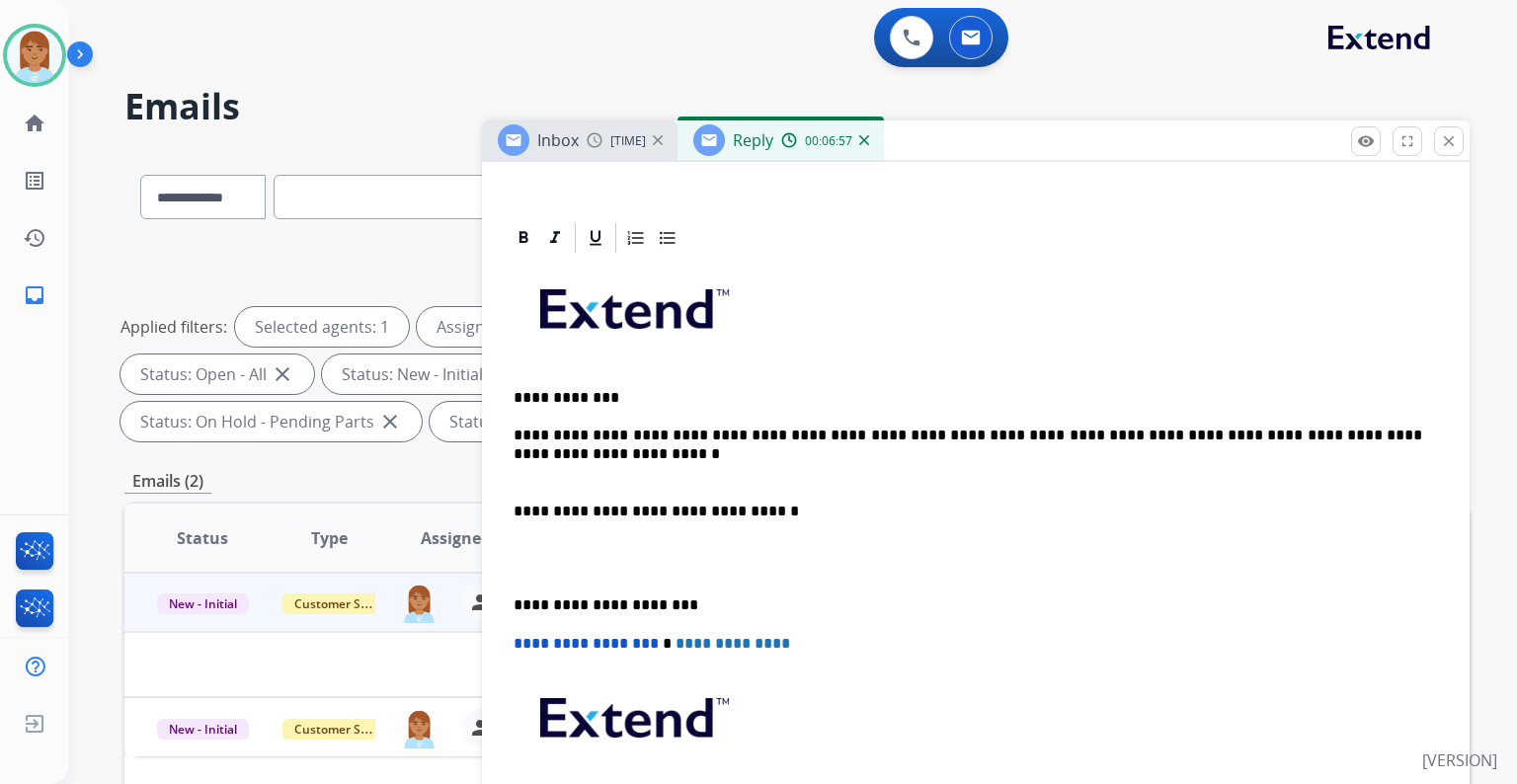scroll, scrollTop: 417, scrollLeft: 0, axis: vertical 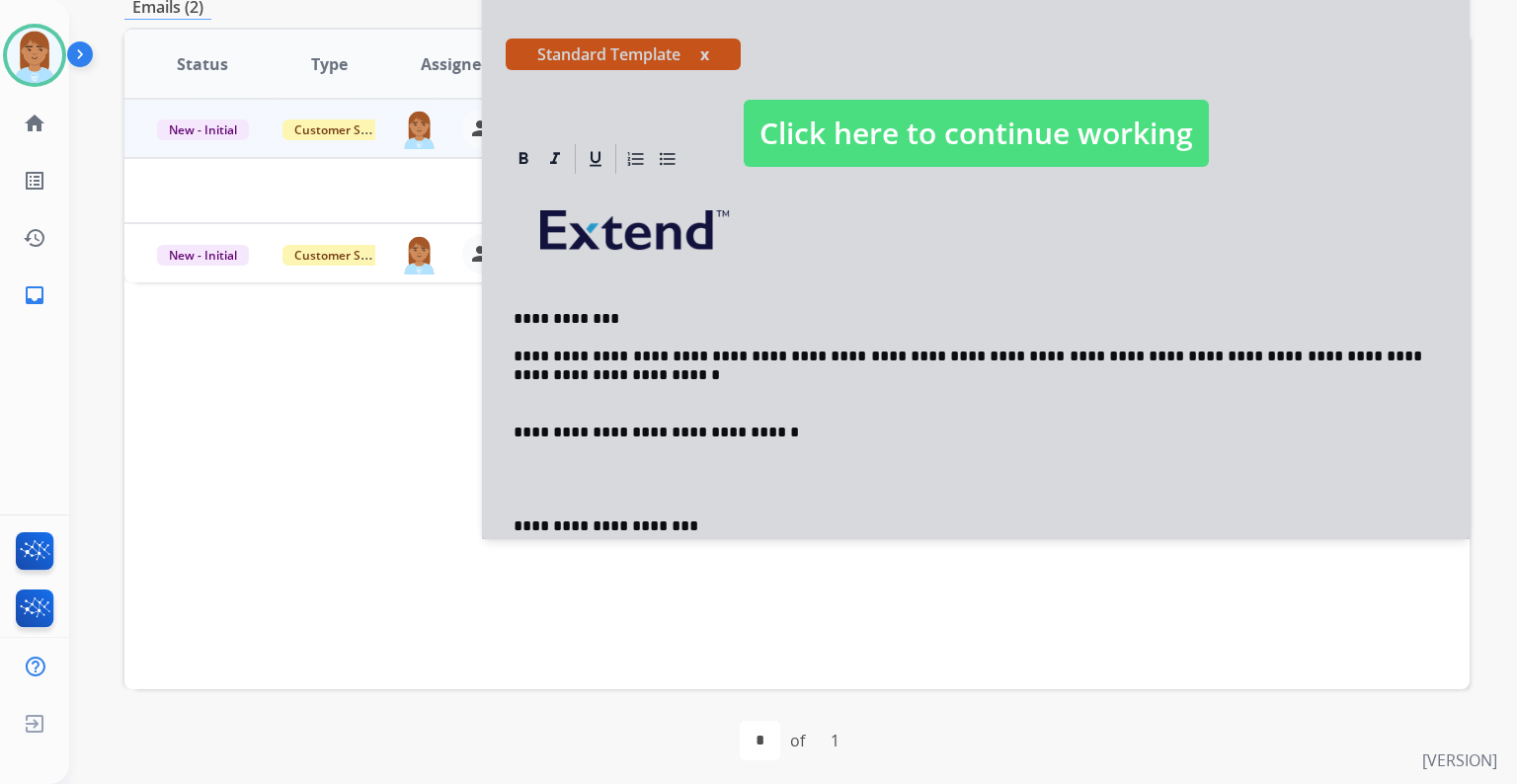click at bounding box center [976, 114] 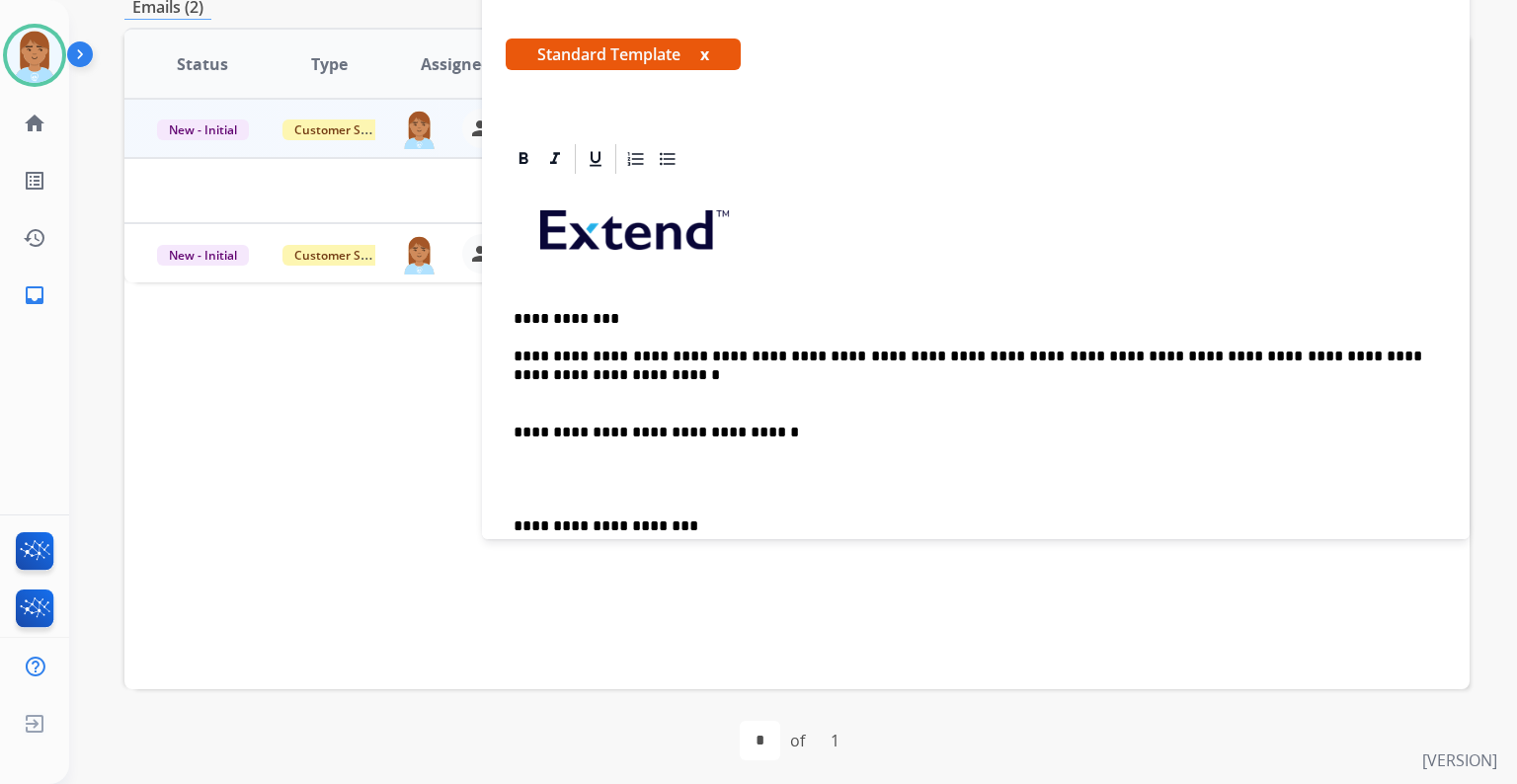 click on "**********" at bounding box center [968, 319] 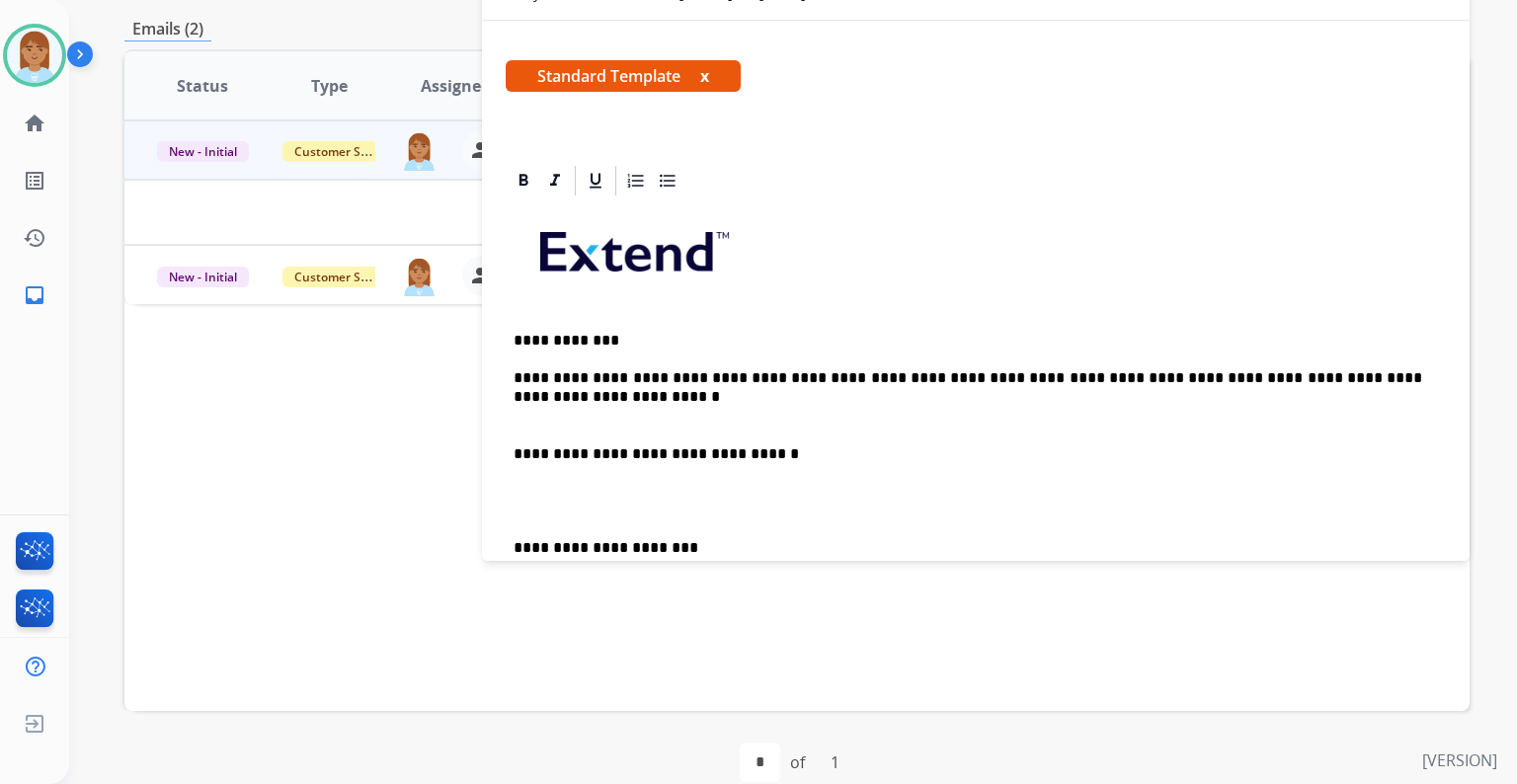 scroll, scrollTop: 474, scrollLeft: 0, axis: vertical 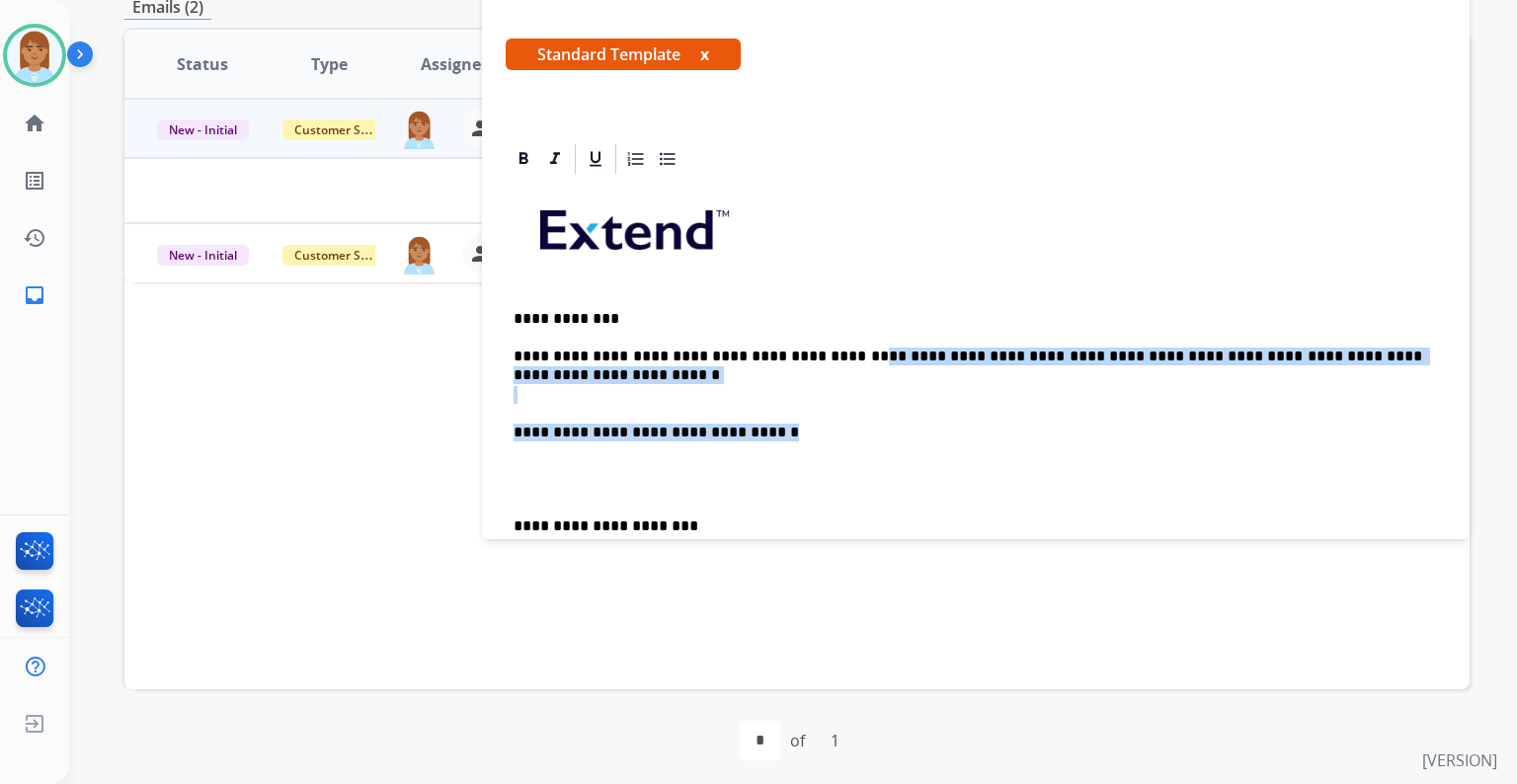 drag, startPoint x: 823, startPoint y: 352, endPoint x: 1514, endPoint y: 406, distance: 693.1068 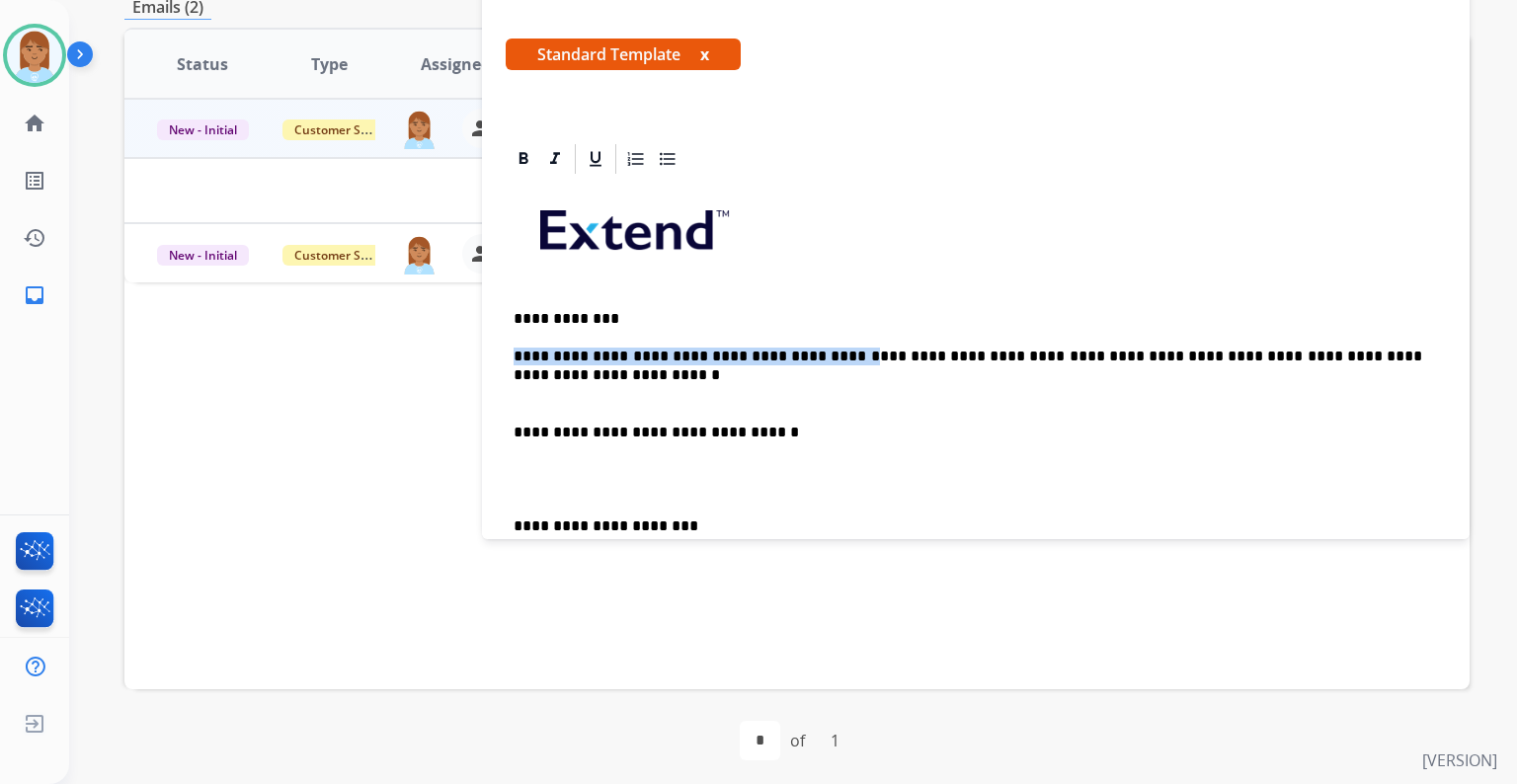 drag, startPoint x: 817, startPoint y: 352, endPoint x: 1410, endPoint y: 324, distance: 593.6607 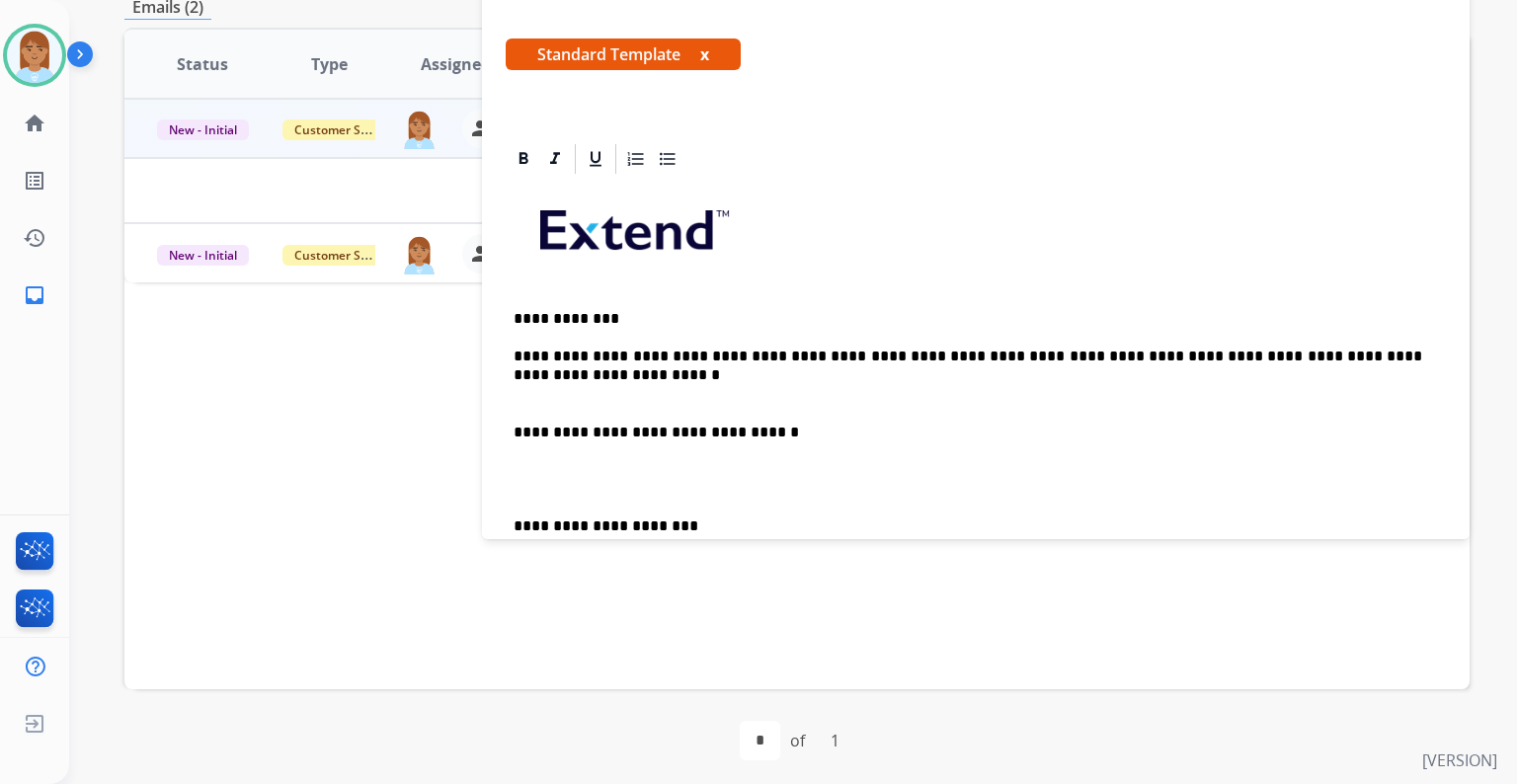 click on "**********" at bounding box center [968, 356] 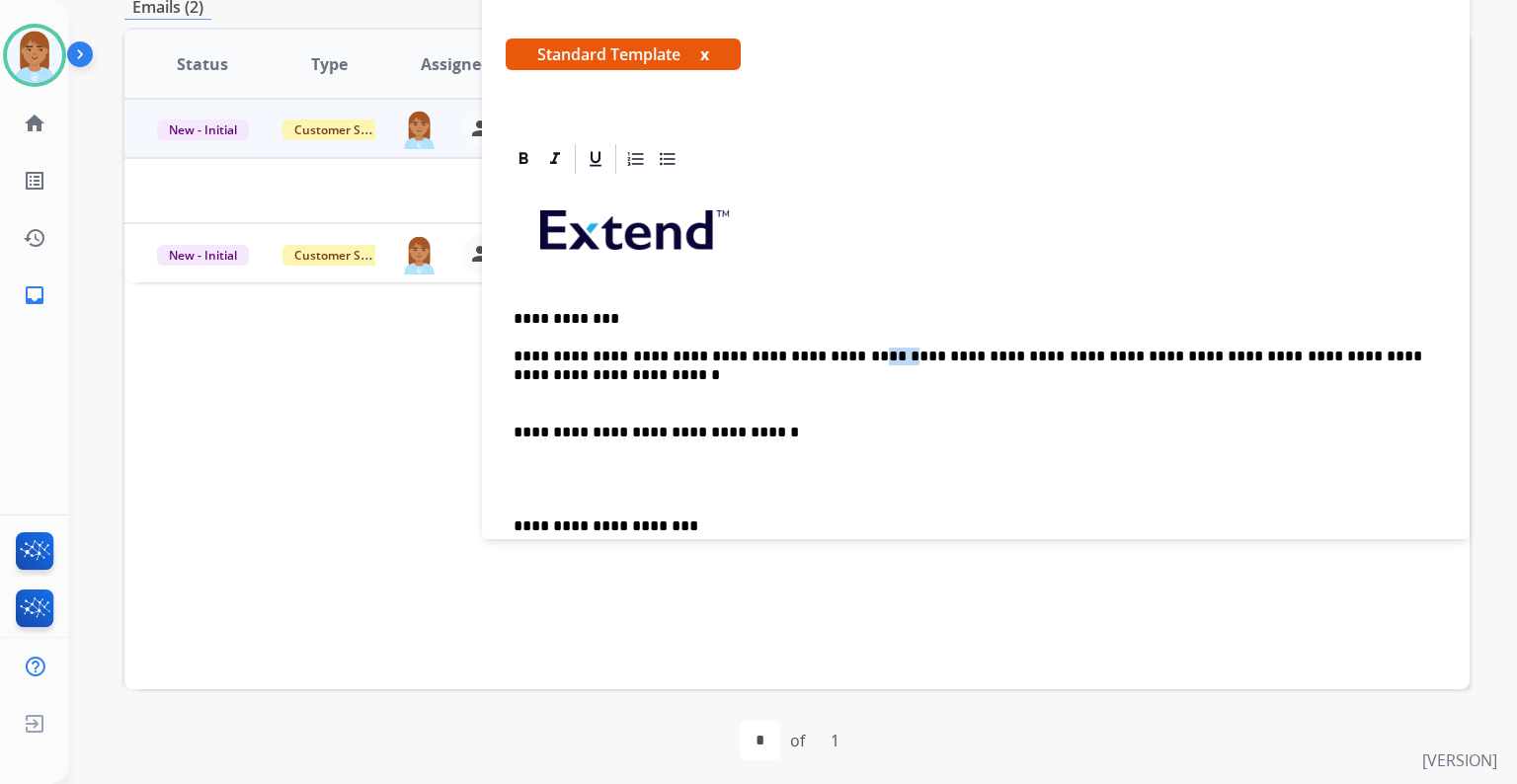 click on "**********" at bounding box center [968, 356] 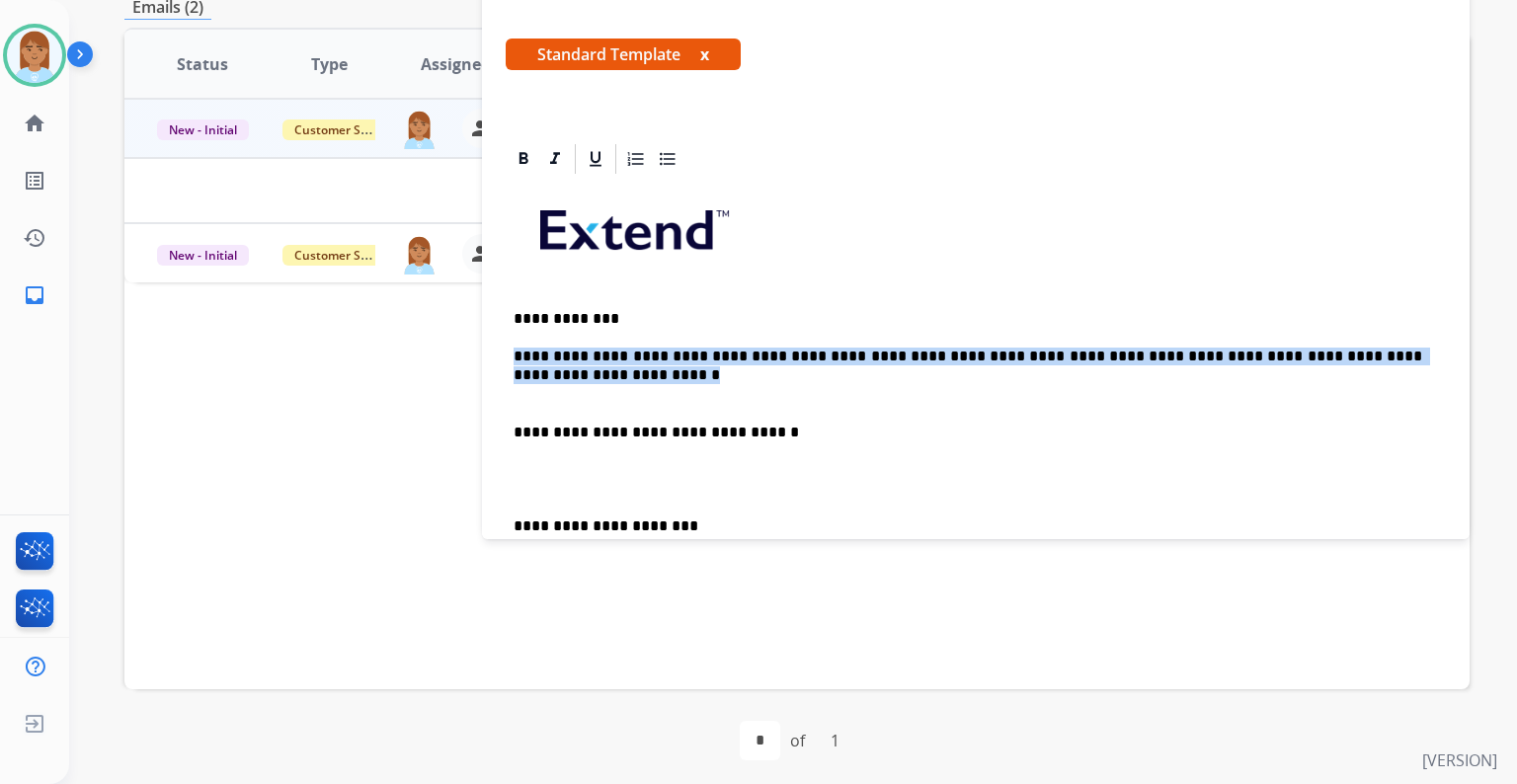 click on "**********" at bounding box center (968, 356) 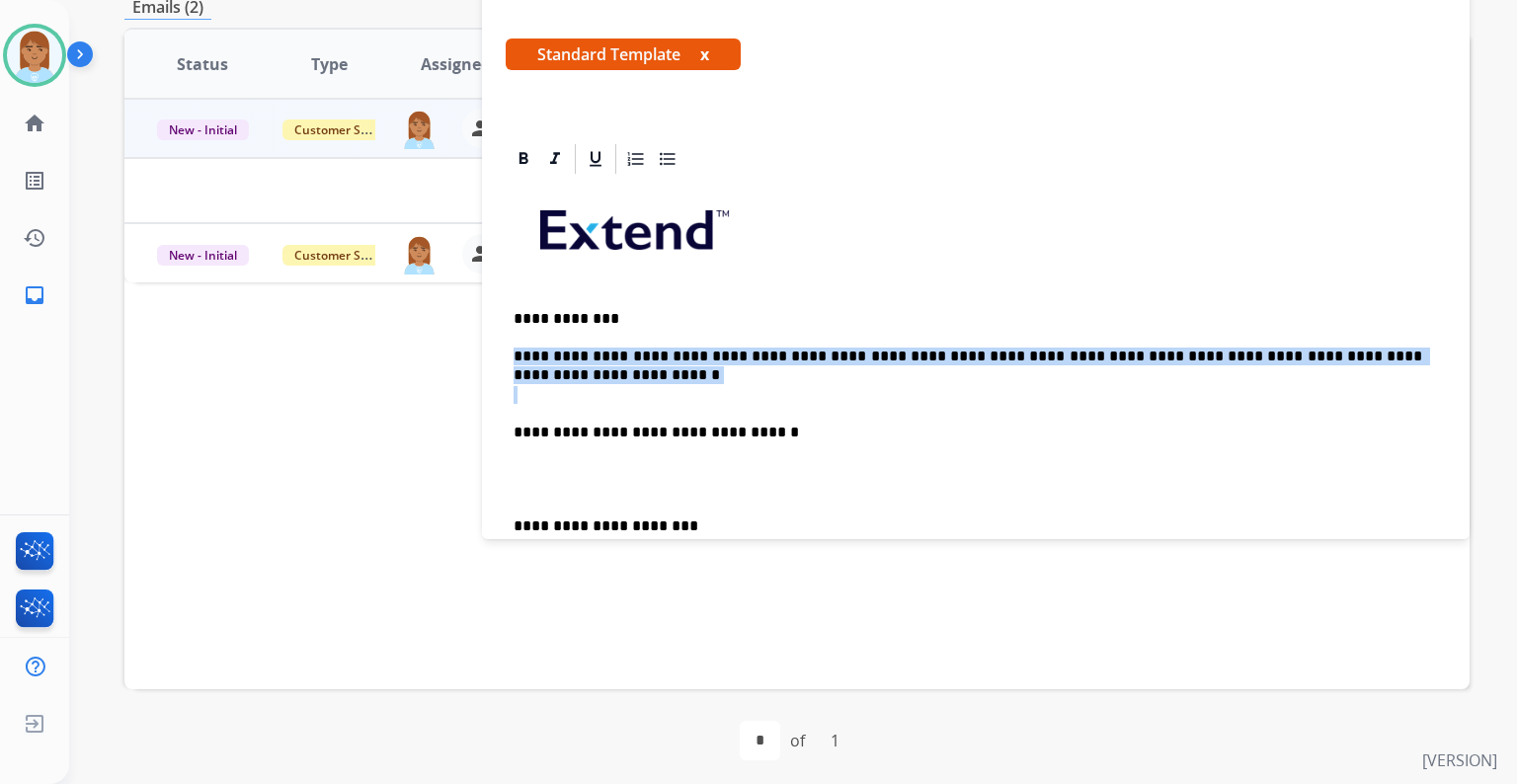 click on "**********" at bounding box center (968, 356) 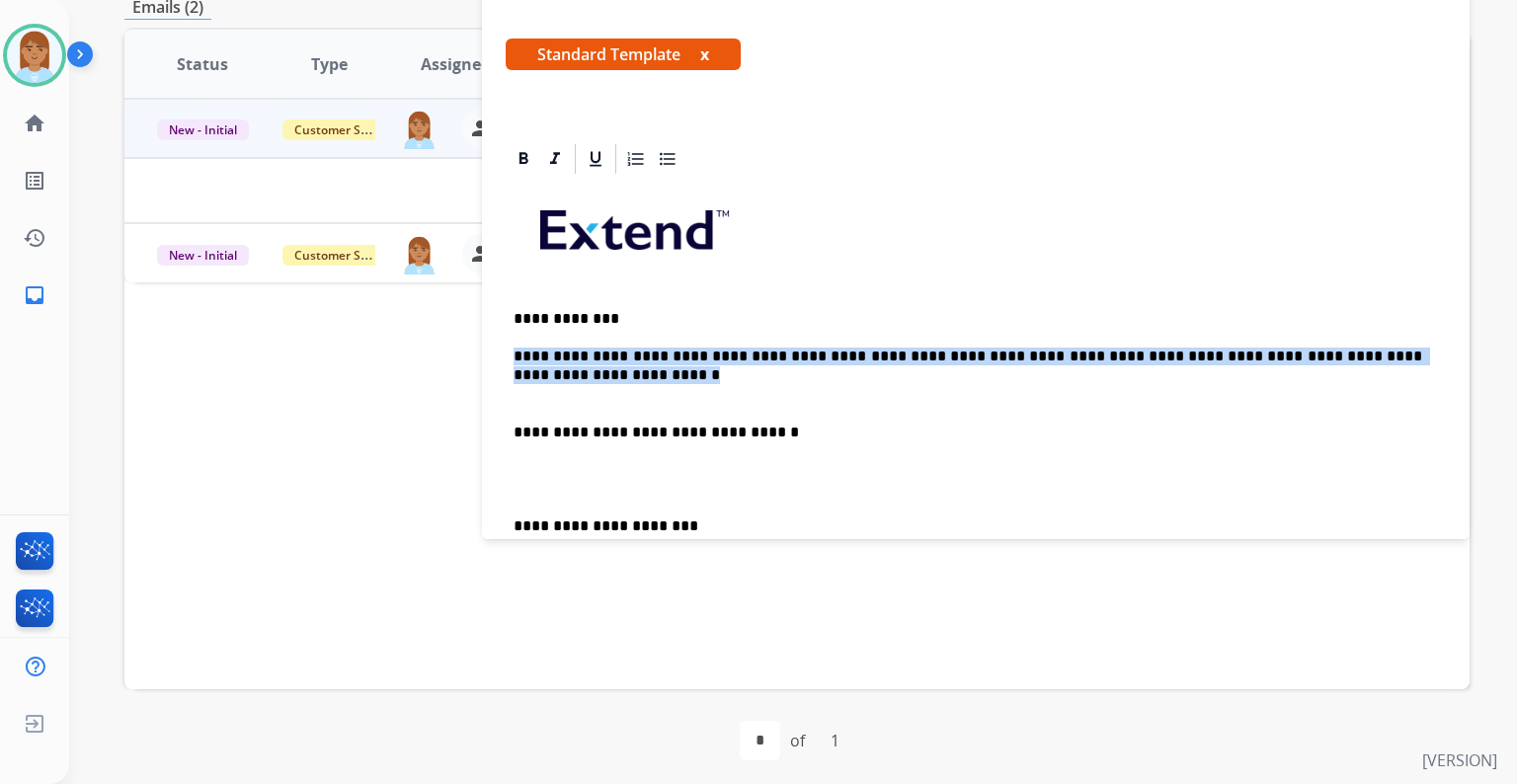 drag, startPoint x: 826, startPoint y: 354, endPoint x: 826, endPoint y: 366, distance: 12 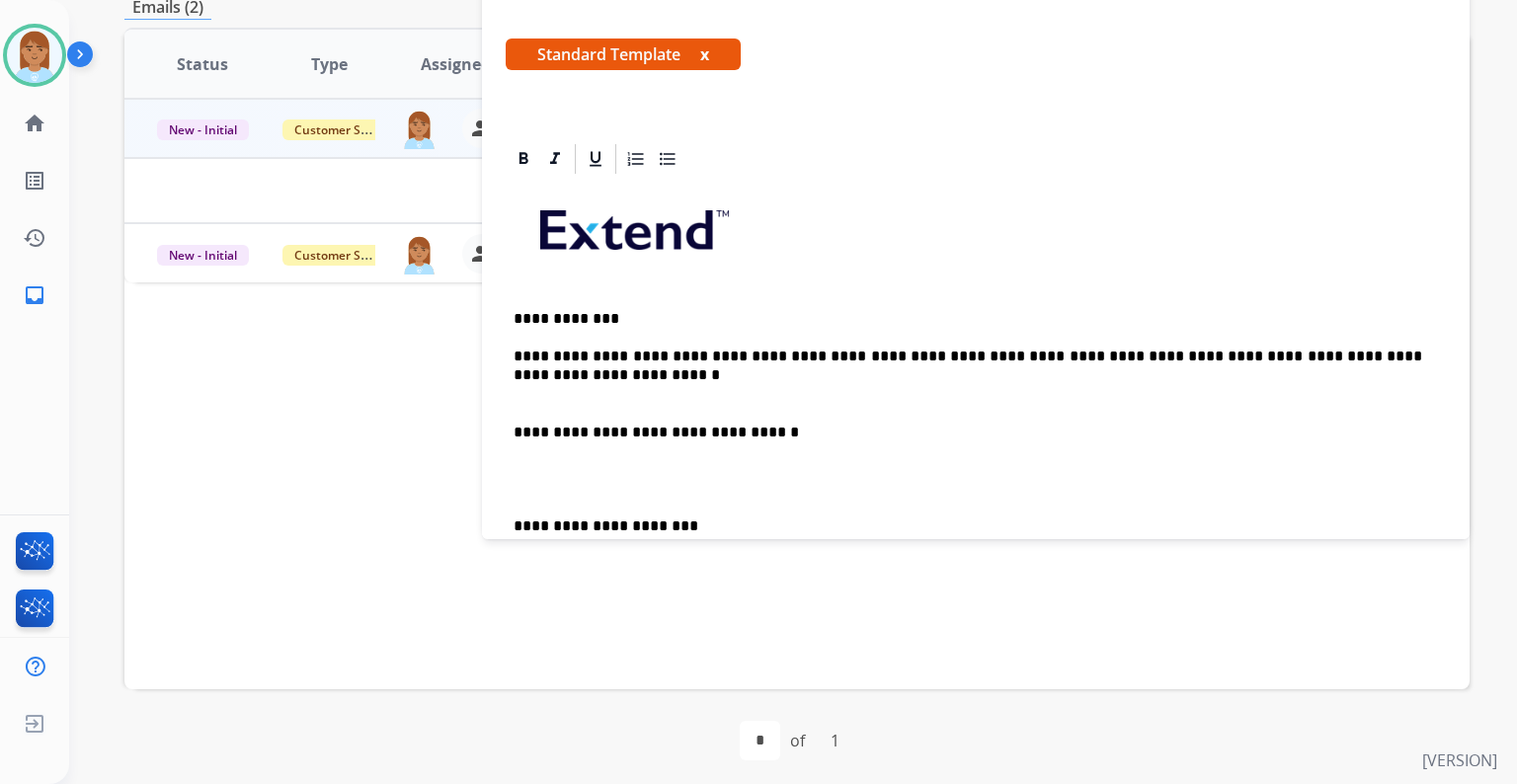 click on "**********" at bounding box center (976, 498) 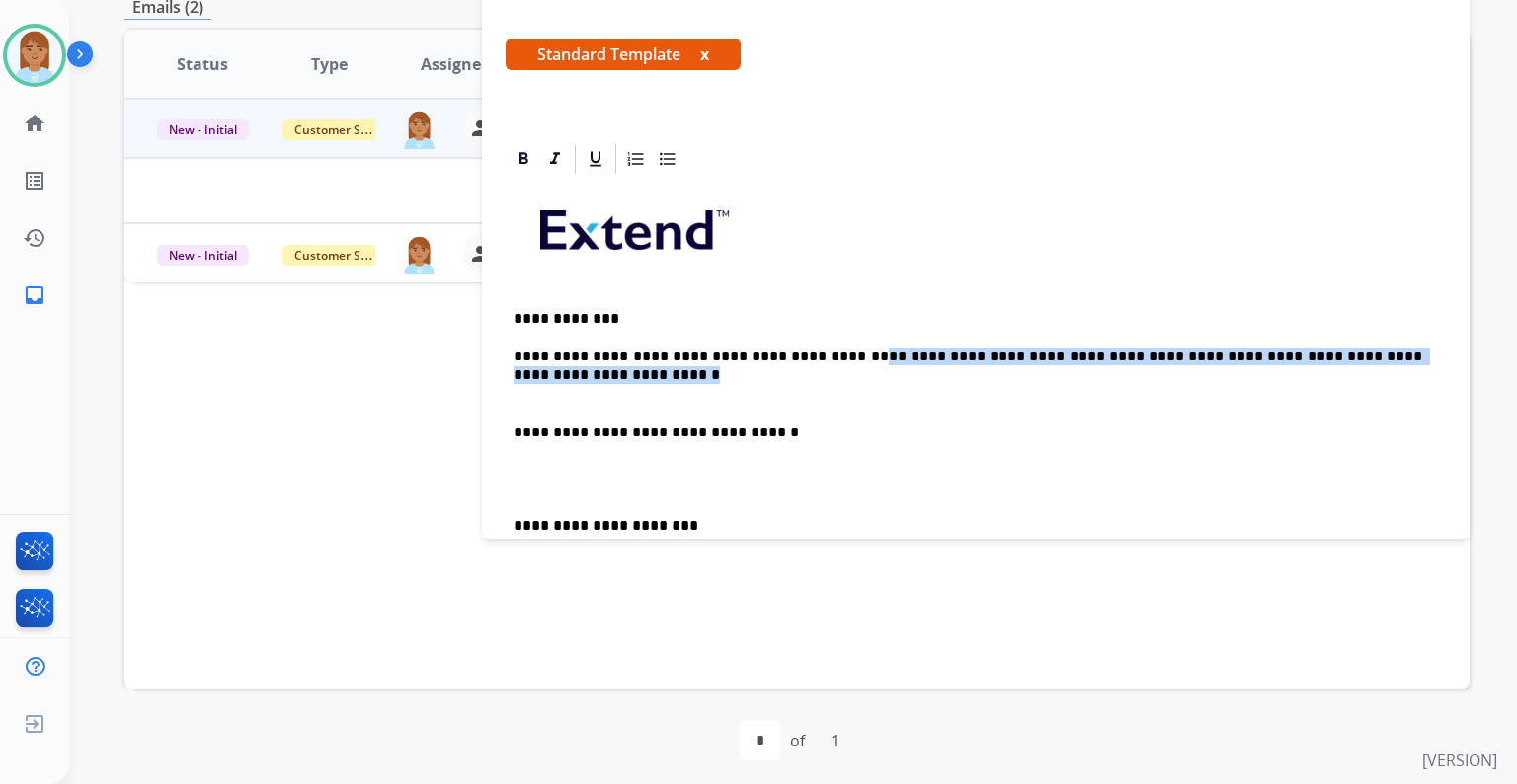 drag, startPoint x: 825, startPoint y: 352, endPoint x: 1431, endPoint y: 340, distance: 606.1188 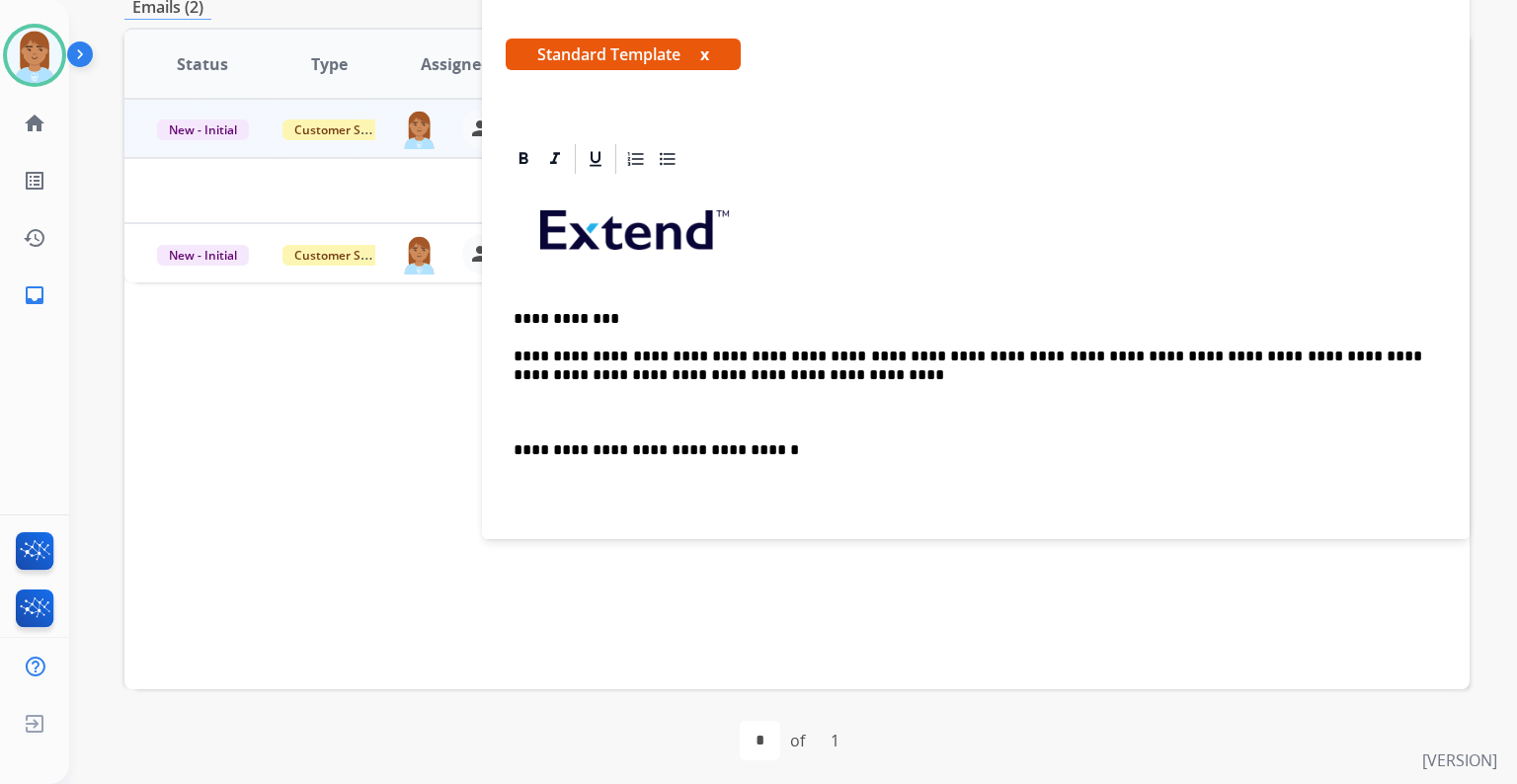 click at bounding box center (976, 413) 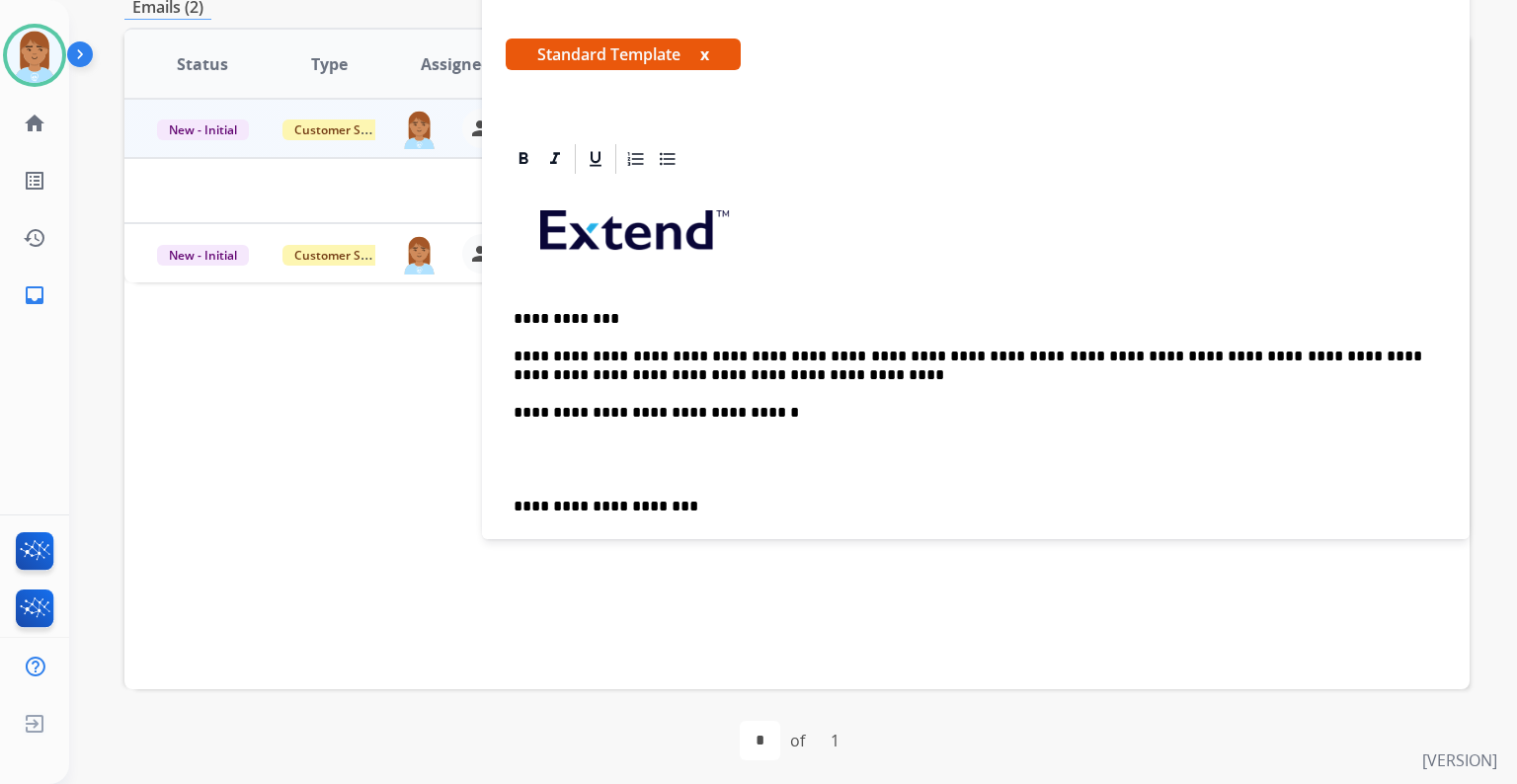 click at bounding box center (976, 459) 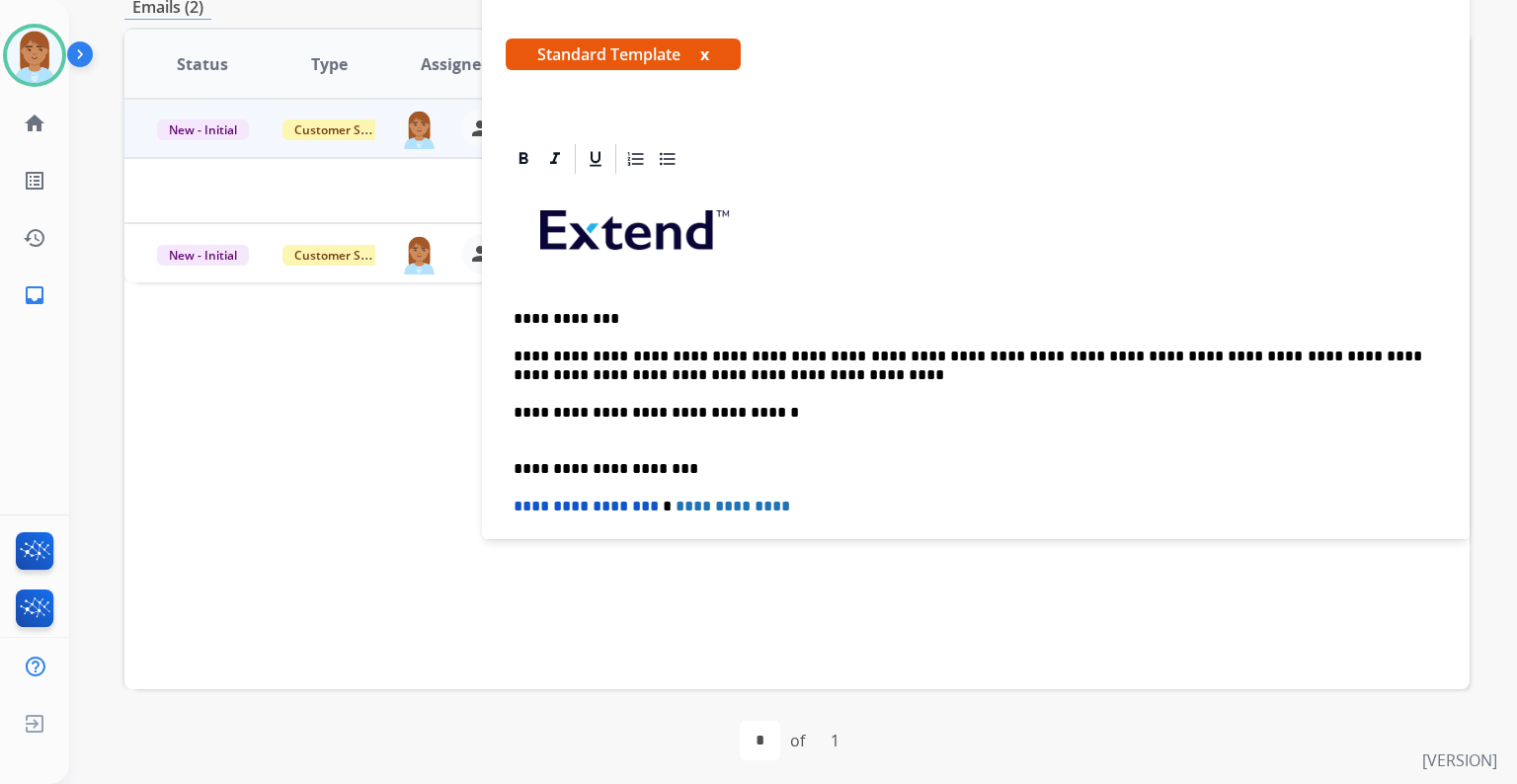 click on "**********" at bounding box center (968, 422) 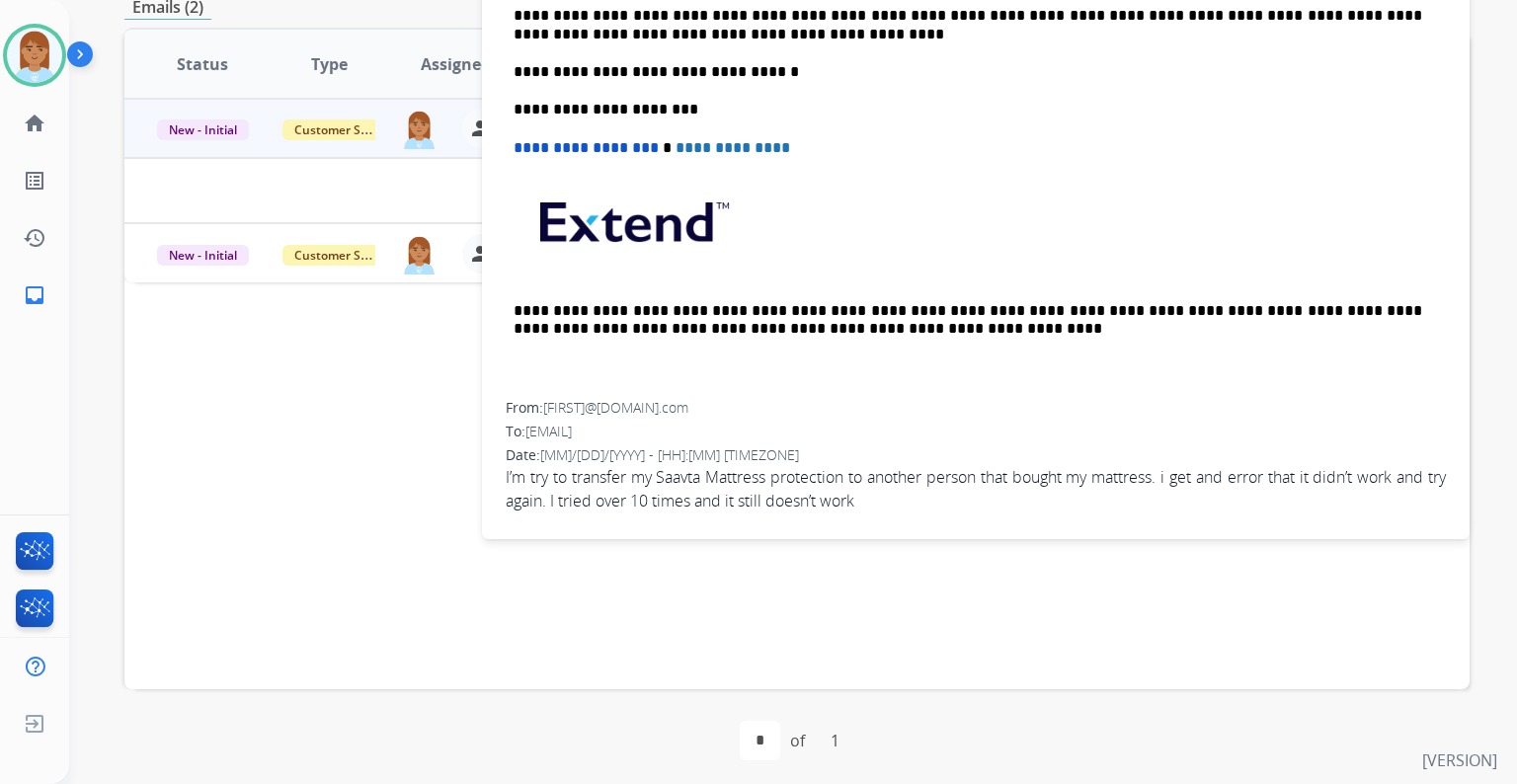 scroll, scrollTop: 0, scrollLeft: 0, axis: both 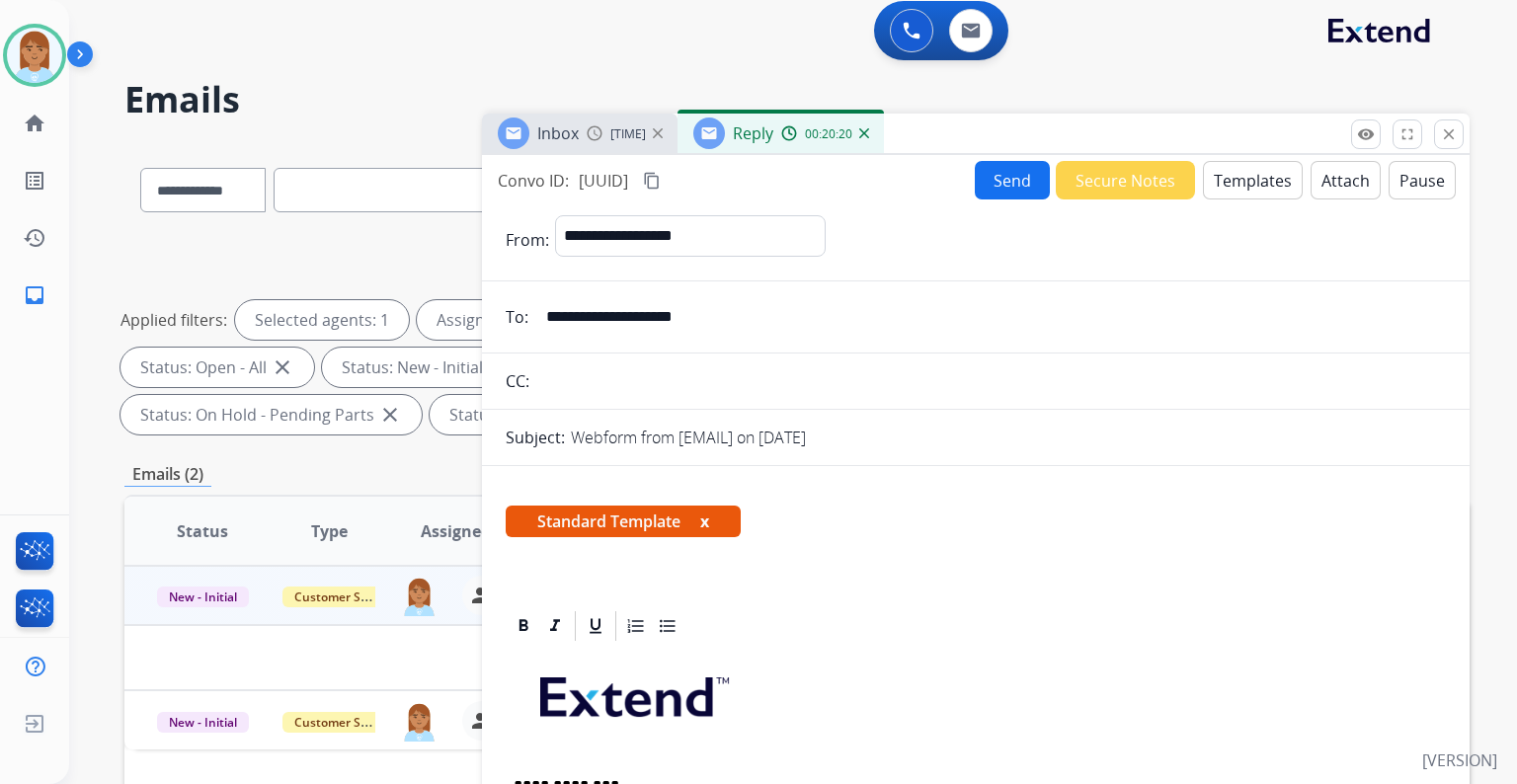 click on "Send" at bounding box center [1012, 180] 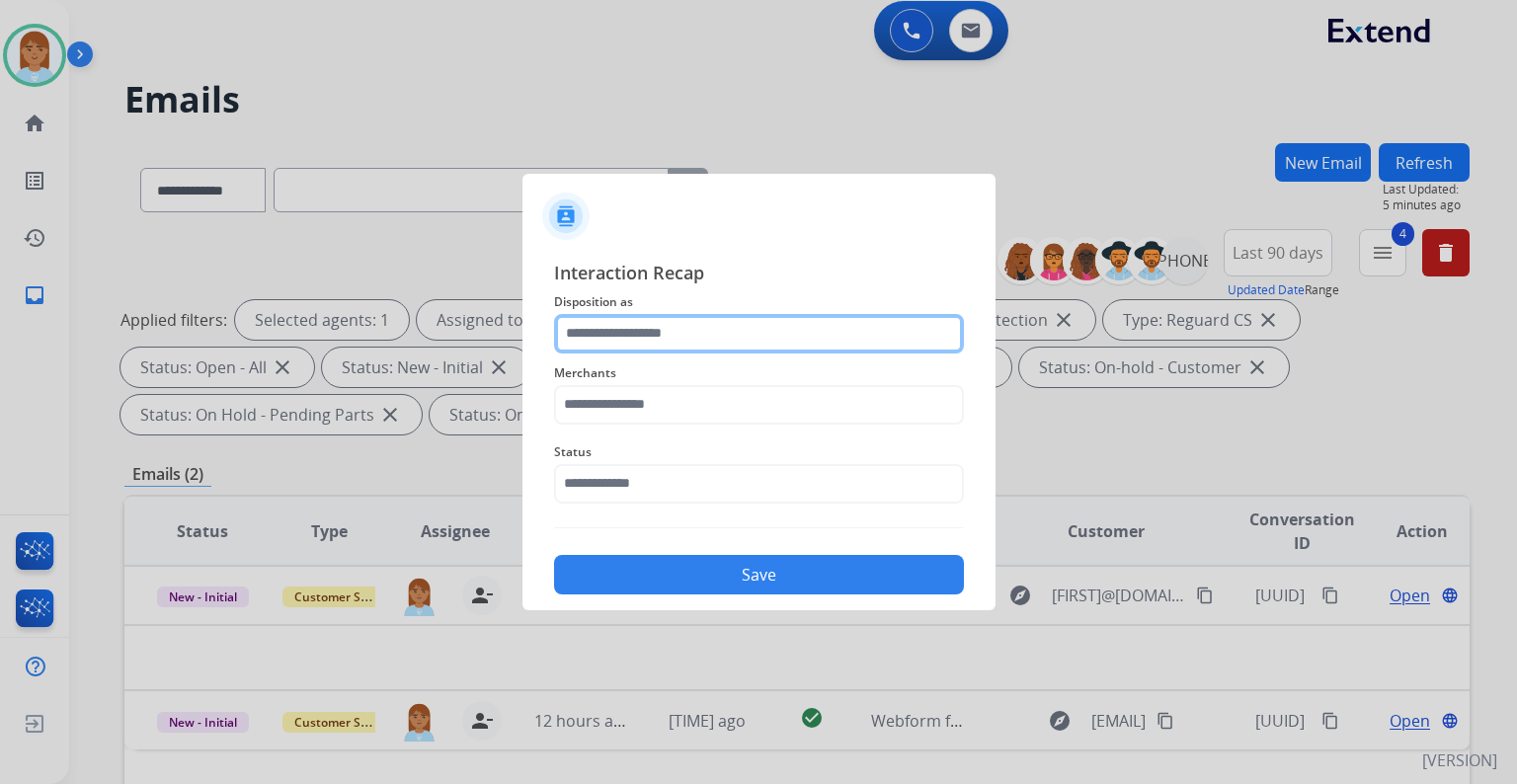 click 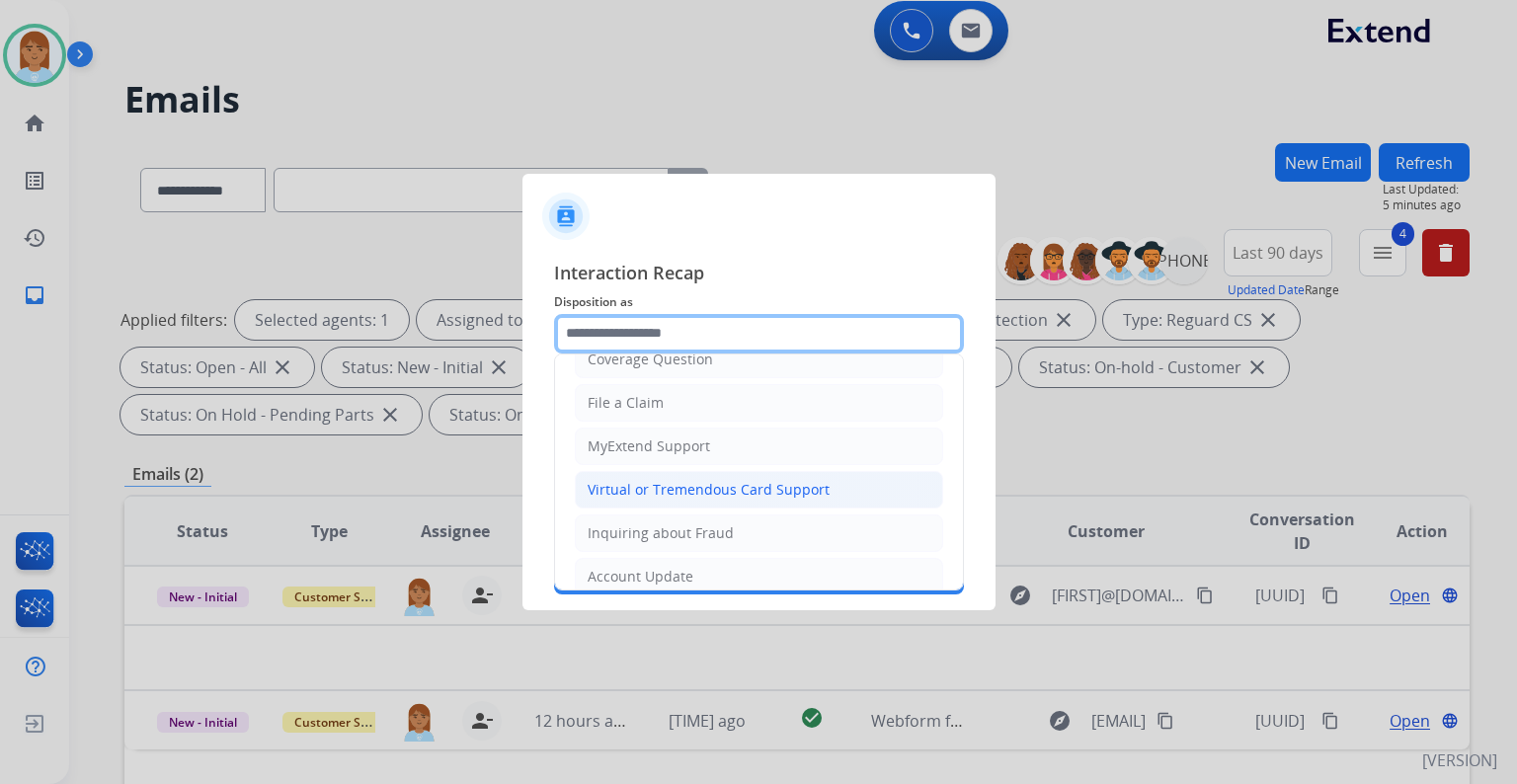 scroll, scrollTop: 0, scrollLeft: 0, axis: both 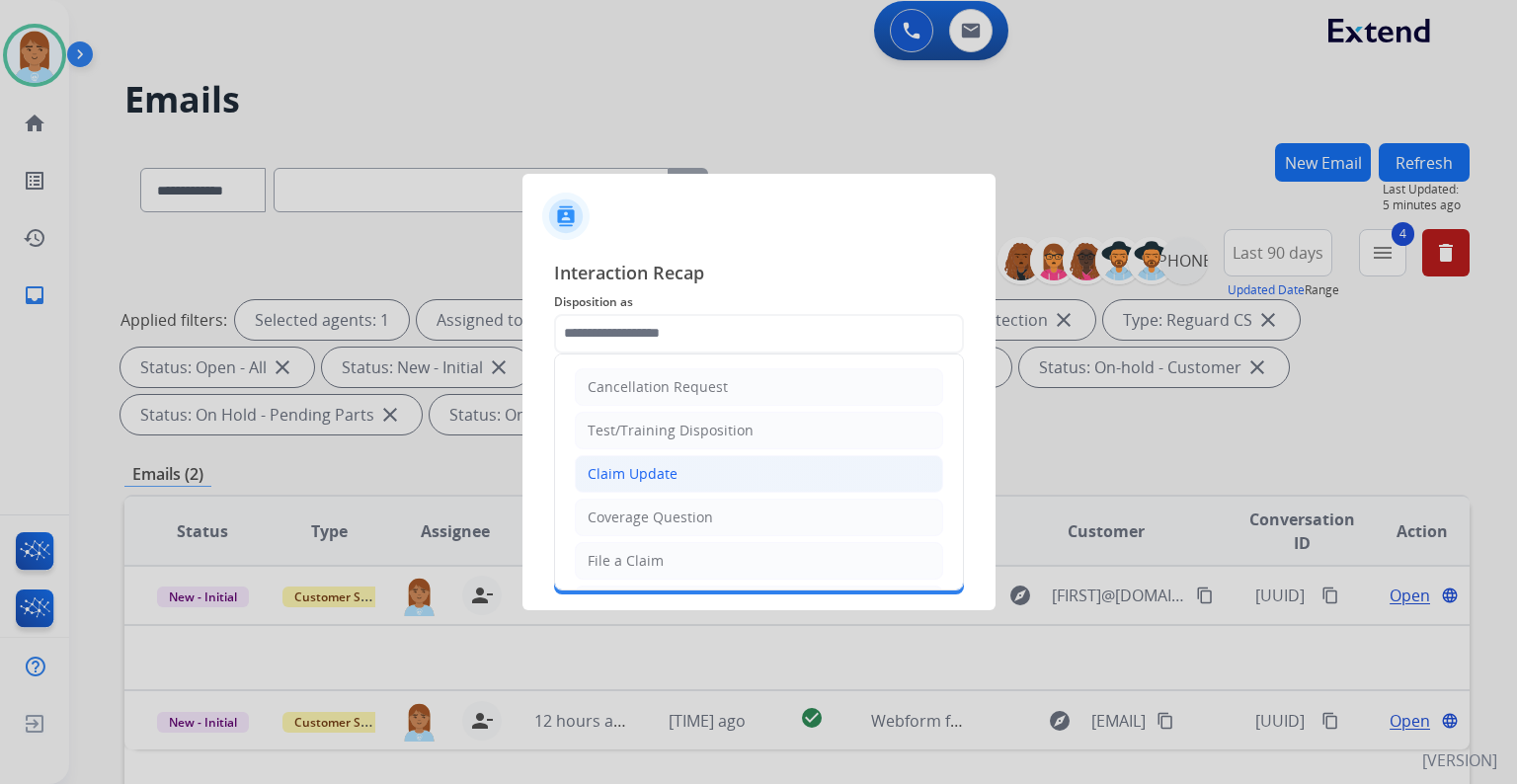 click on "Claim Update" 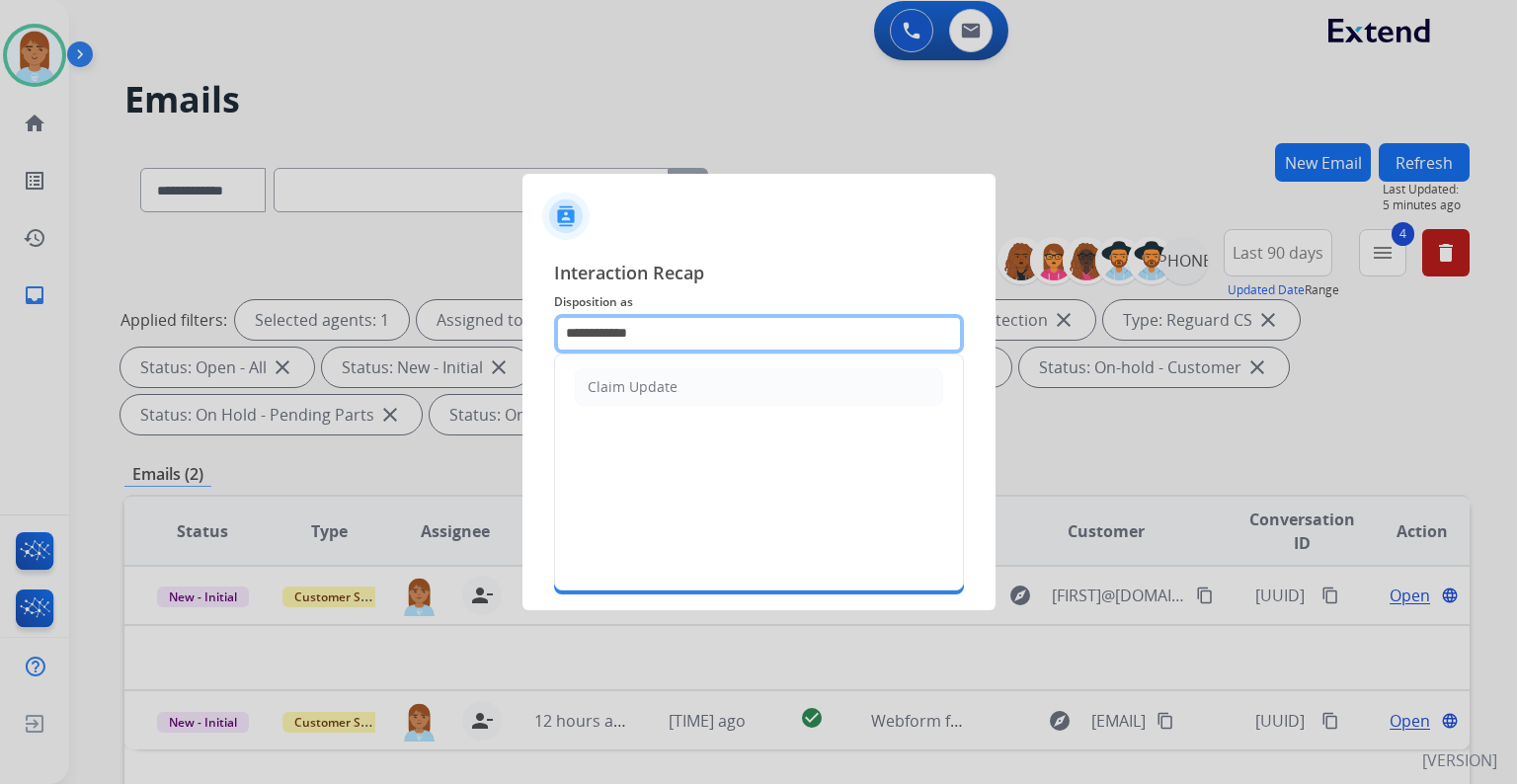 click on "**********" 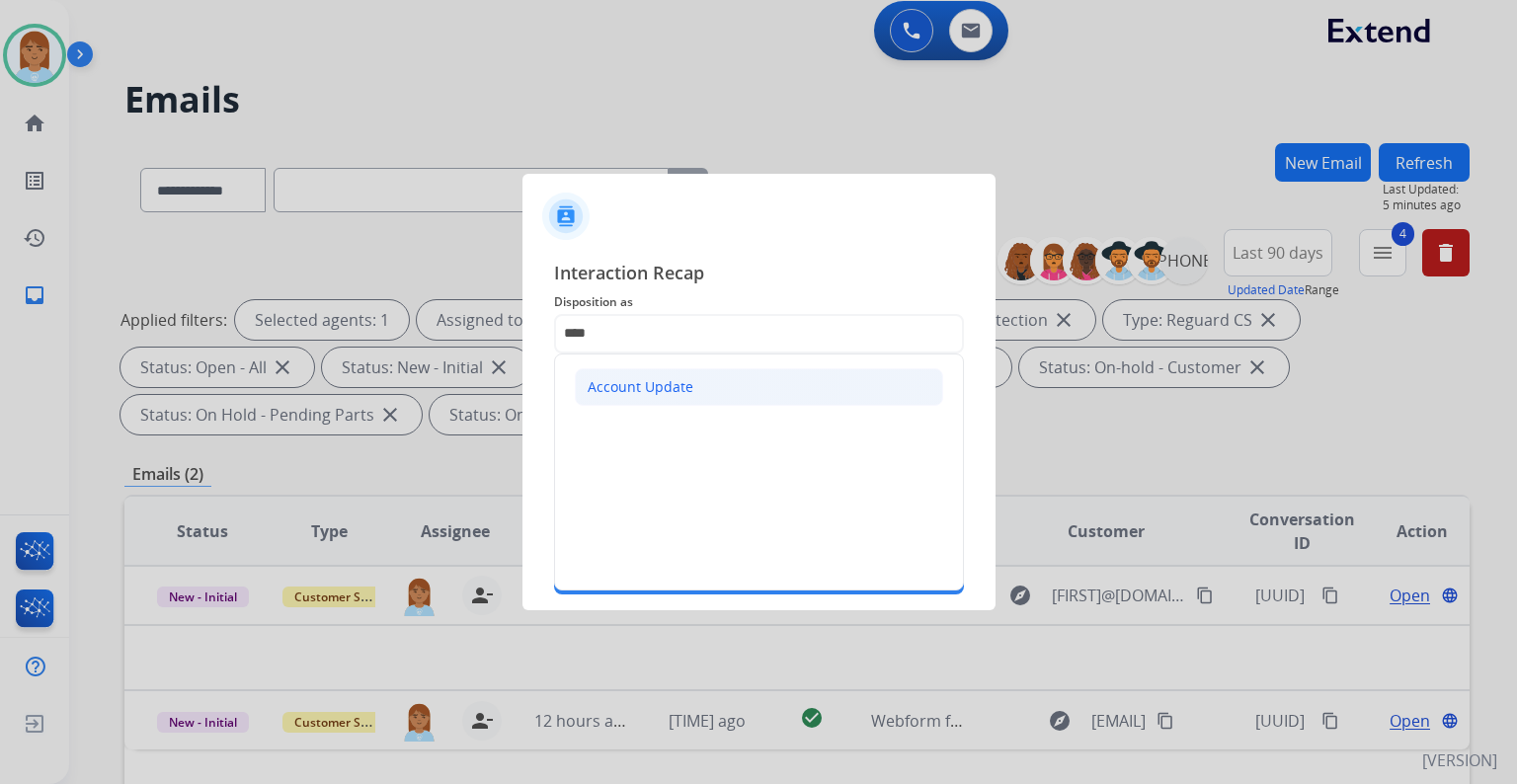 click on "Account Update" 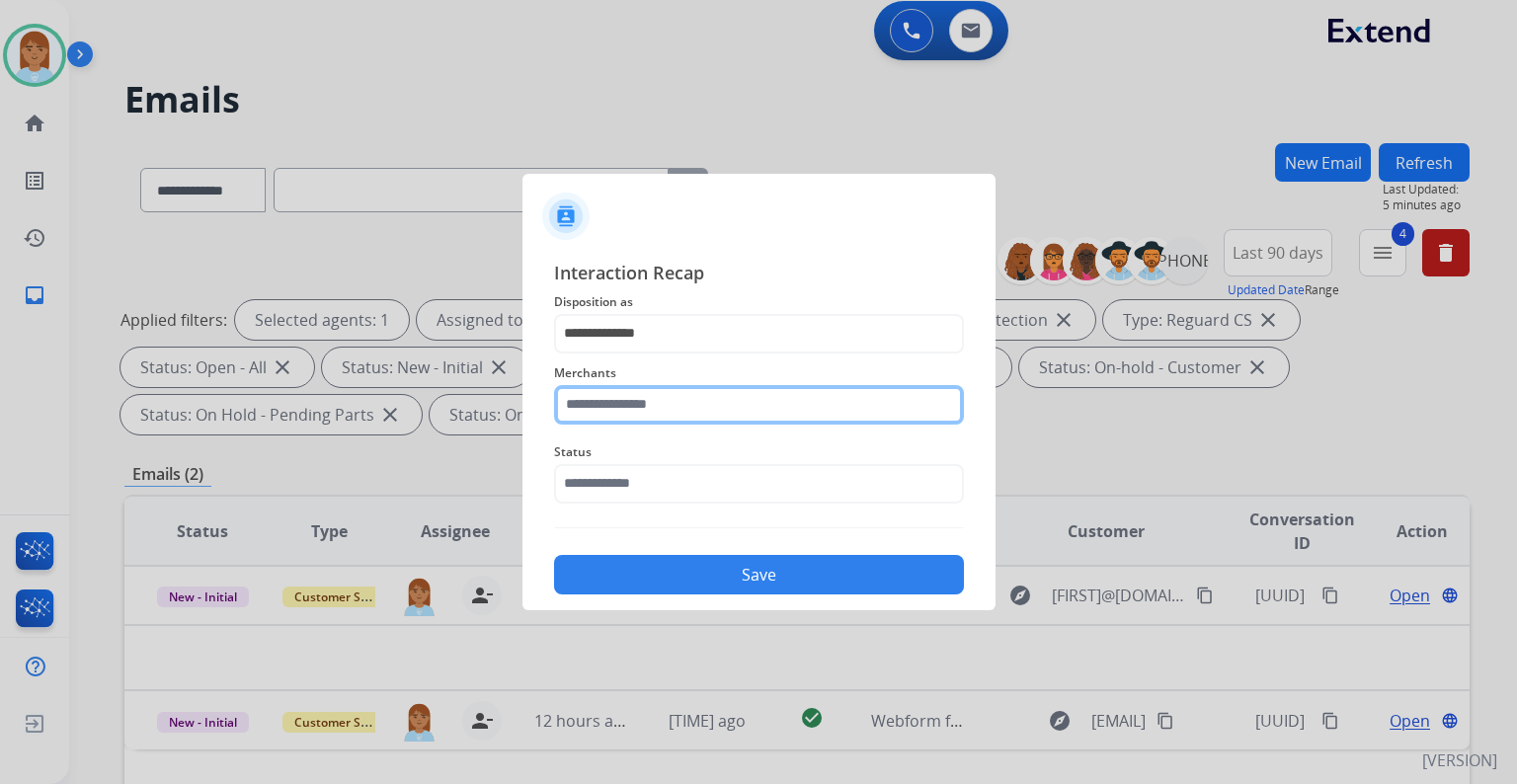 click 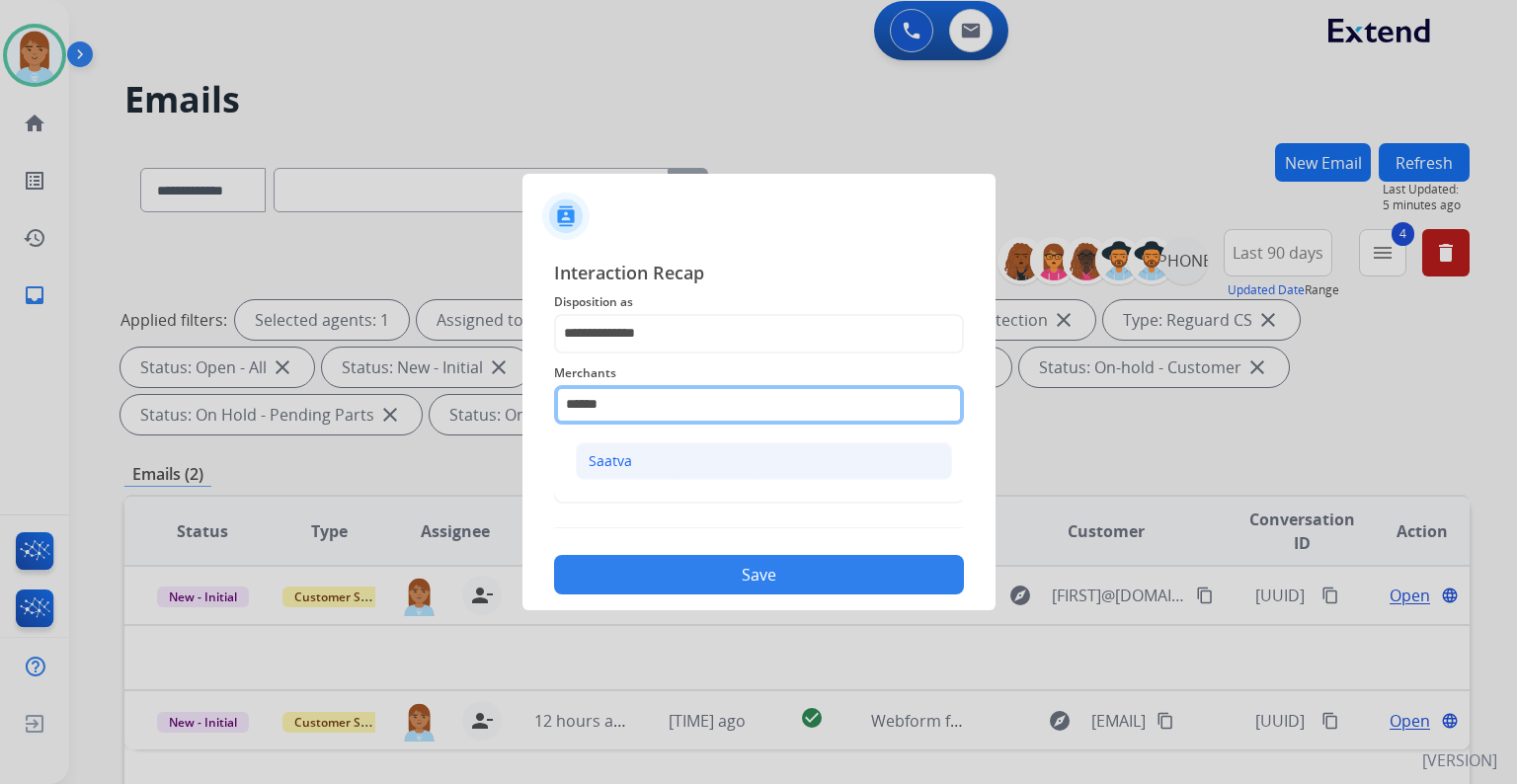 type on "******" 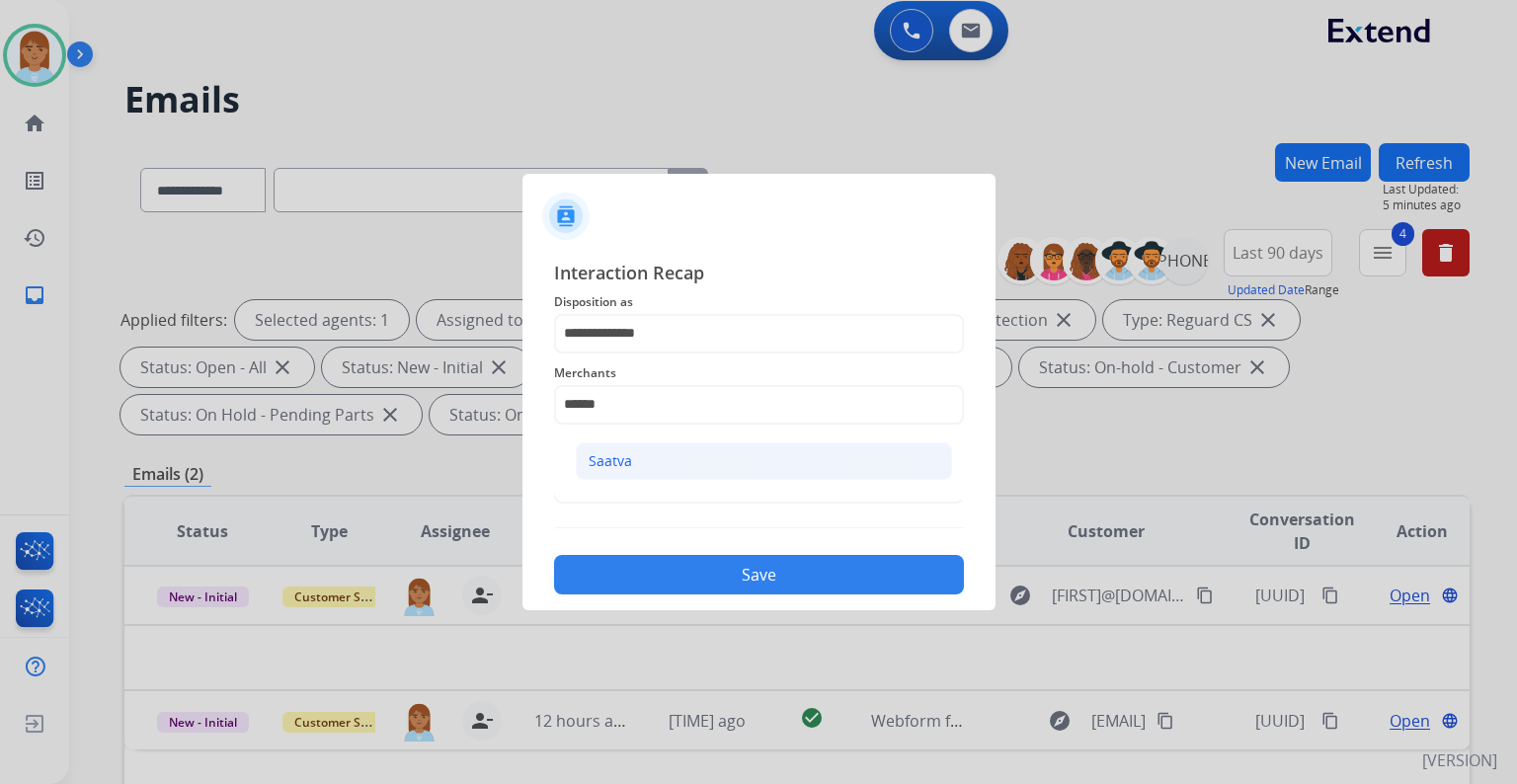 click on "Saatva" 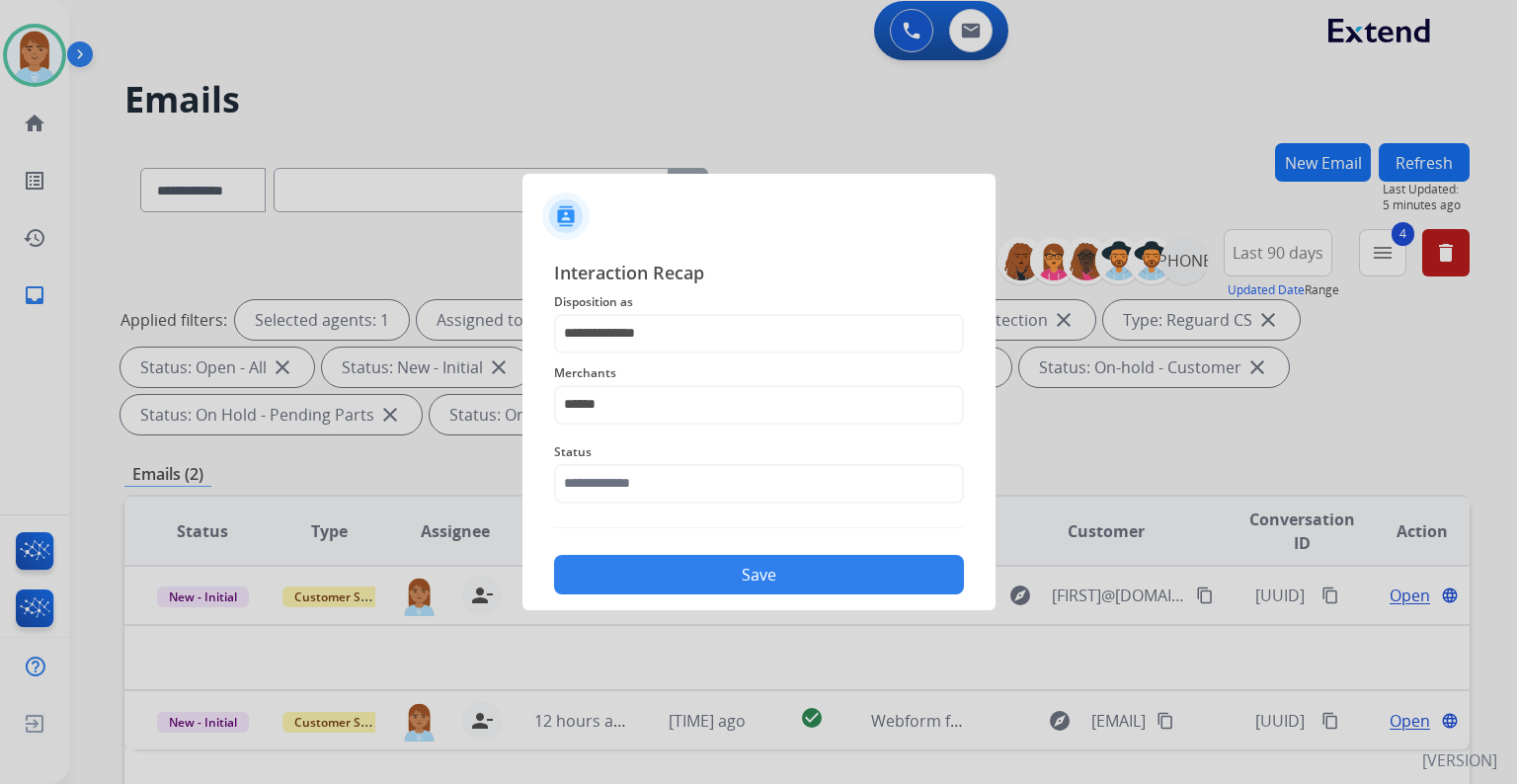 click on "**********" 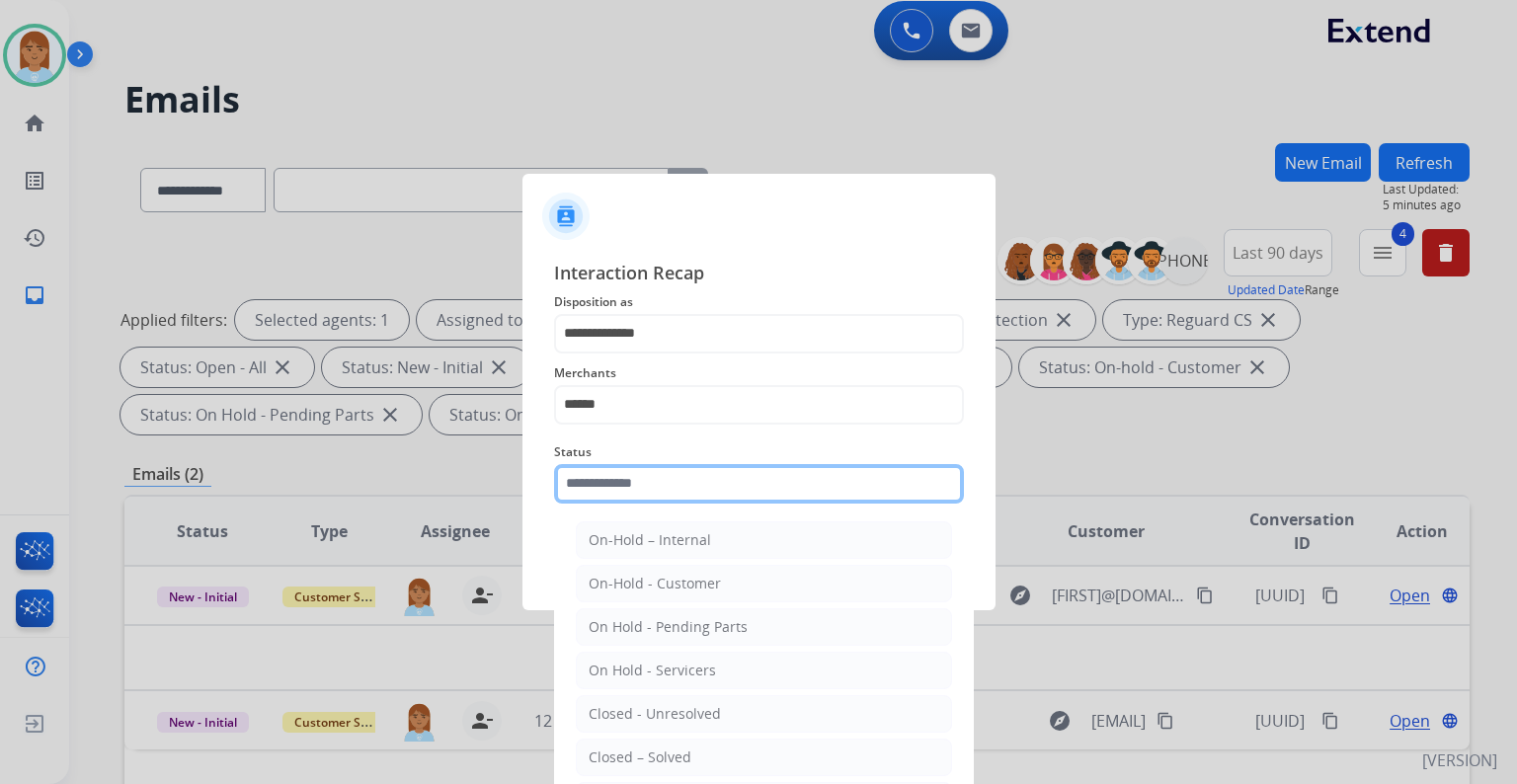click on "Status    On-Hold – Internal   On-Hold - Customer   On Hold - Pending Parts   On Hold - Servicers   Closed - Unresolved   Closed – Solved   Closed – Merchant Transfer   New - Initial   New - Reply" 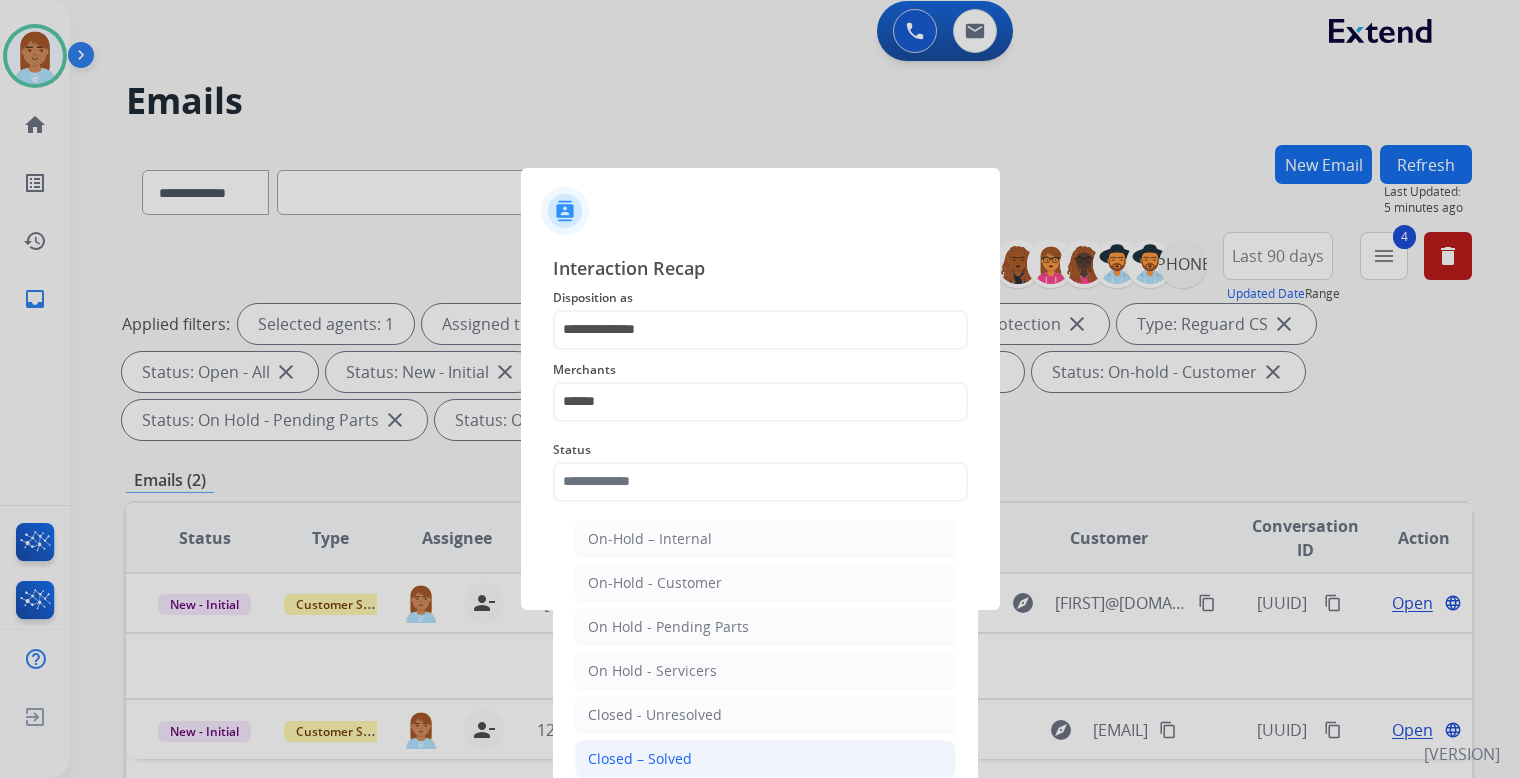 click on "Closed – Solved" 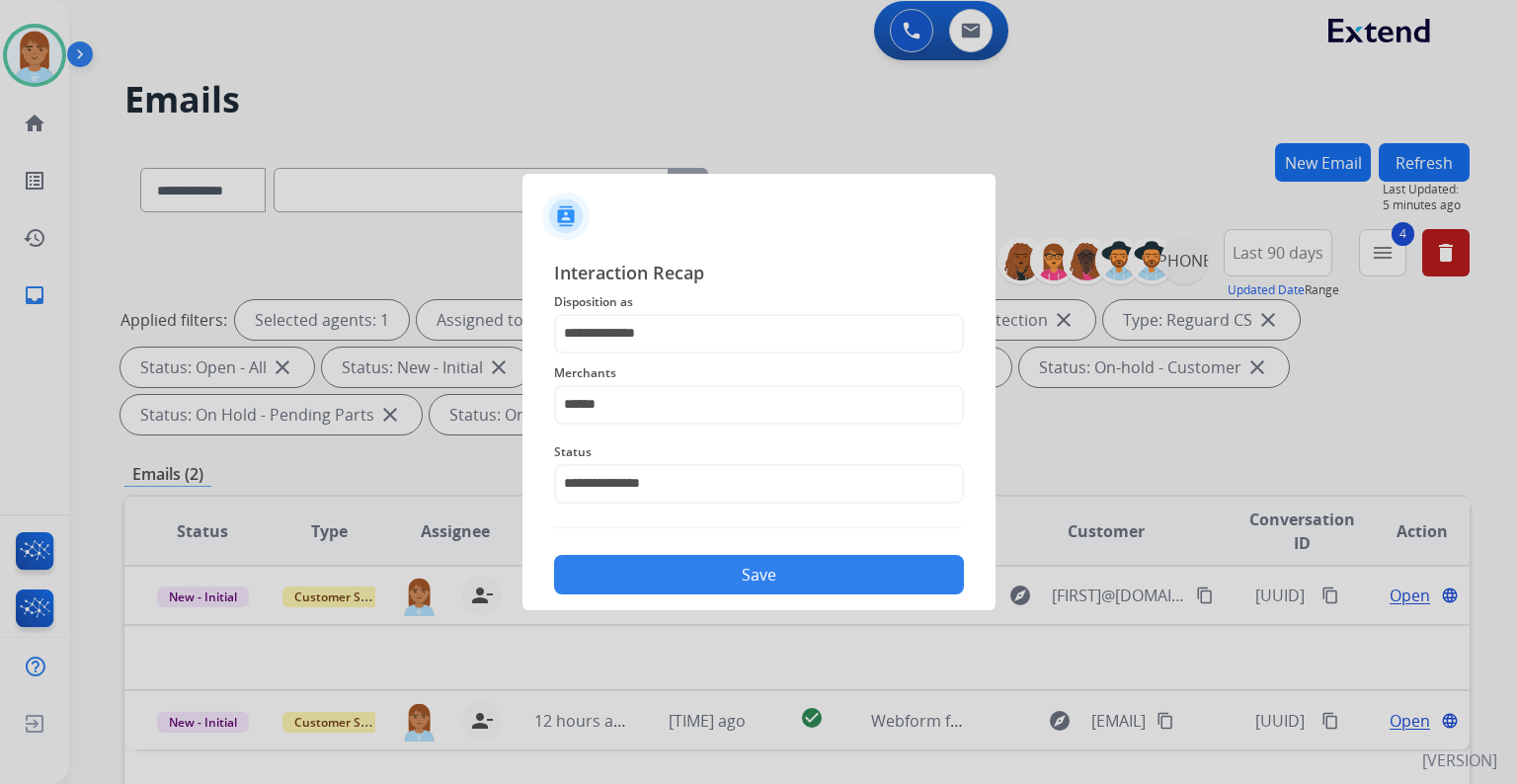 click on "**********" 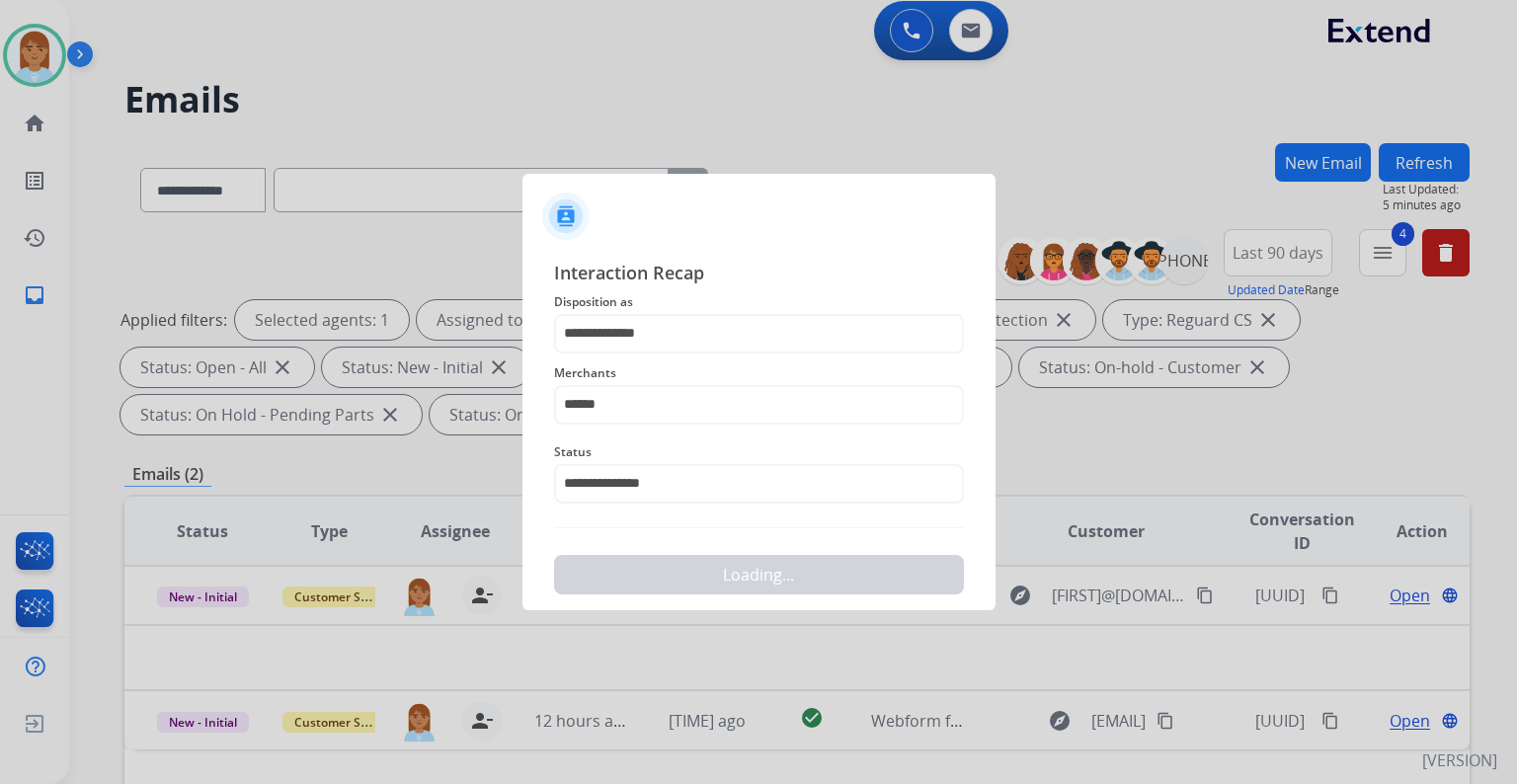 scroll, scrollTop: 0, scrollLeft: 0, axis: both 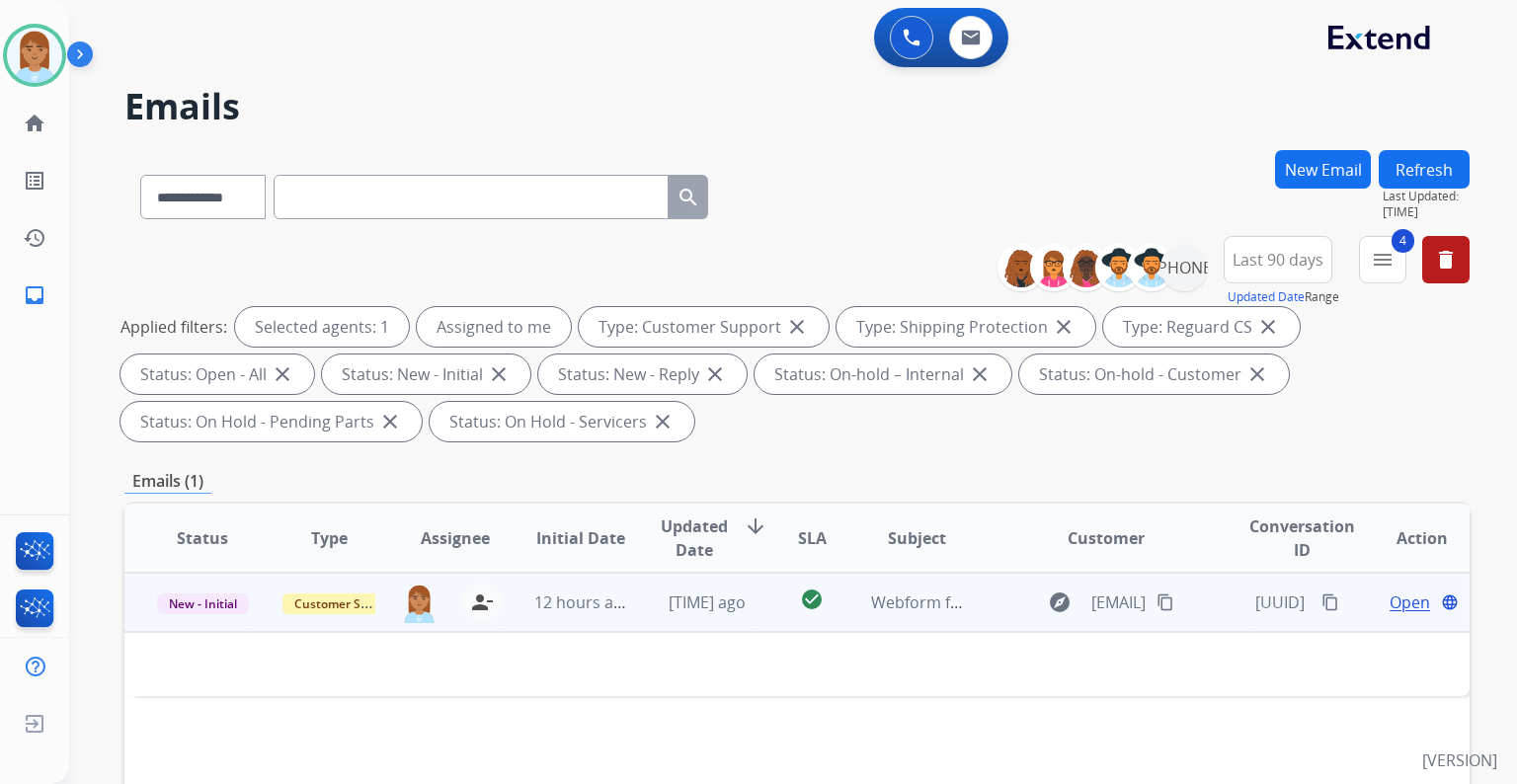 click on "Open" at bounding box center [1409, 602] 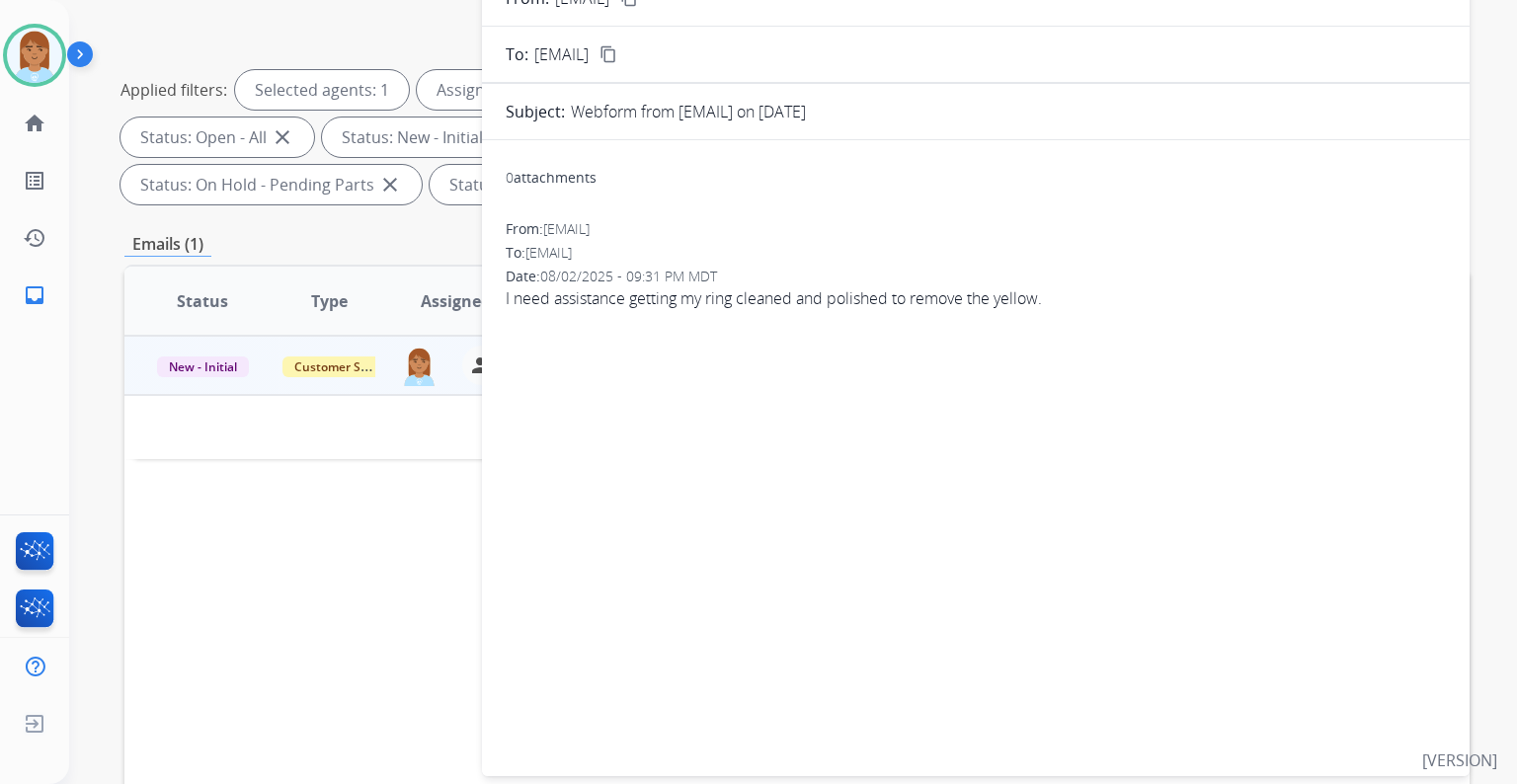 scroll, scrollTop: 0, scrollLeft: 0, axis: both 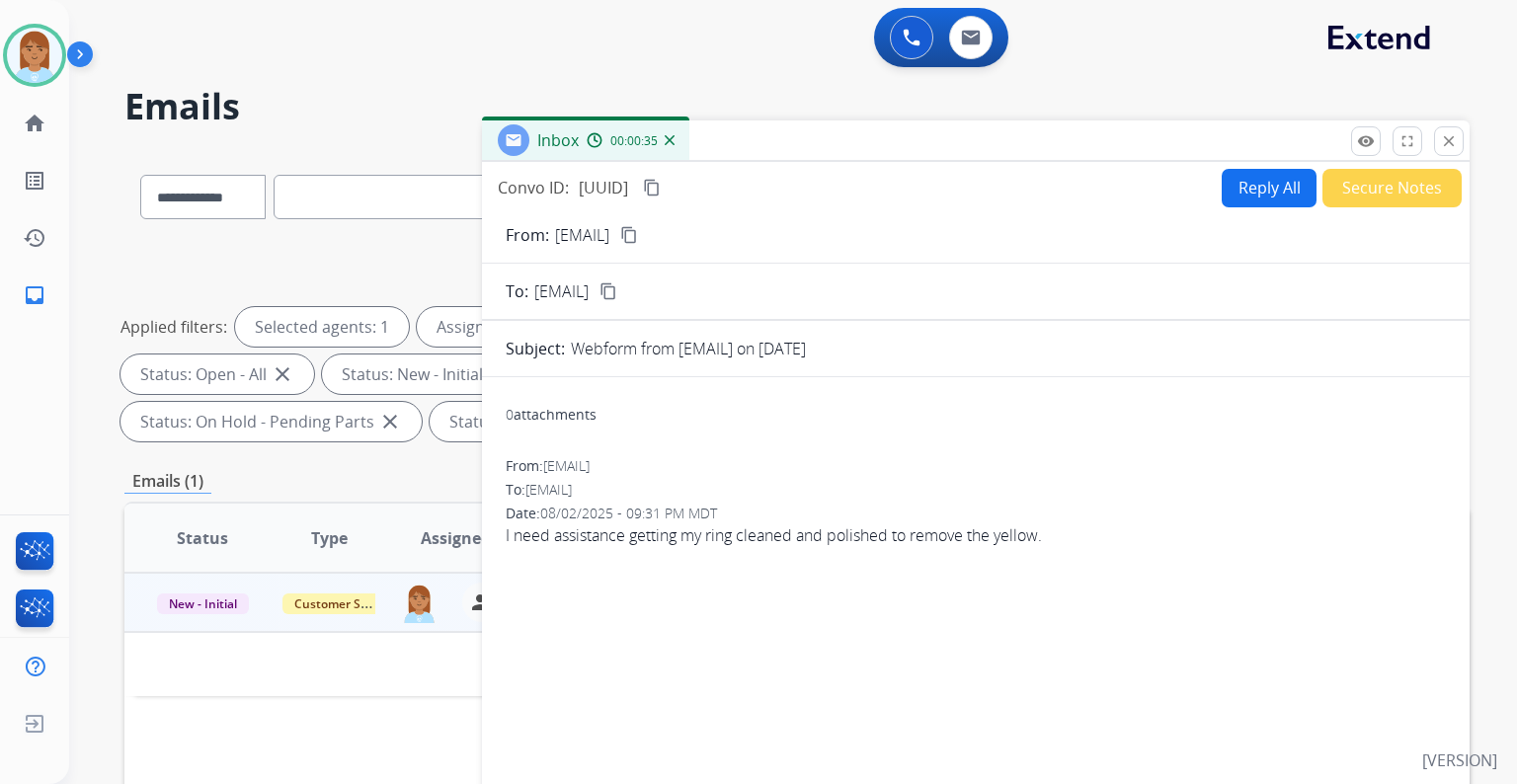 click on "Secure Notes" at bounding box center [1392, 188] 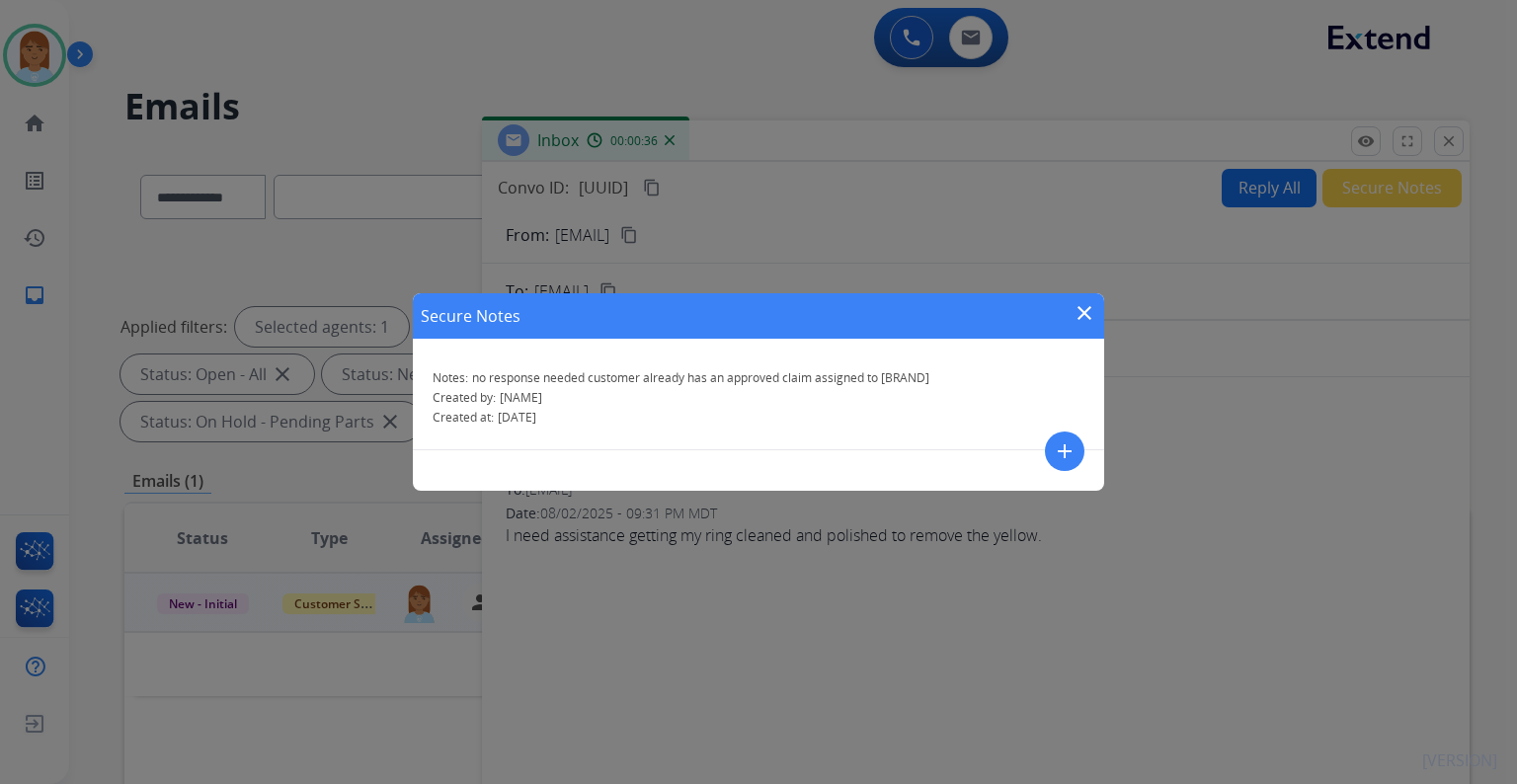 click on "close" at bounding box center [1084, 313] 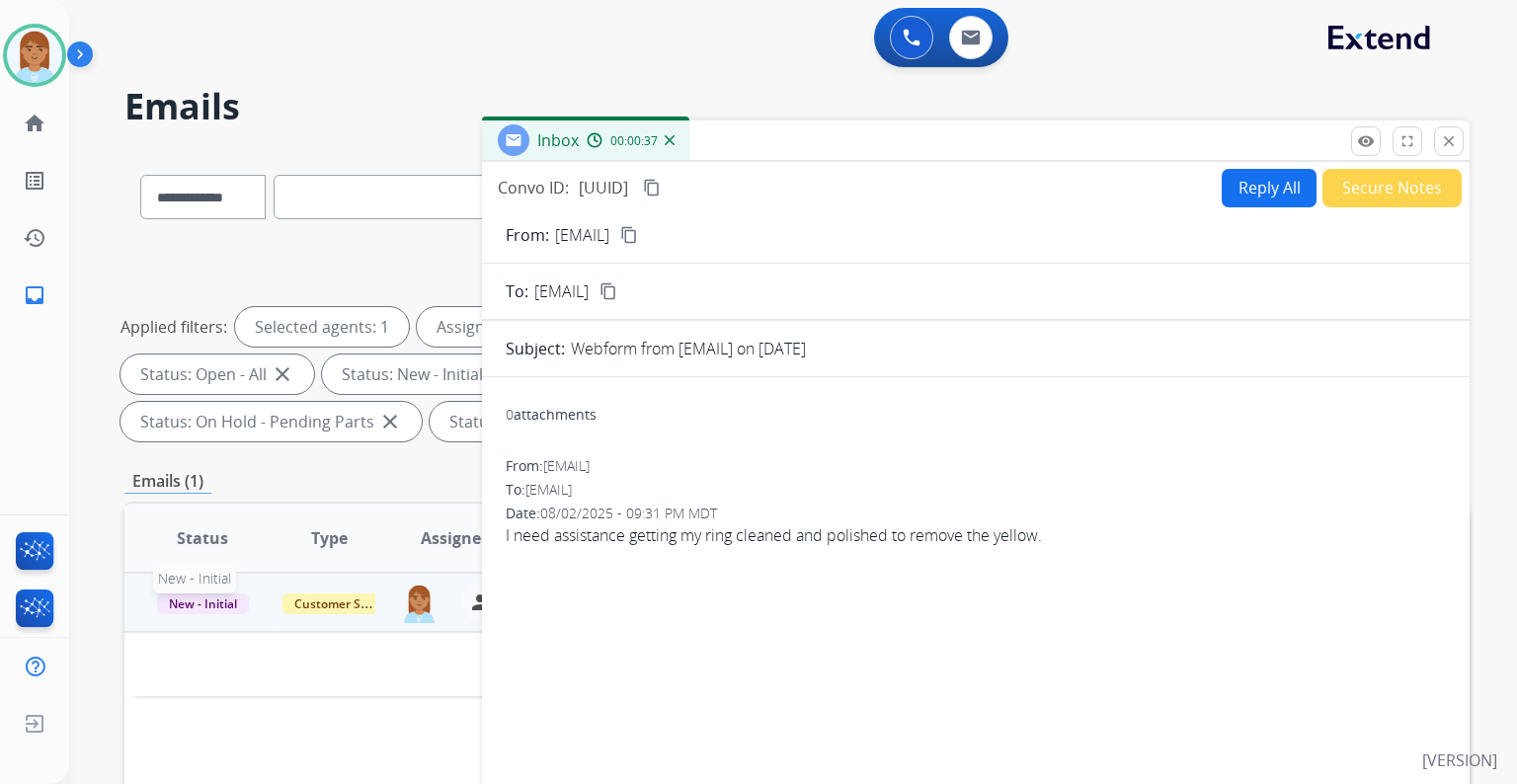 click on "New - Initial" at bounding box center [202, 603] 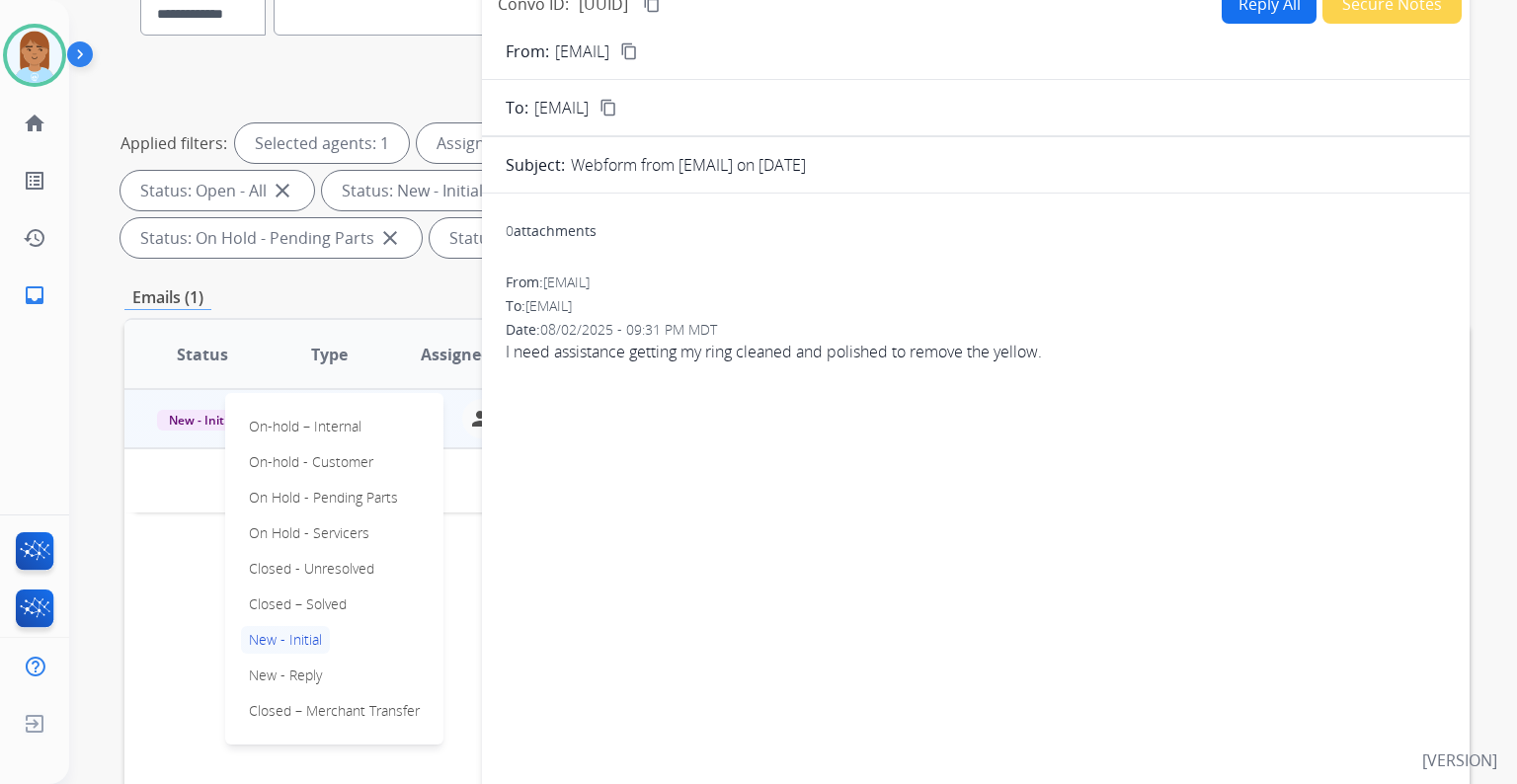scroll, scrollTop: 395, scrollLeft: 0, axis: vertical 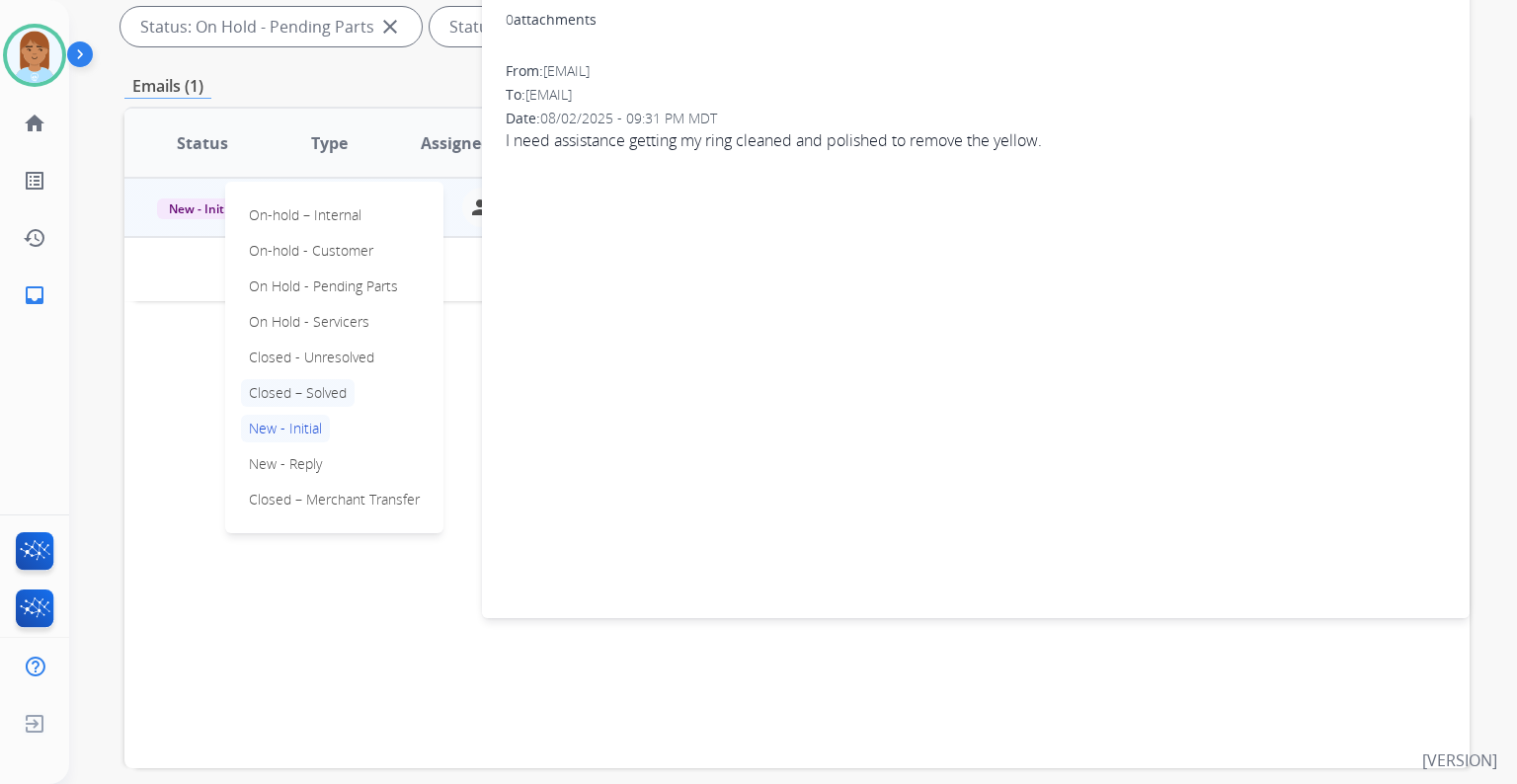 click on "Closed – Solved" at bounding box center (297, 393) 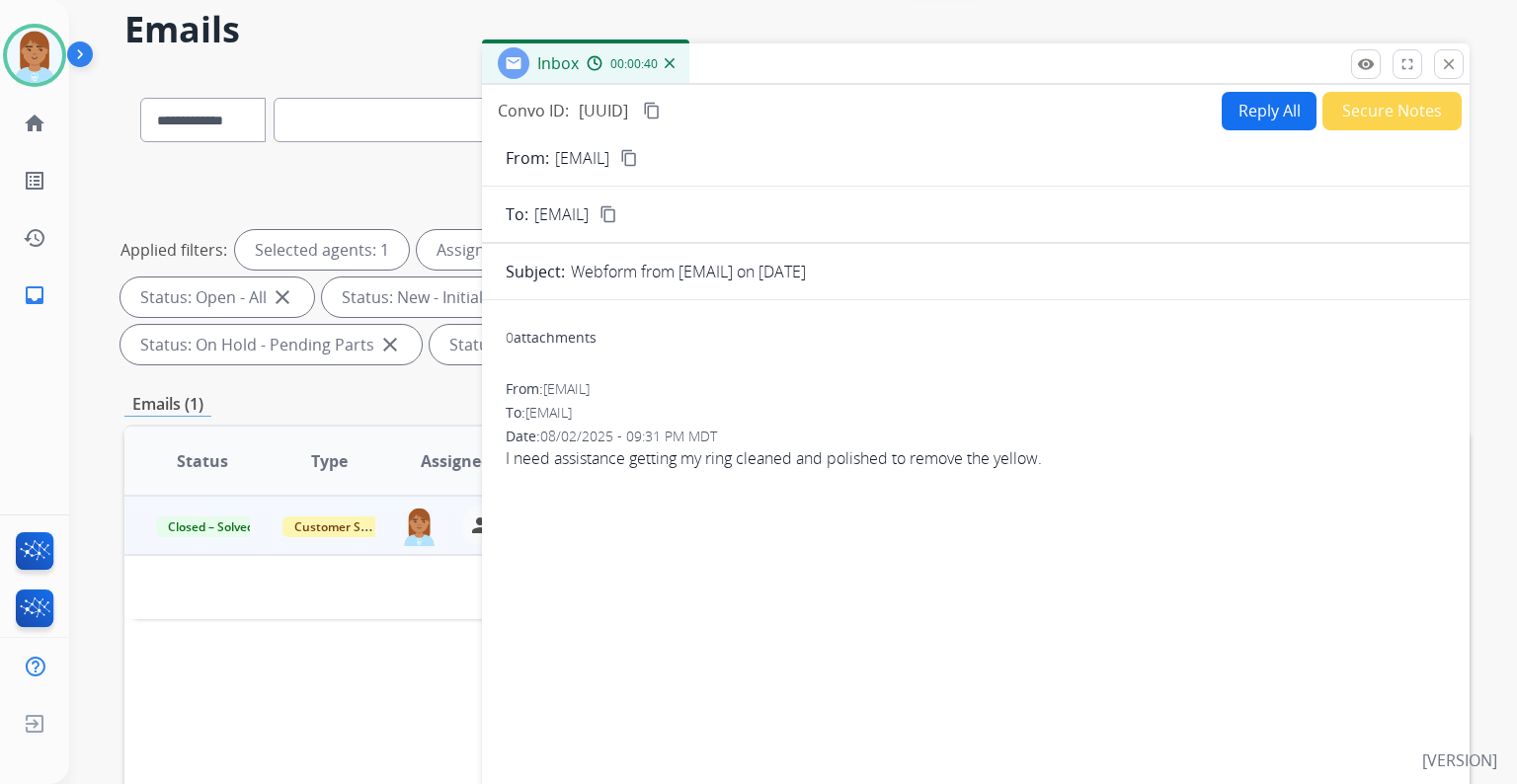 scroll, scrollTop: 0, scrollLeft: 0, axis: both 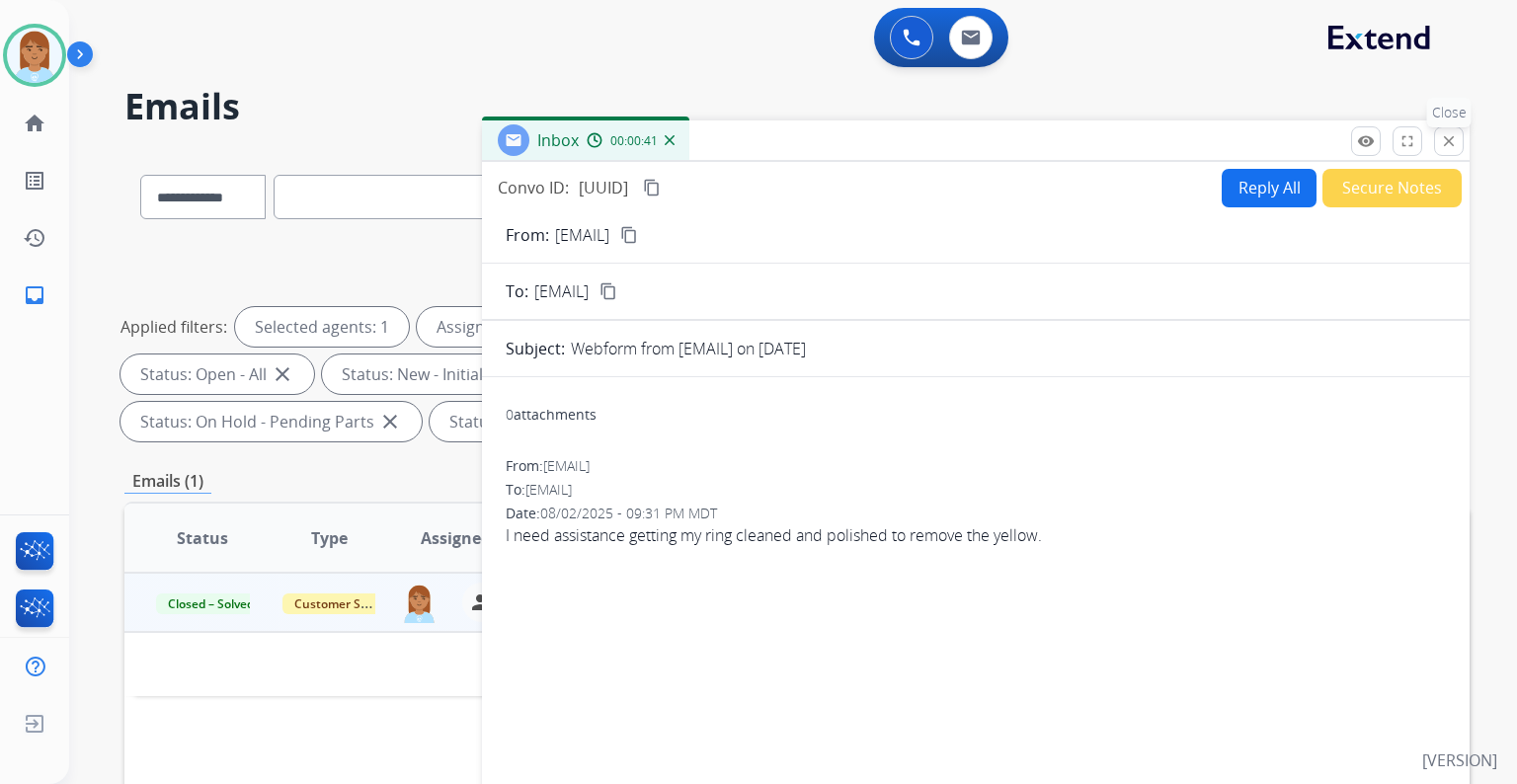 click on "close" at bounding box center [1449, 141] 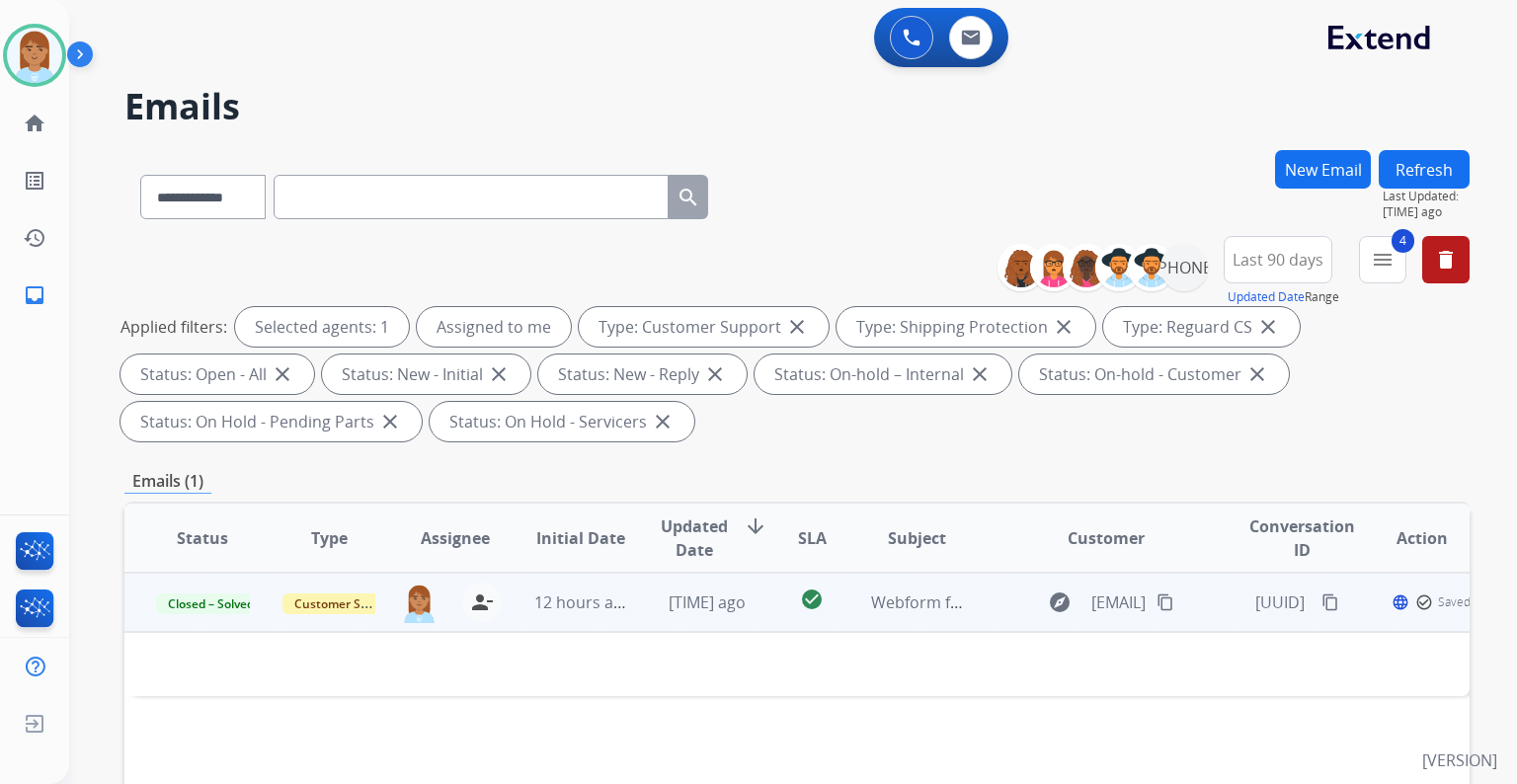 click on "Last 90 days" at bounding box center (1278, 260) 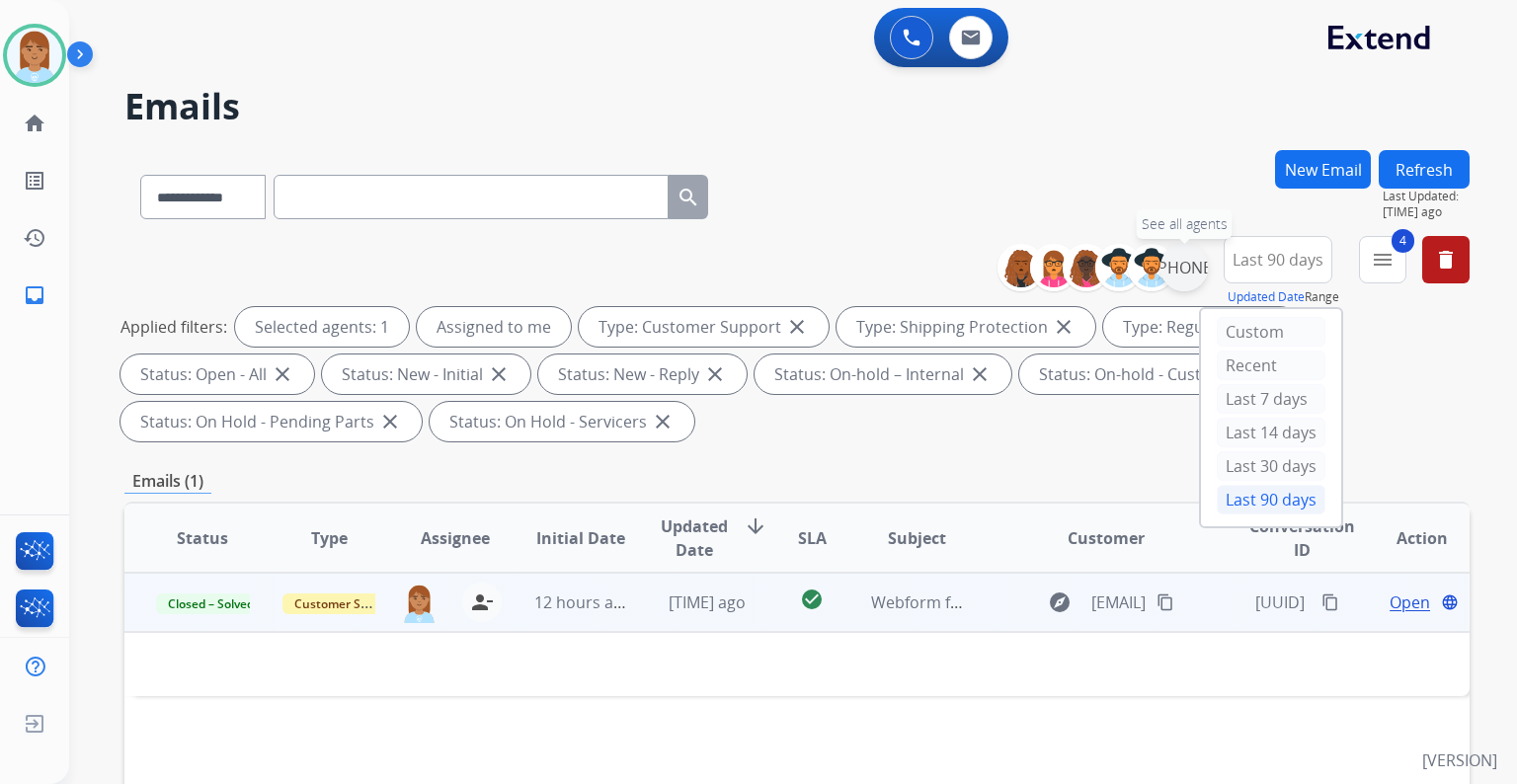 click on "+158" at bounding box center (1184, 268) 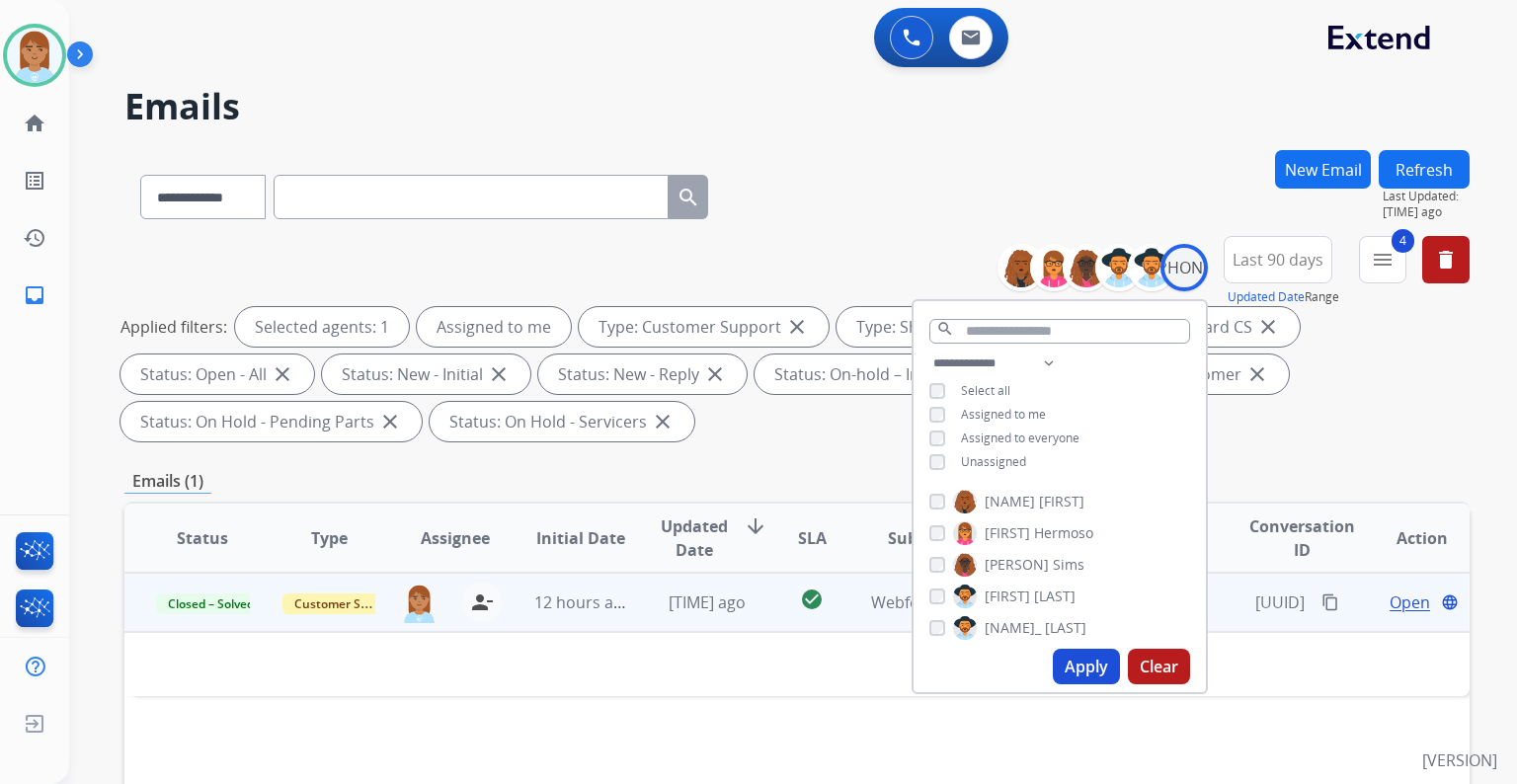 click on "Apply" at bounding box center (1086, 666) 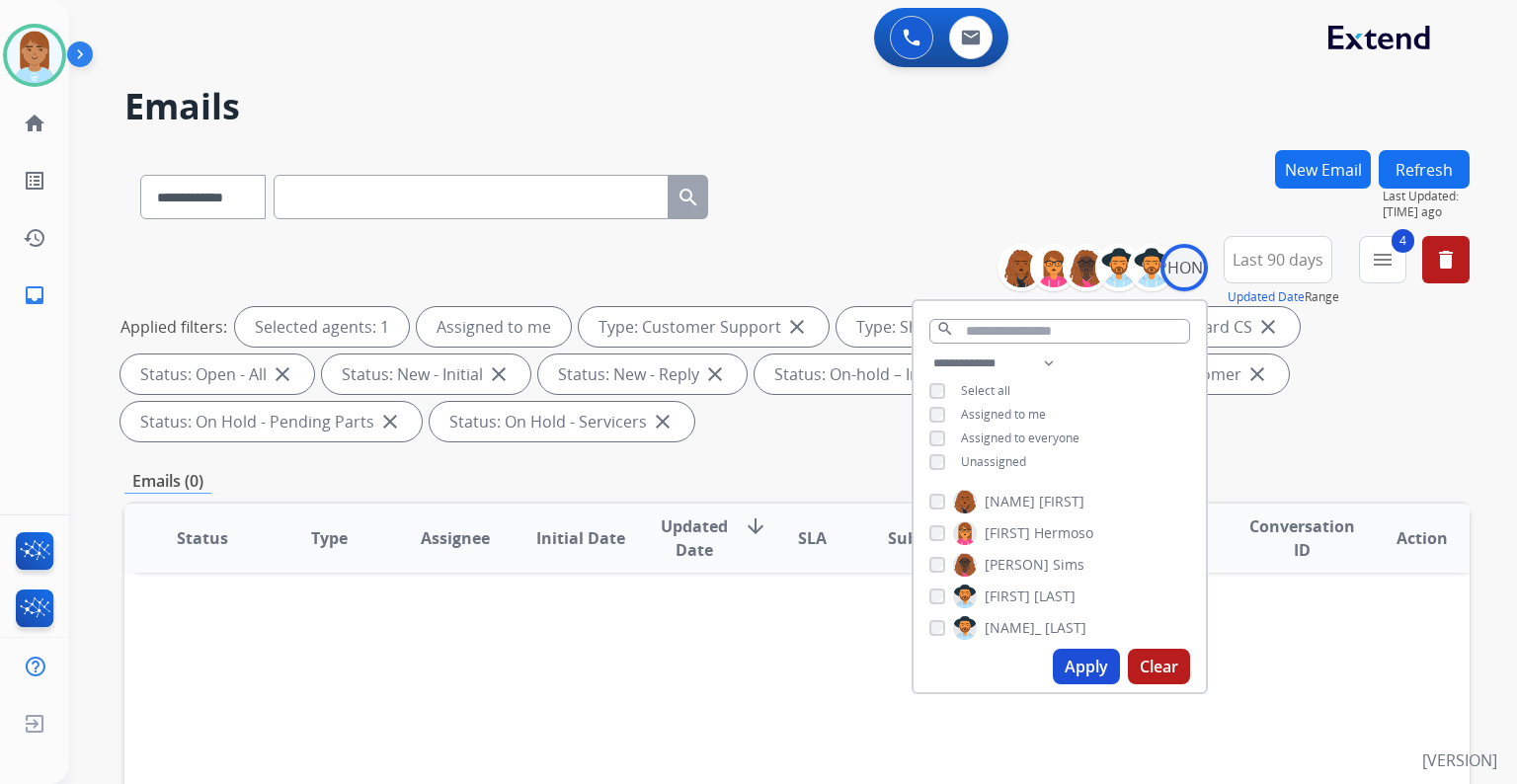click on "Last 90 days" at bounding box center [1278, 260] 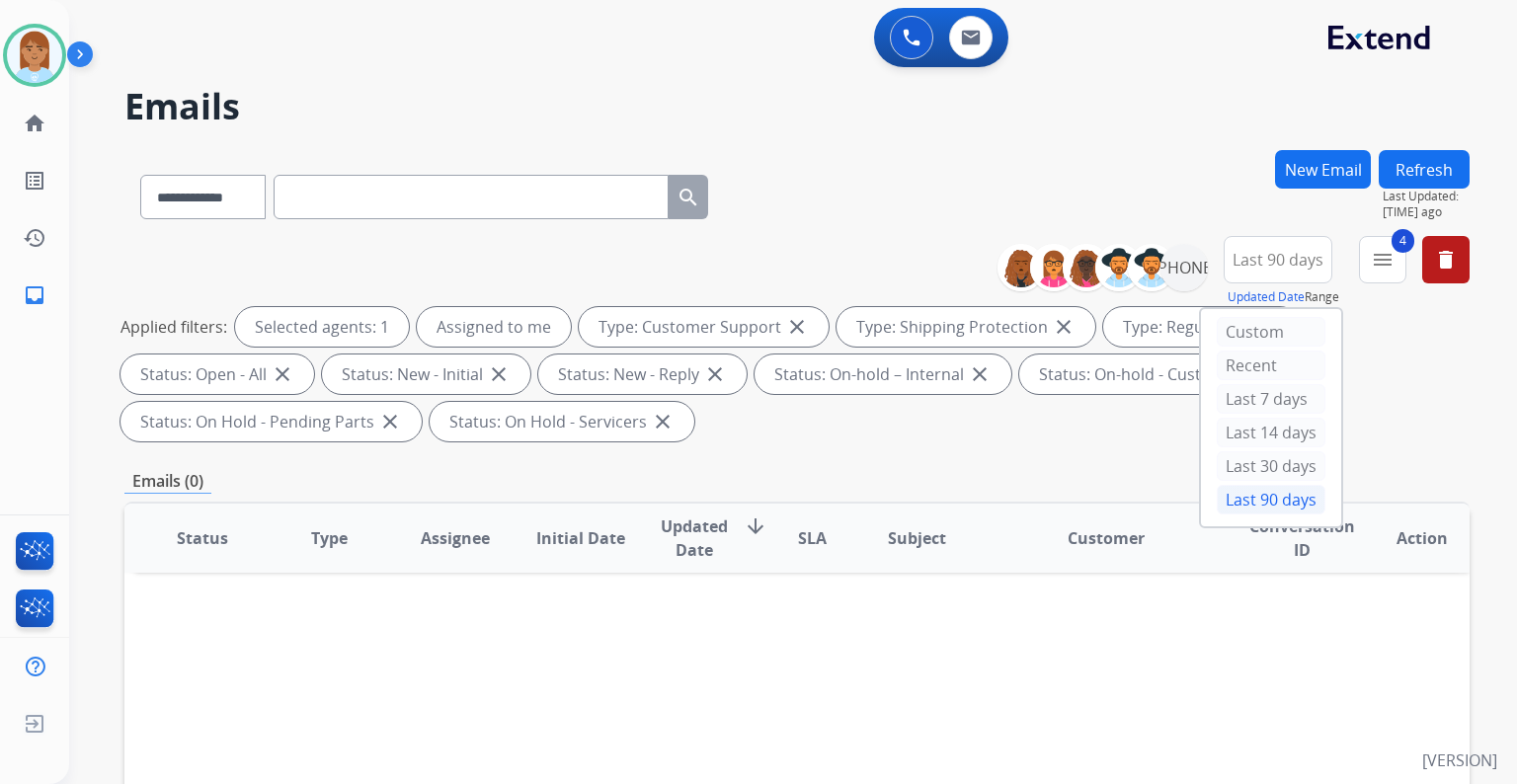 click on "Last 90 days" at bounding box center [1271, 500] 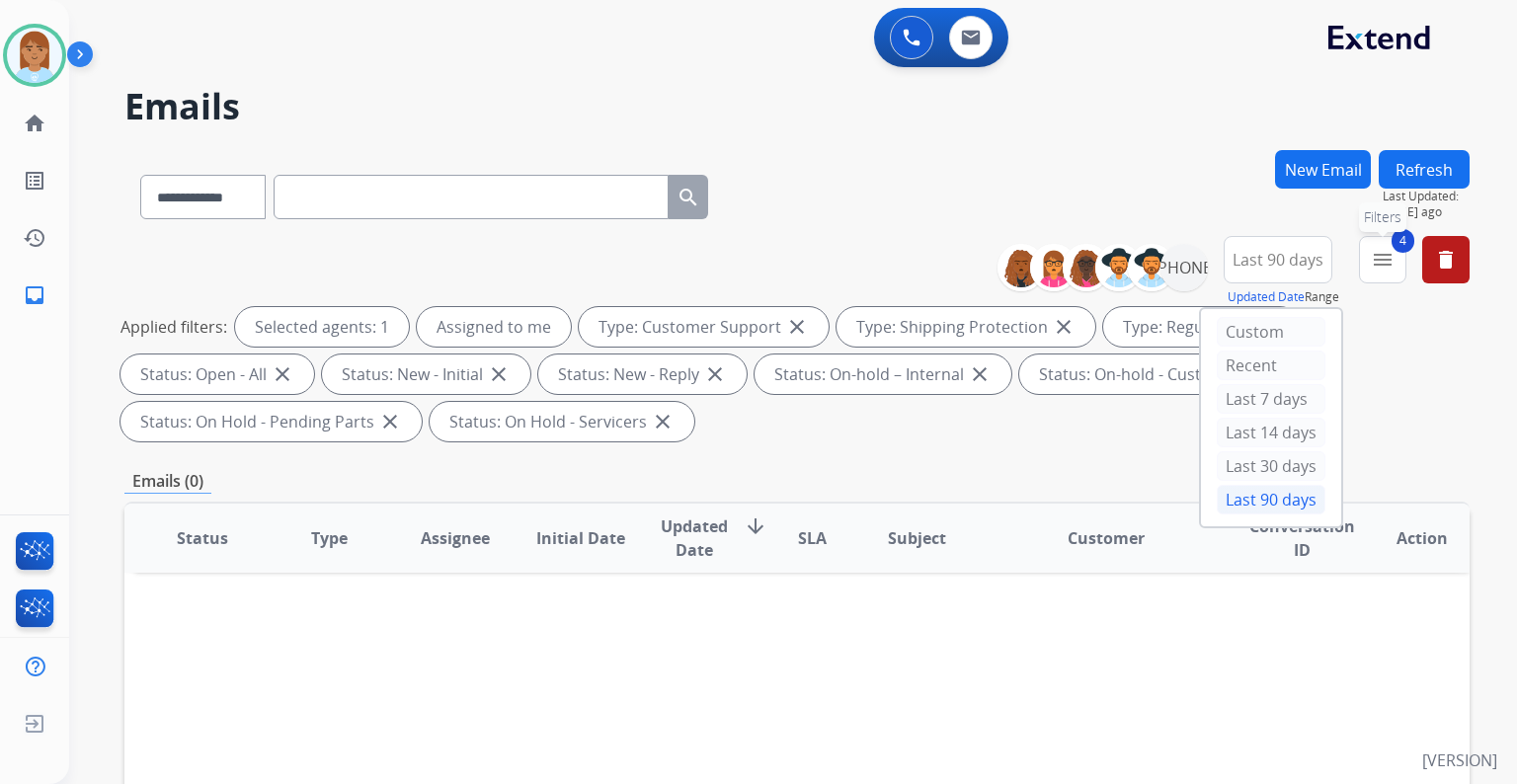 click on "menu" at bounding box center [1383, 260] 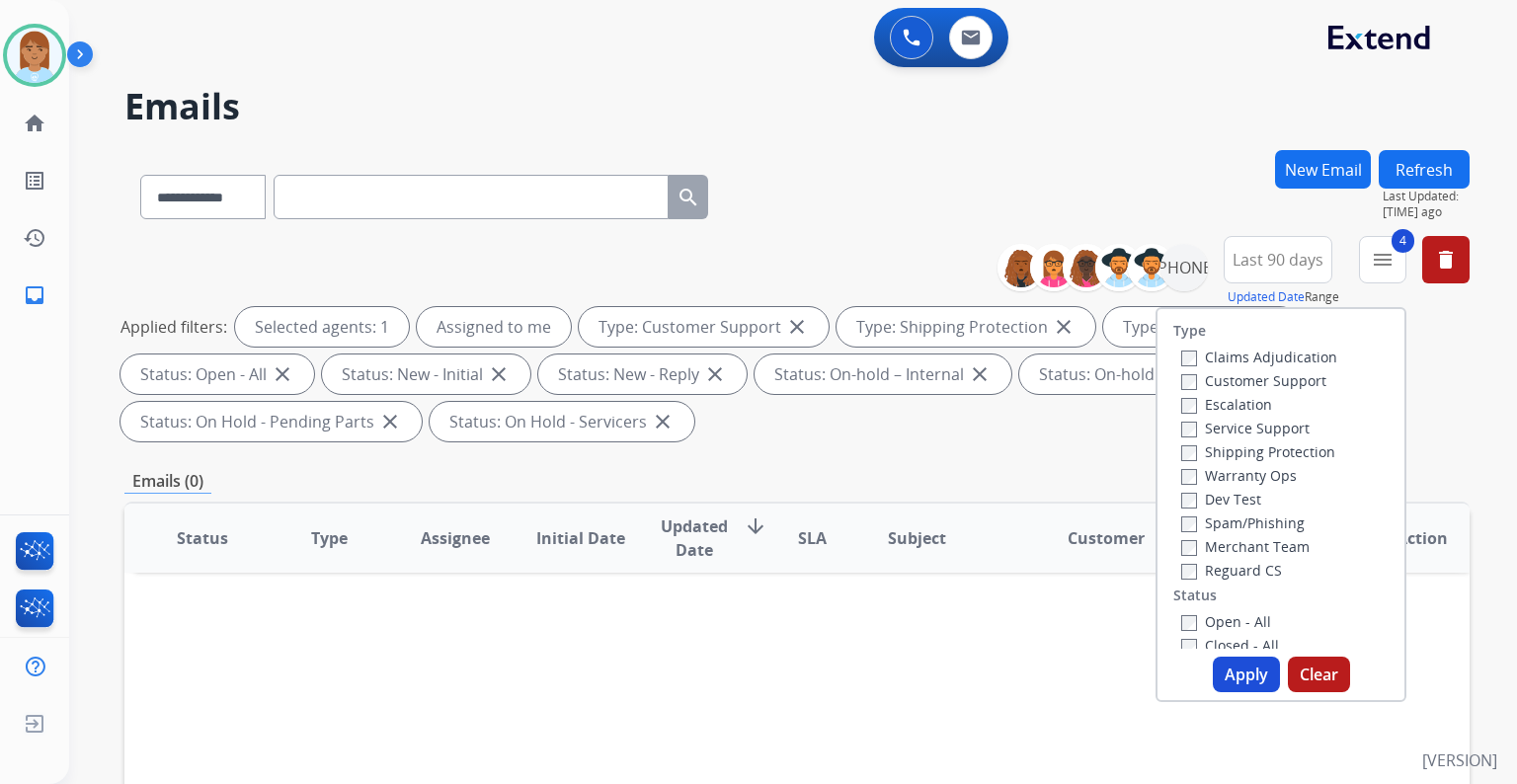 click on "Apply" at bounding box center (1246, 674) 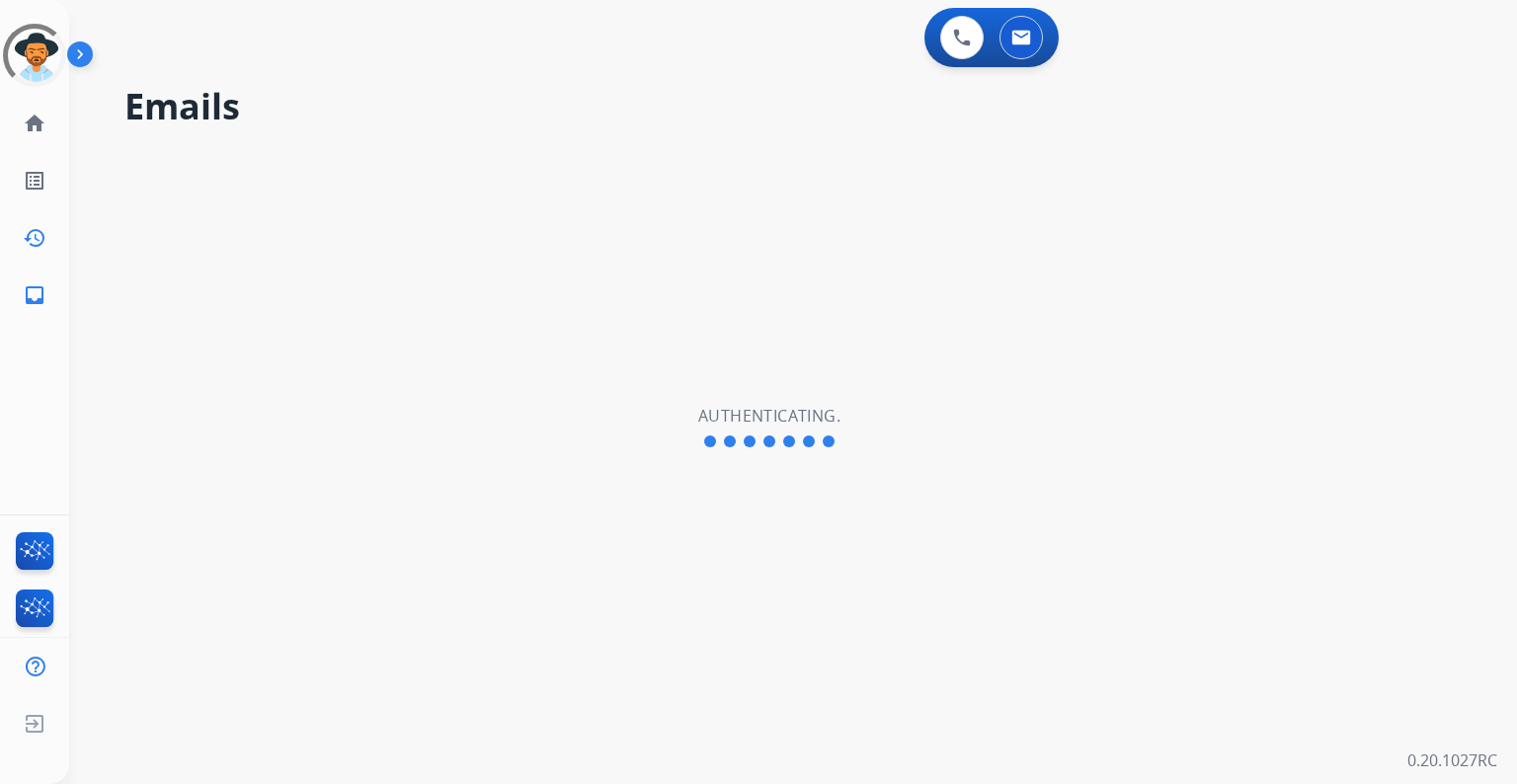 scroll, scrollTop: 0, scrollLeft: 0, axis: both 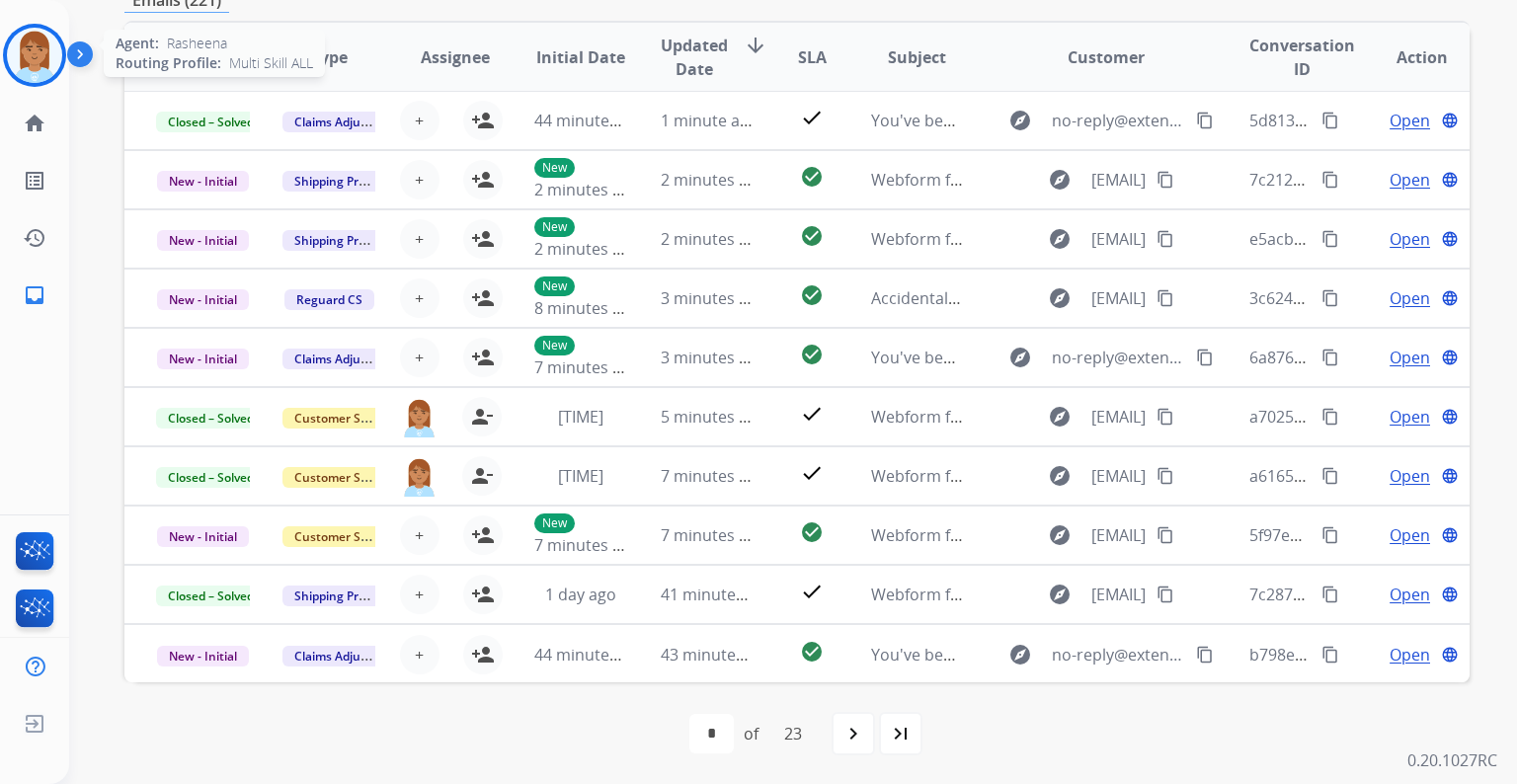 click at bounding box center [35, 55] 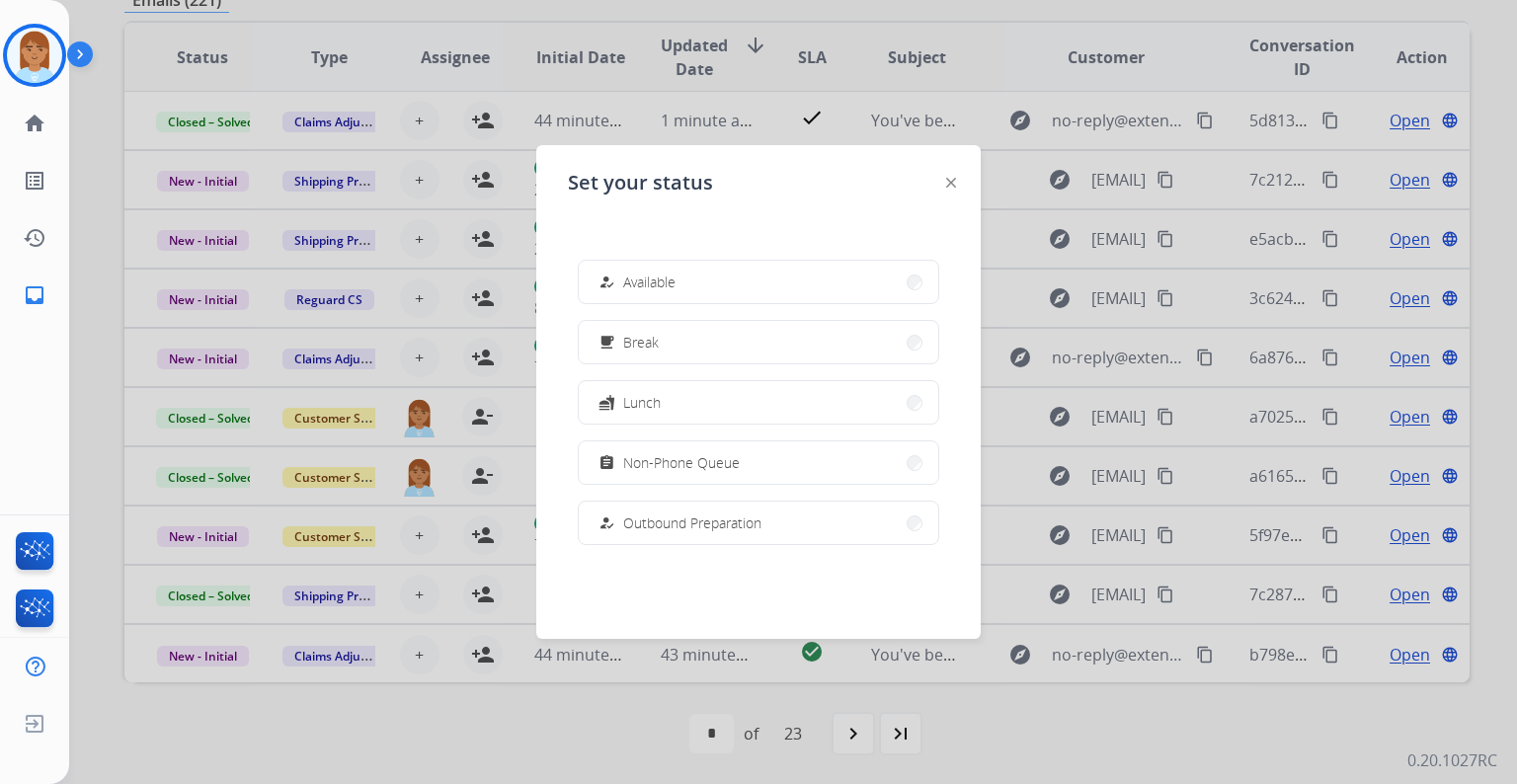 click at bounding box center (758, 392) 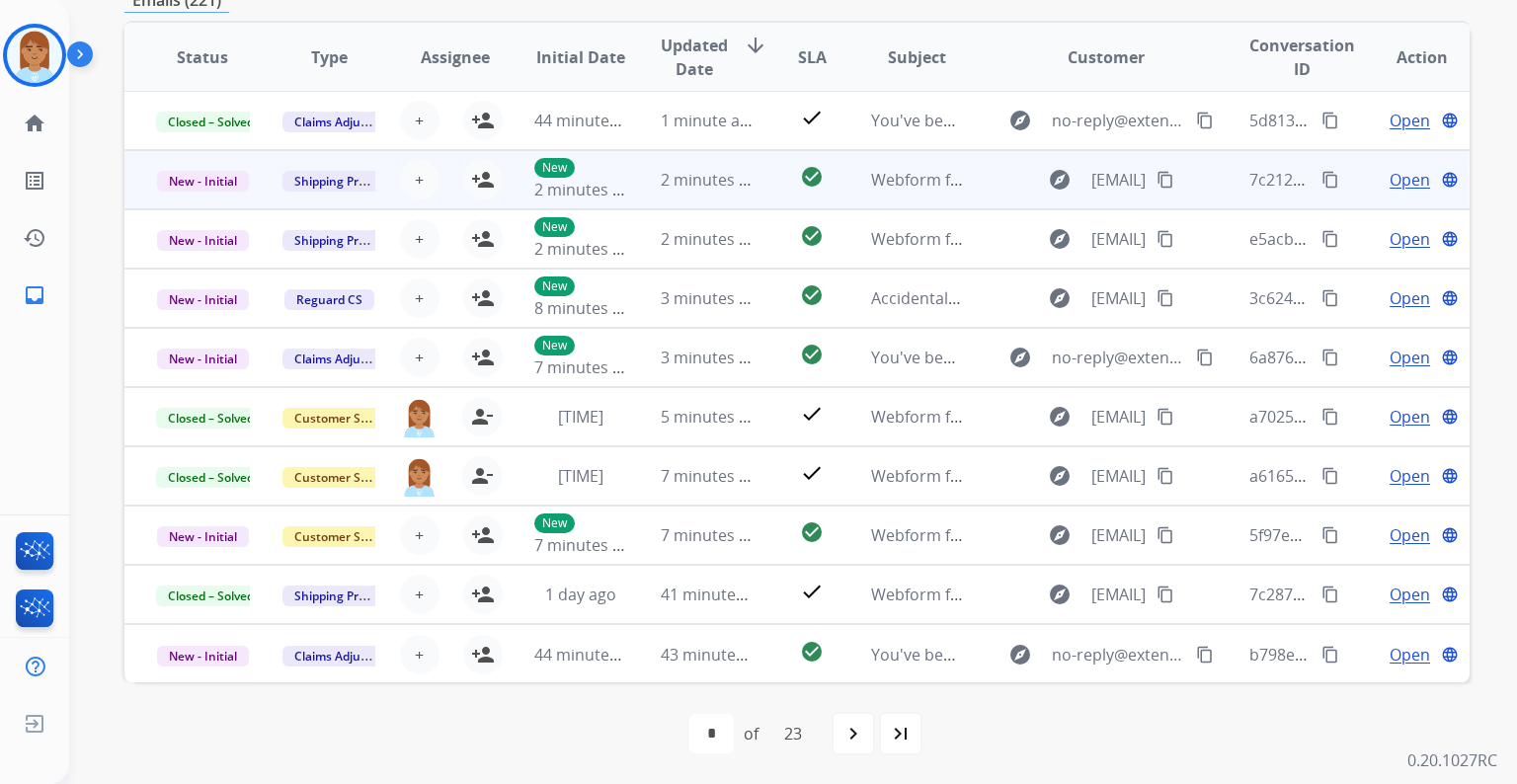 scroll, scrollTop: 0, scrollLeft: 0, axis: both 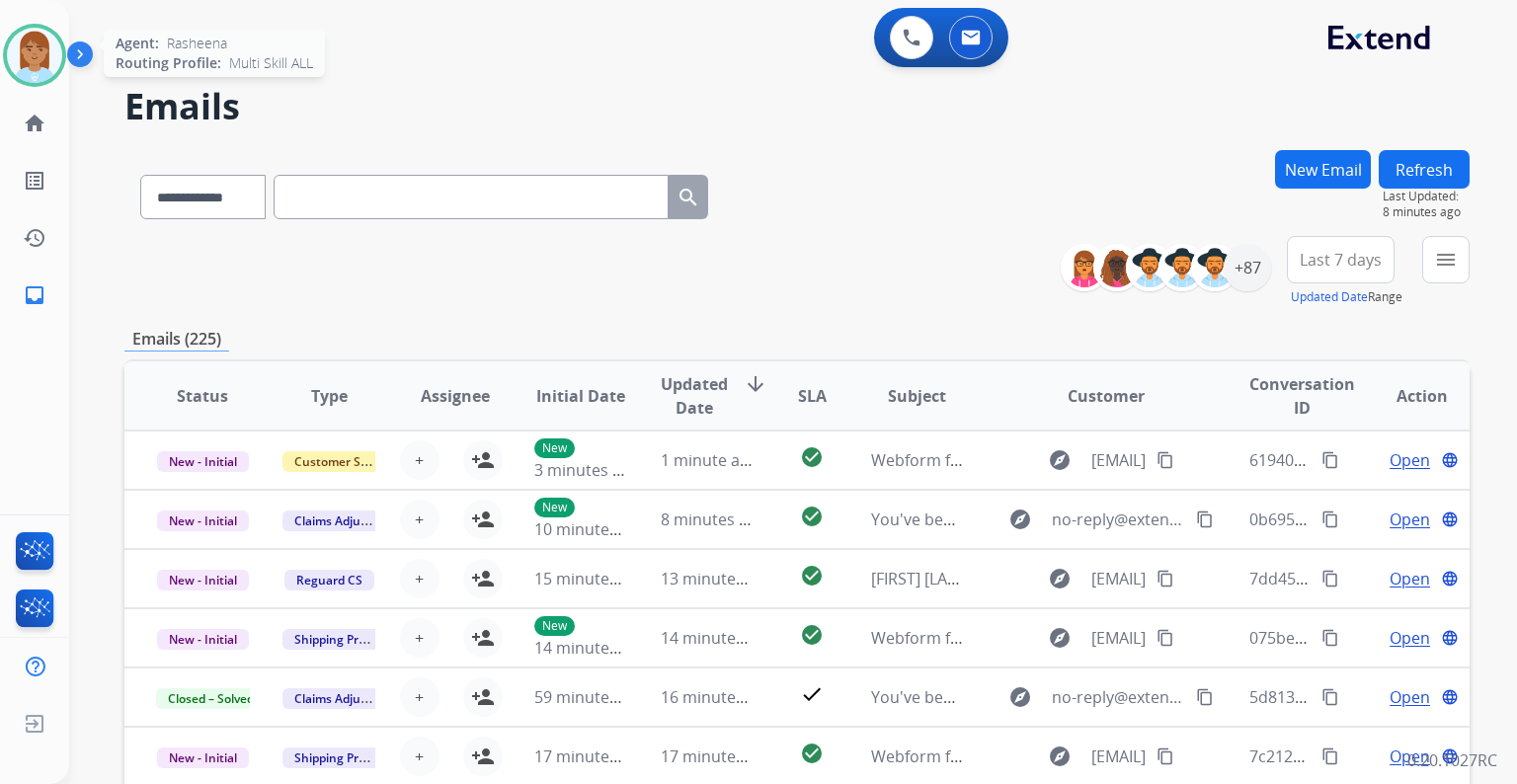 click at bounding box center [35, 55] 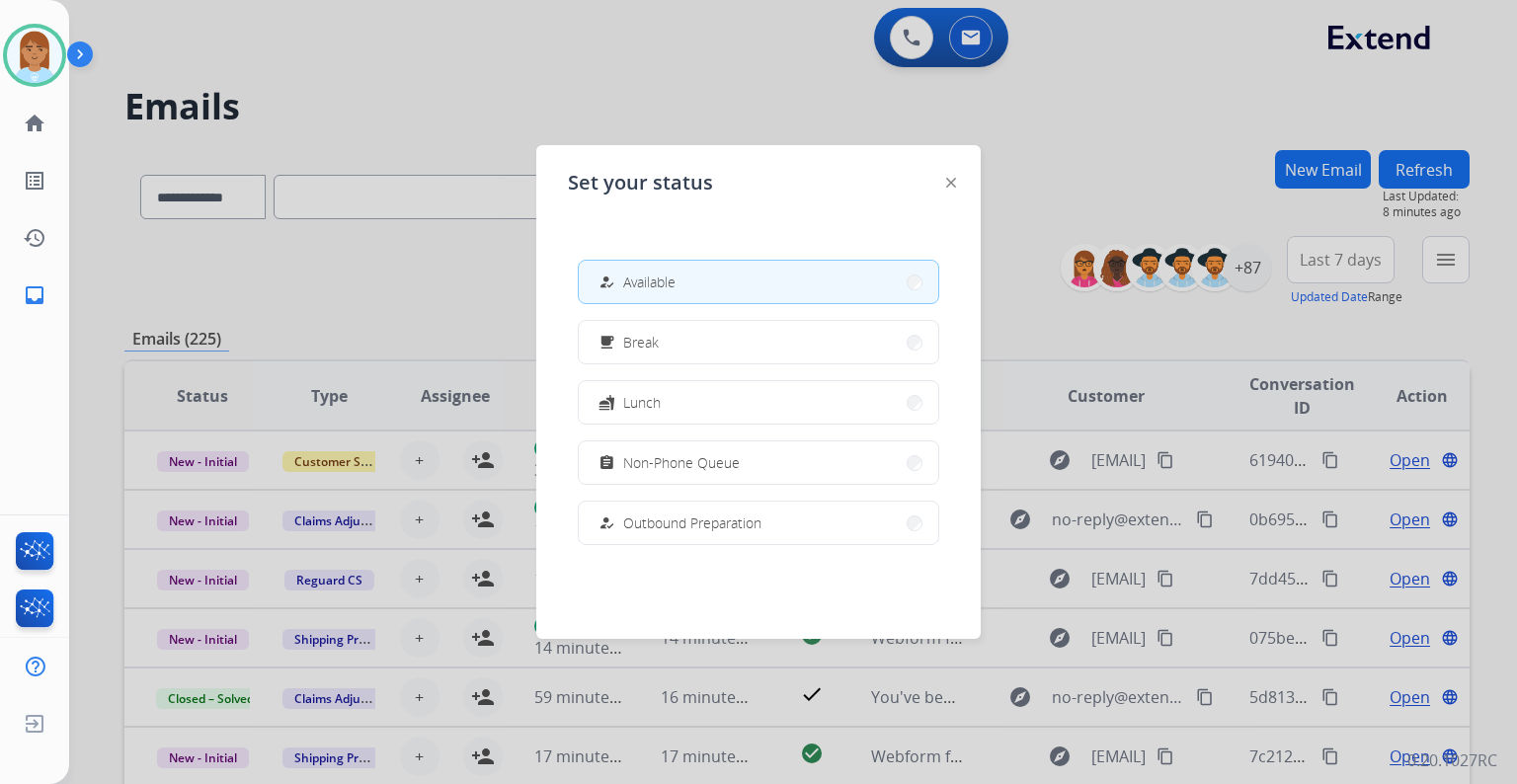 click on "Set your status how_to_reg Available free_breakfast Break fastfood Lunch assignment Non-Phone Queue how_to_reg Outbound Preparation campaign Team Huddle menu_book Training school Coaching phonelink_off System Issue login Logged In work_off Offline" 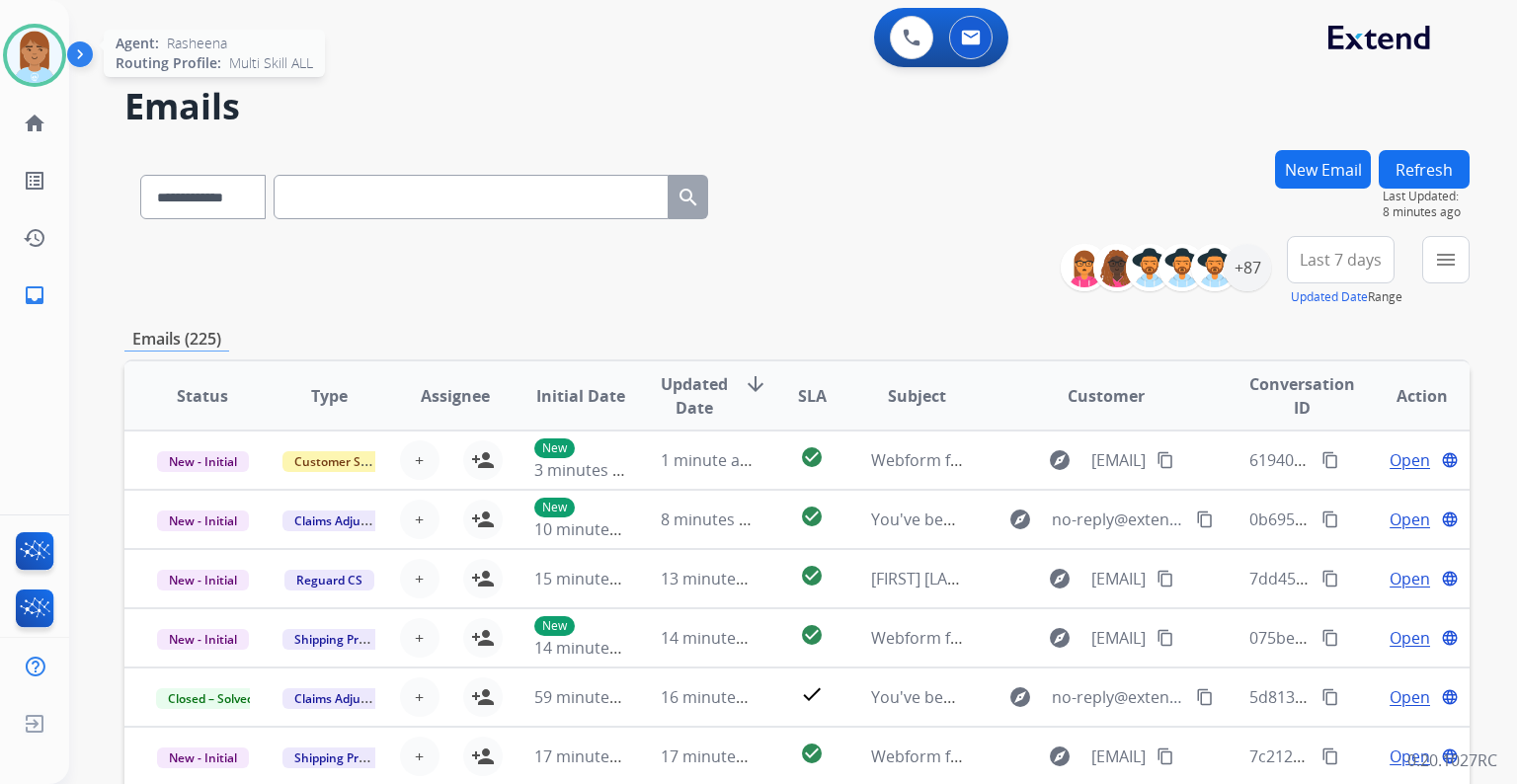 click at bounding box center [35, 55] 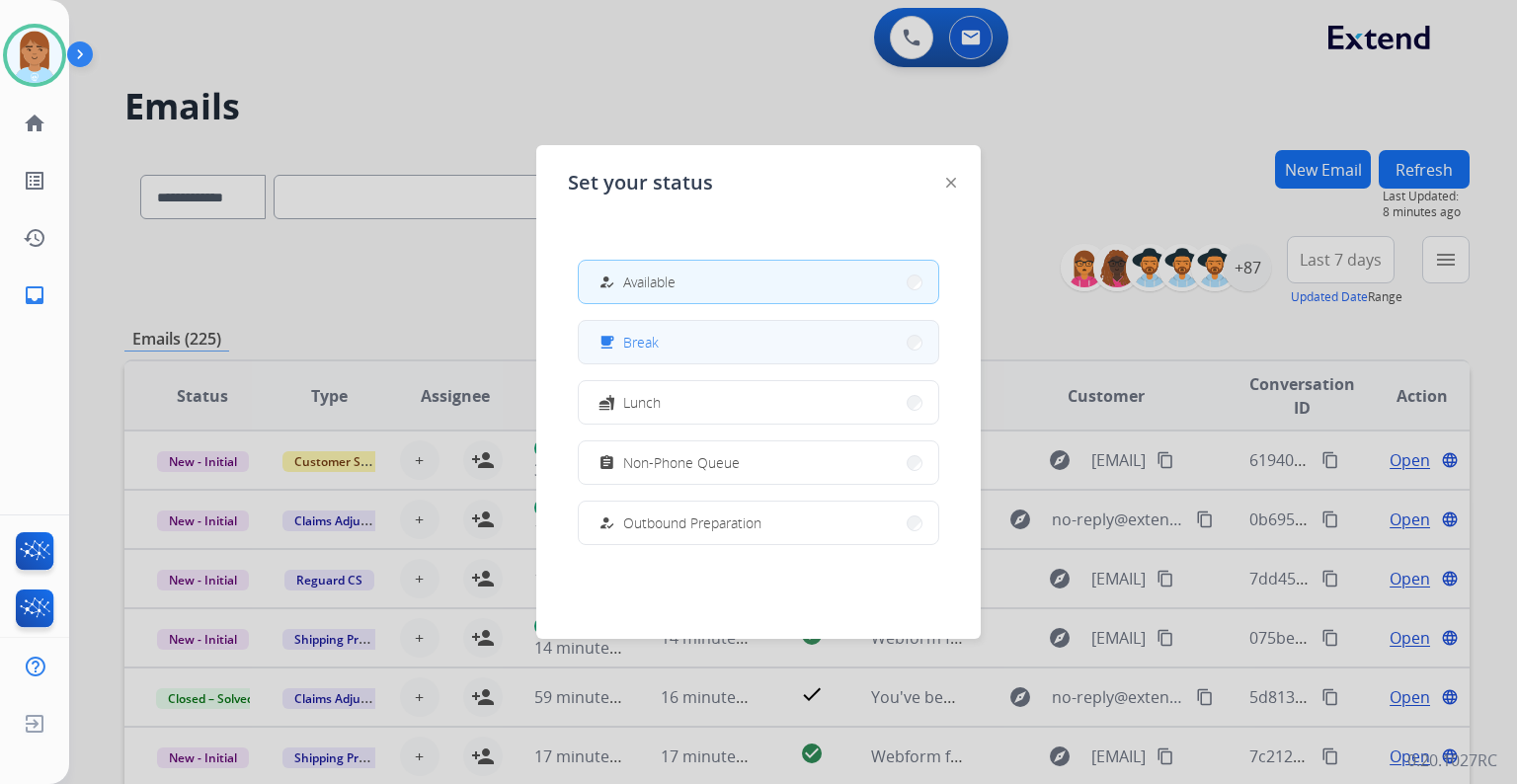 click on "free_breakfast Break" at bounding box center [758, 342] 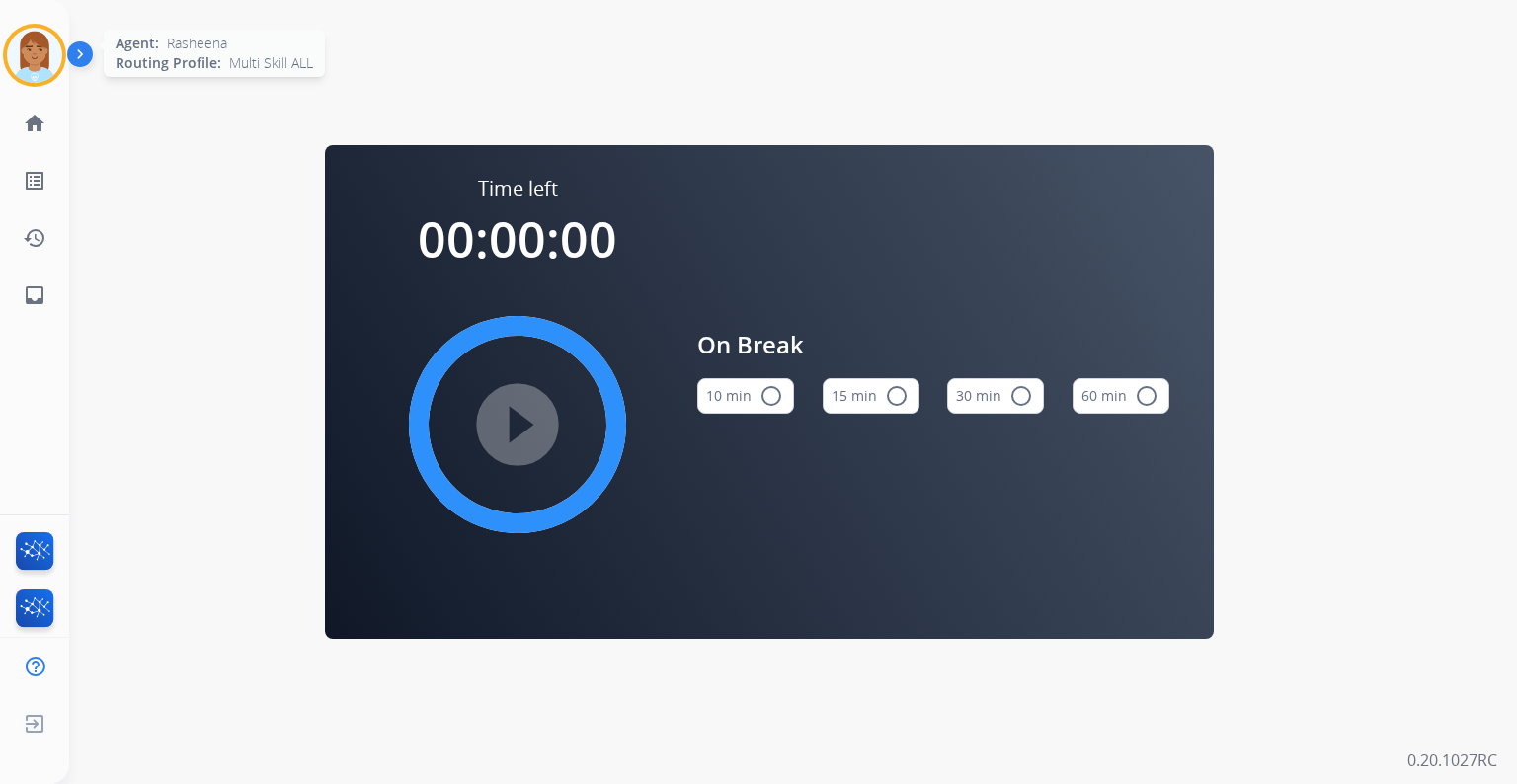 click at bounding box center (35, 55) 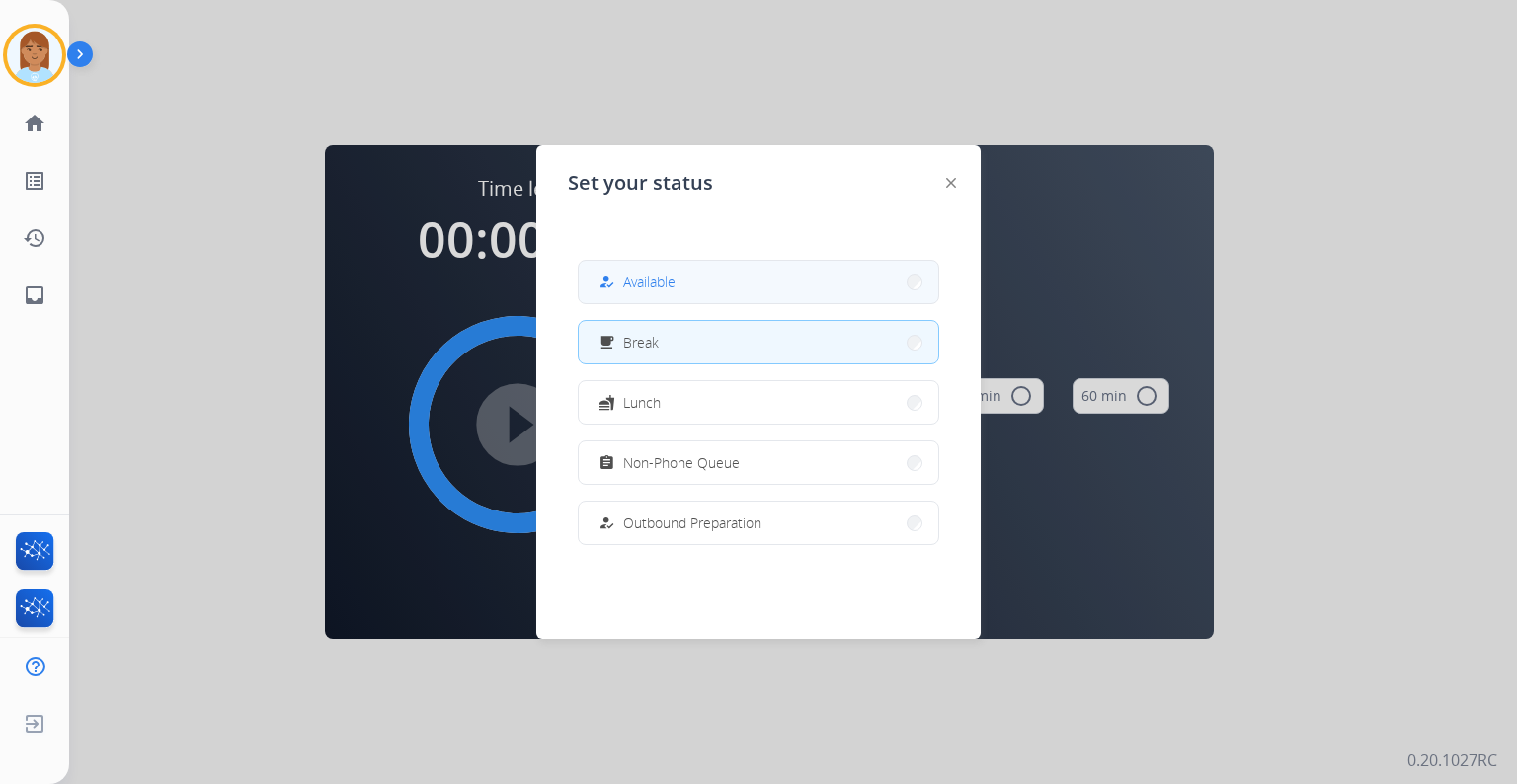 click on "Available" at bounding box center [649, 281] 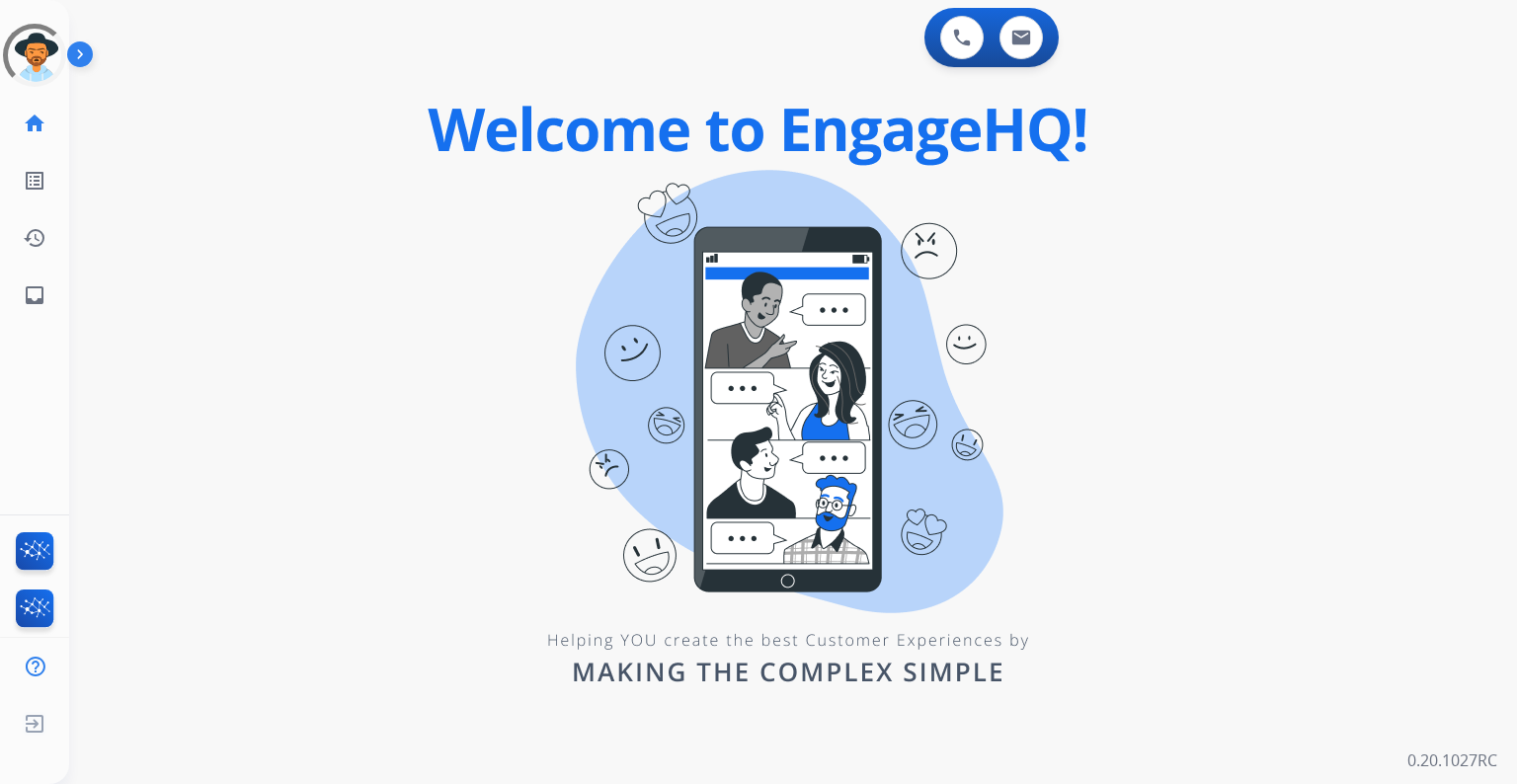 scroll, scrollTop: 0, scrollLeft: 0, axis: both 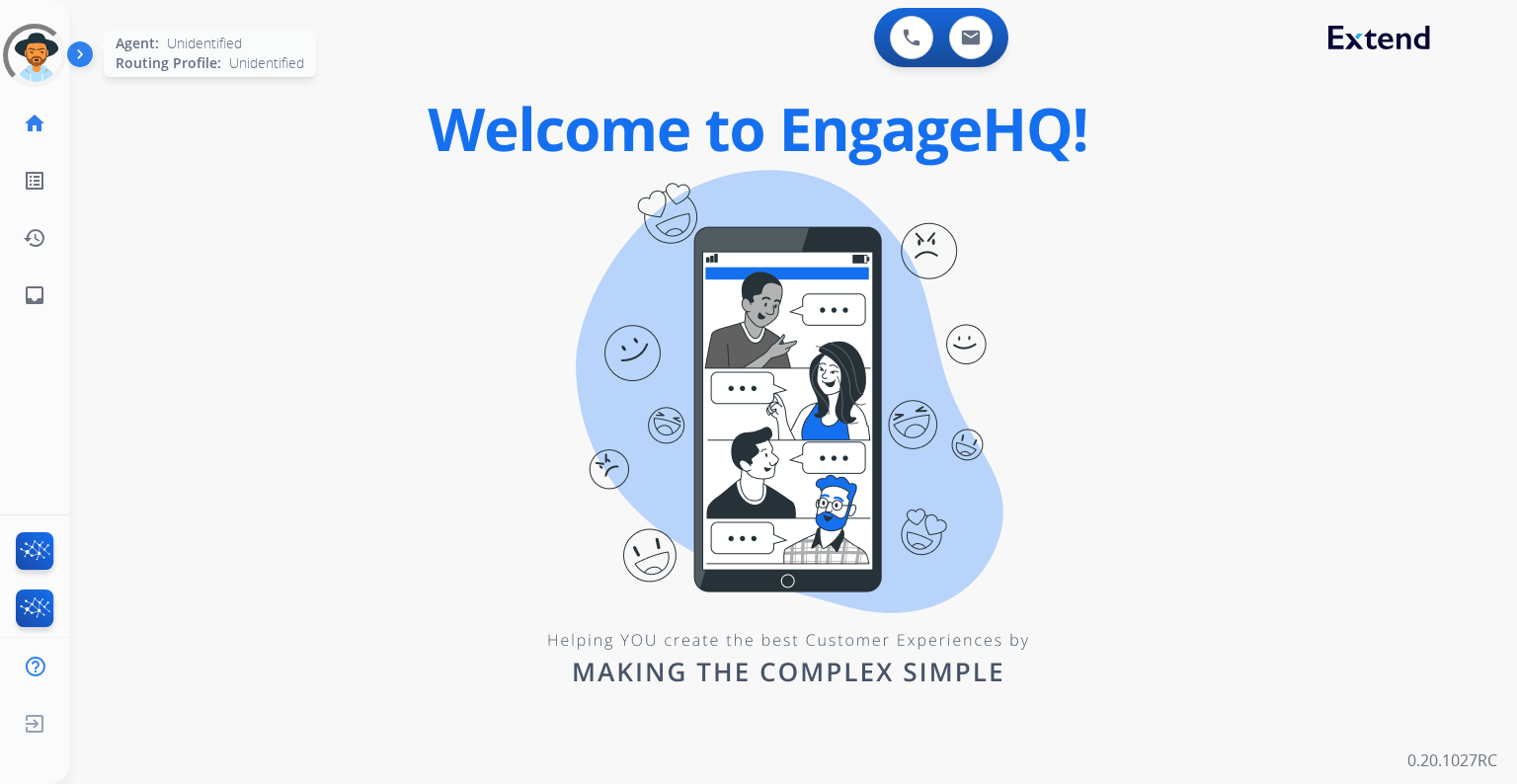 drag, startPoint x: 29, startPoint y: 48, endPoint x: 40, endPoint y: 43, distance: 12 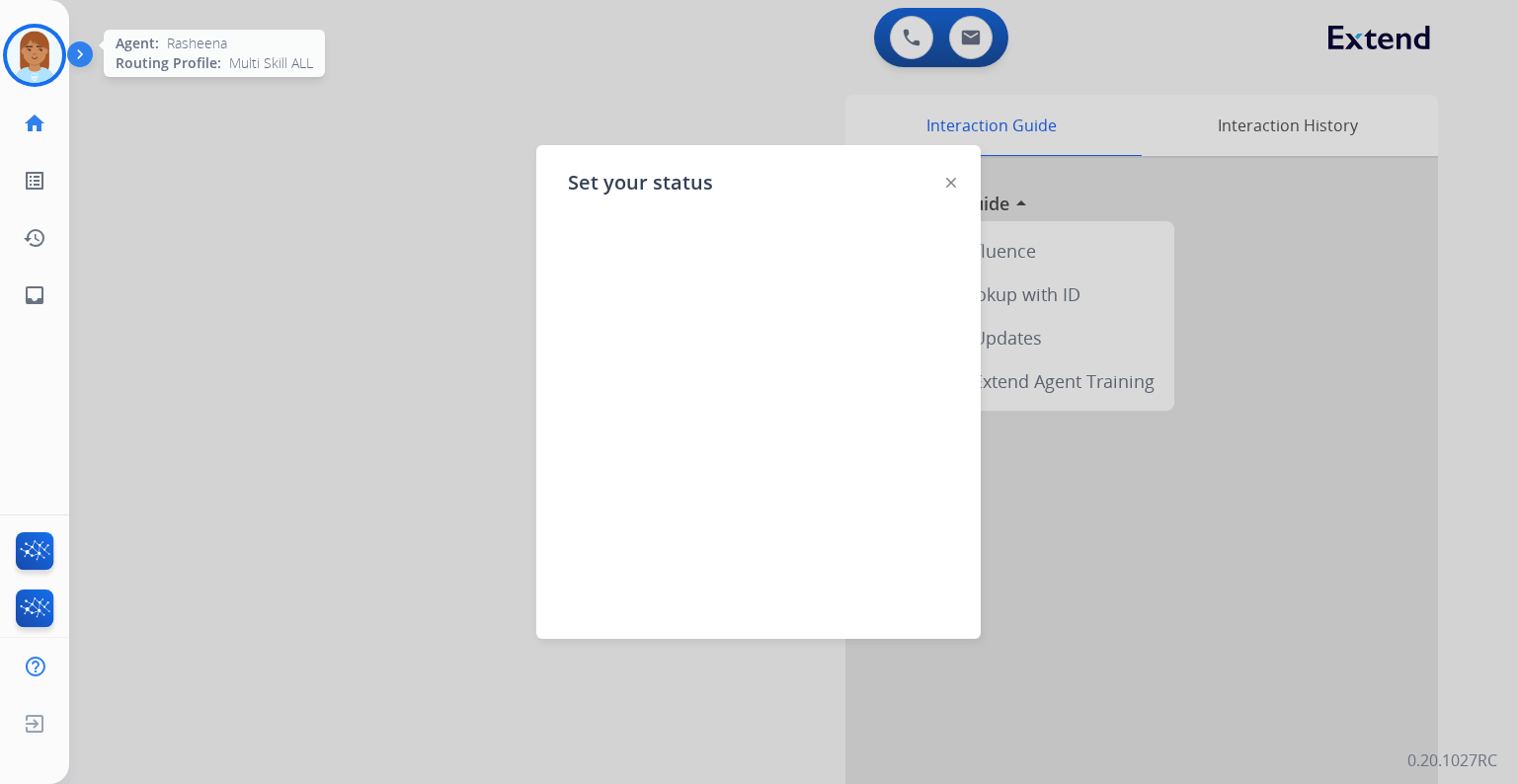 click at bounding box center [758, 392] 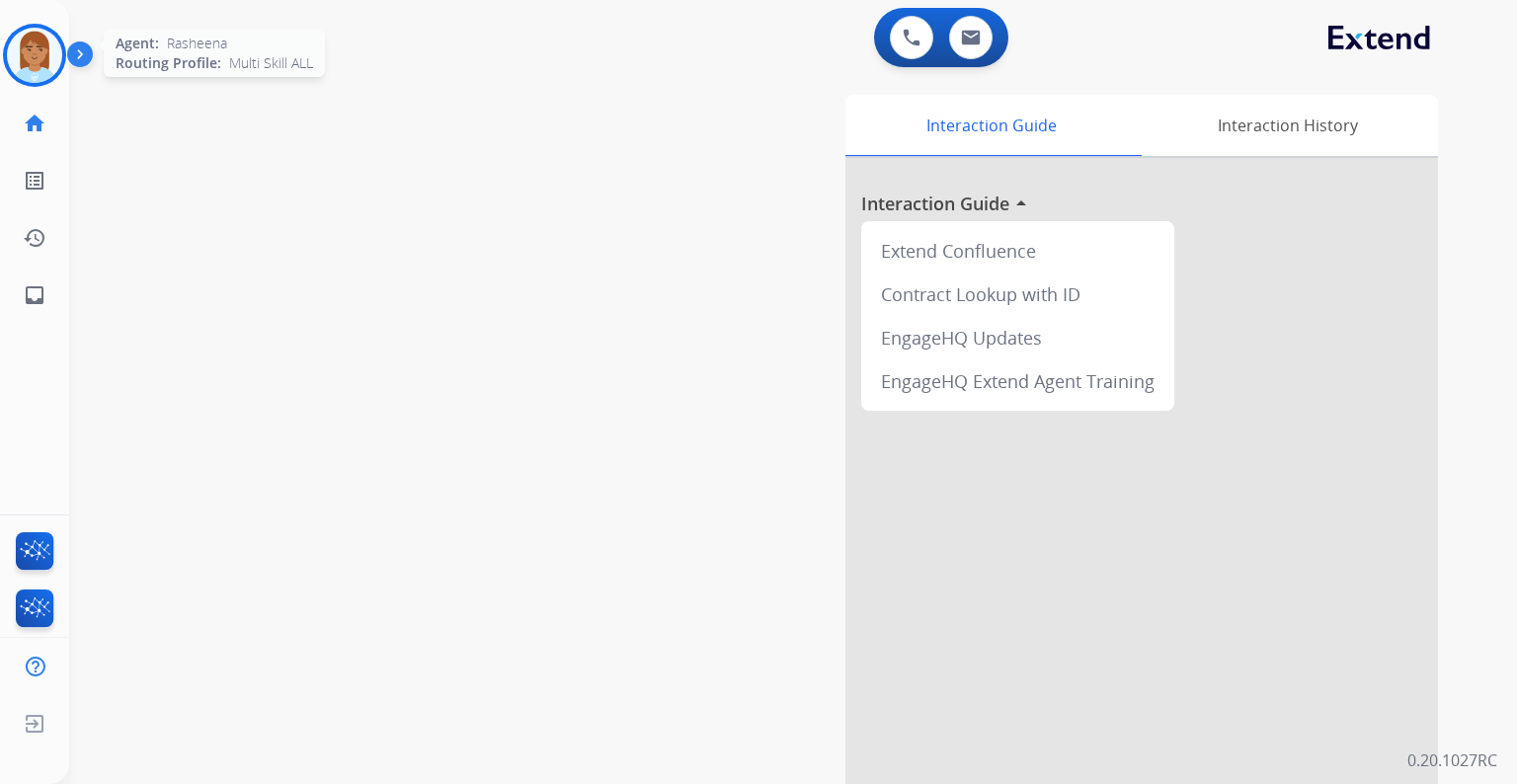 click at bounding box center [84, 58] 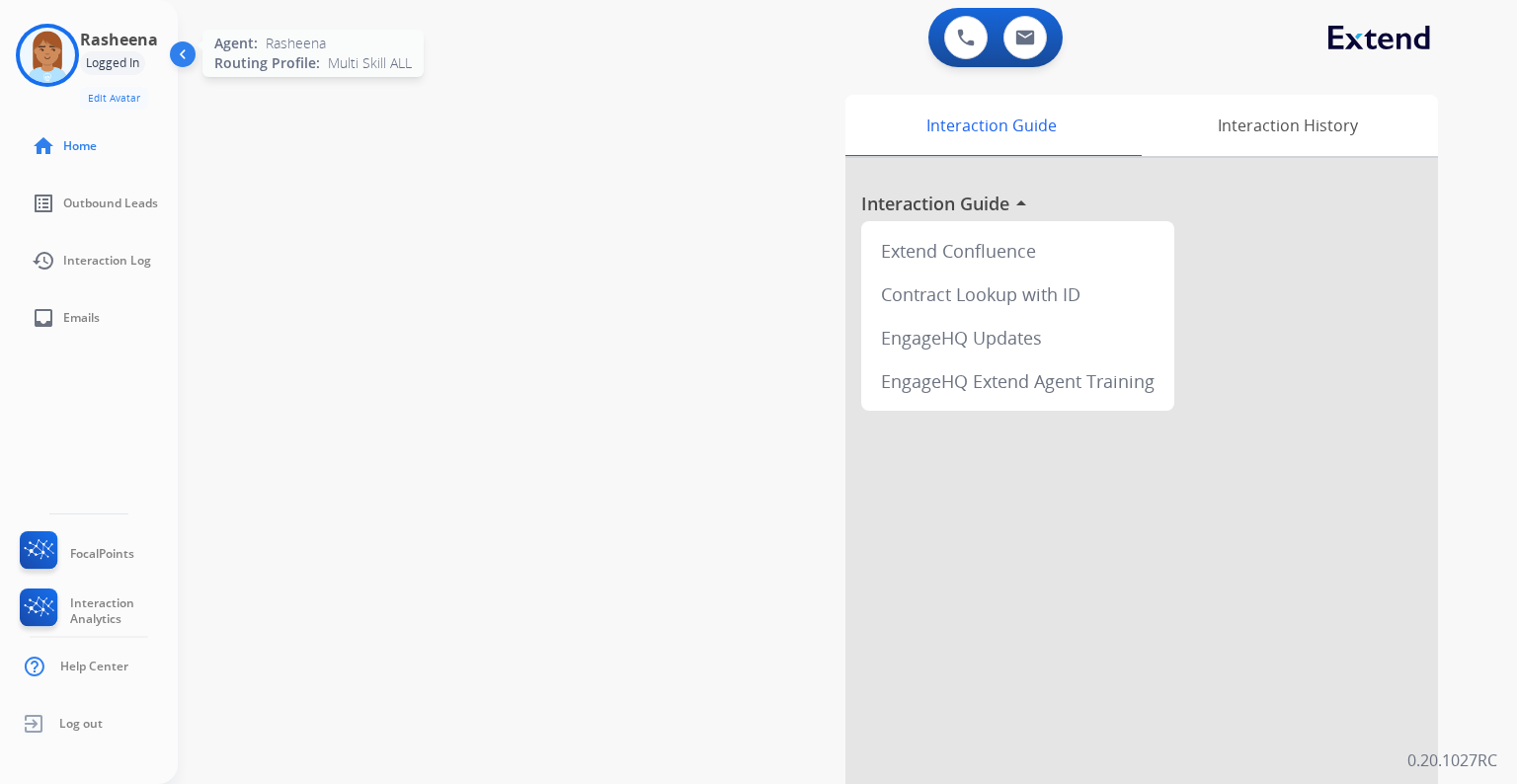 click at bounding box center (47, 55) 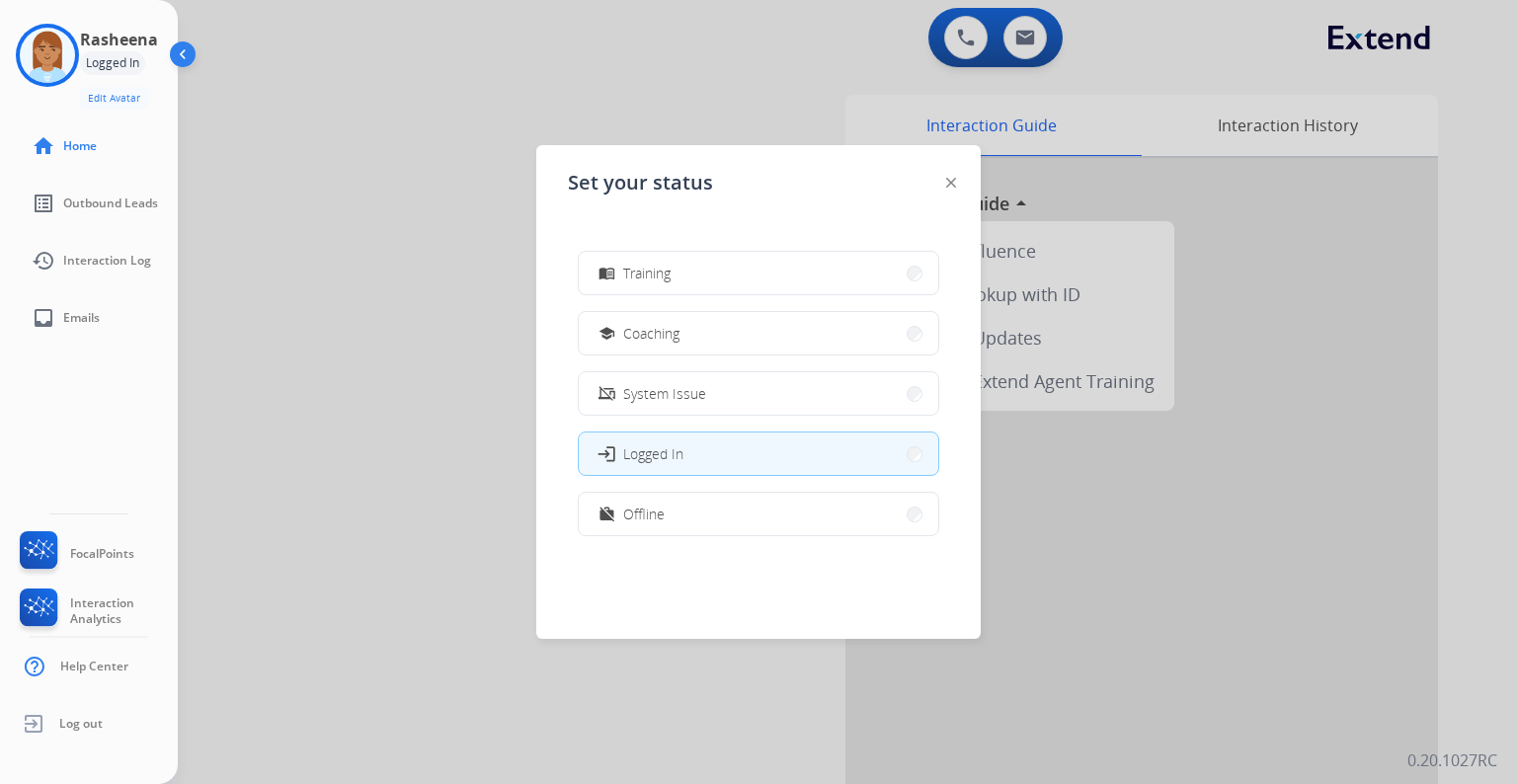 scroll, scrollTop: 371, scrollLeft: 0, axis: vertical 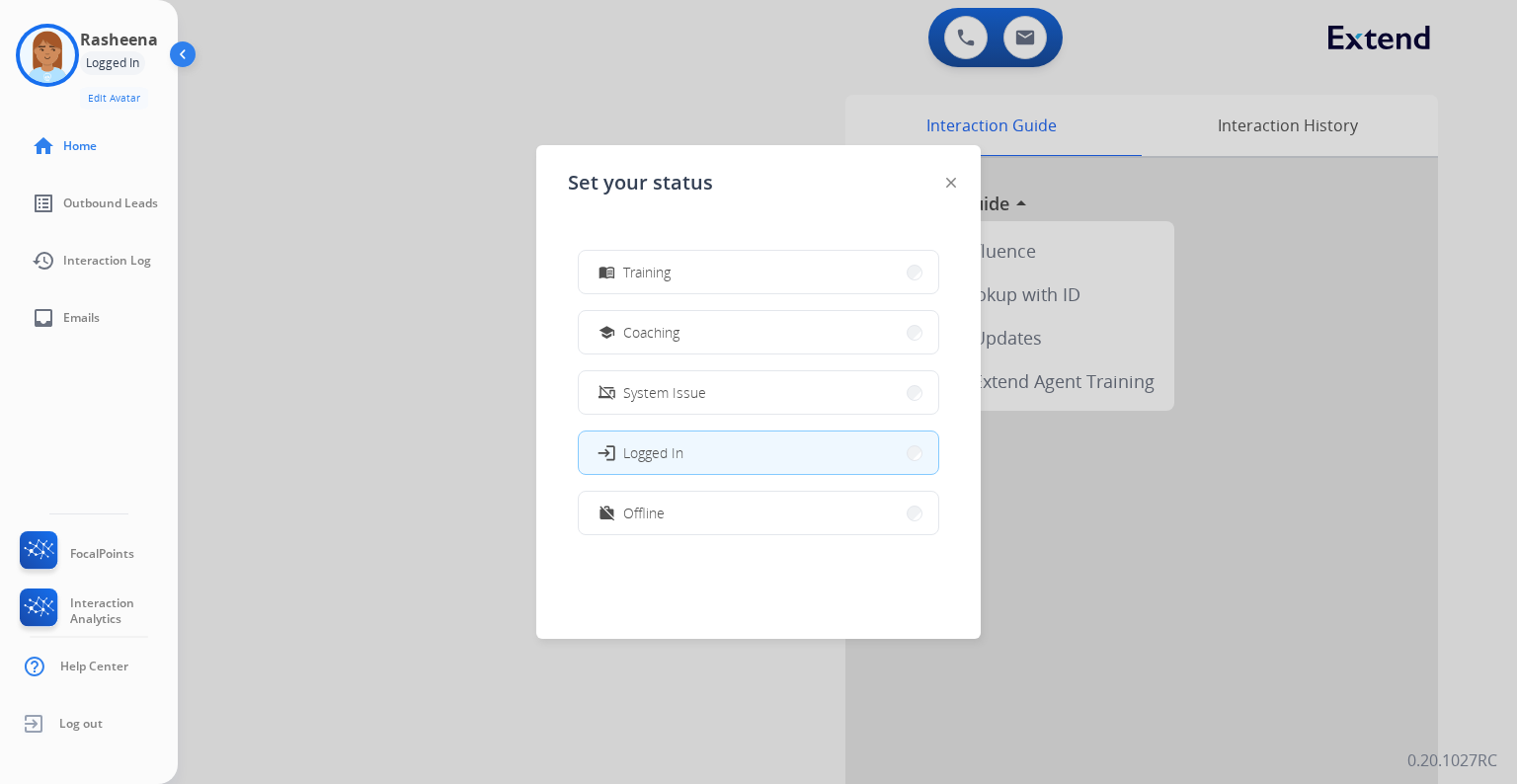 click on "Offline" at bounding box center [644, 512] 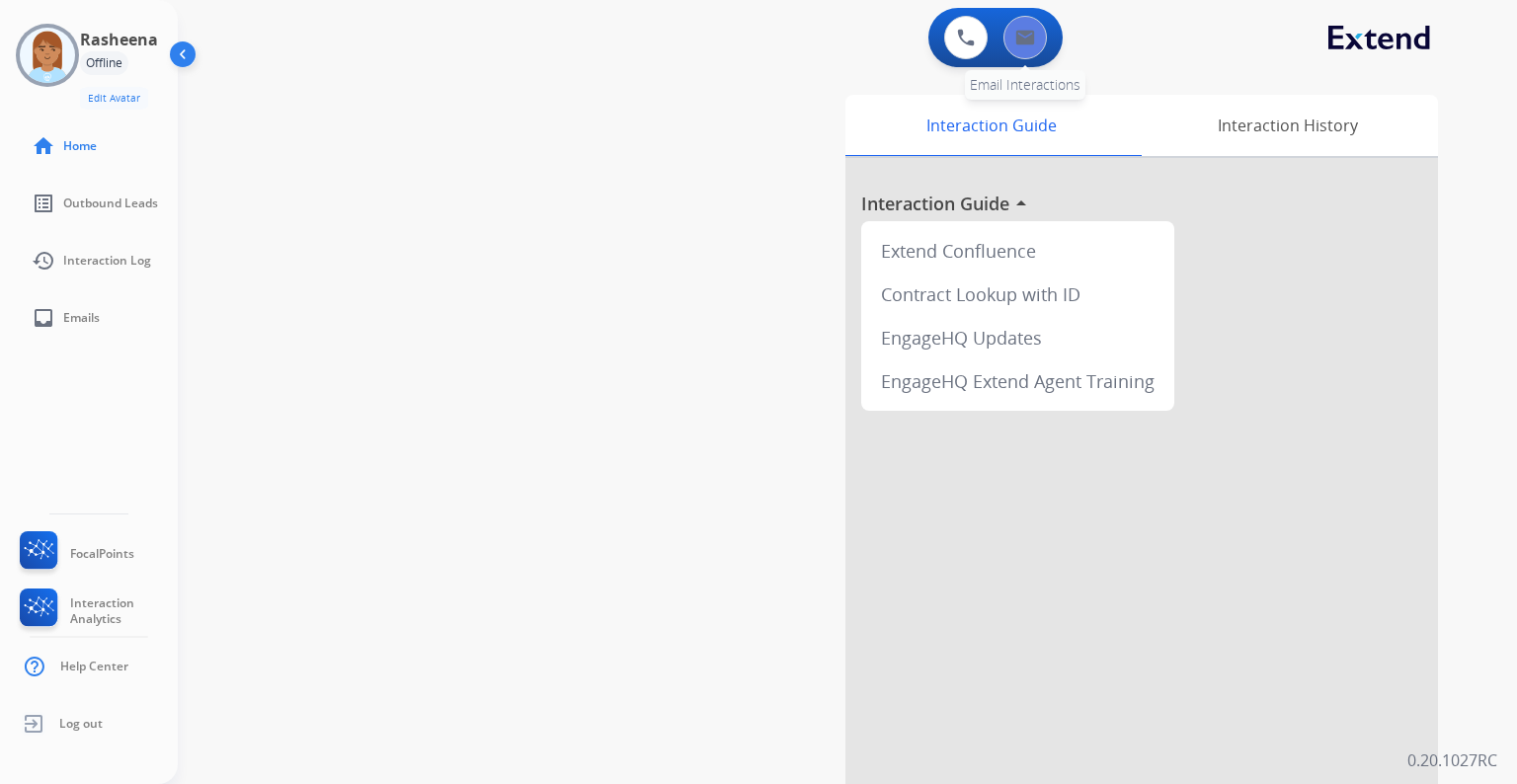 click at bounding box center [1025, 38] 